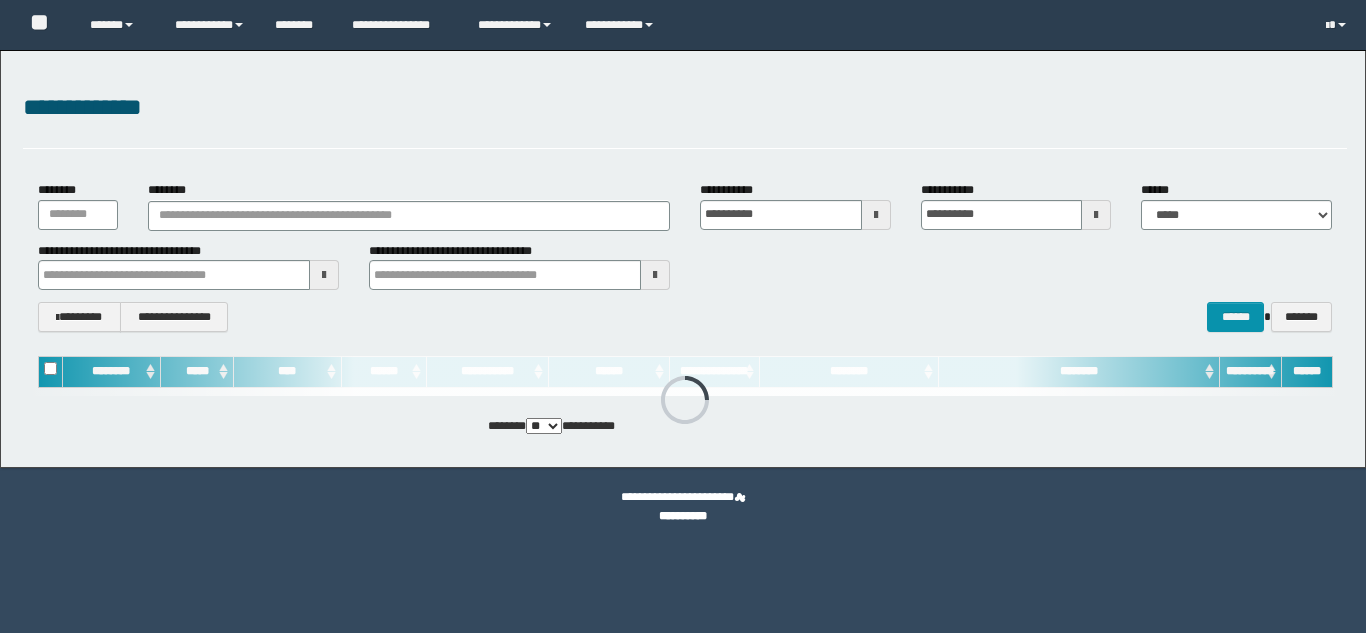 scroll, scrollTop: 0, scrollLeft: 0, axis: both 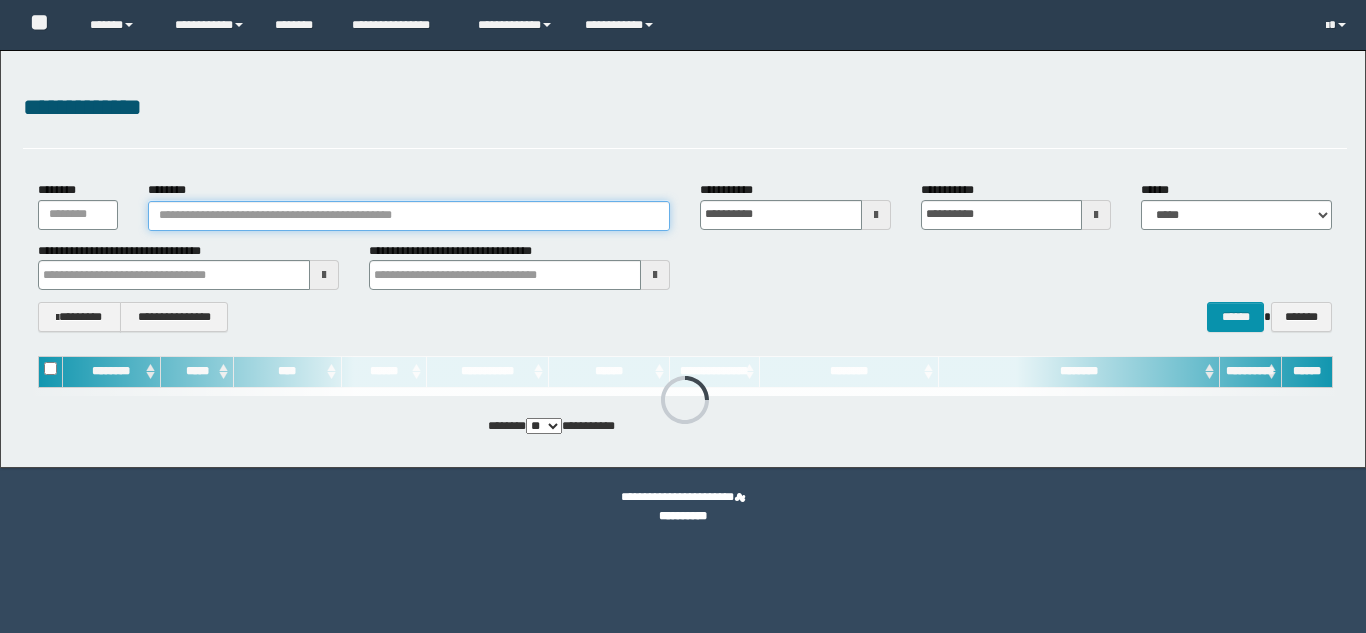 click on "********" at bounding box center (409, 216) 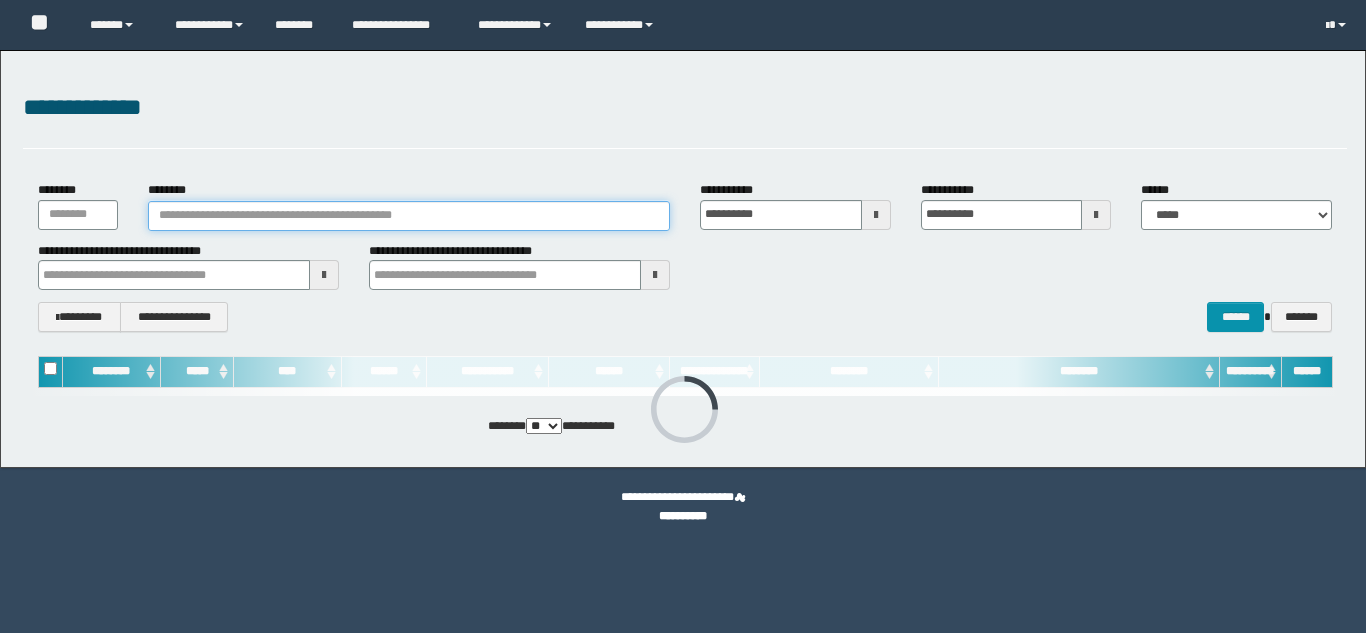 paste on "********" 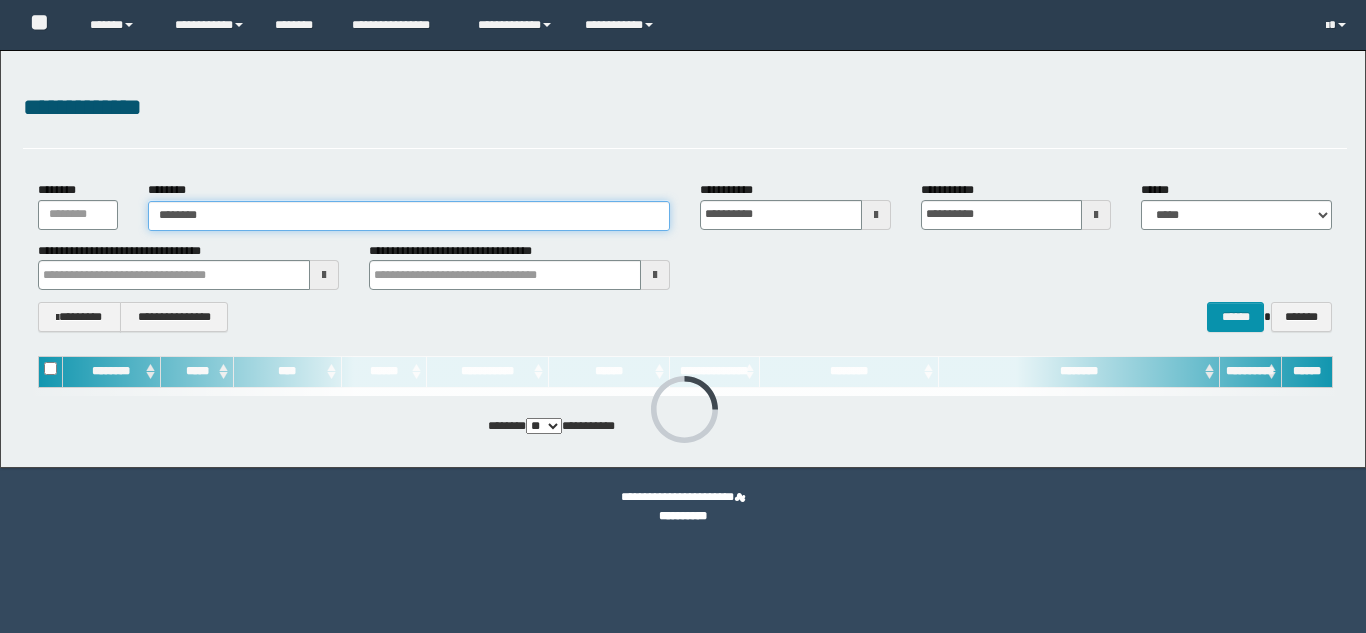 type on "********" 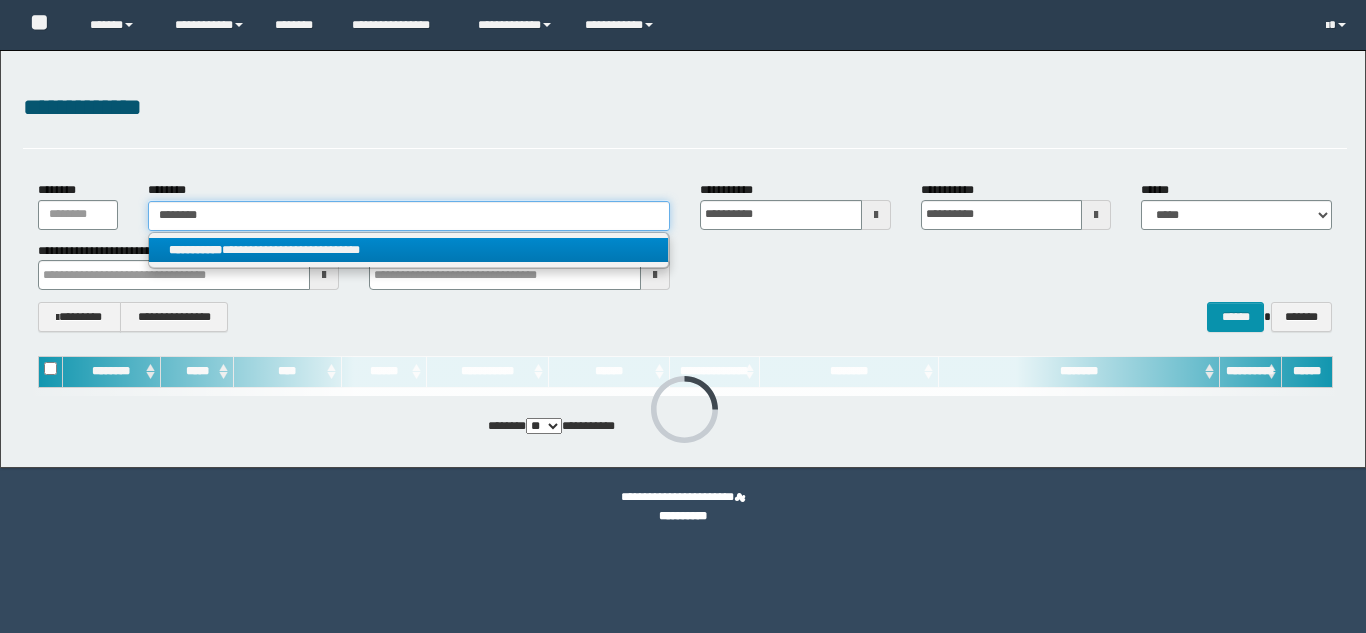 type on "********" 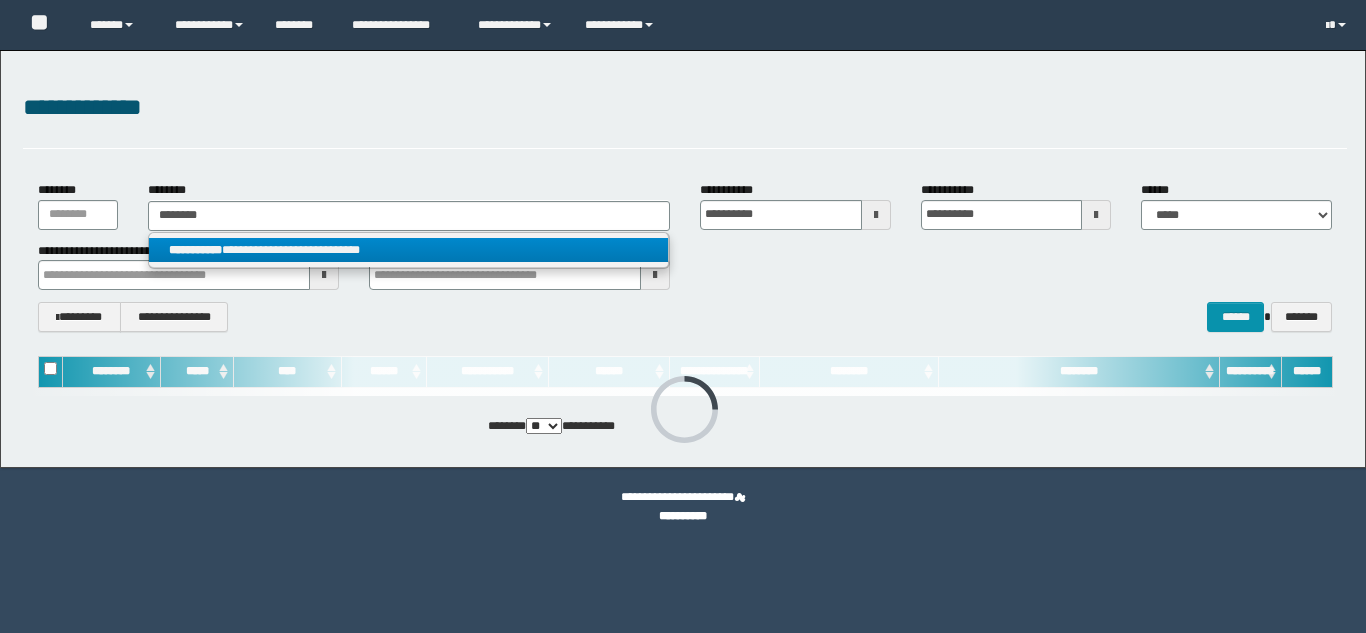scroll, scrollTop: 0, scrollLeft: 0, axis: both 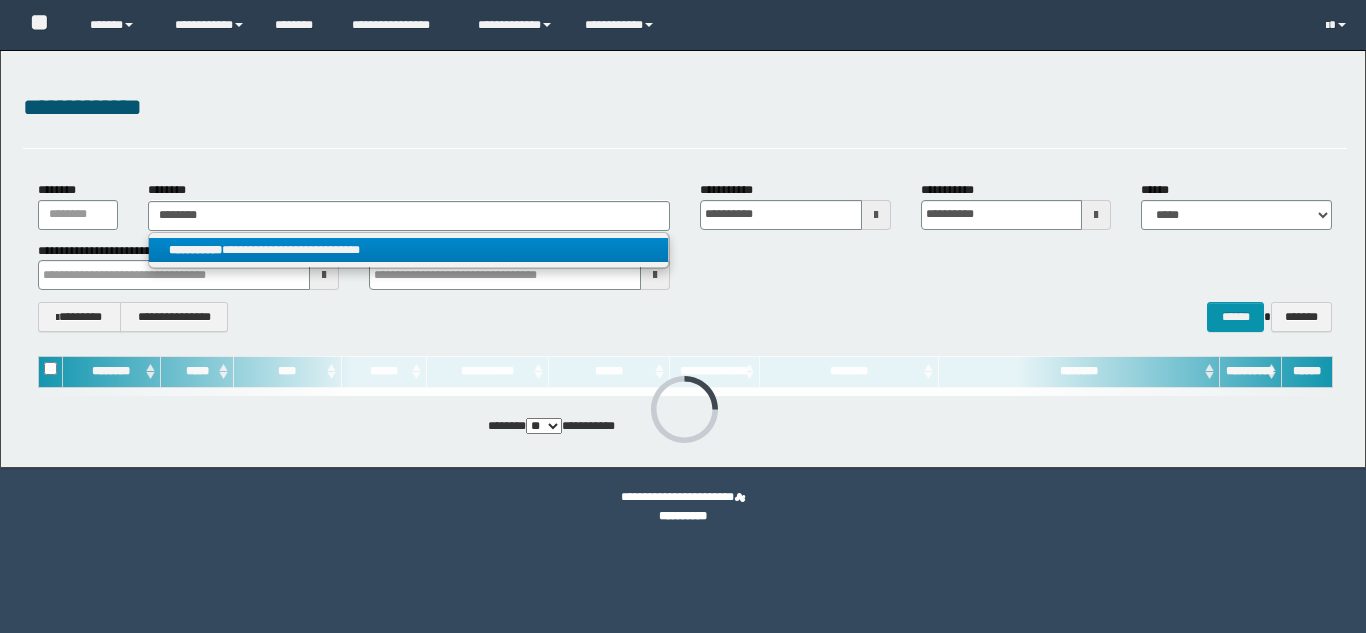 click on "**********" at bounding box center (408, 250) 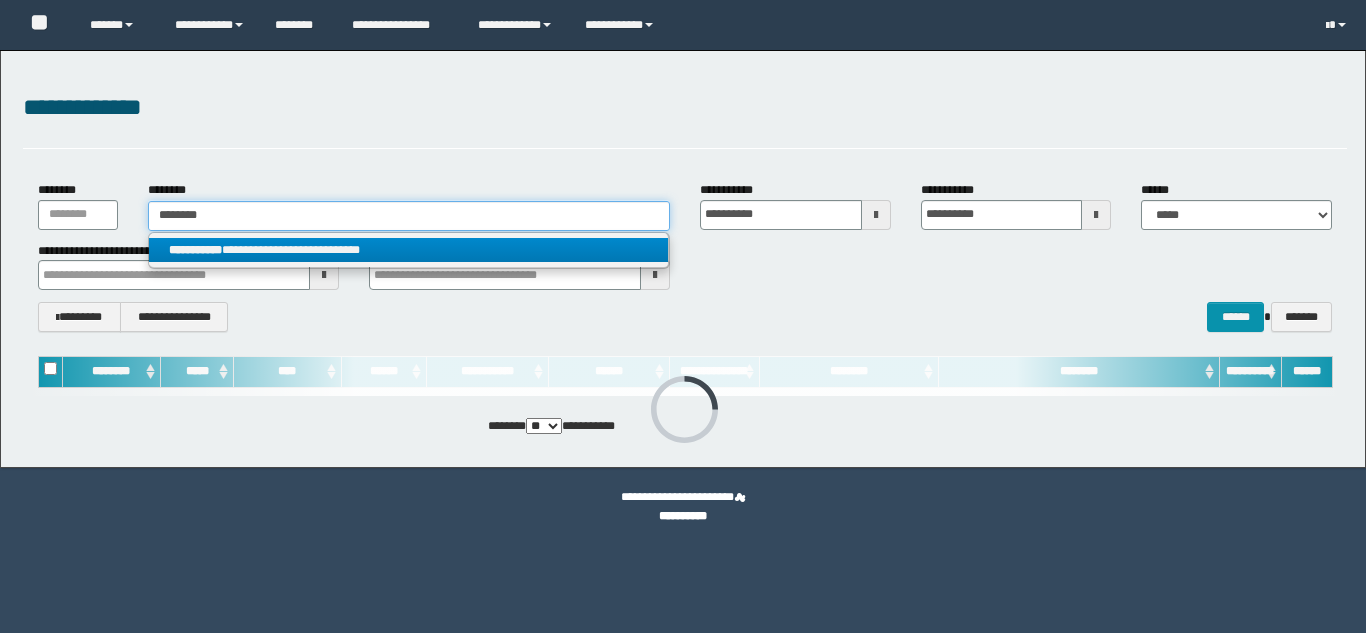 type 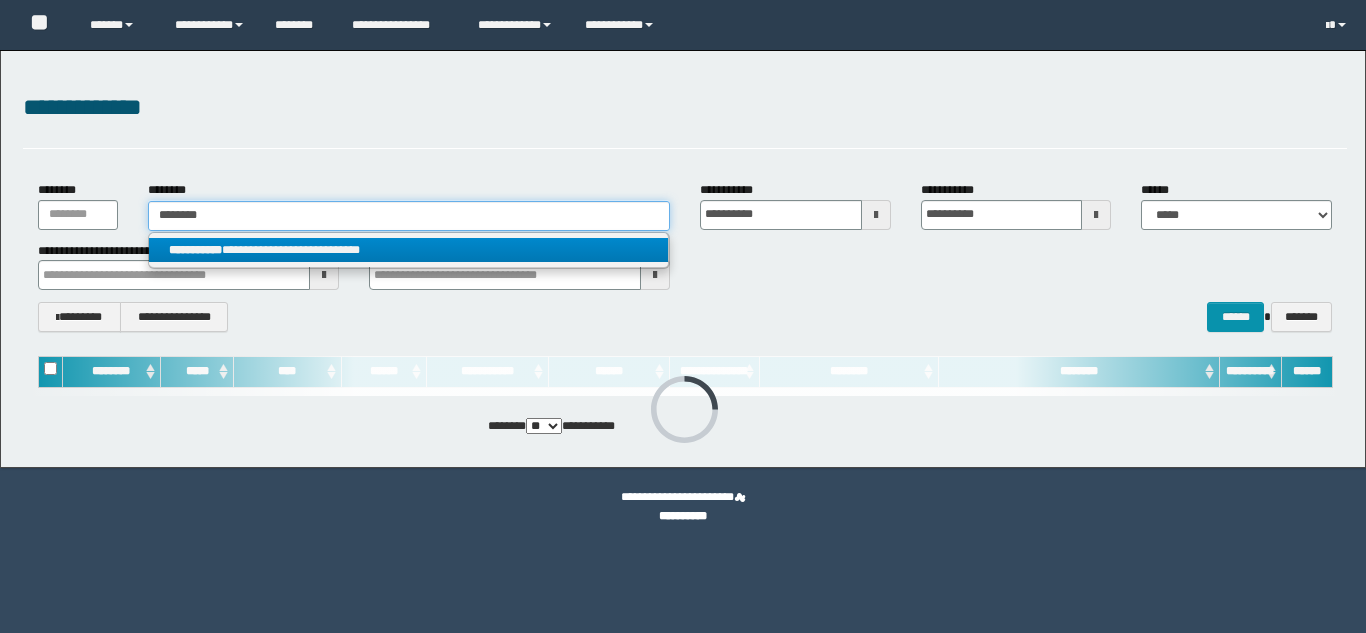 type on "**********" 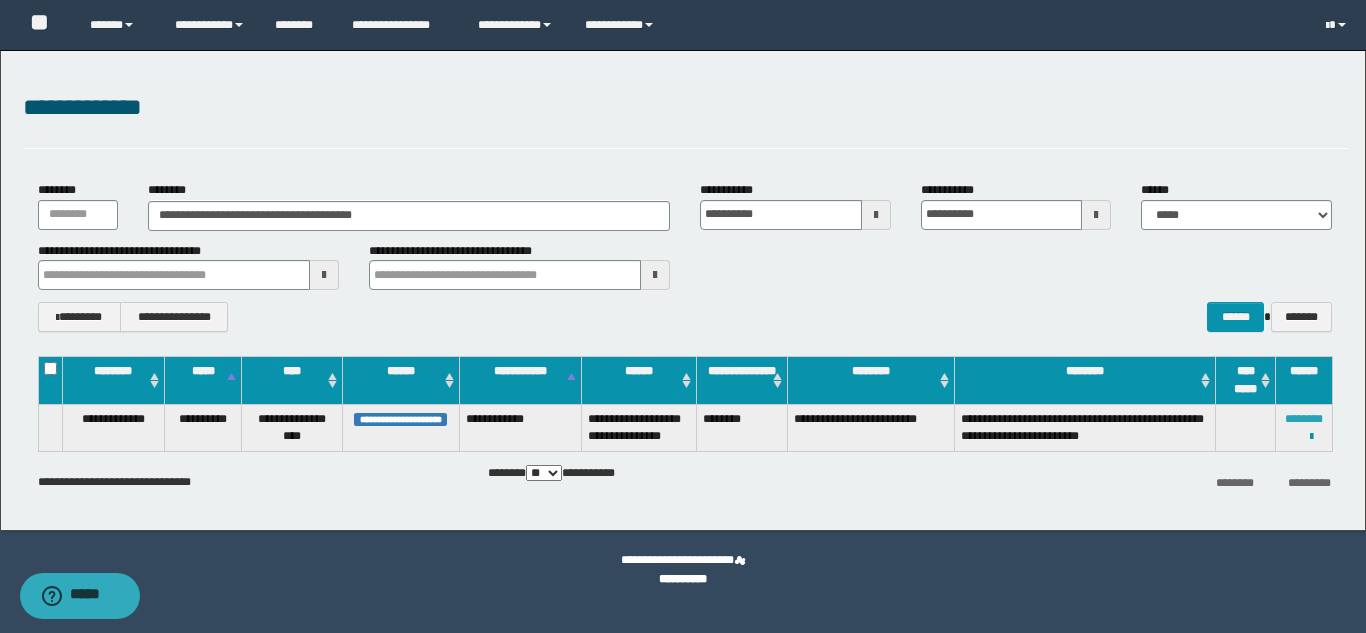 click on "********" at bounding box center (1304, 419) 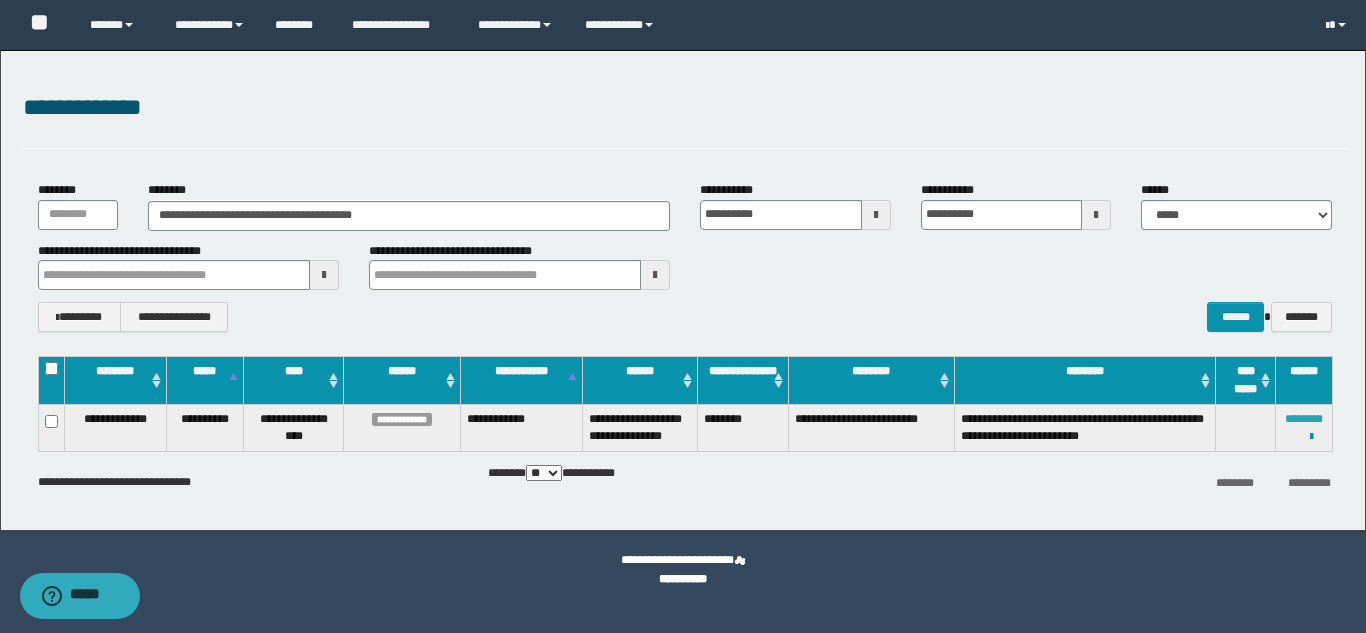 click on "********" at bounding box center (1304, 419) 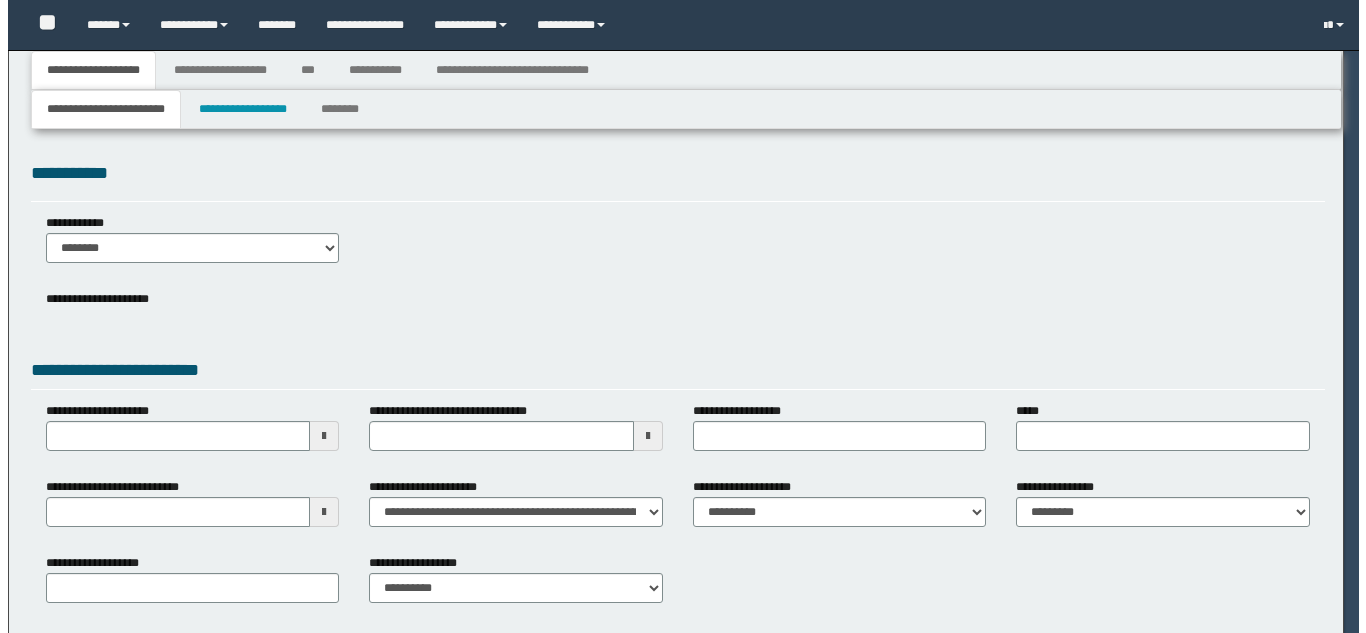 scroll, scrollTop: 0, scrollLeft: 0, axis: both 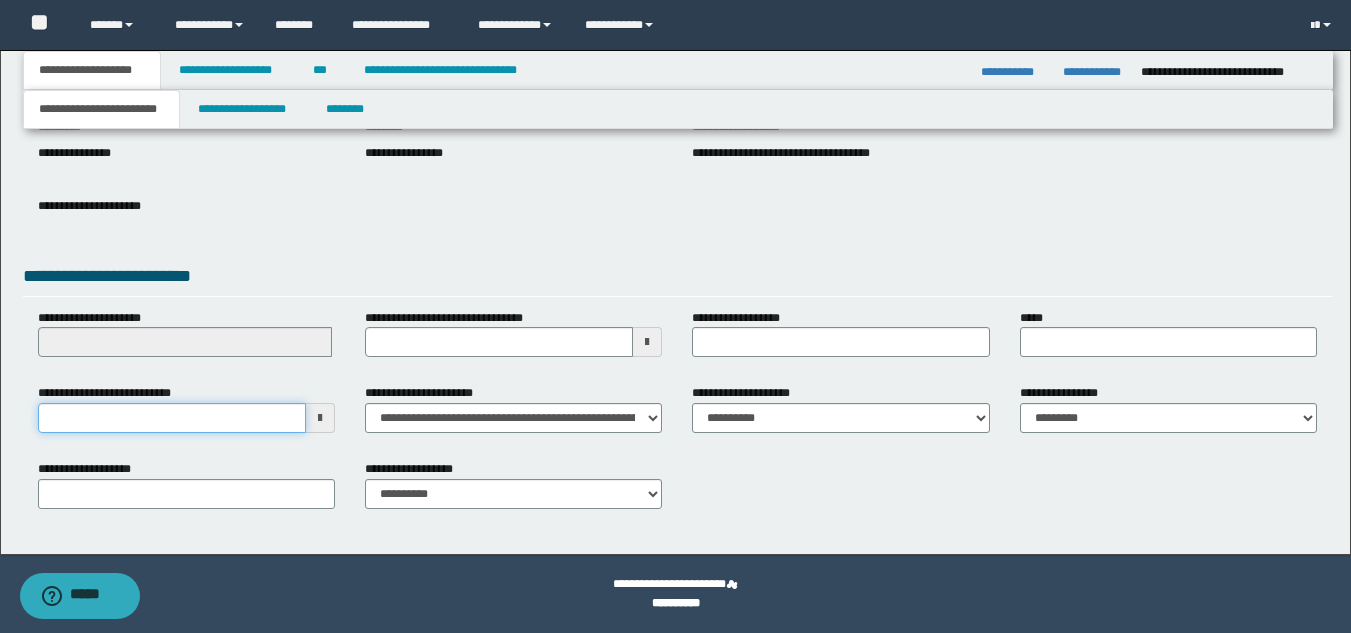 drag, startPoint x: 87, startPoint y: 419, endPoint x: 98, endPoint y: 417, distance: 11.18034 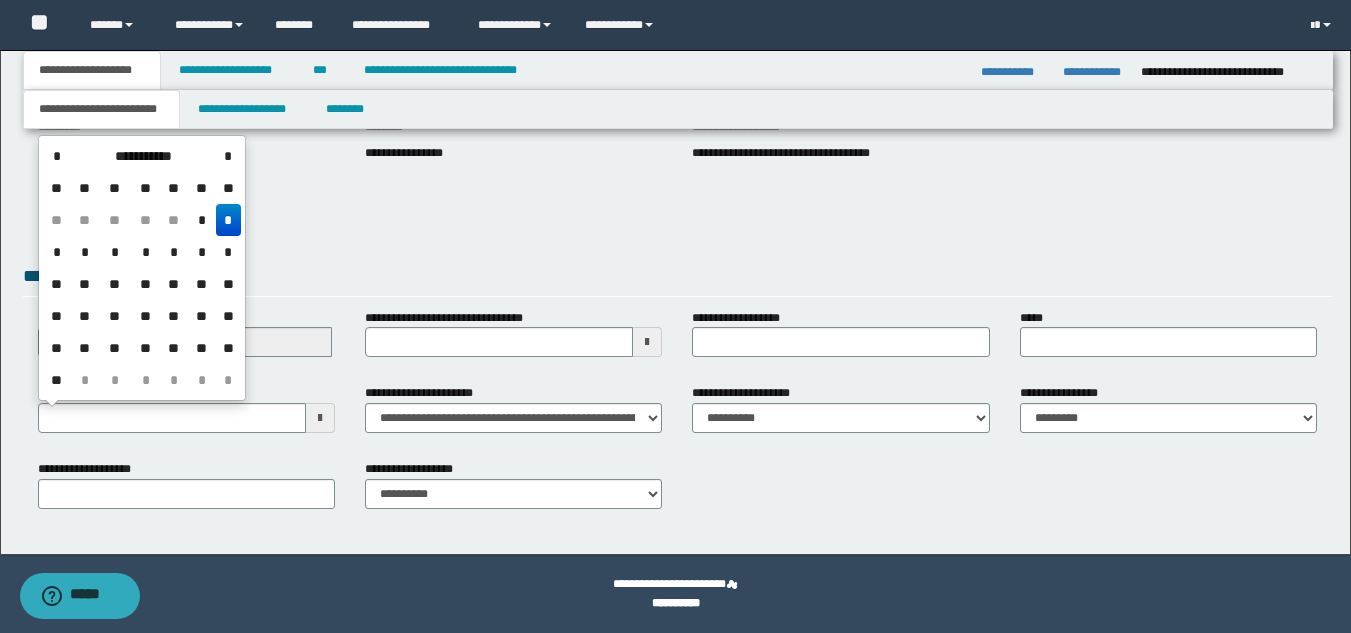 click on "**" at bounding box center (145, 348) 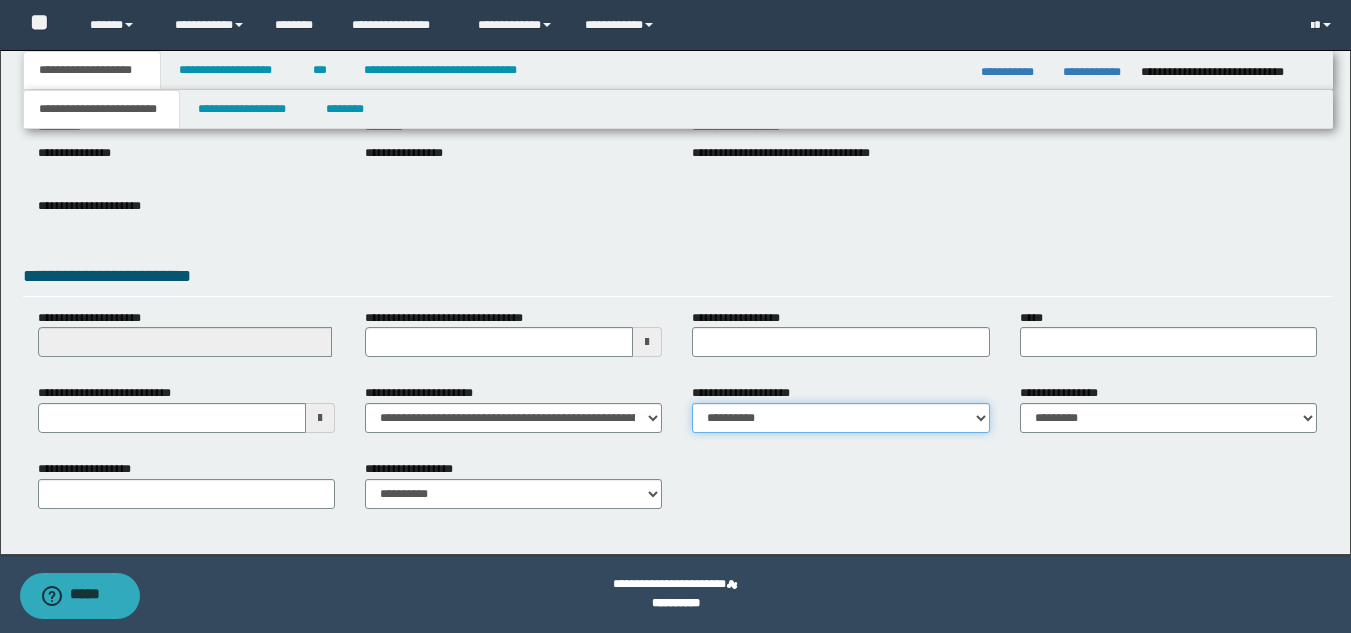 click on "**********" at bounding box center [840, 418] 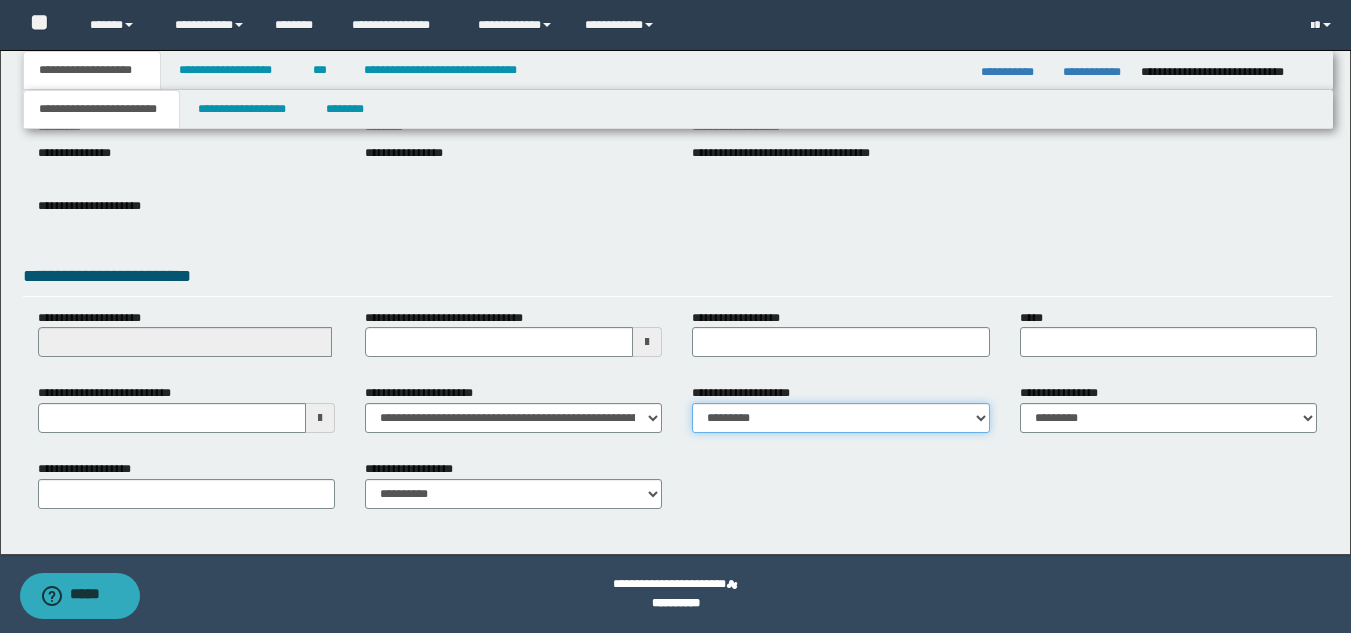 click on "**********" at bounding box center (840, 418) 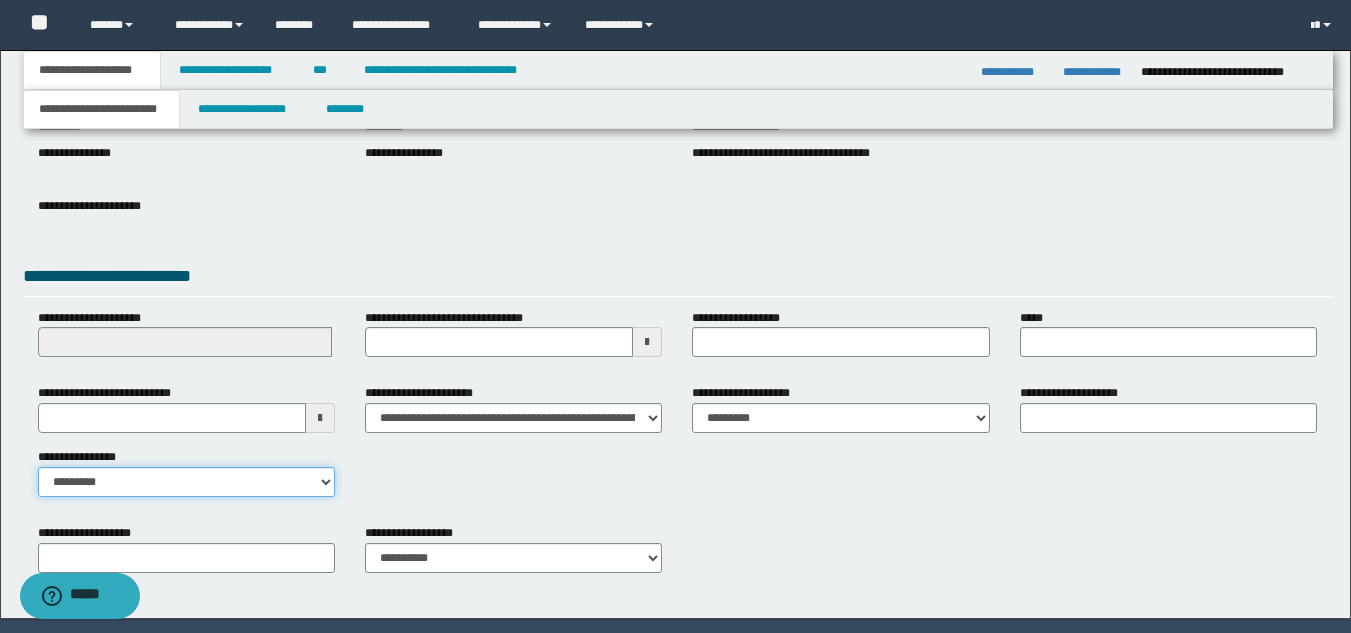 drag, startPoint x: 248, startPoint y: 482, endPoint x: 247, endPoint y: 495, distance: 13.038404 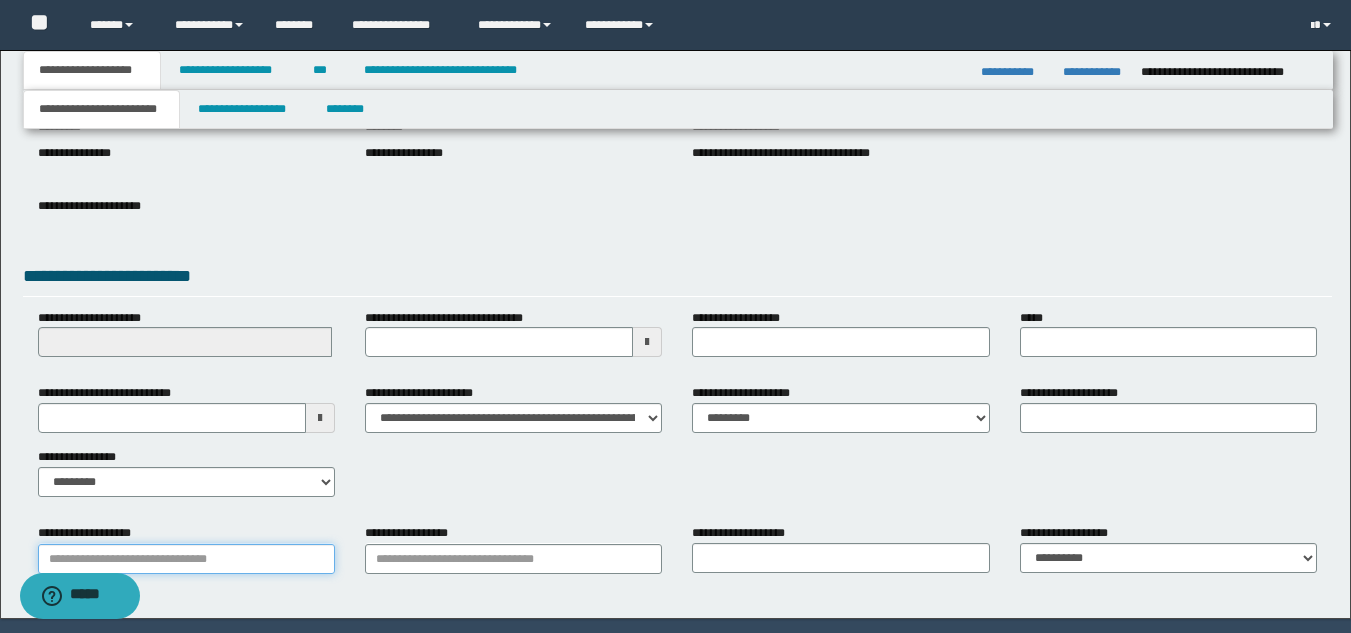 drag, startPoint x: 198, startPoint y: 561, endPoint x: 261, endPoint y: 561, distance: 63 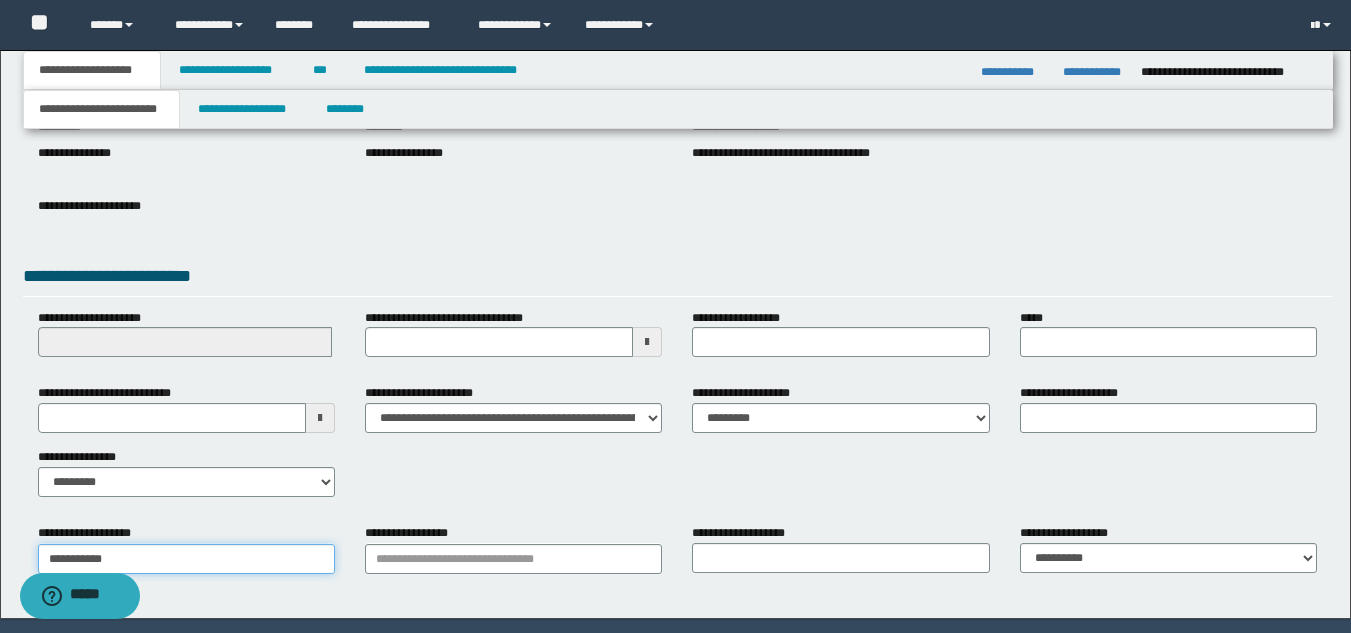 type on "**********" 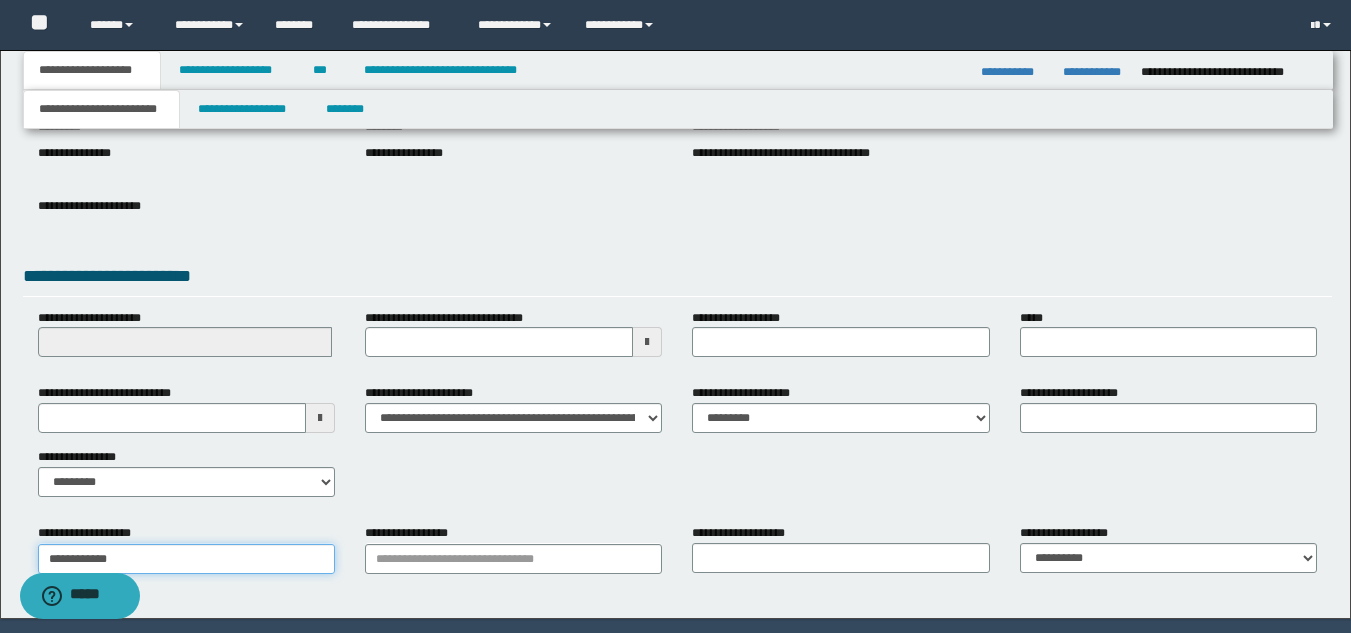 type on "**********" 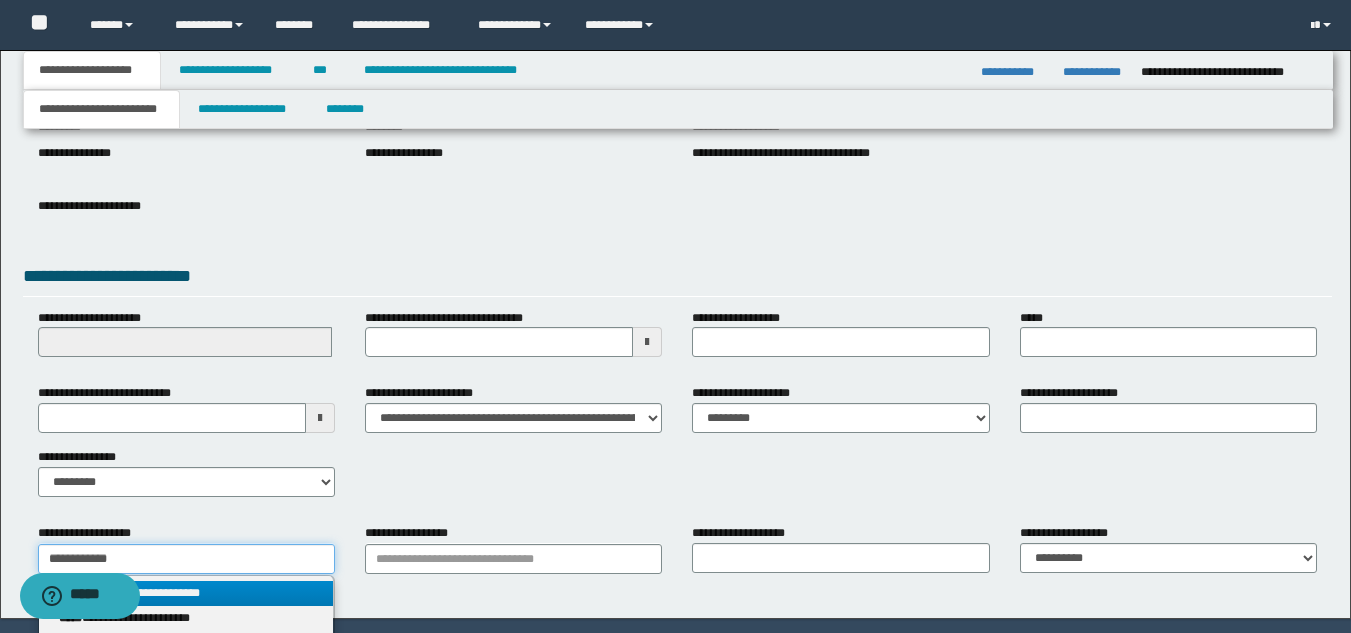 type on "**********" 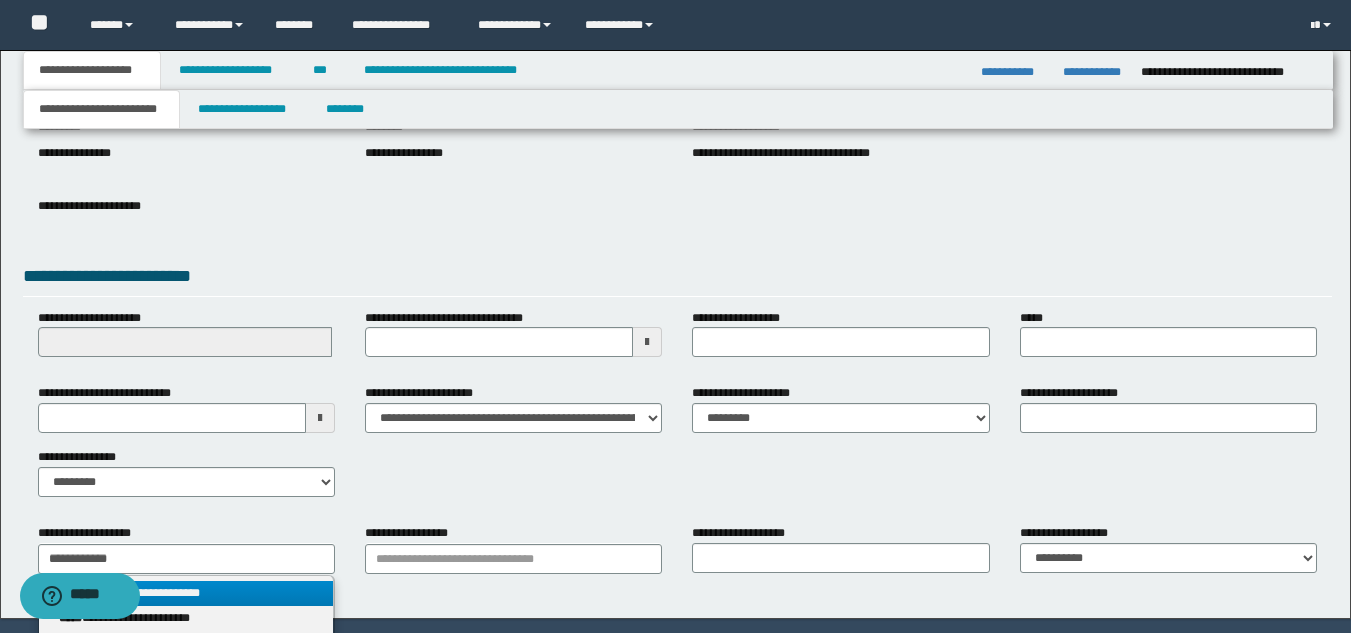 click on "**********" at bounding box center [186, 593] 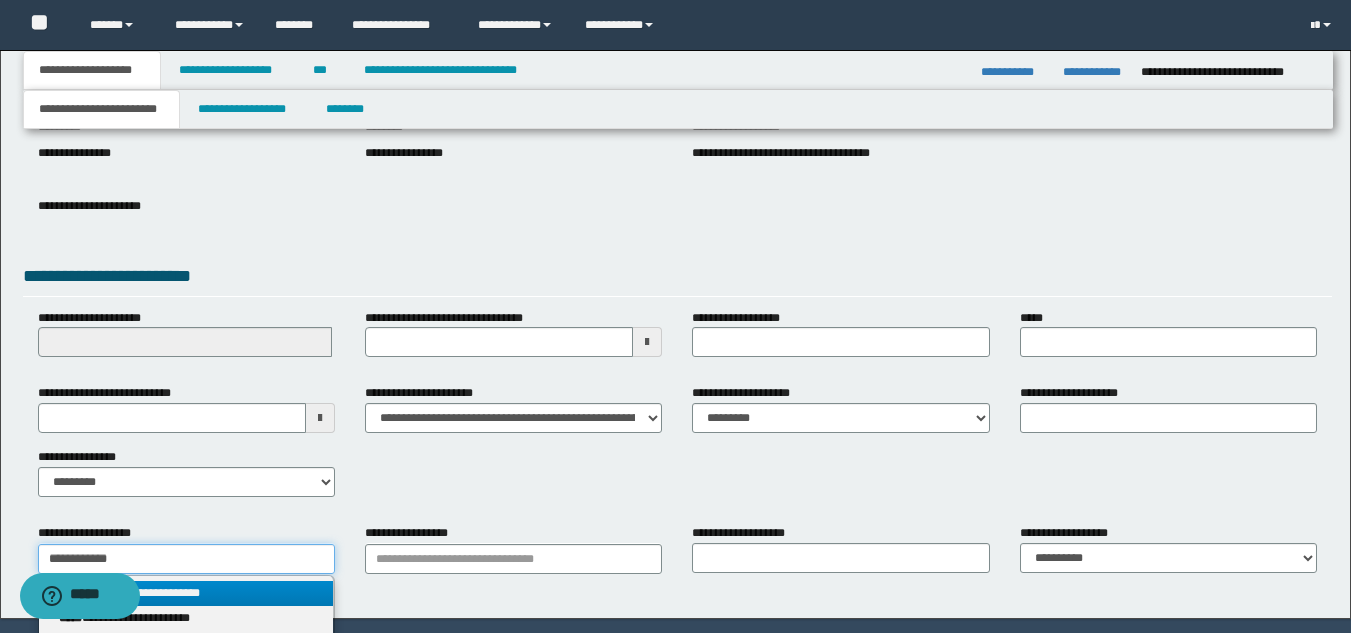 type 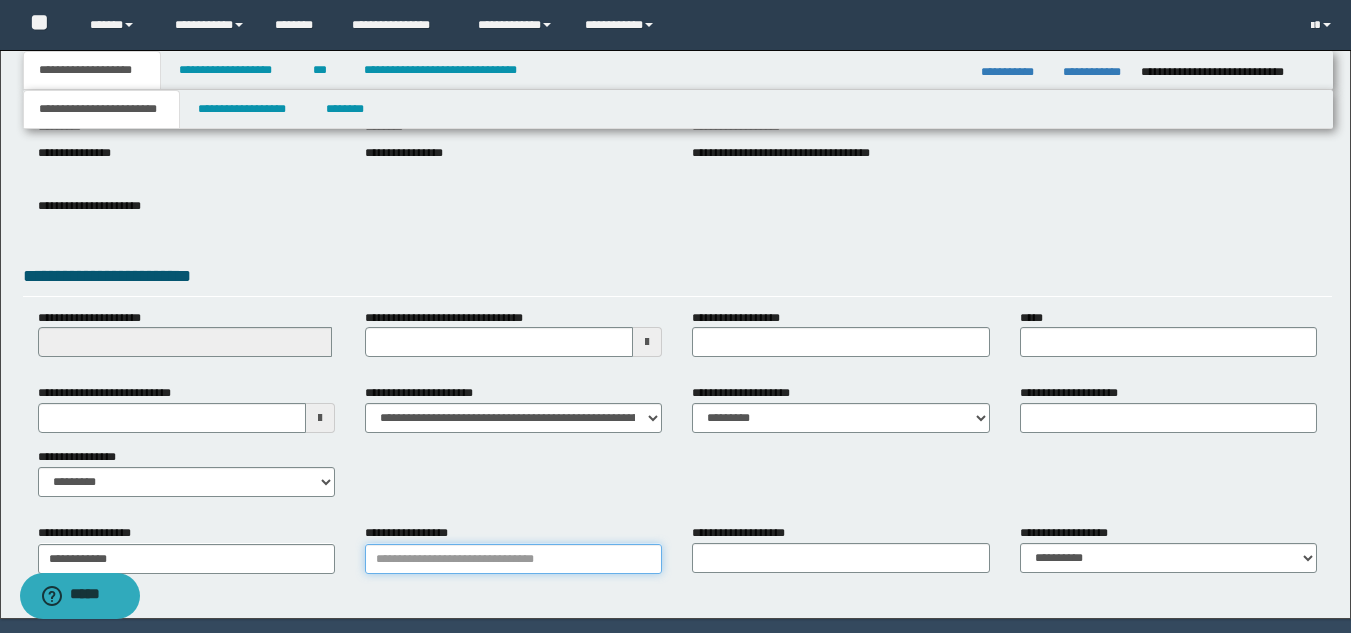 click on "**********" at bounding box center (513, 559) 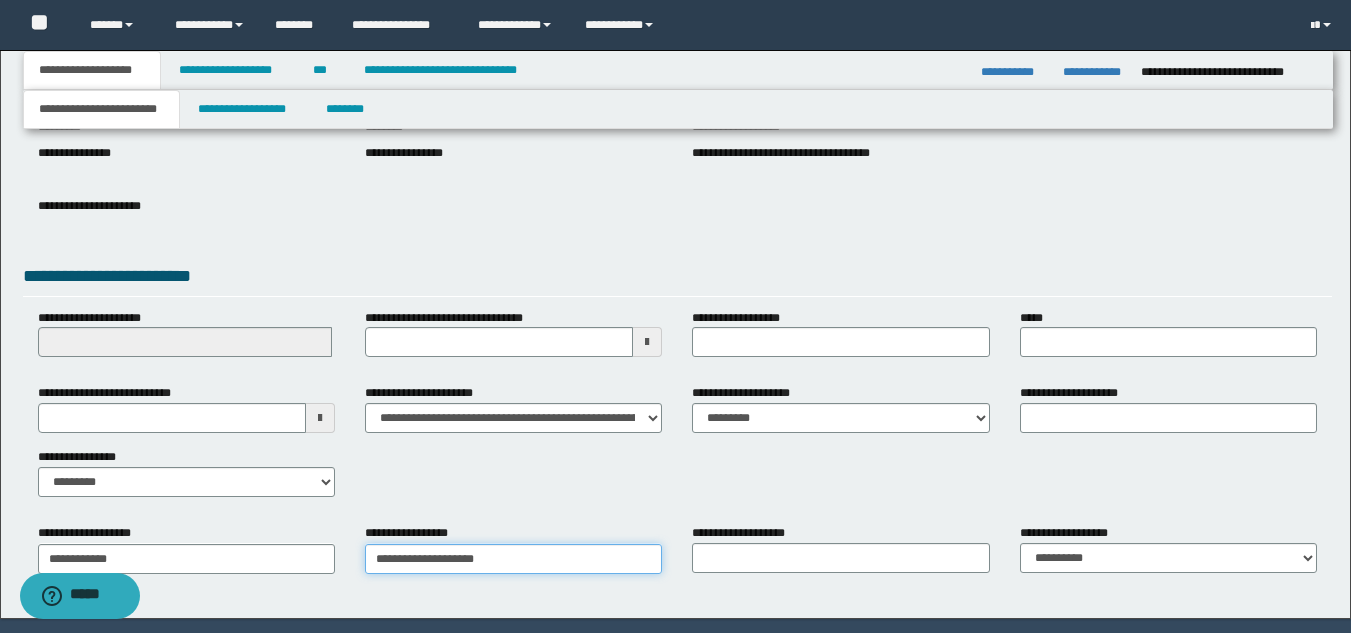 type on "**********" 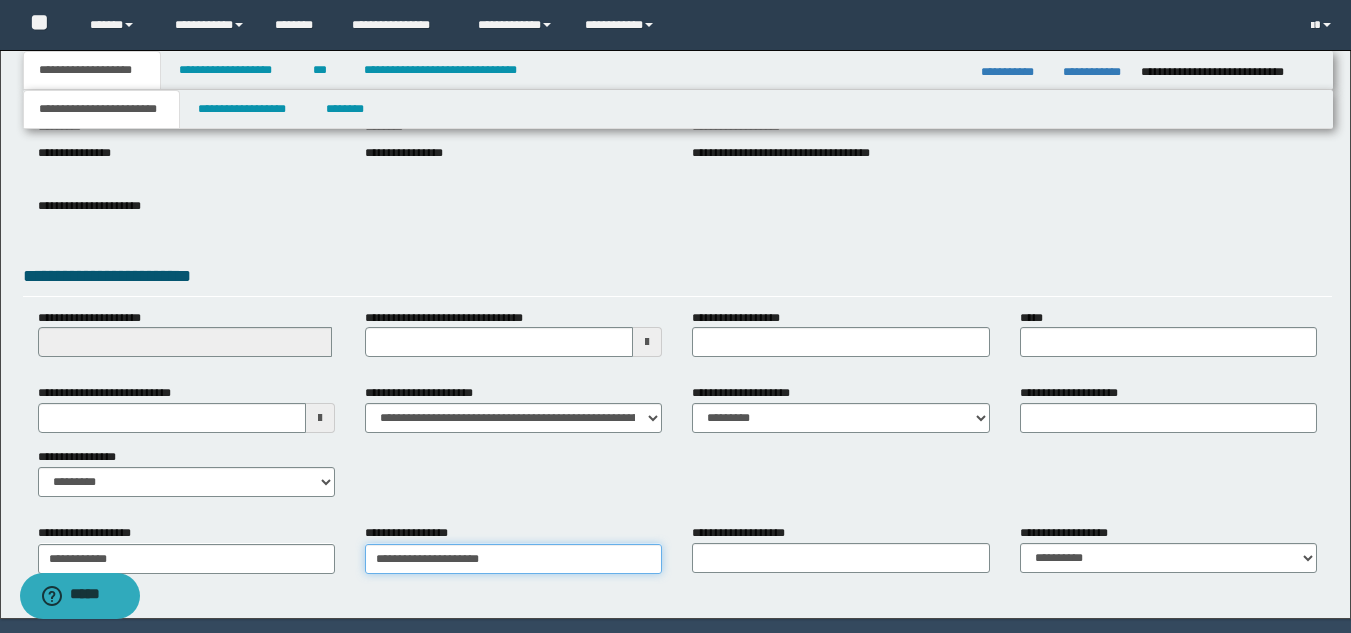 type on "**********" 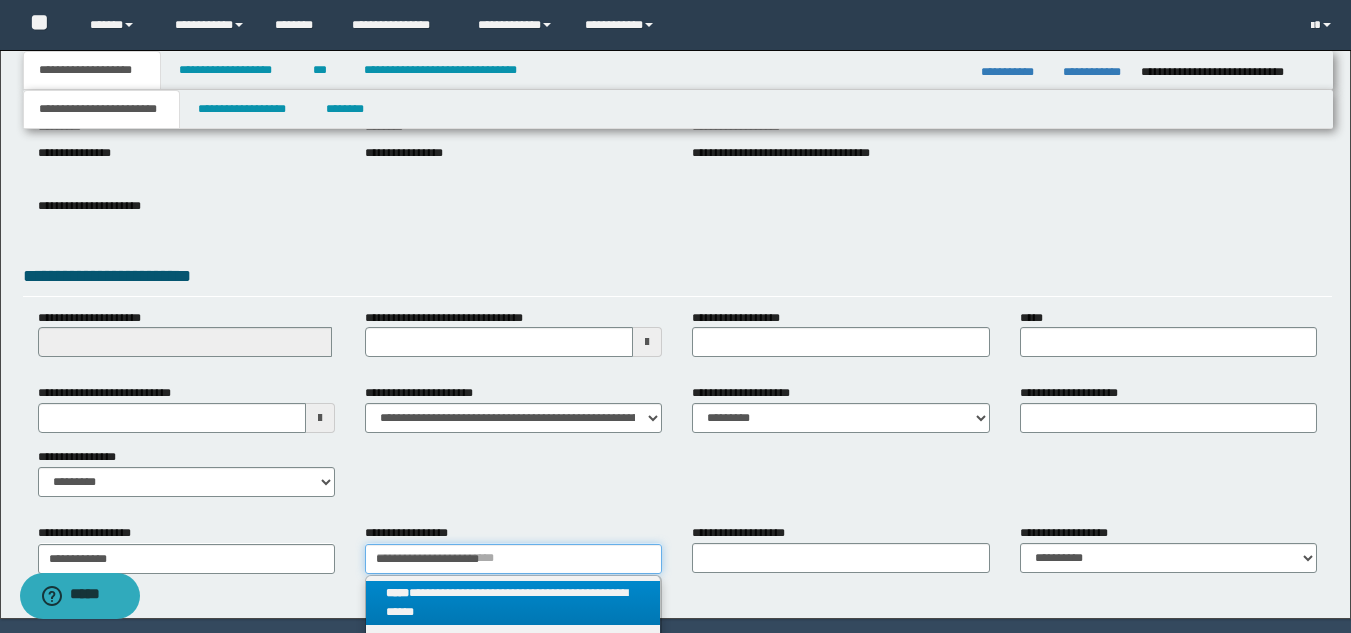 type on "**********" 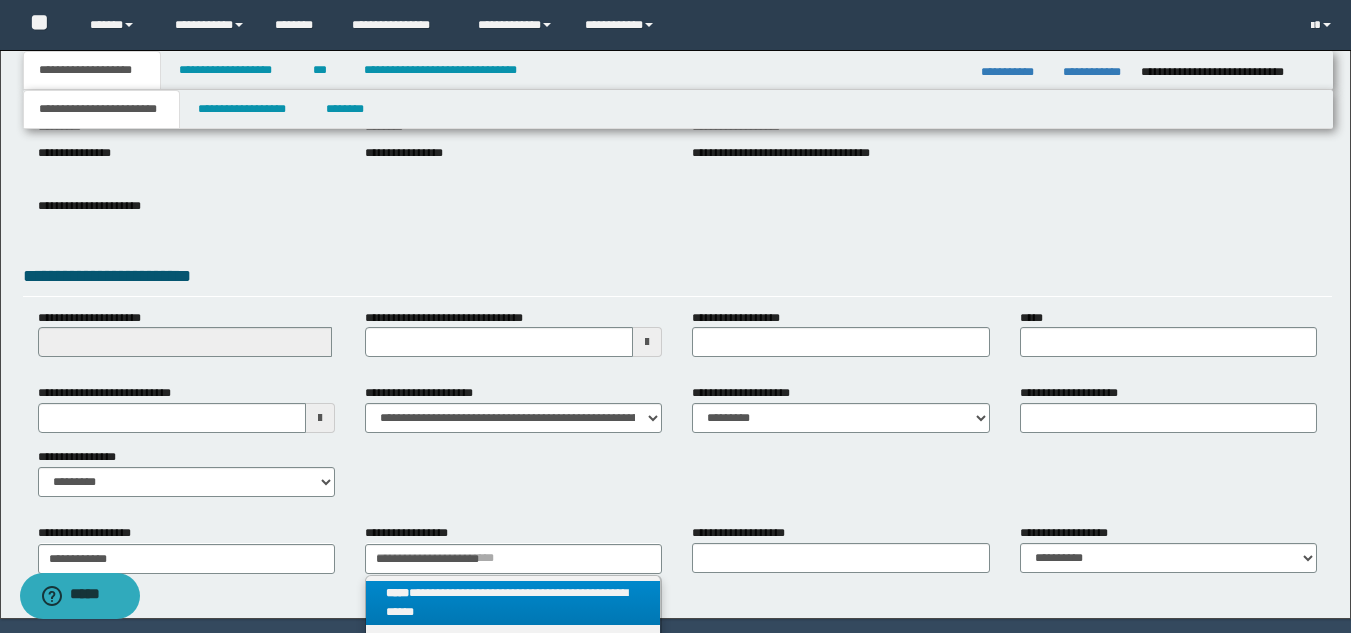 drag, startPoint x: 453, startPoint y: 597, endPoint x: 466, endPoint y: 599, distance: 13.152946 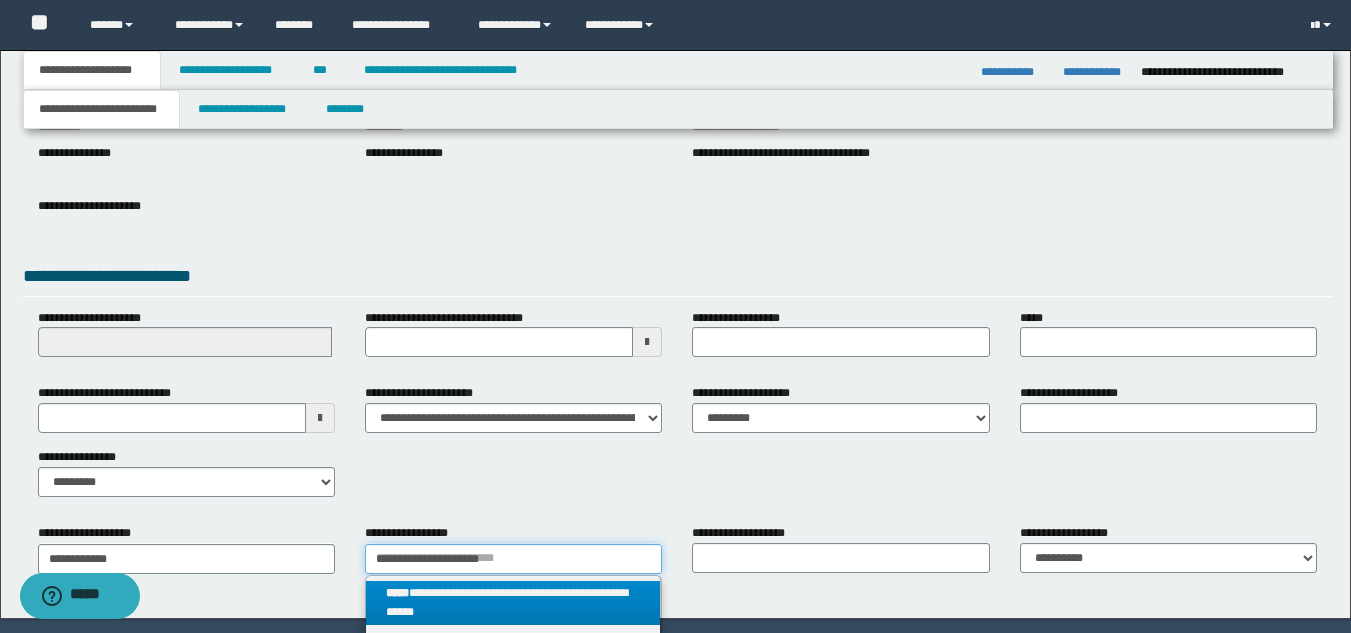 type 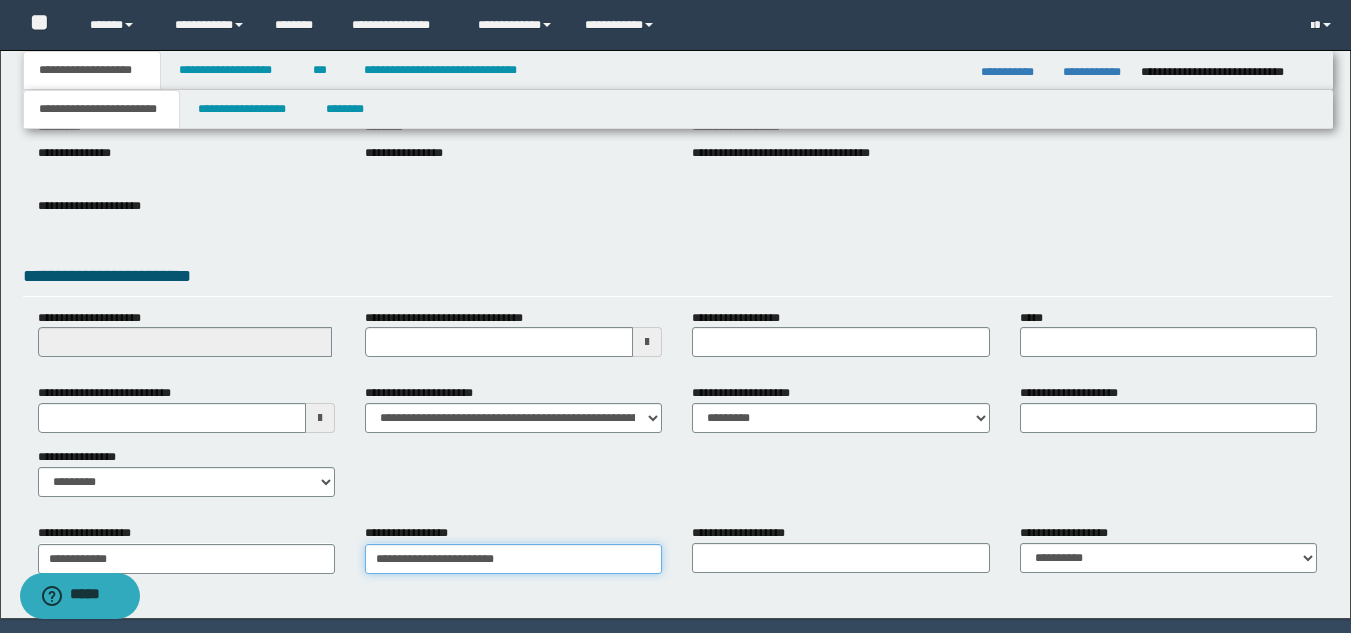 type on "**********" 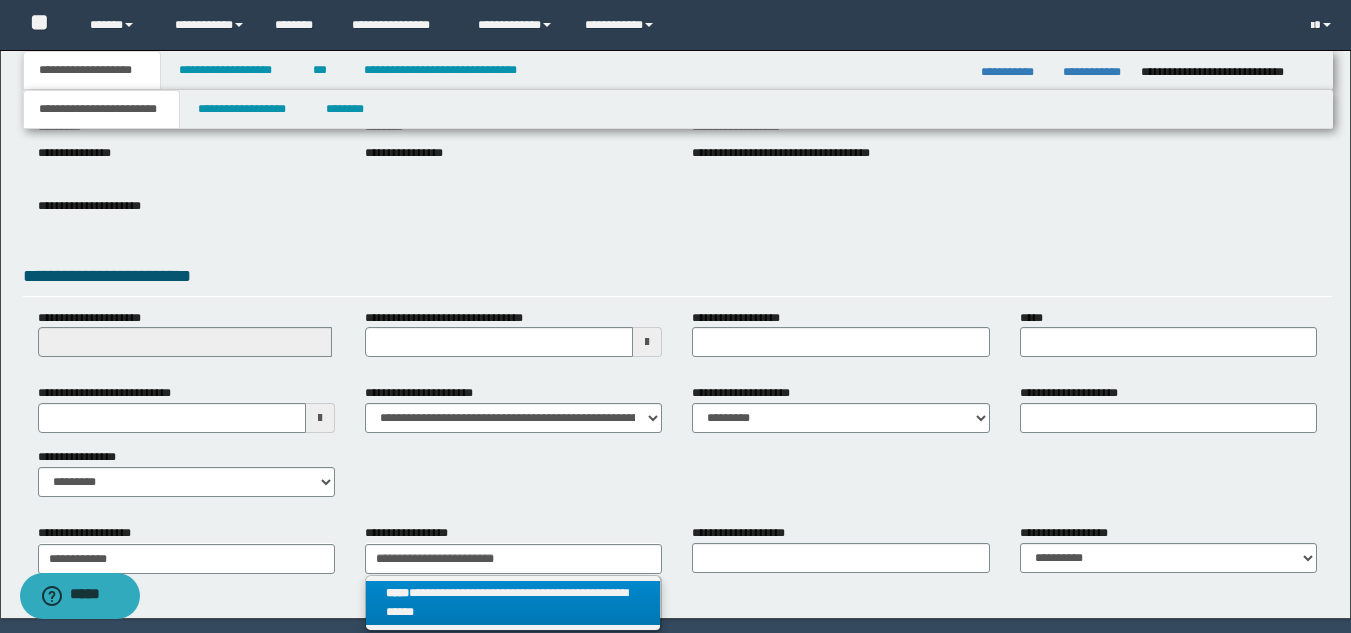 click on "**********" at bounding box center (513, 603) 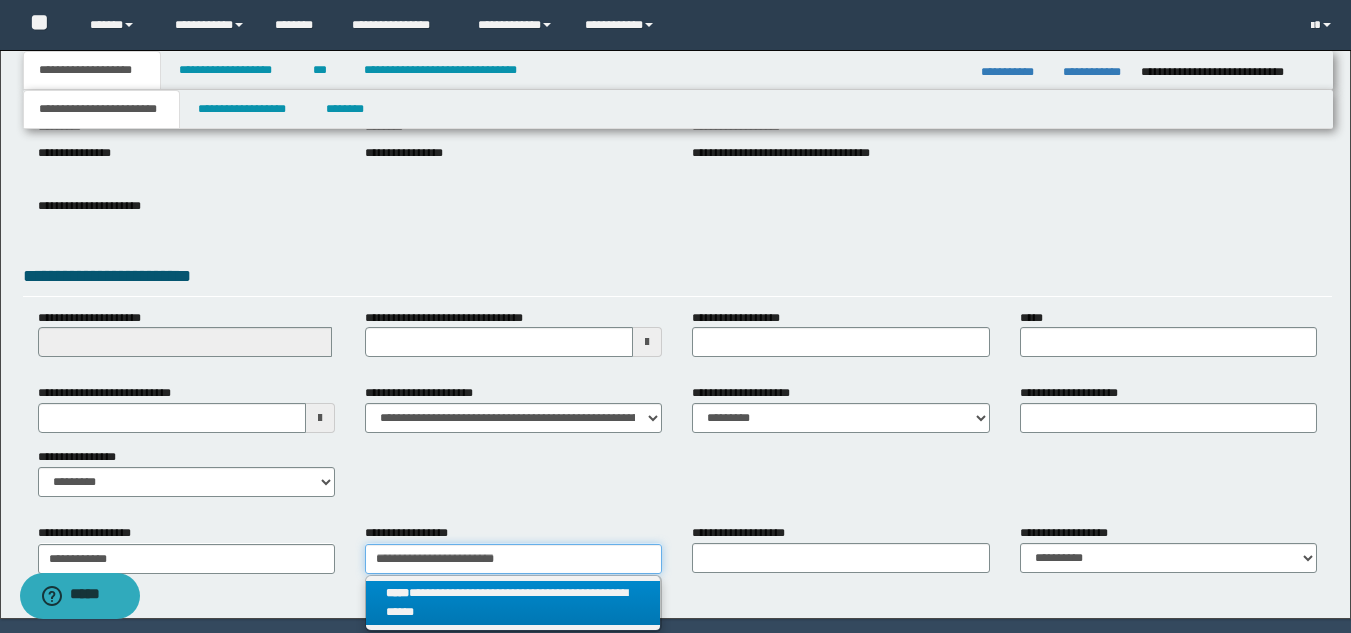 type 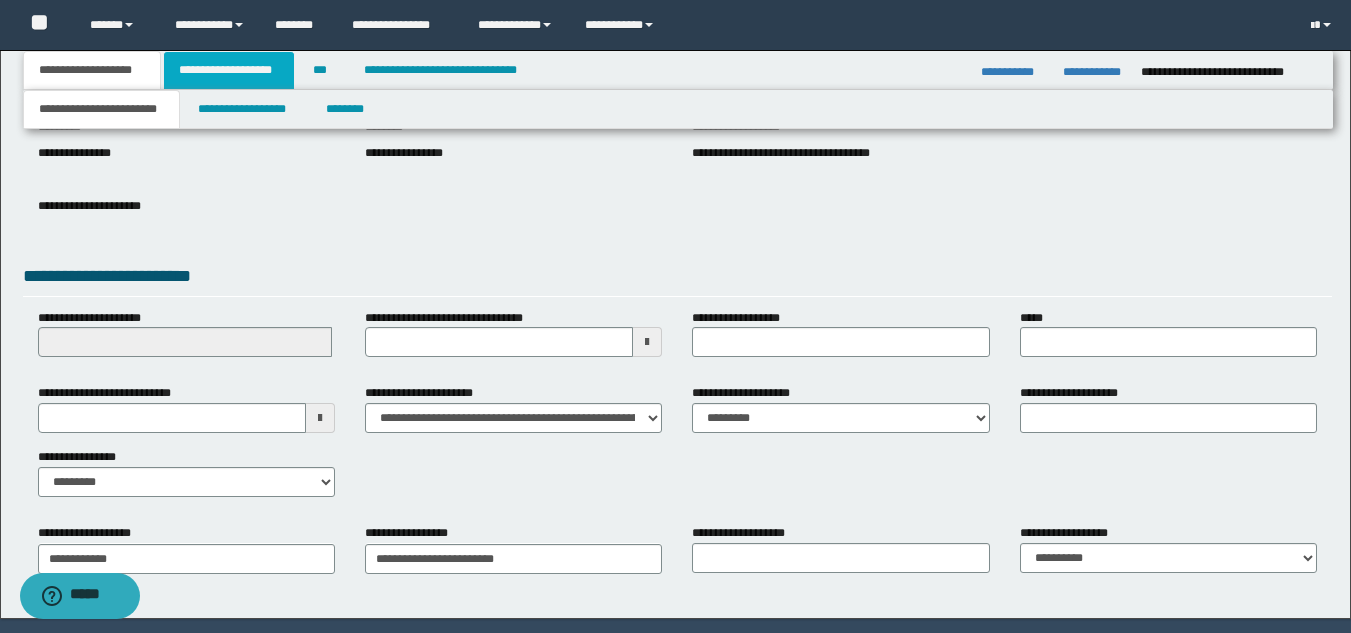 click on "**********" at bounding box center [229, 70] 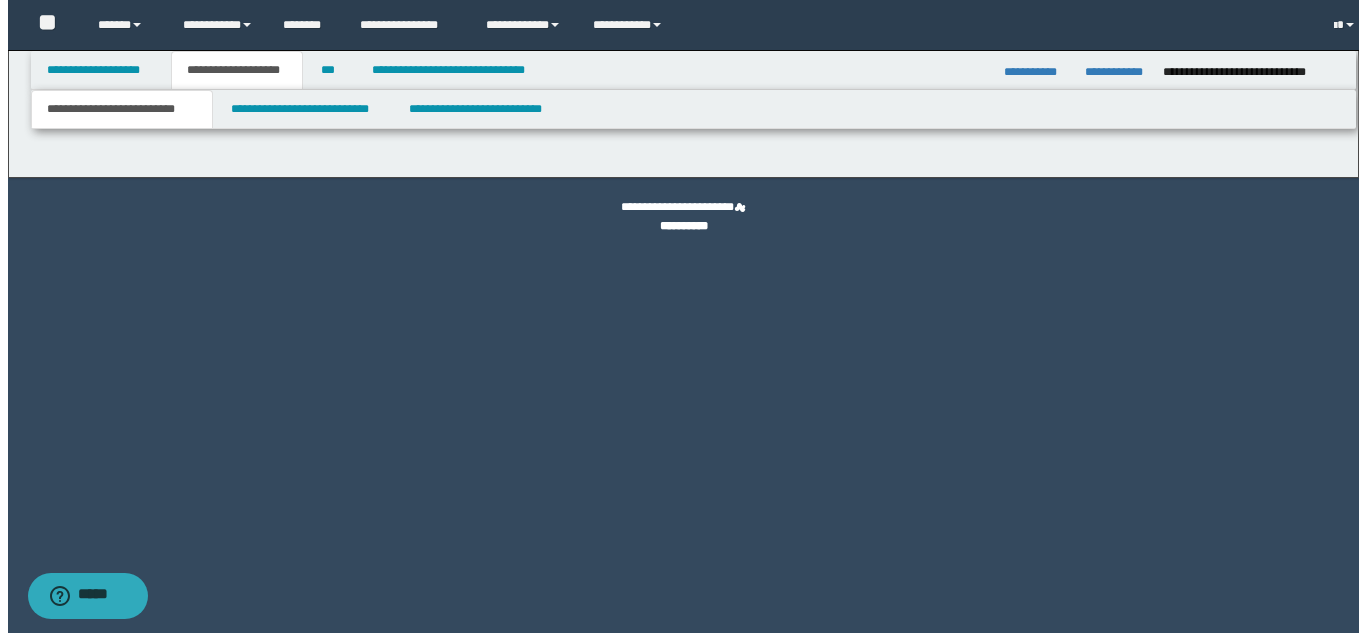 scroll, scrollTop: 0, scrollLeft: 0, axis: both 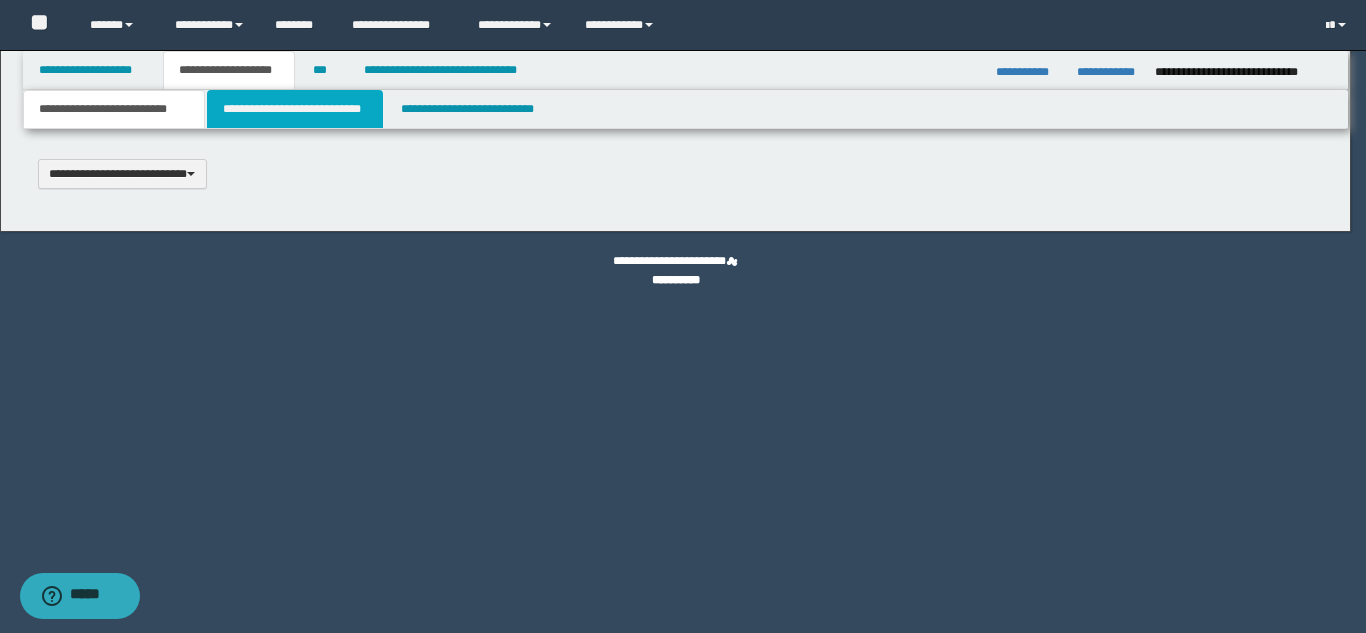 click on "**********" at bounding box center [295, 109] 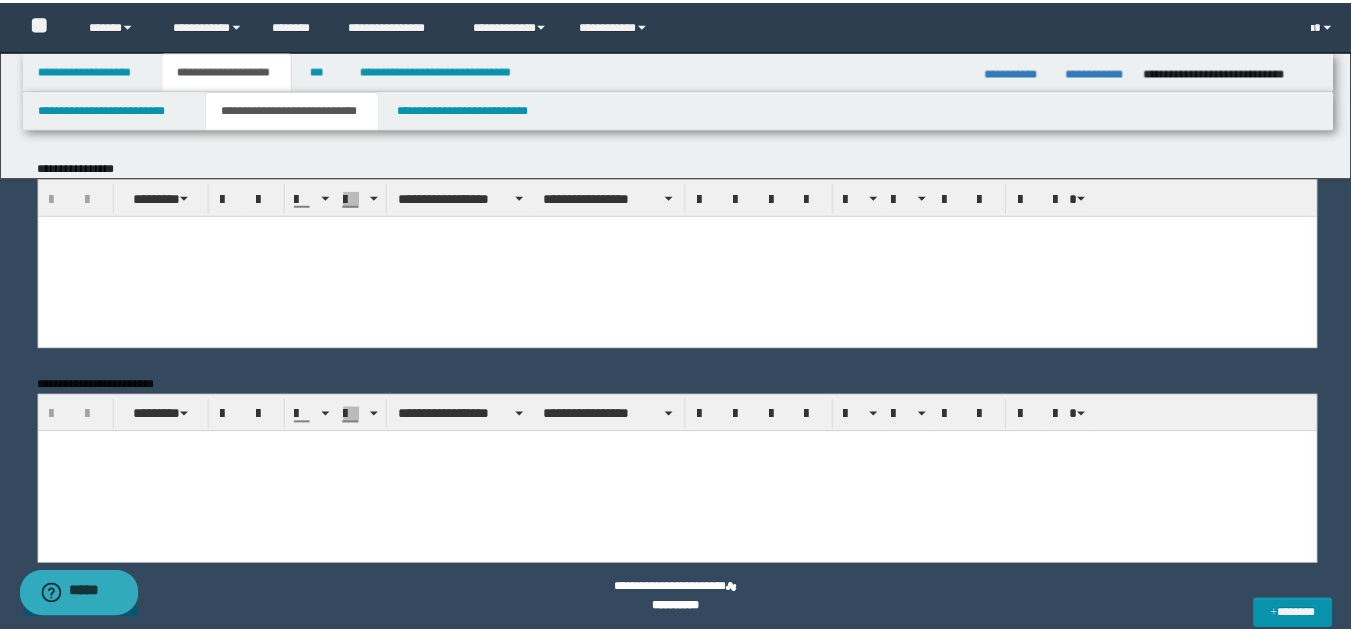 scroll, scrollTop: 0, scrollLeft: 0, axis: both 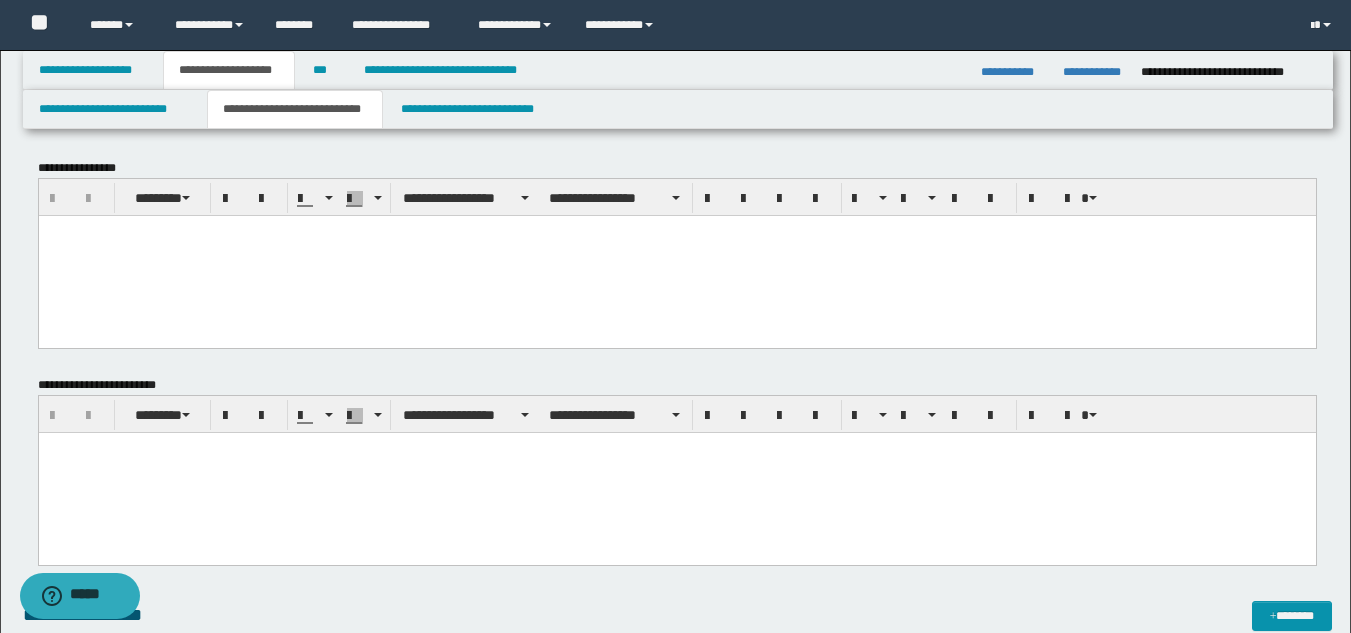 click at bounding box center [676, 255] 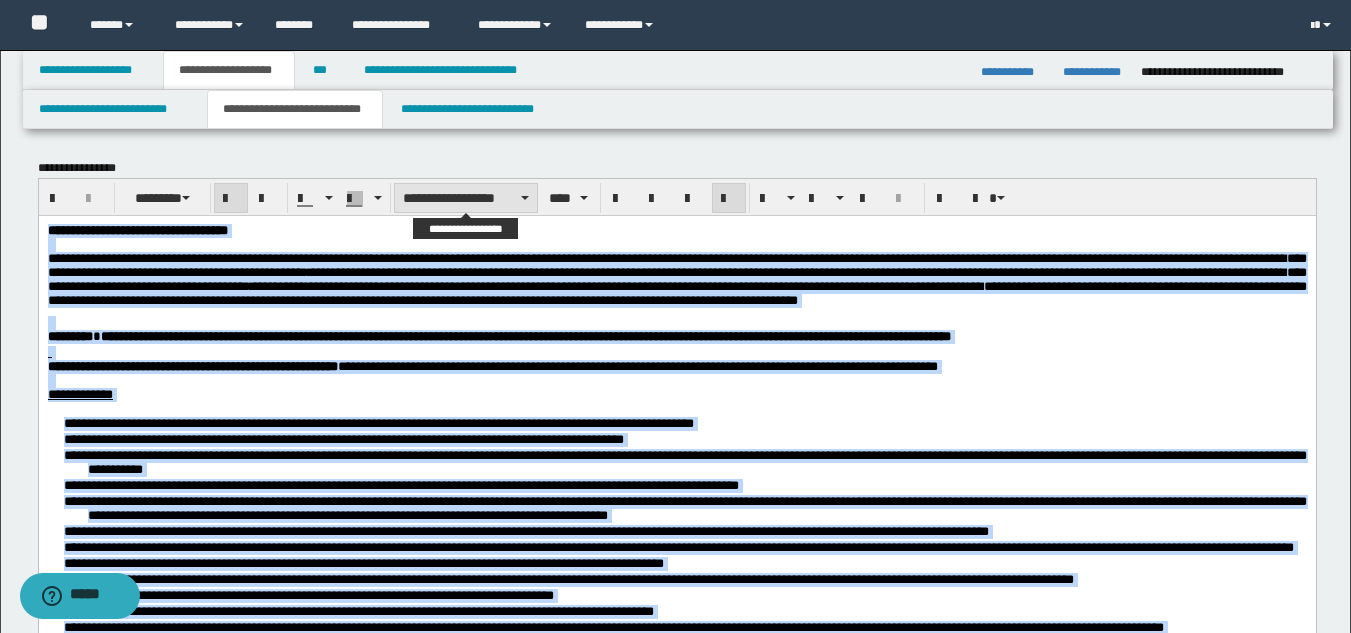click on "**********" at bounding box center (466, 198) 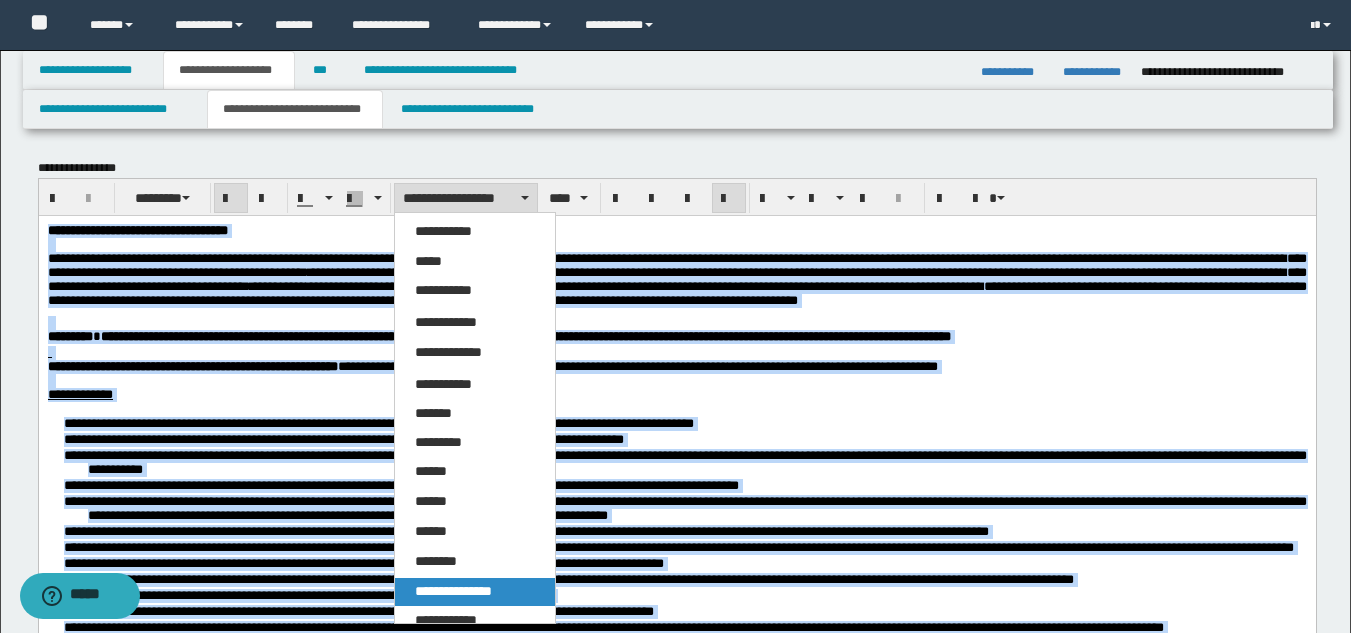 click on "**********" at bounding box center (453, 591) 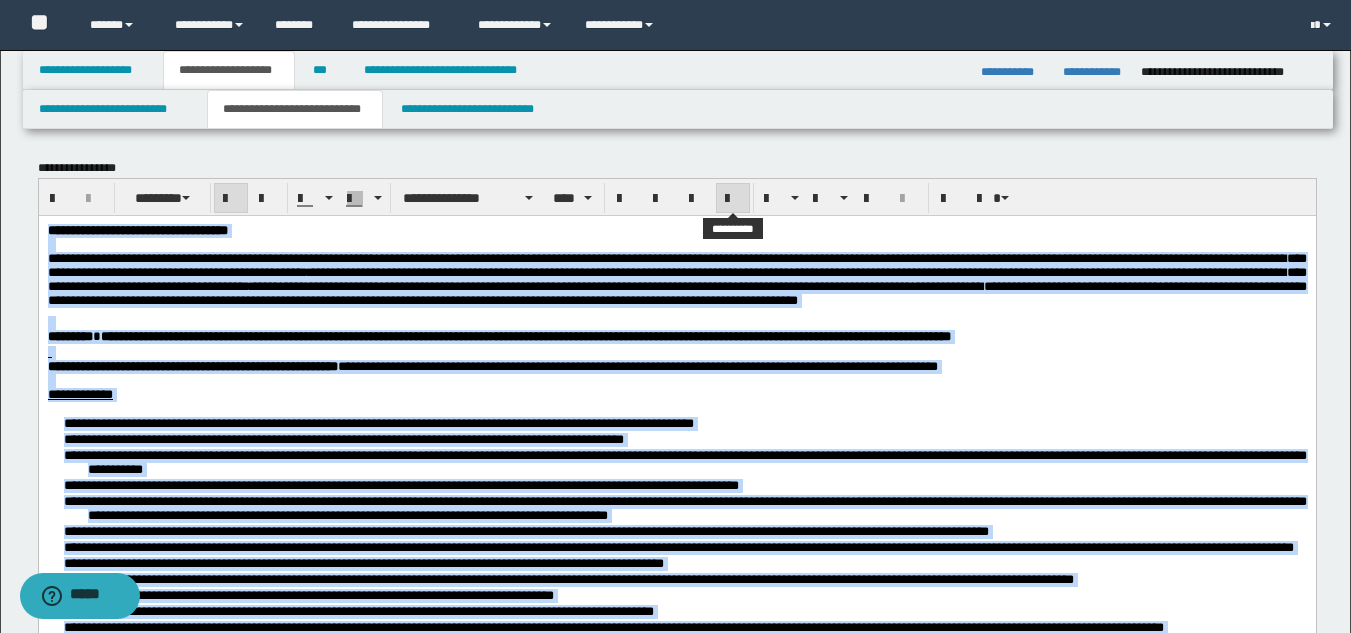 click at bounding box center [733, 199] 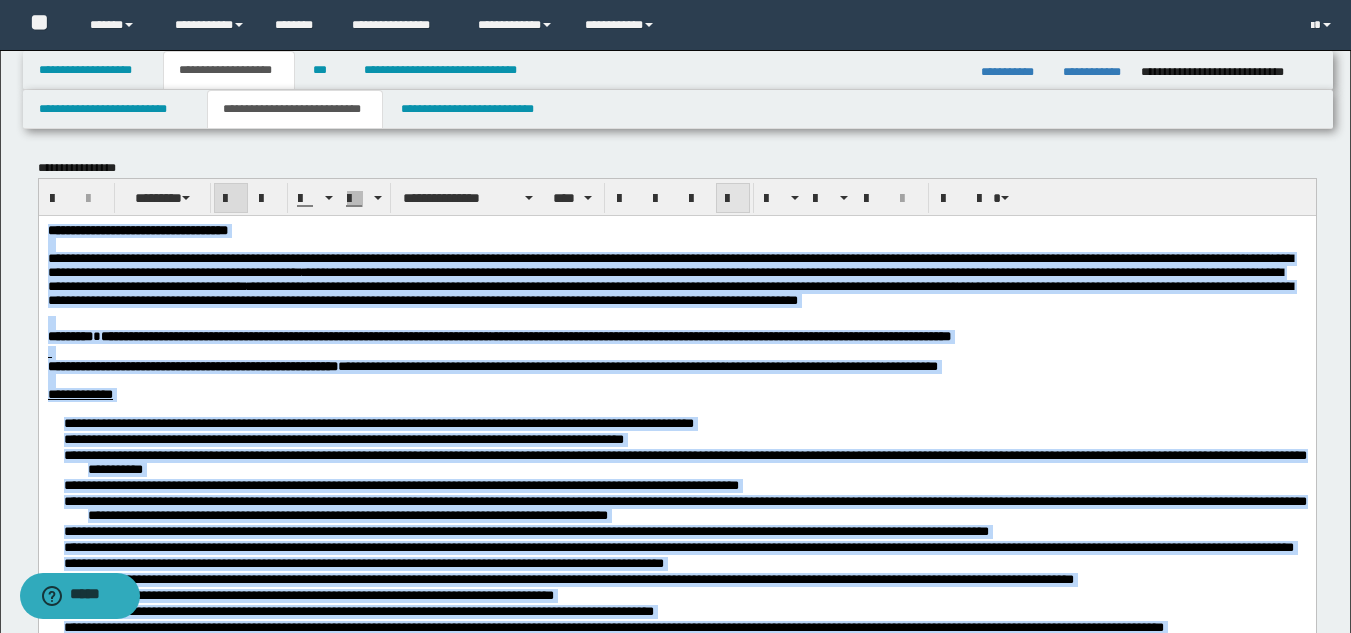drag, startPoint x: 736, startPoint y: 197, endPoint x: 649, endPoint y: 45, distance: 175.13708 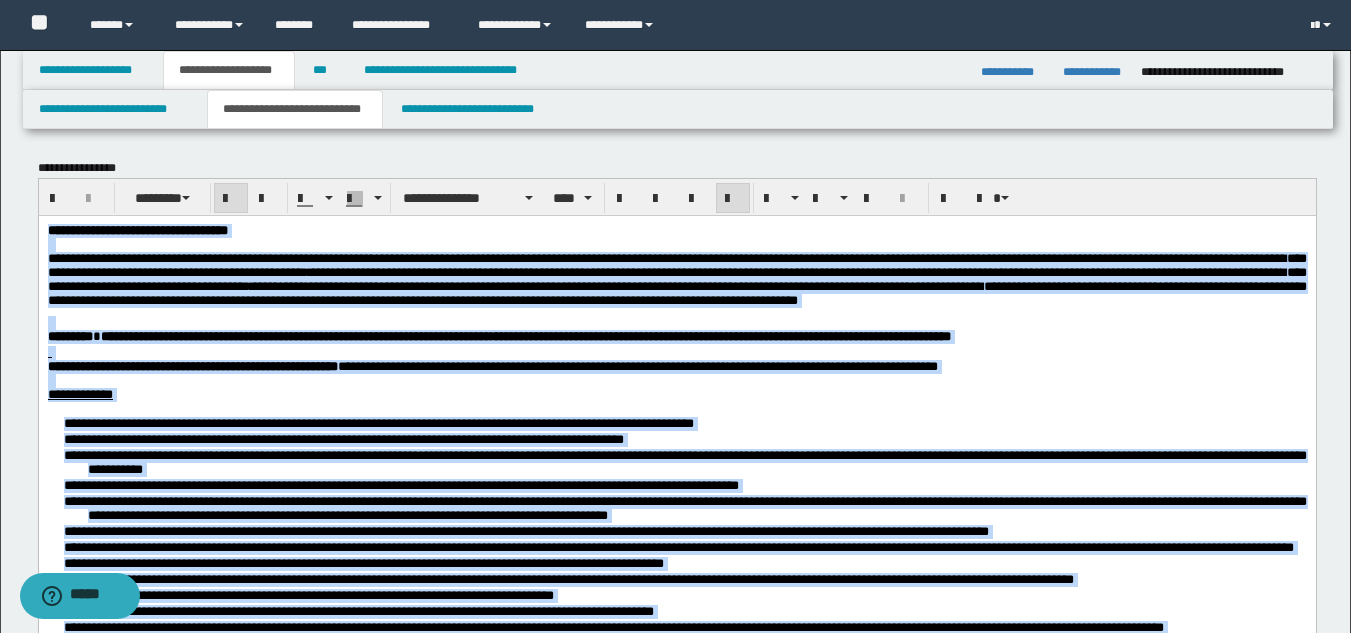 click on "**********" at bounding box center [434, 271] 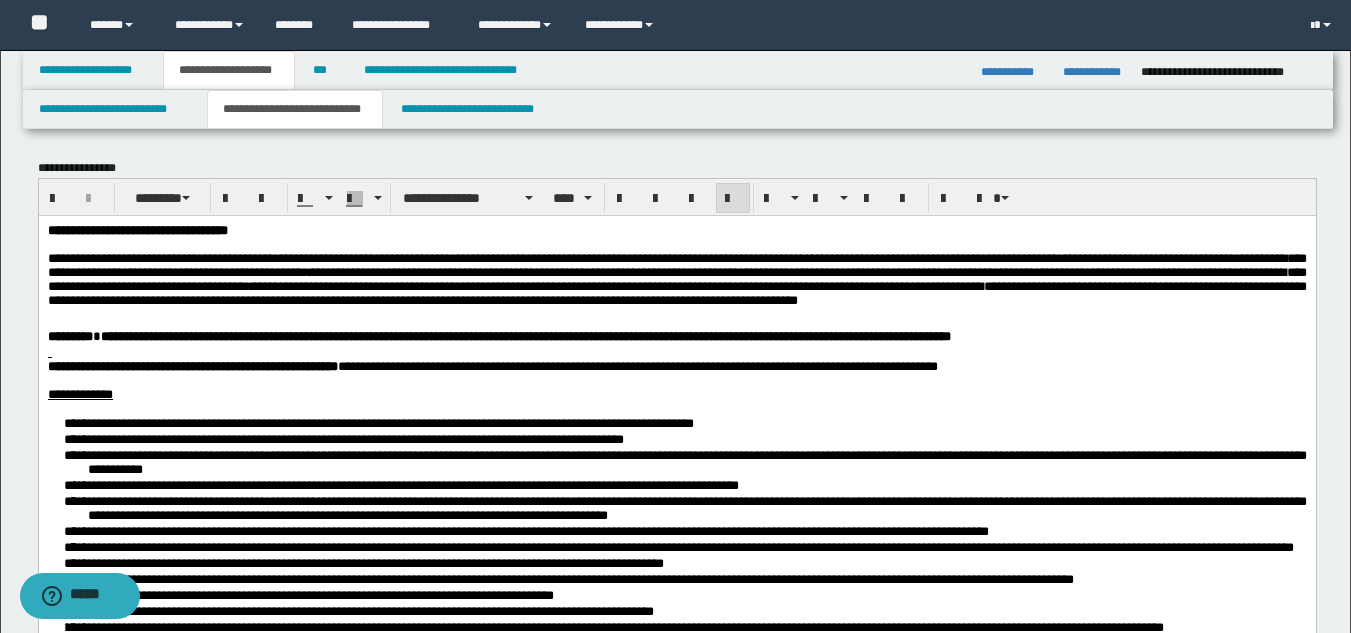 click on "**********" at bounding box center [137, 229] 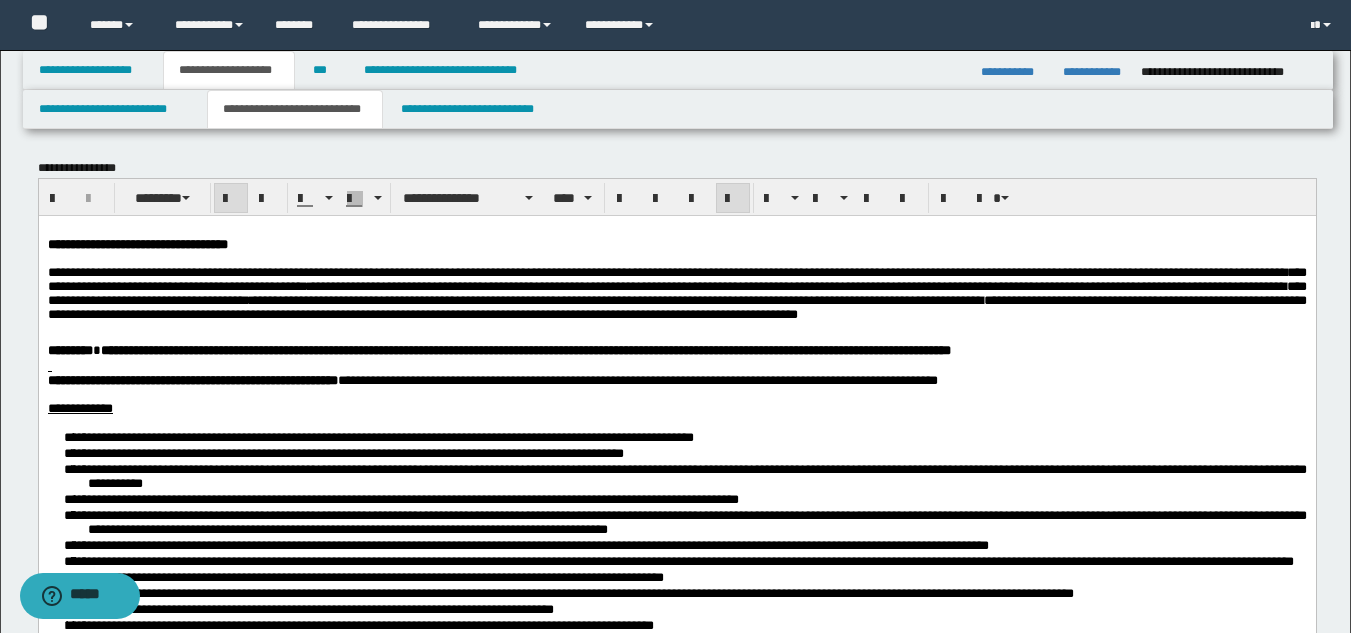 click on "**********" at bounding box center [654, 271] 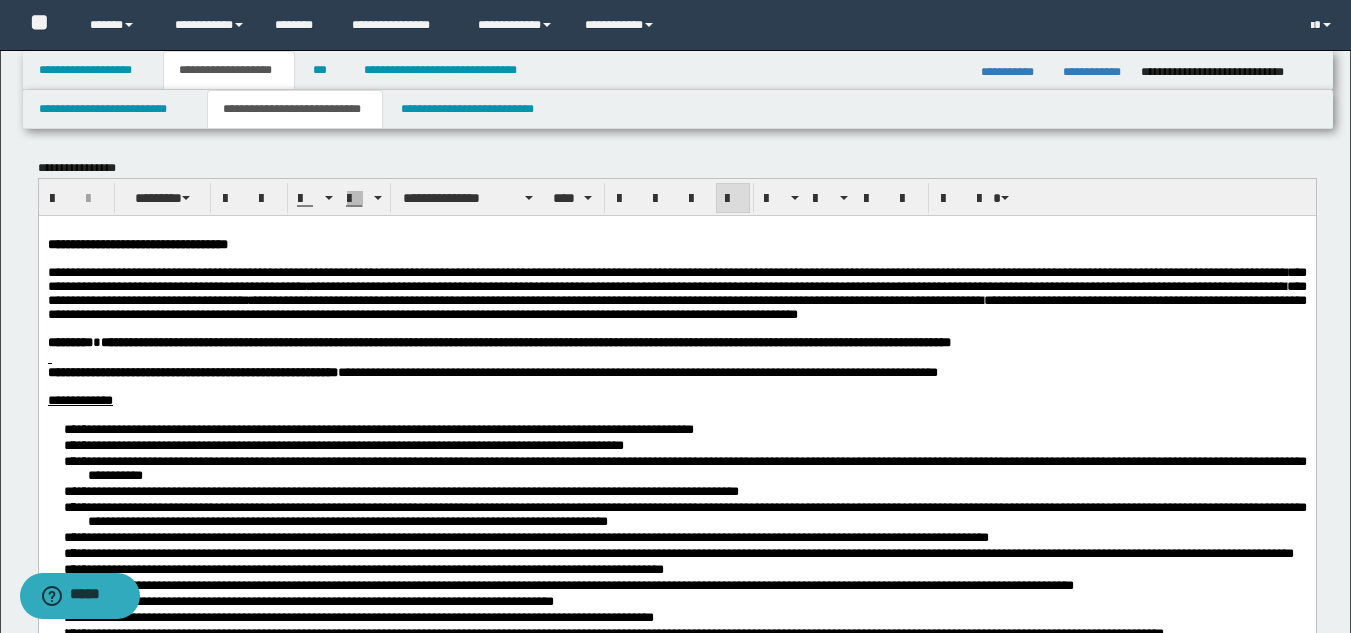 click on "**********" at bounding box center [654, 271] 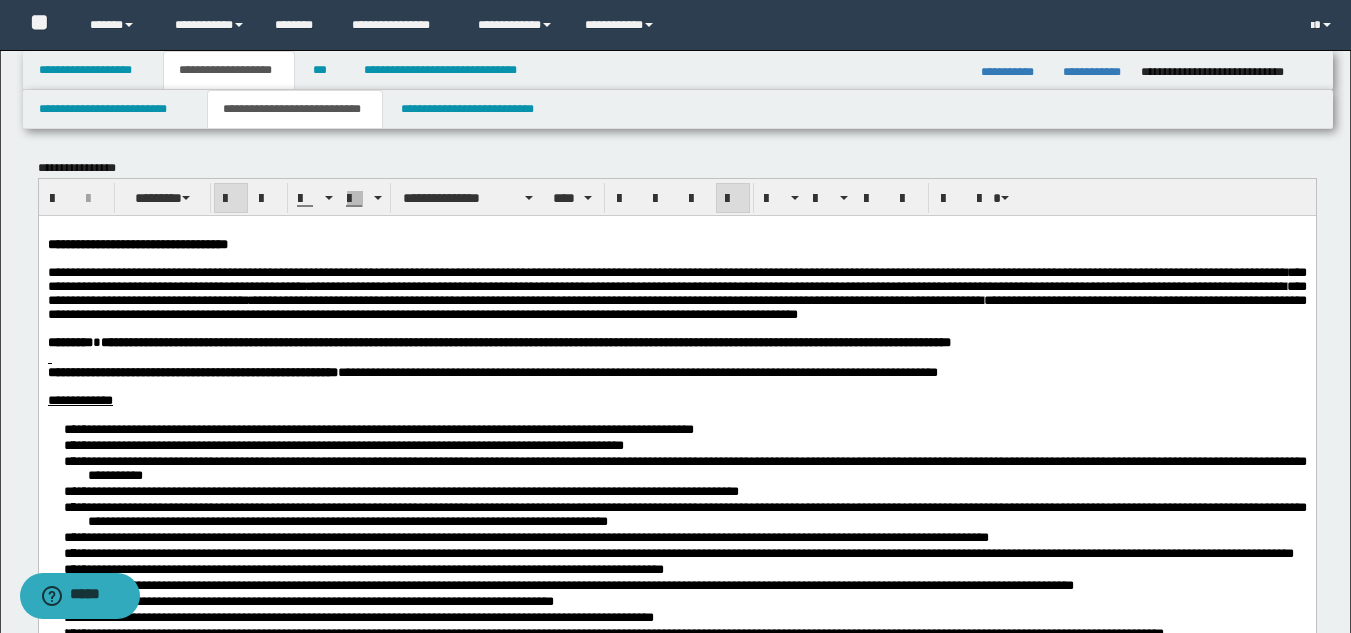 click on "**********" at bounding box center [676, 293] 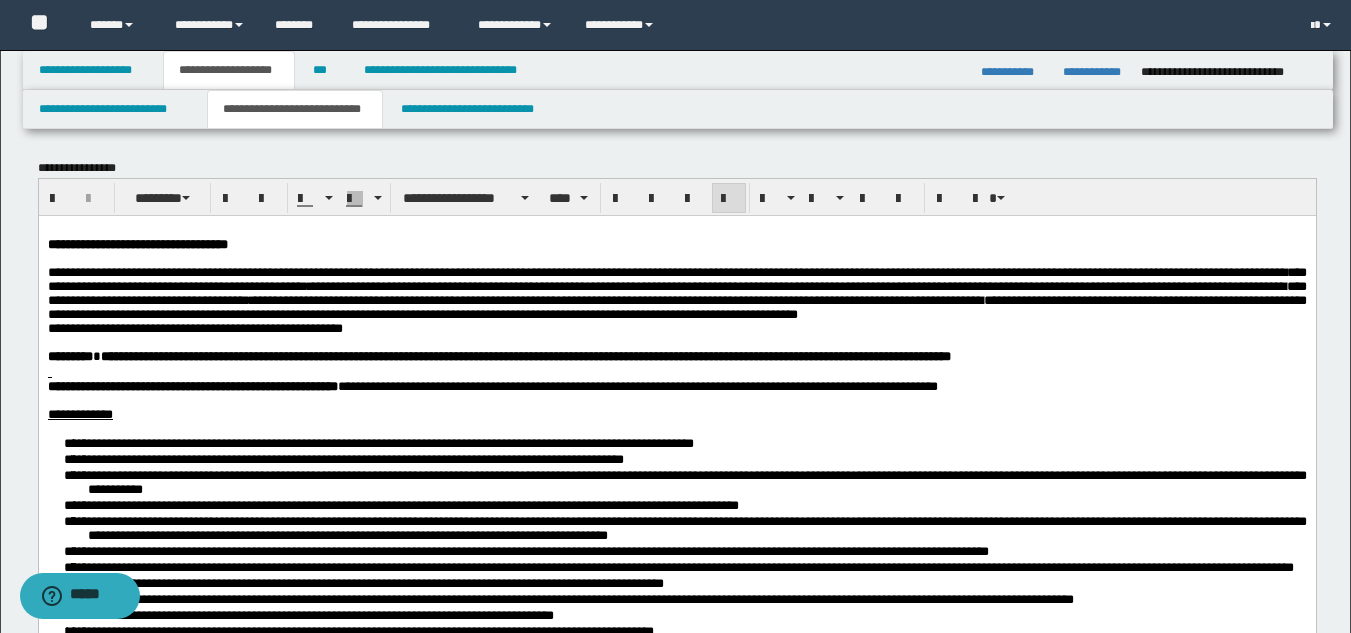 click on "**********" at bounding box center (194, 327) 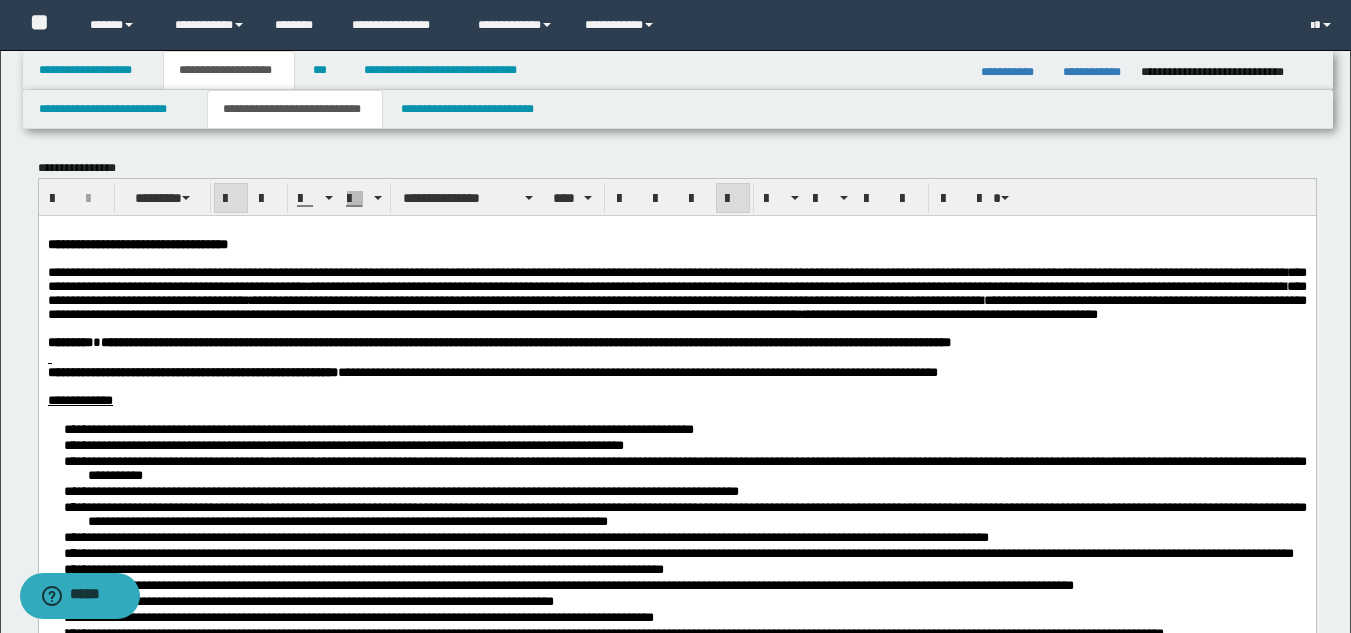 click on "**********" at bounding box center [295, 341] 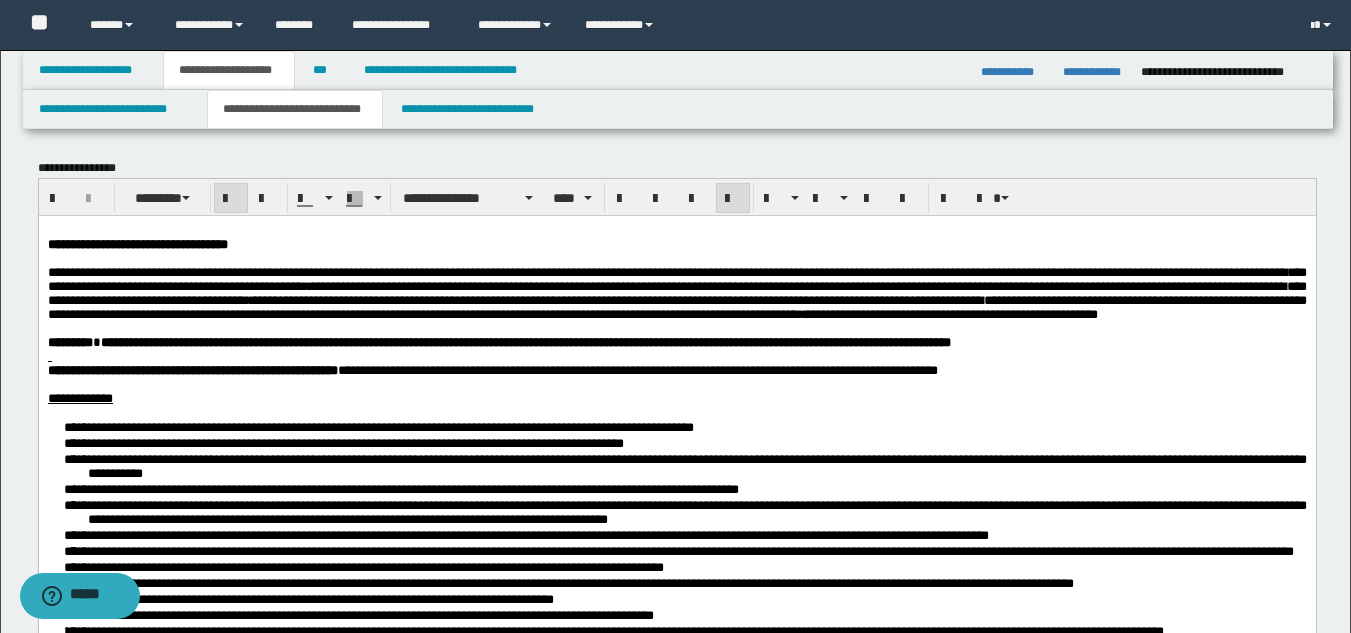 click at bounding box center [676, 356] 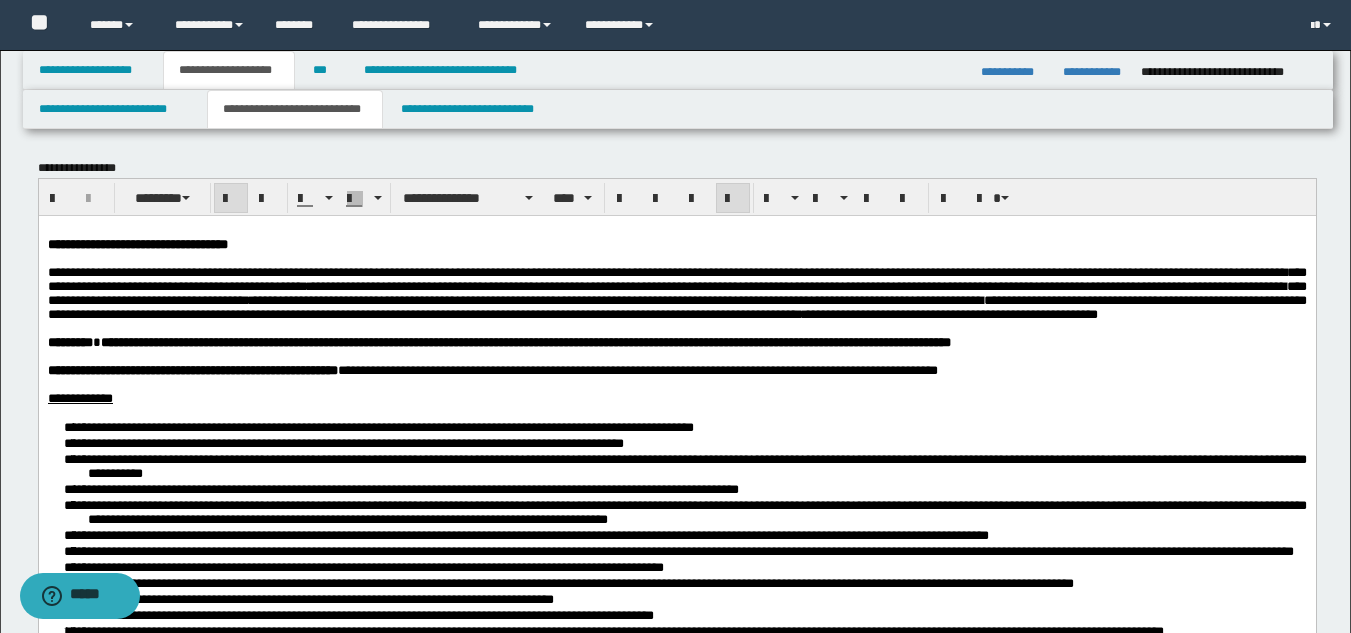 click on "**********" at bounding box center [676, 567] 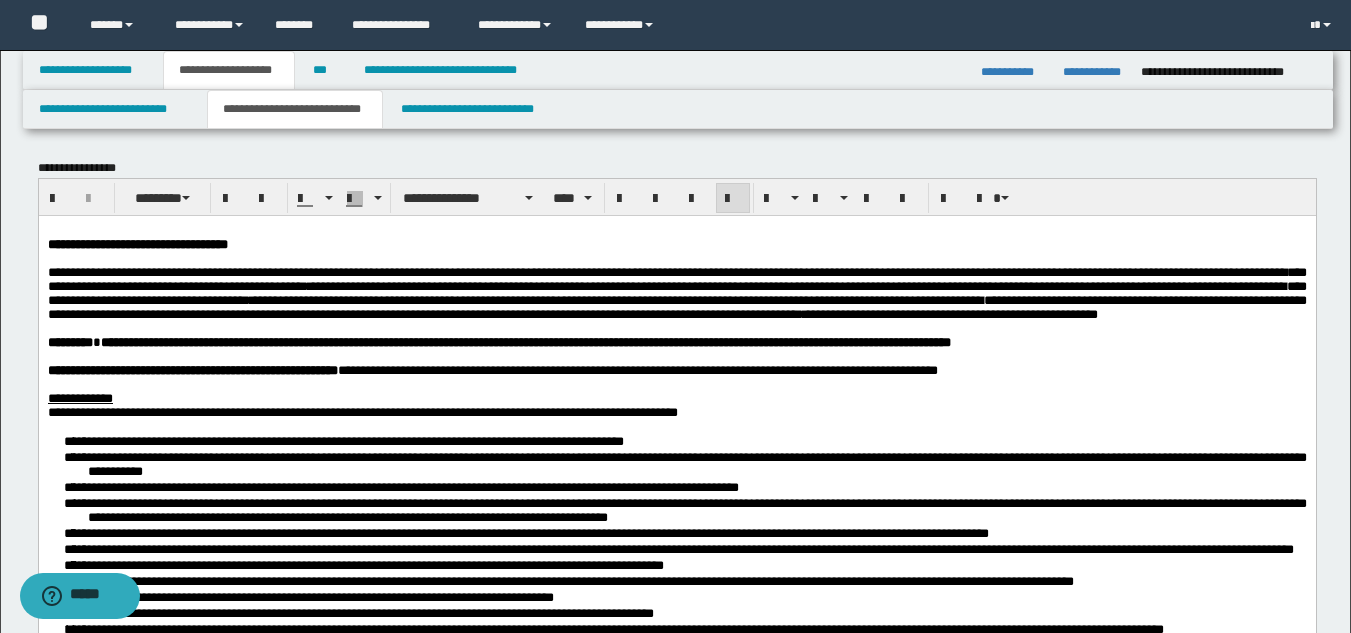 click on "**********" at bounding box center (676, 573) 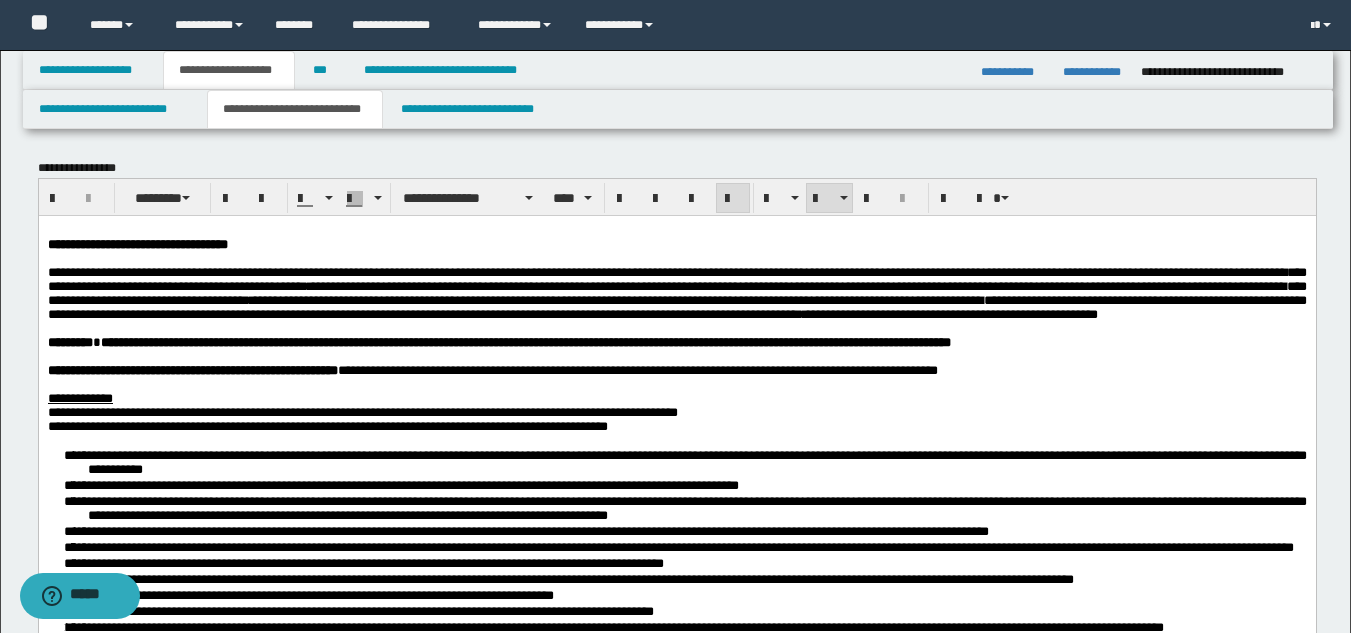click on "**********" at bounding box center (676, 579) 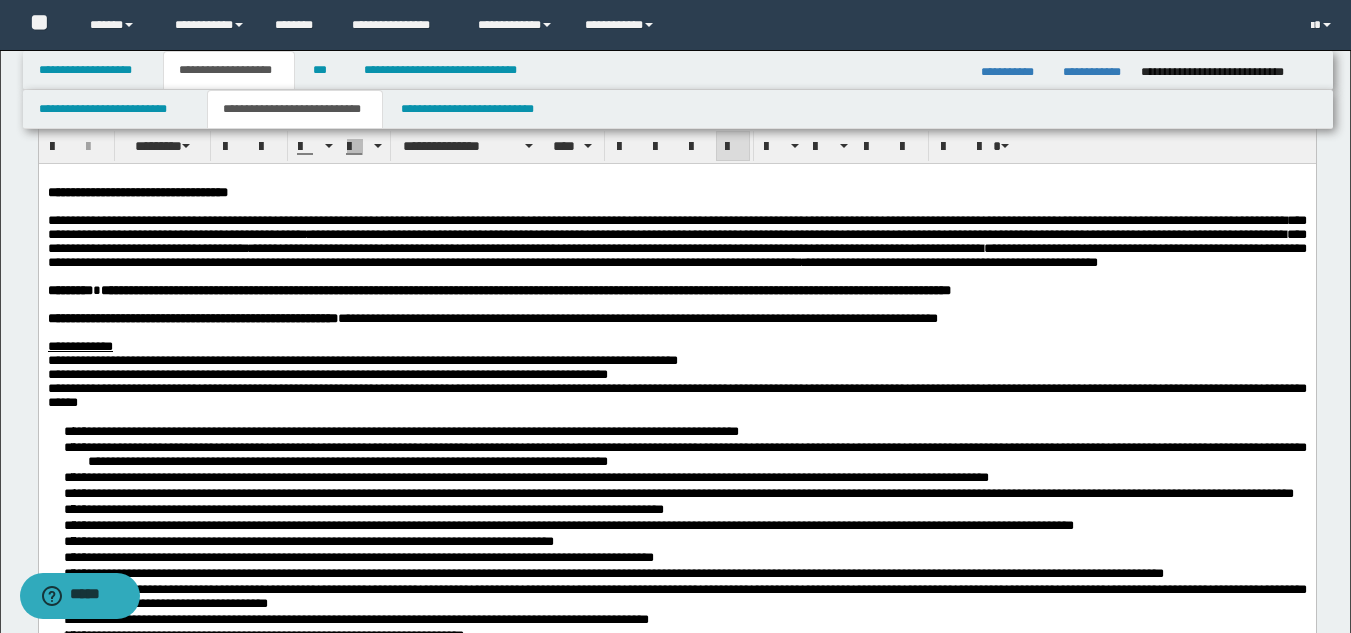 scroll, scrollTop: 100, scrollLeft: 0, axis: vertical 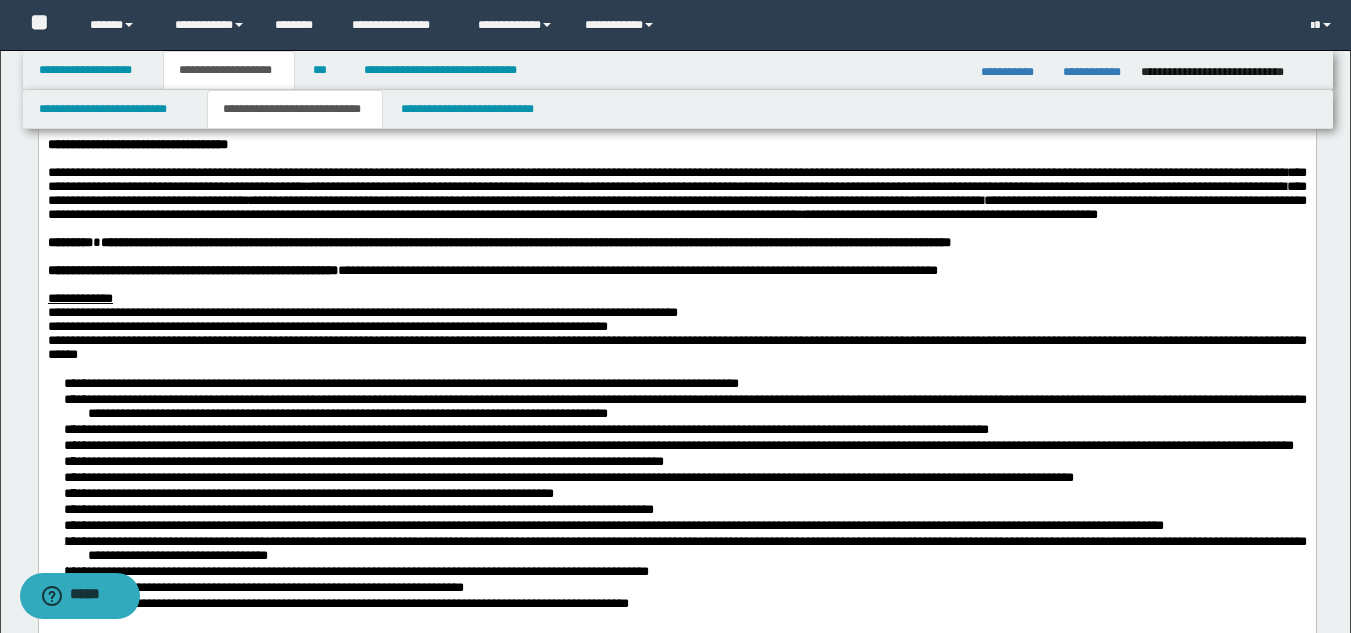 click on "**********" at bounding box center [676, 492] 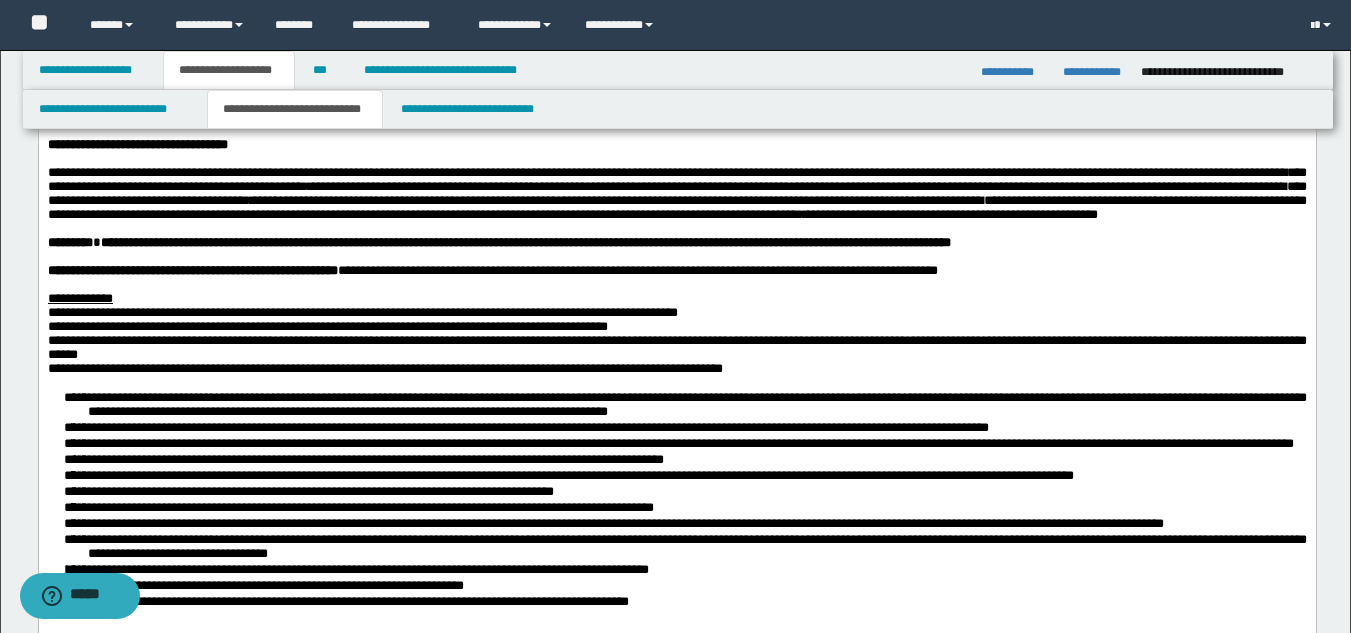 click on "**********" at bounding box center [676, 498] 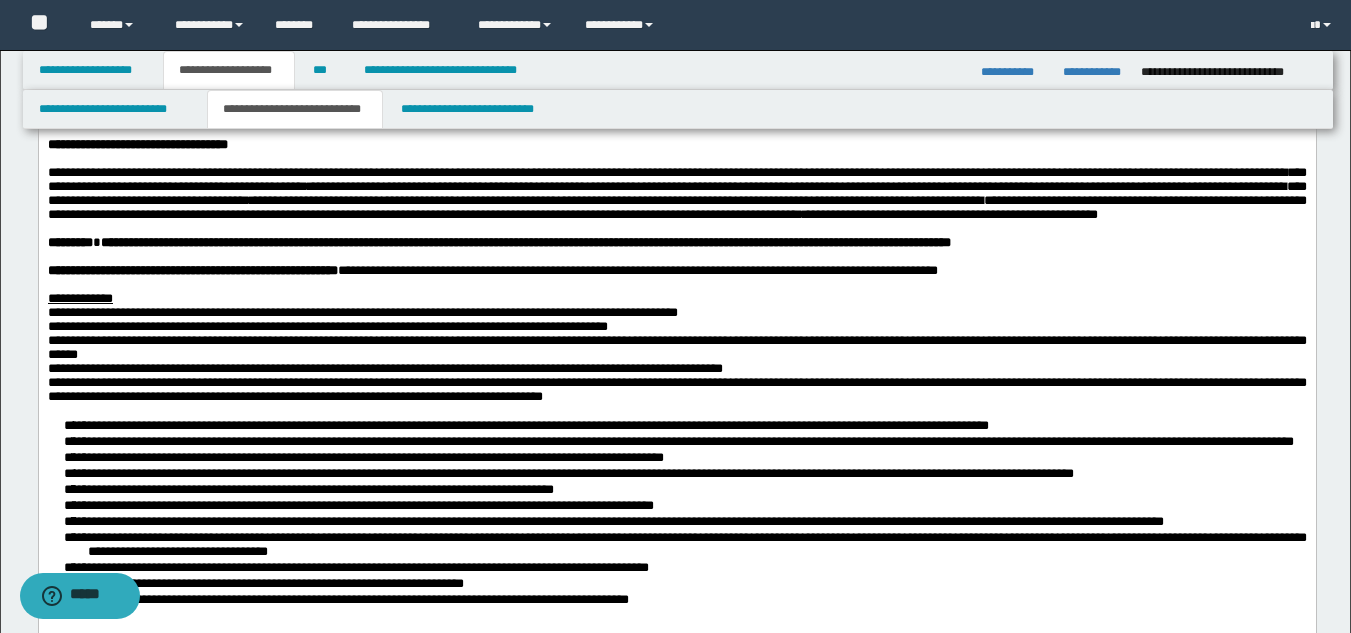 click on "**********" at bounding box center (676, 511) 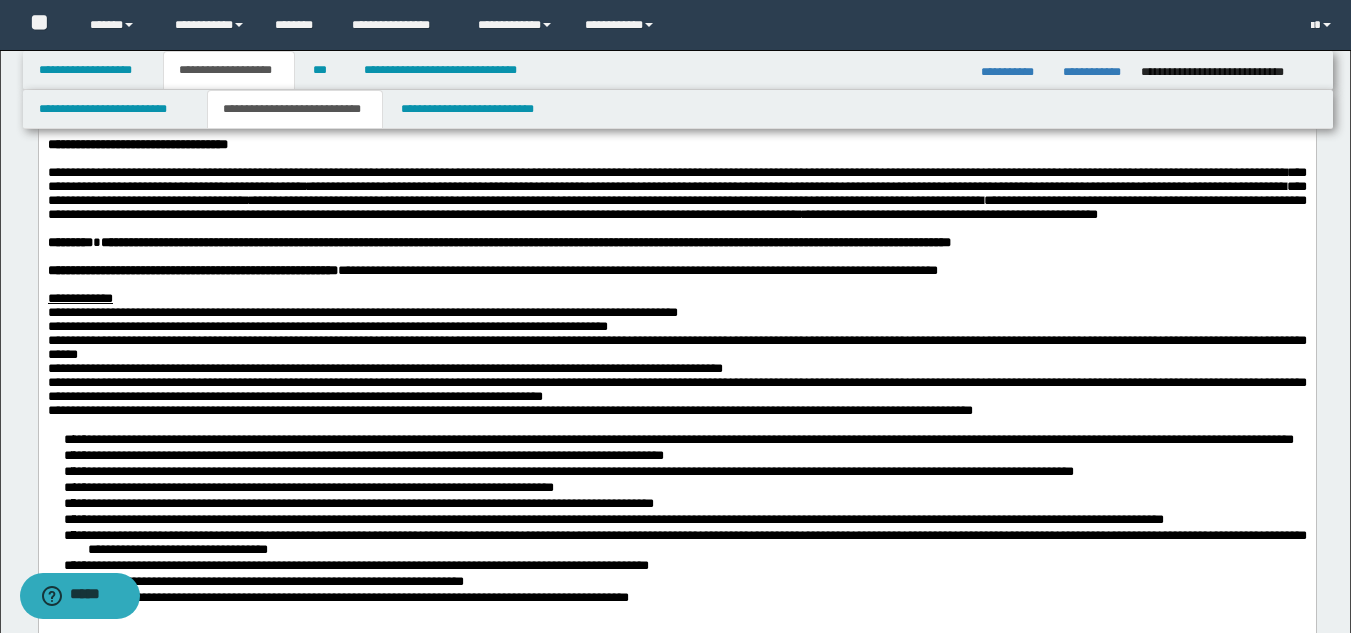click on "**********" at bounding box center [676, 517] 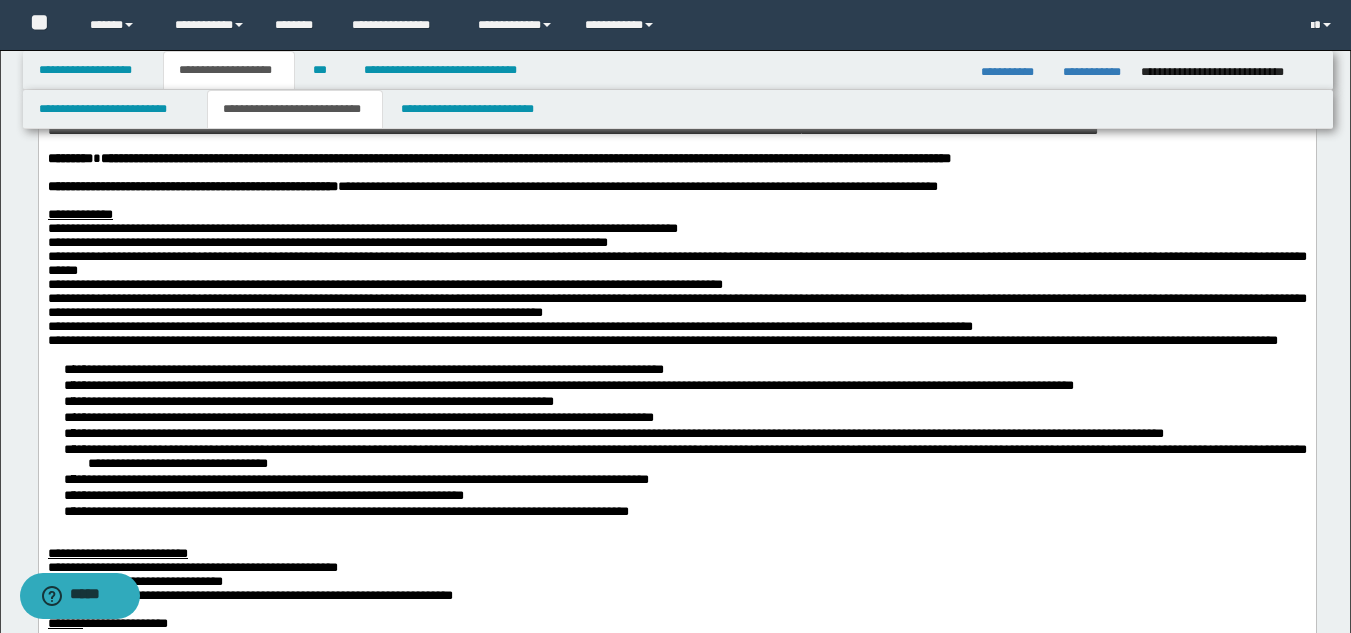 scroll, scrollTop: 300, scrollLeft: 0, axis: vertical 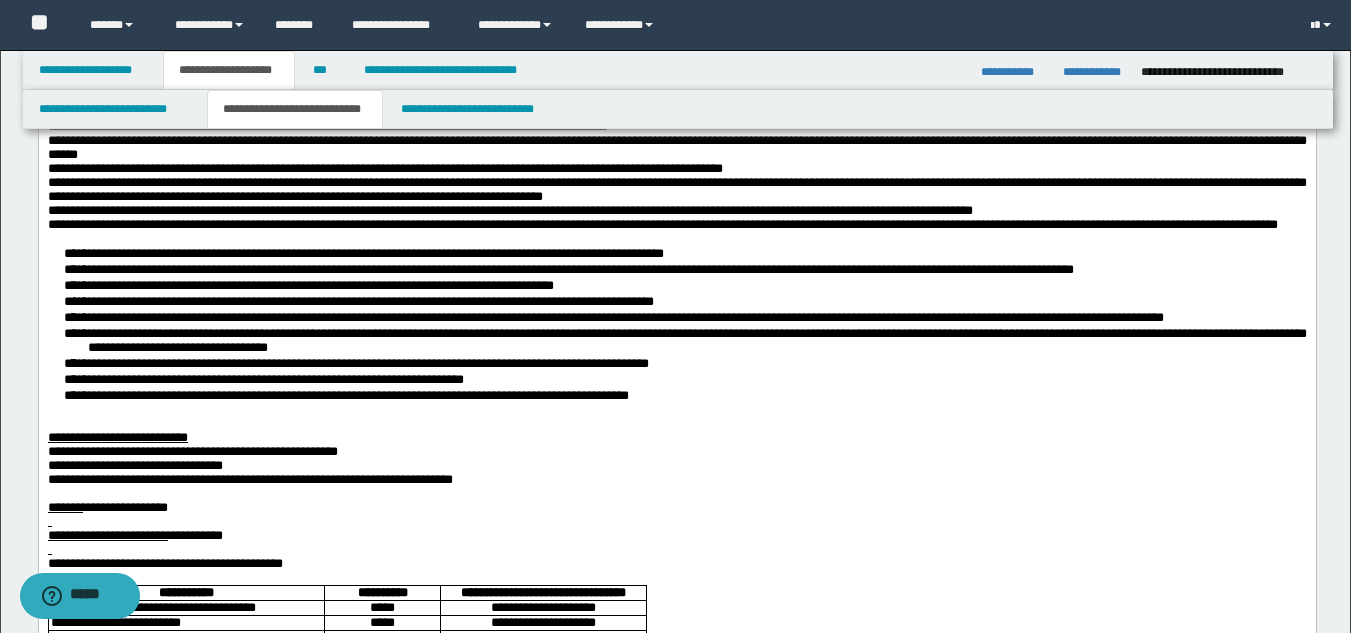 click on "**********" at bounding box center [676, 324] 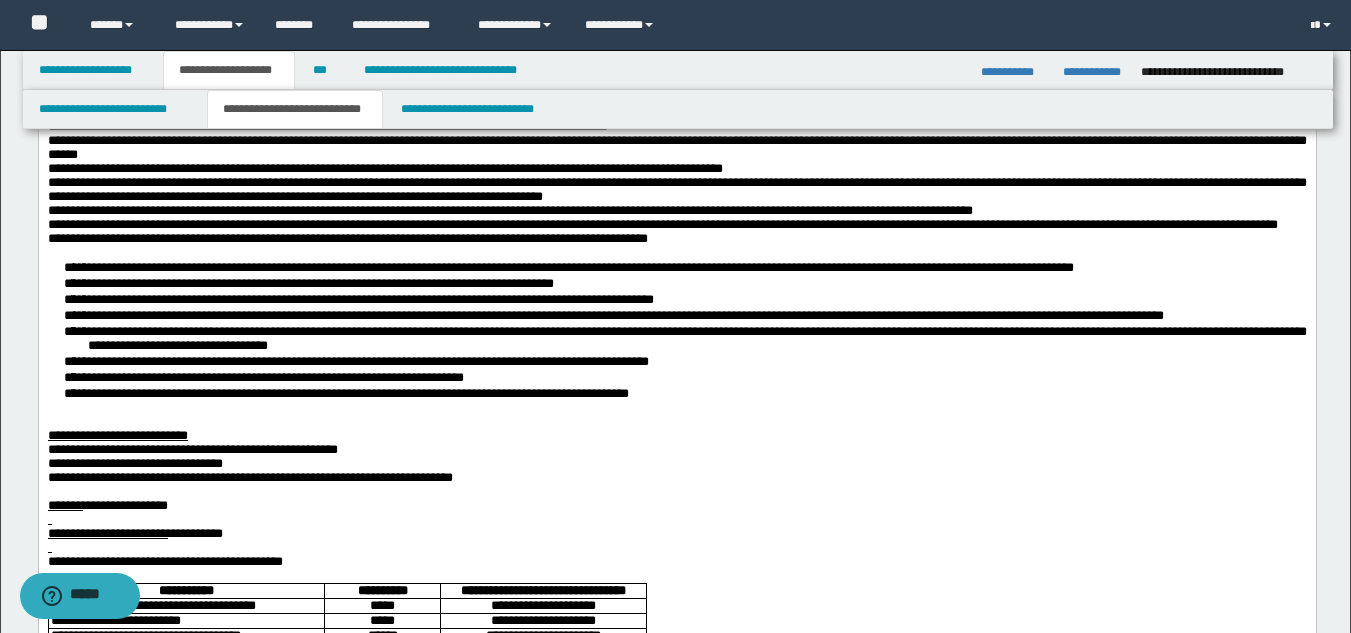 click on "**********" at bounding box center [676, 330] 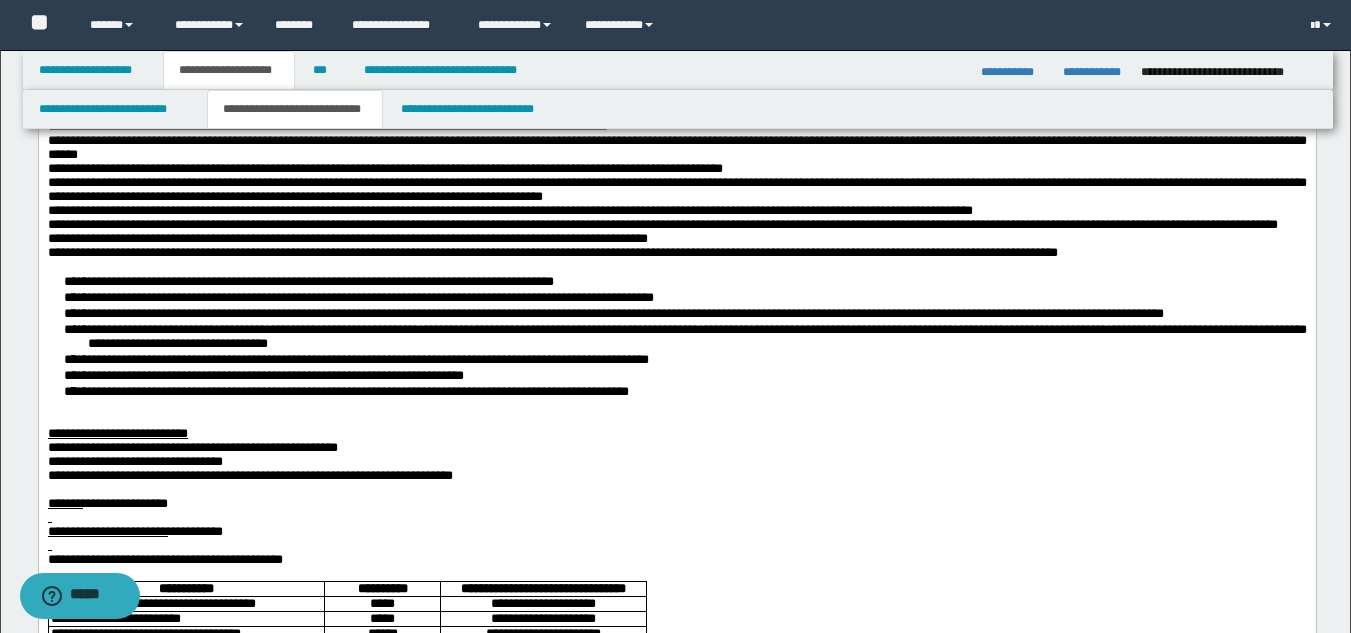 click on "**********" at bounding box center (676, 336) 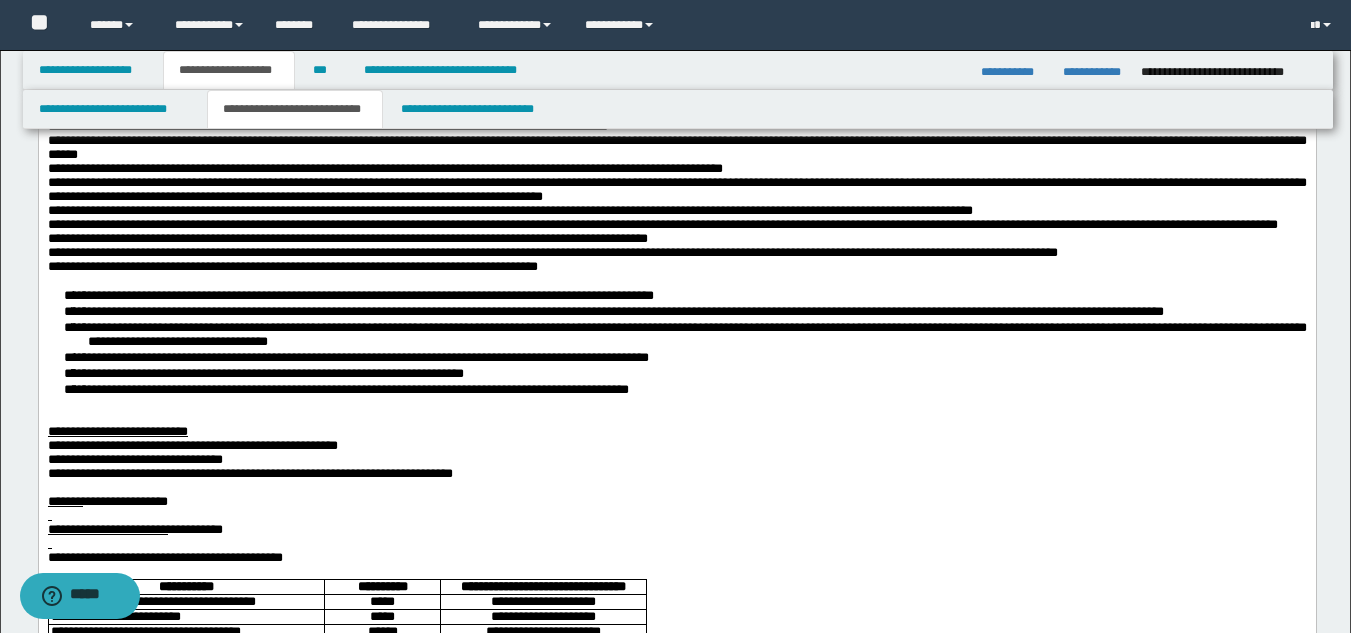 click on "**********" at bounding box center [676, 342] 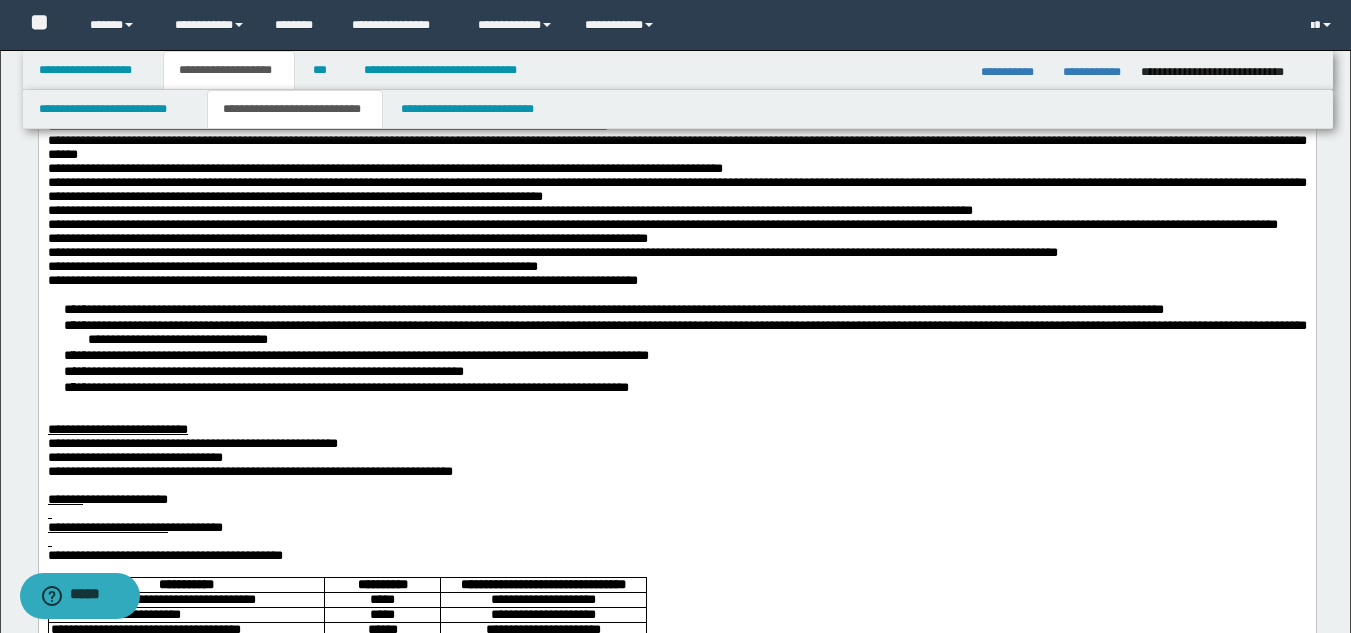click on "**********" at bounding box center [676, 348] 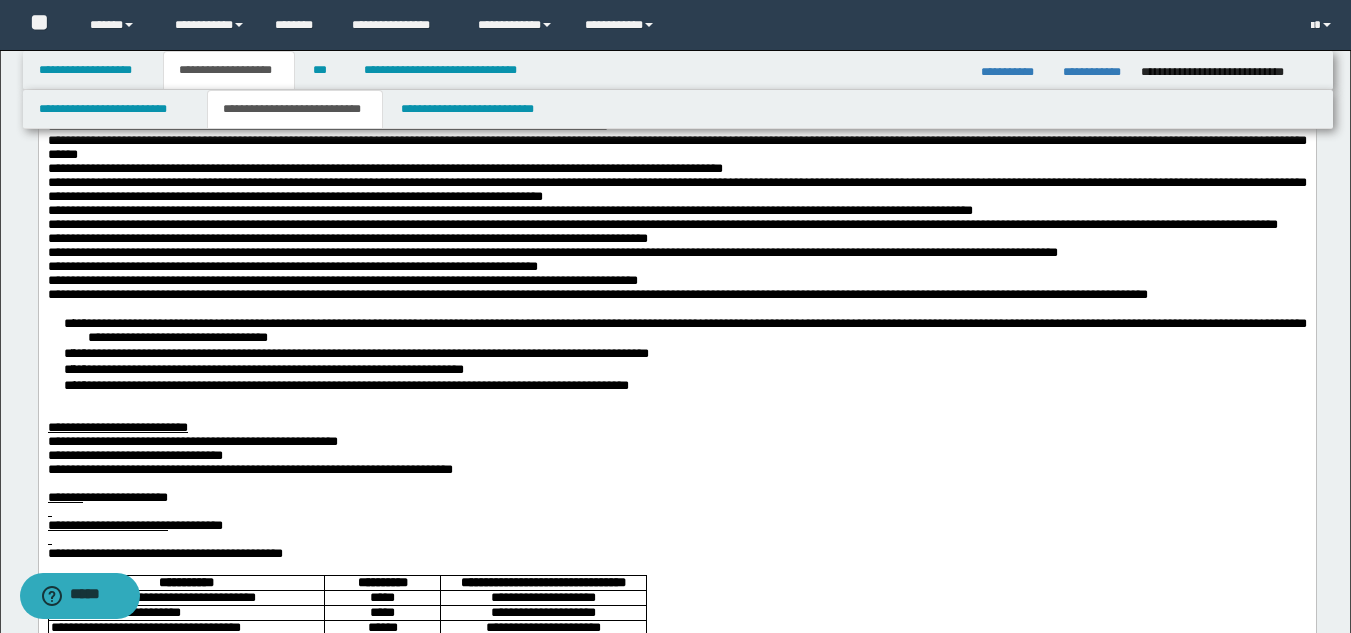 click on "**********" at bounding box center (676, 354) 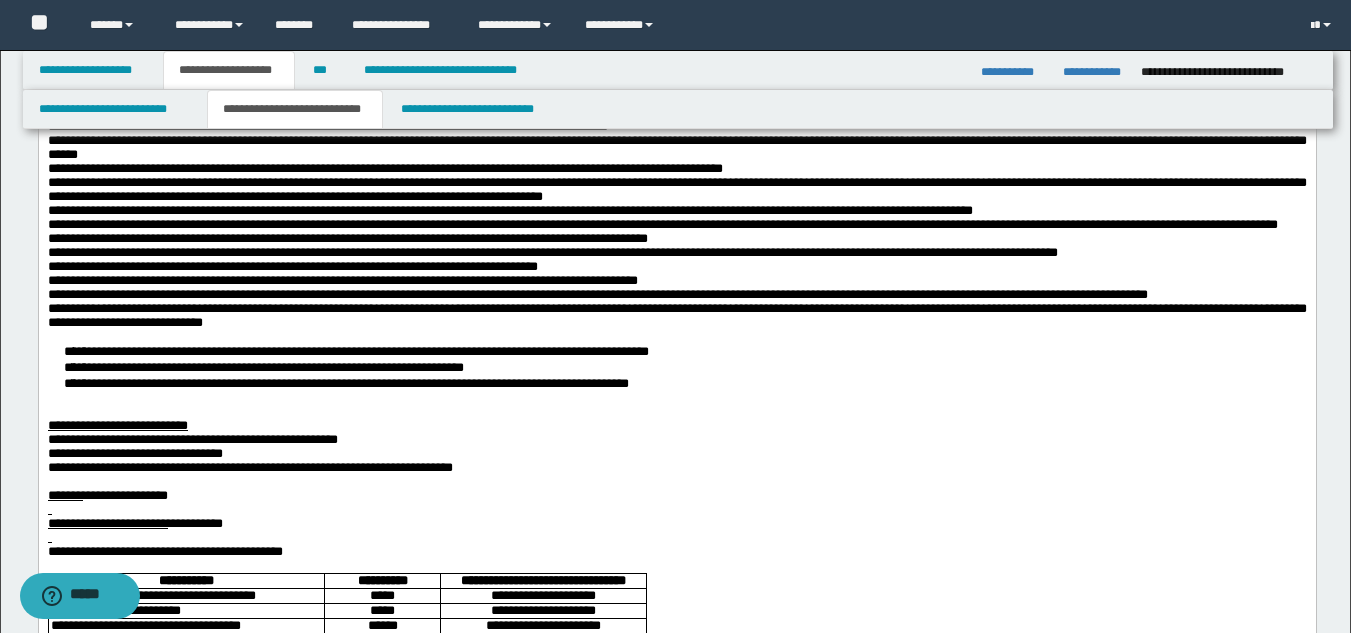 click on "**********" at bounding box center [676, 367] 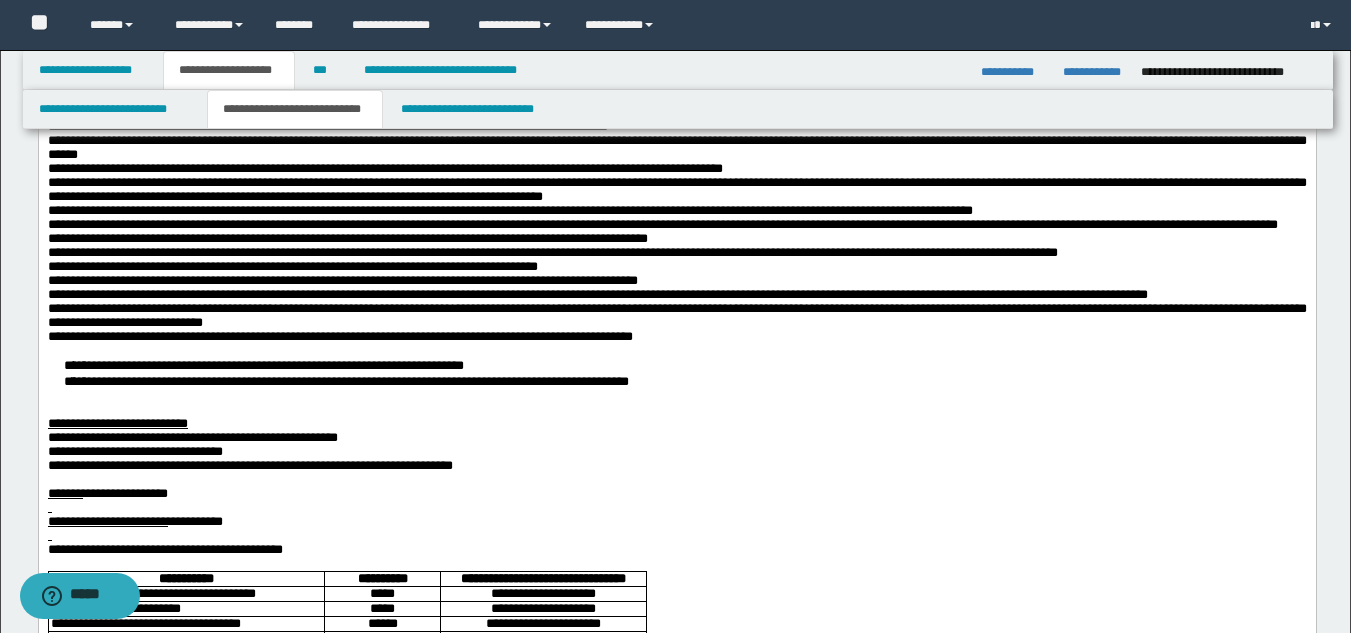 click on "**********" at bounding box center [676, 373] 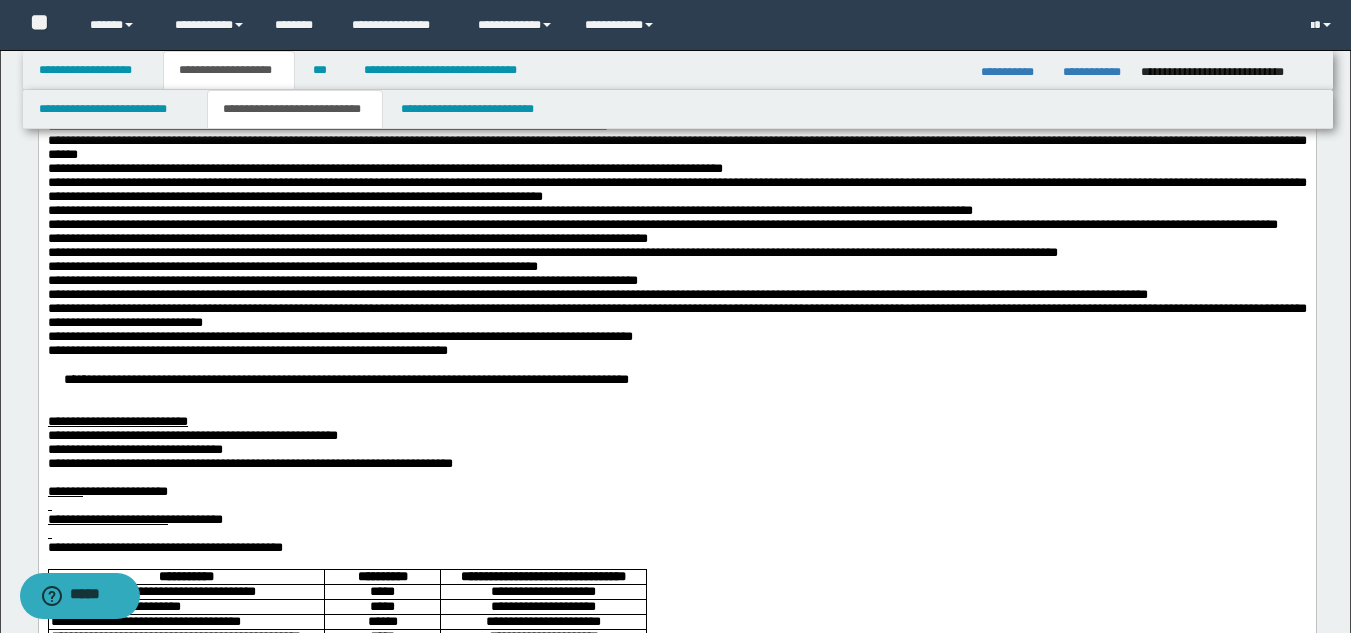 click on "**********" at bounding box center (676, 379) 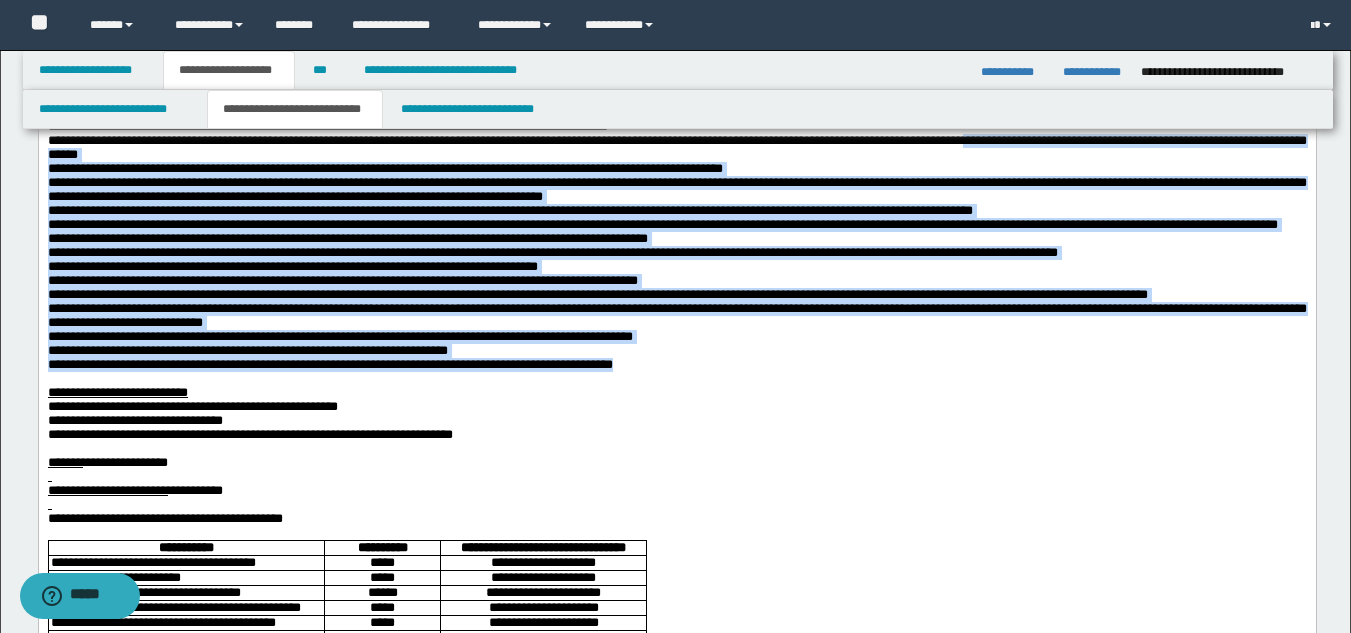 scroll, scrollTop: 200, scrollLeft: 0, axis: vertical 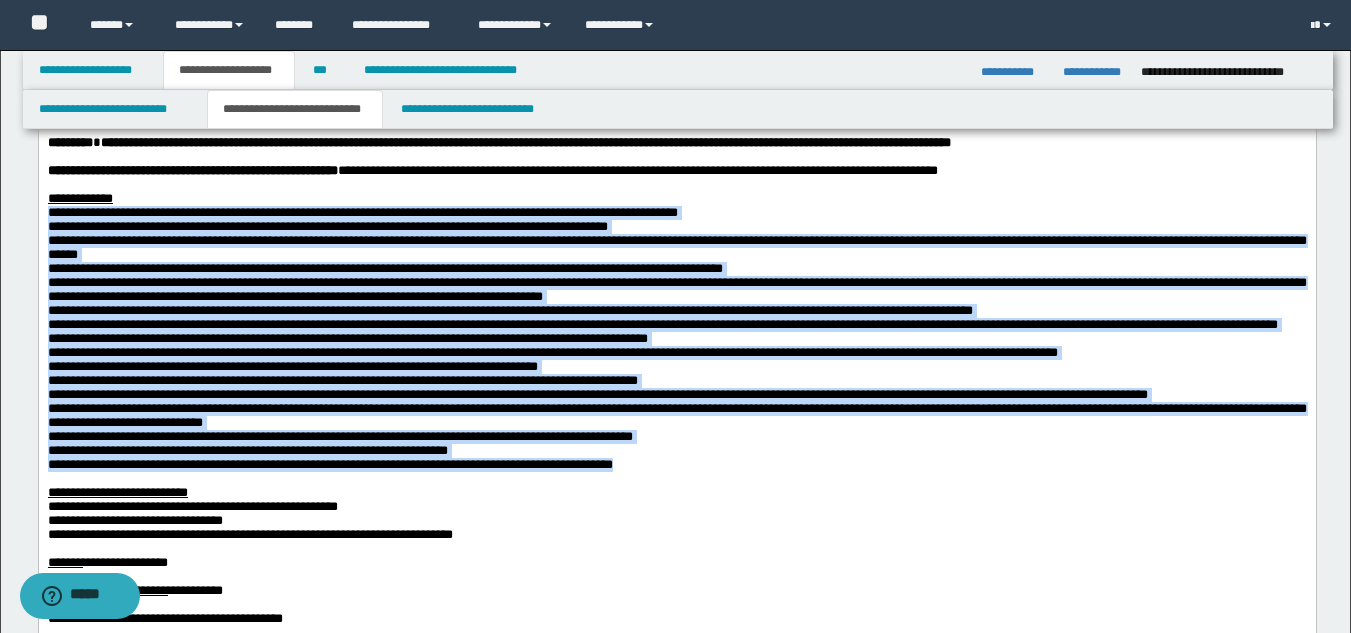 drag, startPoint x: 907, startPoint y: 624, endPoint x: 45, endPoint y: 260, distance: 935.70294 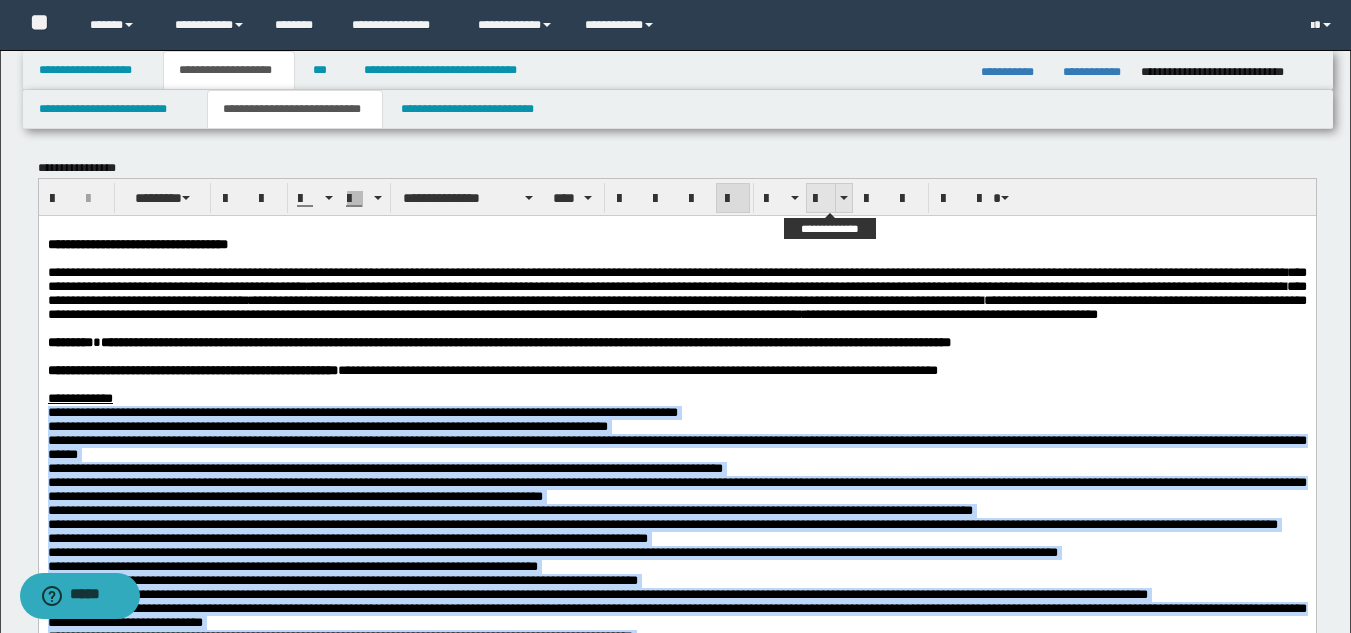 click at bounding box center (821, 199) 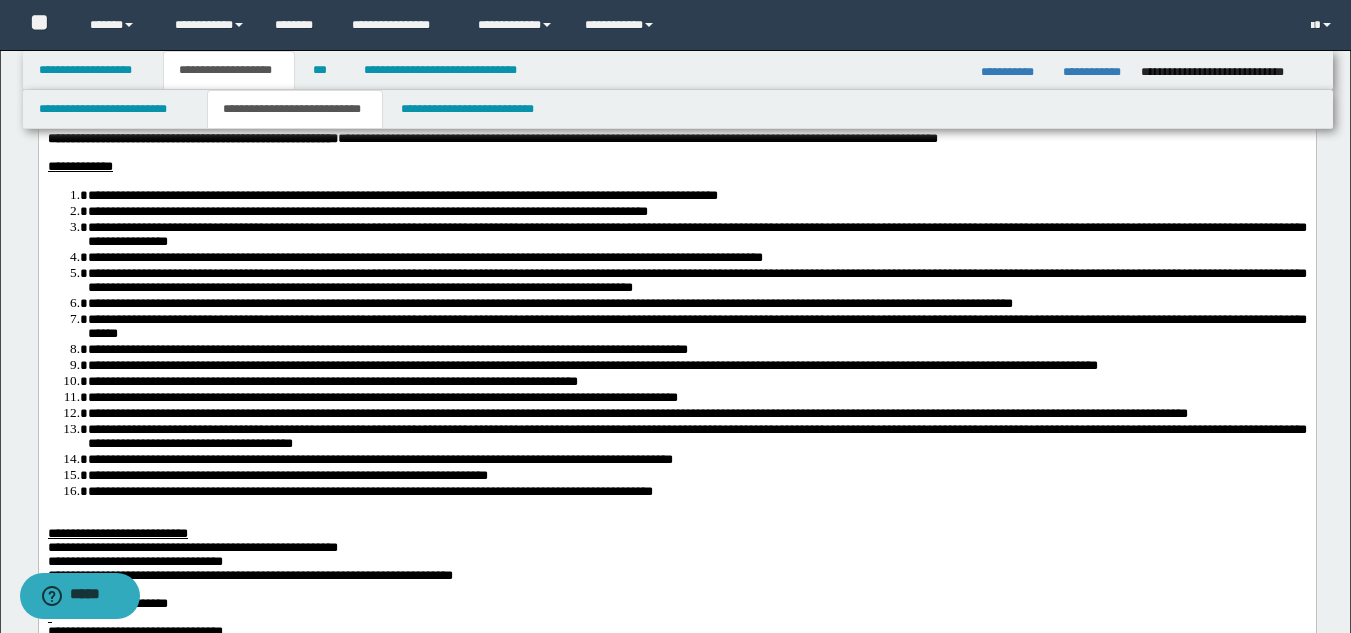 scroll, scrollTop: 600, scrollLeft: 0, axis: vertical 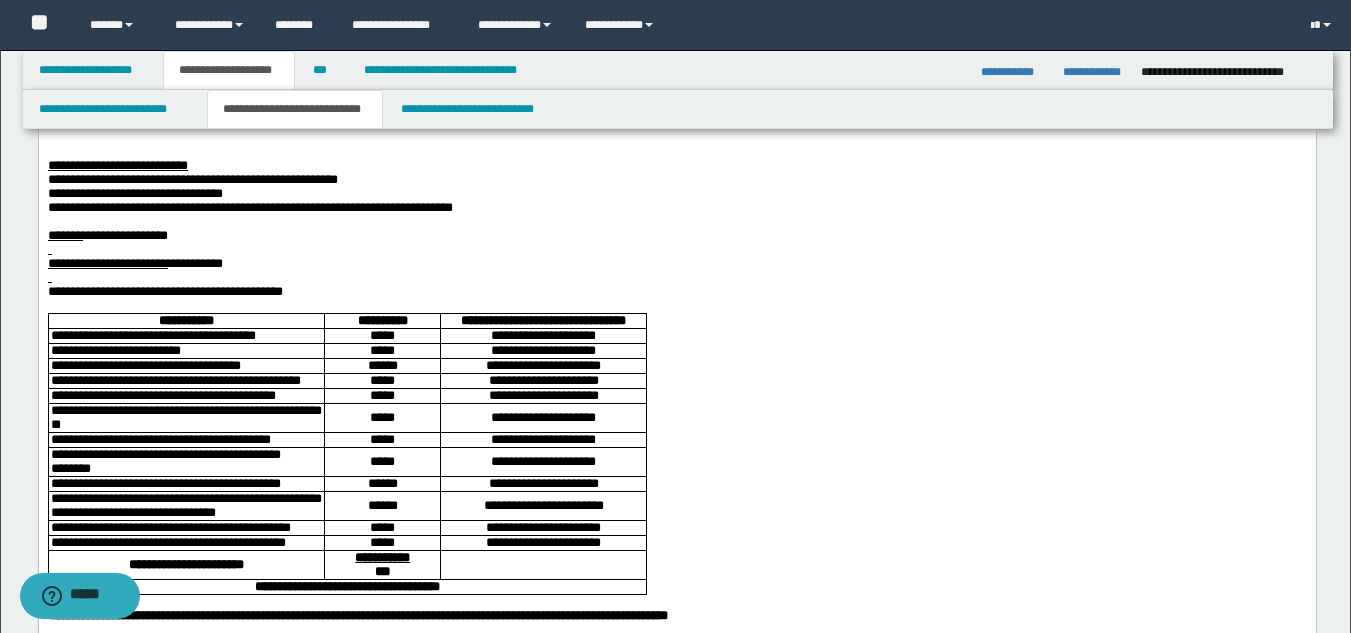 click on "**********" at bounding box center [117, 165] 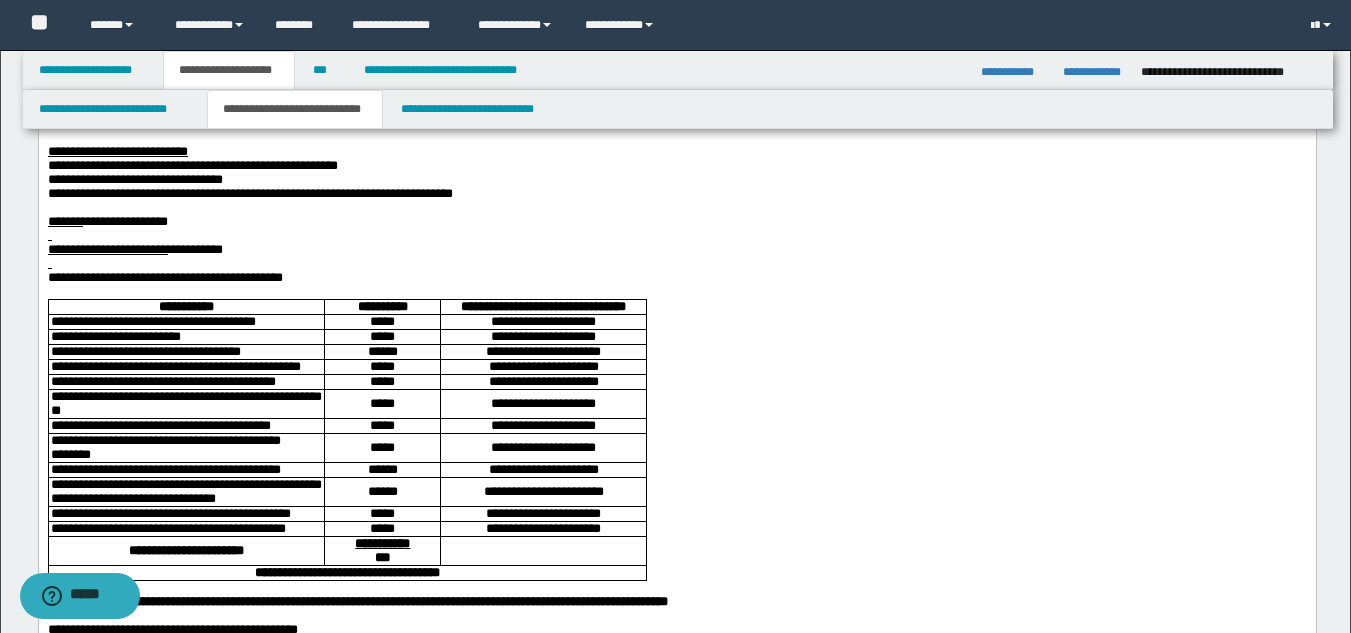 click on "**********" at bounding box center [192, 165] 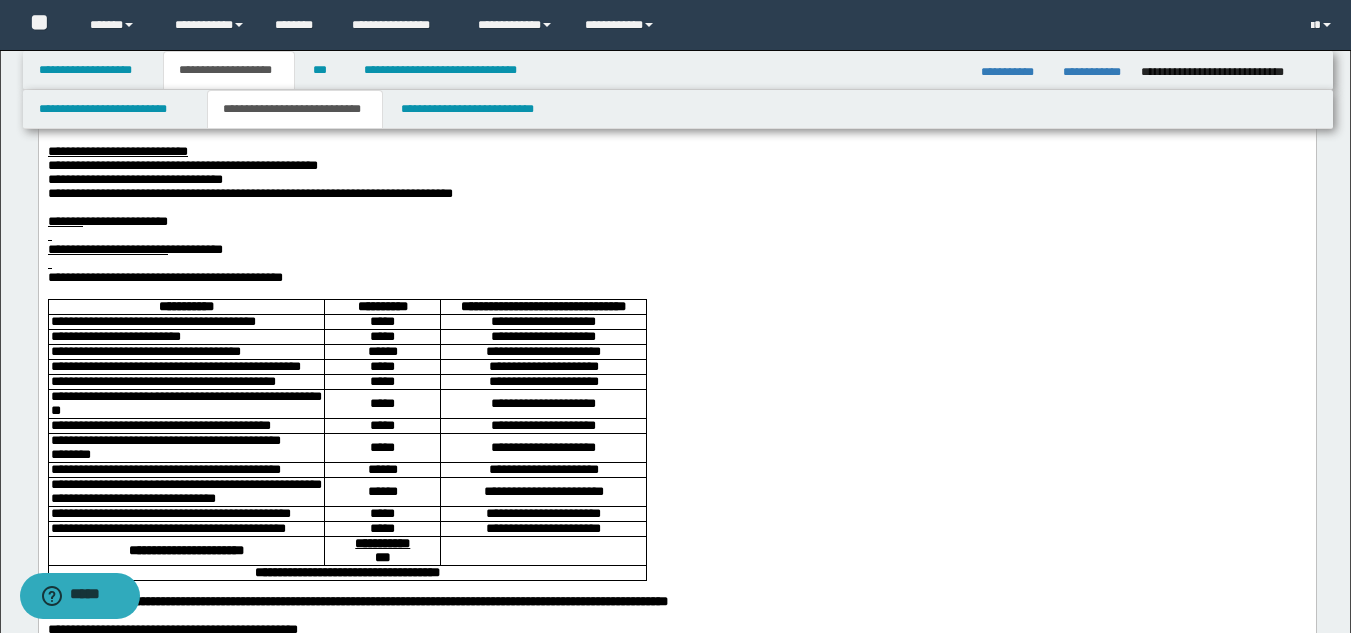 click on "**********" at bounding box center (249, 193) 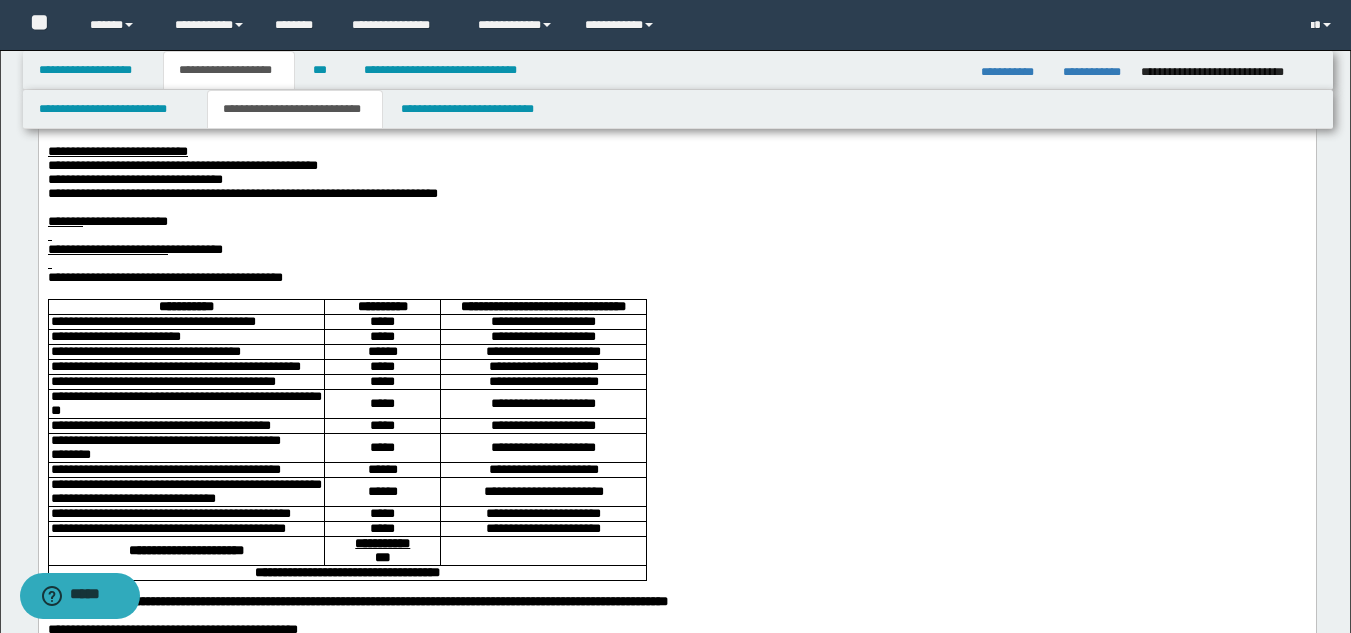 click at bounding box center [676, 208] 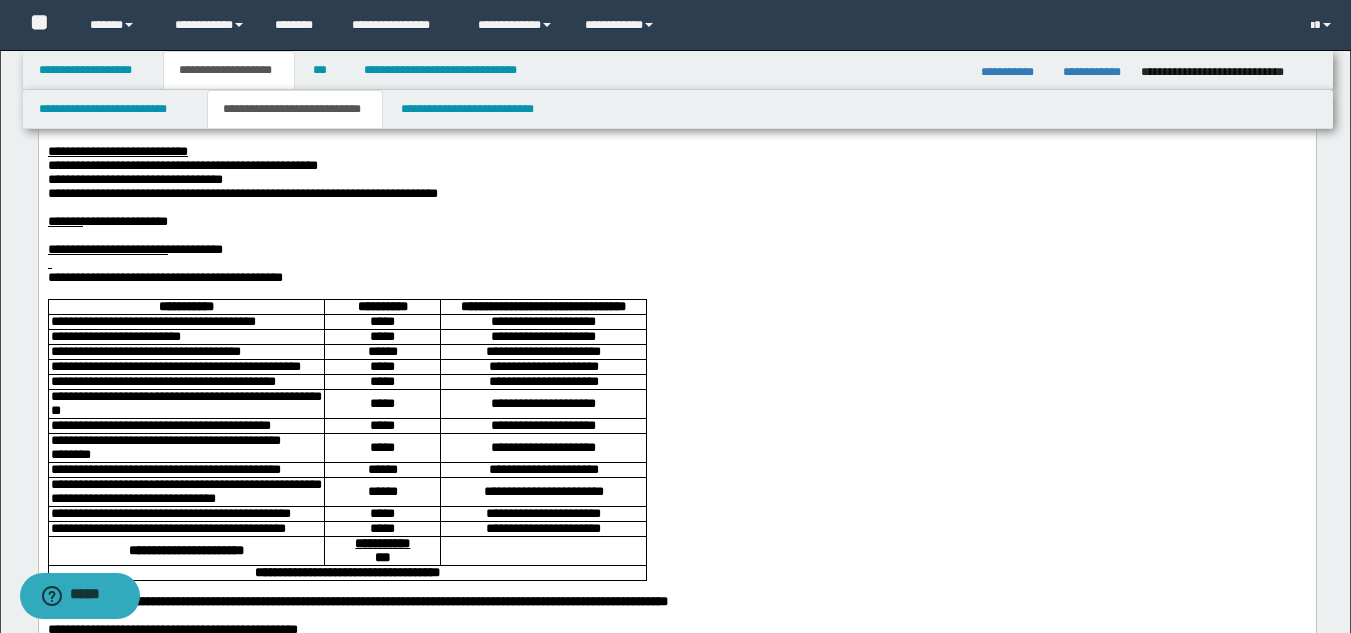 click at bounding box center (676, 264) 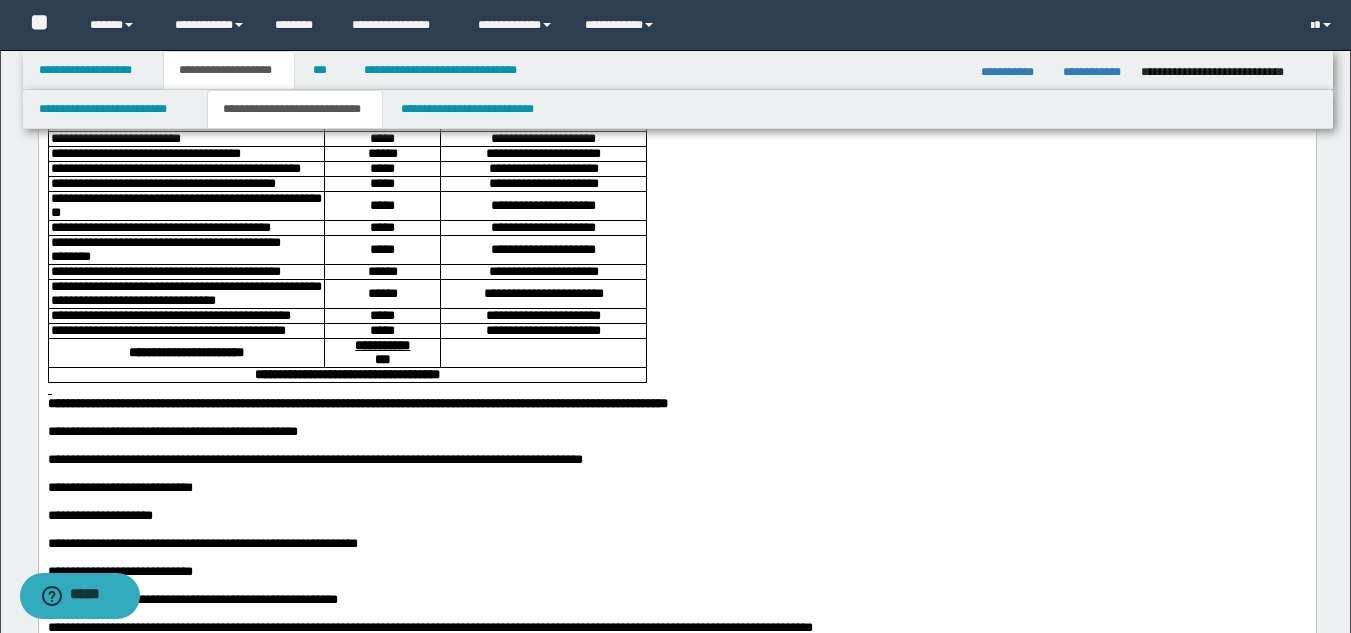 scroll, scrollTop: 1000, scrollLeft: 0, axis: vertical 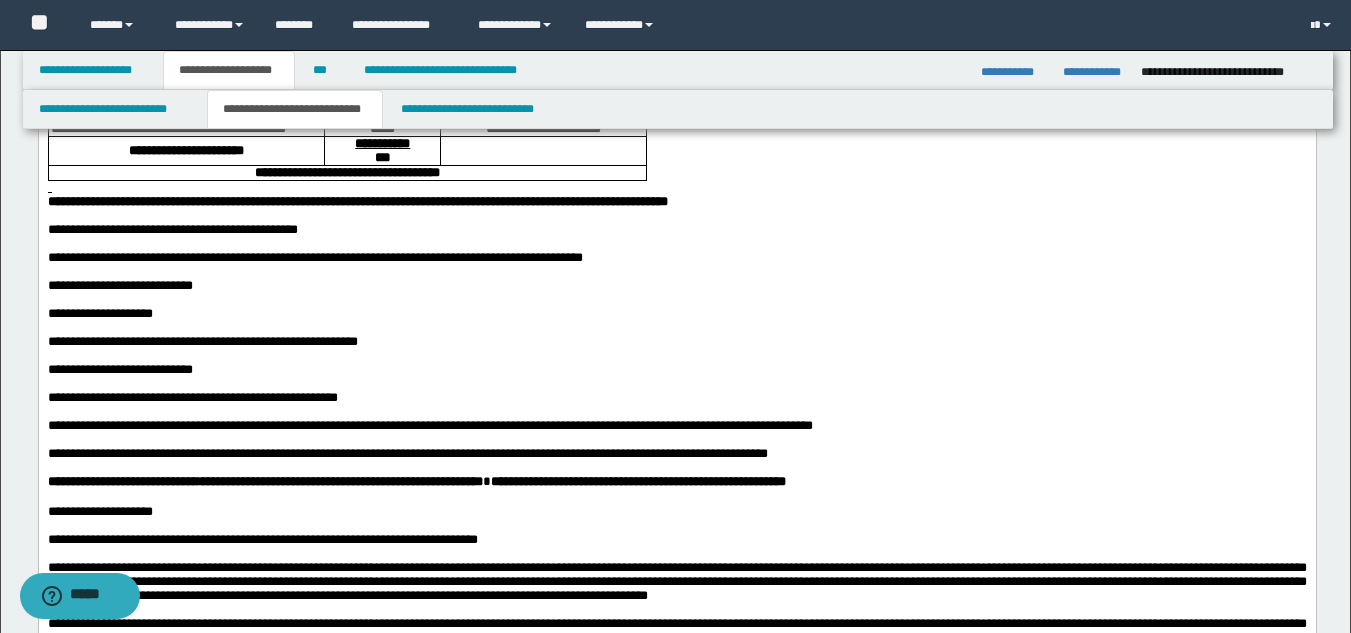 click at bounding box center [676, 244] 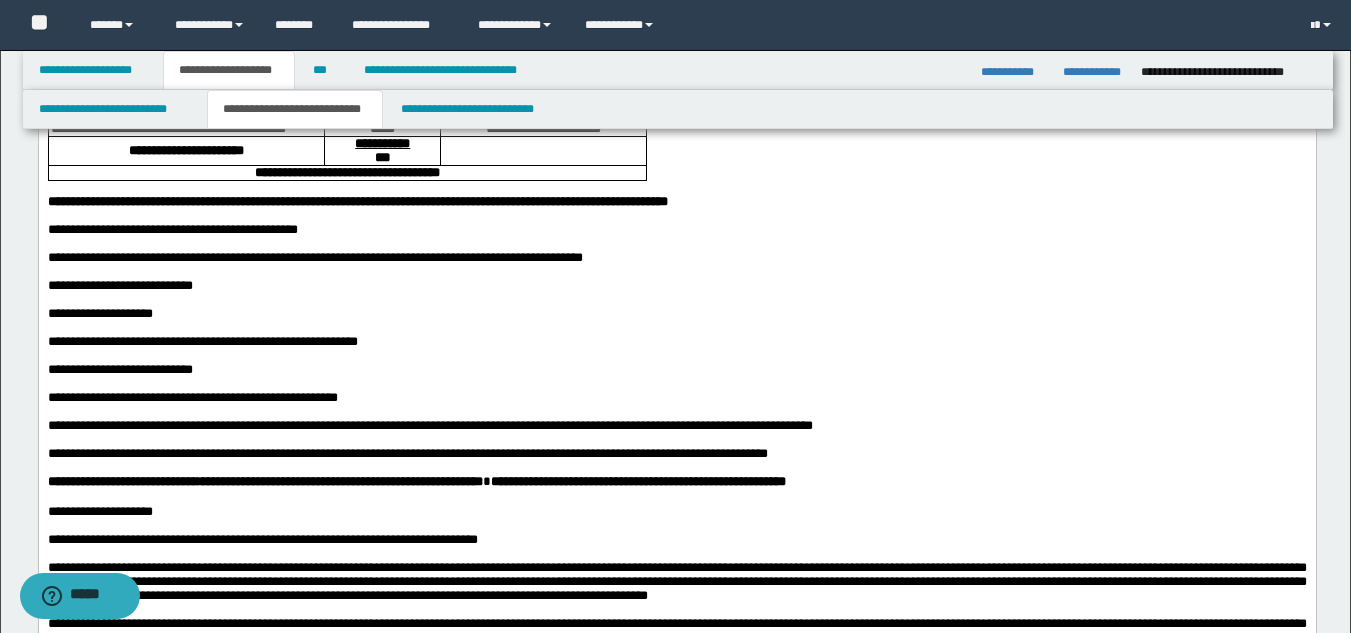 click on "**********" at bounding box center [314, 257] 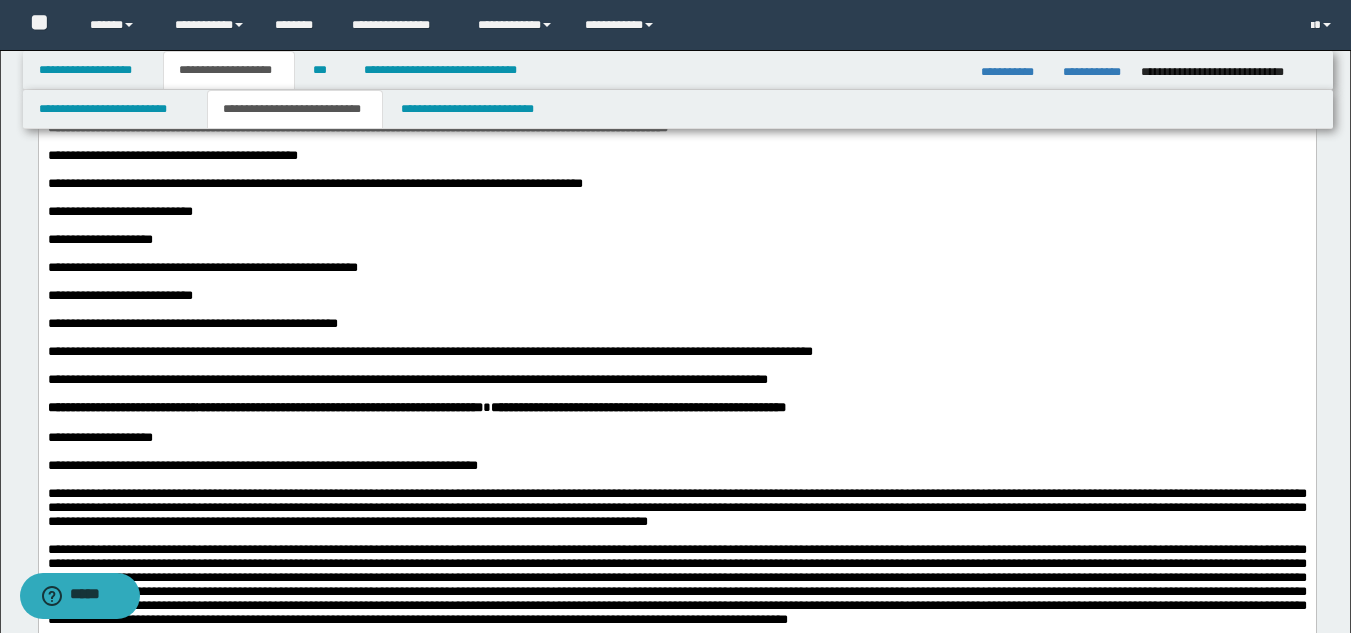 scroll, scrollTop: 1200, scrollLeft: 0, axis: vertical 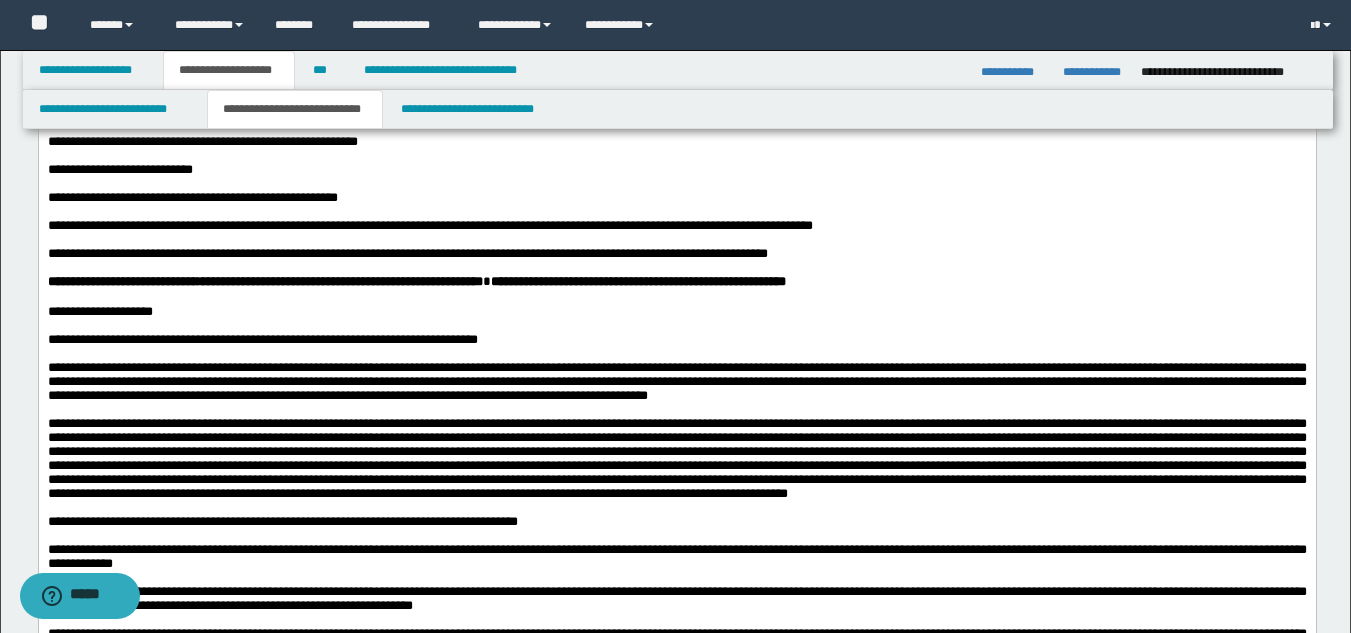 click at bounding box center (676, 240) 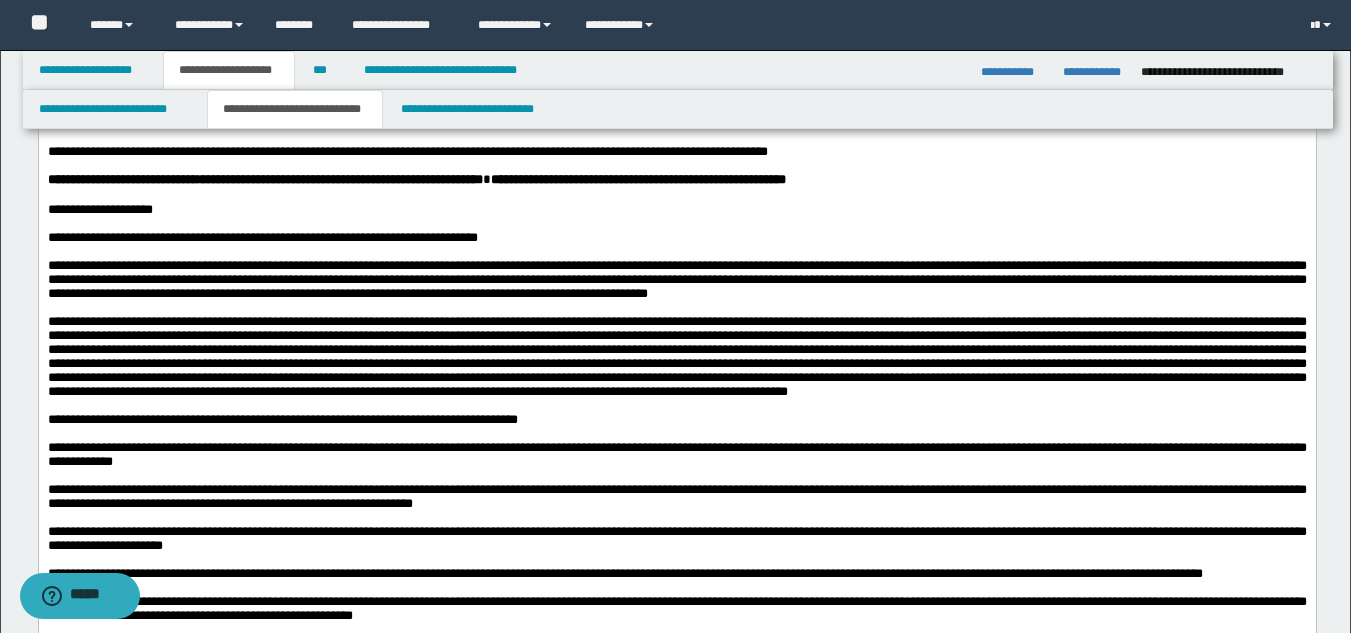 scroll, scrollTop: 1400, scrollLeft: 0, axis: vertical 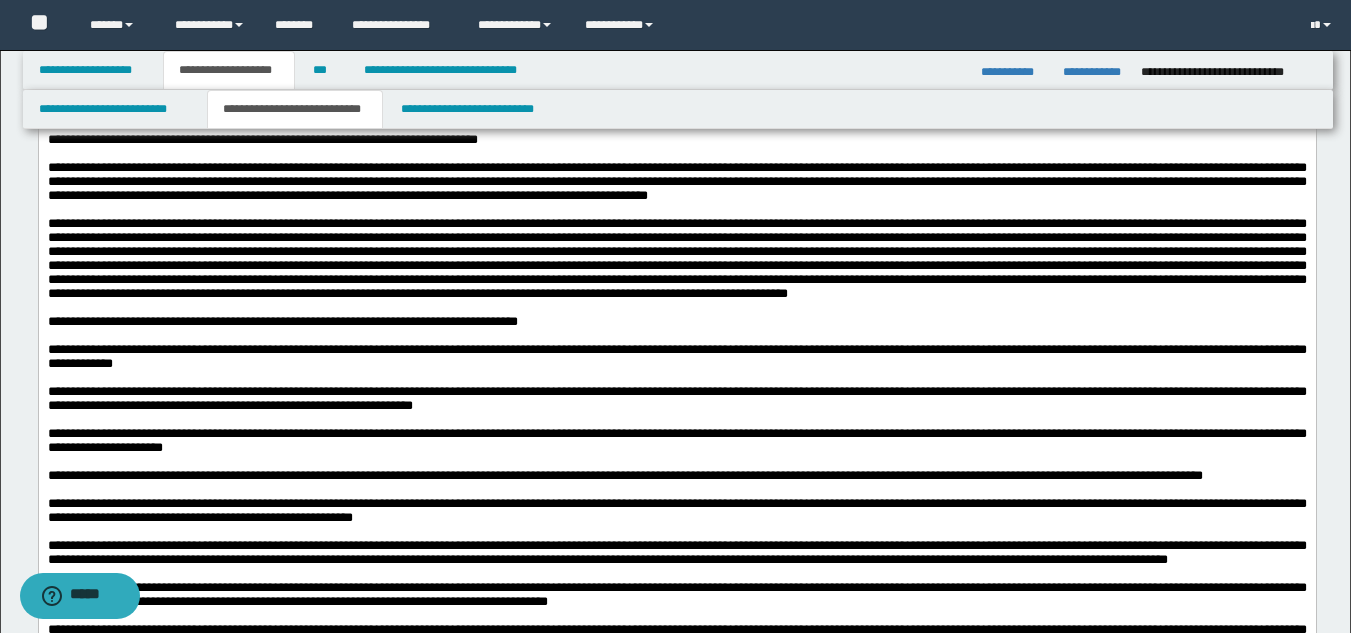 click on "**********" at bounding box center (676, 181) 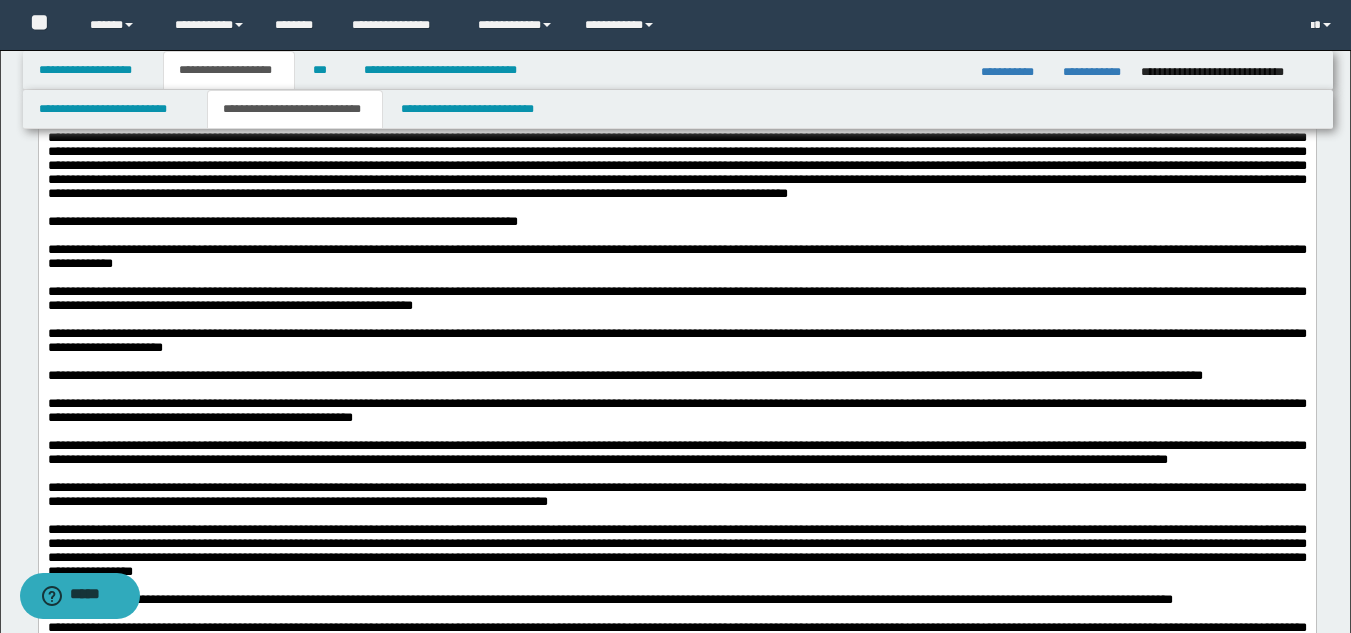click at bounding box center [676, 158] 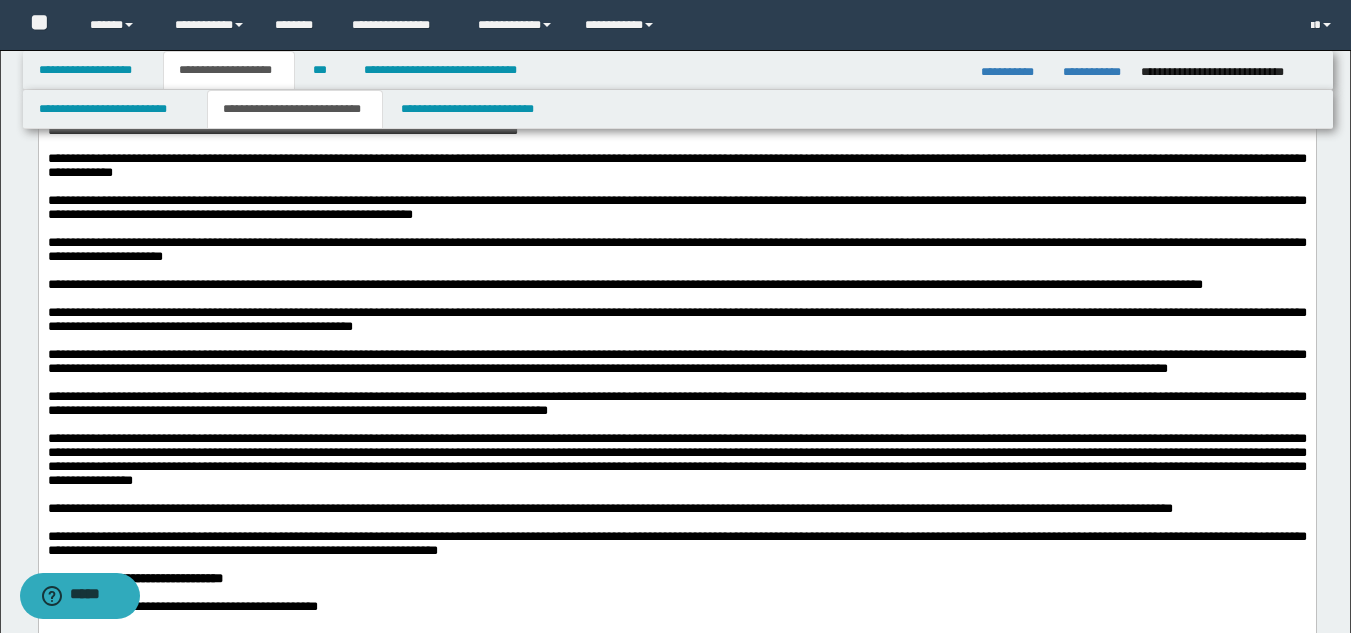 scroll, scrollTop: 1700, scrollLeft: 0, axis: vertical 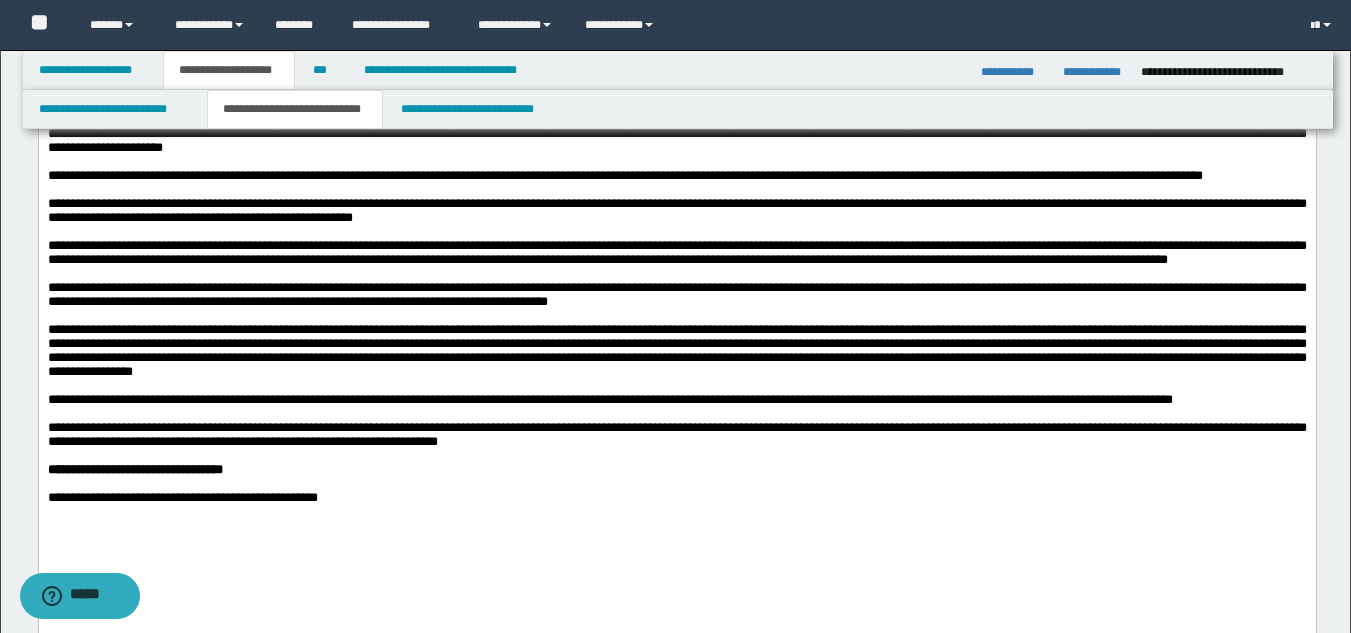 click at bounding box center (676, -42) 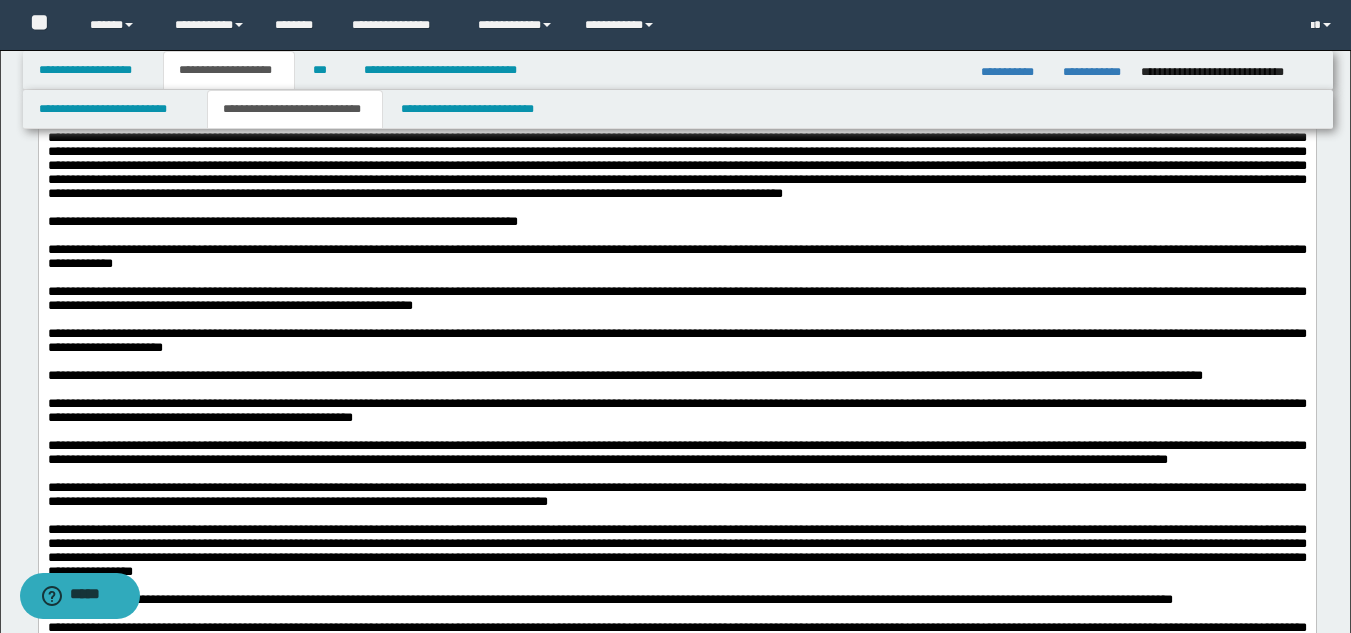 scroll, scrollTop: 1700, scrollLeft: 0, axis: vertical 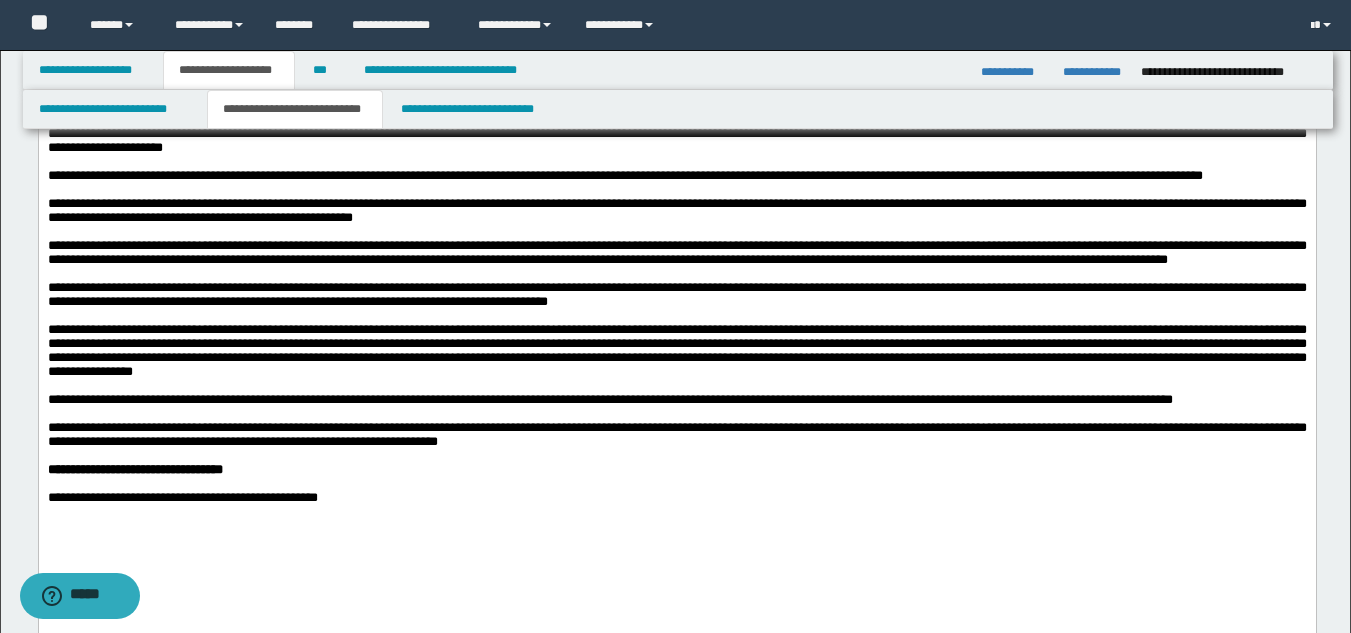 click at bounding box center [676, -42] 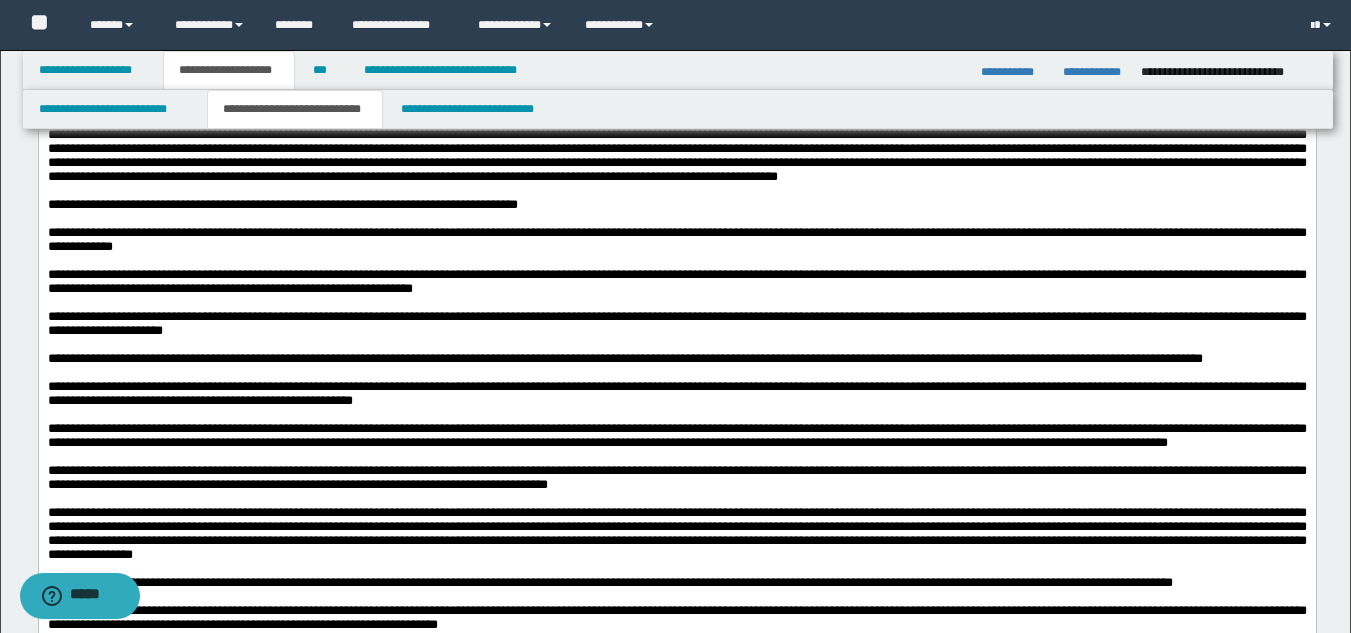 scroll, scrollTop: 1500, scrollLeft: 0, axis: vertical 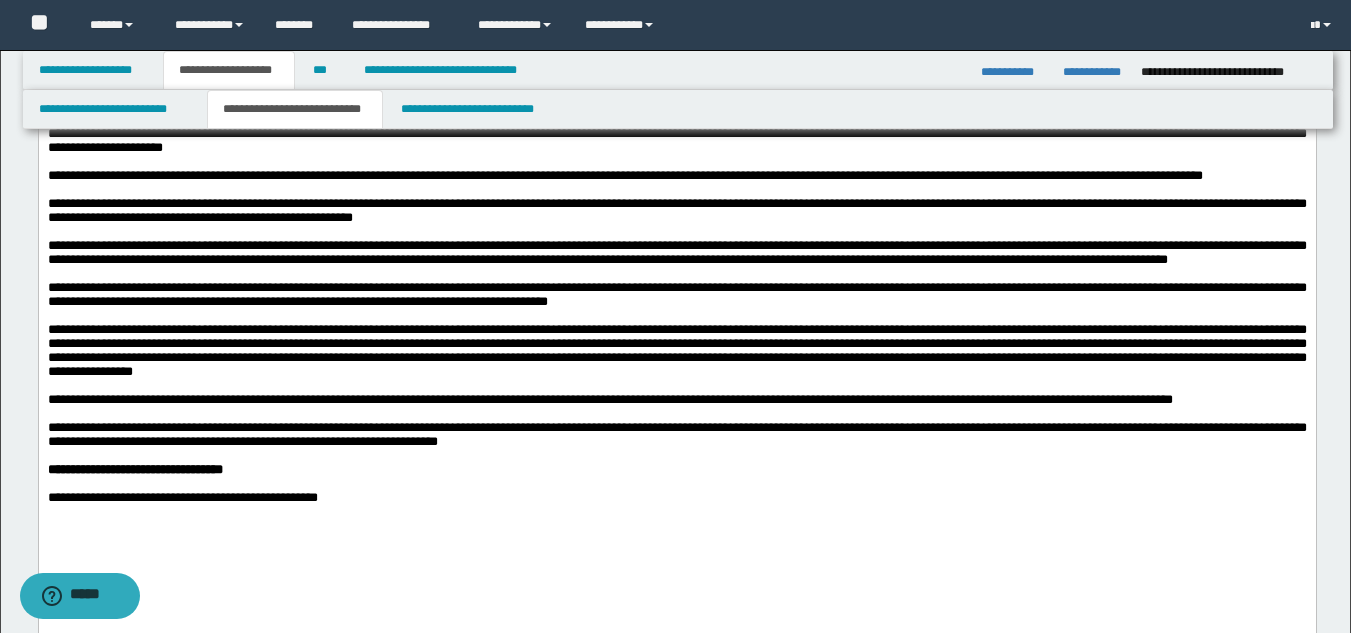 click at bounding box center [676, 36] 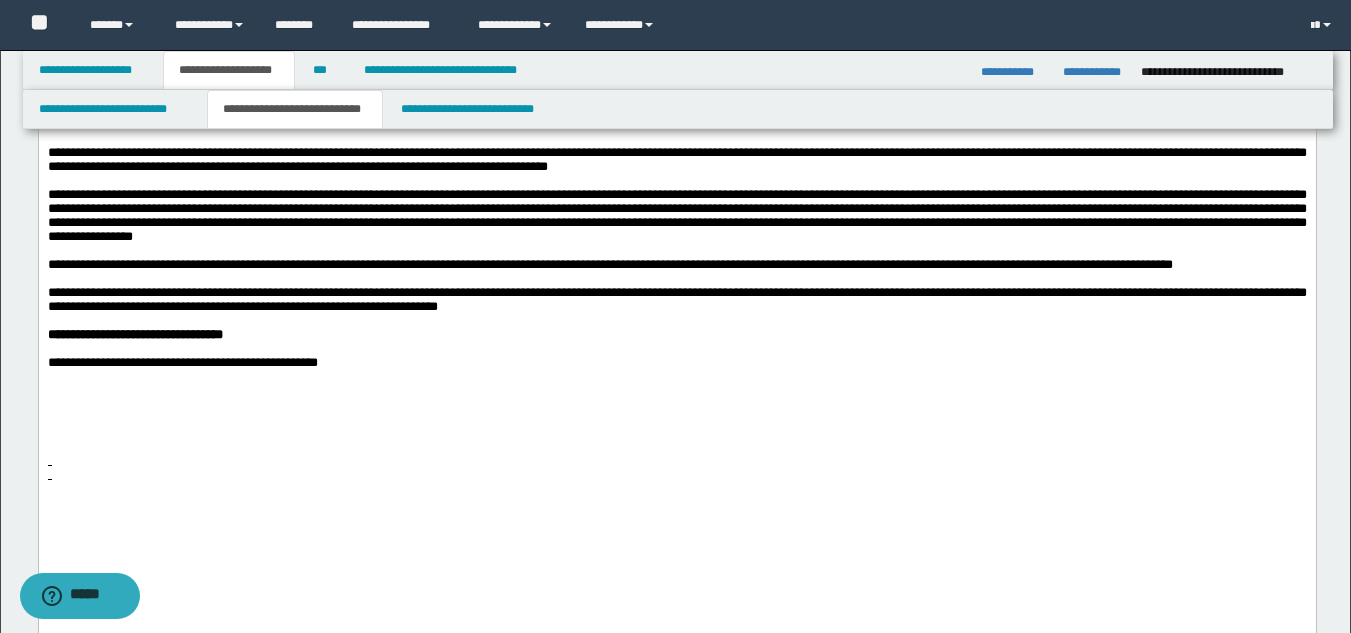 scroll, scrollTop: 1800, scrollLeft: 0, axis: vertical 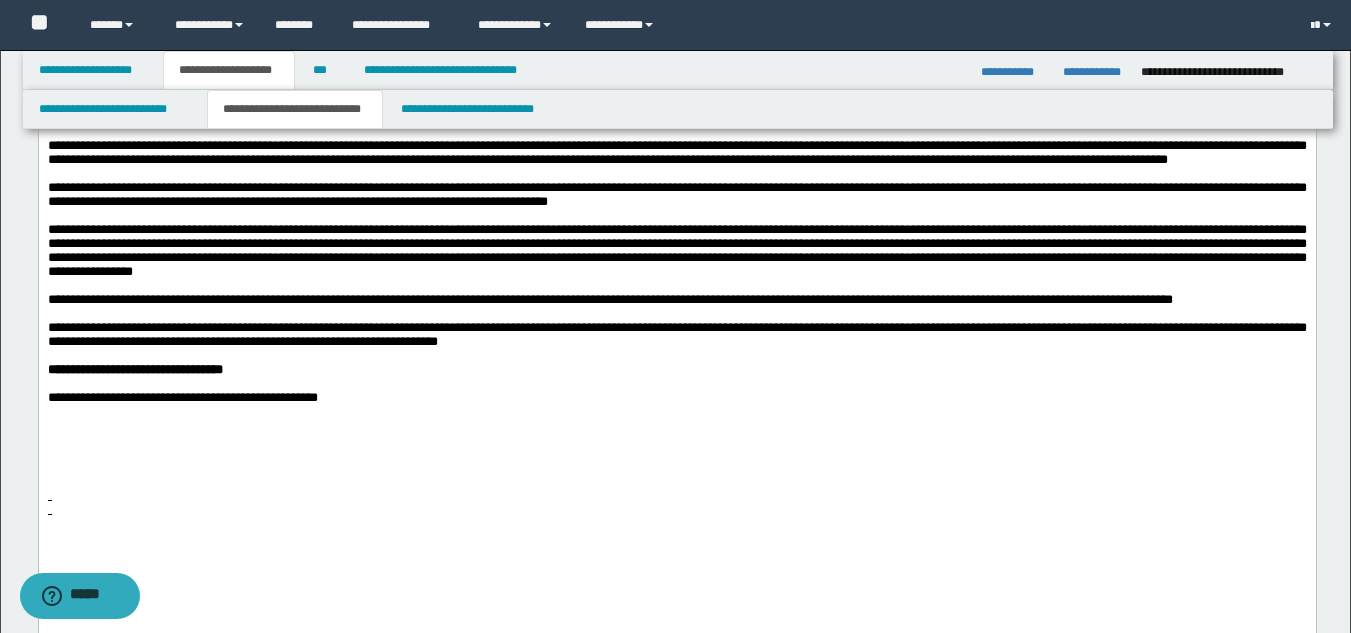 click on "**********" at bounding box center [676, -44] 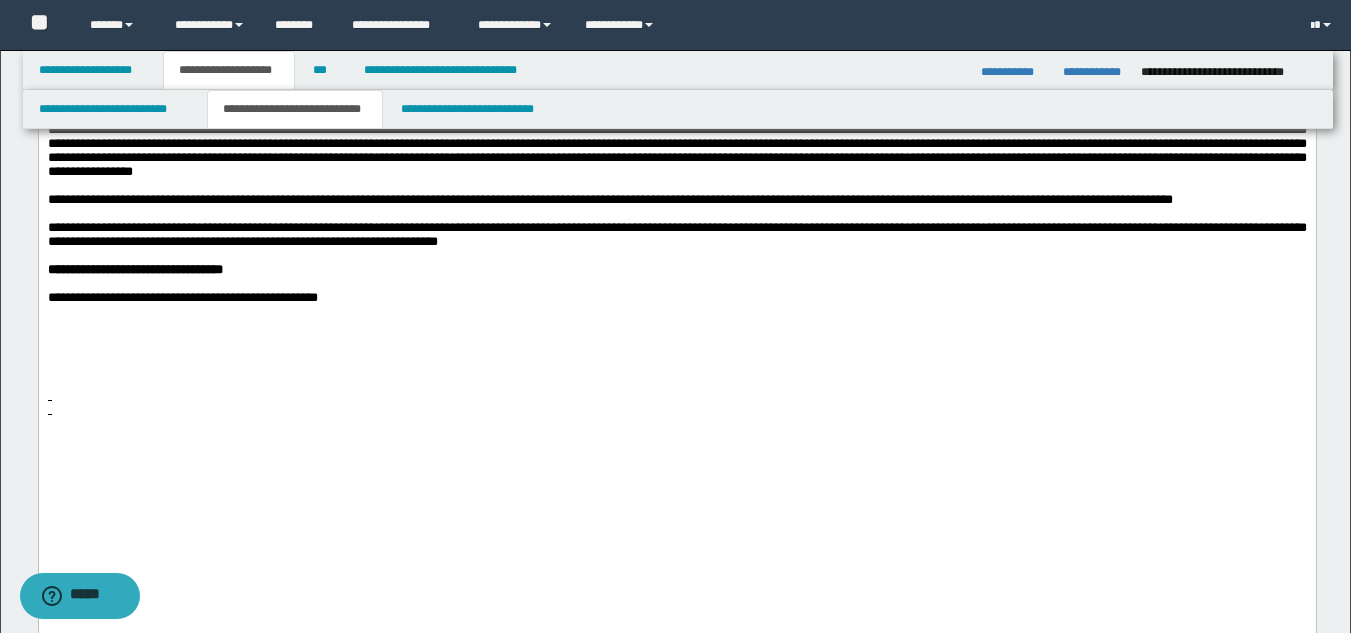 scroll, scrollTop: 2000, scrollLeft: 0, axis: vertical 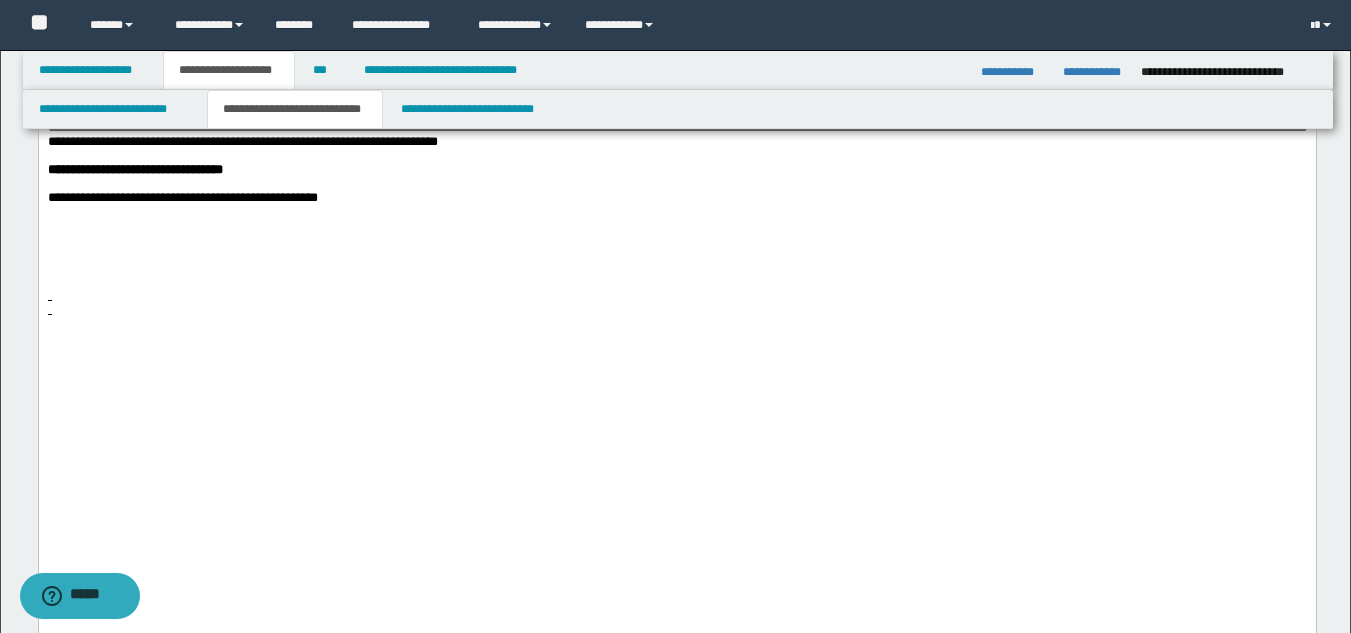 click on "**********" at bounding box center [676, 50] 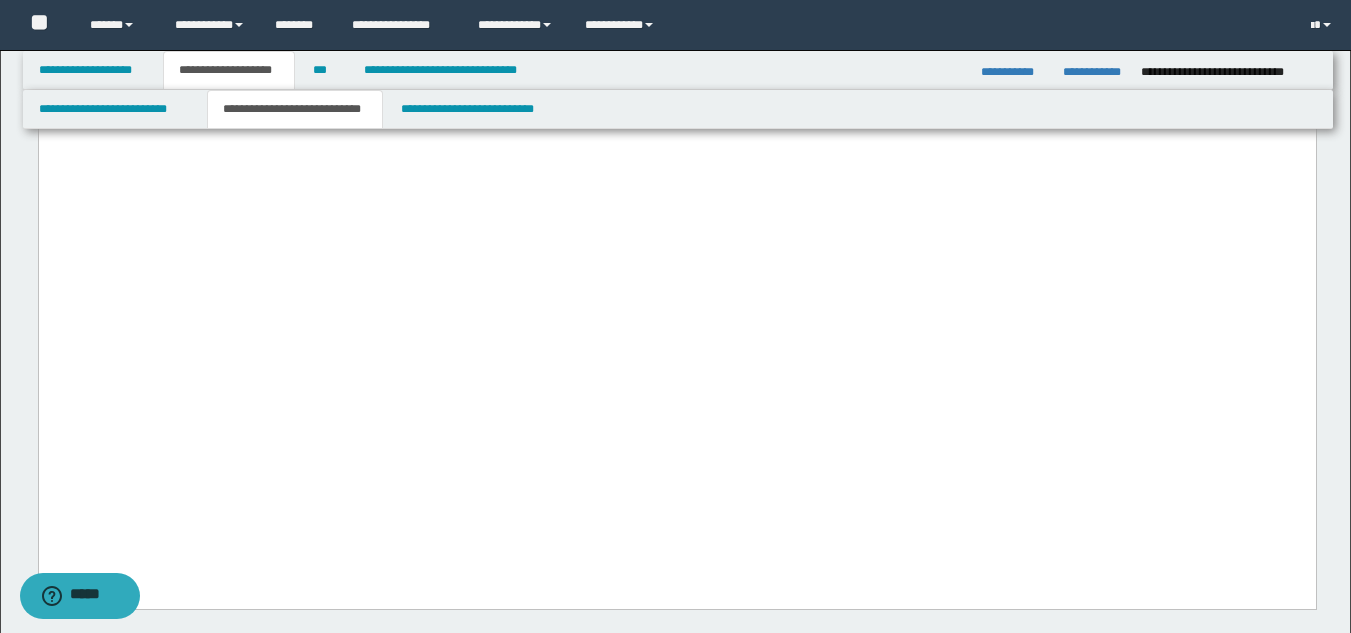 scroll, scrollTop: 2200, scrollLeft: 0, axis: vertical 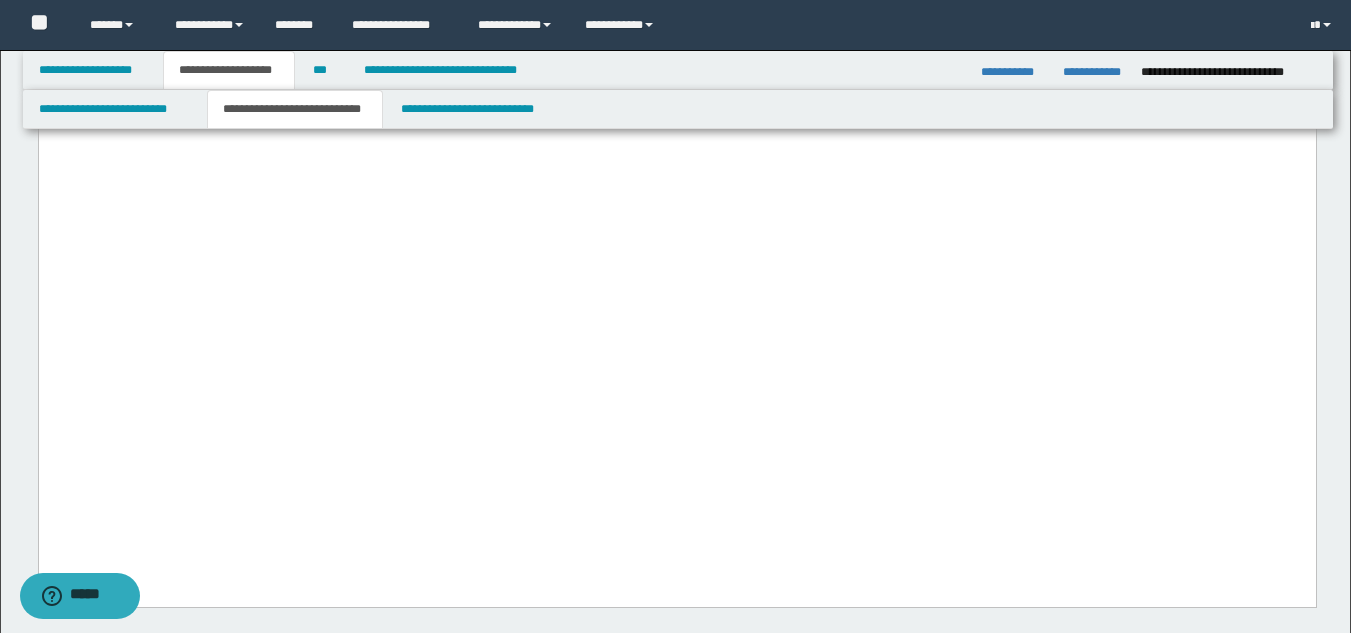 click at bounding box center (676, 12) 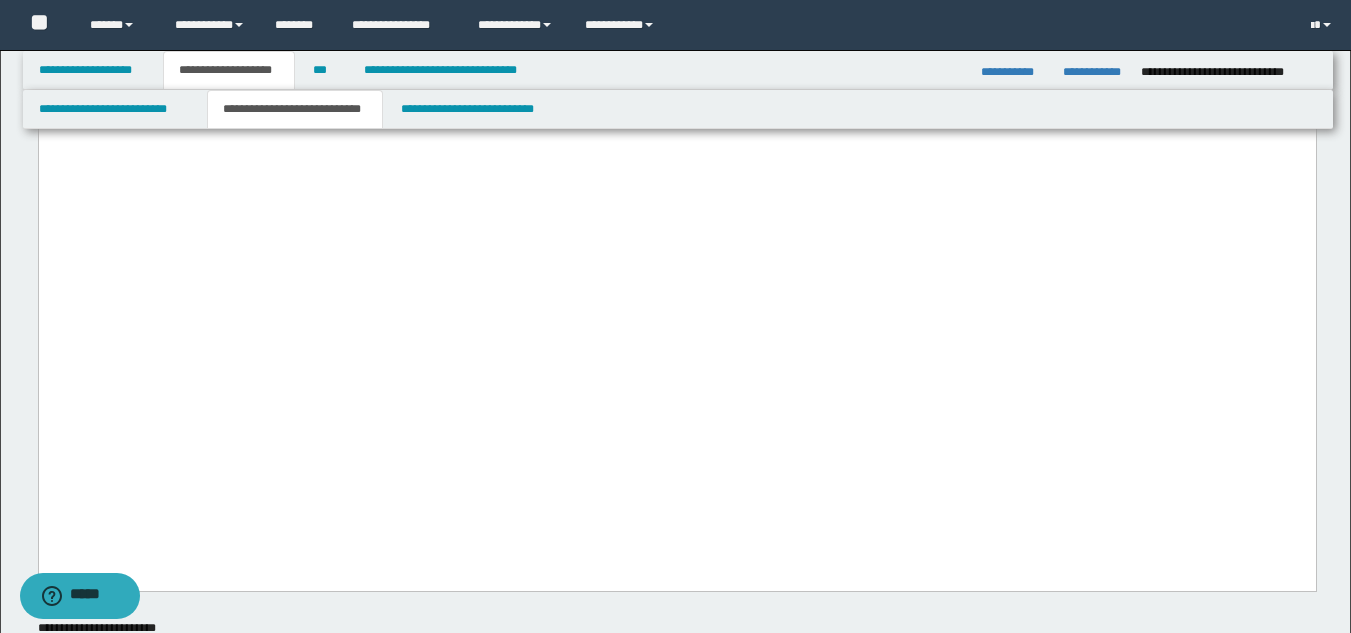 click at bounding box center [676, 96] 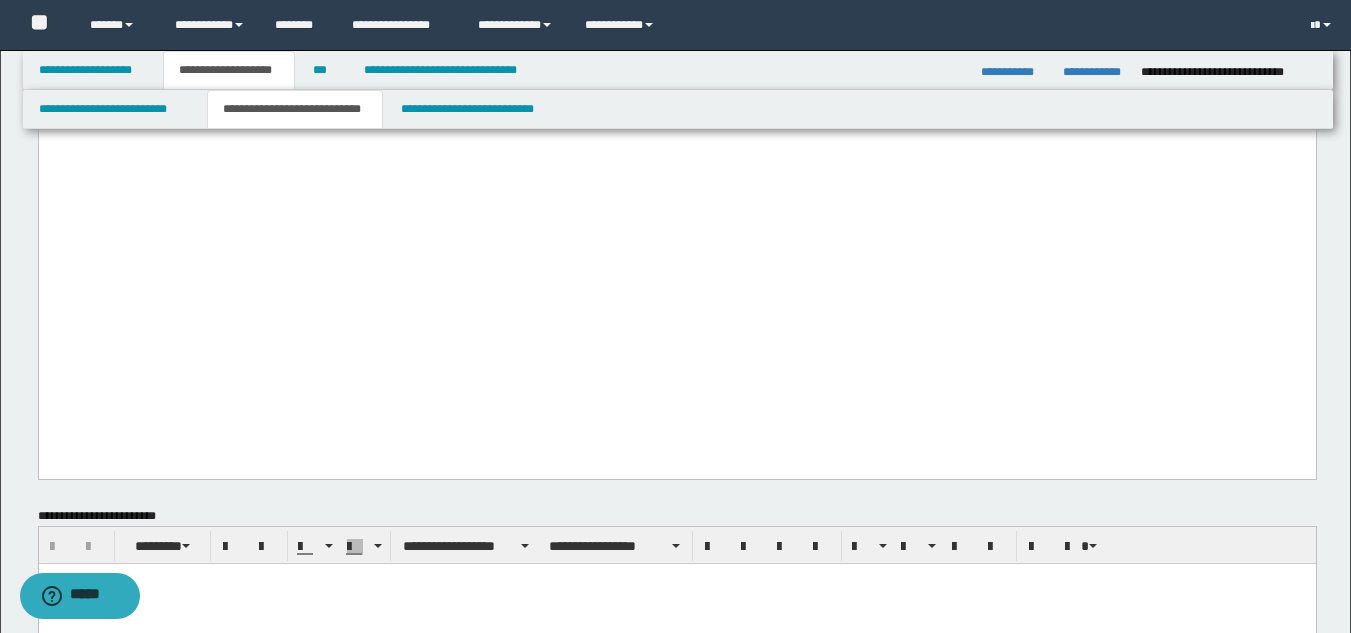 click on "**********" at bounding box center [676, -961] 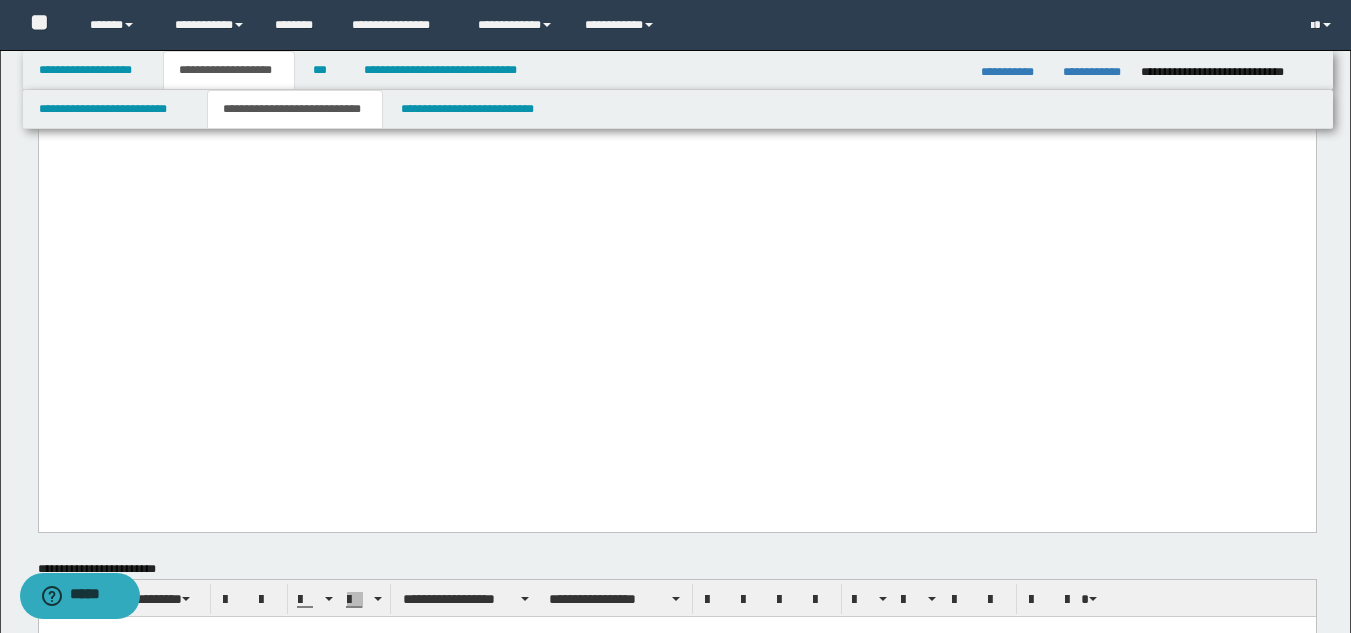 scroll, scrollTop: 2100, scrollLeft: 0, axis: vertical 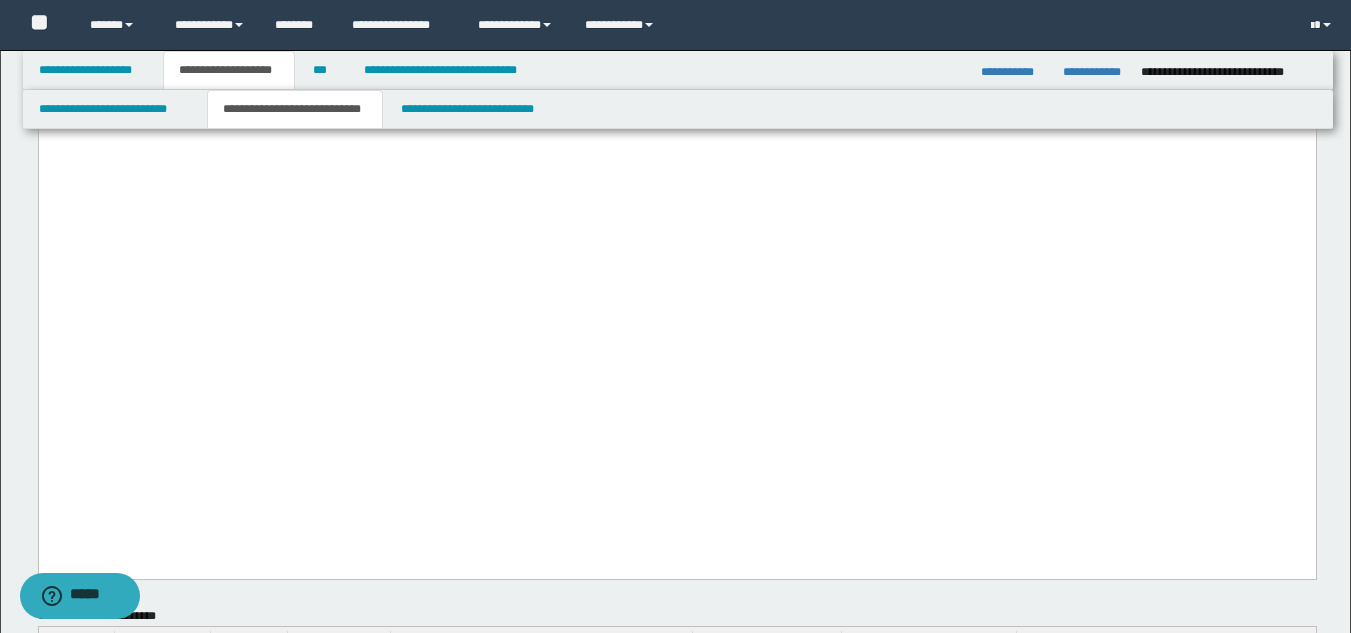click on "**********" at bounding box center [676, 98] 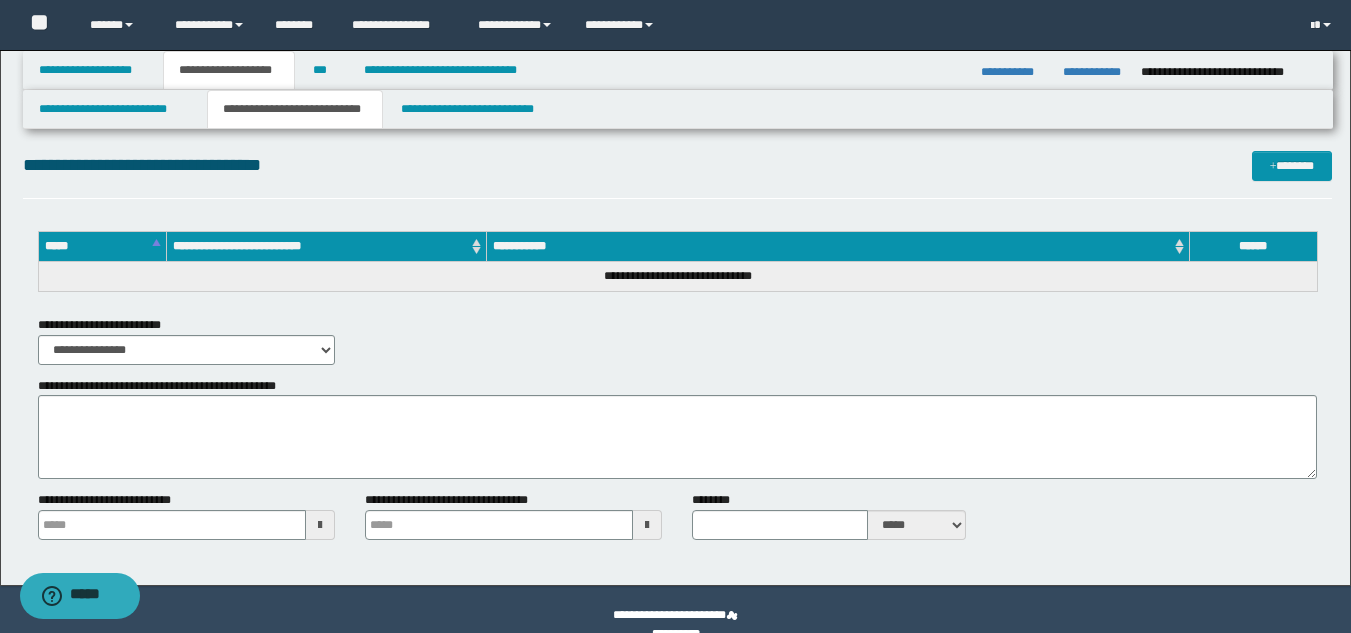 scroll, scrollTop: 3377, scrollLeft: 0, axis: vertical 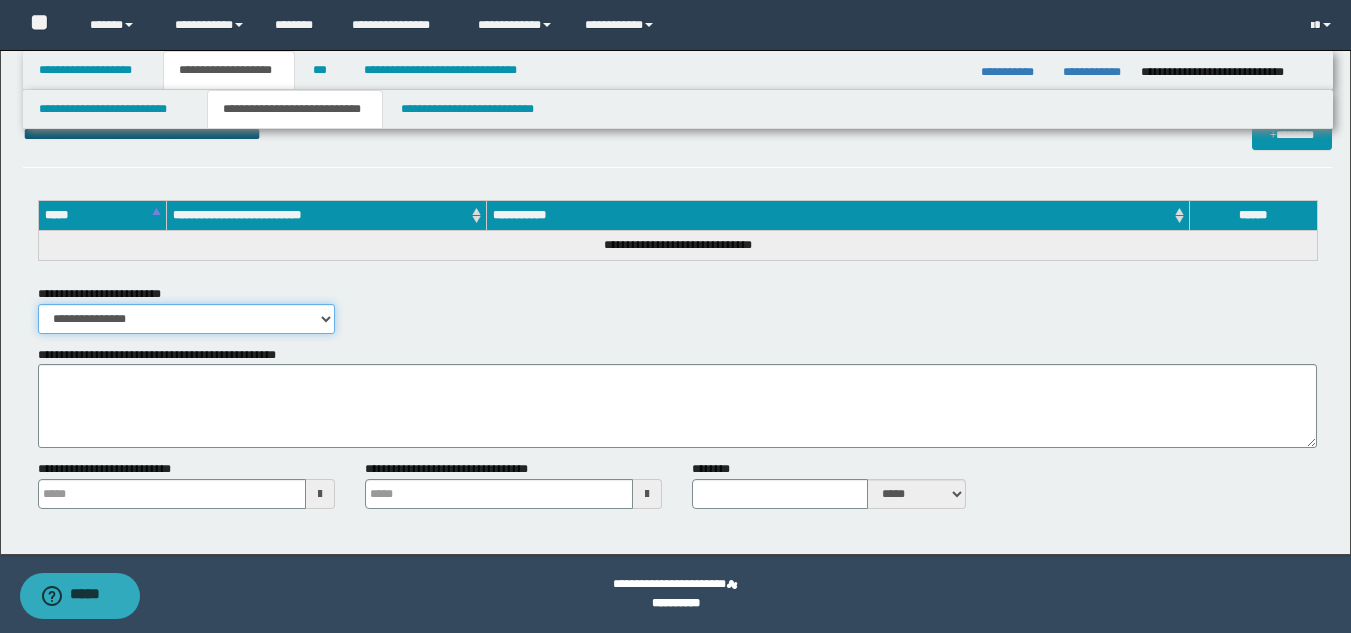 drag, startPoint x: 202, startPoint y: 313, endPoint x: 200, endPoint y: 323, distance: 10.198039 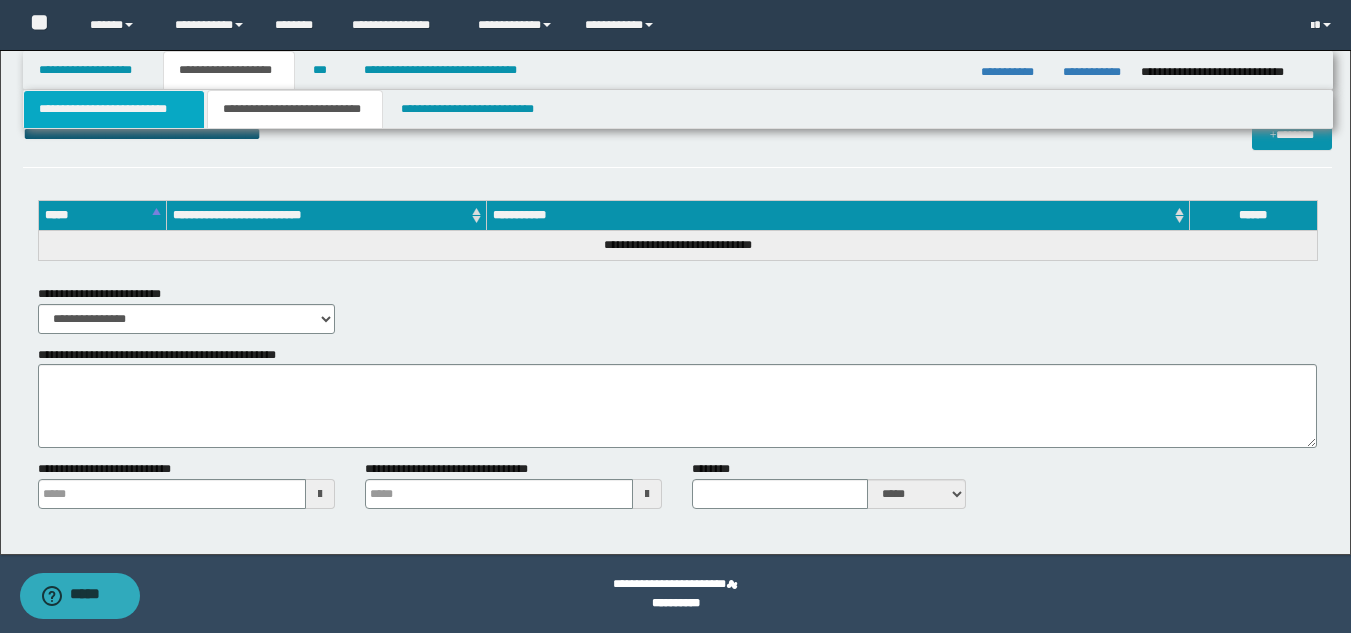 click on "**********" at bounding box center [114, 109] 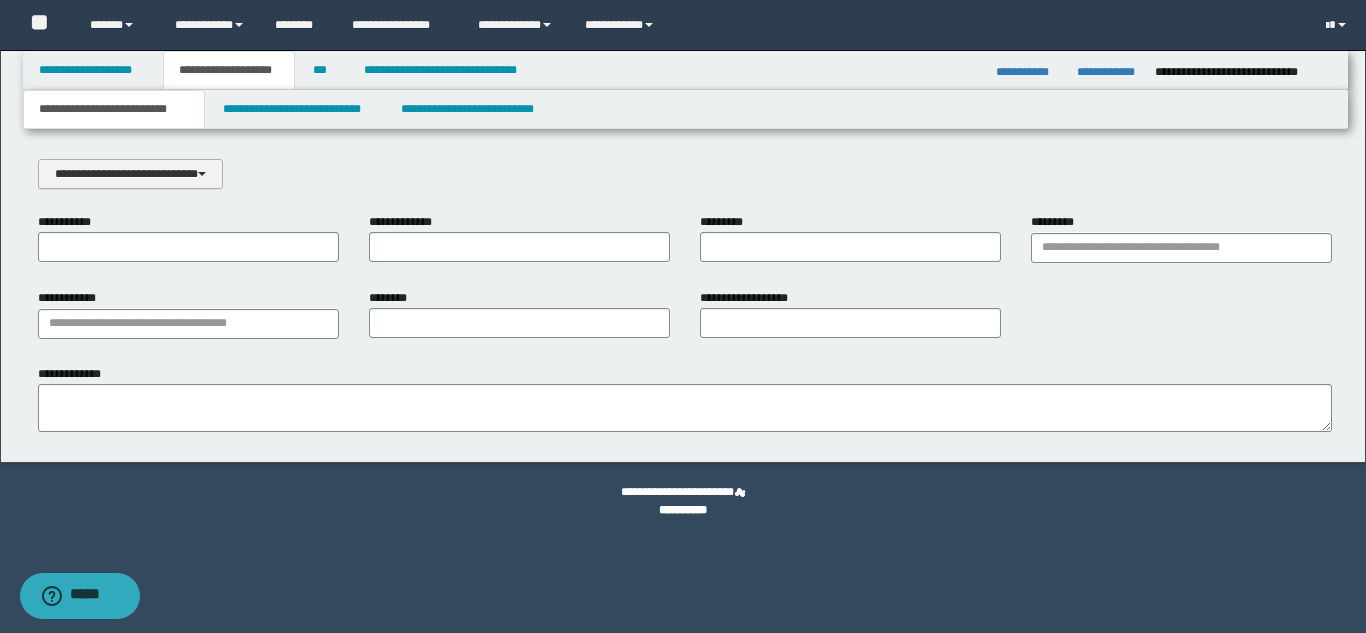 click on "**********" at bounding box center [130, 174] 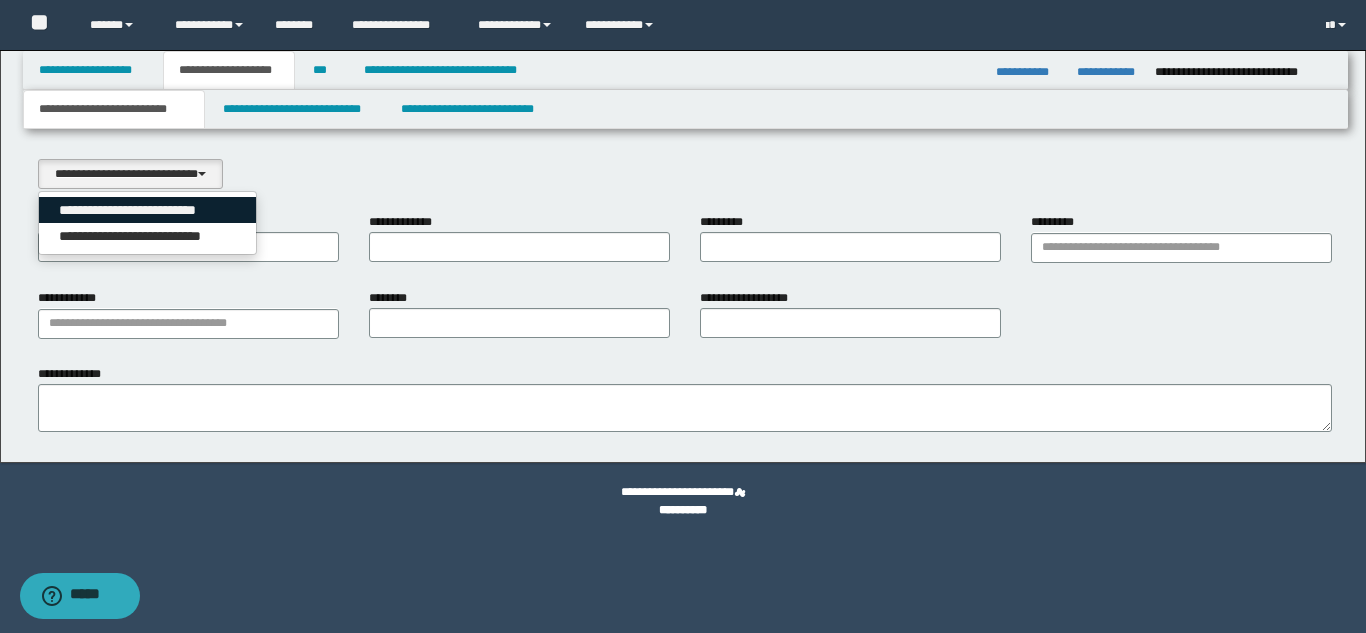 click on "**********" at bounding box center [148, 210] 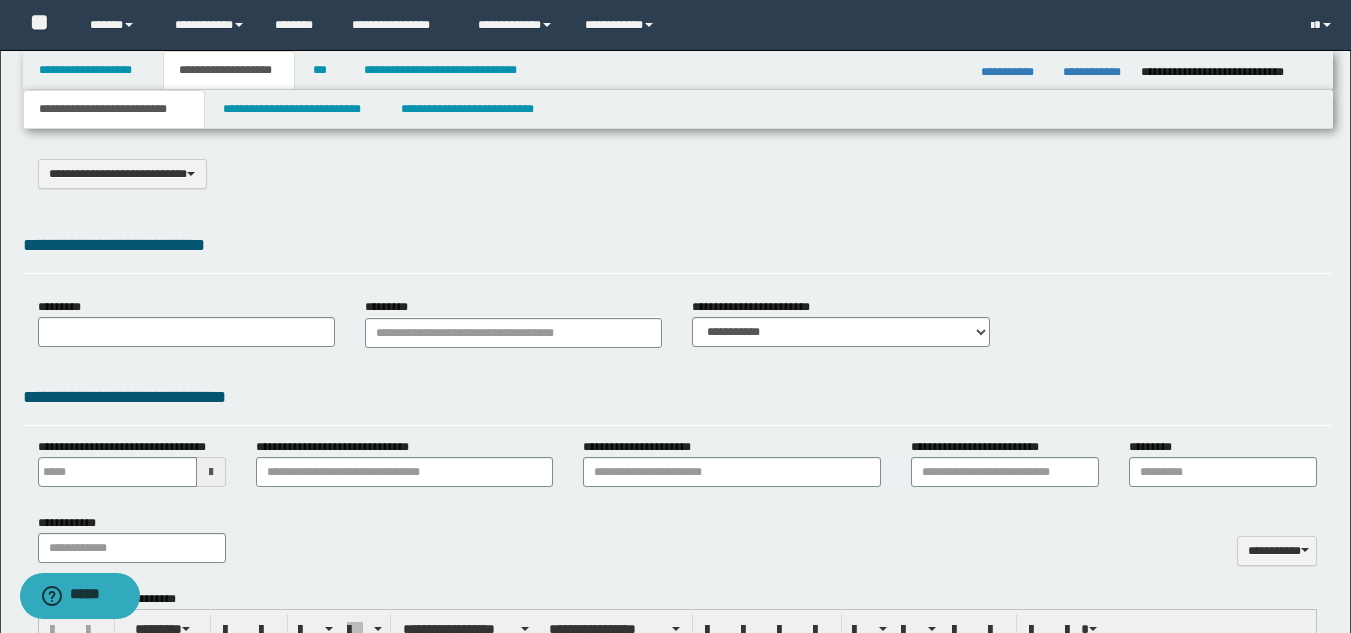 select on "*" 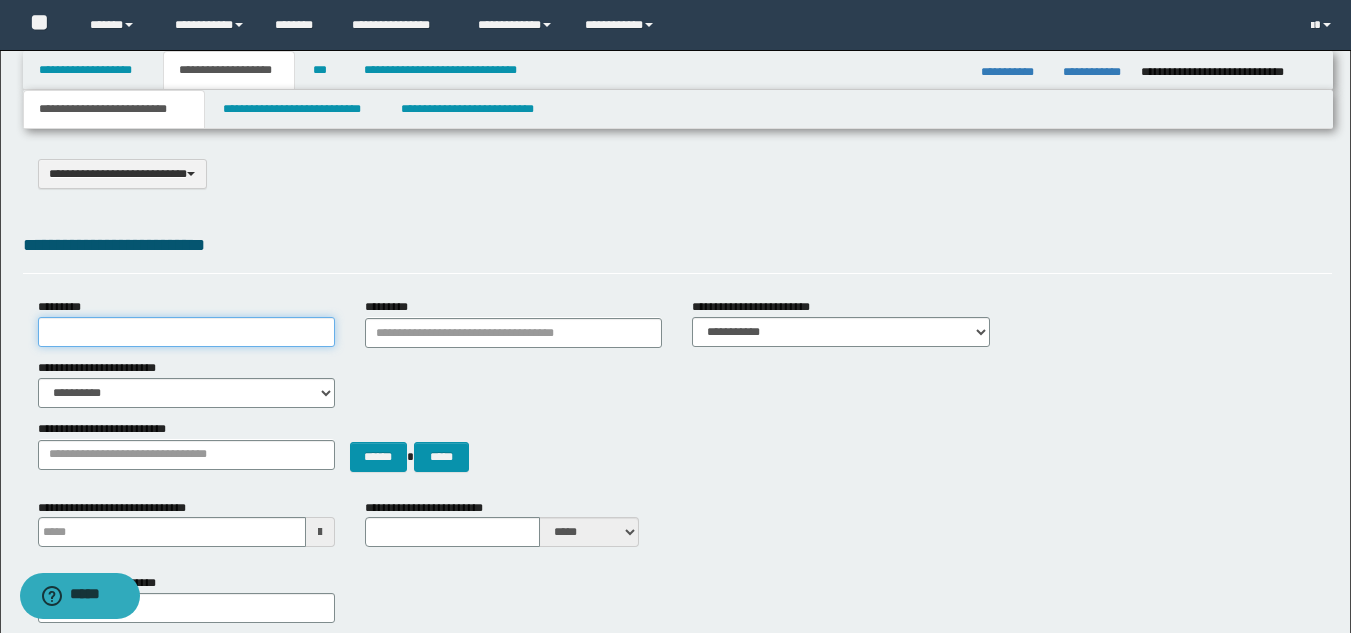 click on "*********" at bounding box center [186, 332] 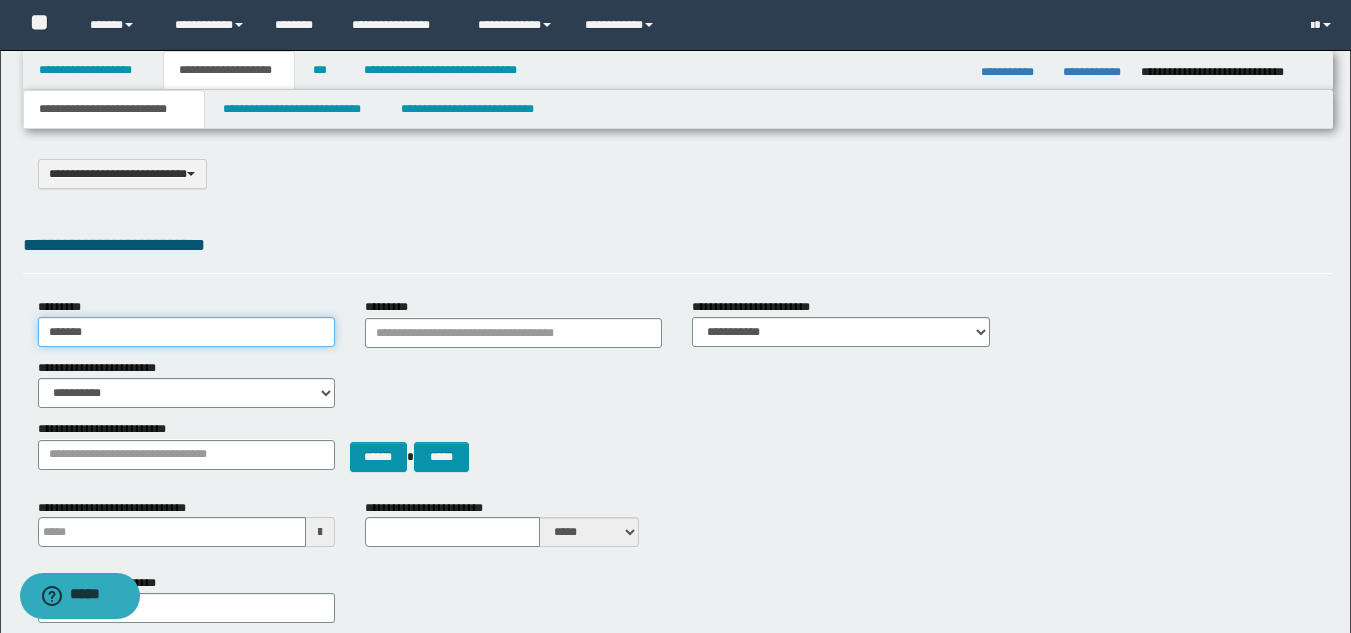 type on "*******" 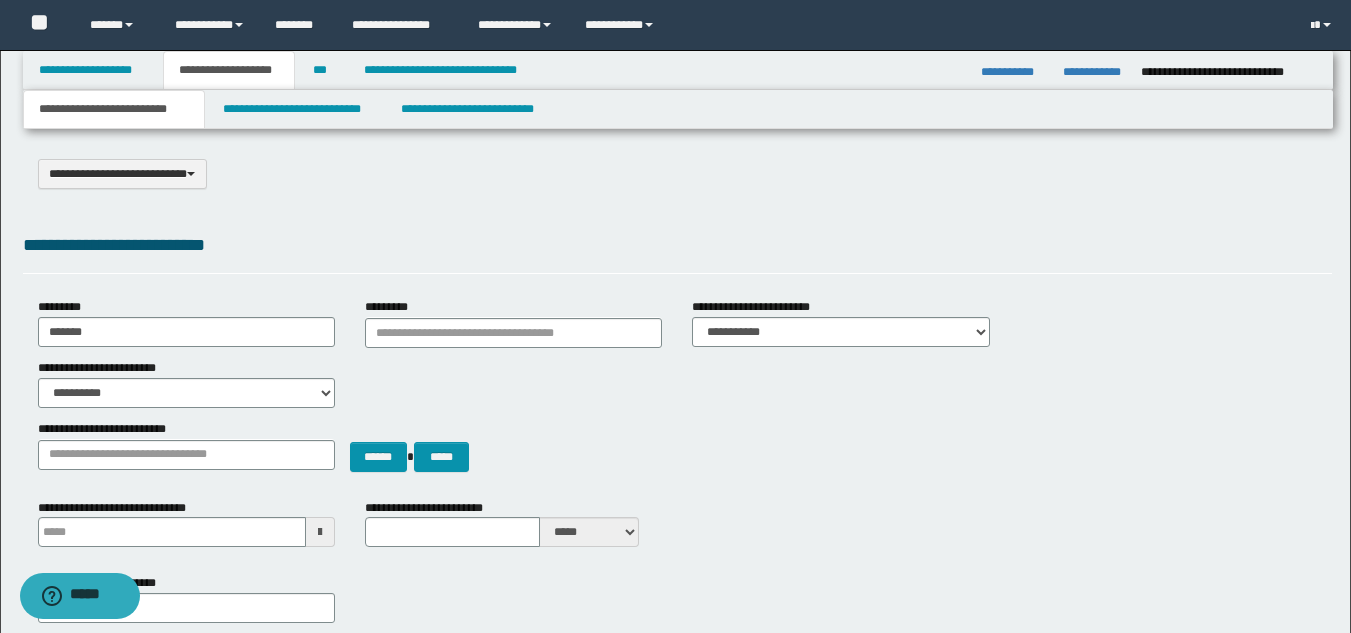 click on "**********" at bounding box center [677, 249] 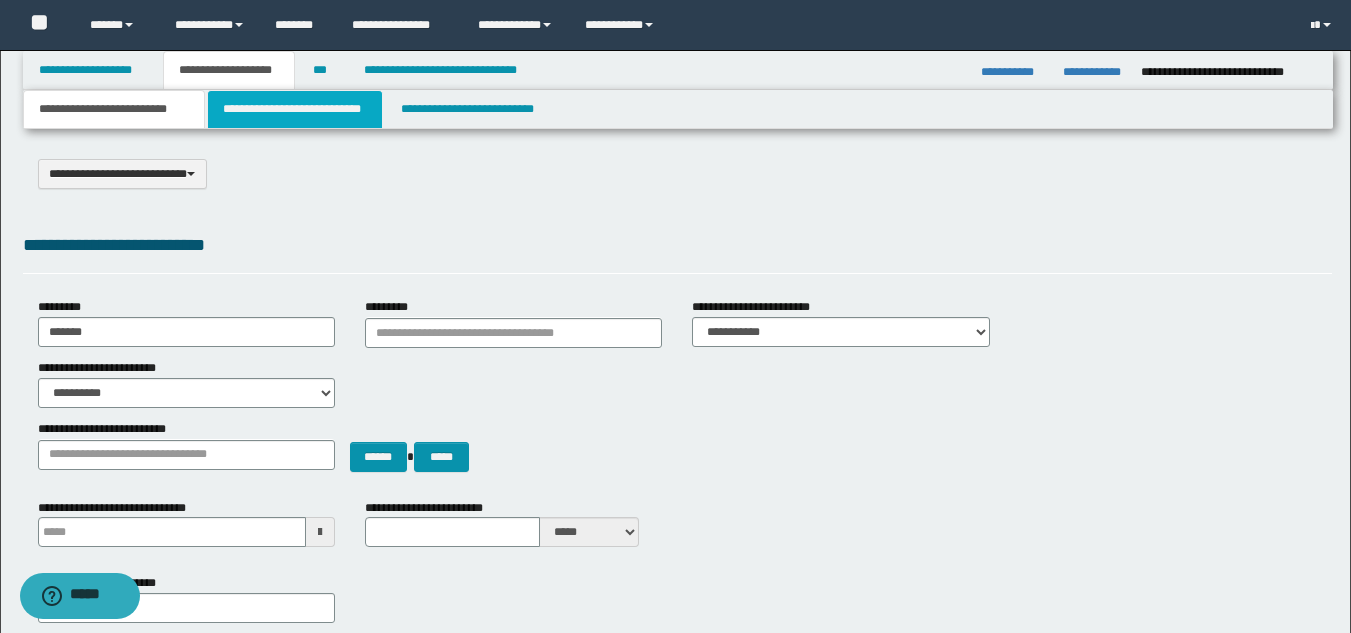 click on "**********" at bounding box center [295, 109] 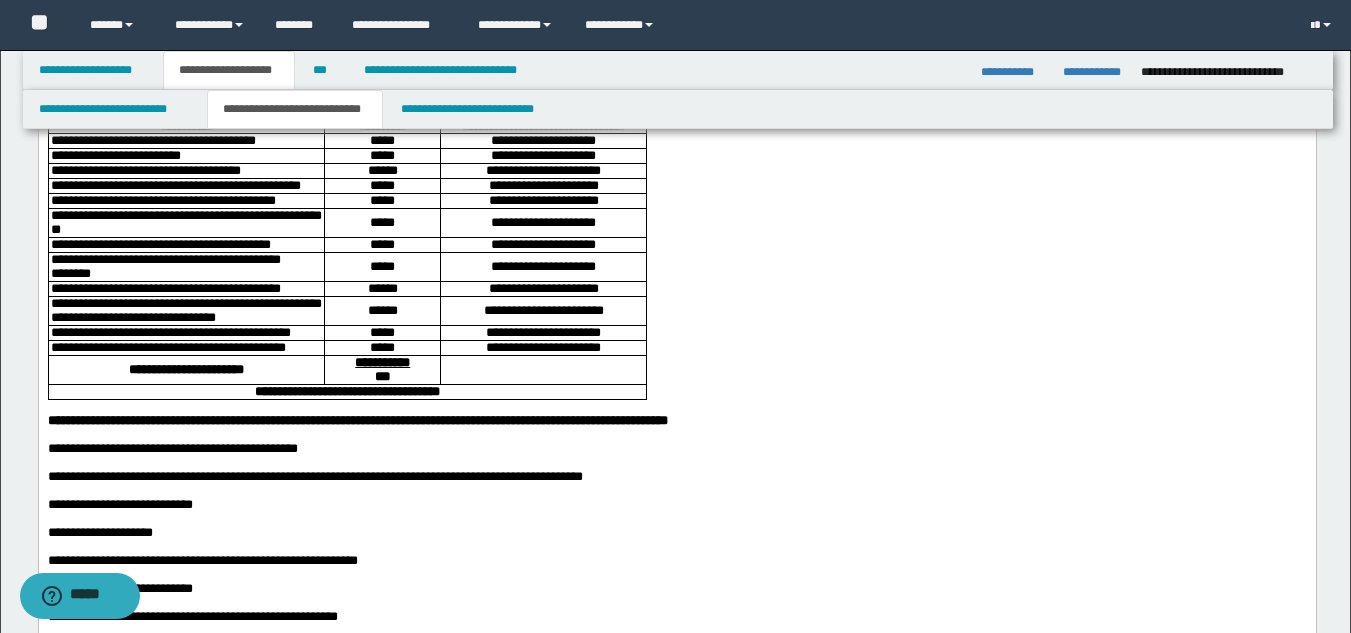scroll, scrollTop: 800, scrollLeft: 0, axis: vertical 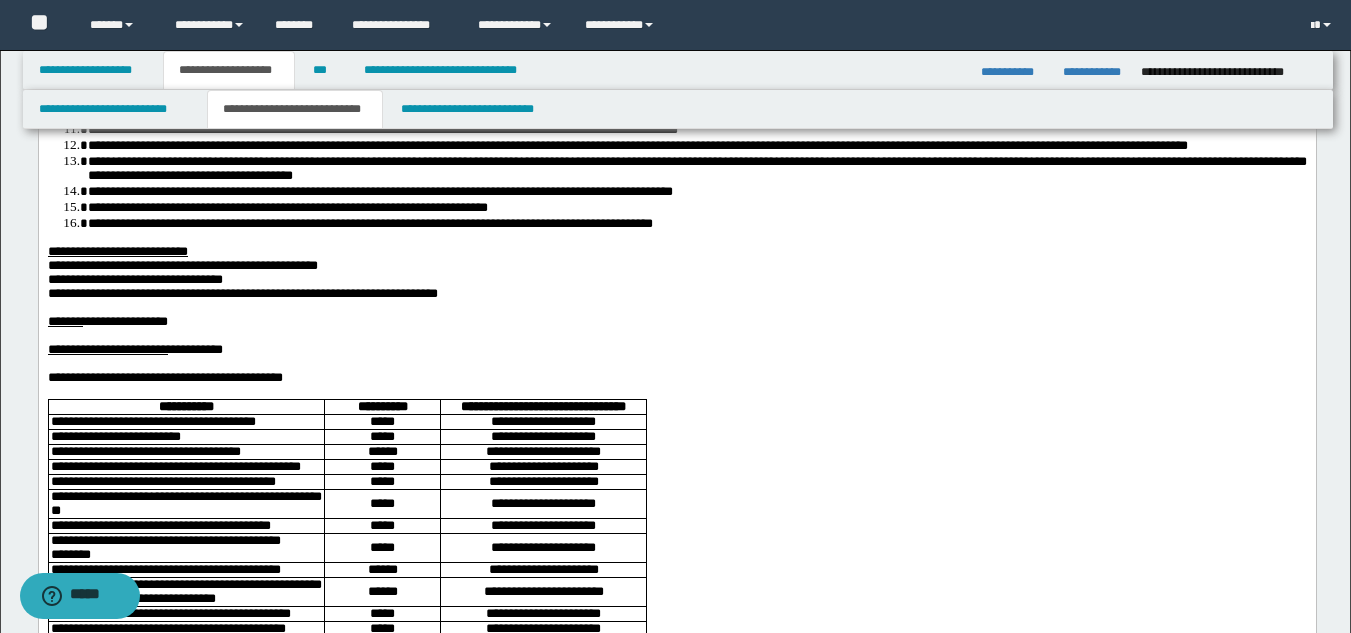 click at bounding box center [676, 336] 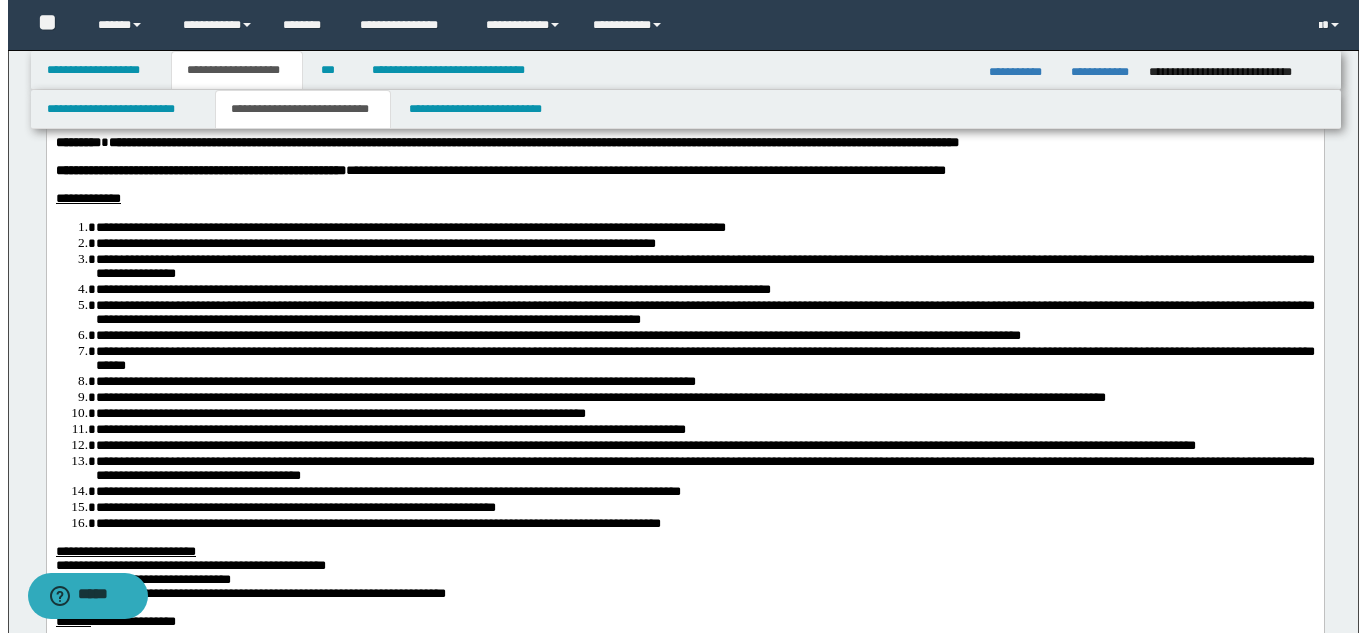 scroll, scrollTop: 0, scrollLeft: 0, axis: both 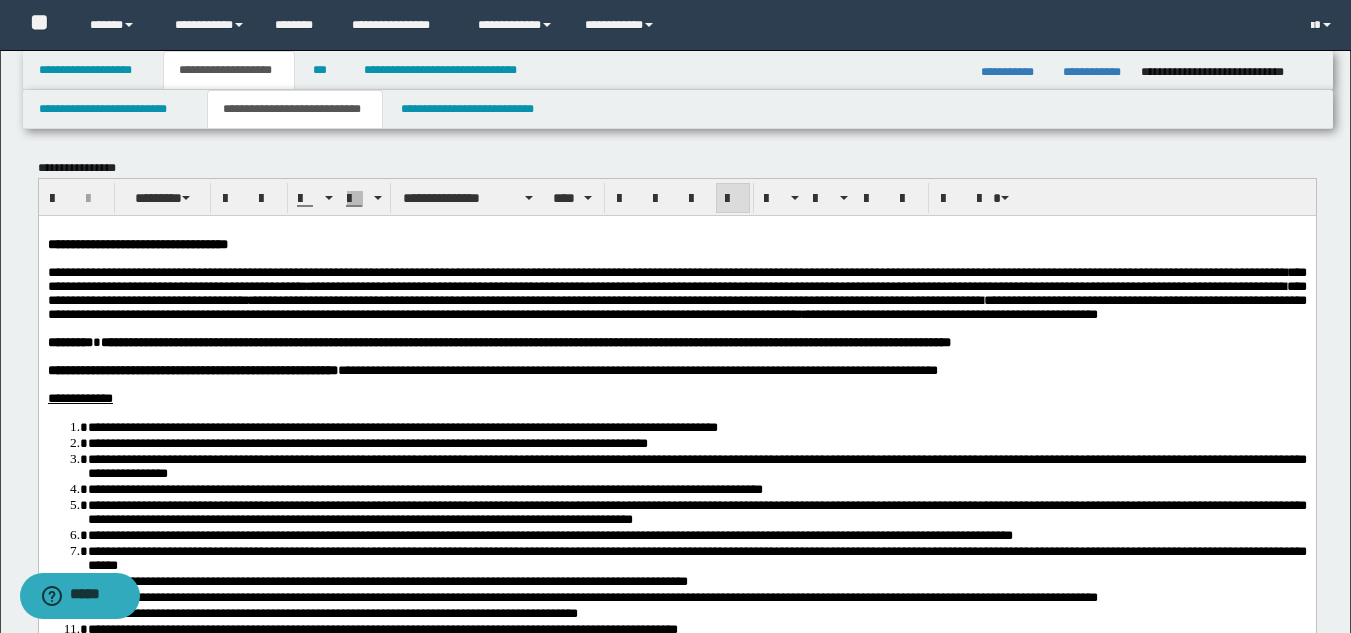 click on "**********" at bounding box center (676, 278) 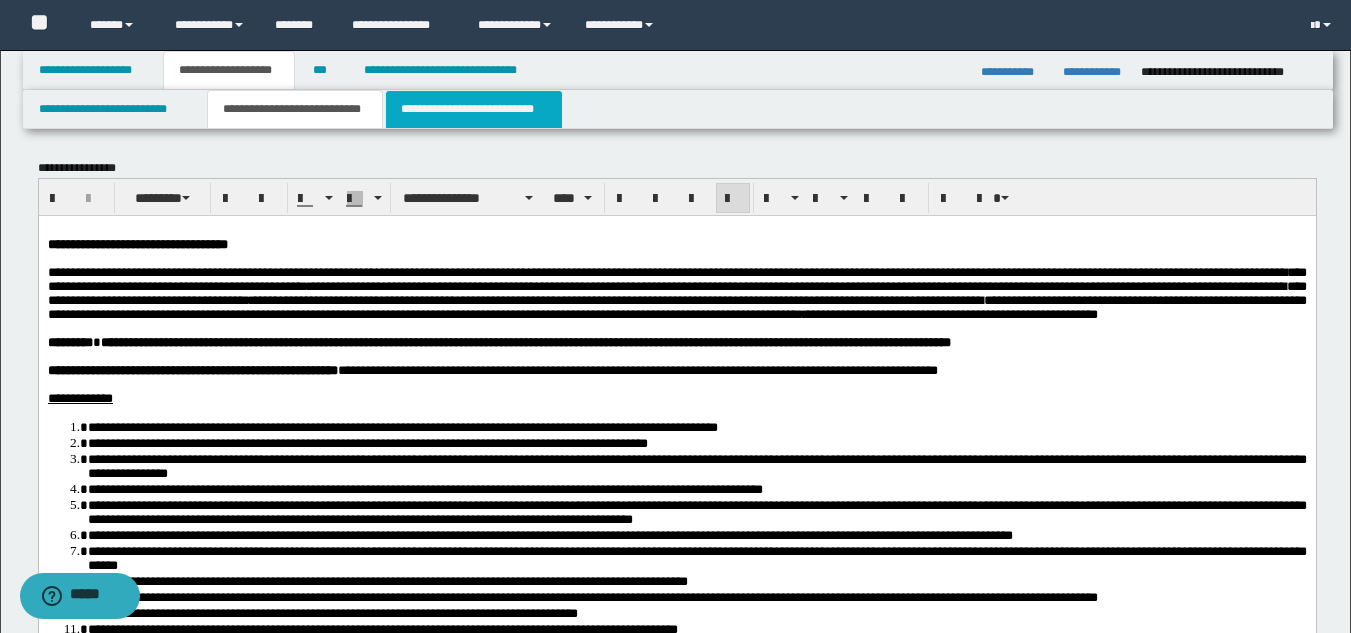 click on "**********" at bounding box center (474, 109) 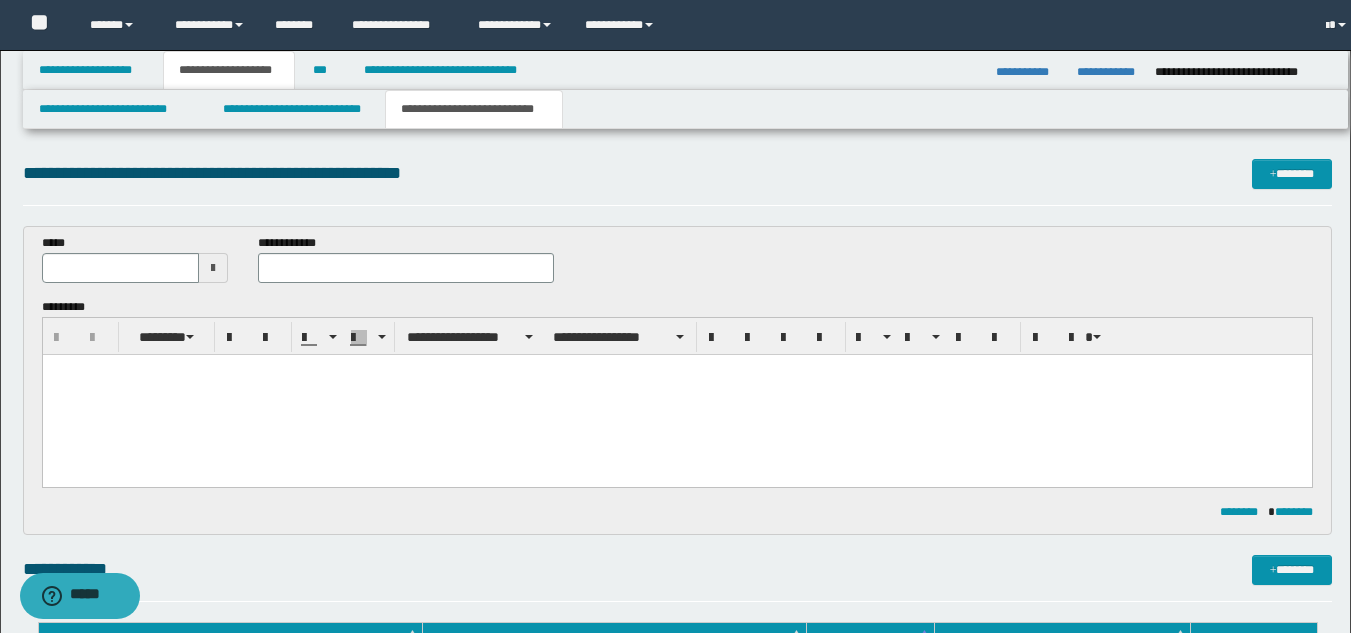 scroll, scrollTop: 0, scrollLeft: 0, axis: both 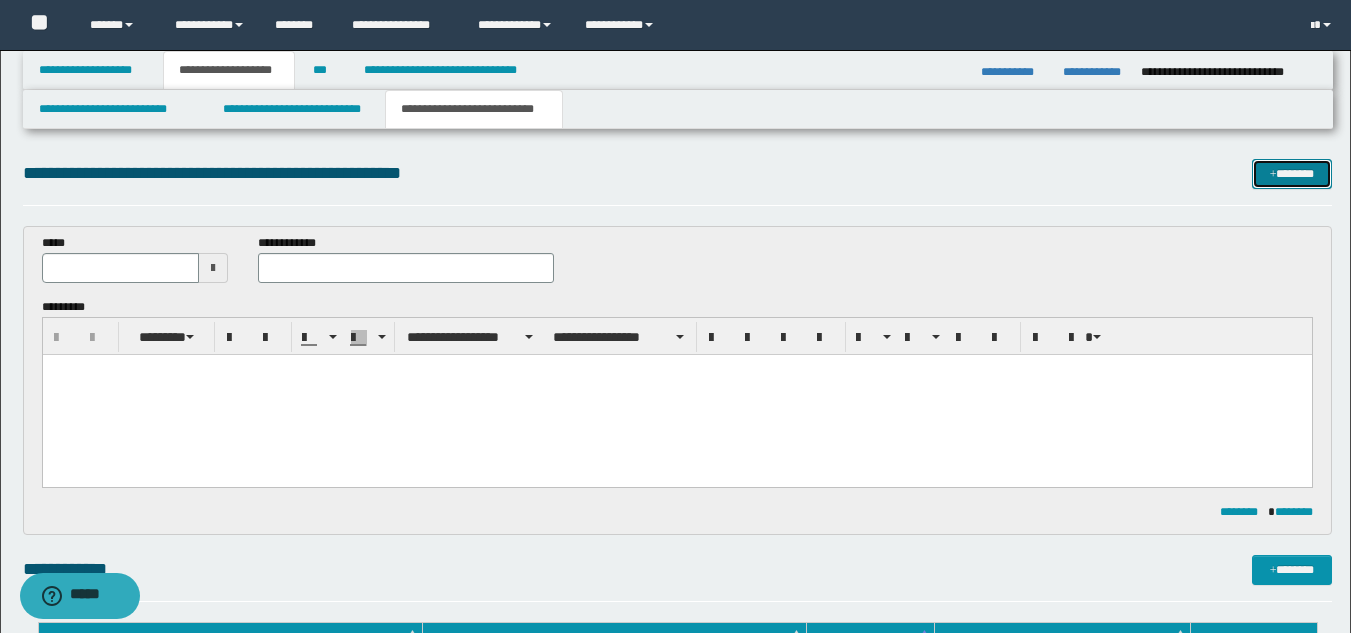 click on "*******" at bounding box center (1292, 174) 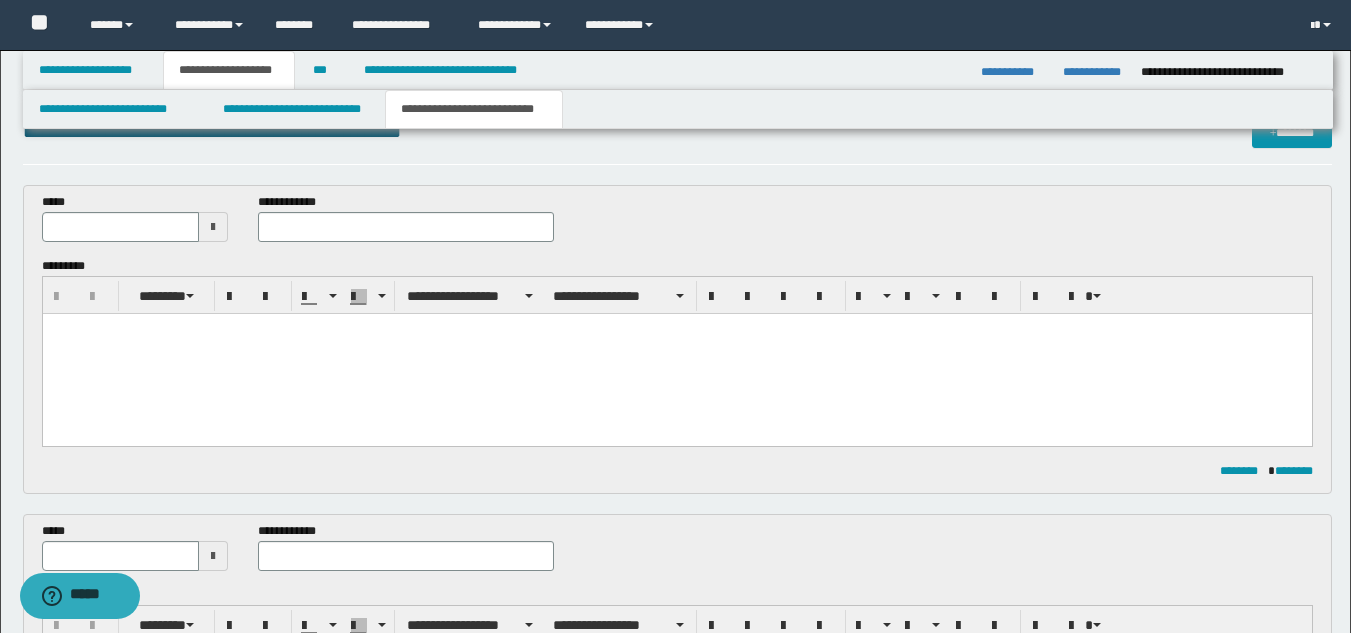 scroll, scrollTop: 0, scrollLeft: 0, axis: both 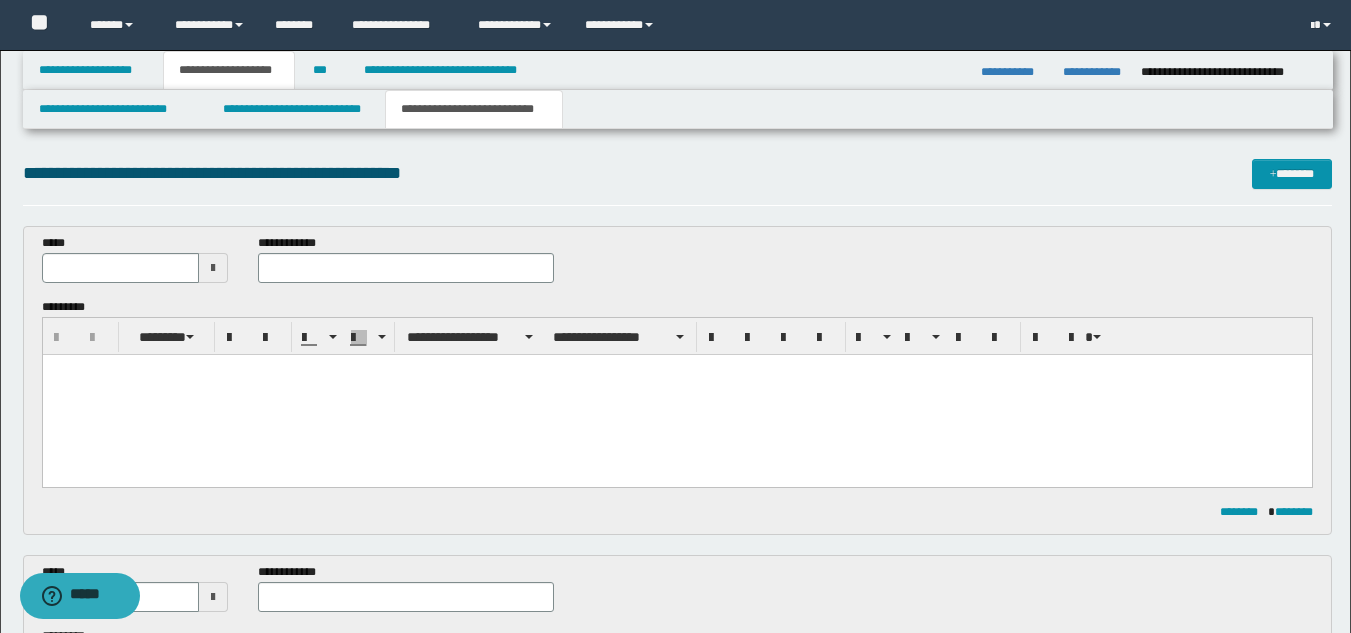 click at bounding box center (213, 268) 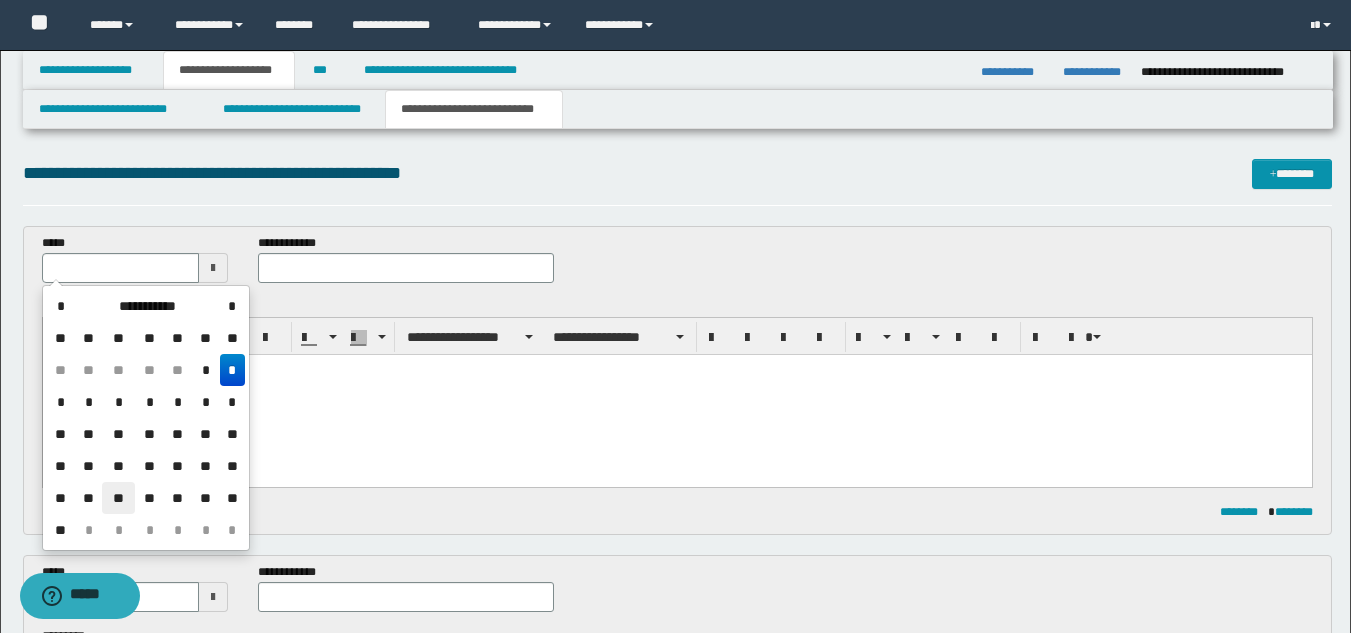 click on "**" at bounding box center [118, 498] 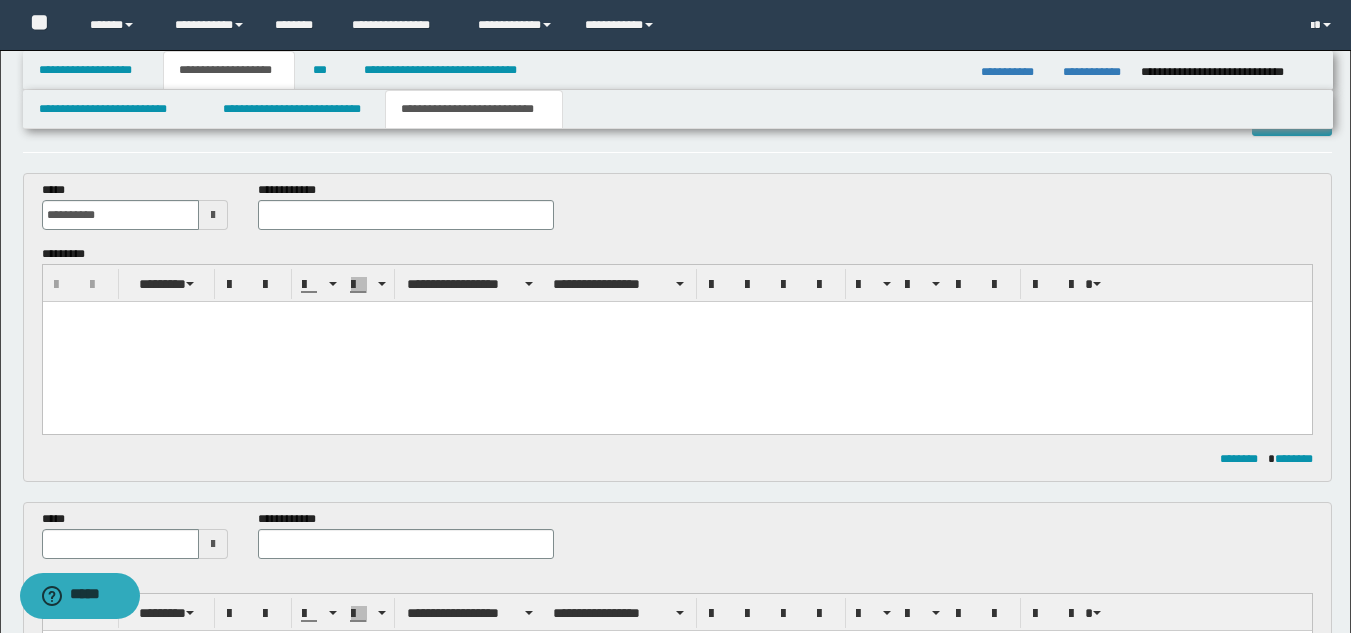 scroll, scrollTop: 100, scrollLeft: 0, axis: vertical 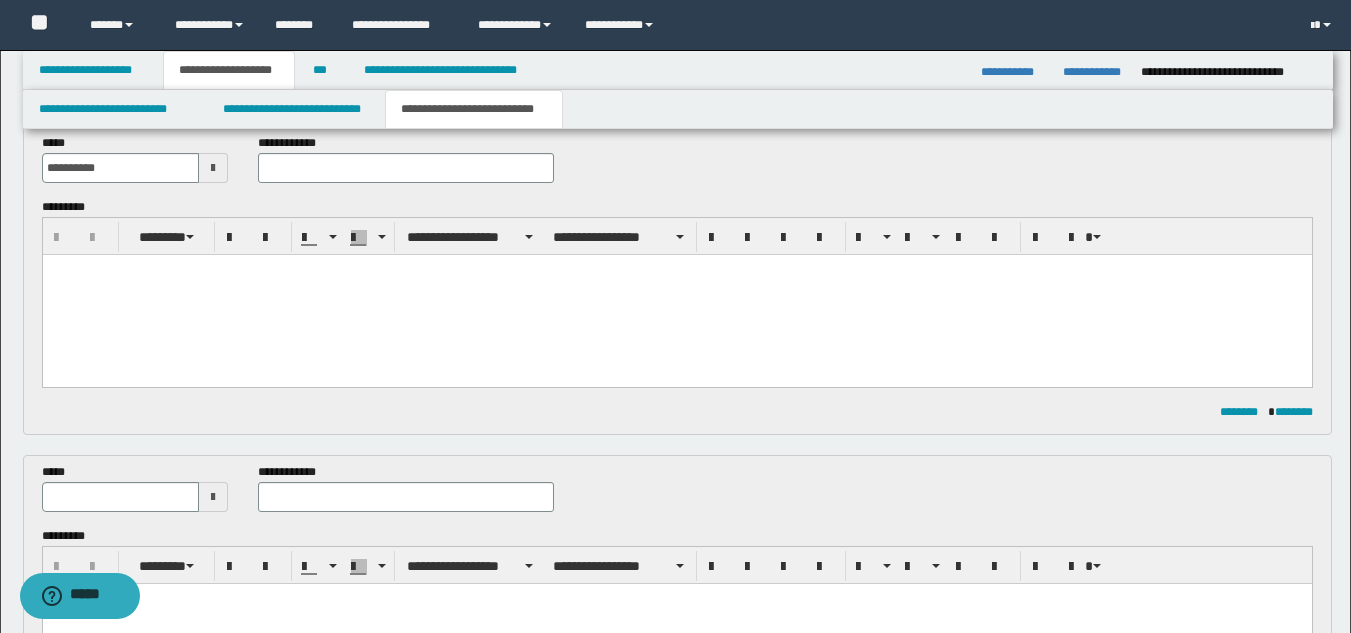 click at bounding box center (213, 497) 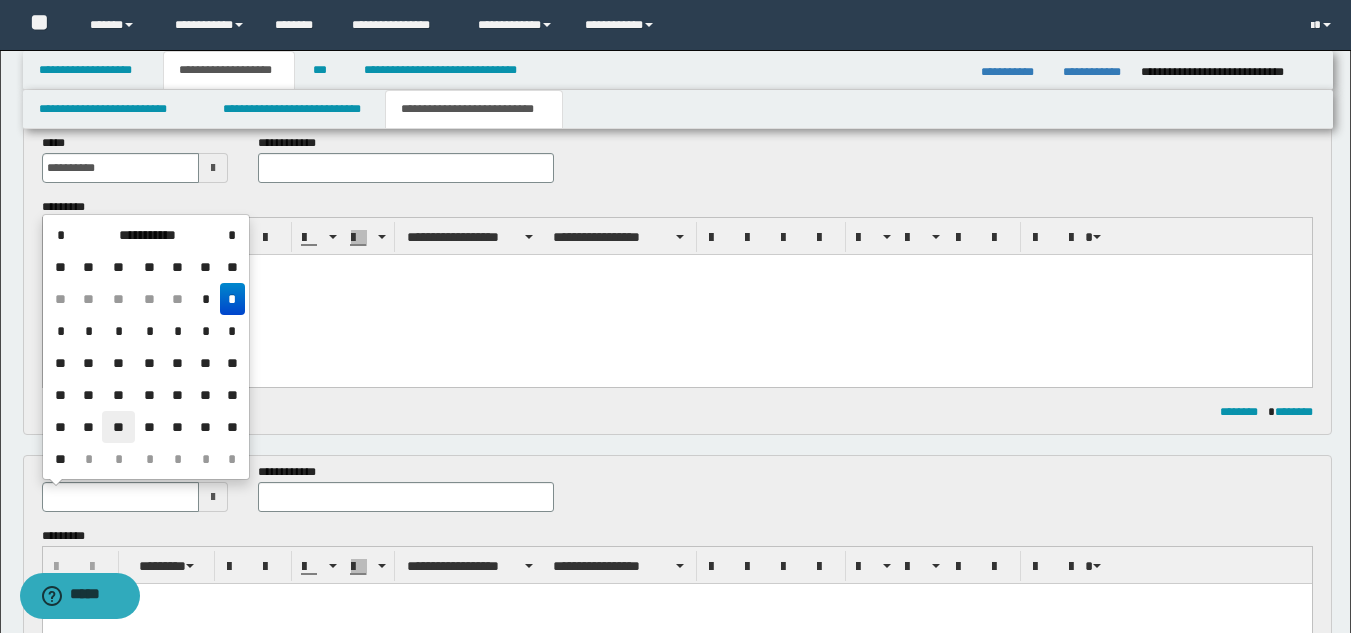 click on "**" at bounding box center [118, 427] 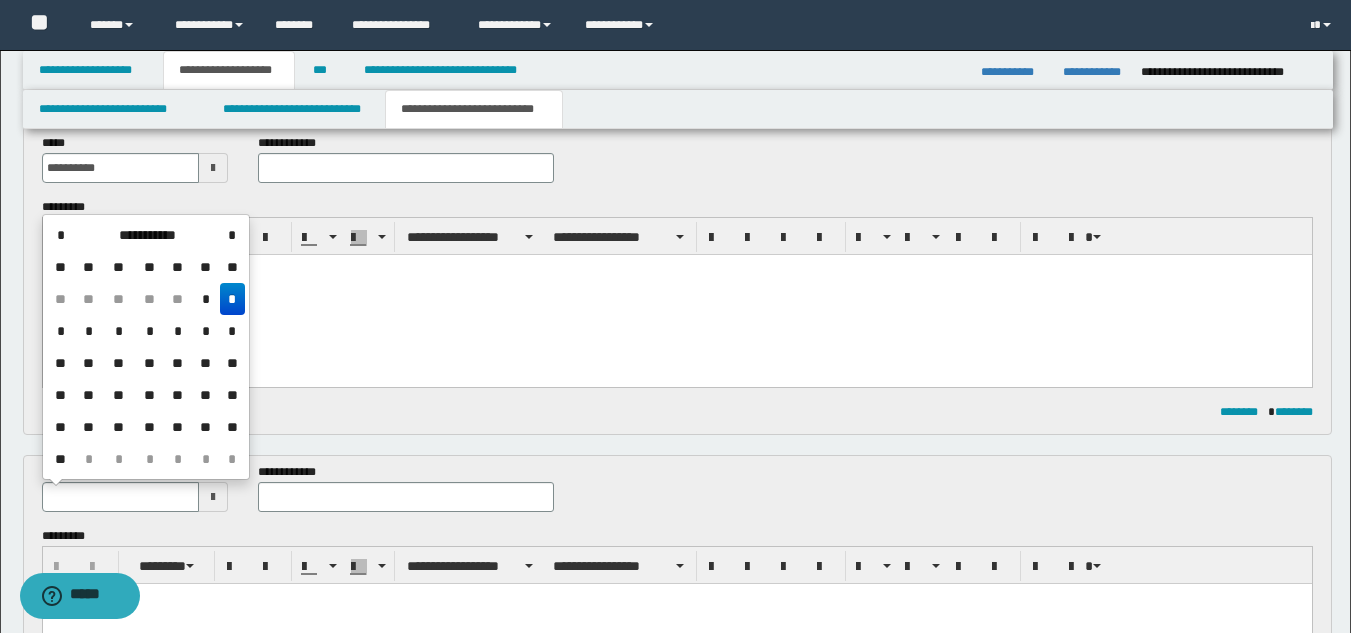 type on "**********" 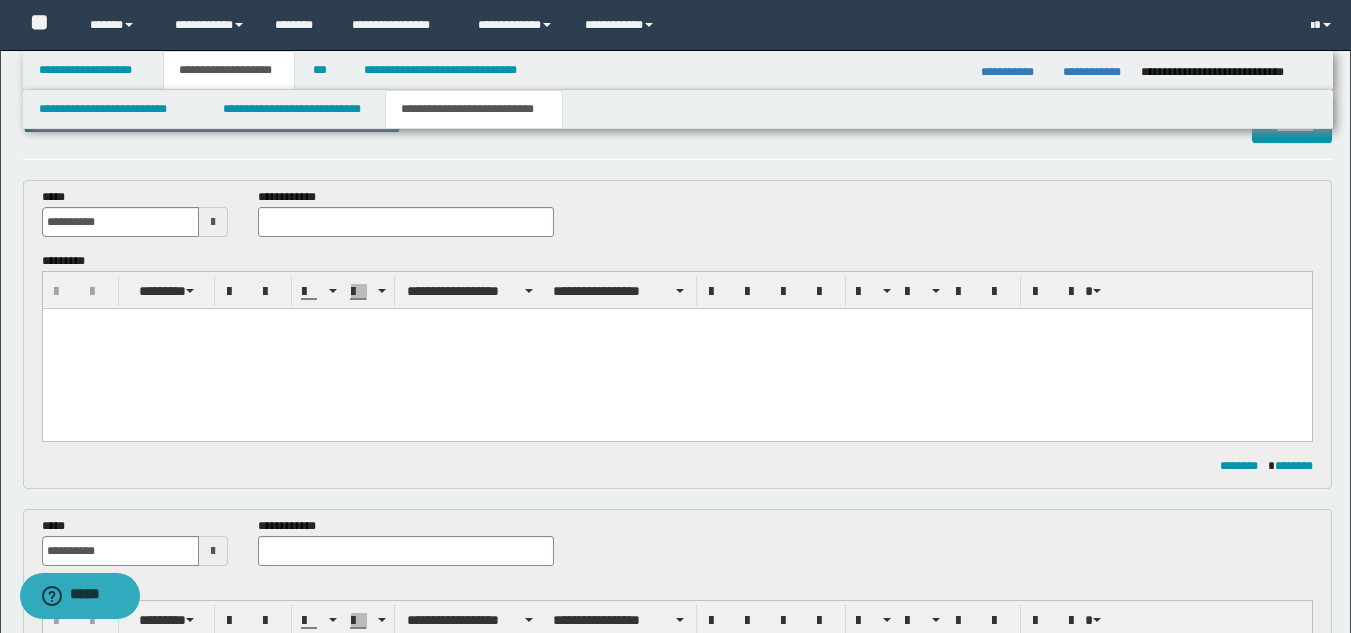 scroll, scrollTop: 0, scrollLeft: 0, axis: both 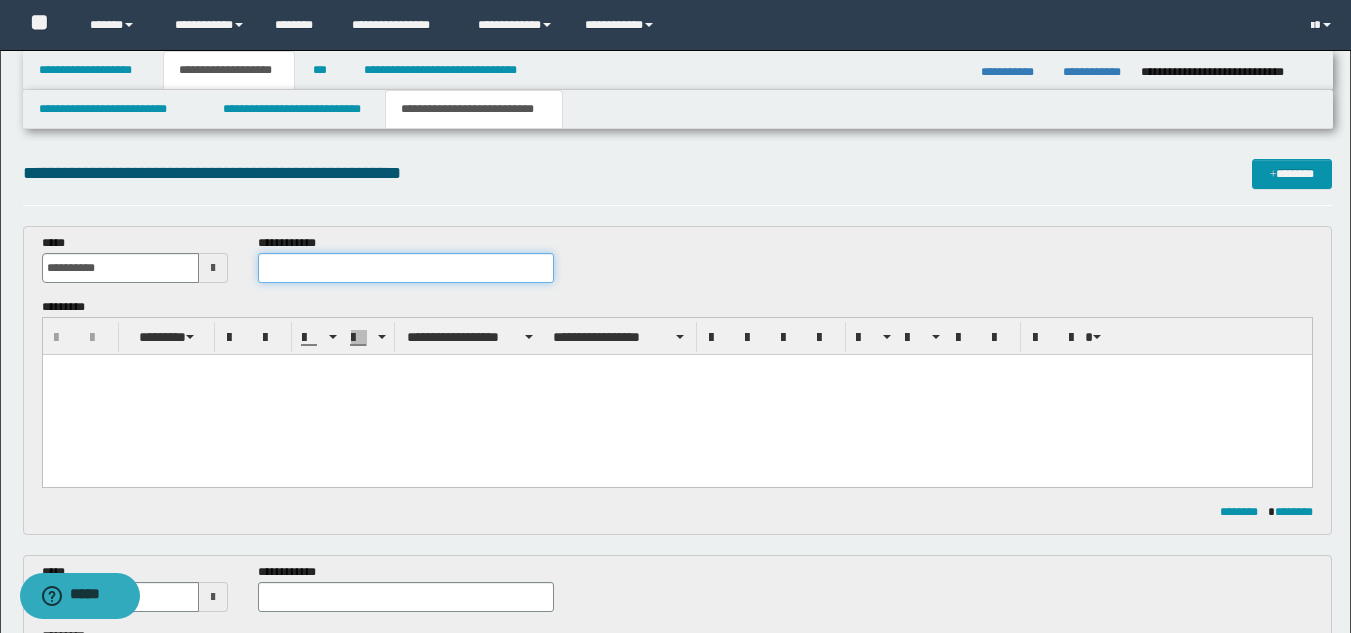 click at bounding box center (405, 268) 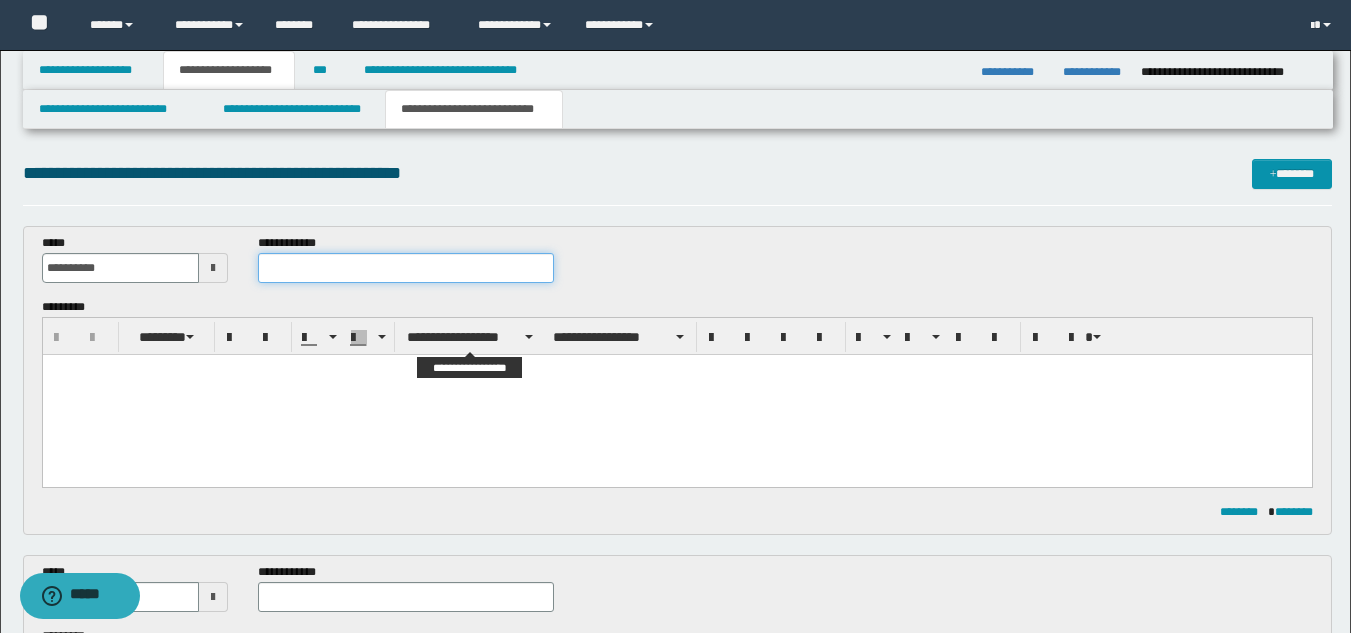 paste on "**********" 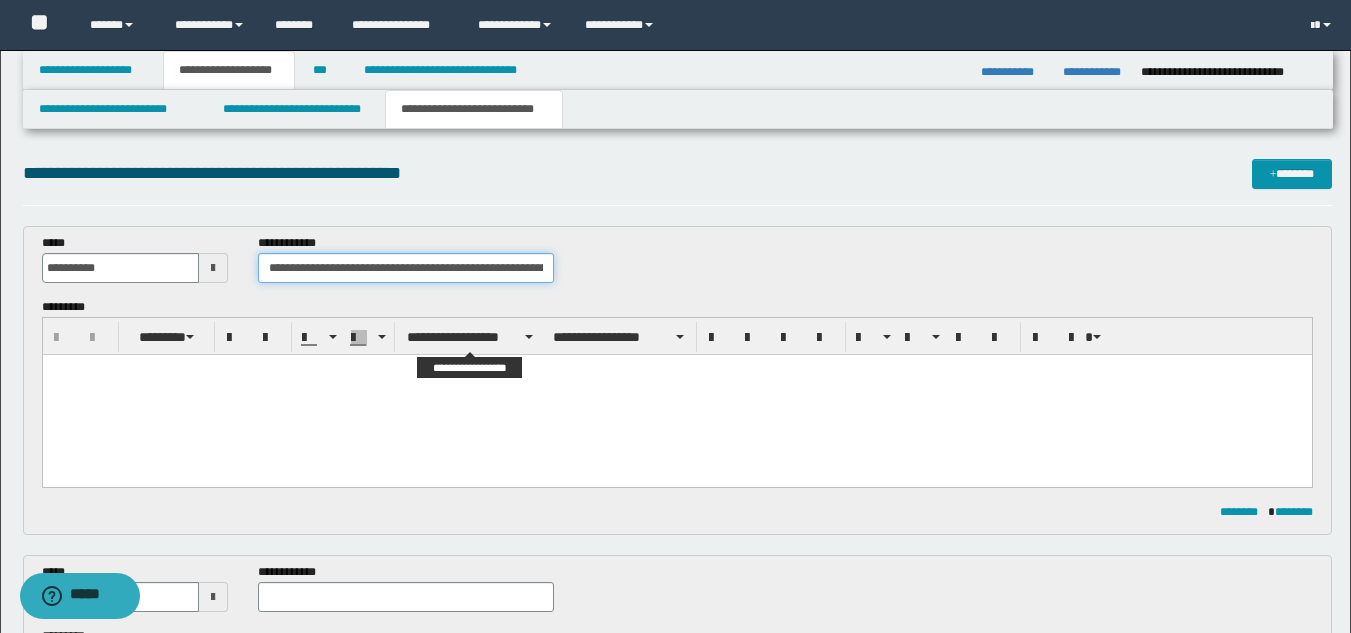 scroll, scrollTop: 0, scrollLeft: 44, axis: horizontal 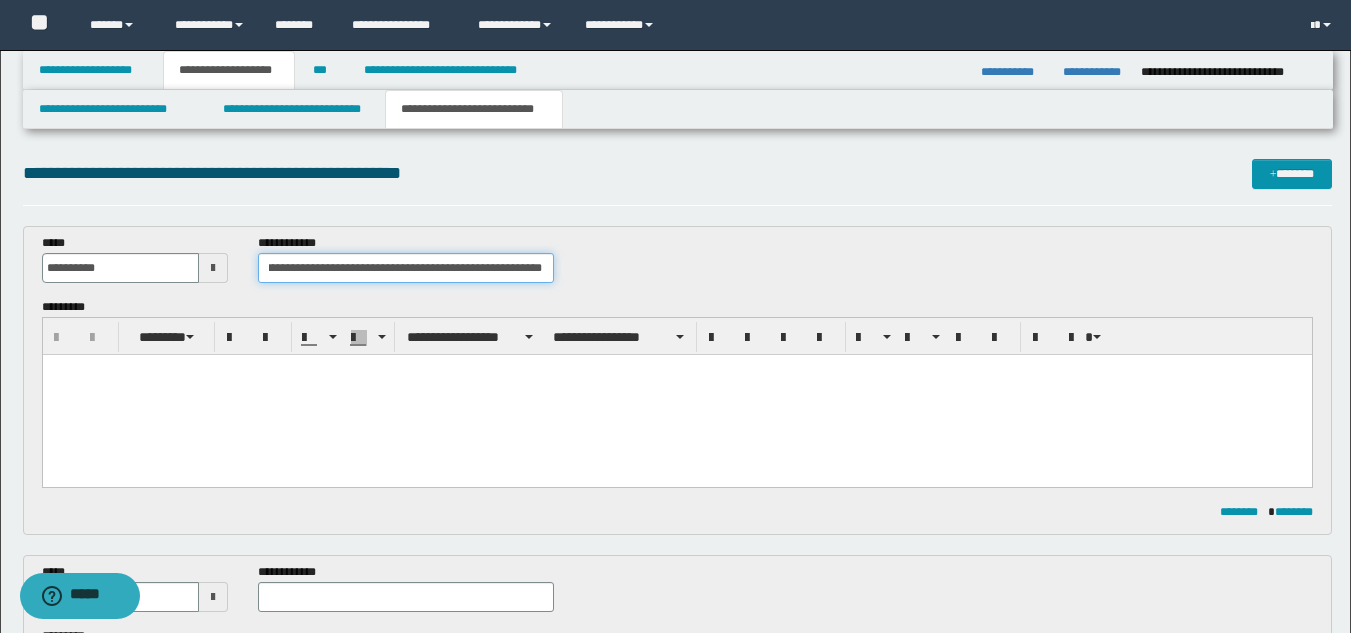 type on "**********" 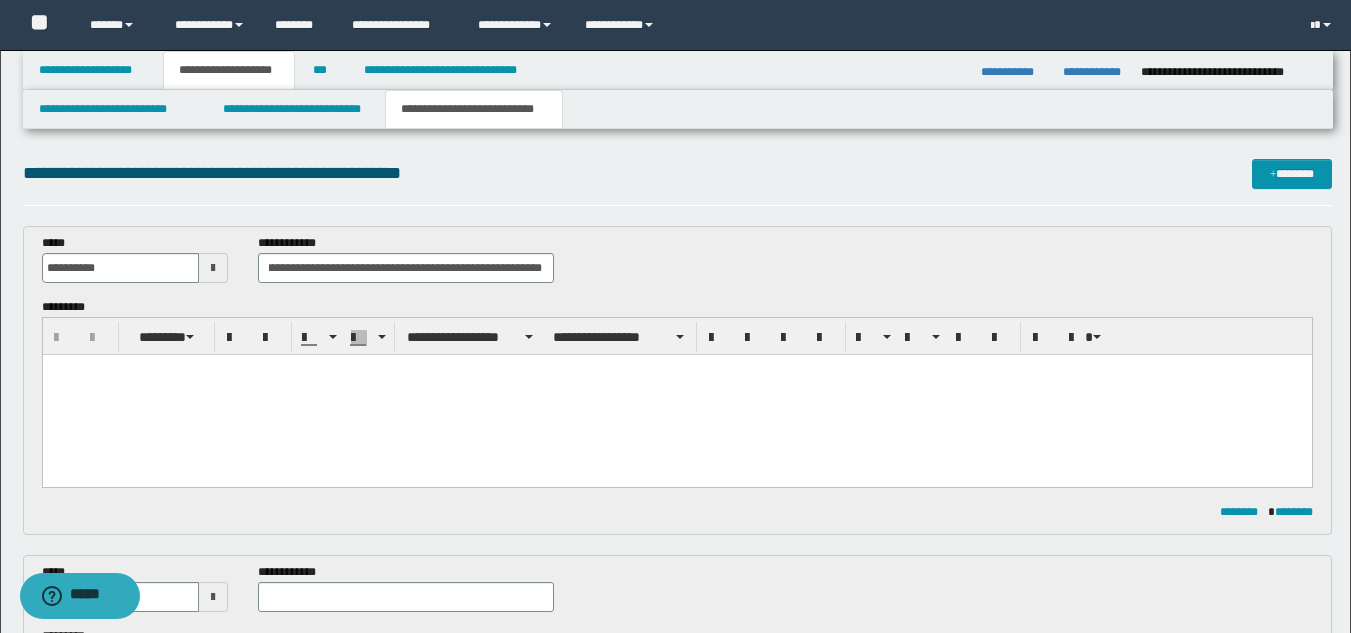 click at bounding box center (676, 395) 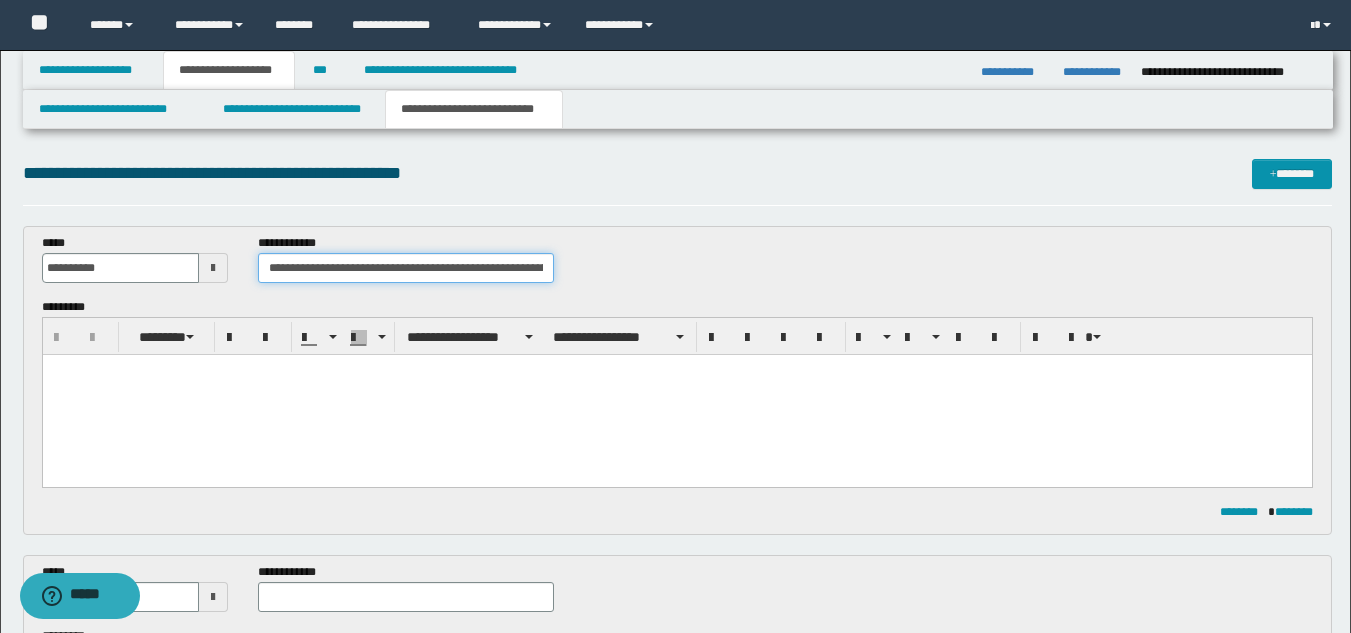 scroll, scrollTop: 0, scrollLeft: 44, axis: horizontal 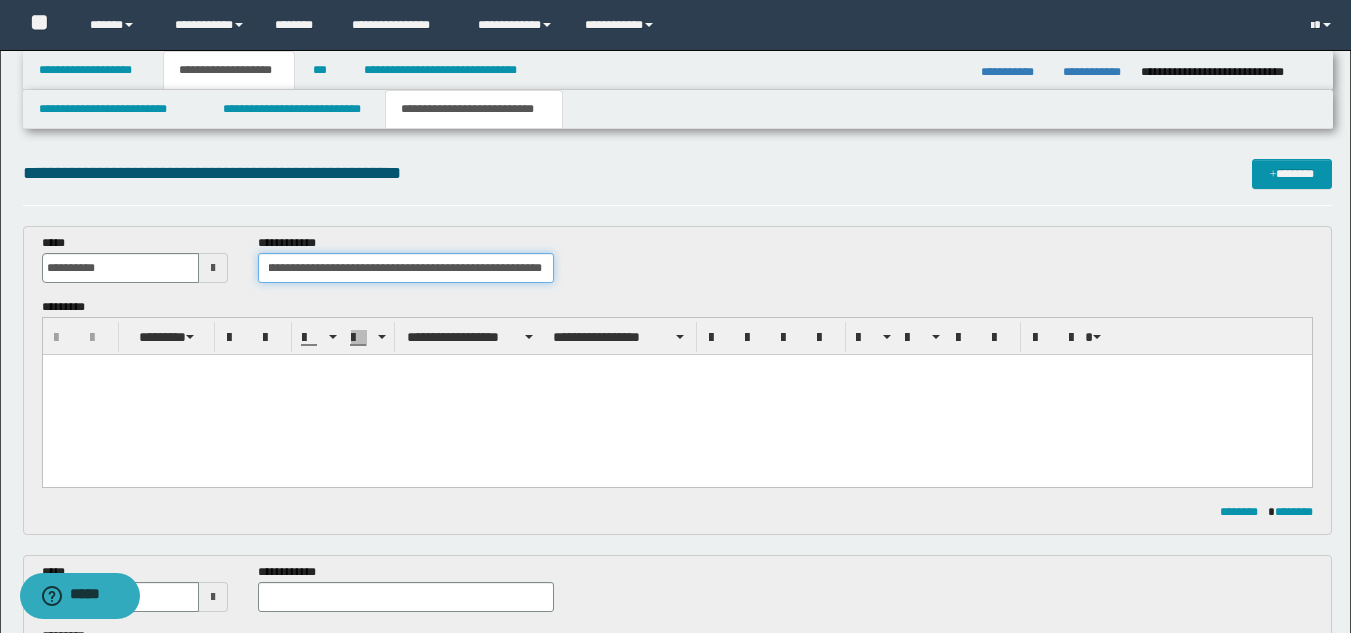 drag, startPoint x: 265, startPoint y: 268, endPoint x: 675, endPoint y: 273, distance: 410.0305 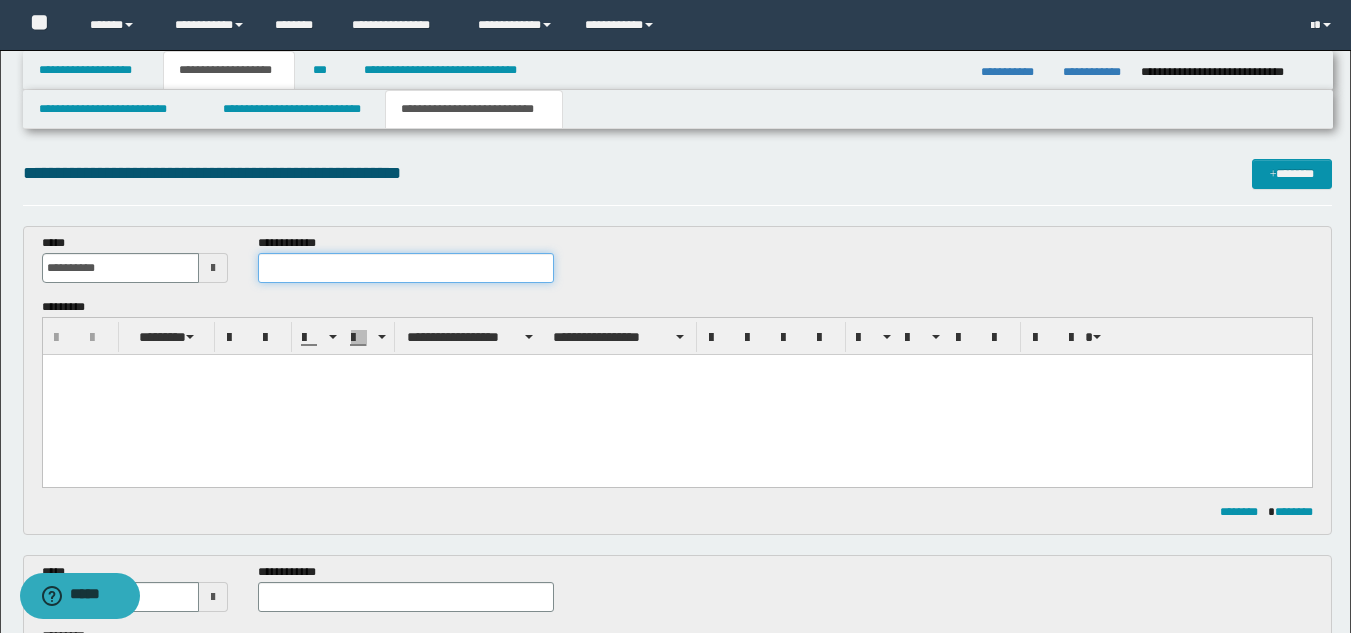 scroll, scrollTop: 0, scrollLeft: 0, axis: both 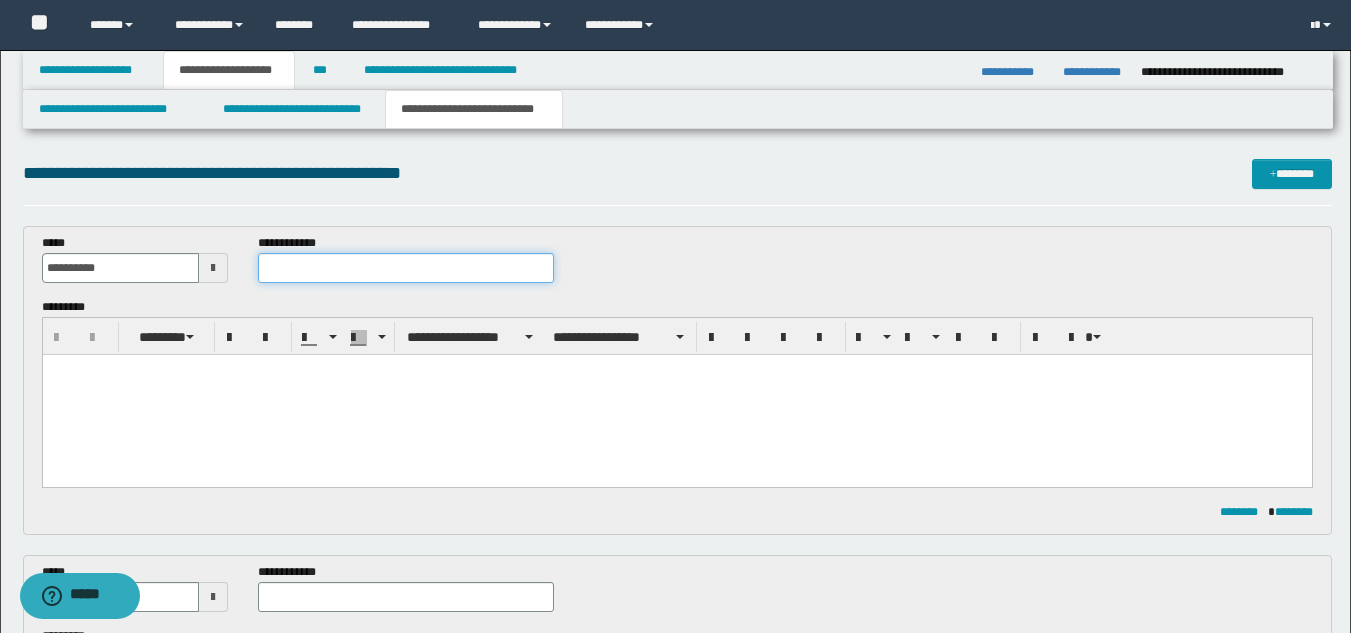 paste on "**********" 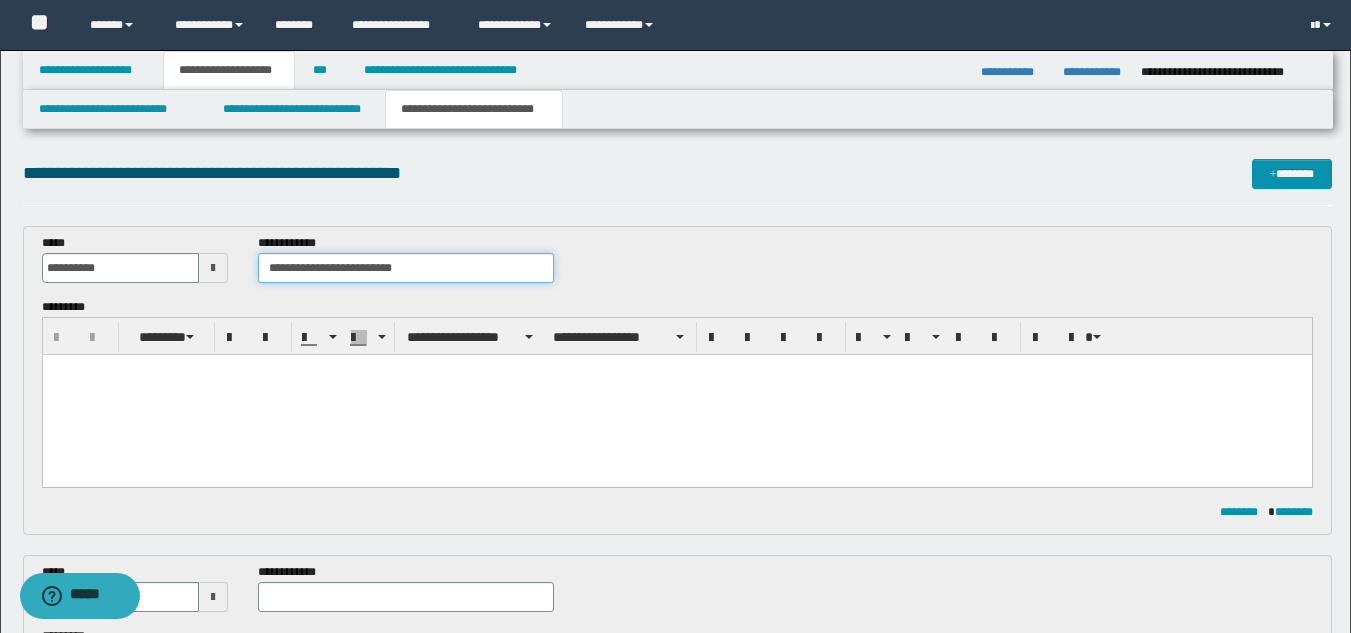 type on "**********" 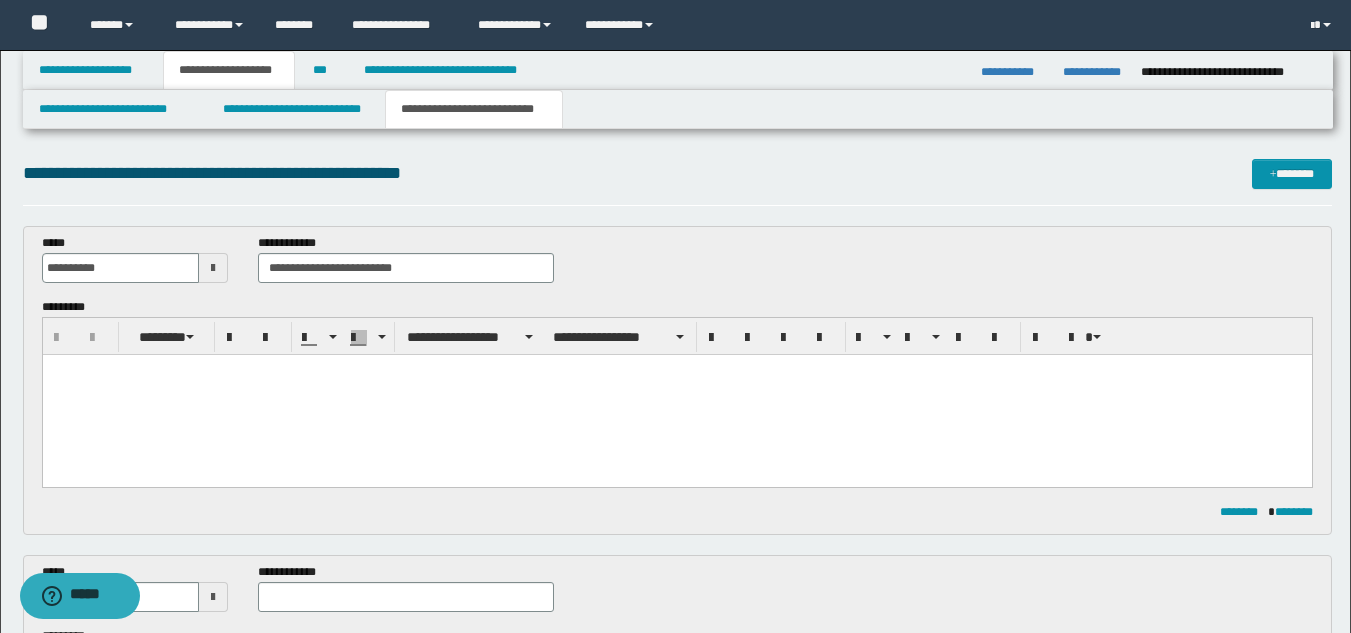 click at bounding box center (676, 395) 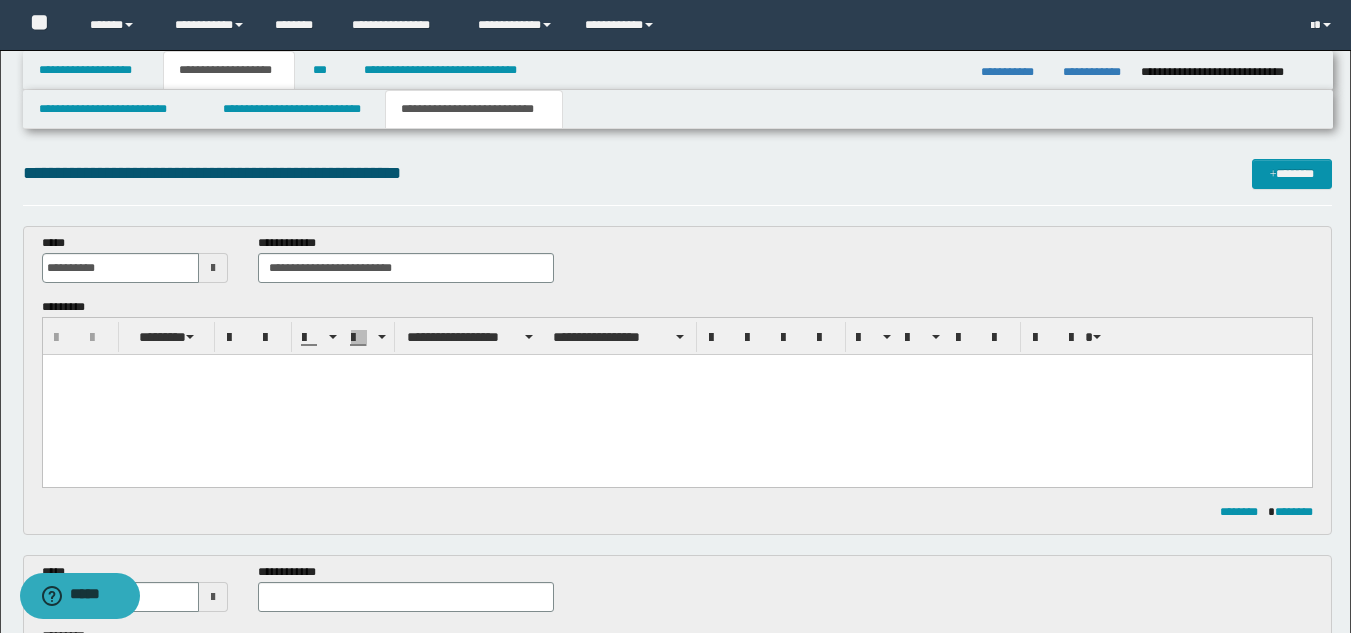 paste 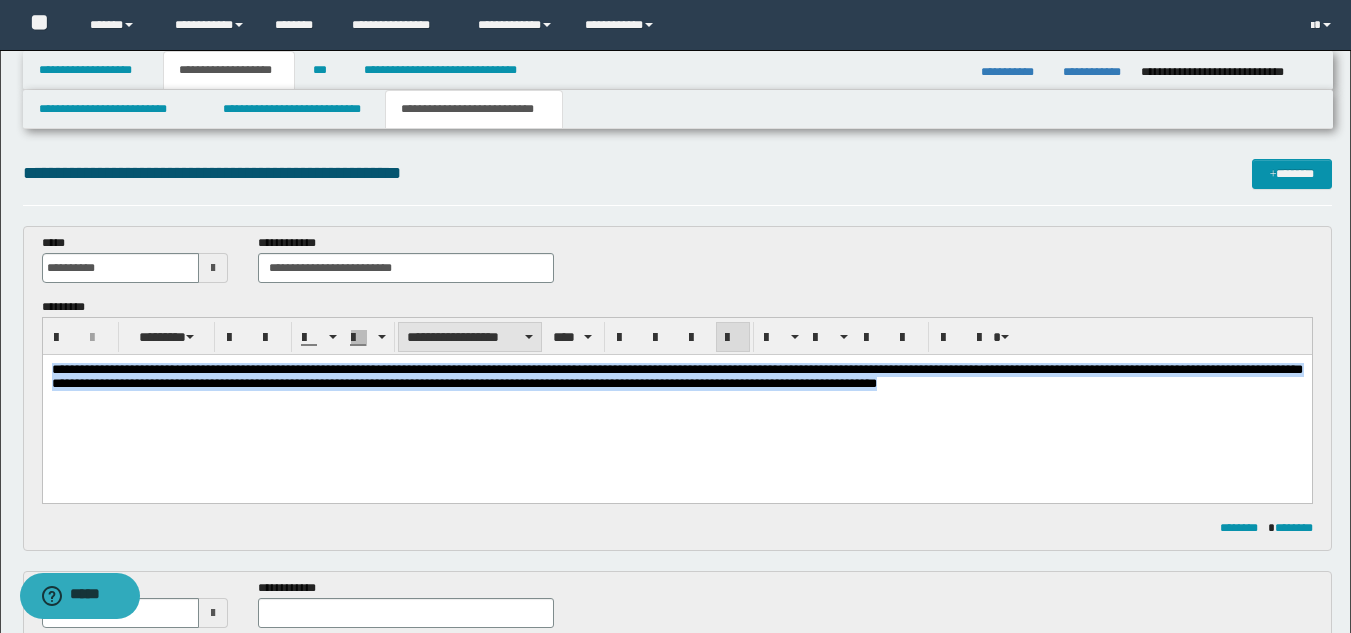 click on "**********" at bounding box center [470, 337] 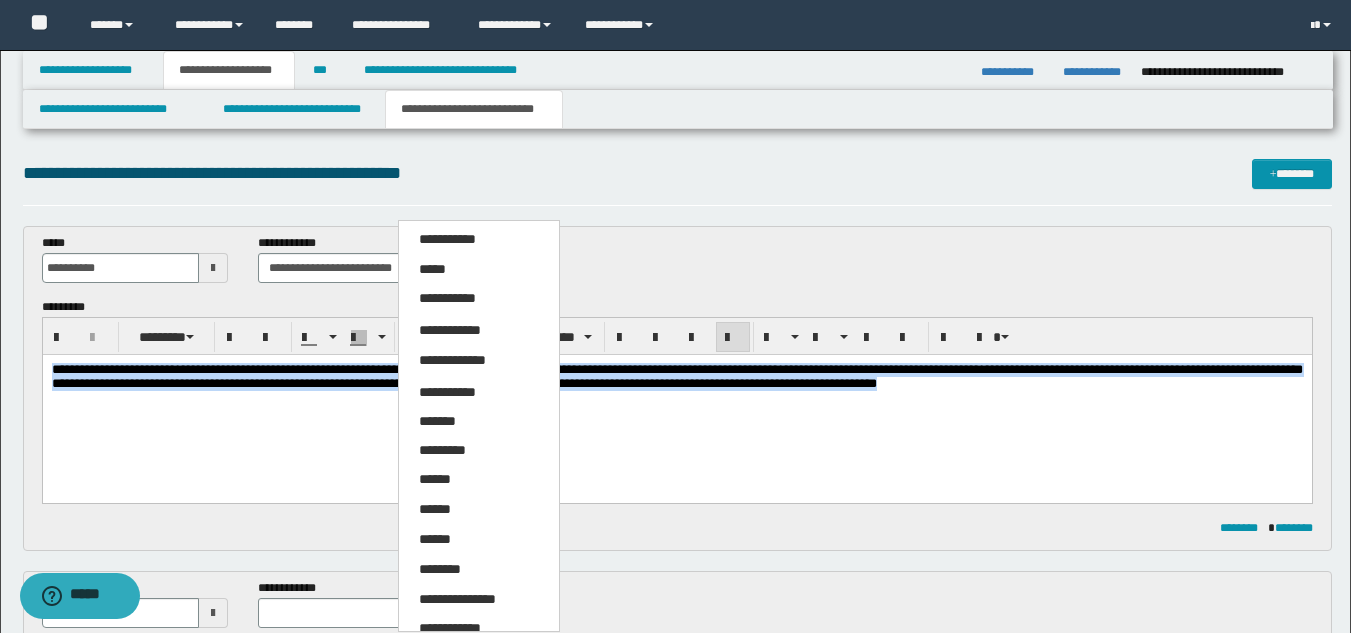 click on "**********" at bounding box center [457, 599] 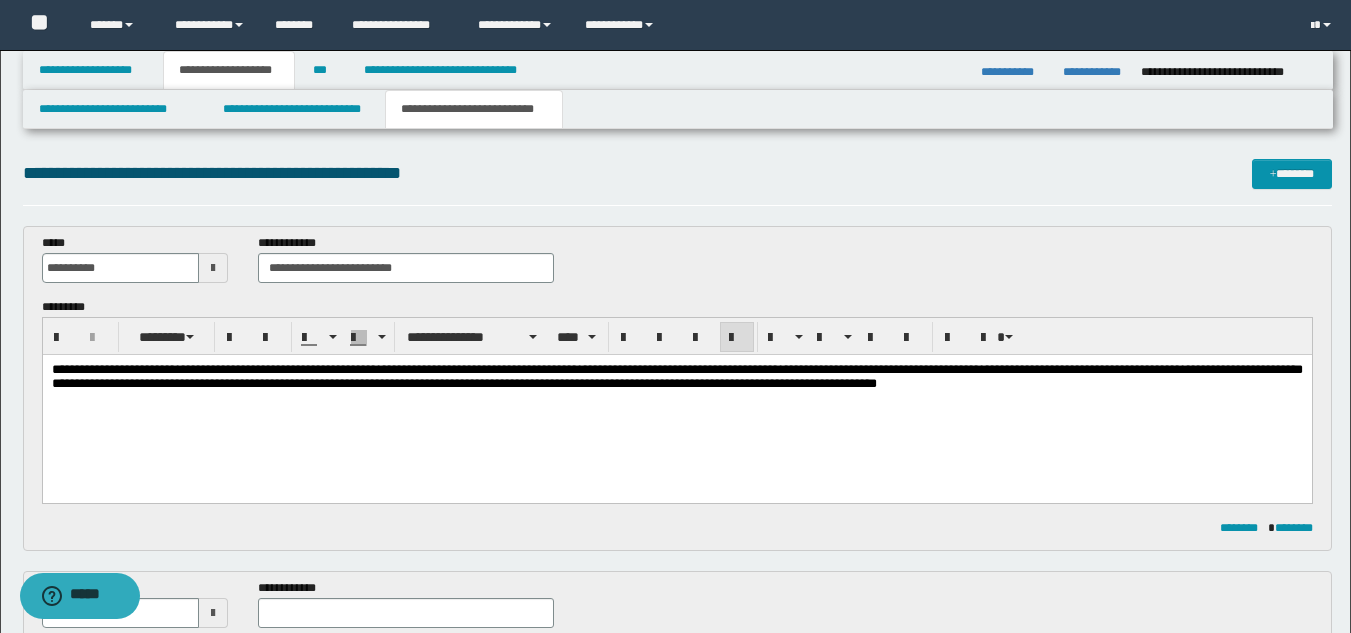 click at bounding box center (737, 338) 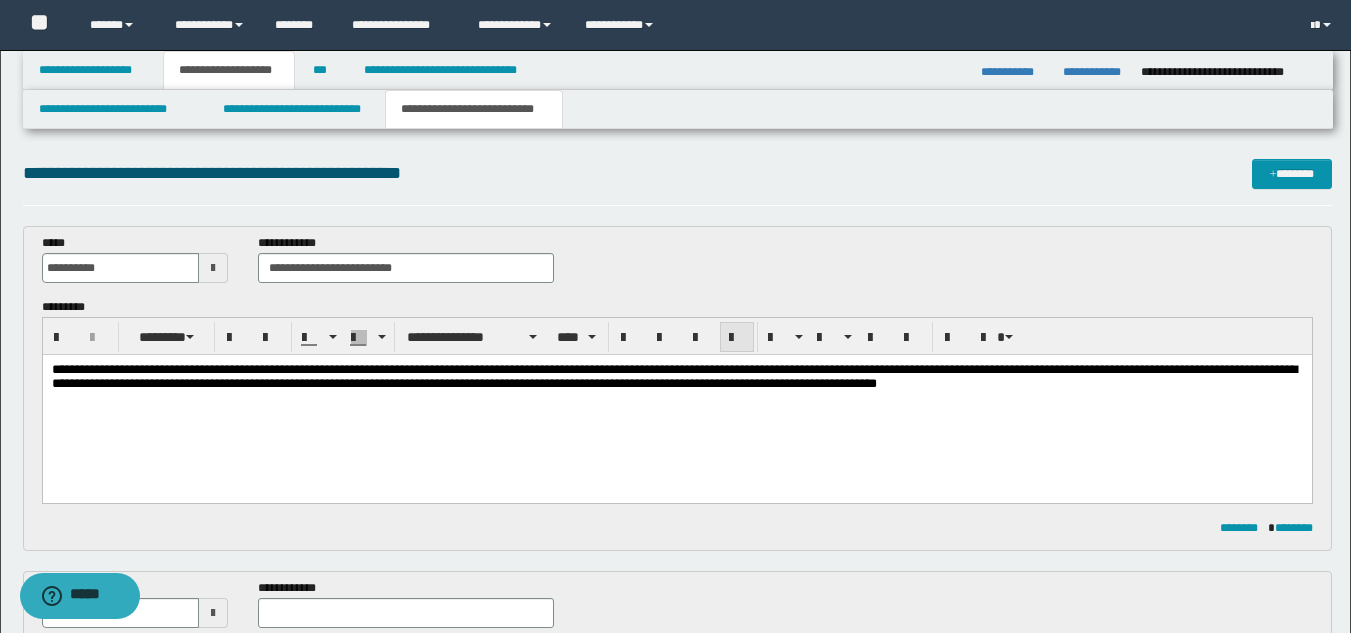 click at bounding box center [737, 338] 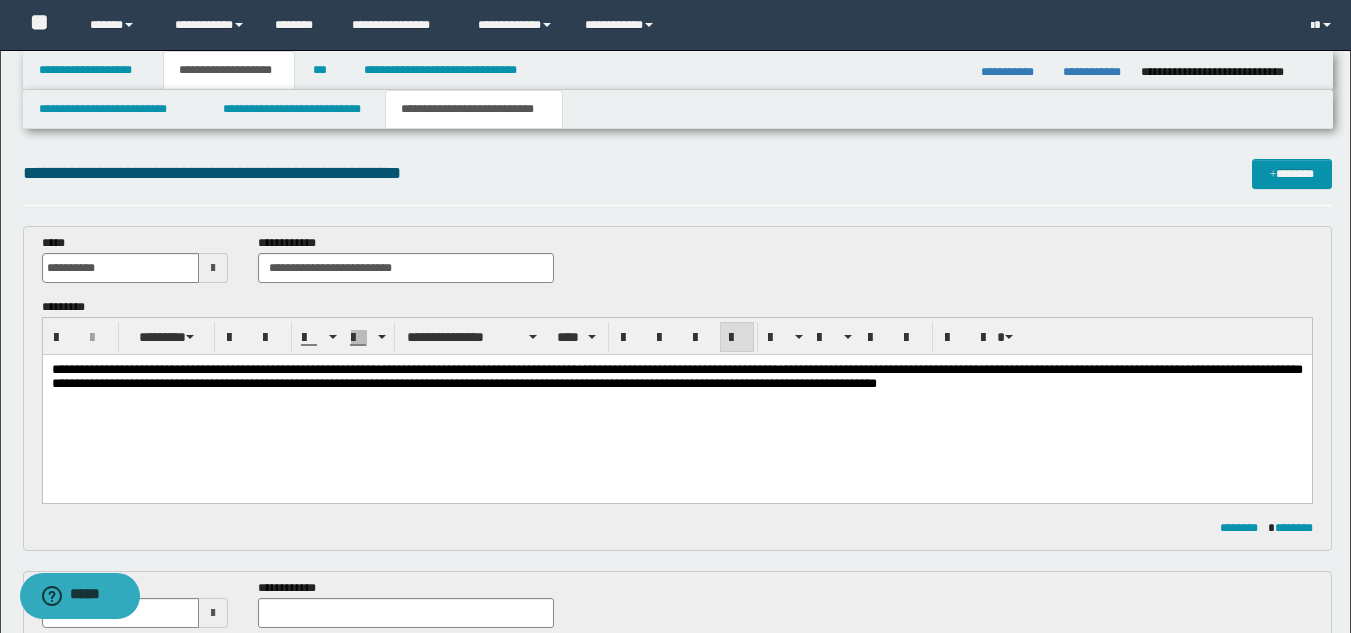 click on "**********" at bounding box center (676, 402) 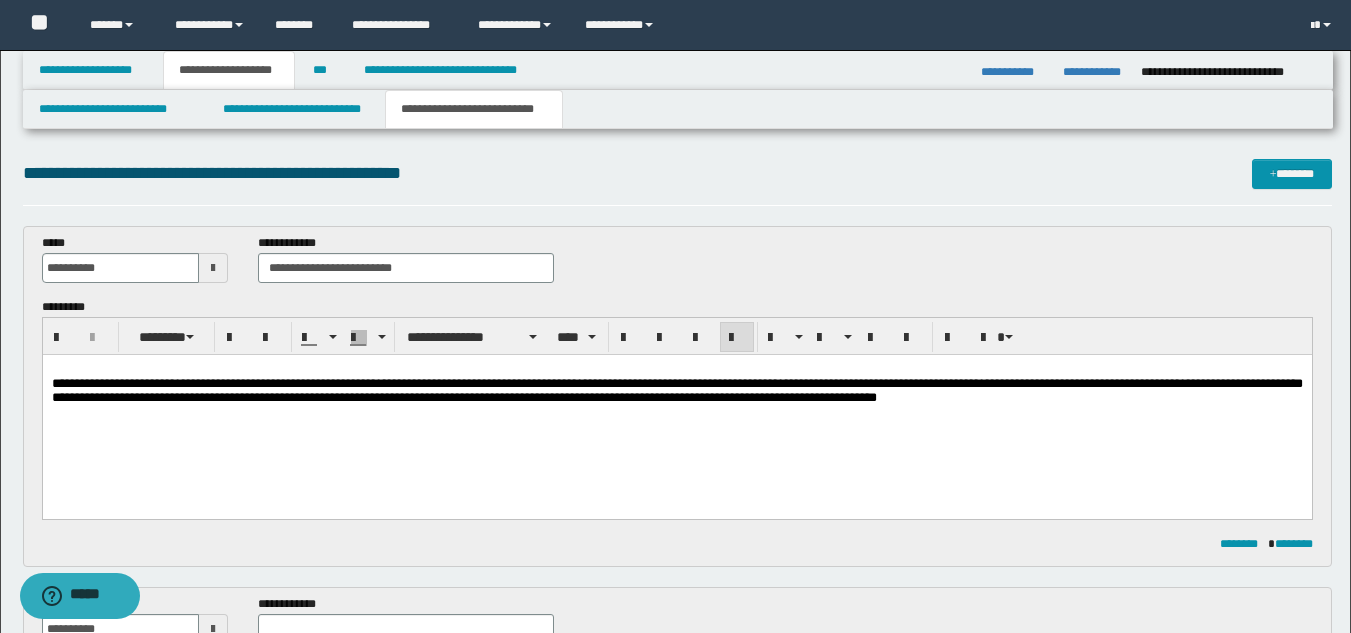 drag, startPoint x: 353, startPoint y: 423, endPoint x: 400, endPoint y: 424, distance: 47.010635 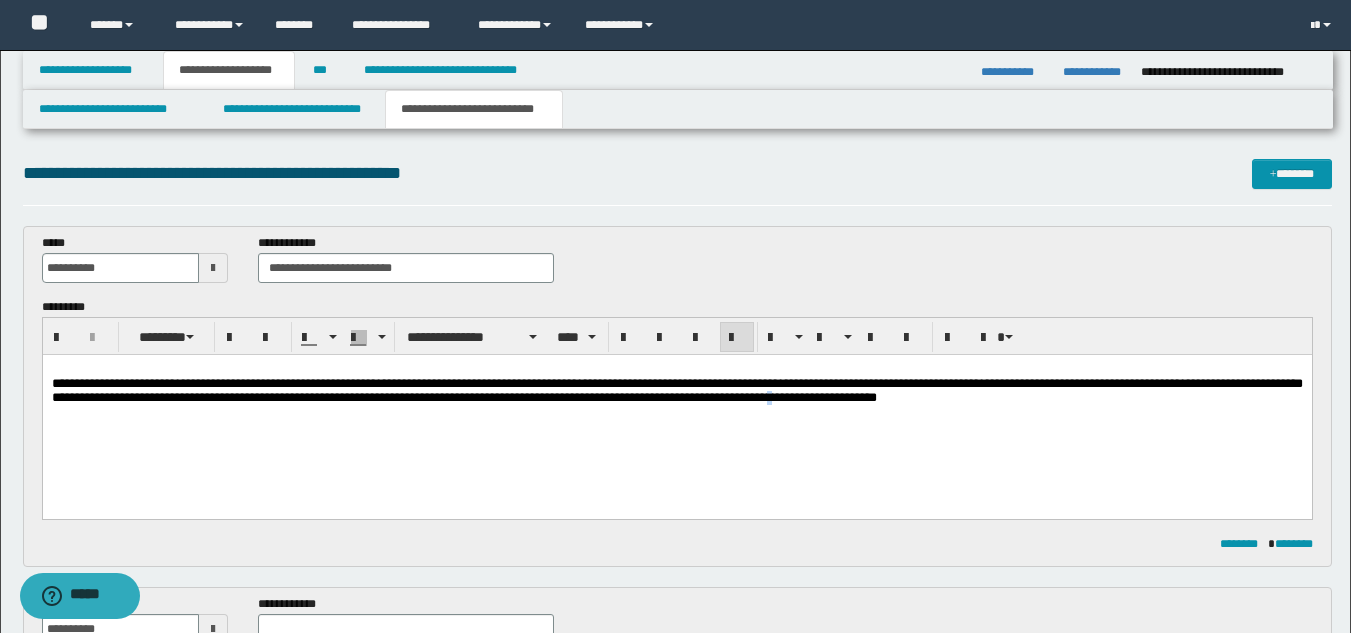 drag, startPoint x: 889, startPoint y: 458, endPoint x: 971, endPoint y: 448, distance: 82.607506 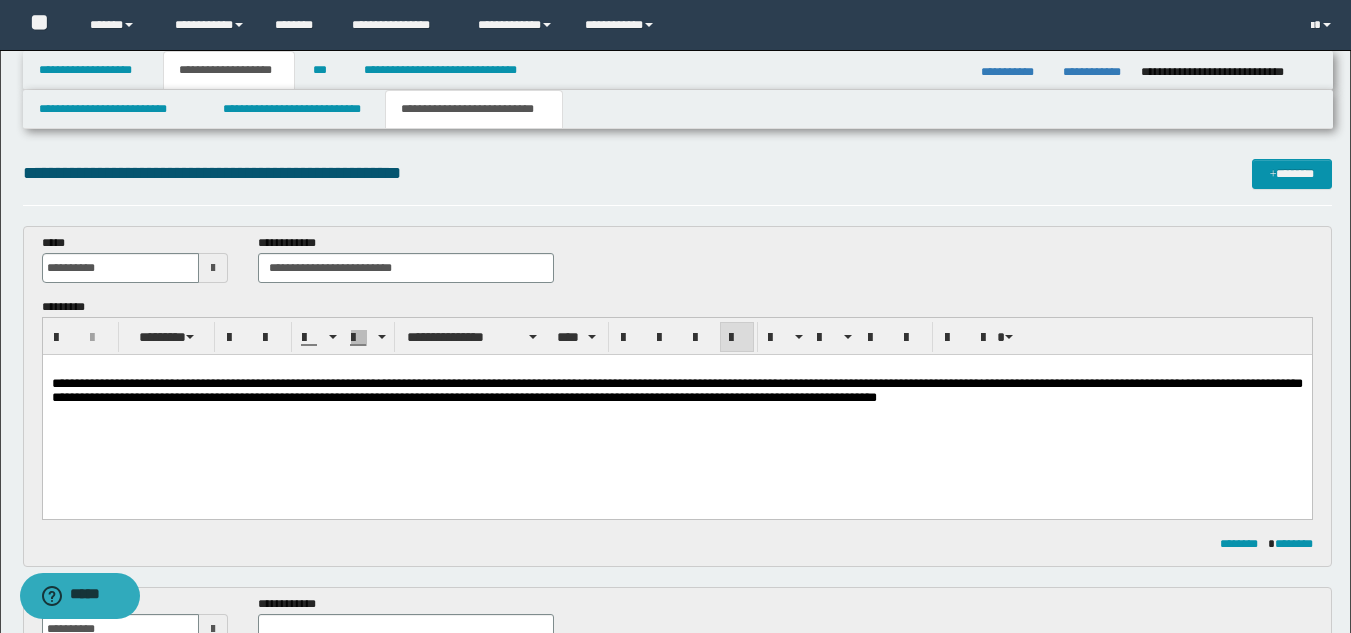 click on "**********" at bounding box center [676, 409] 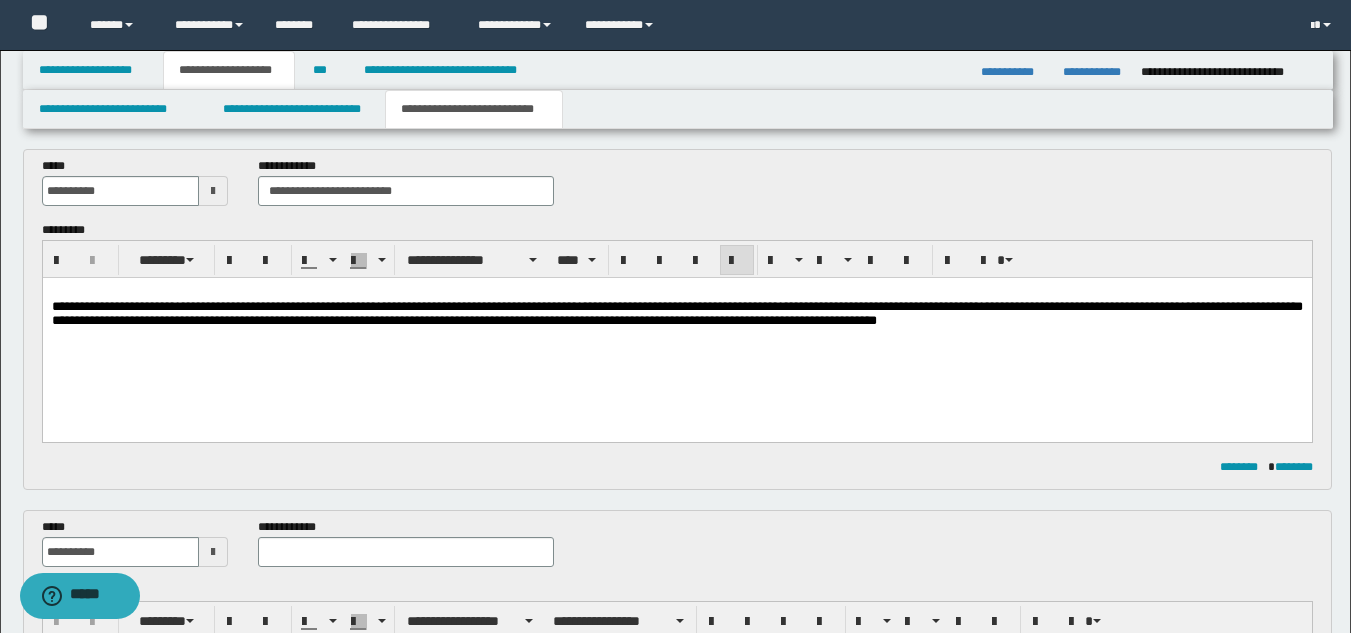 scroll, scrollTop: 200, scrollLeft: 0, axis: vertical 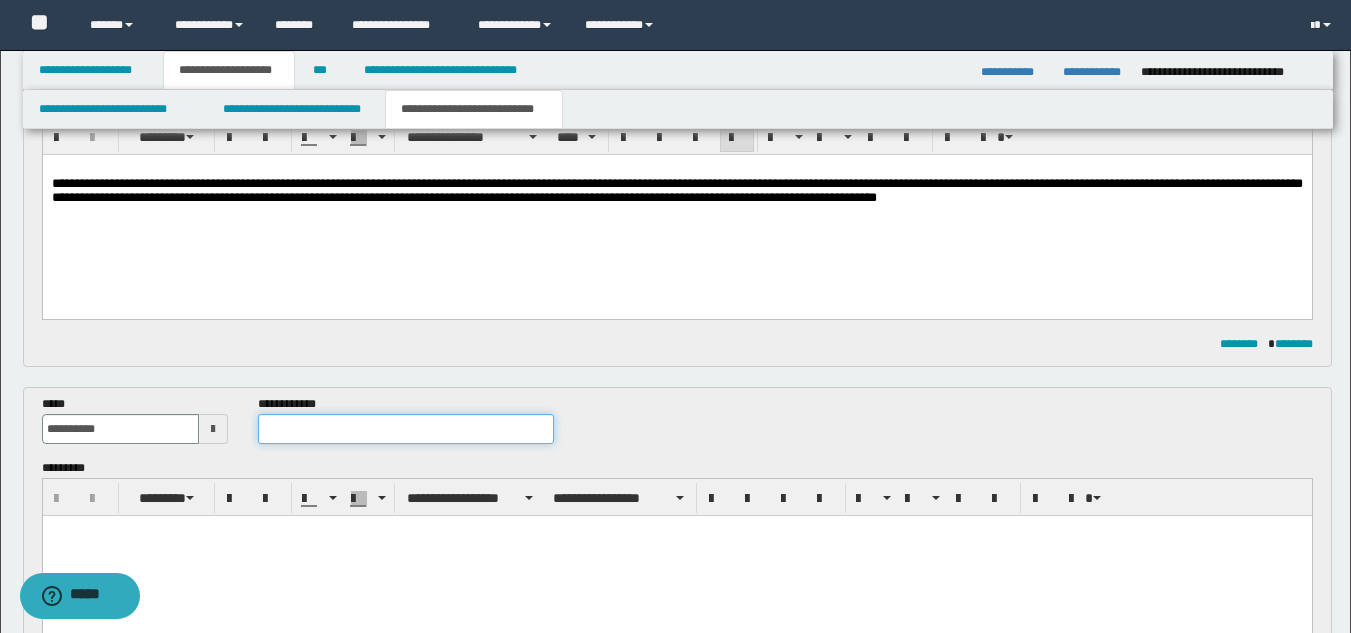 click at bounding box center [405, 429] 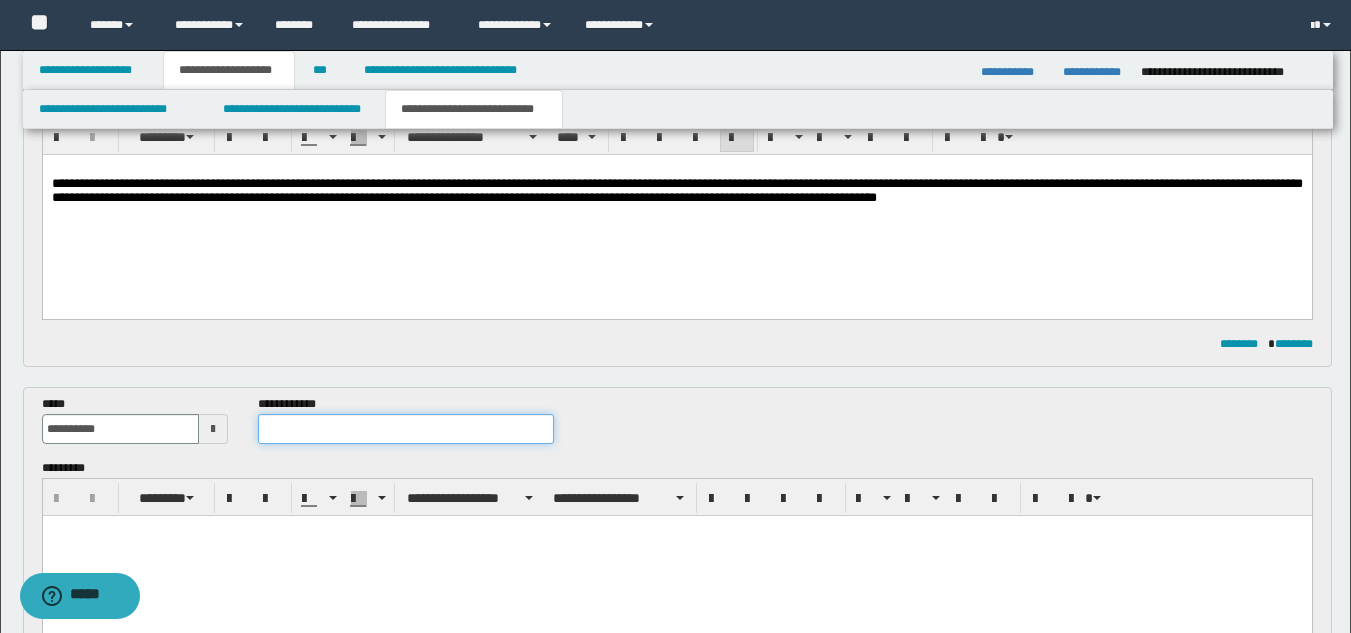 paste on "**********" 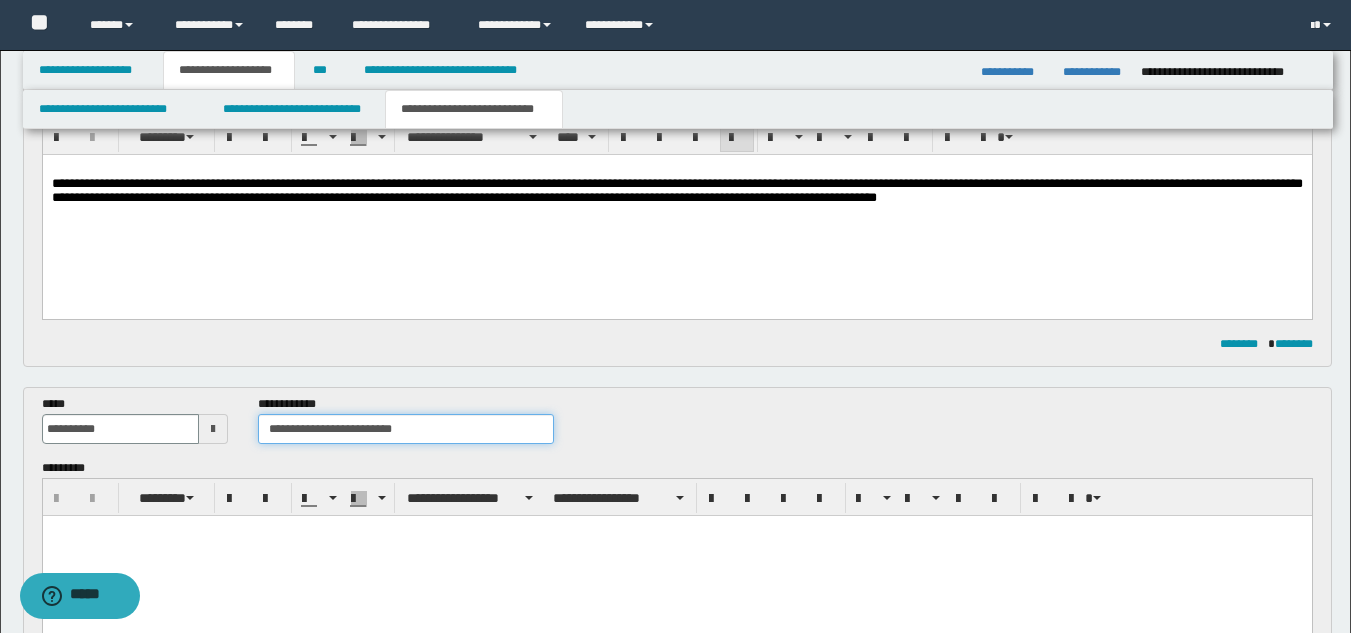 type on "**********" 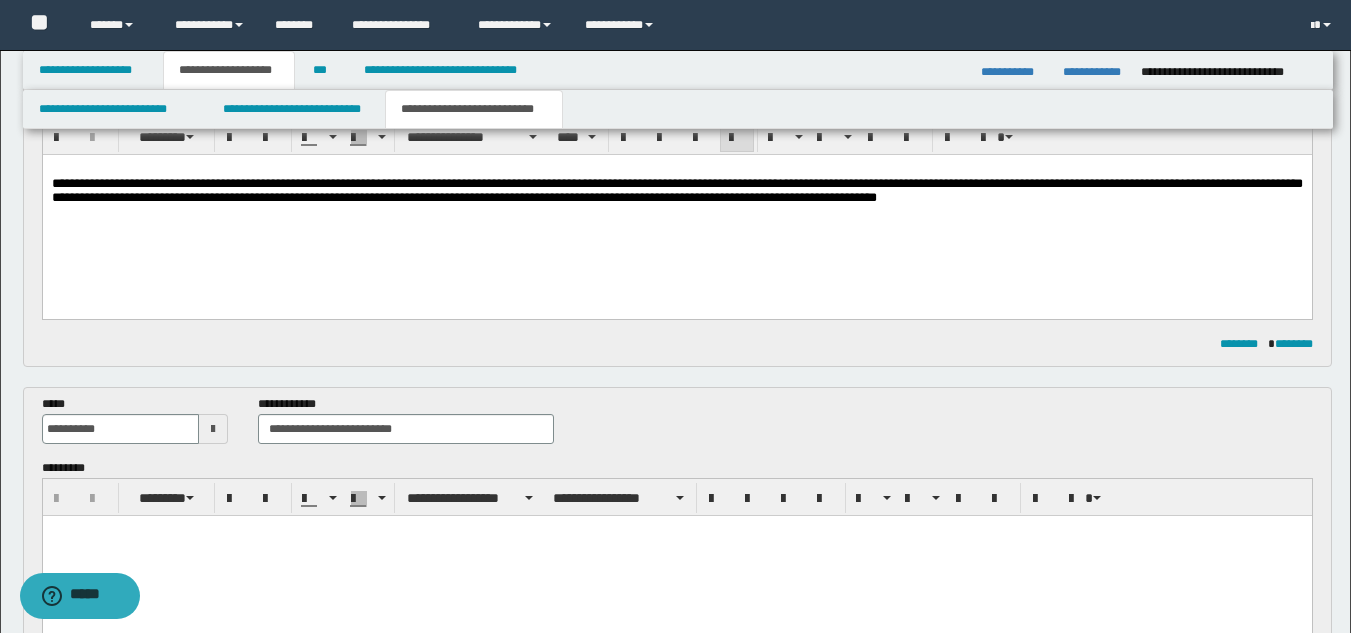 drag, startPoint x: 295, startPoint y: 560, endPoint x: 446, endPoint y: 518, distance: 156.73225 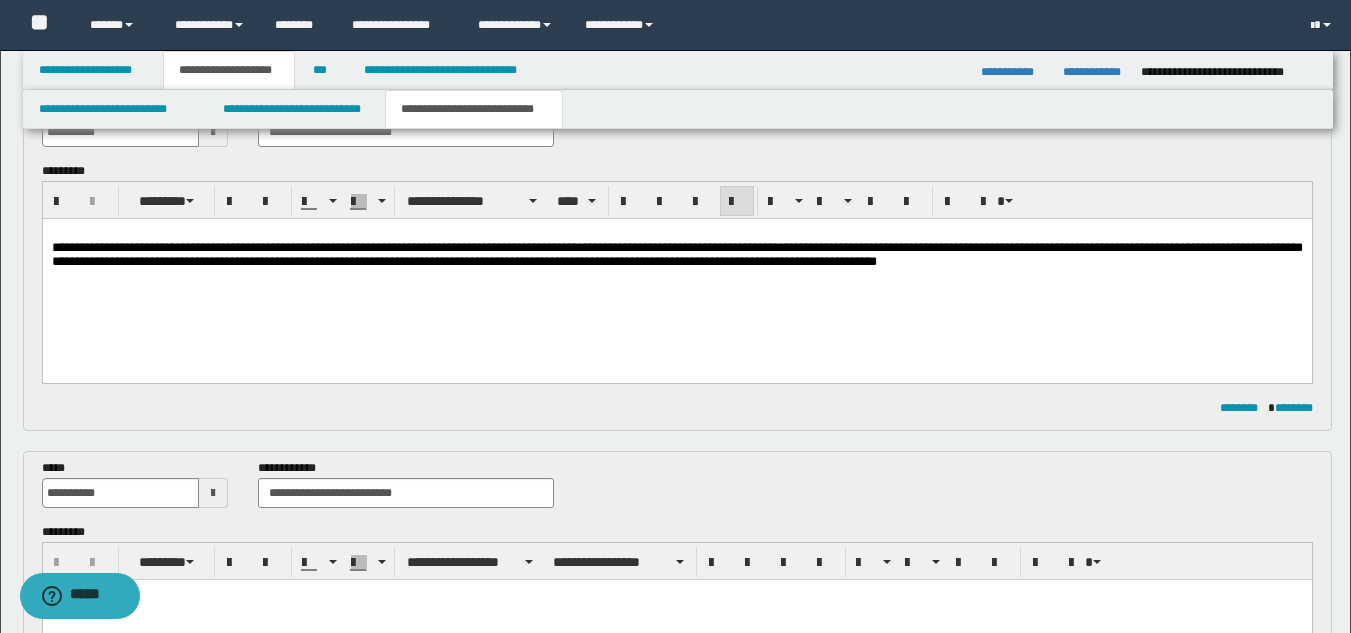 scroll, scrollTop: 100, scrollLeft: 0, axis: vertical 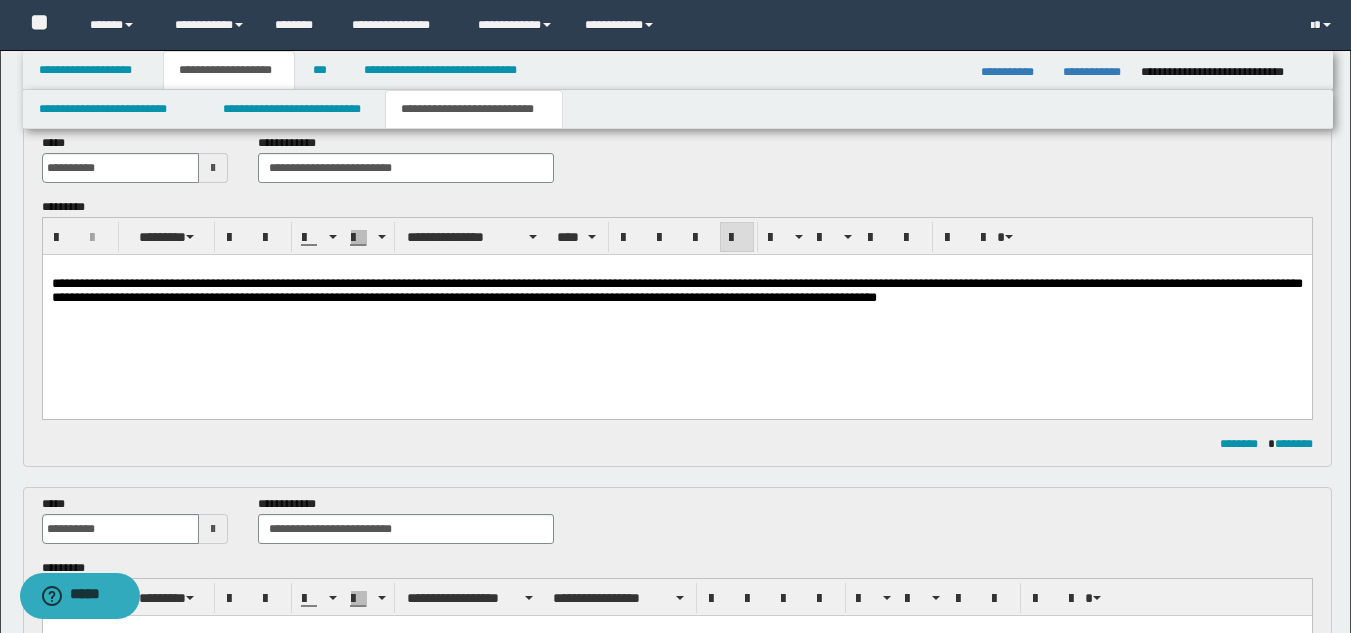 drag, startPoint x: 1005, startPoint y: 332, endPoint x: 1036, endPoint y: 312, distance: 36.891735 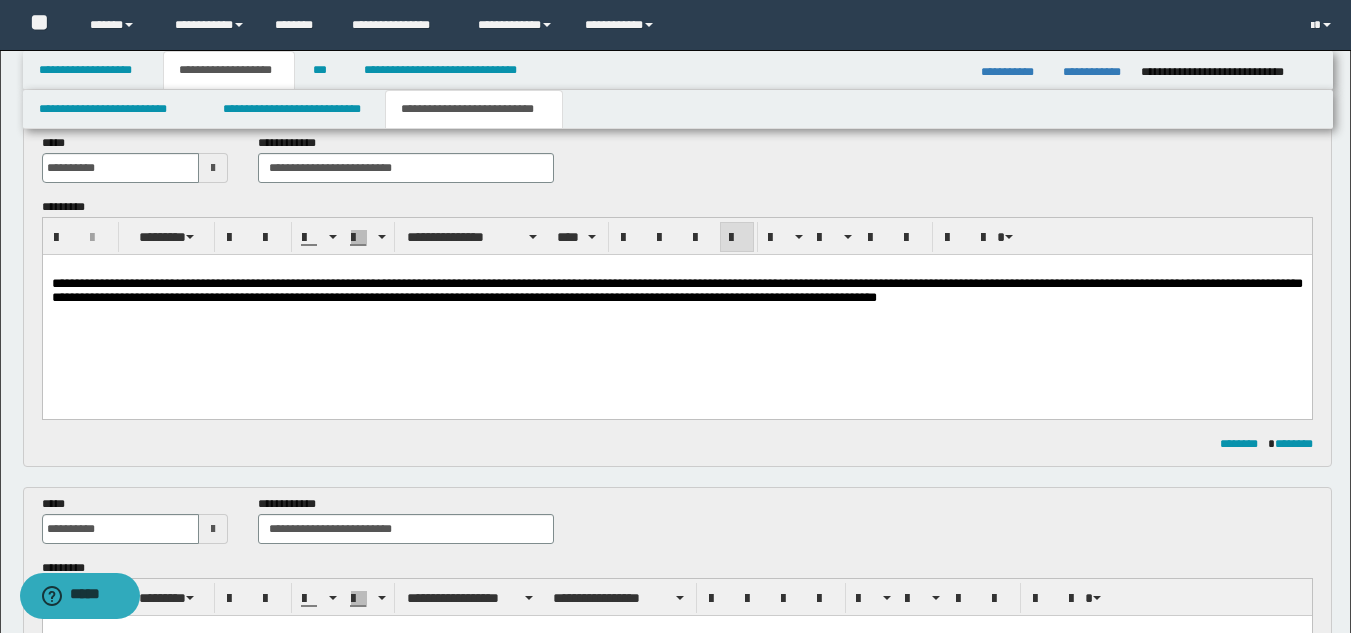 drag, startPoint x: 65, startPoint y: 341, endPoint x: 88, endPoint y: 339, distance: 23.086792 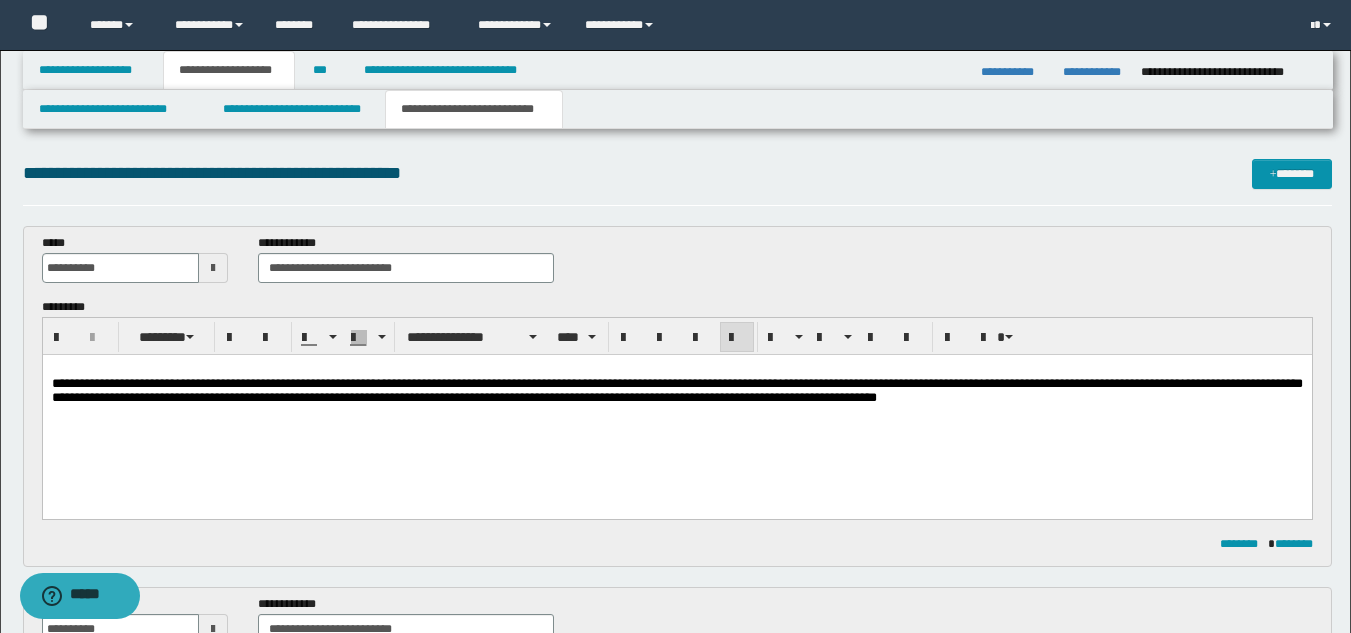scroll, scrollTop: 300, scrollLeft: 0, axis: vertical 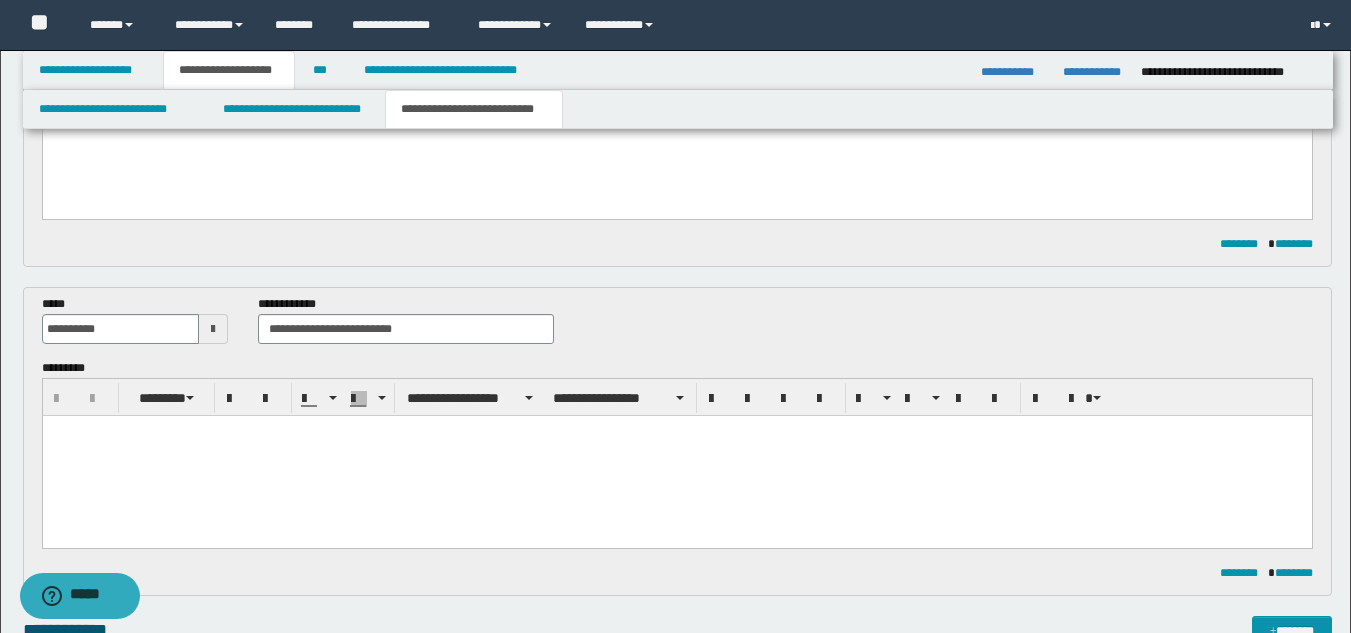 click at bounding box center [676, 455] 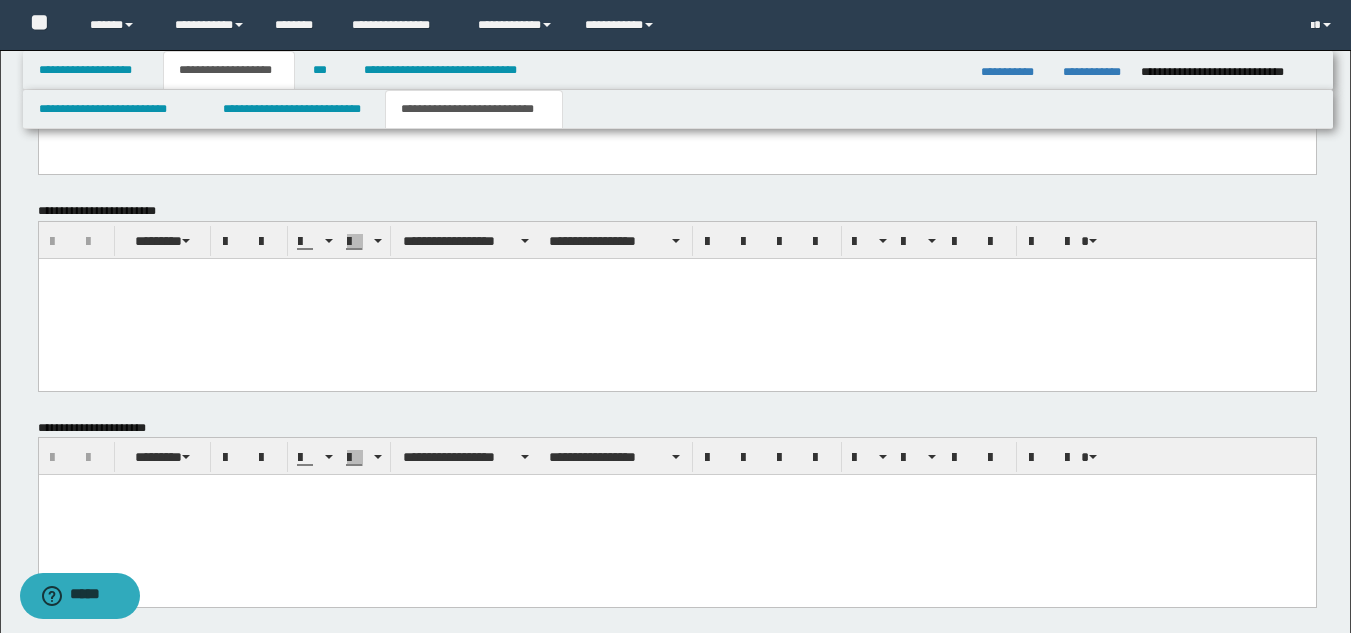 scroll, scrollTop: 1246, scrollLeft: 0, axis: vertical 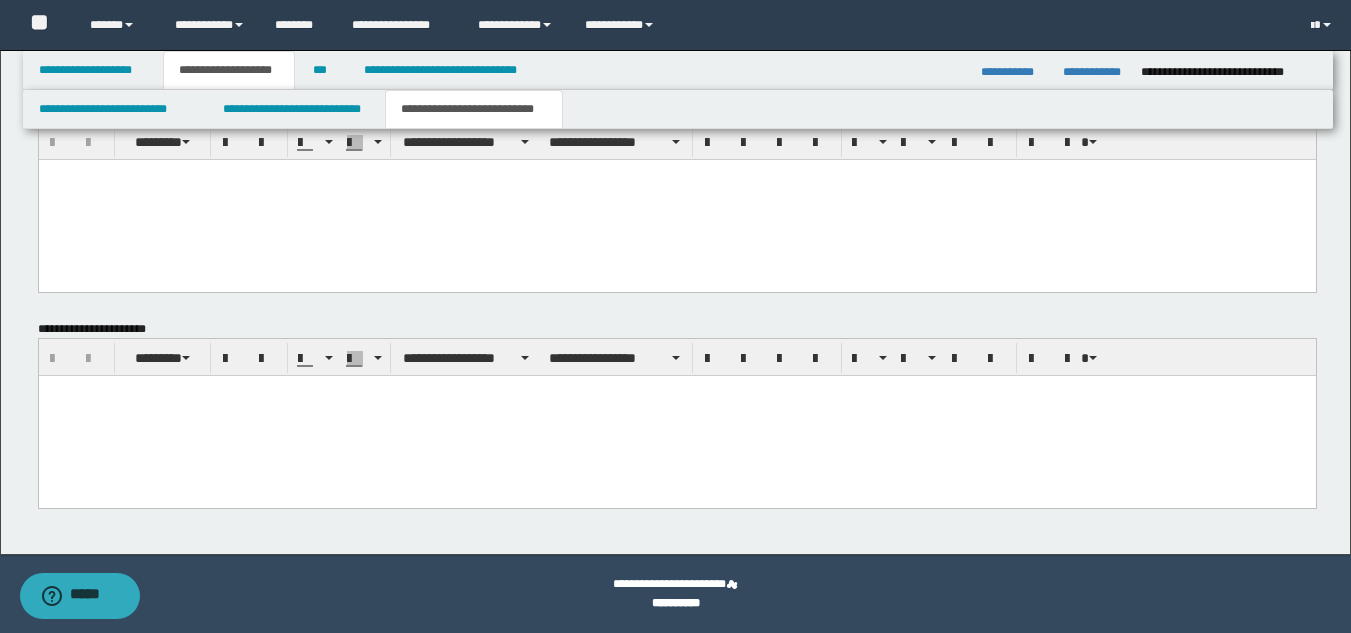 click at bounding box center [676, 416] 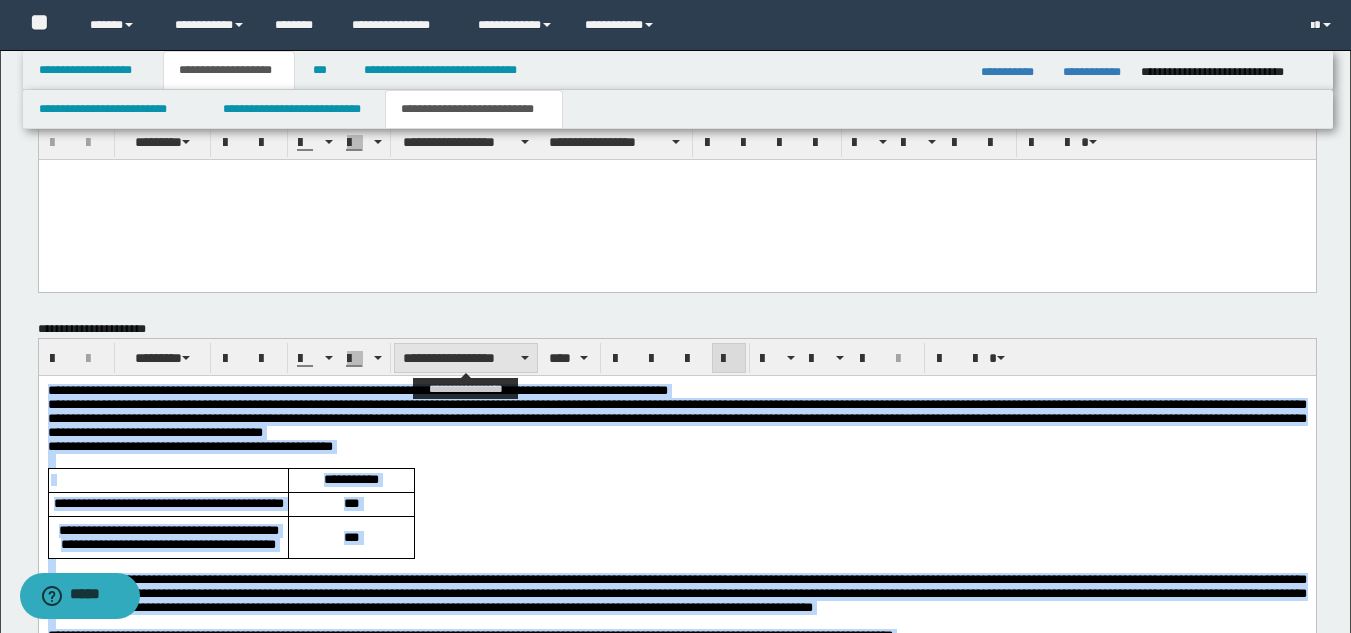 click on "**********" at bounding box center [466, 358] 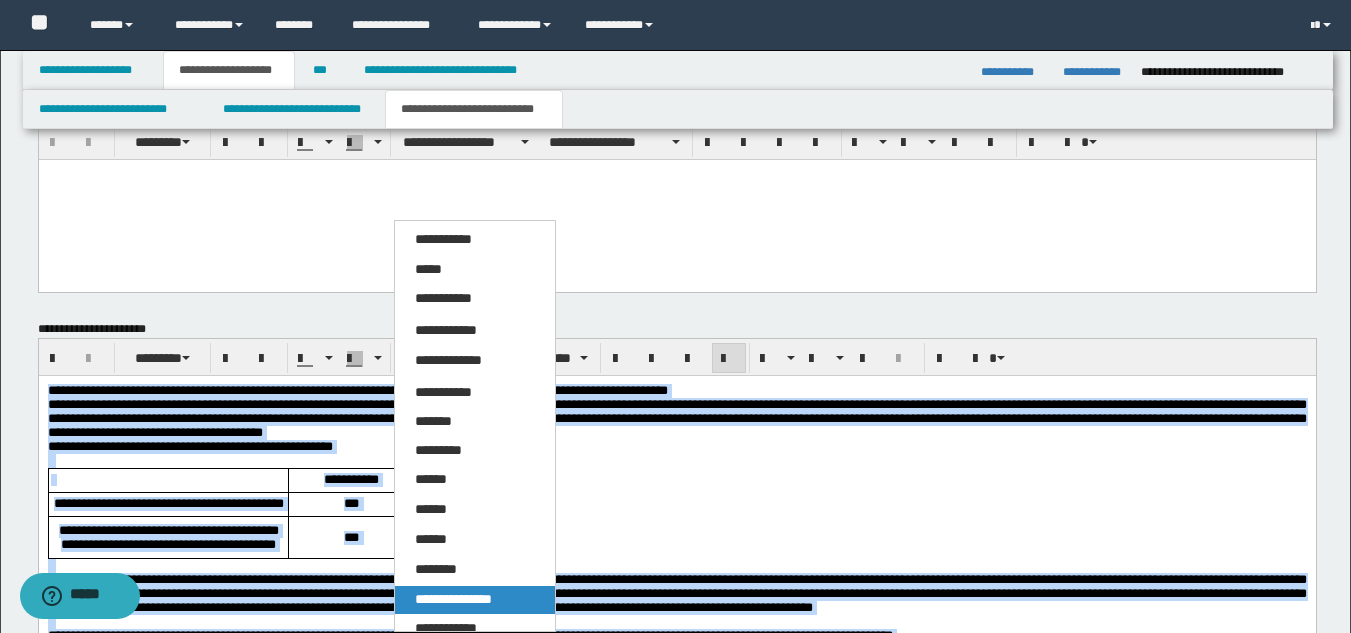 click on "**********" at bounding box center (453, 599) 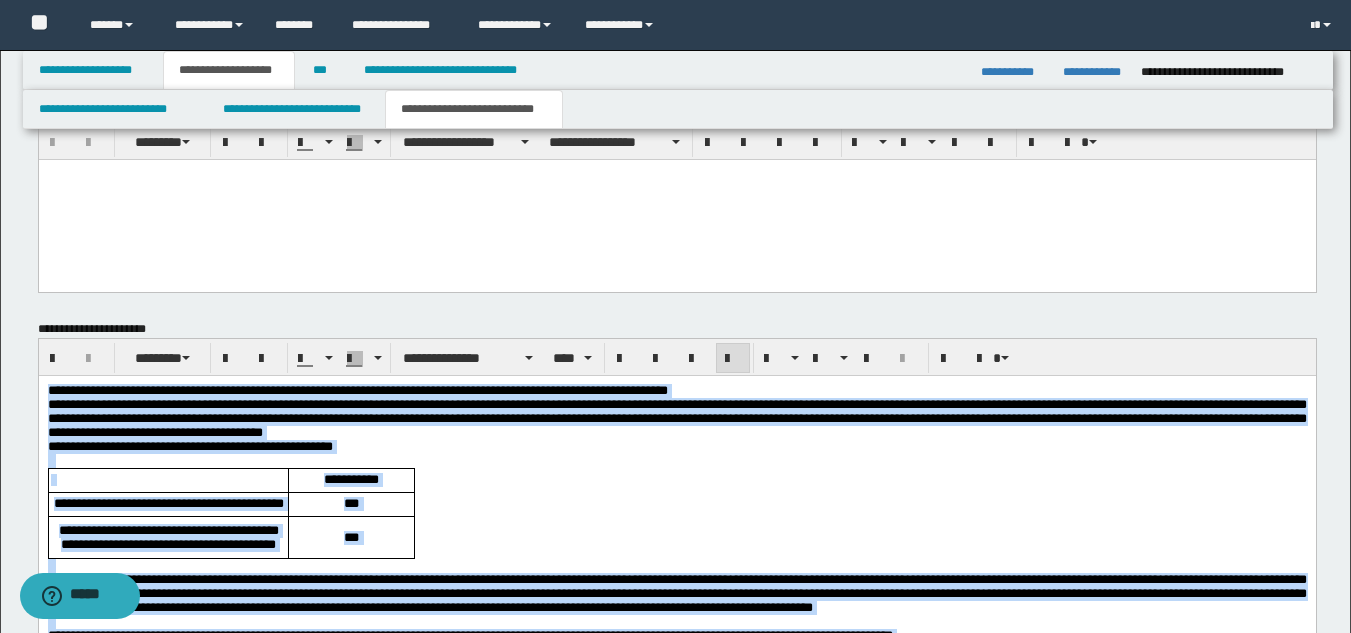 click on "**********" at bounding box center (676, 391) 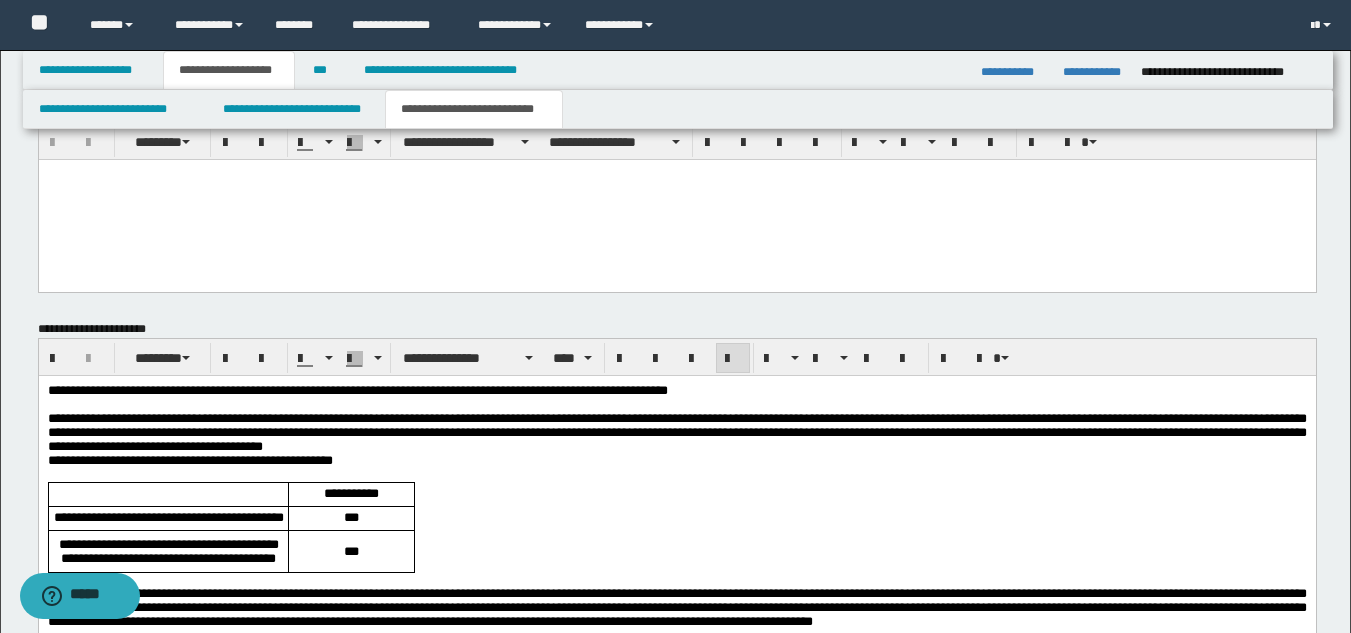 click on "**********" at bounding box center (676, 646) 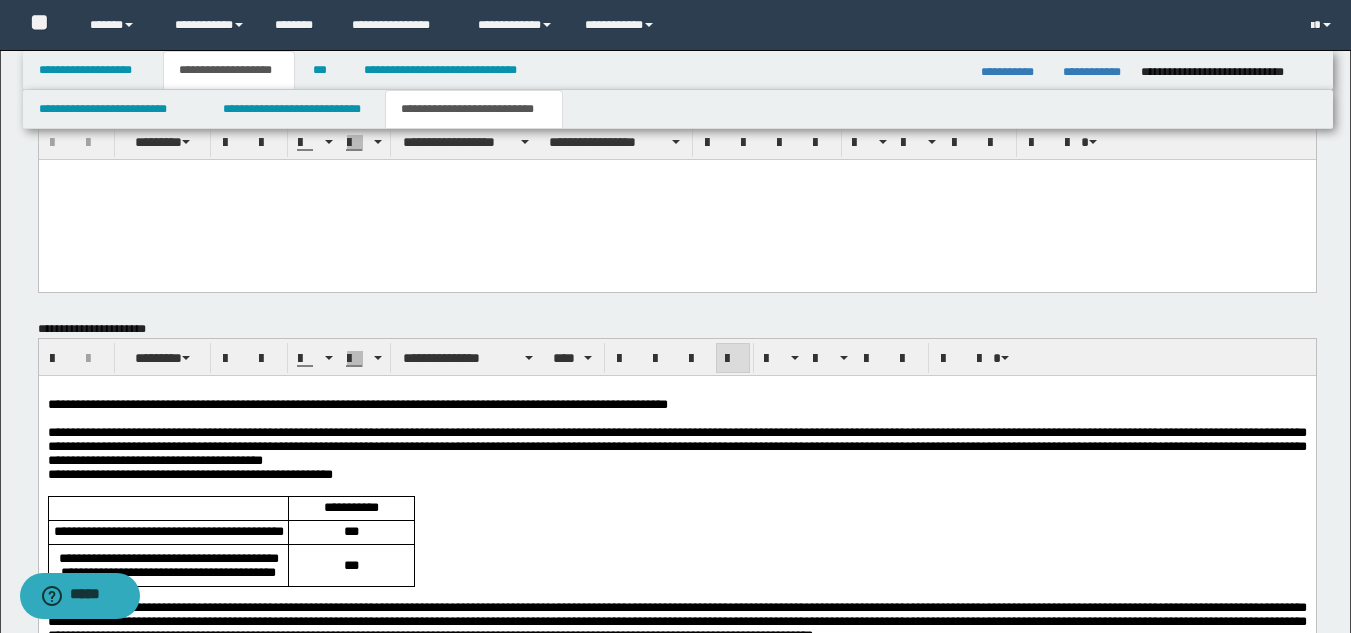click on "**********" at bounding box center [676, 447] 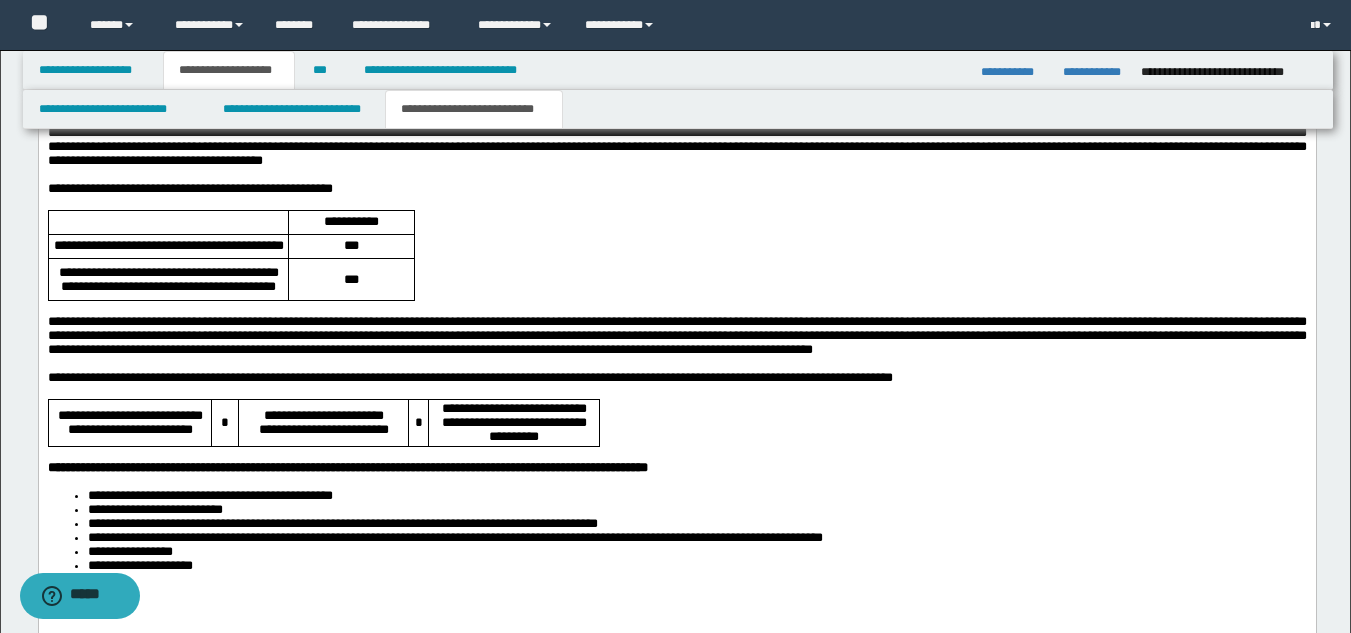 scroll, scrollTop: 1746, scrollLeft: 0, axis: vertical 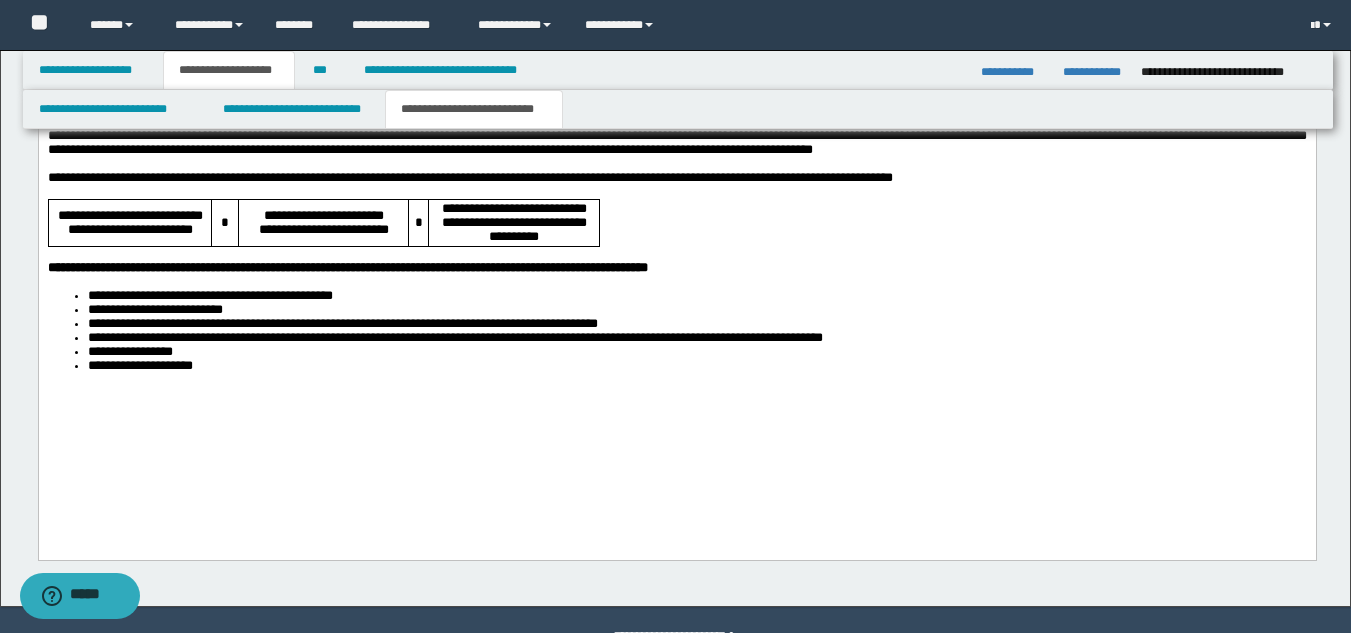 click on "**********" at bounding box center (676, 161) 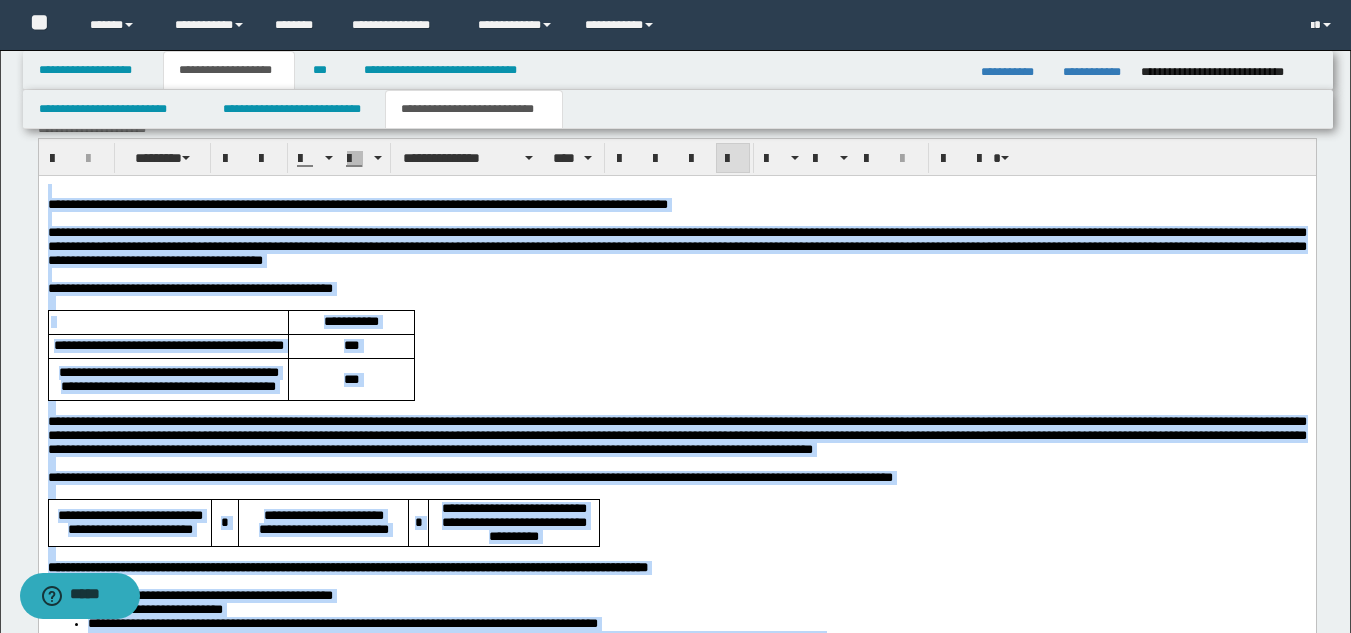 click on "**********" at bounding box center [676, 246] 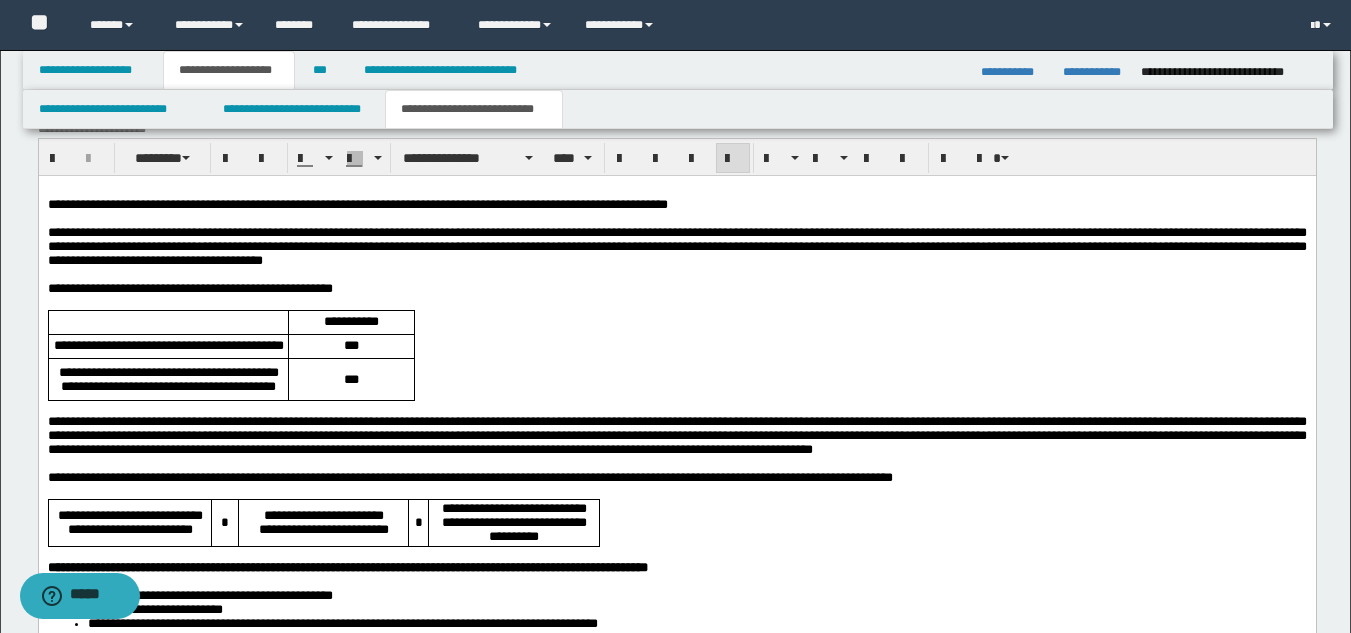 click on "**********" at bounding box center [676, 246] 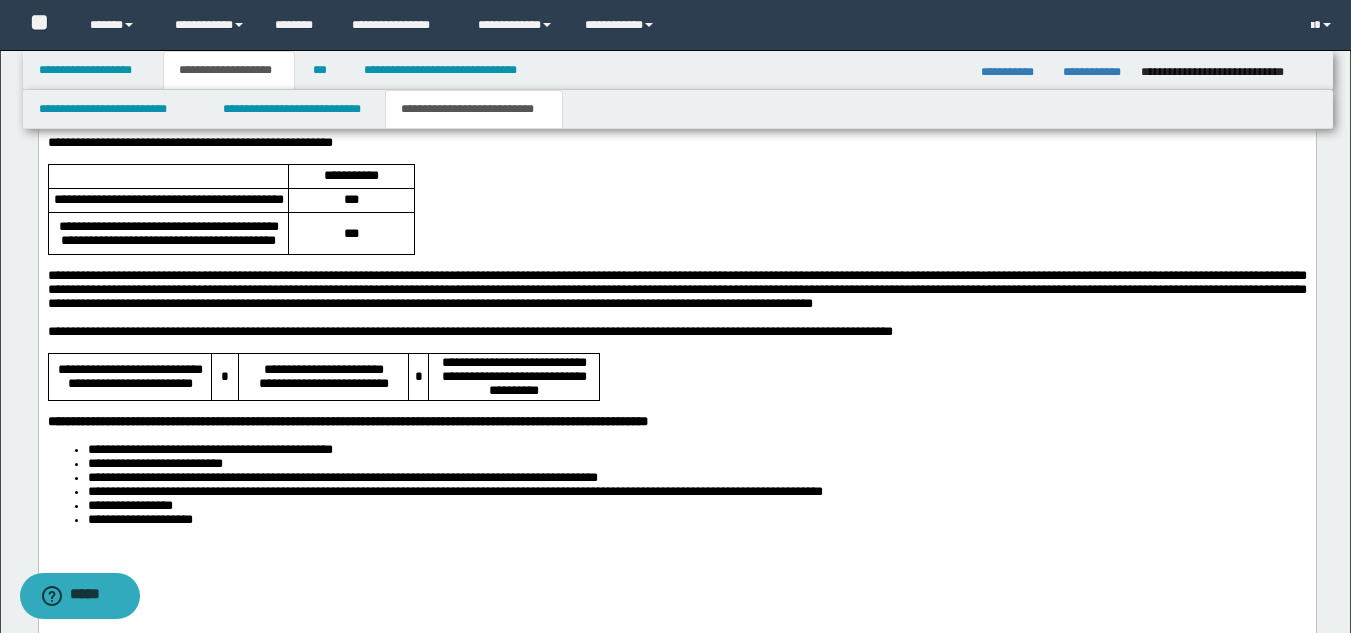 scroll, scrollTop: 1746, scrollLeft: 0, axis: vertical 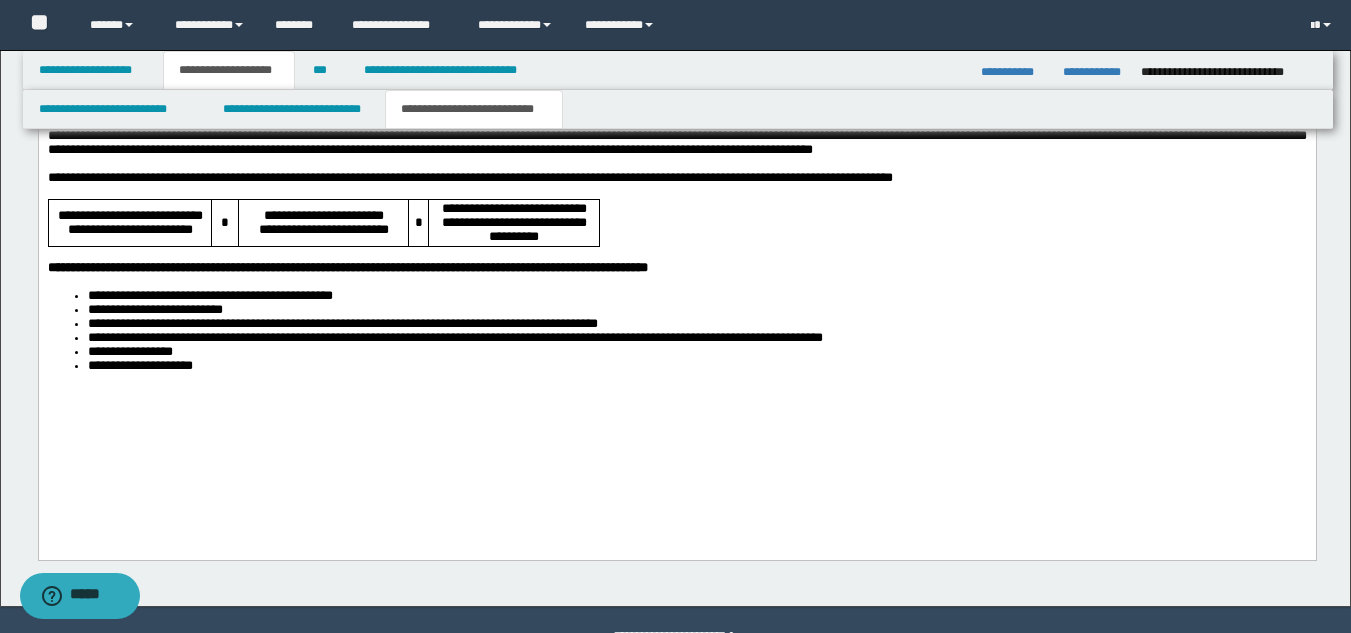 click on "**********" at bounding box center [342, 324] 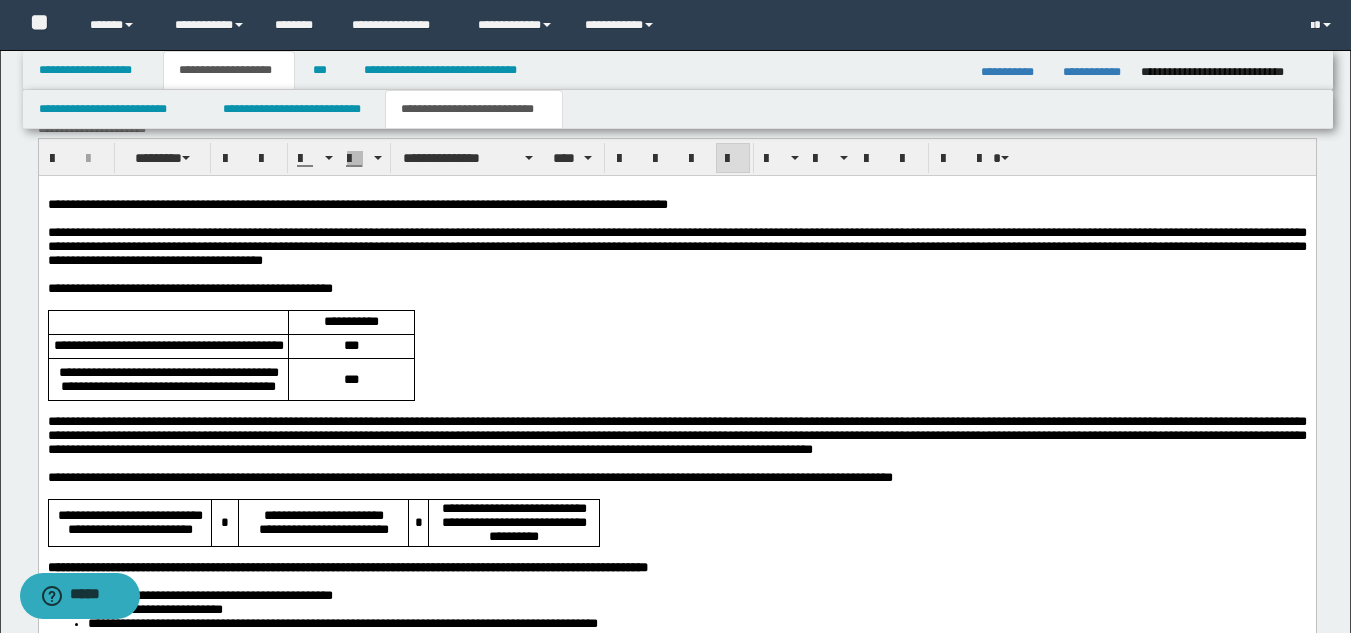 drag, startPoint x: 321, startPoint y: 274, endPoint x: 333, endPoint y: 284, distance: 15.6205 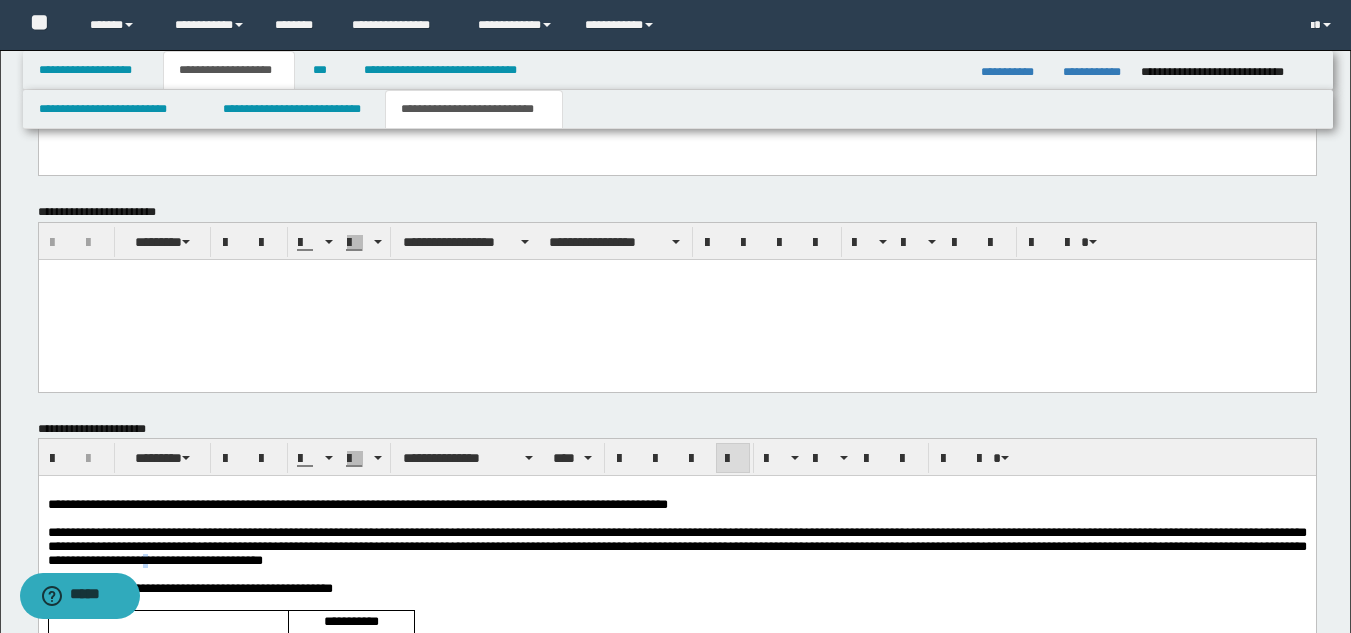 scroll, scrollTop: 946, scrollLeft: 0, axis: vertical 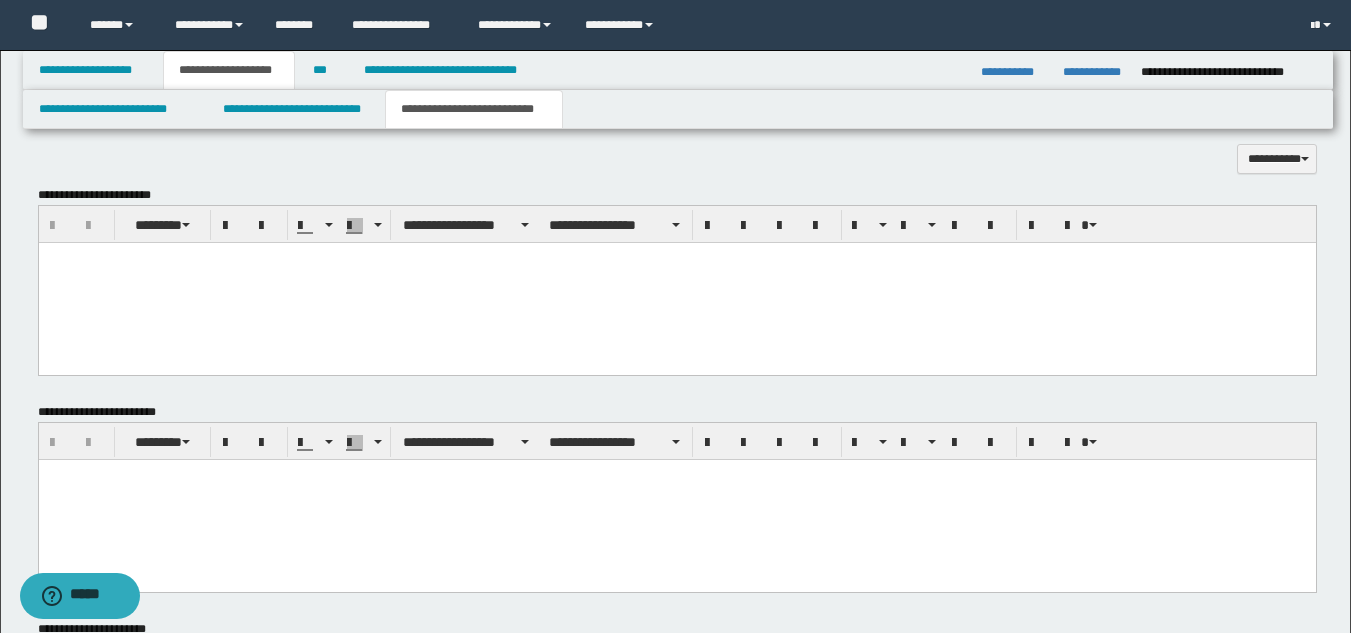 click at bounding box center (676, 282) 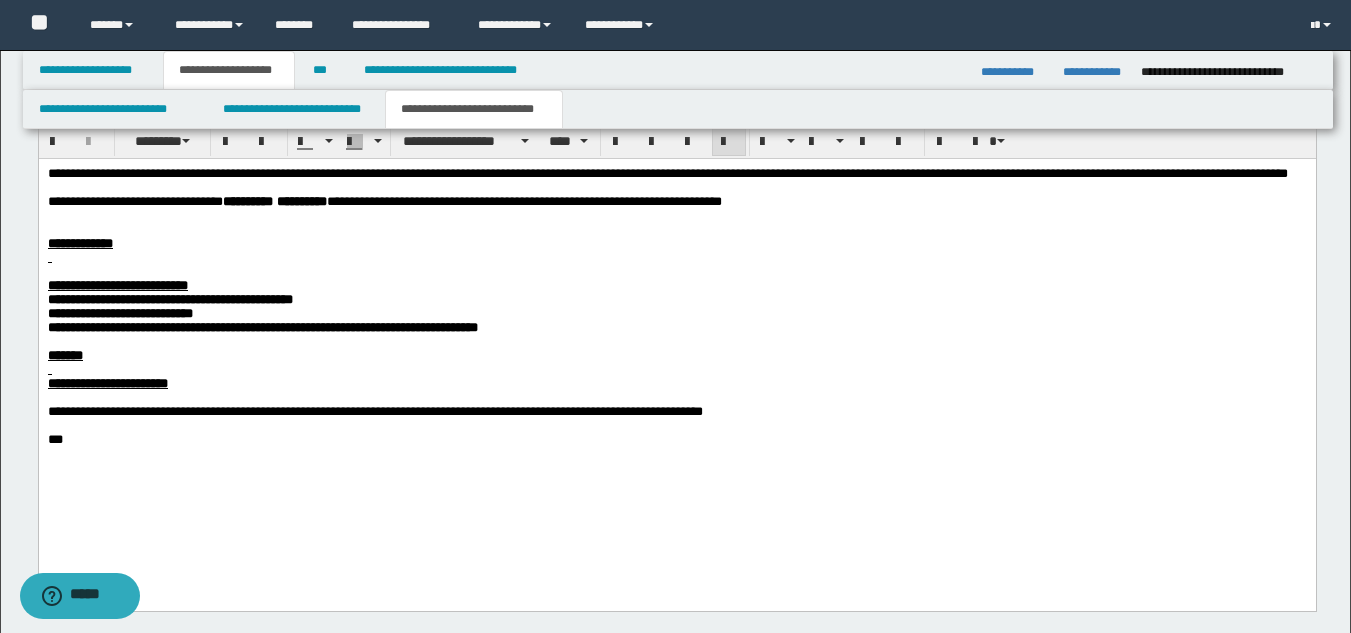 scroll, scrollTop: 1146, scrollLeft: 0, axis: vertical 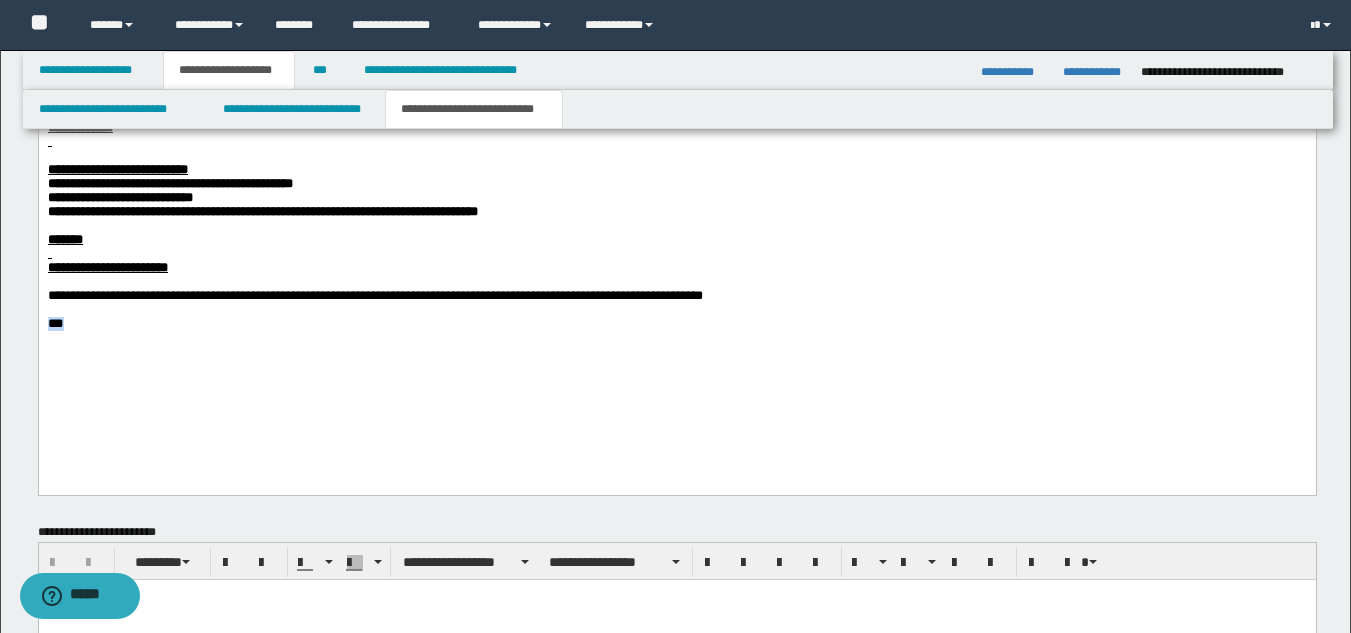 drag, startPoint x: 73, startPoint y: 380, endPoint x: 18, endPoint y: 380, distance: 55 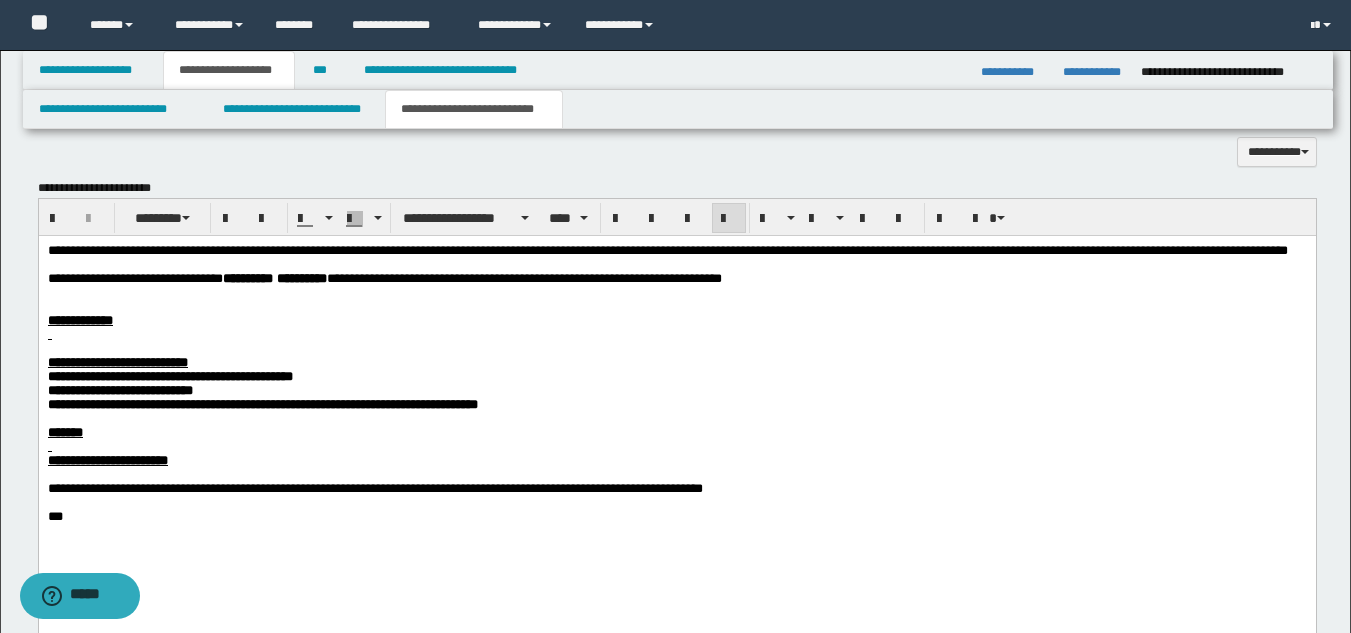 scroll, scrollTop: 946, scrollLeft: 0, axis: vertical 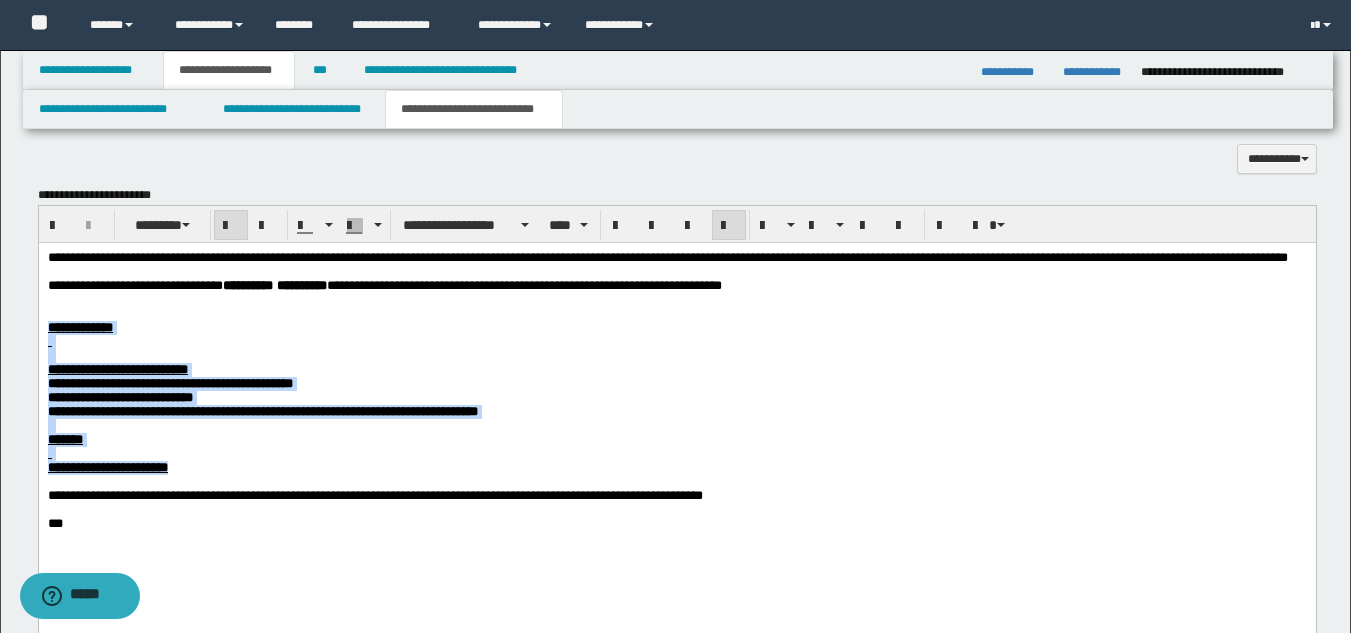 drag, startPoint x: 52, startPoint y: 356, endPoint x: 268, endPoint y: 512, distance: 266.44324 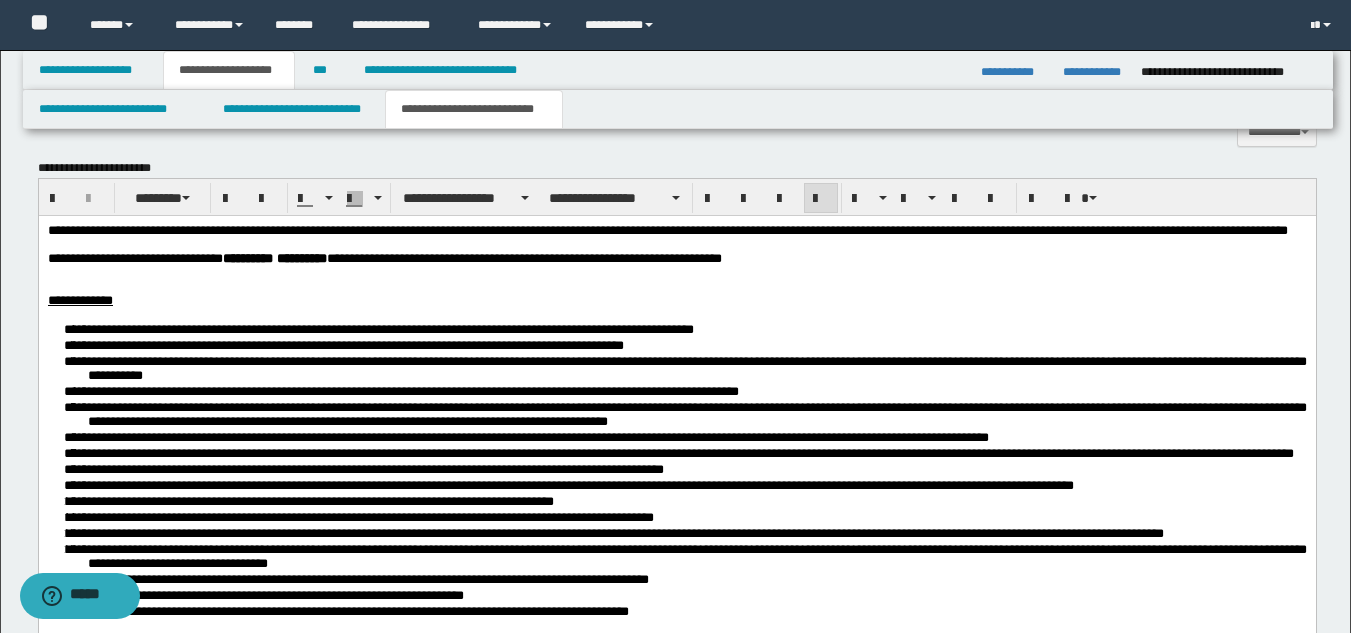 scroll, scrollTop: 946, scrollLeft: 0, axis: vertical 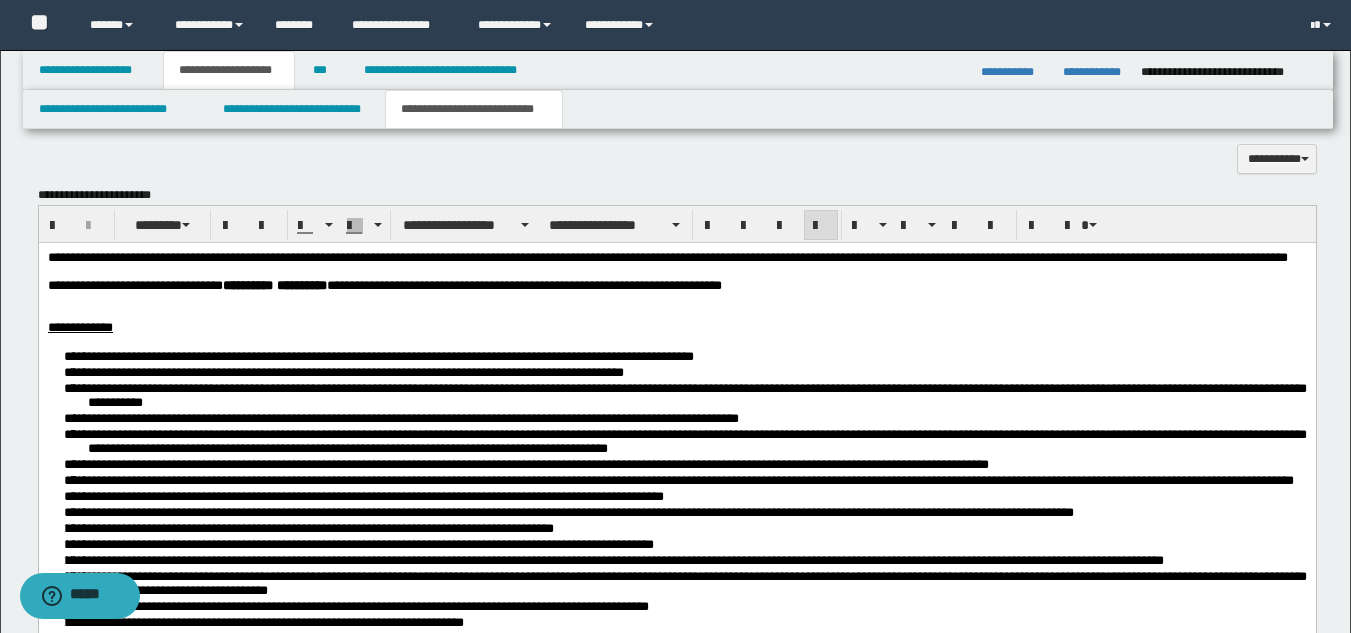 click on "**********" at bounding box center (676, 570) 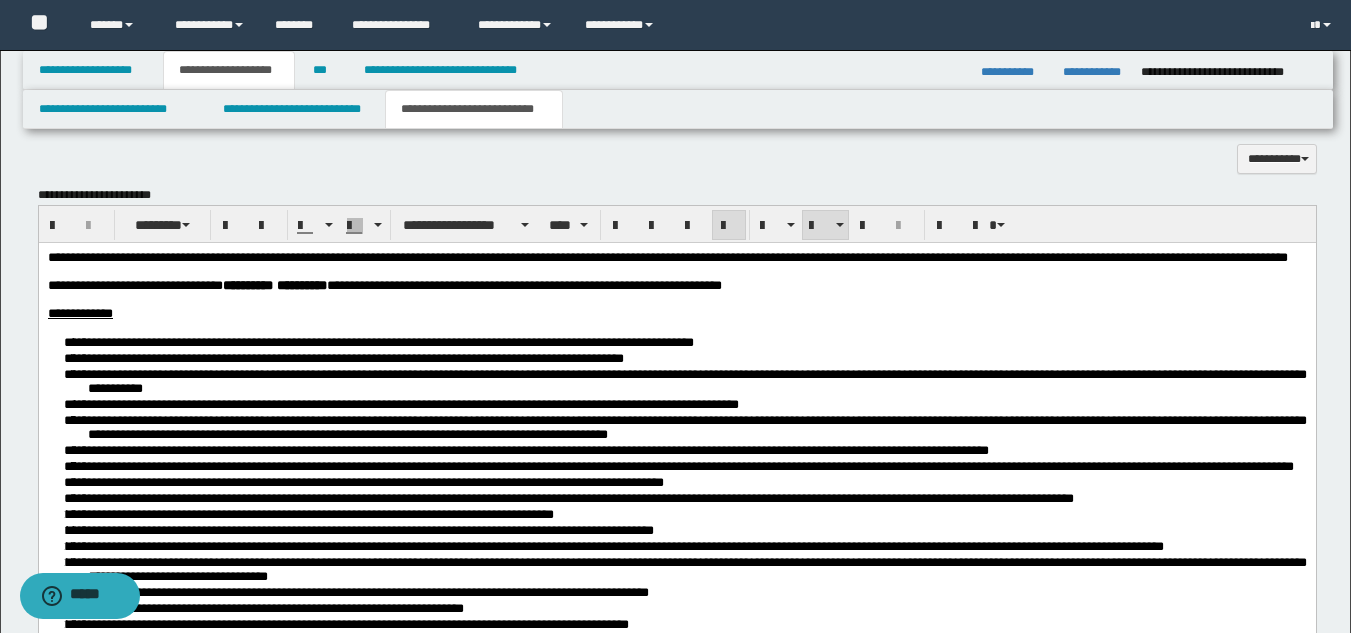 click on "**********" at bounding box center [676, 482] 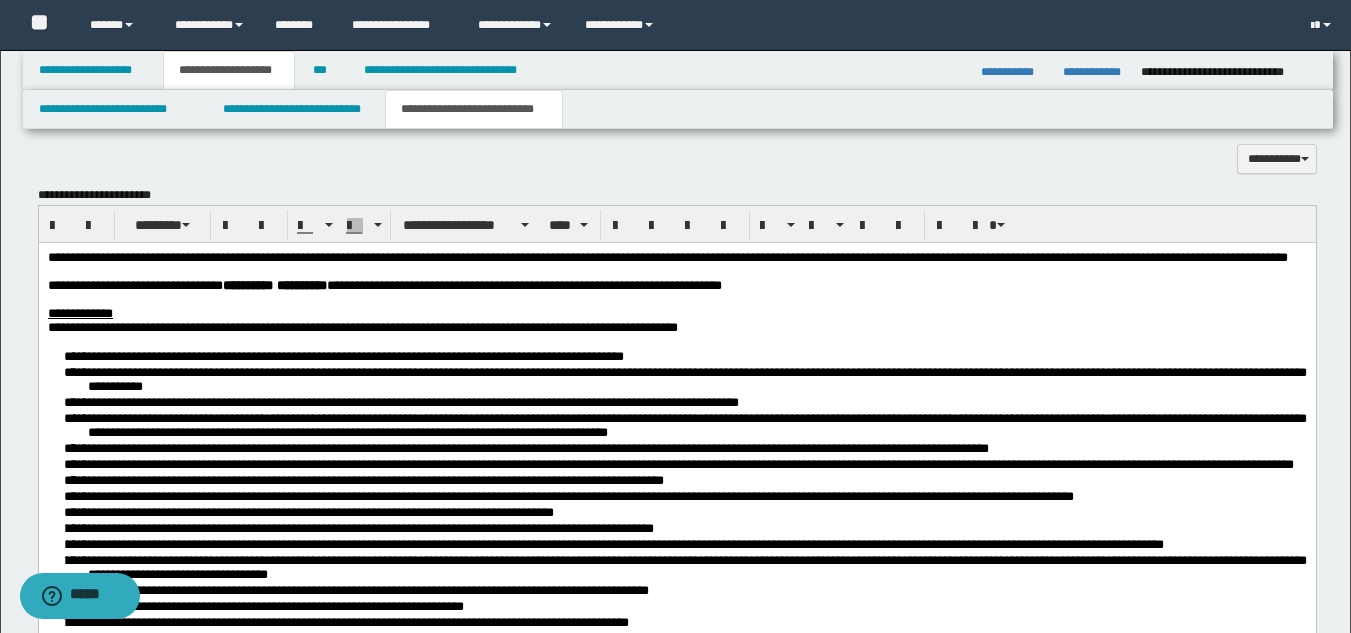 click on "**********" at bounding box center [676, 488] 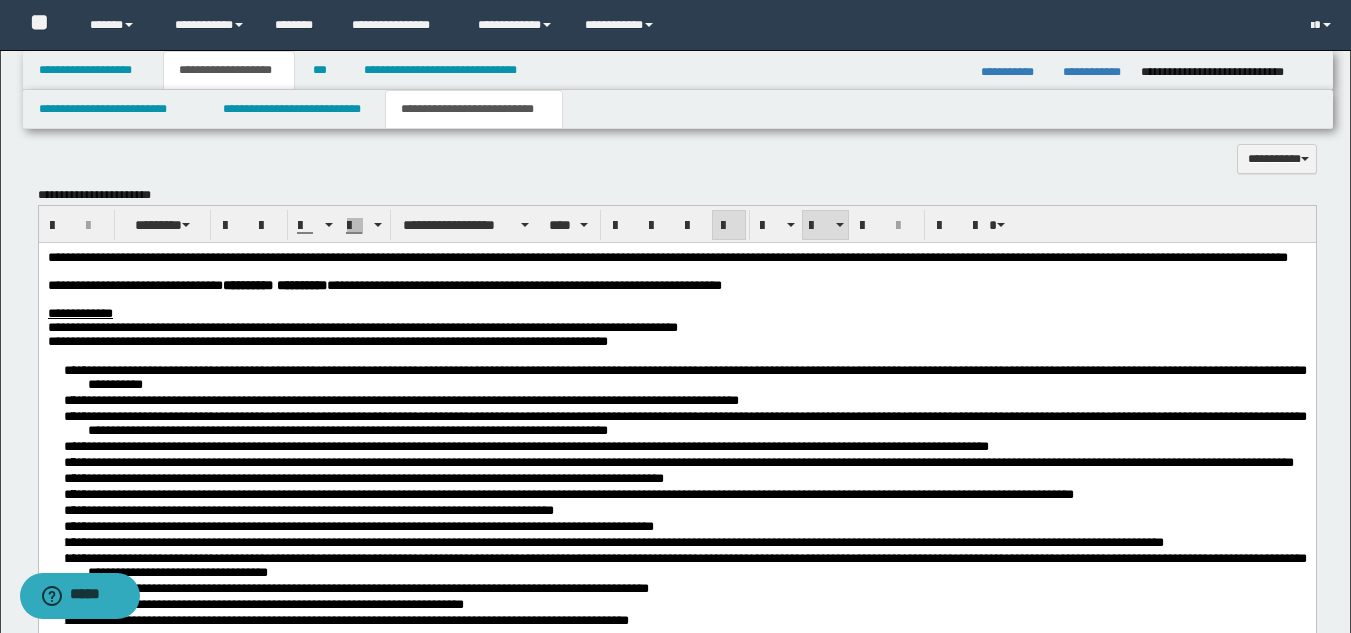 click on "**********" at bounding box center [676, 494] 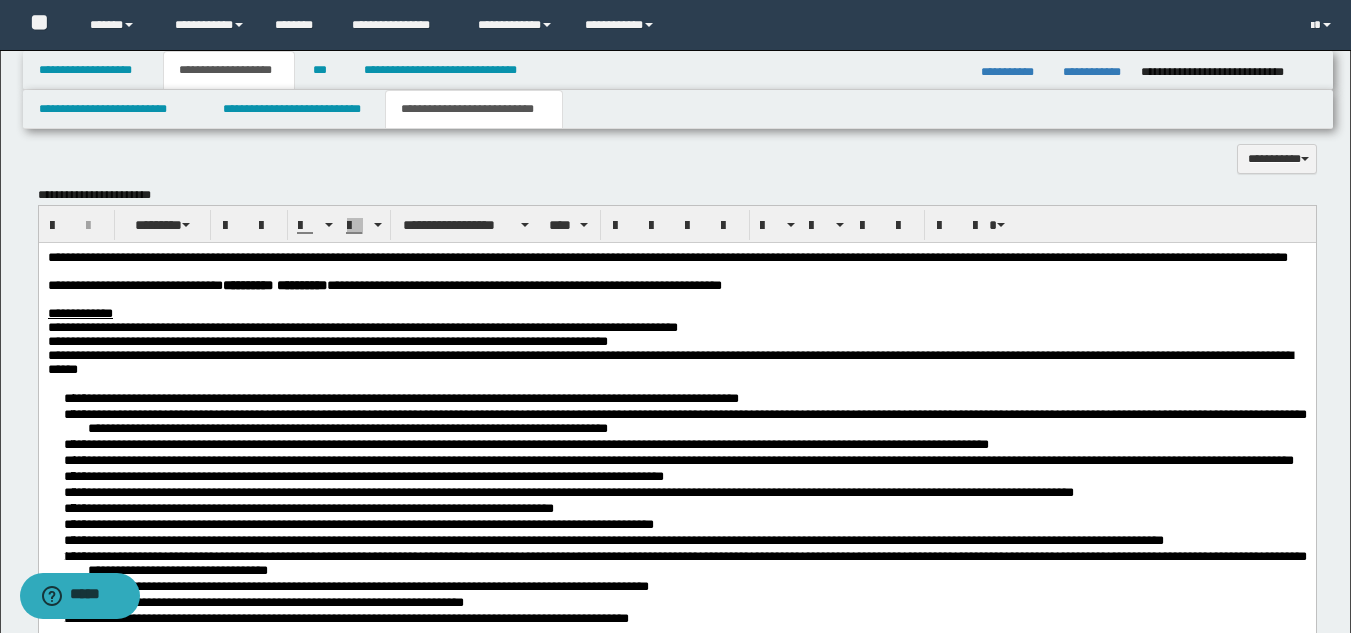 click on "**********" at bounding box center [676, 507] 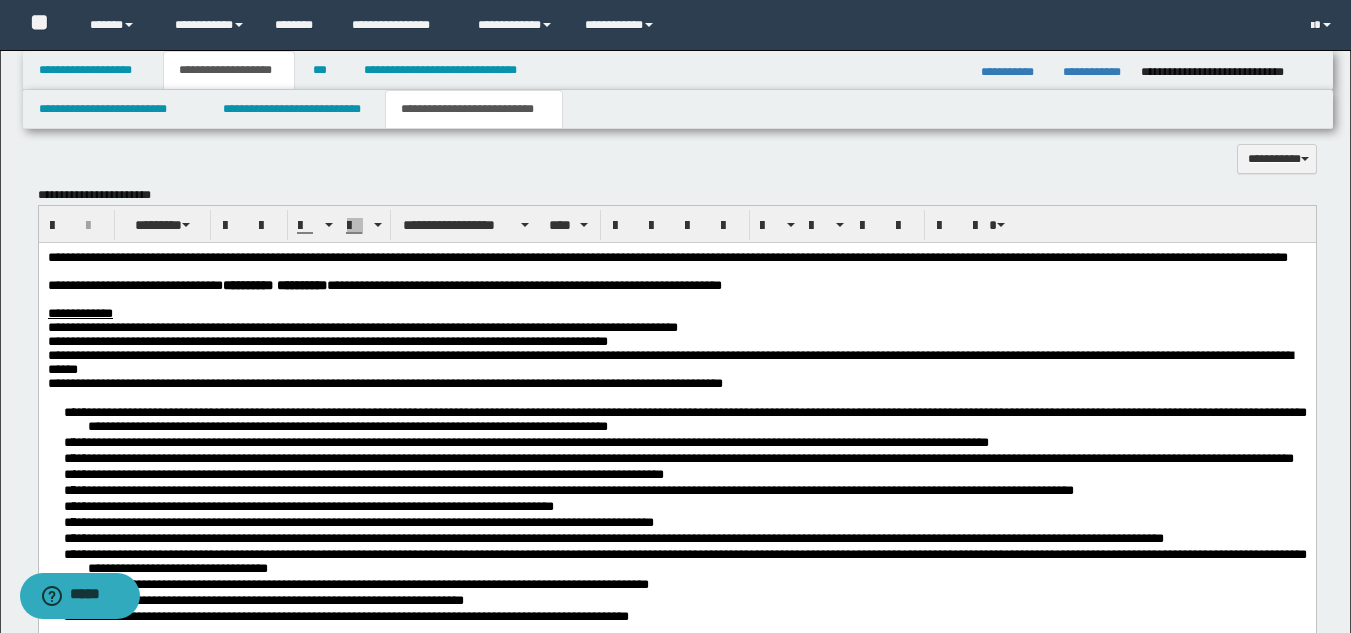 click on "**********" at bounding box center (676, 513) 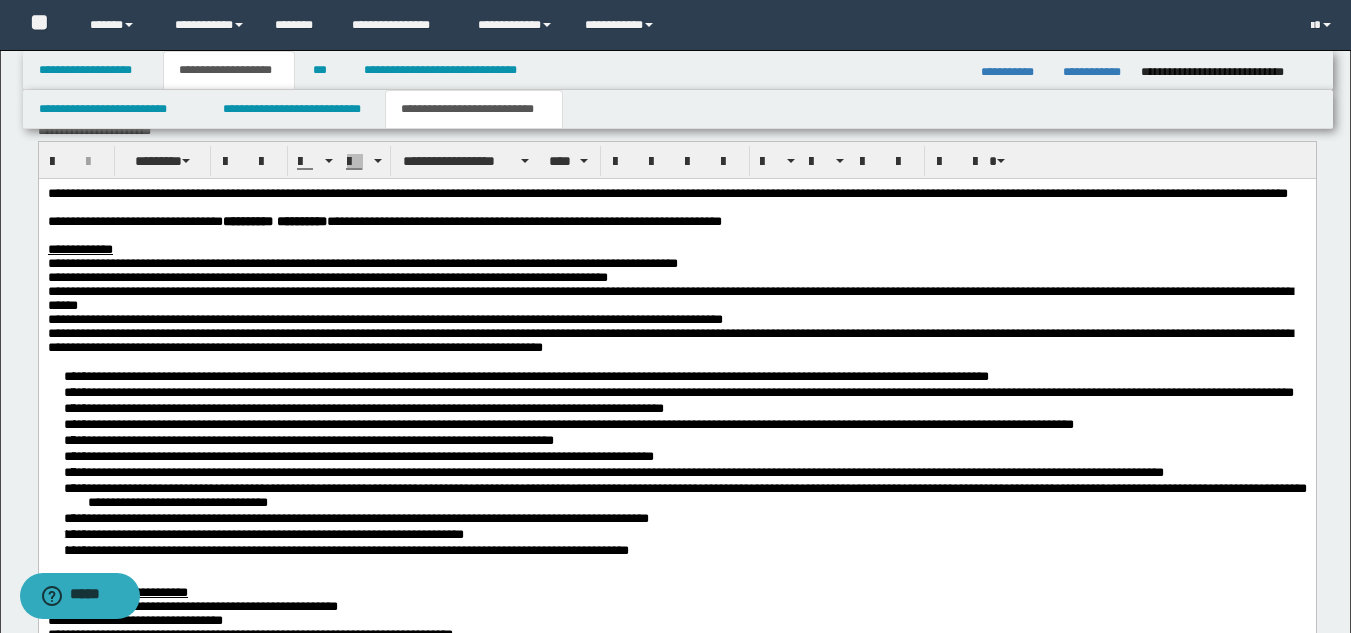 scroll, scrollTop: 1046, scrollLeft: 0, axis: vertical 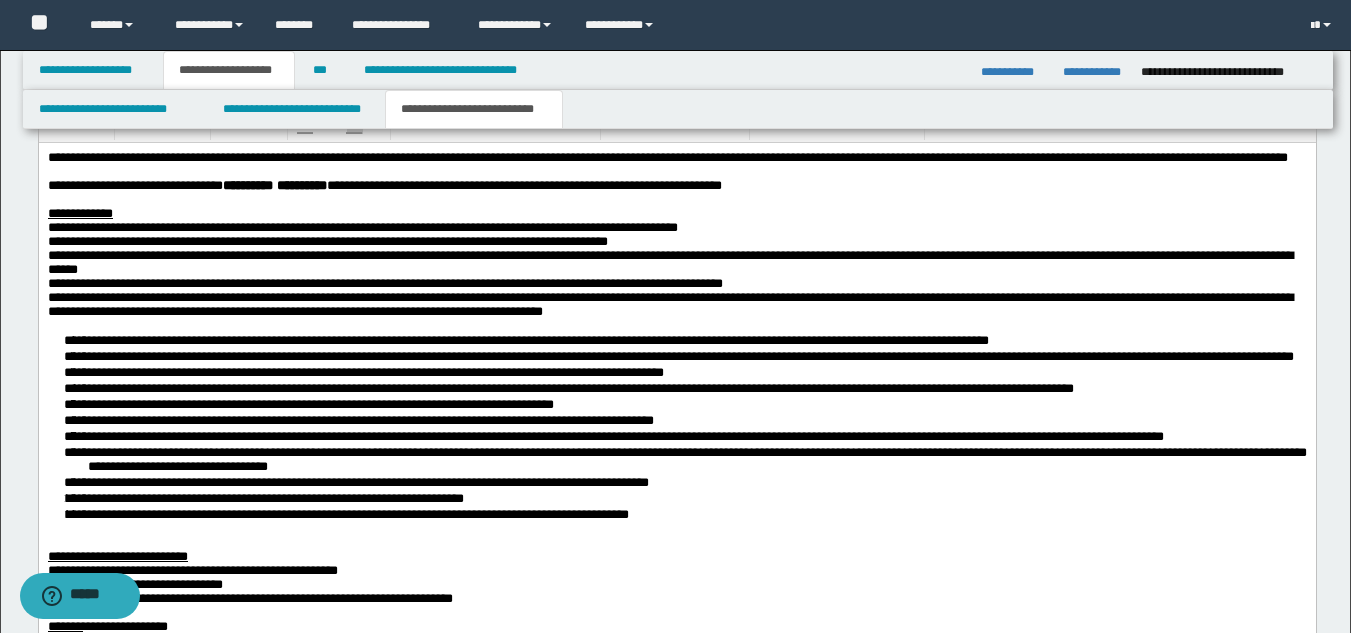 click on "**********" at bounding box center (676, 426) 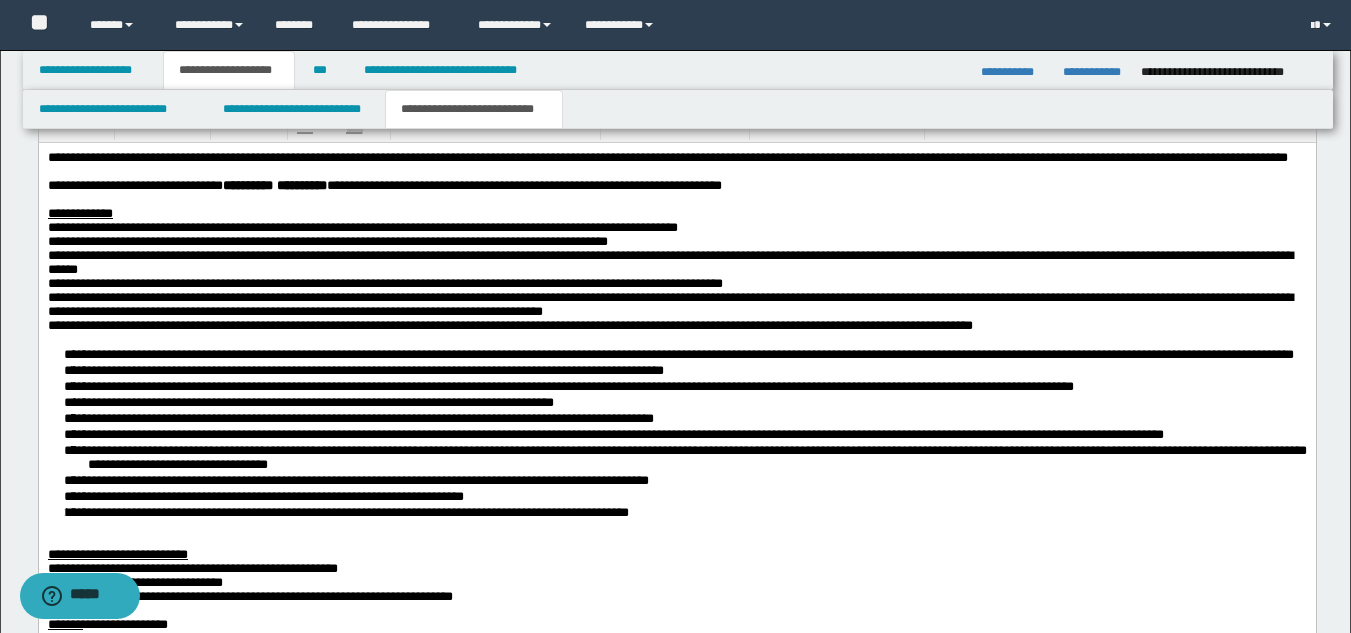 click on "**********" at bounding box center (676, 432) 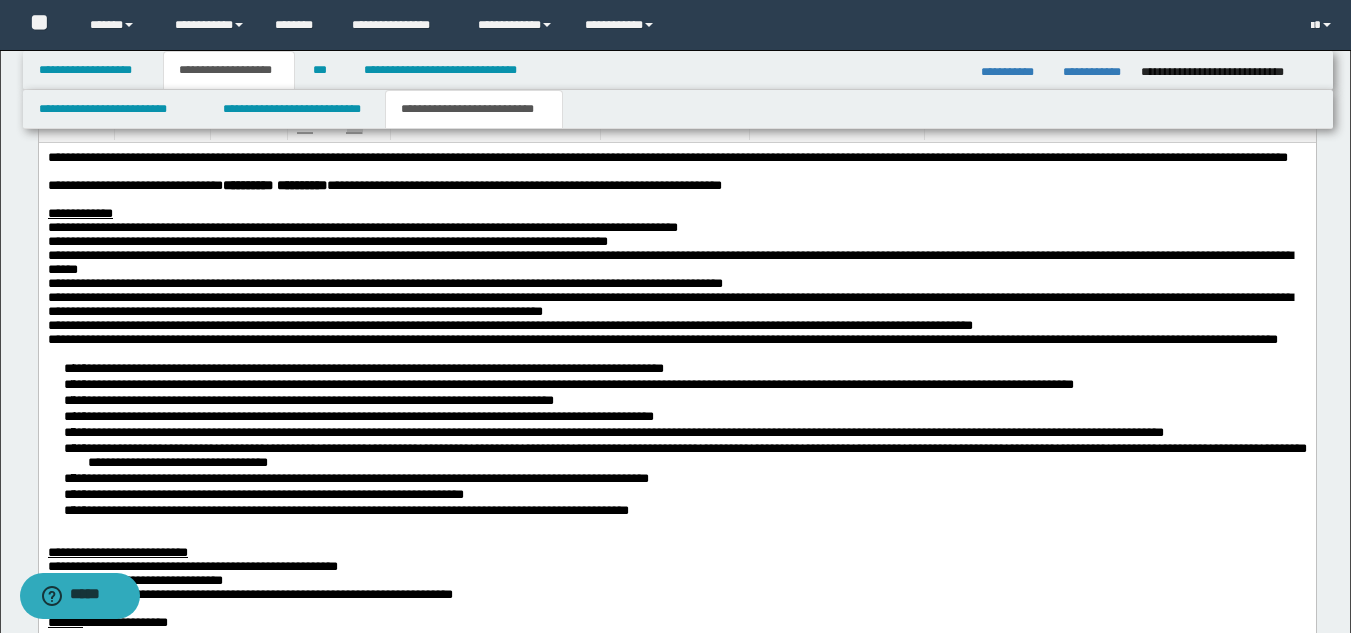 click on "**********" at bounding box center [676, 438] 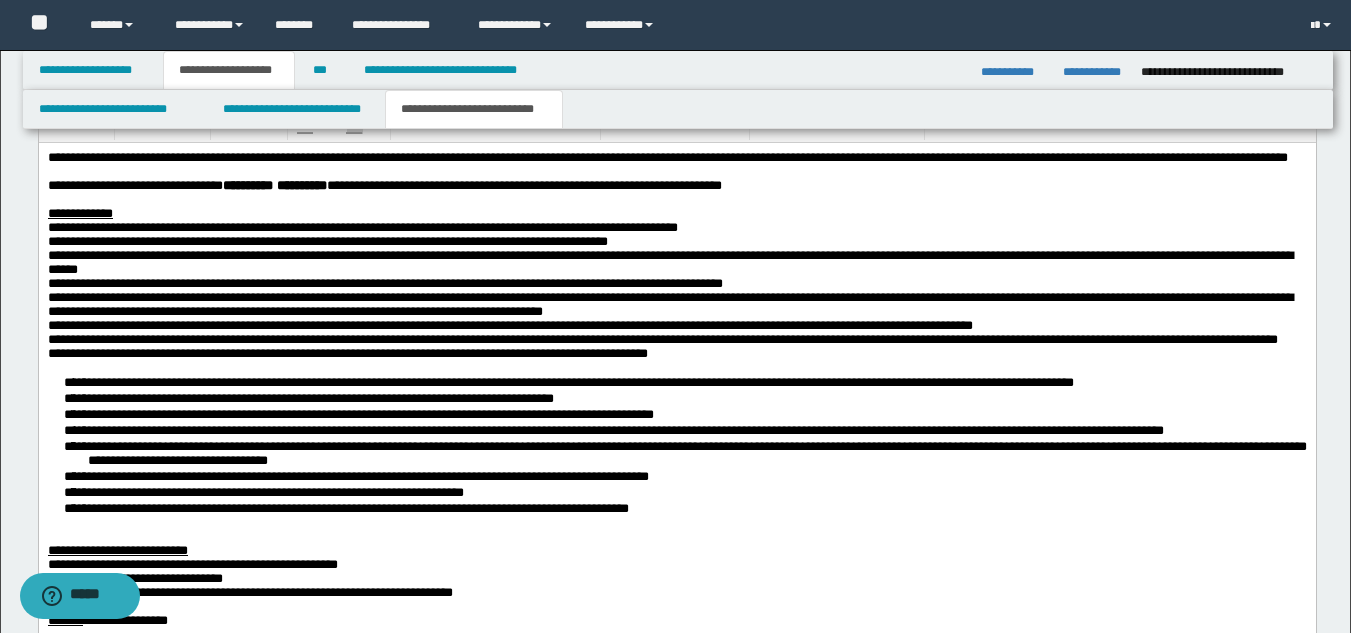 click on "**********" at bounding box center [676, 444] 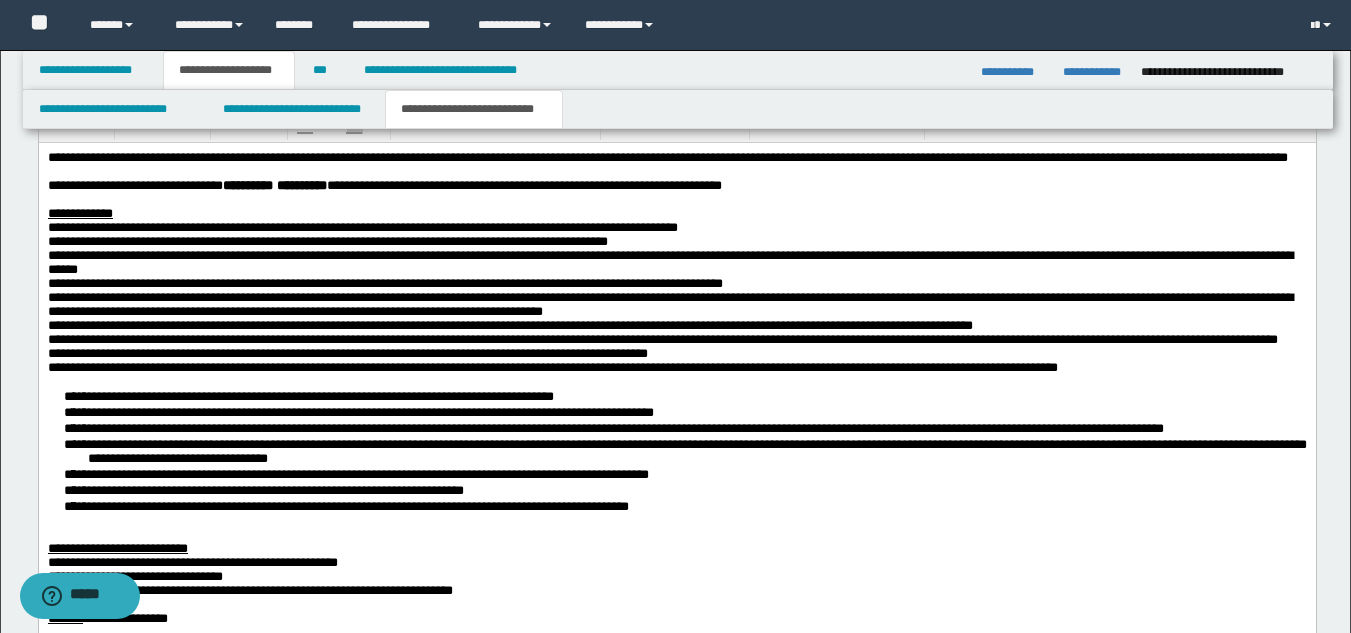 scroll, scrollTop: 1146, scrollLeft: 0, axis: vertical 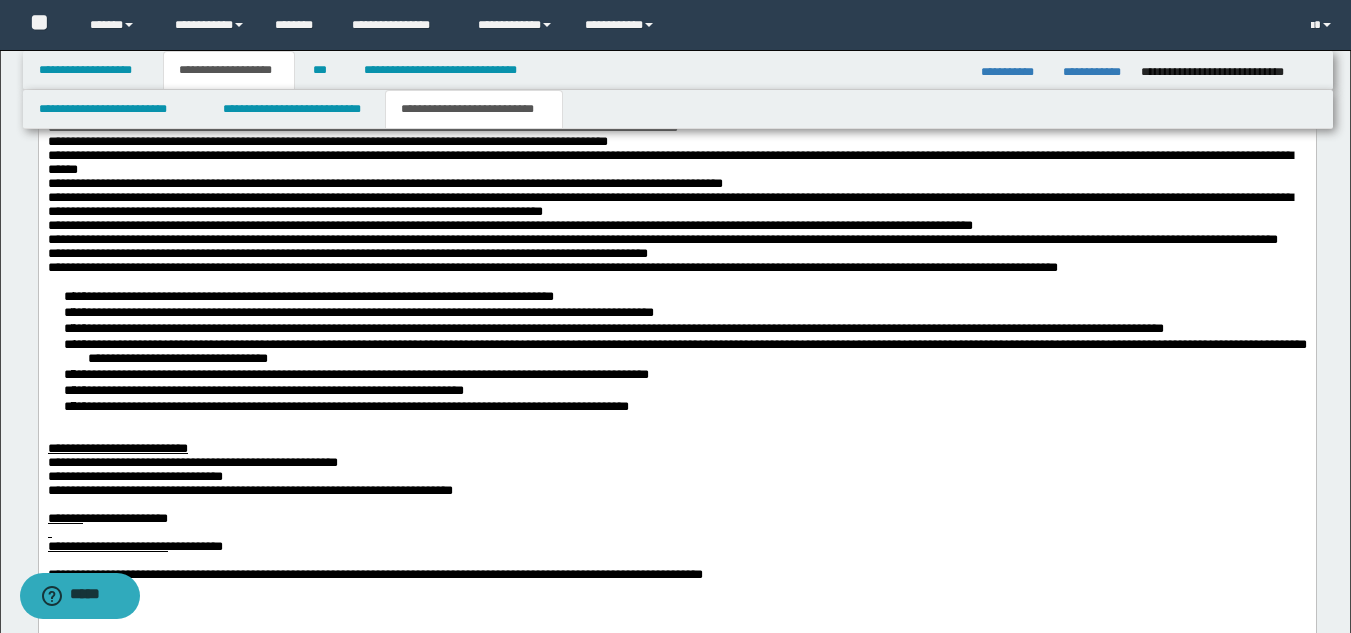 click on "**********" at bounding box center [676, 350] 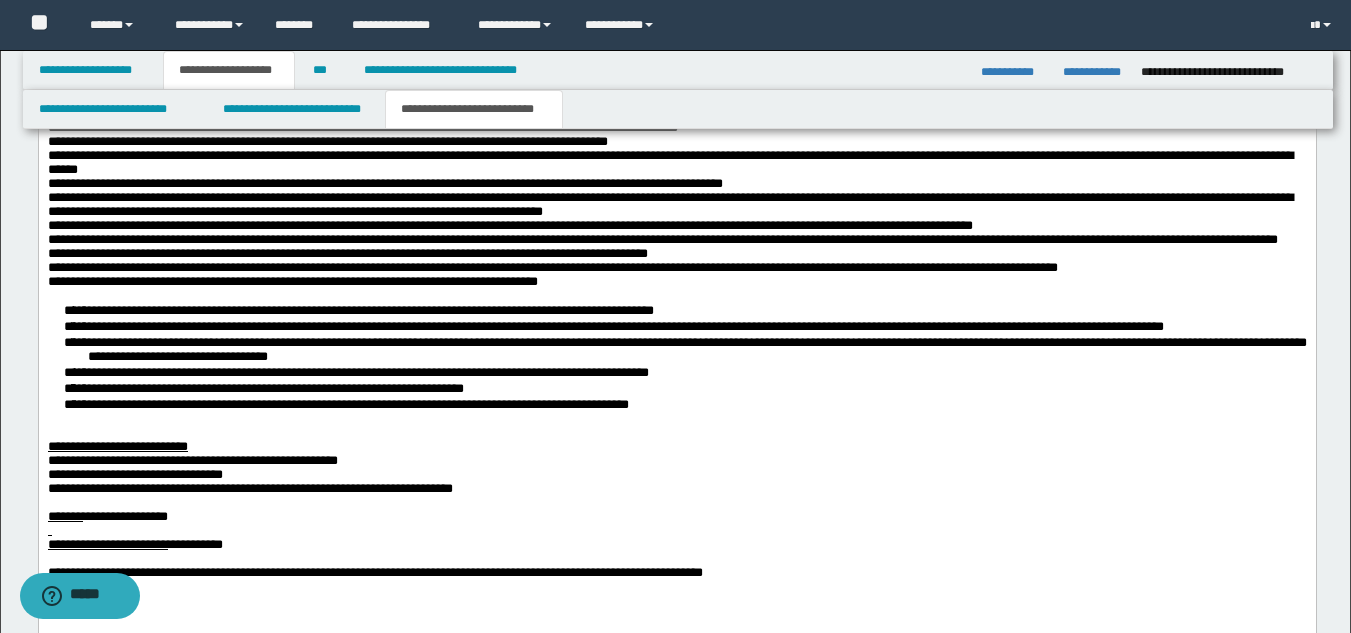 click on "**********" at bounding box center (676, 356) 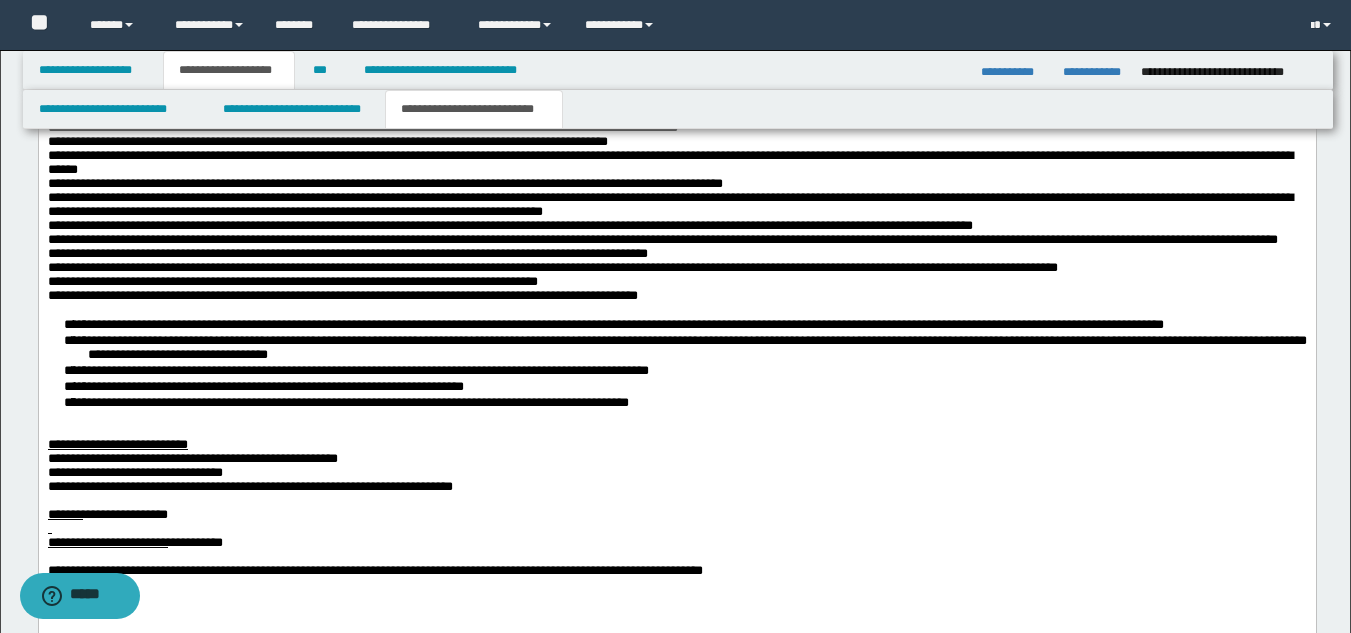 click on "**********" at bounding box center (676, 362) 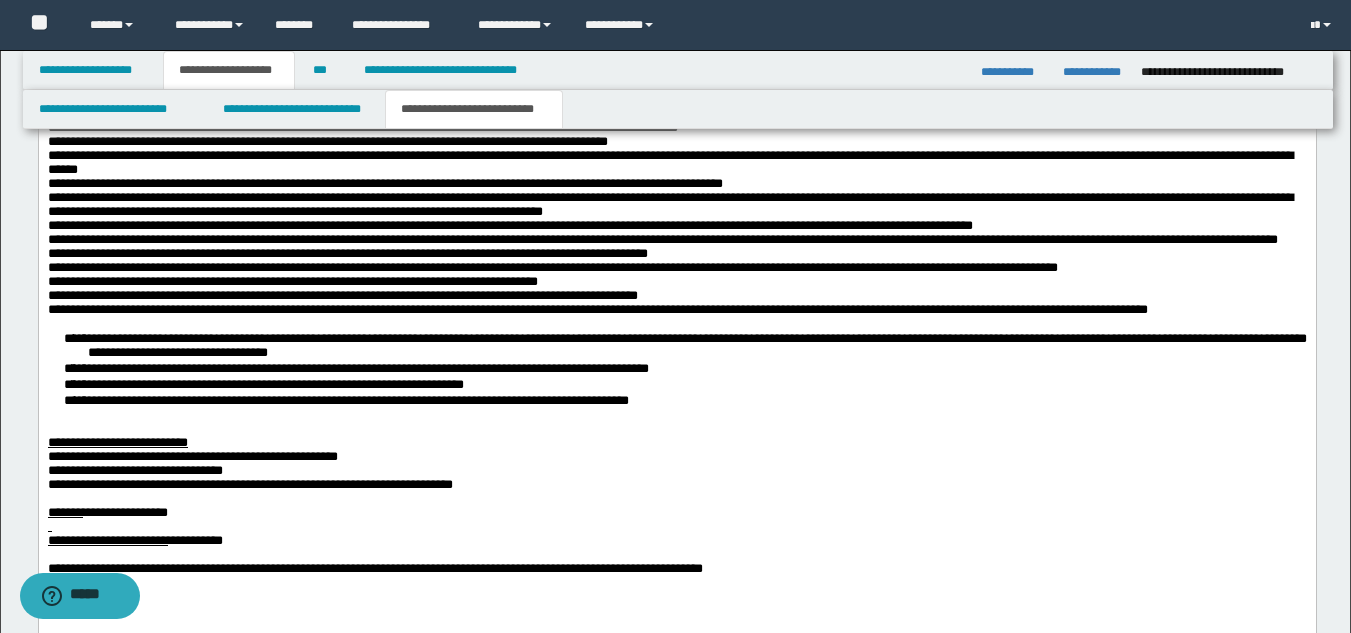 click on "**********" at bounding box center [676, 368] 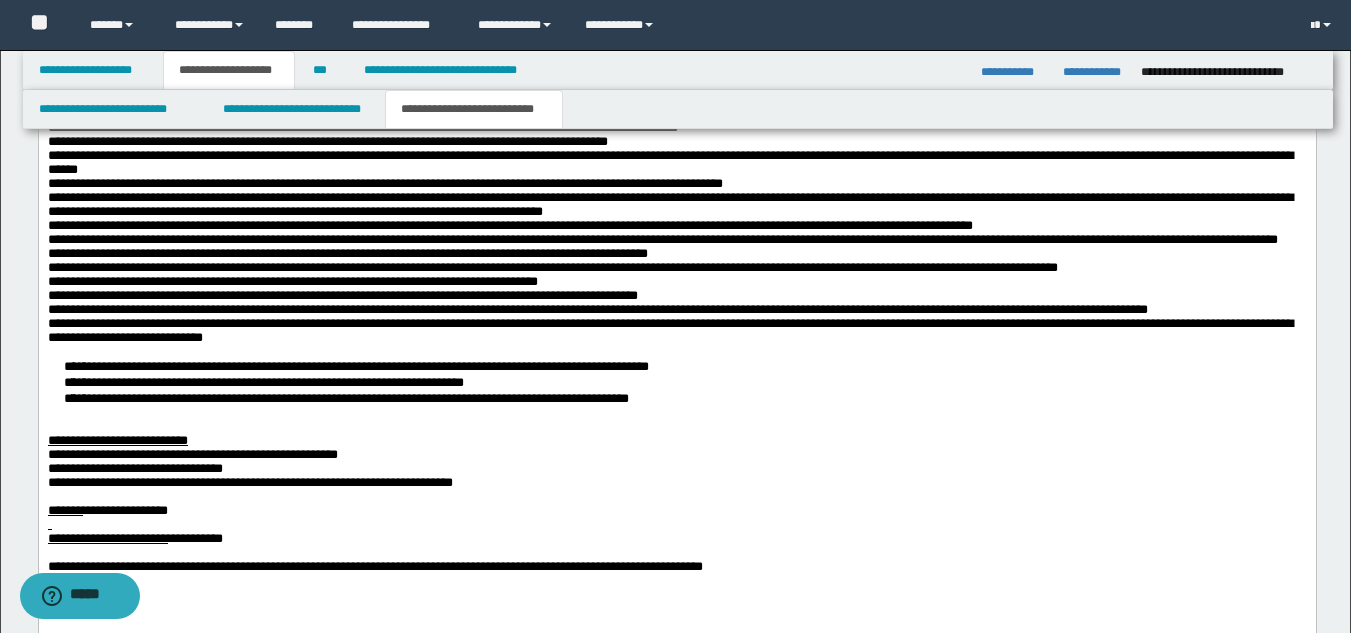 click on "**********" at bounding box center (676, 381) 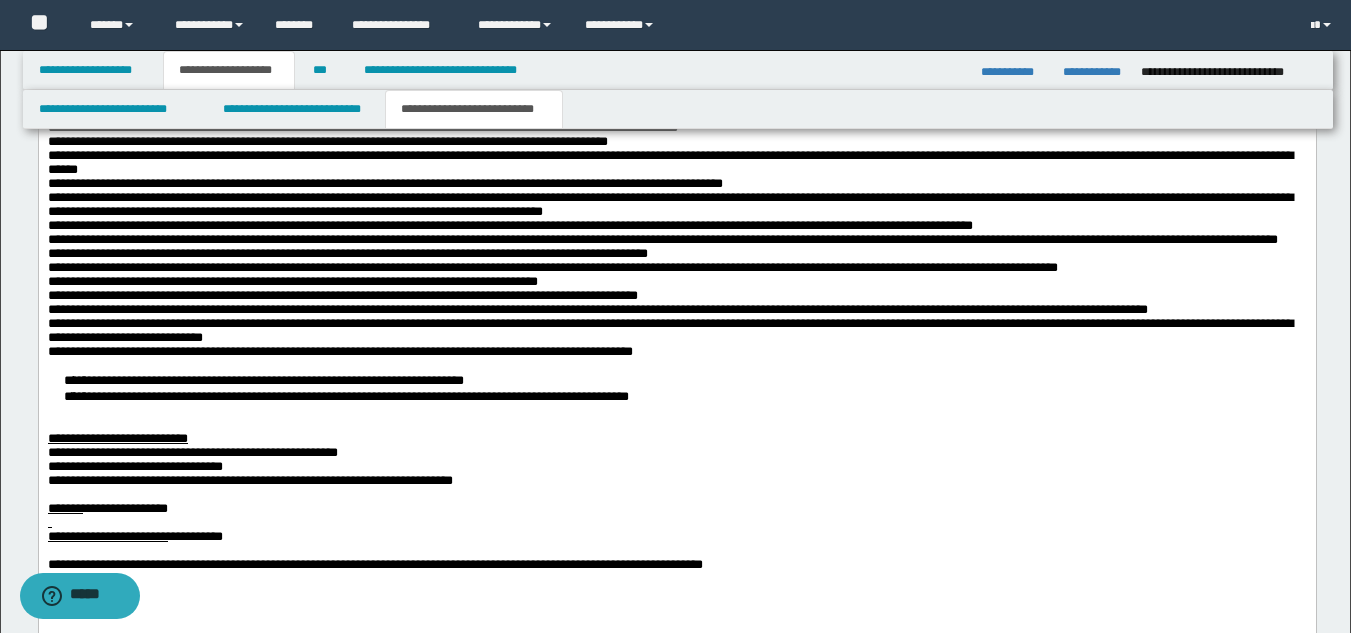 click on "**********" at bounding box center [676, 387] 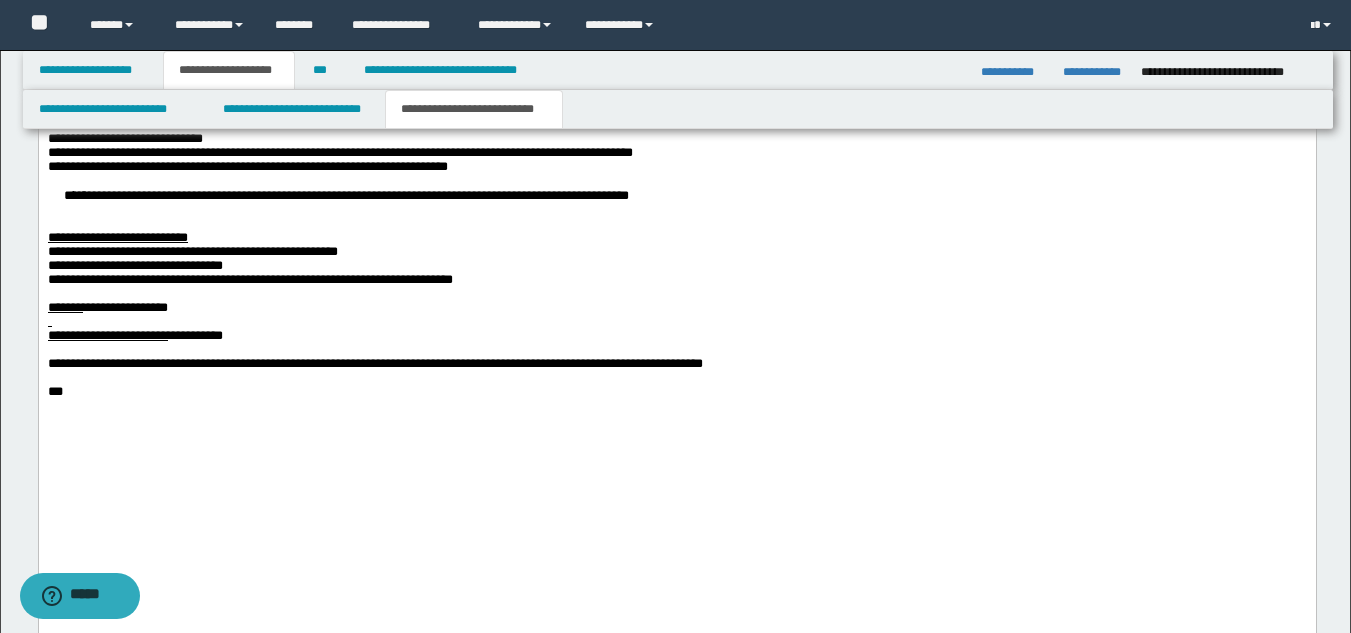 scroll, scrollTop: 1346, scrollLeft: 0, axis: vertical 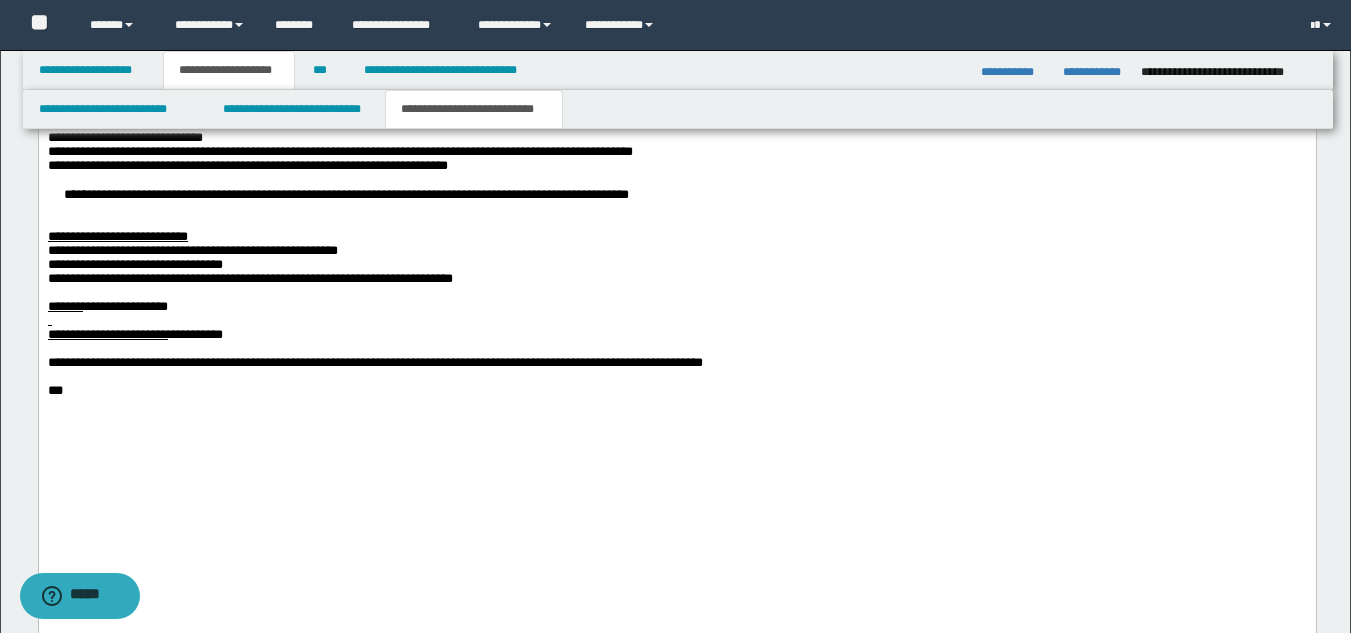 click on "**********" at bounding box center [676, 194] 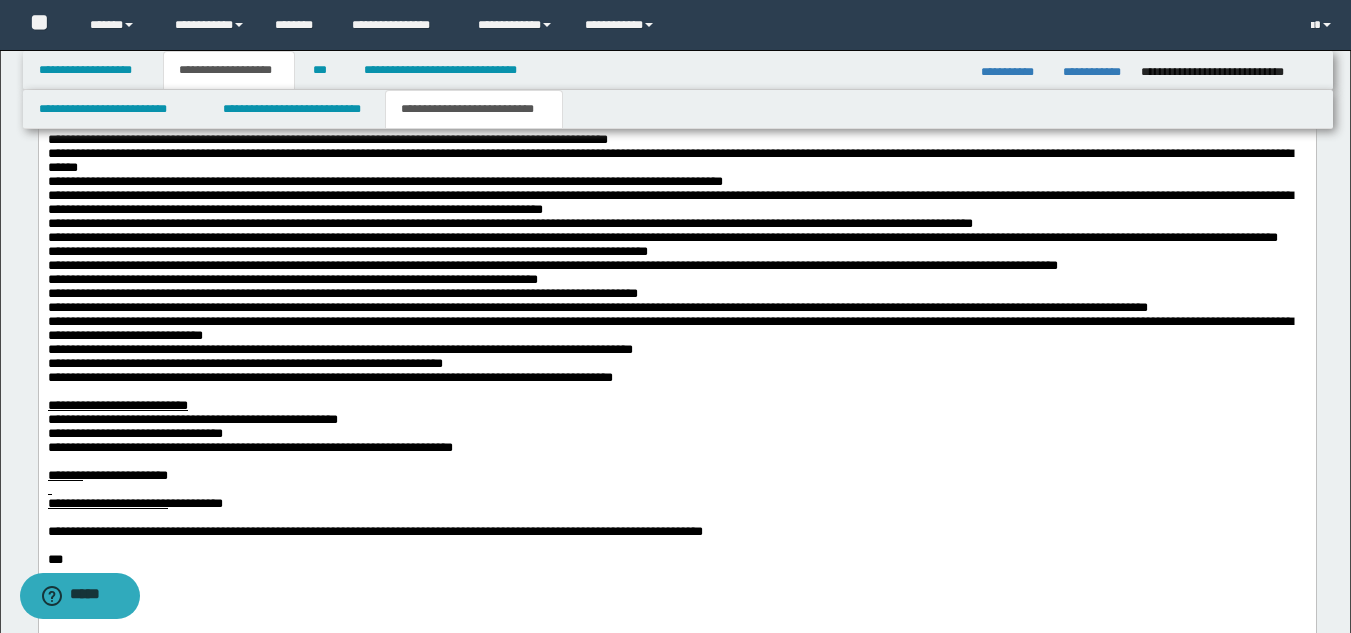 scroll, scrollTop: 1146, scrollLeft: 0, axis: vertical 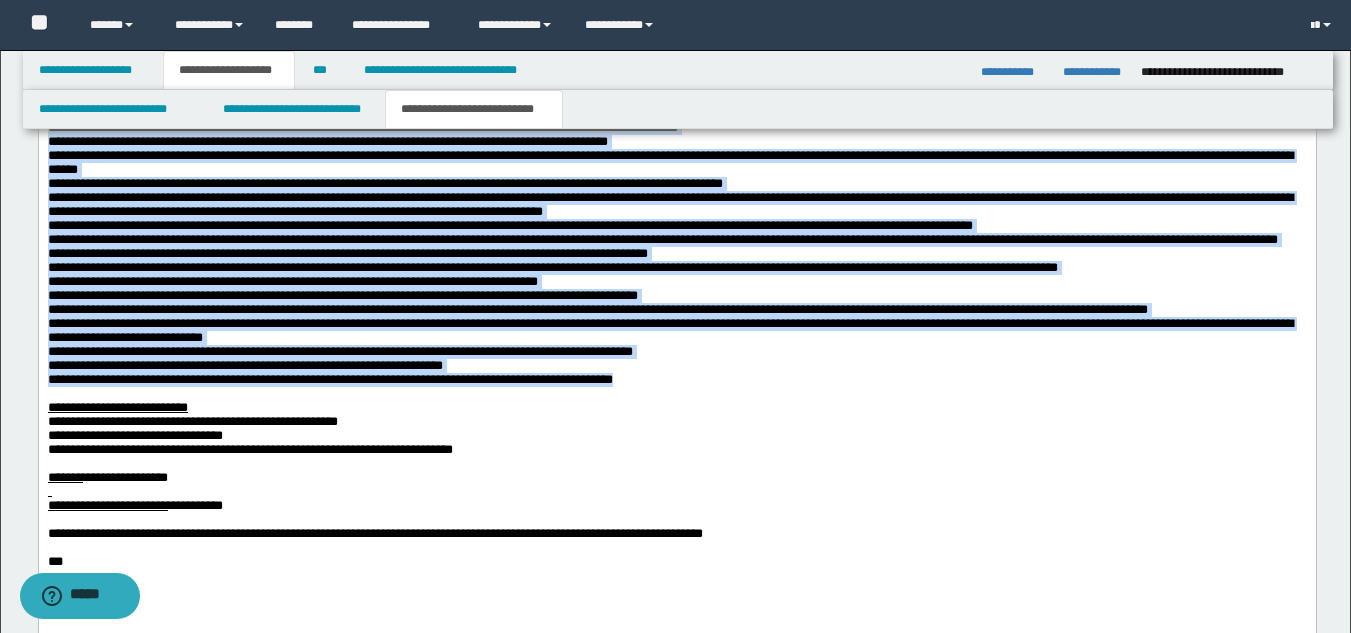 drag, startPoint x: 908, startPoint y: 519, endPoint x: 59, endPoint y: 168, distance: 918.6958 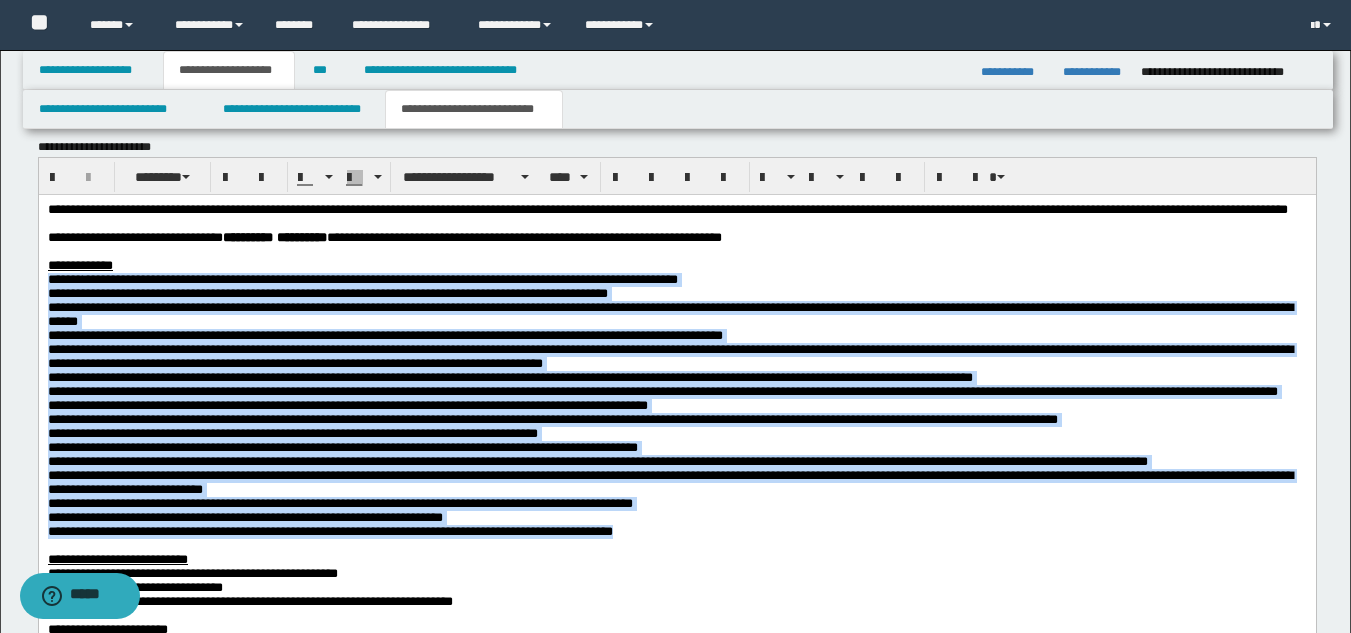 scroll, scrollTop: 846, scrollLeft: 0, axis: vertical 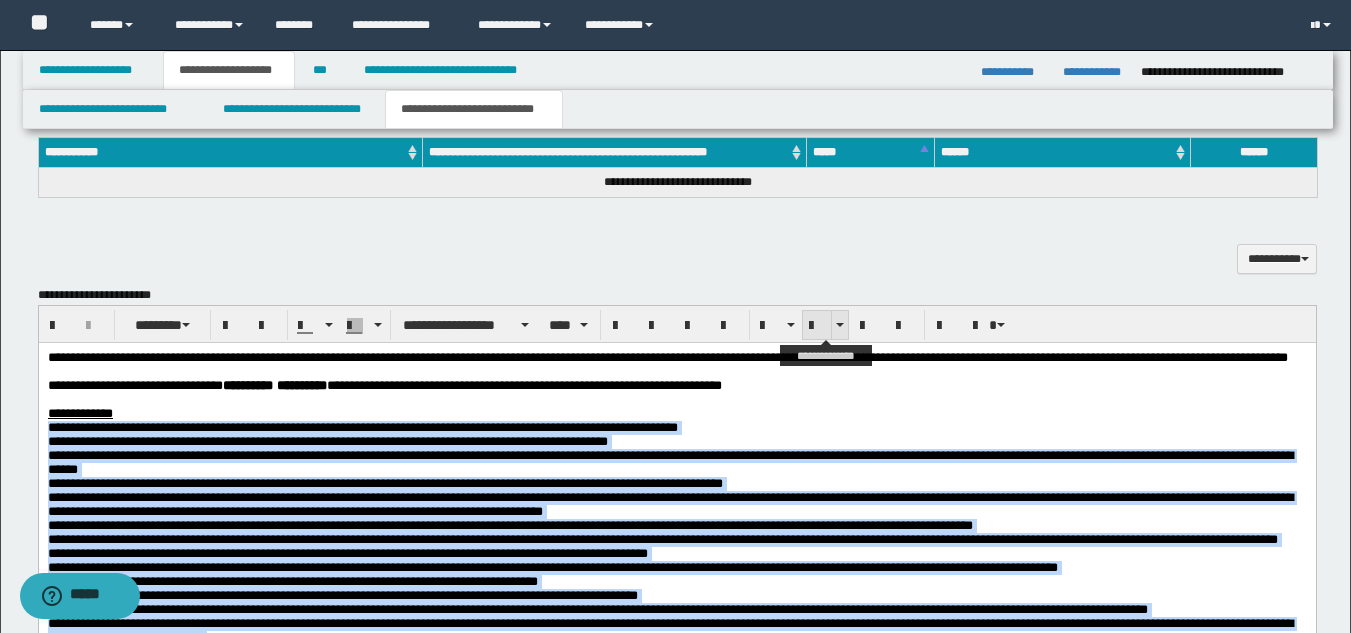 click at bounding box center [817, 326] 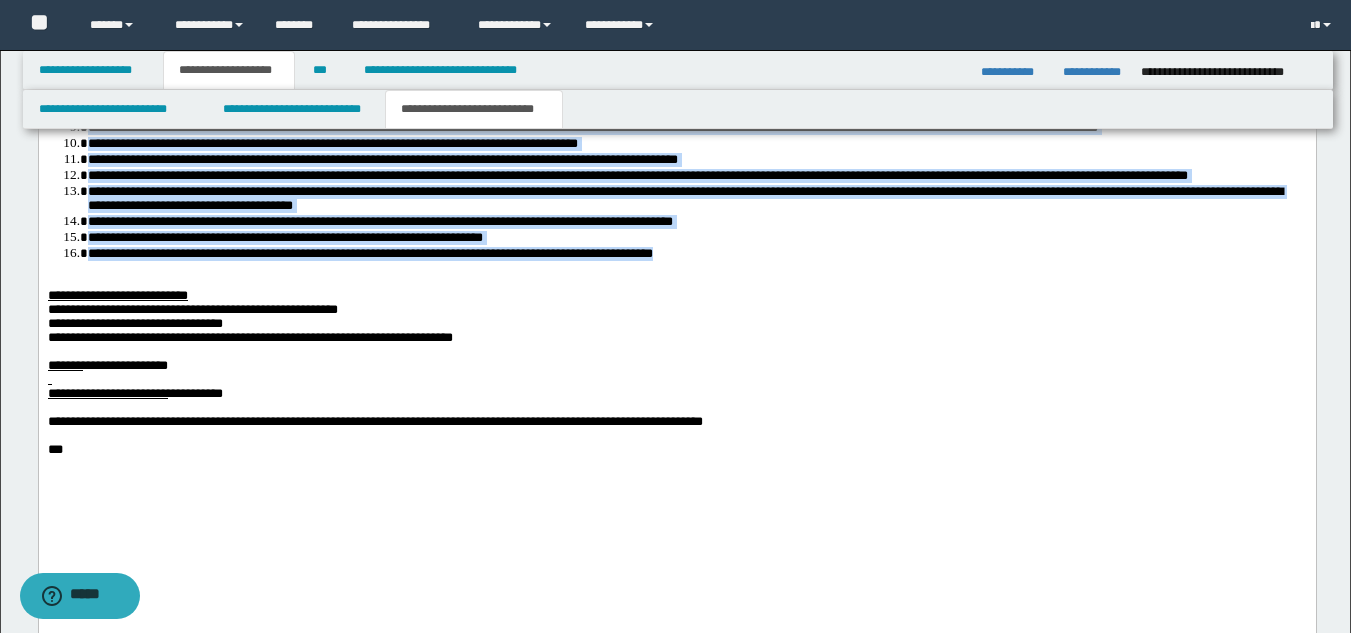 scroll, scrollTop: 1346, scrollLeft: 0, axis: vertical 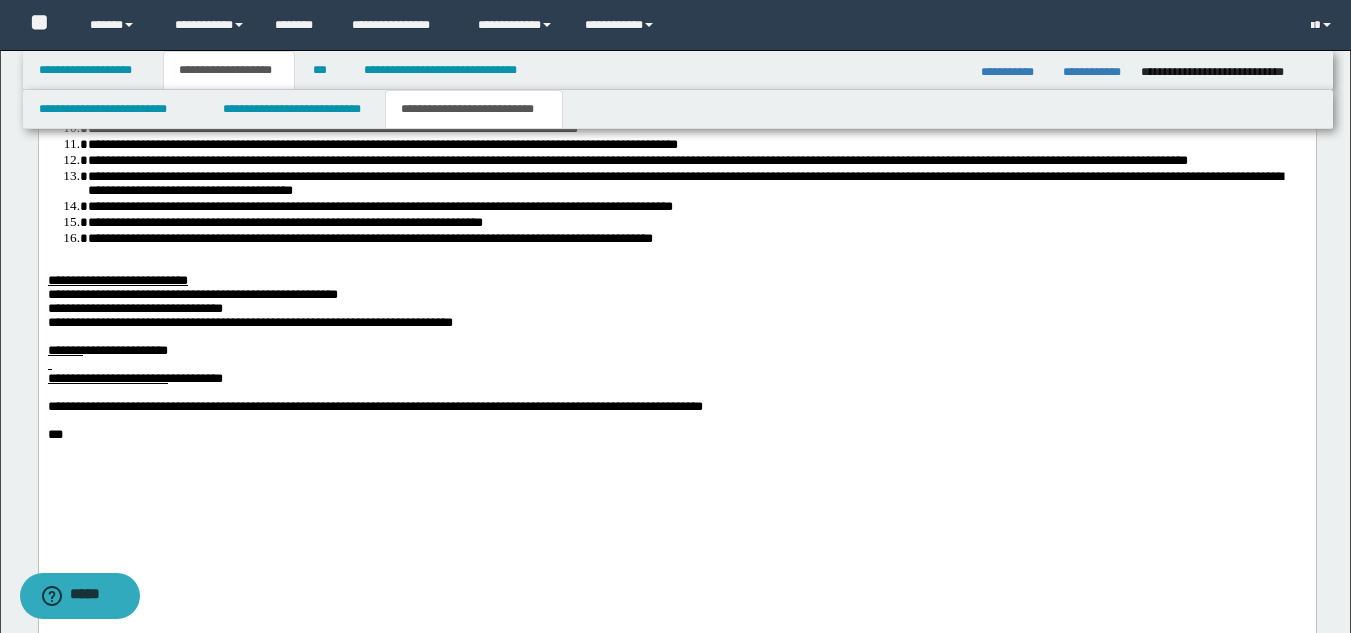click on "**********" at bounding box center (676, 171) 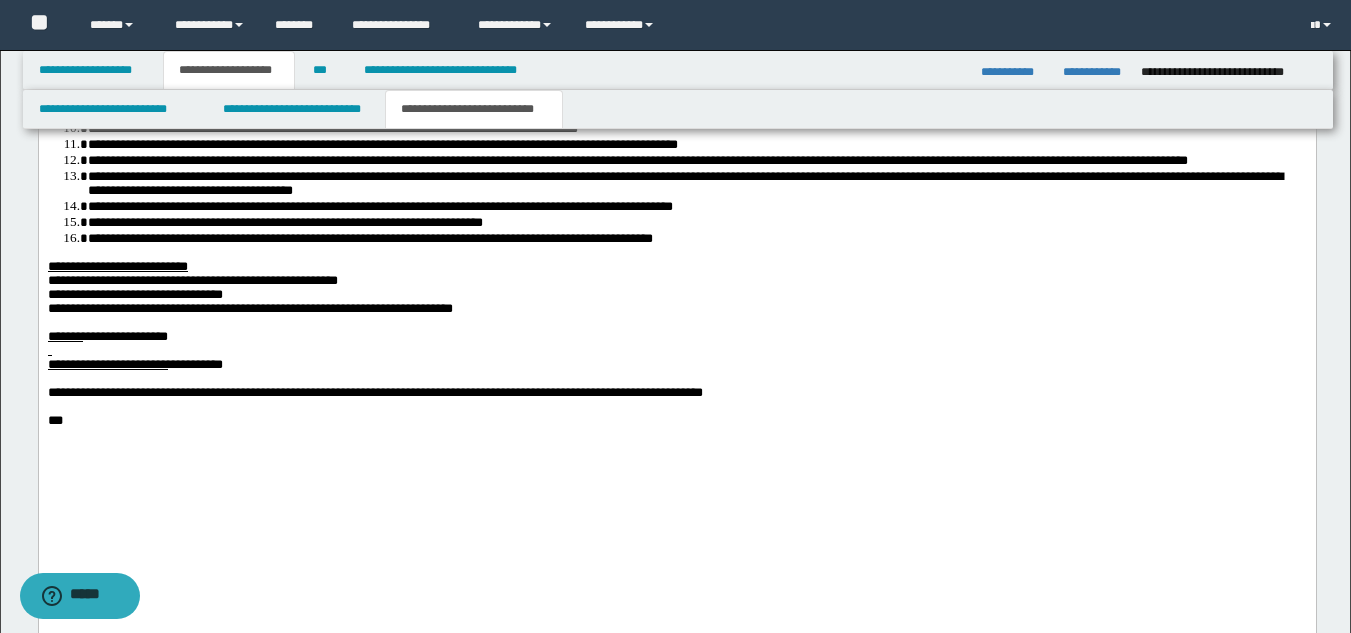 click on "**********" at bounding box center (192, 280) 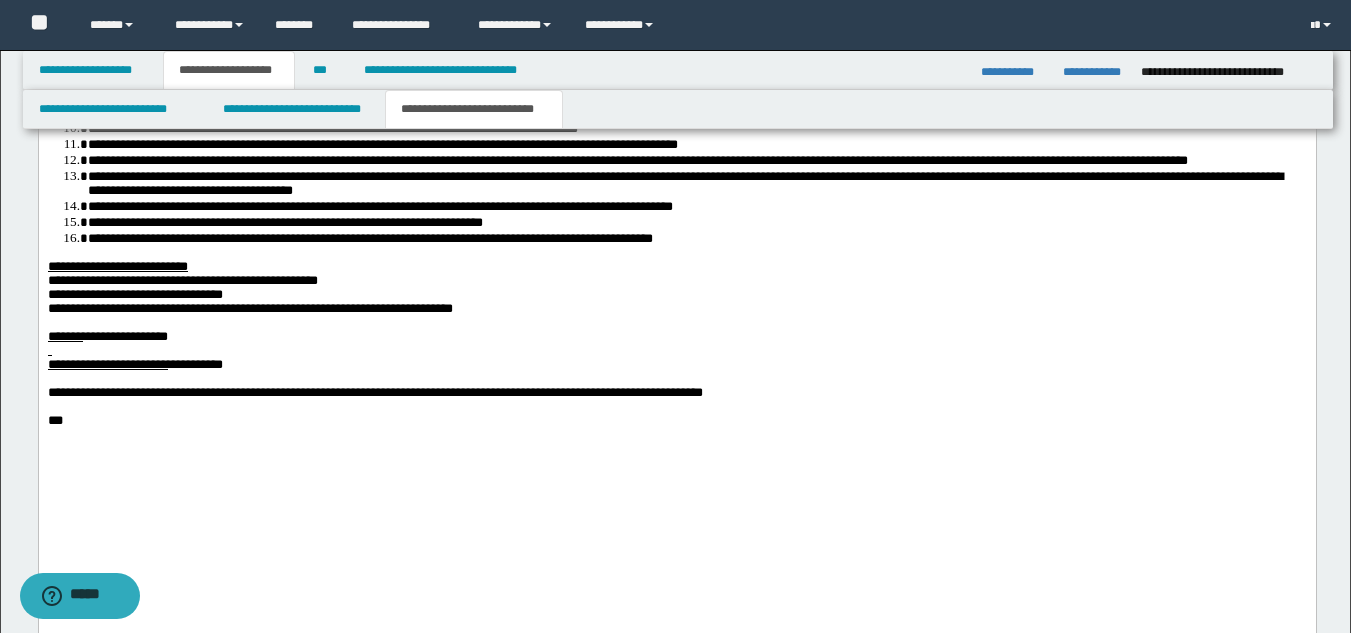 click on "**********" at bounding box center [249, 308] 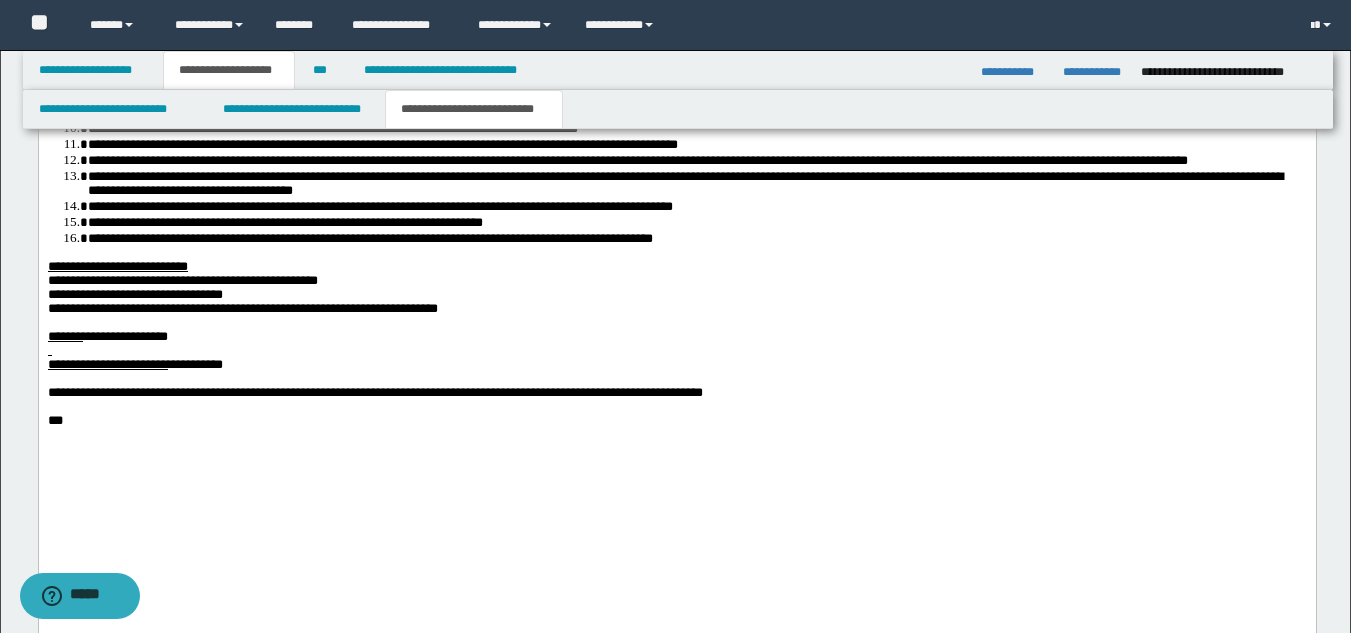 click at bounding box center [676, 351] 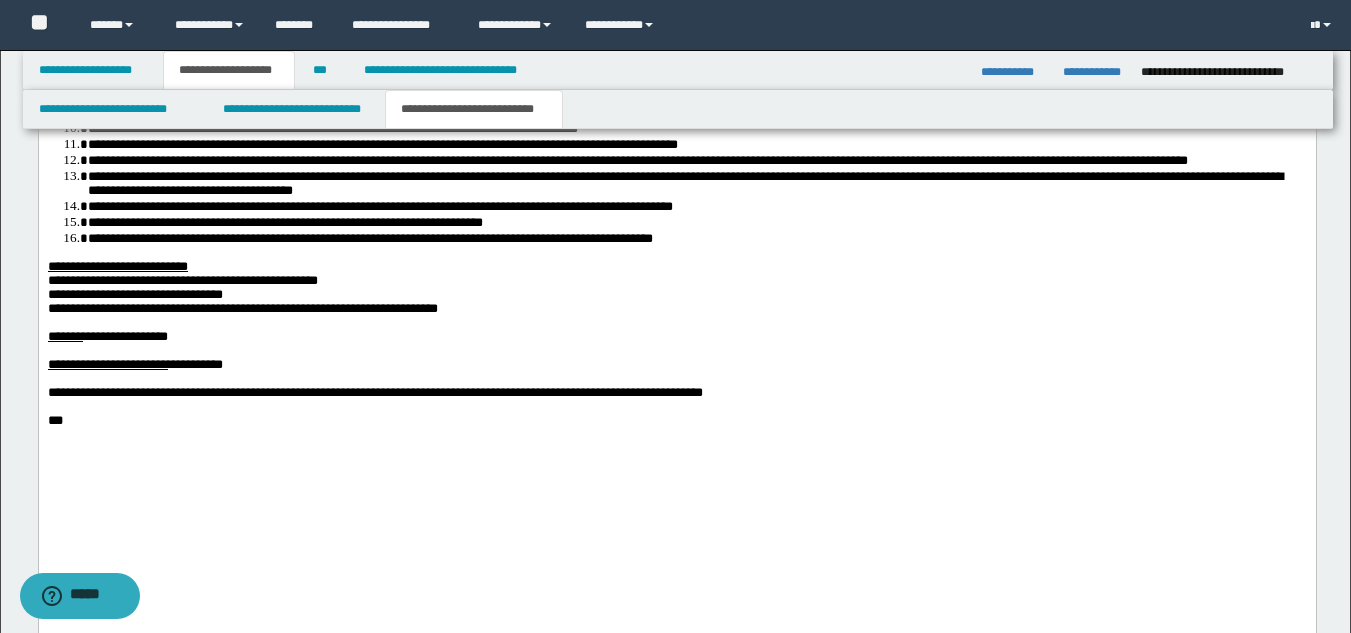 click on "***" at bounding box center [676, 421] 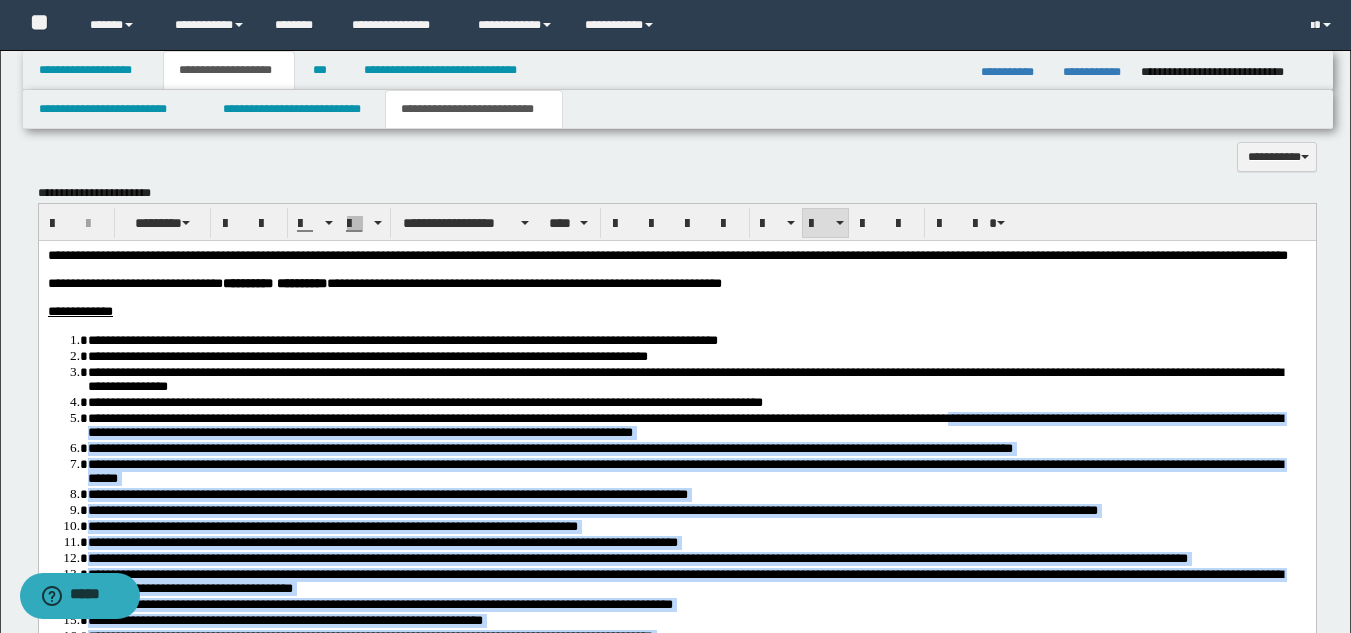 scroll, scrollTop: 946, scrollLeft: 0, axis: vertical 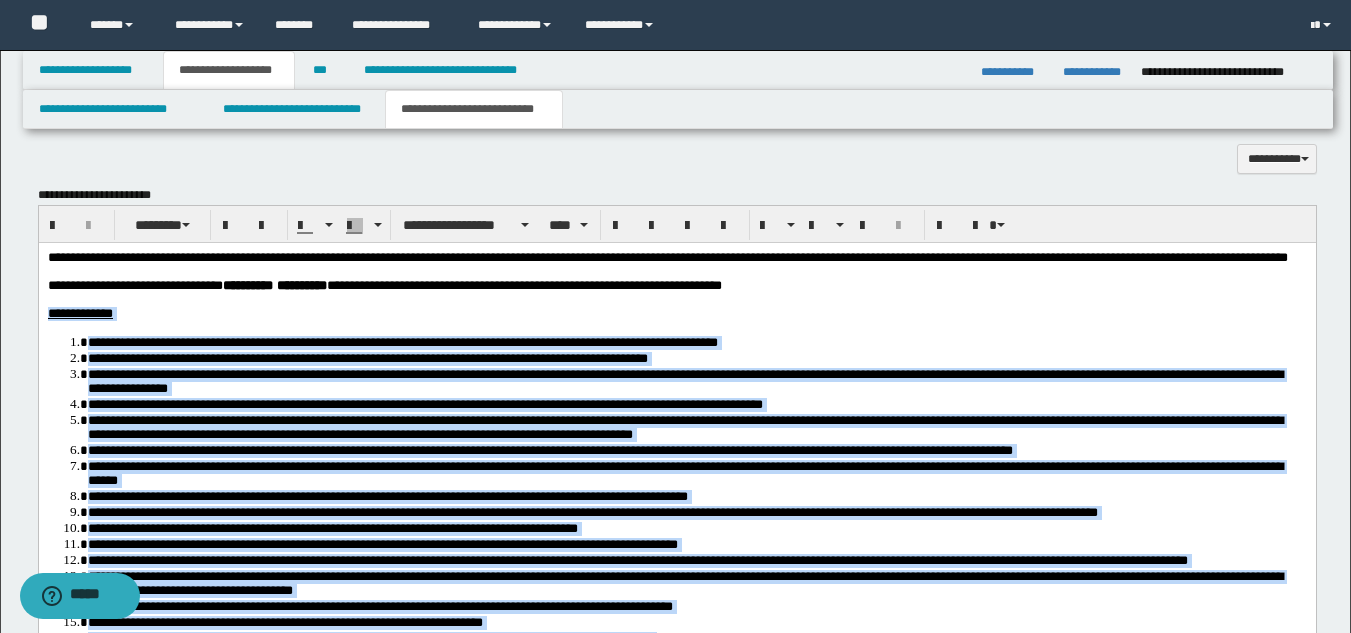 drag, startPoint x: 165, startPoint y: 832, endPoint x: 51, endPoint y: 327, distance: 517.70746 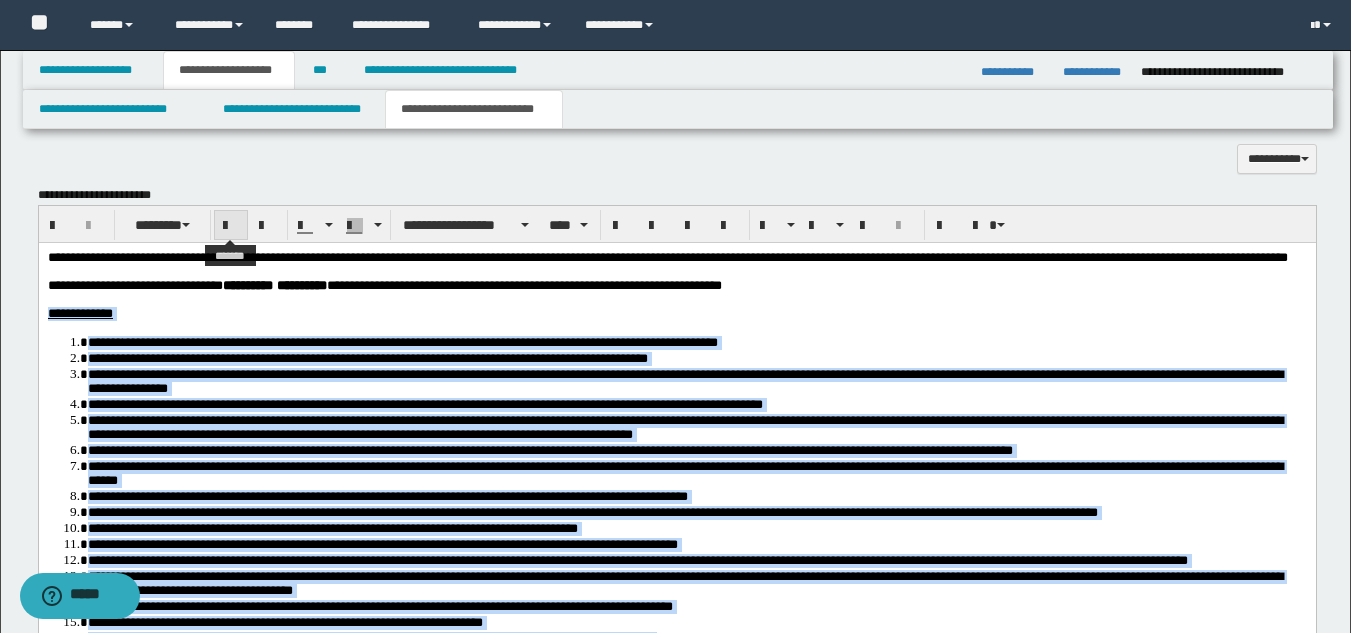 click at bounding box center [231, 226] 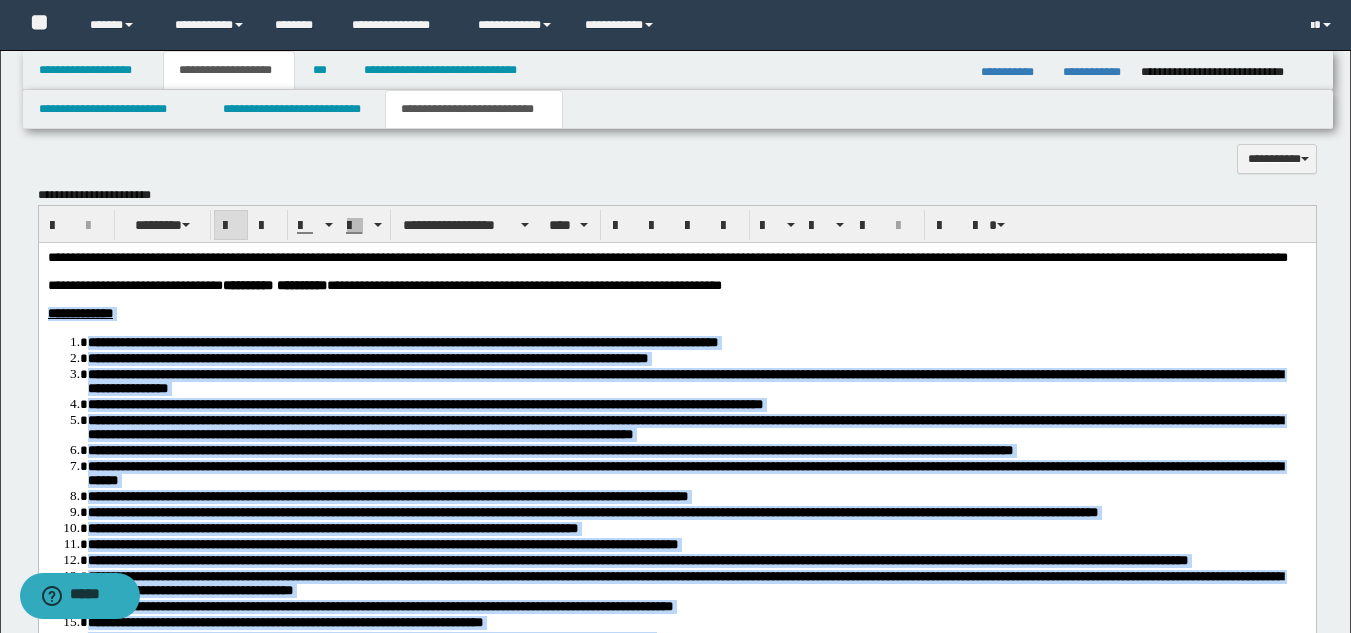 click on "**********" at bounding box center [676, 313] 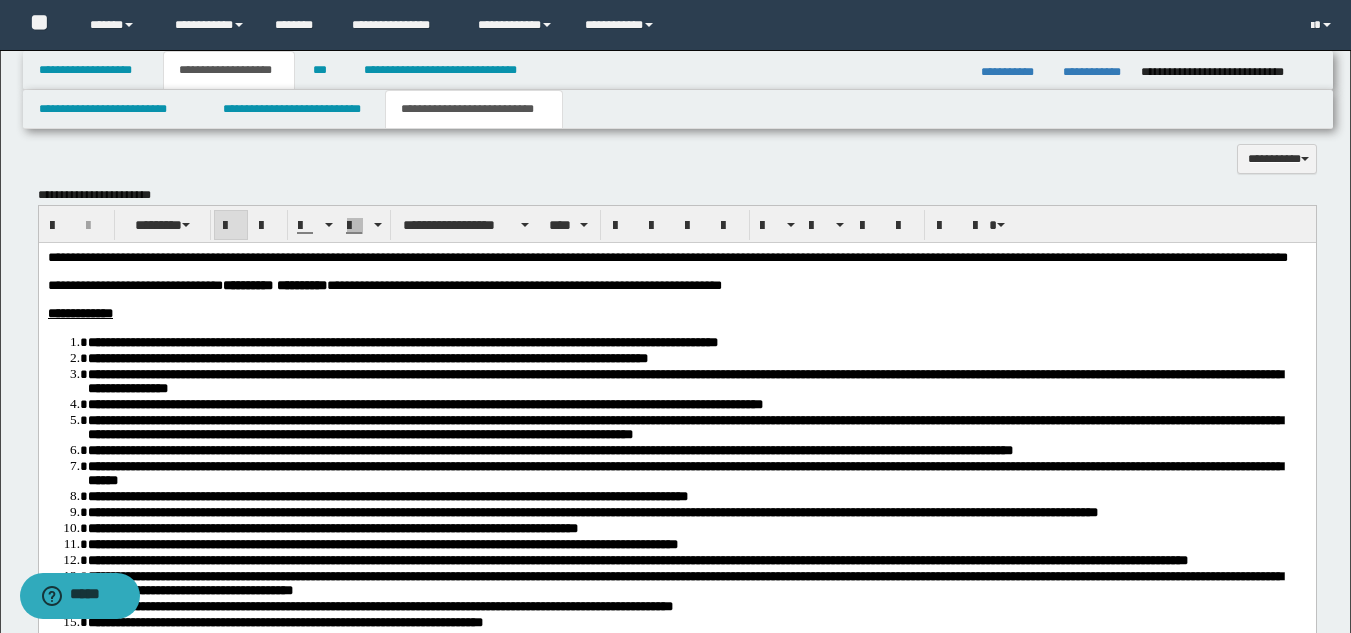 click on "**********" at bounding box center [667, 256] 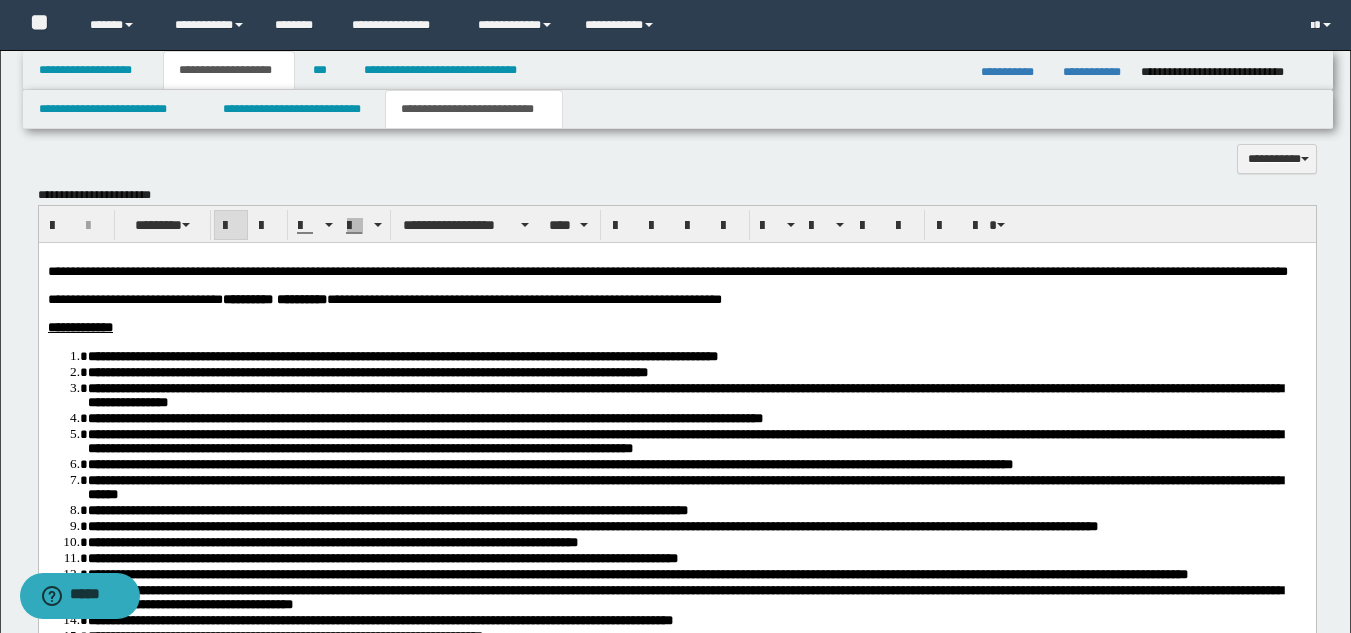 click at bounding box center [676, 313] 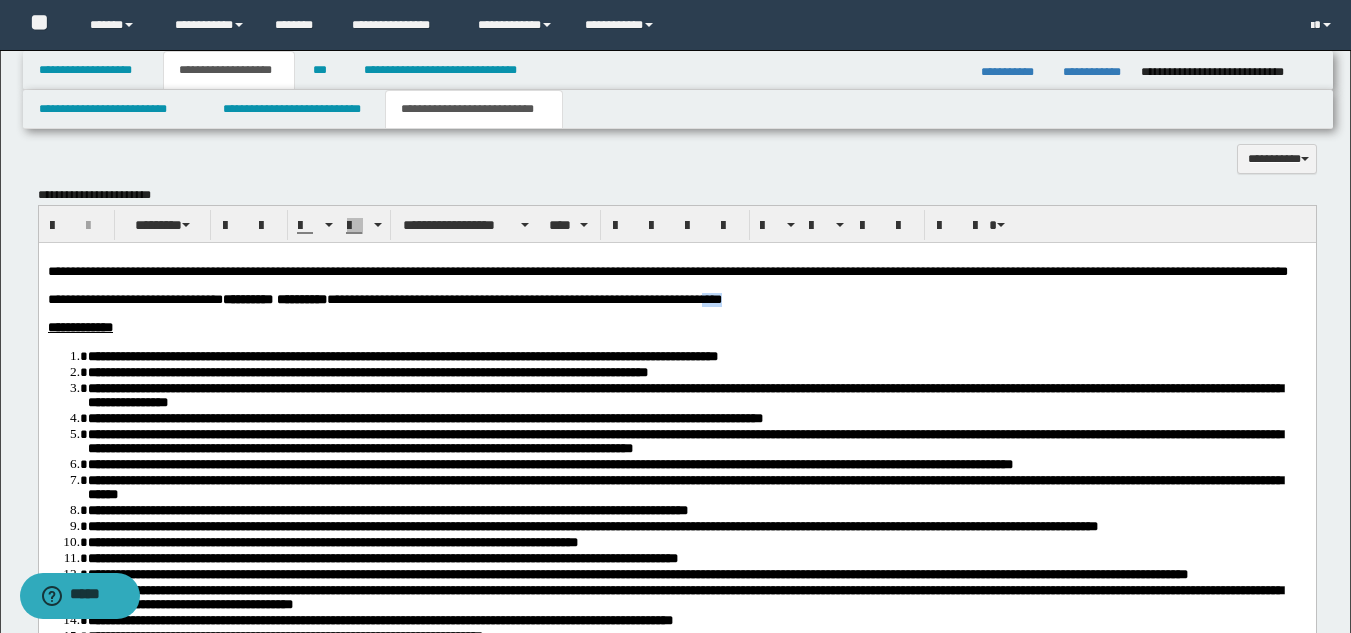 drag, startPoint x: 798, startPoint y: 321, endPoint x: 840, endPoint y: 321, distance: 42 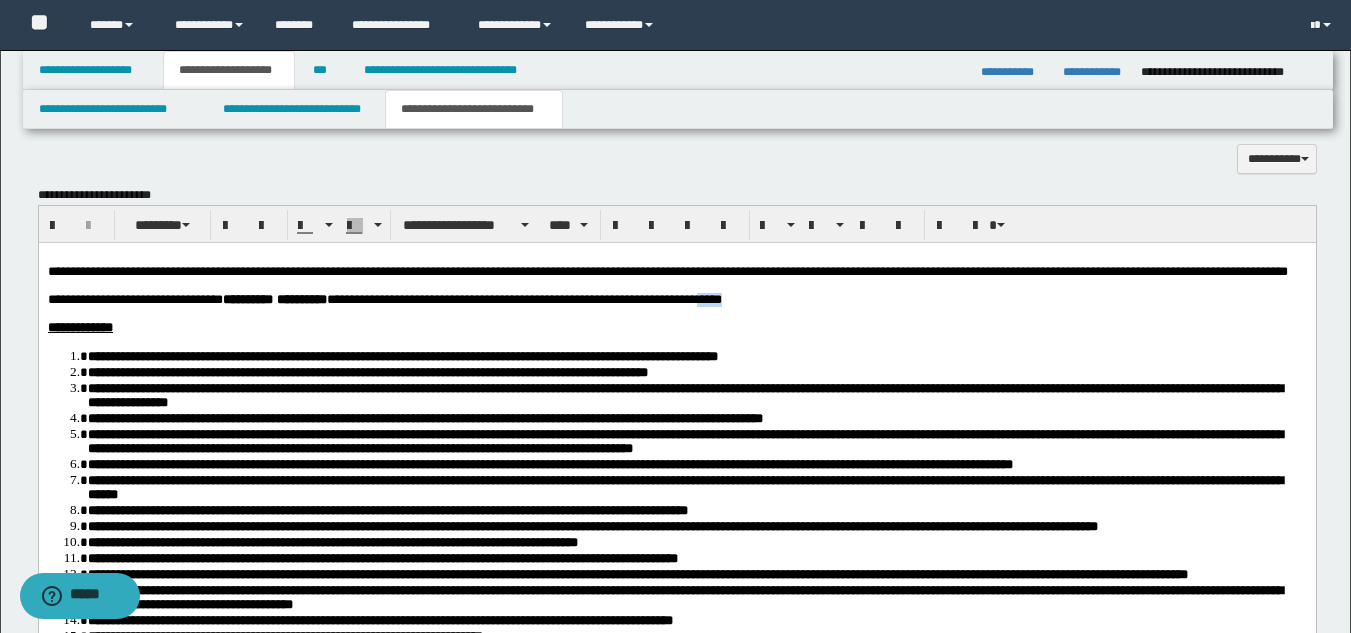 drag, startPoint x: 795, startPoint y: 322, endPoint x: 838, endPoint y: 322, distance: 43 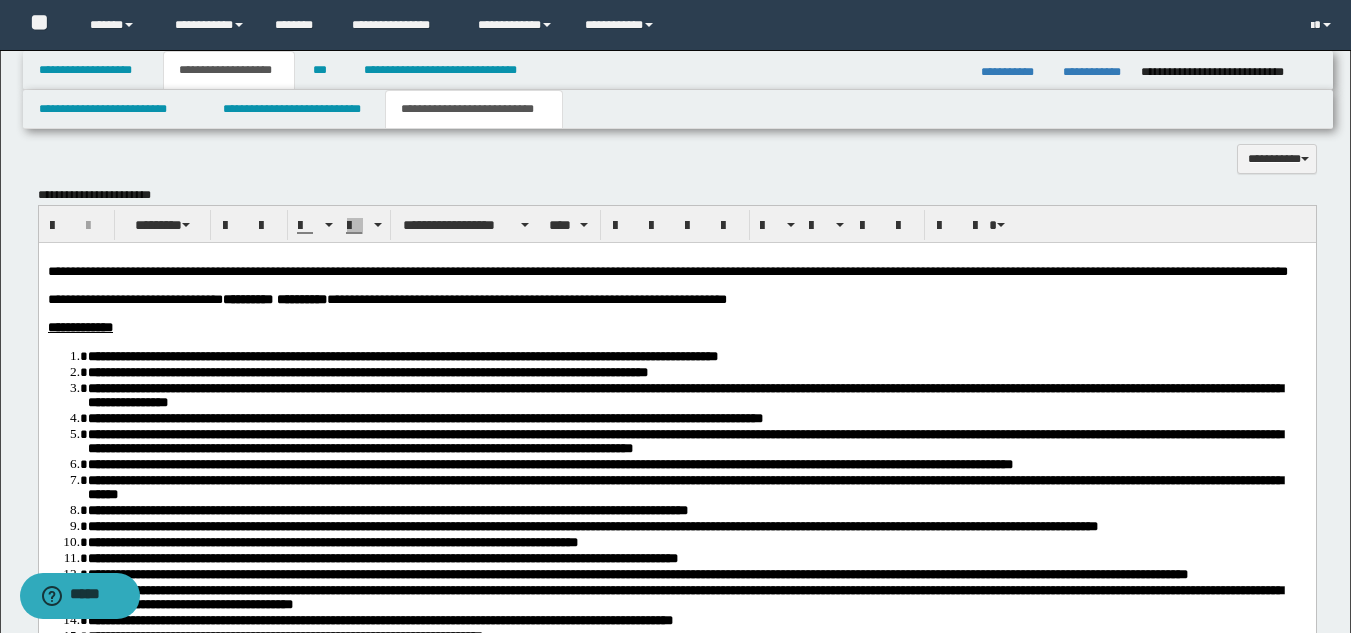 drag, startPoint x: 395, startPoint y: 359, endPoint x: 409, endPoint y: 359, distance: 14 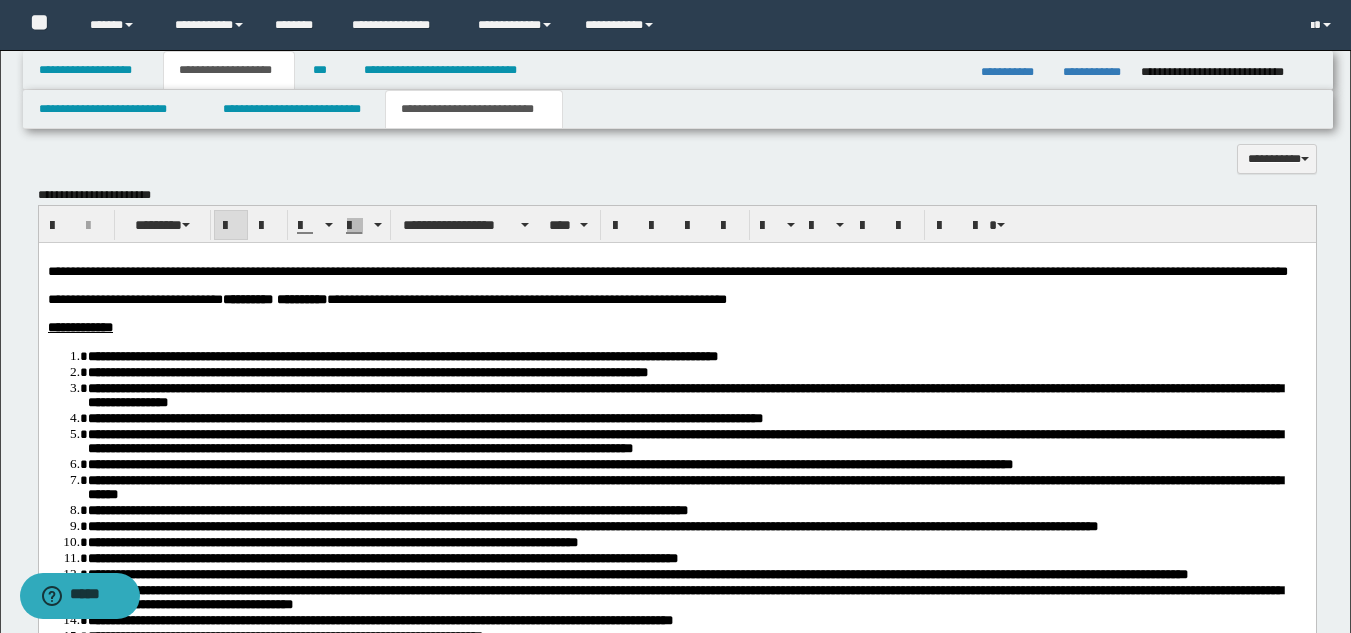 click on "**********" at bounding box center (676, 327) 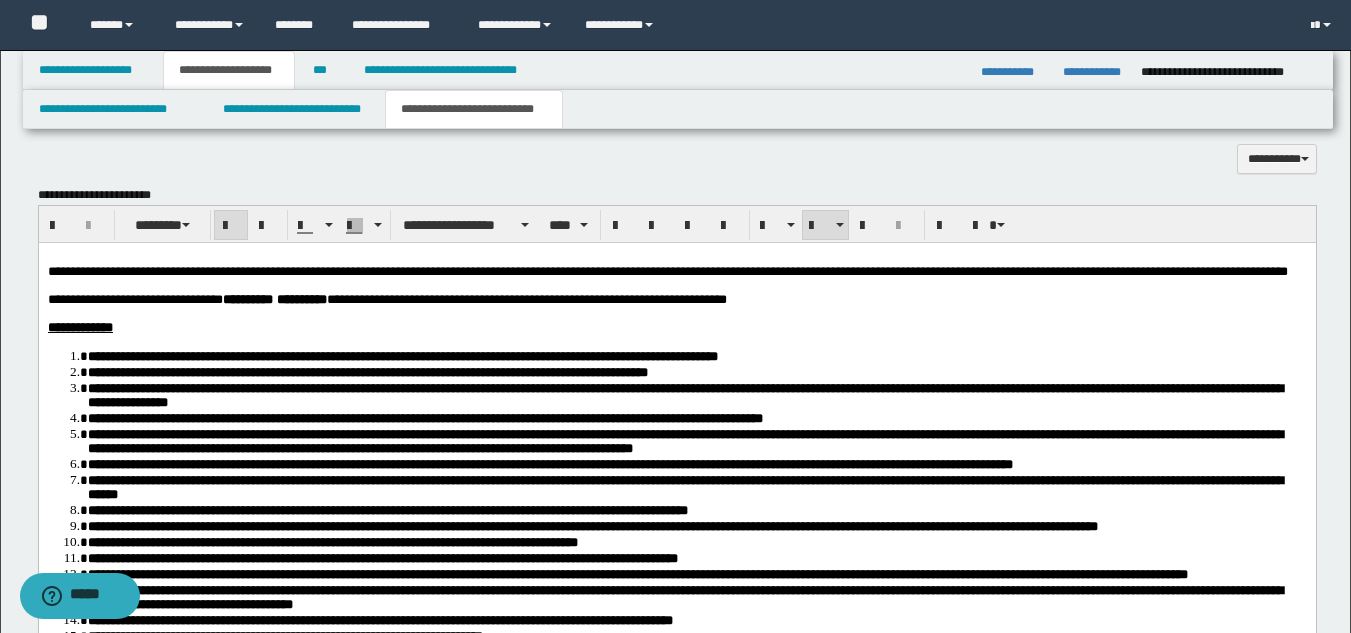 click on "**********" at bounding box center (684, 394) 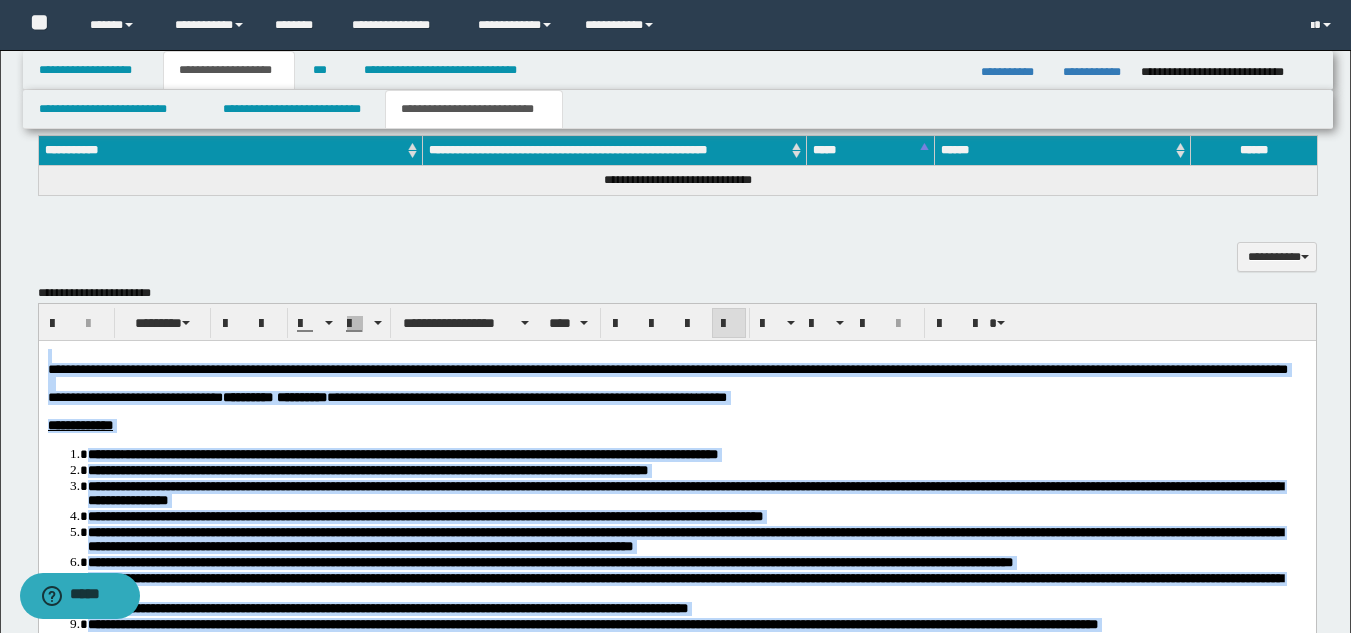 scroll, scrollTop: 846, scrollLeft: 0, axis: vertical 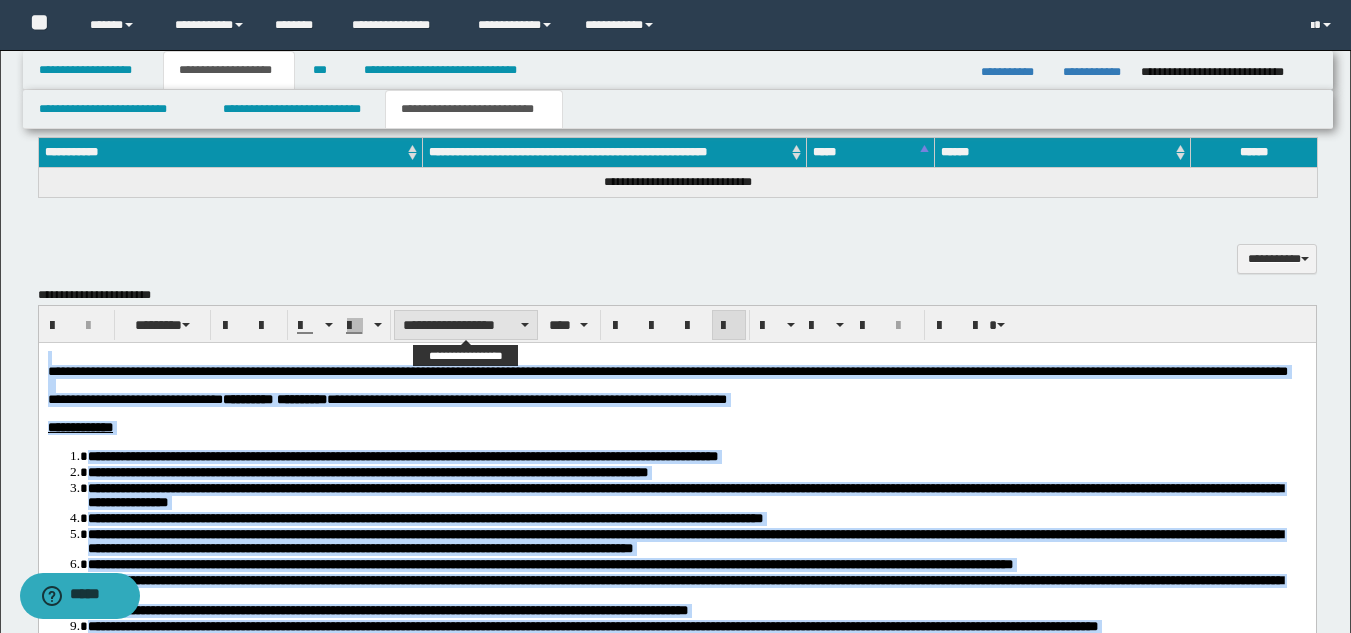 click on "**********" at bounding box center (466, 325) 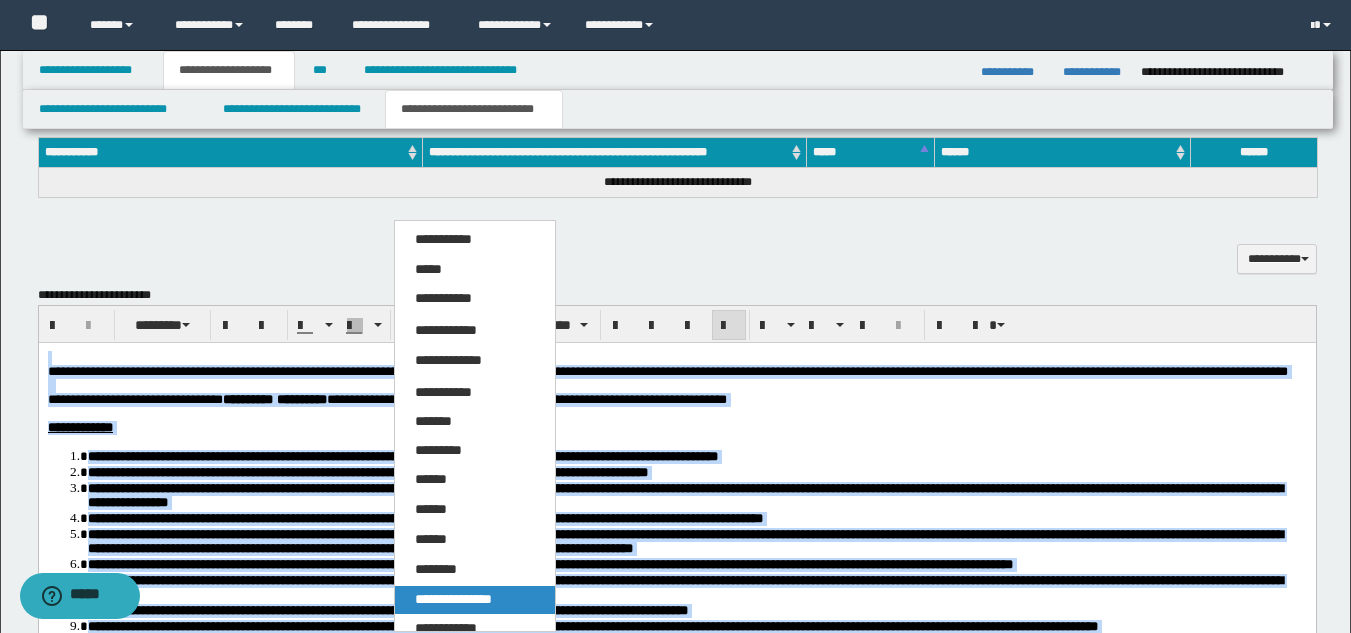 drag, startPoint x: 449, startPoint y: 598, endPoint x: 422, endPoint y: 249, distance: 350.04285 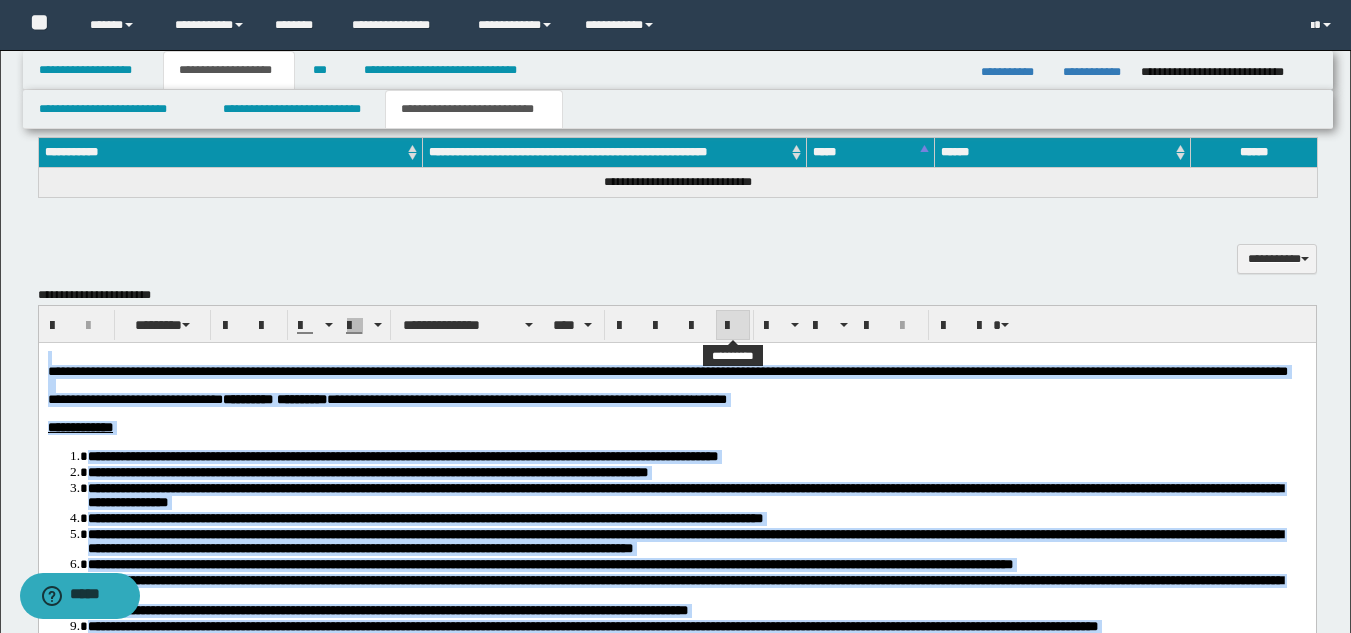 click at bounding box center (733, 326) 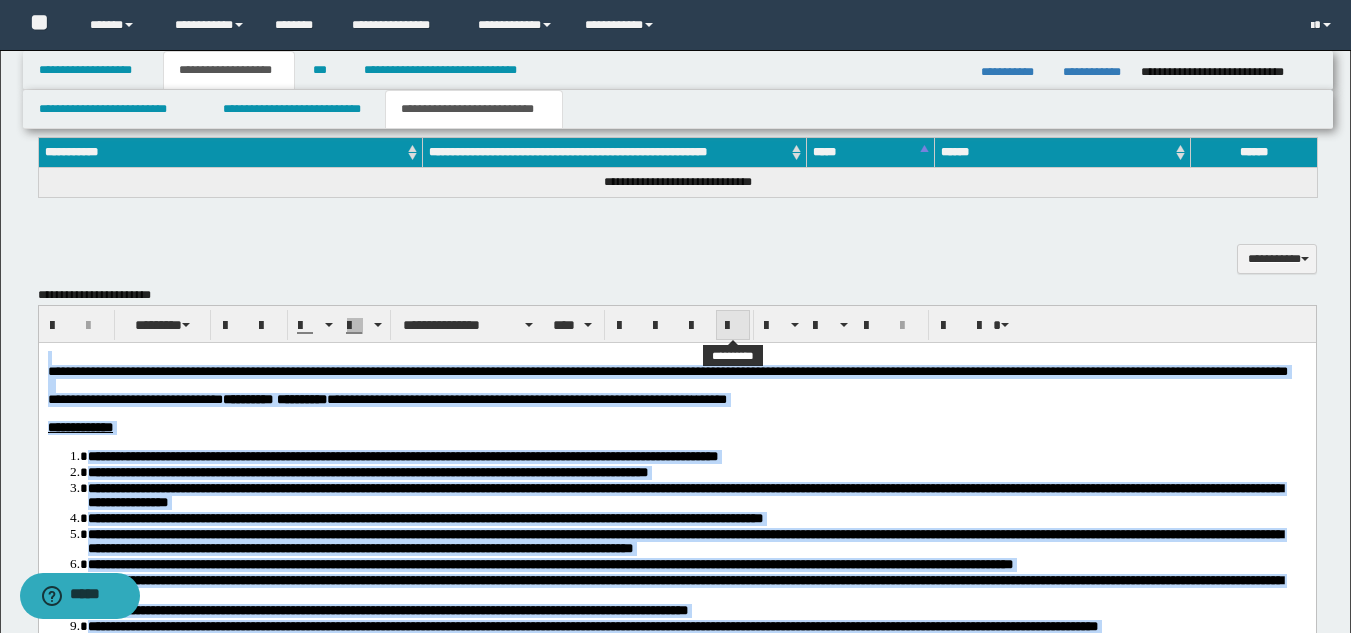 click at bounding box center [733, 326] 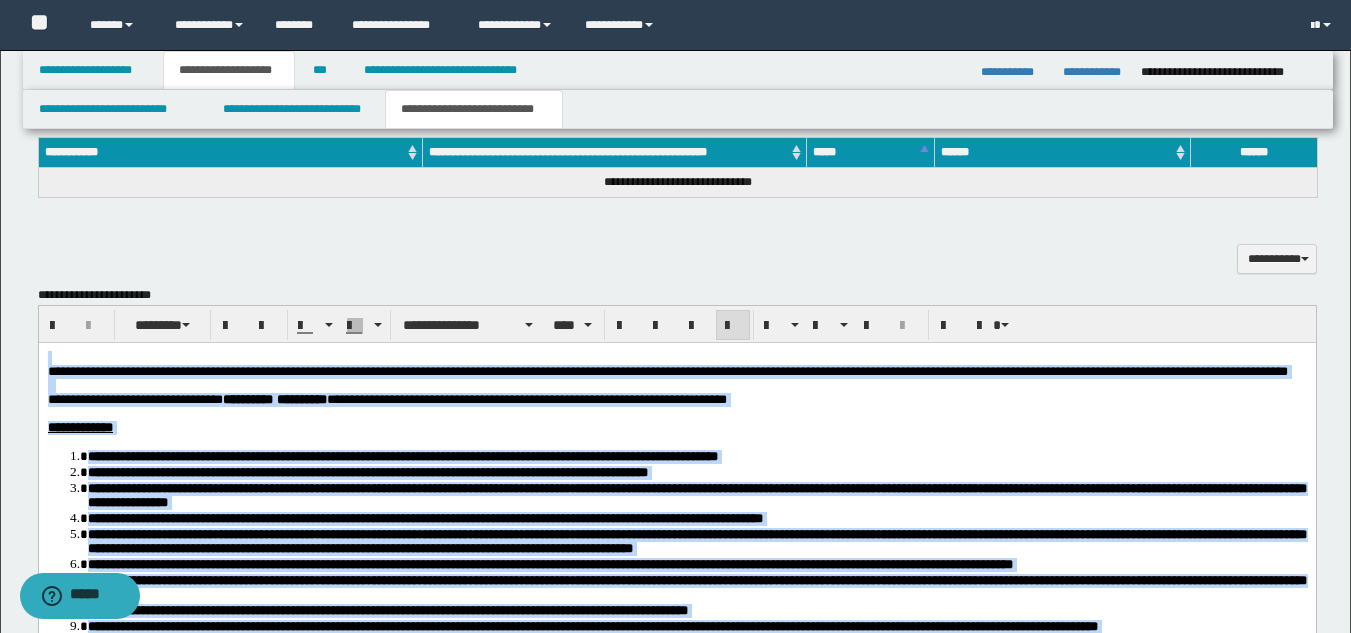 drag, startPoint x: 685, startPoint y: 407, endPoint x: 658, endPoint y: 468, distance: 66.70832 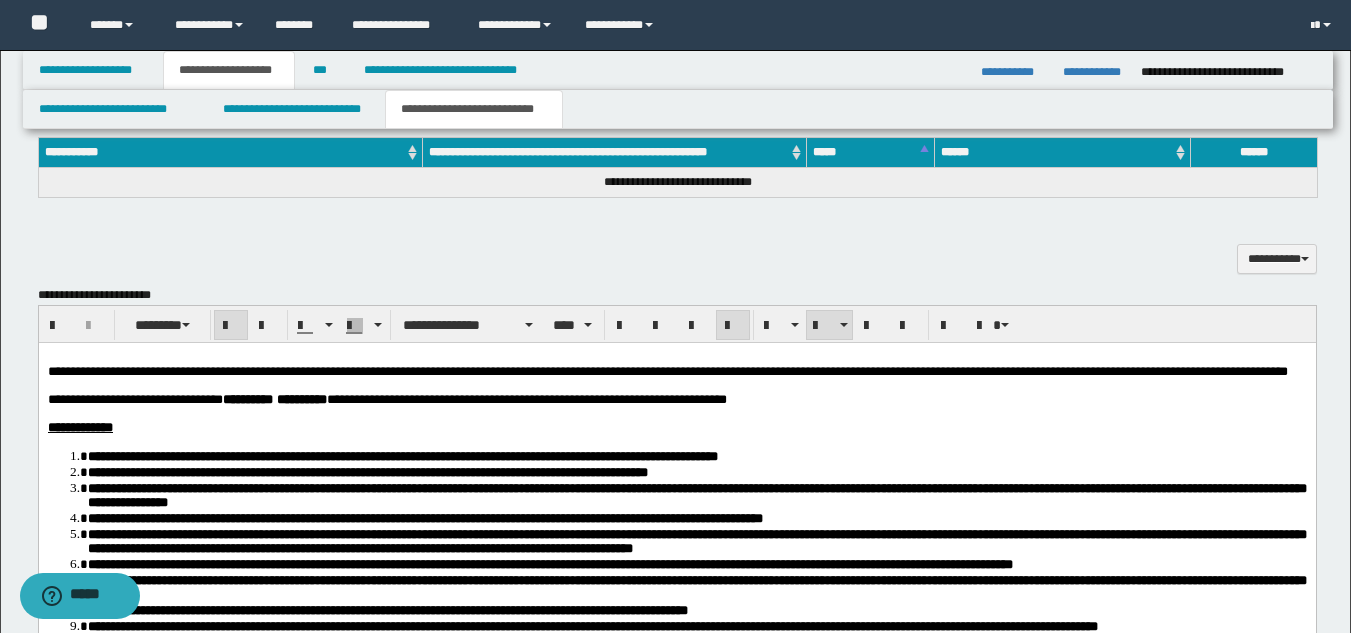 click on "**********" at bounding box center [676, 427] 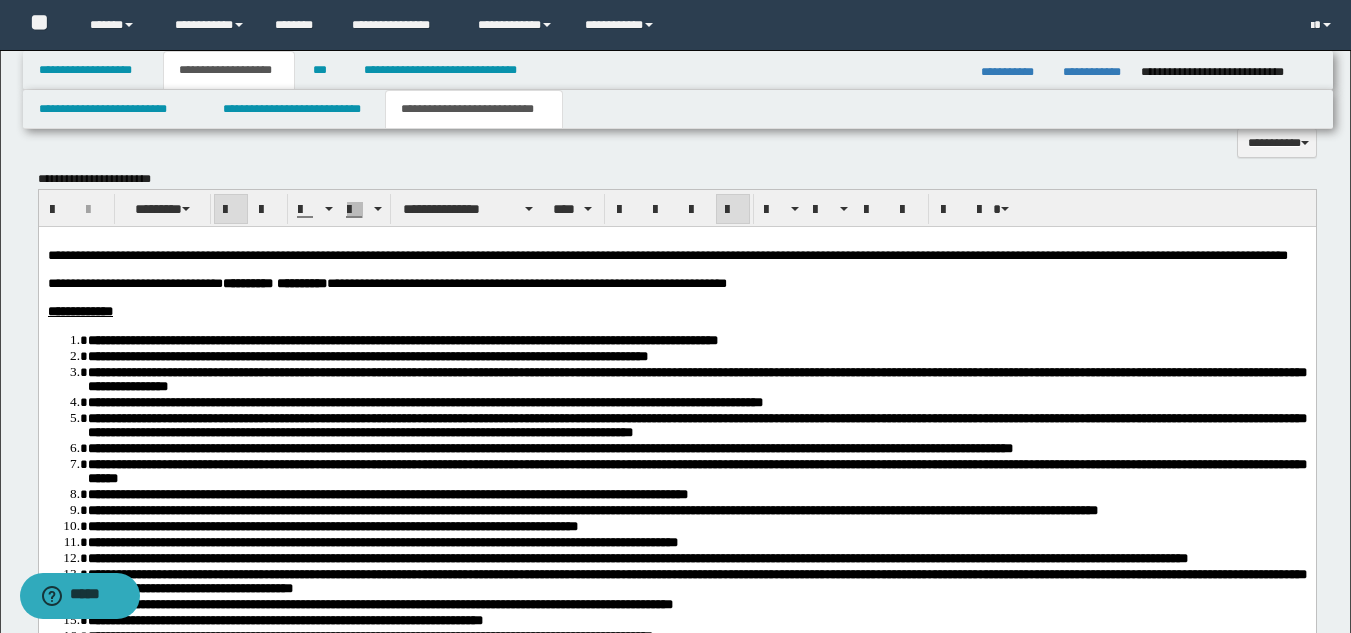 scroll, scrollTop: 846, scrollLeft: 0, axis: vertical 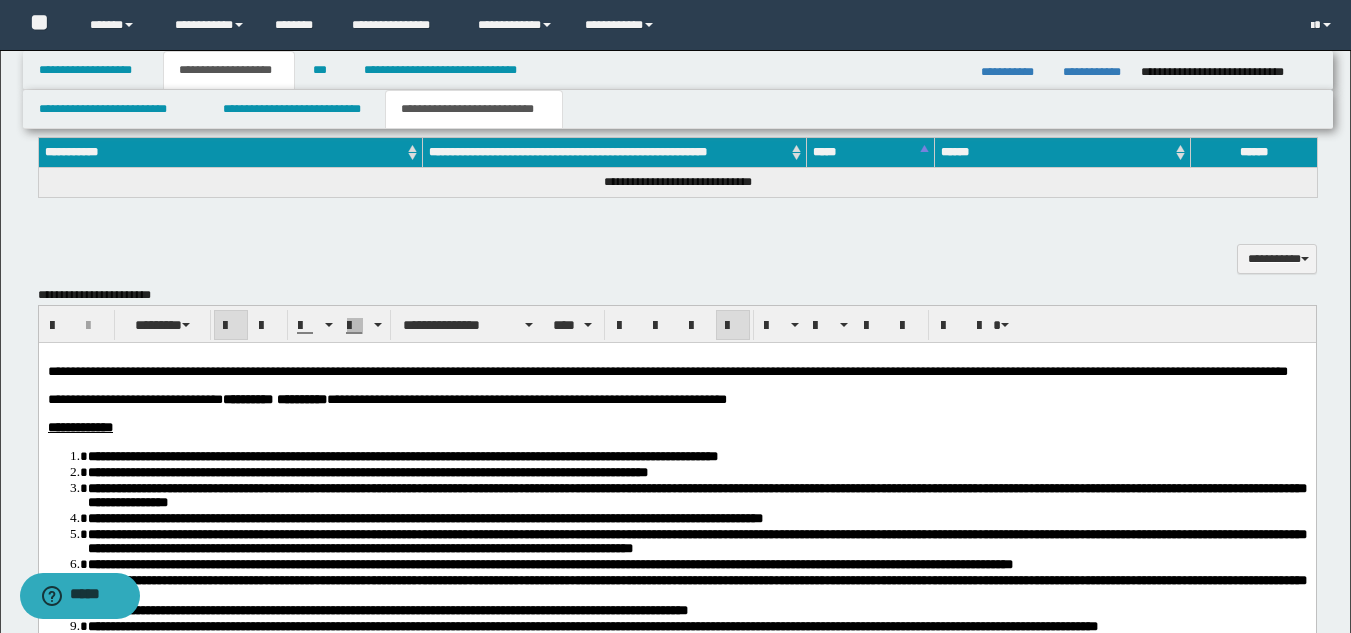 click on "**********" at bounding box center (526, 398) 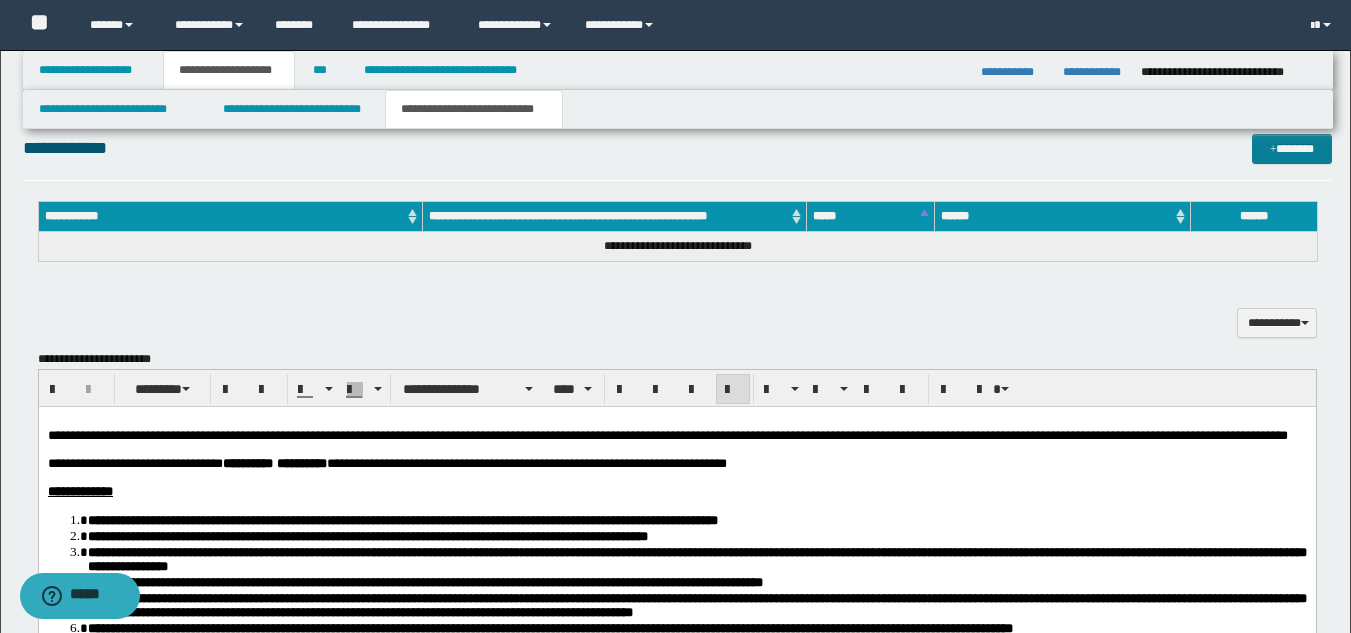 scroll, scrollTop: 746, scrollLeft: 0, axis: vertical 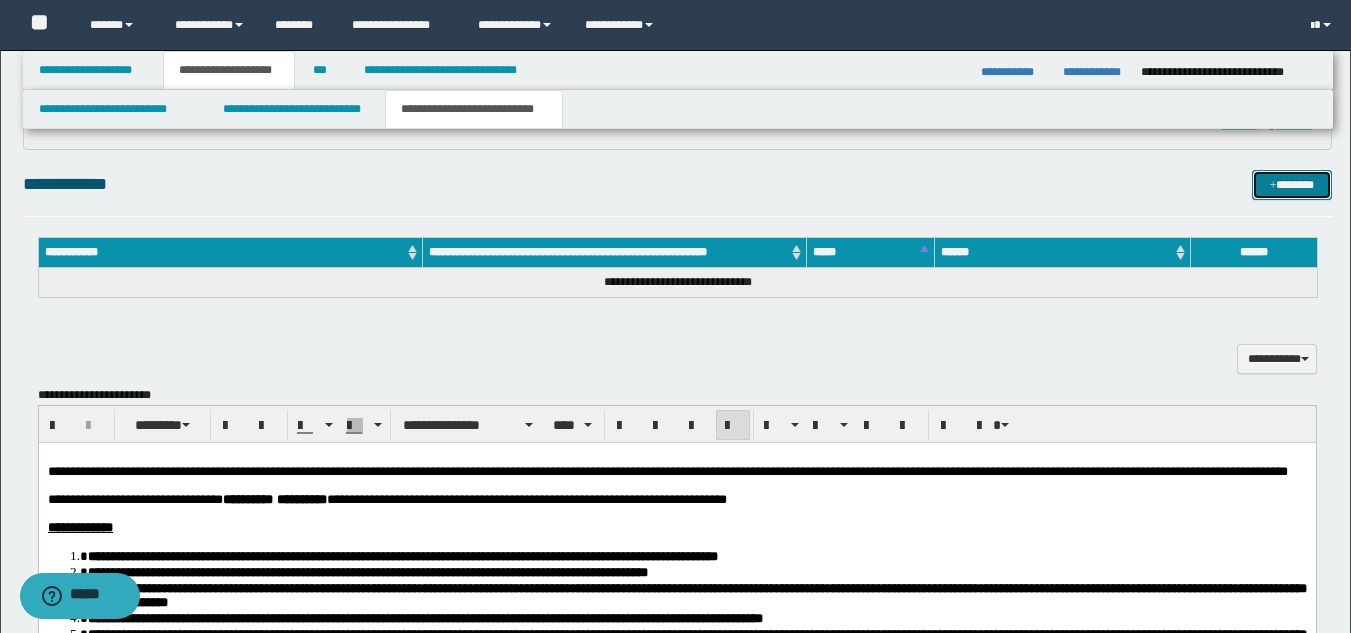 click at bounding box center [1273, 186] 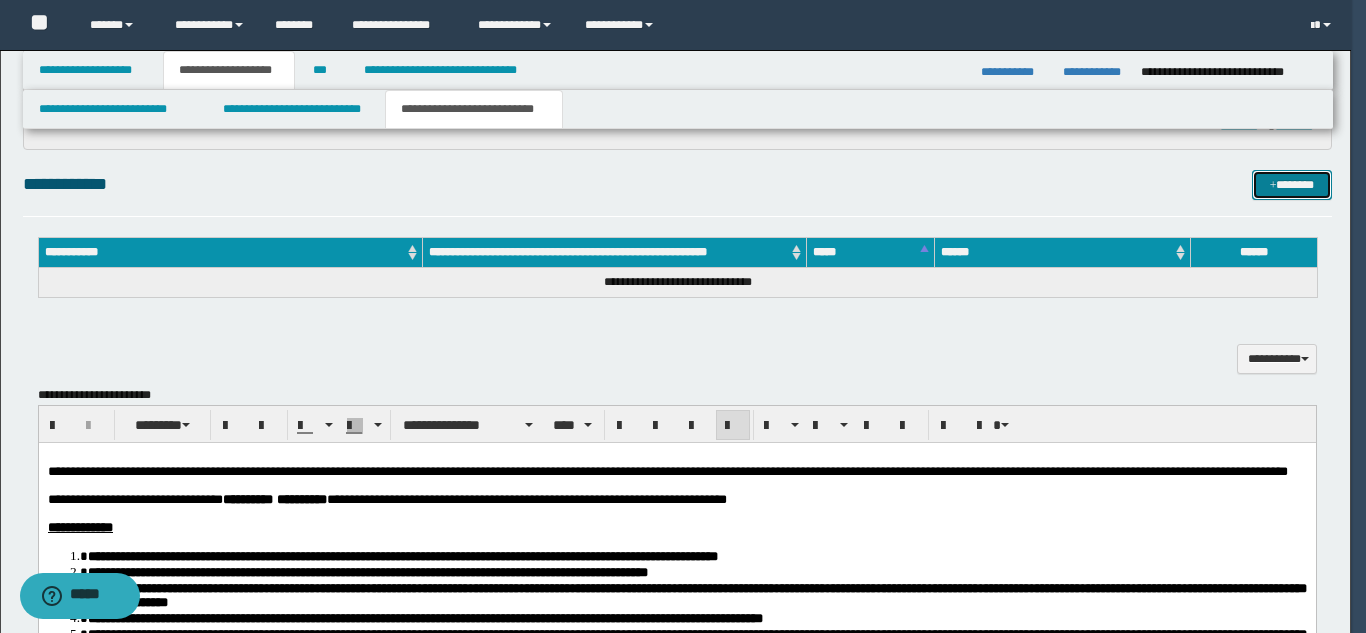 type 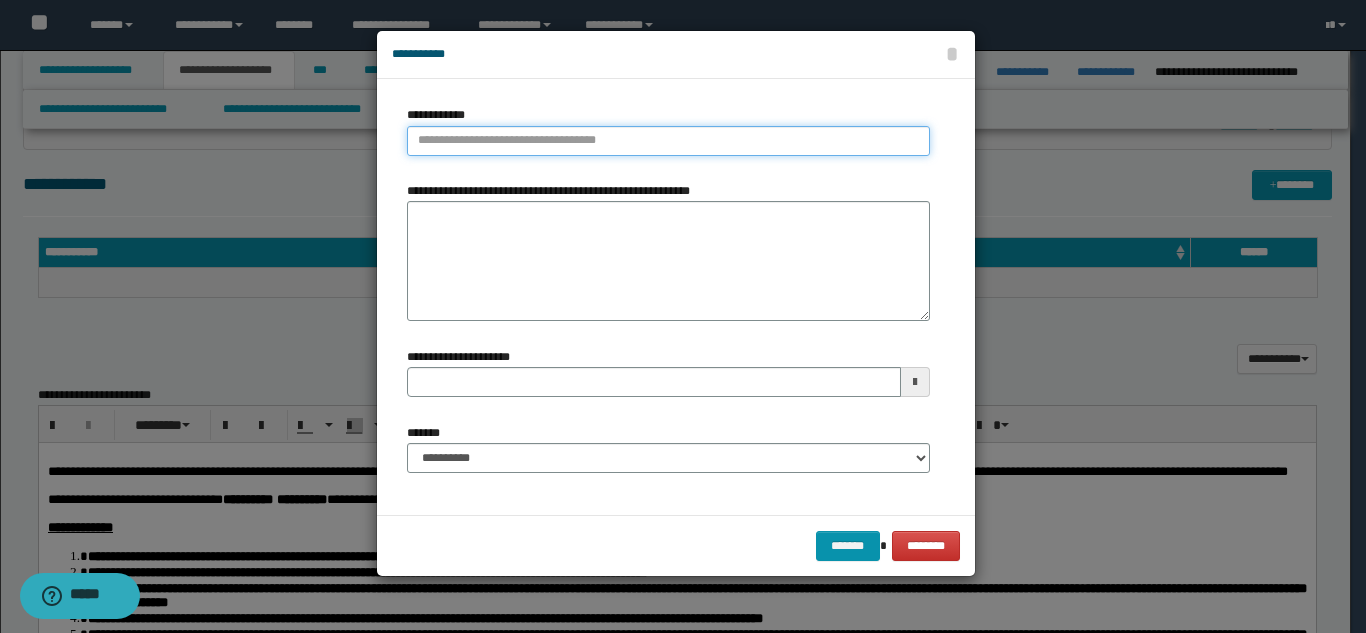 click on "**********" at bounding box center (668, 141) 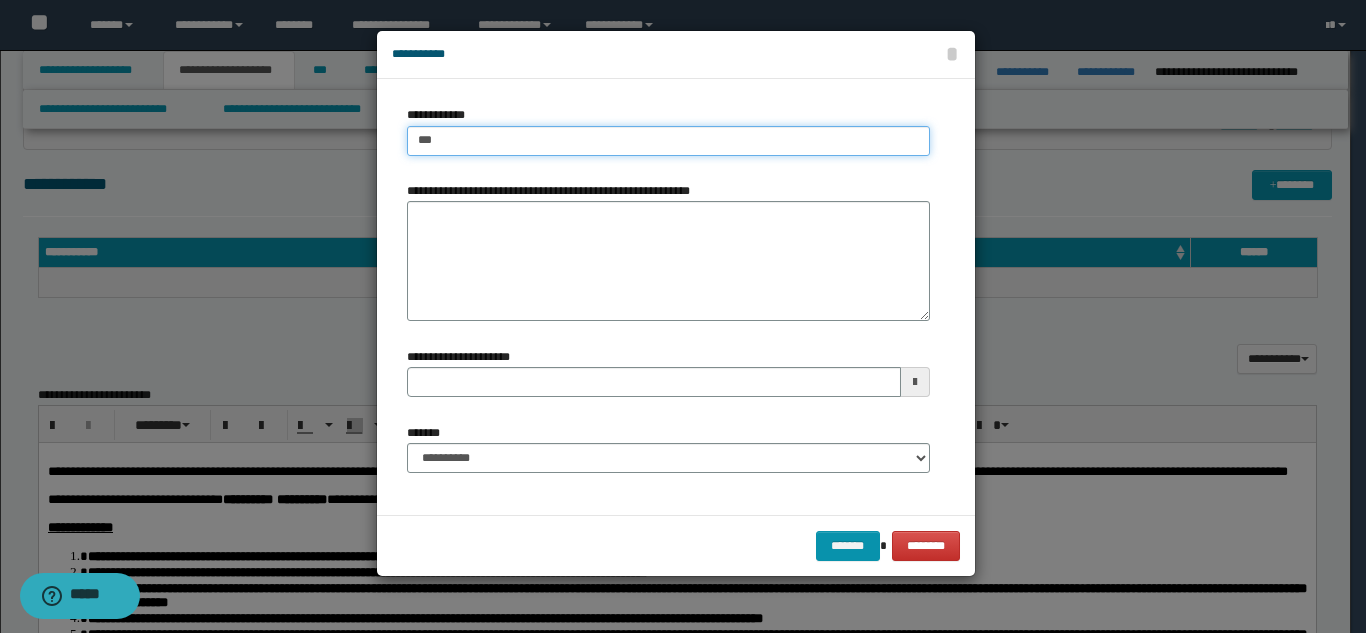 type on "****" 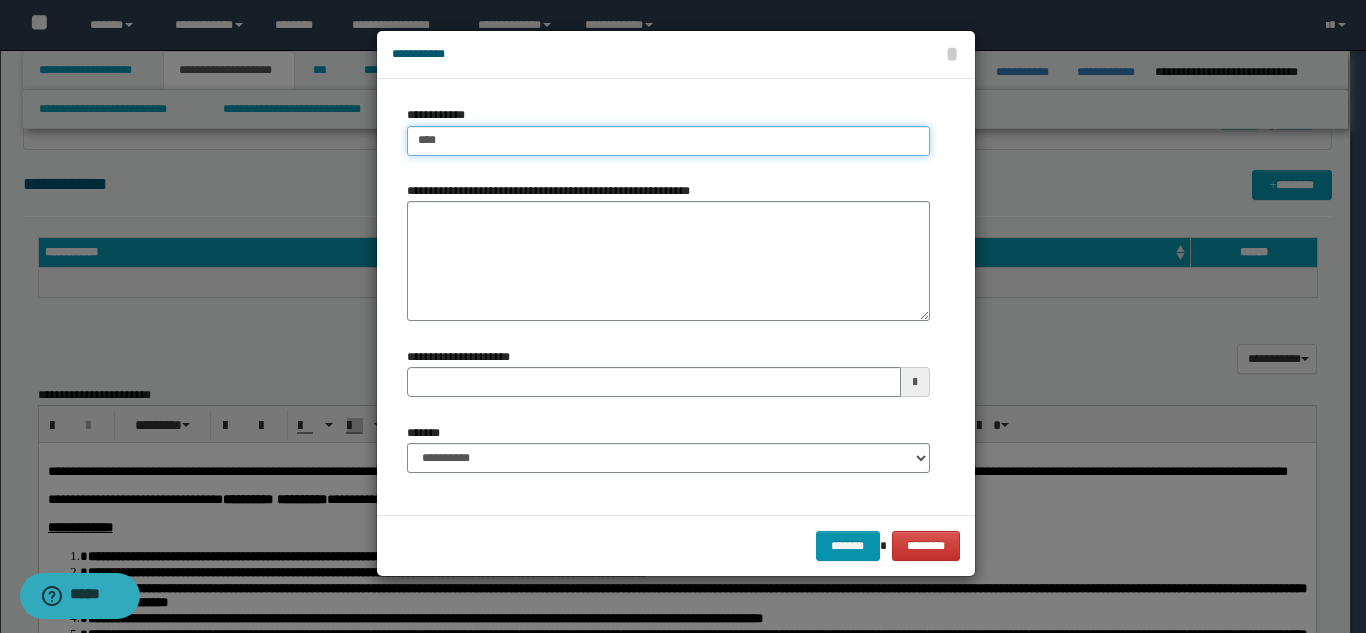 type on "****" 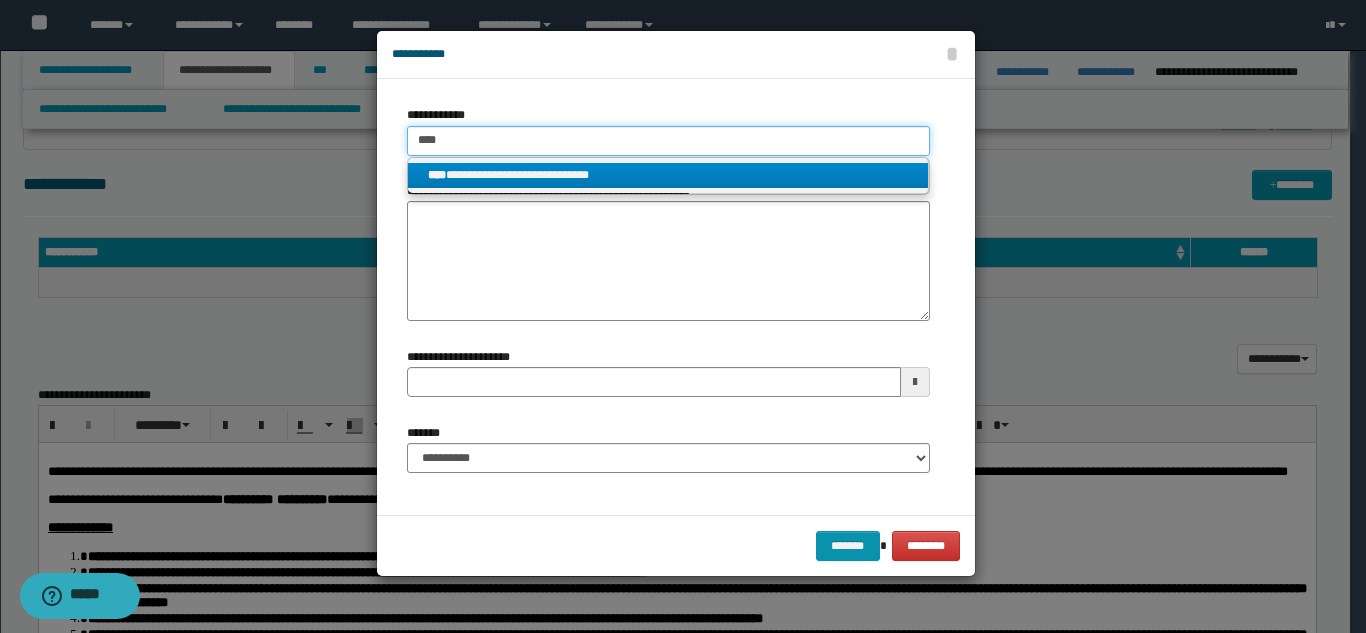 type on "****" 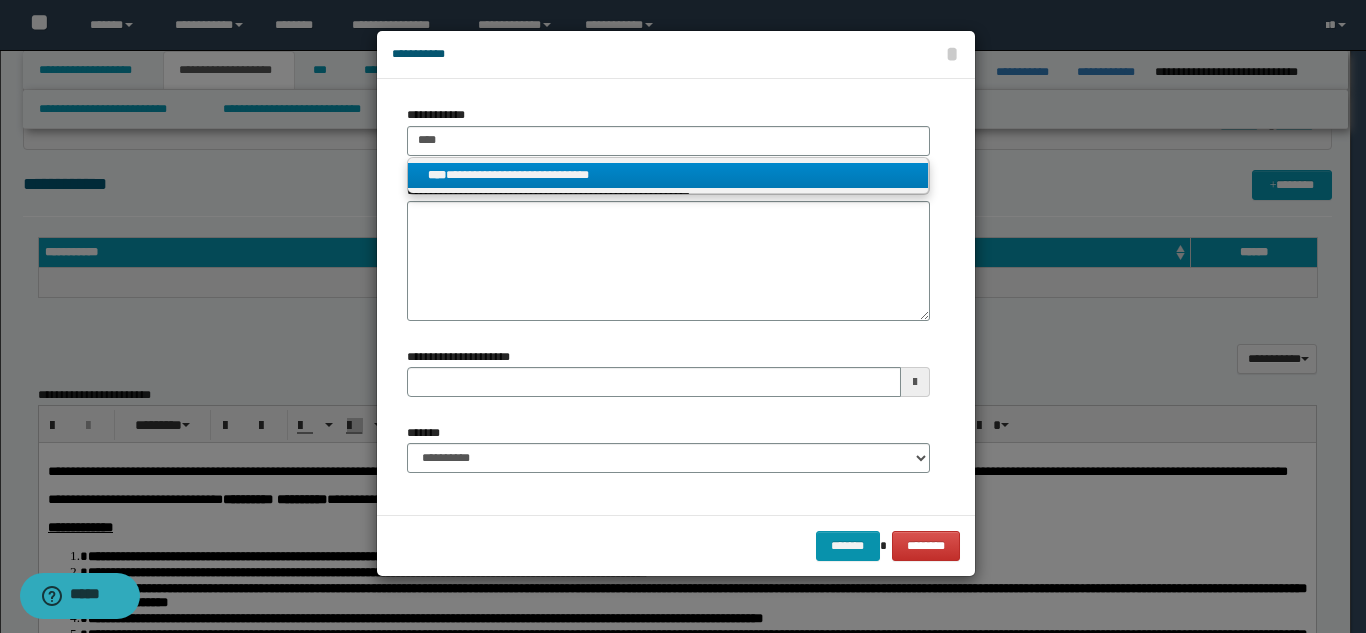 click on "**********" at bounding box center (668, 175) 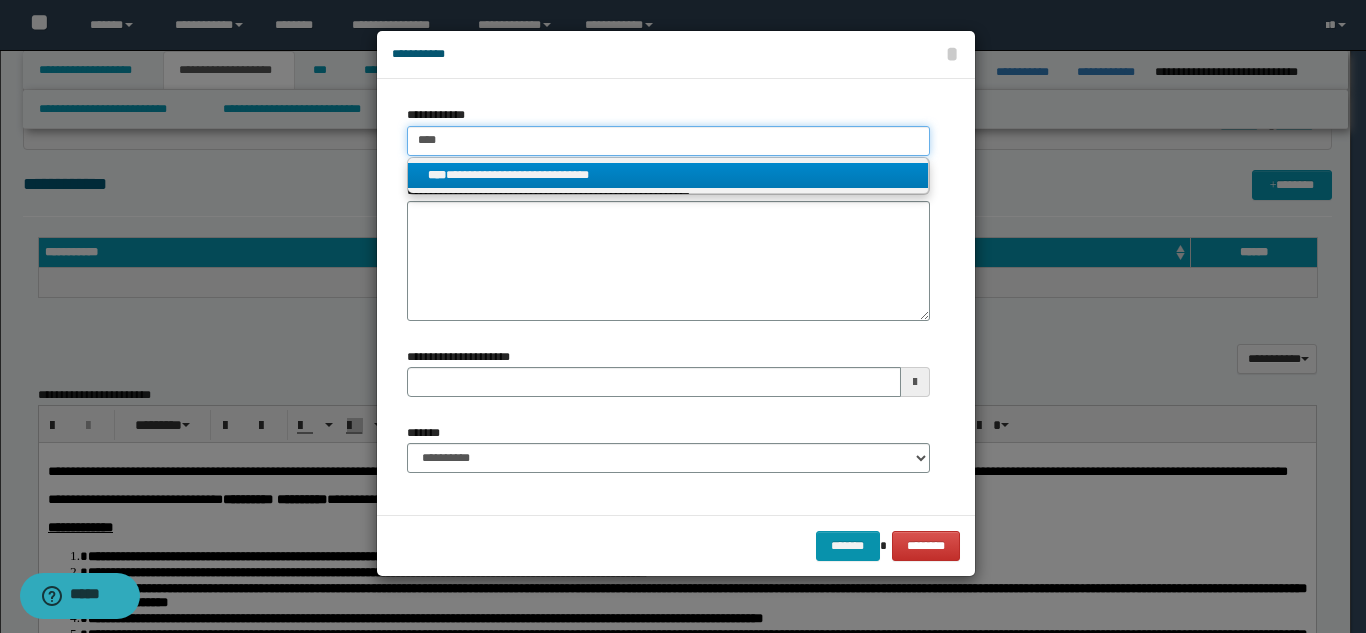 type 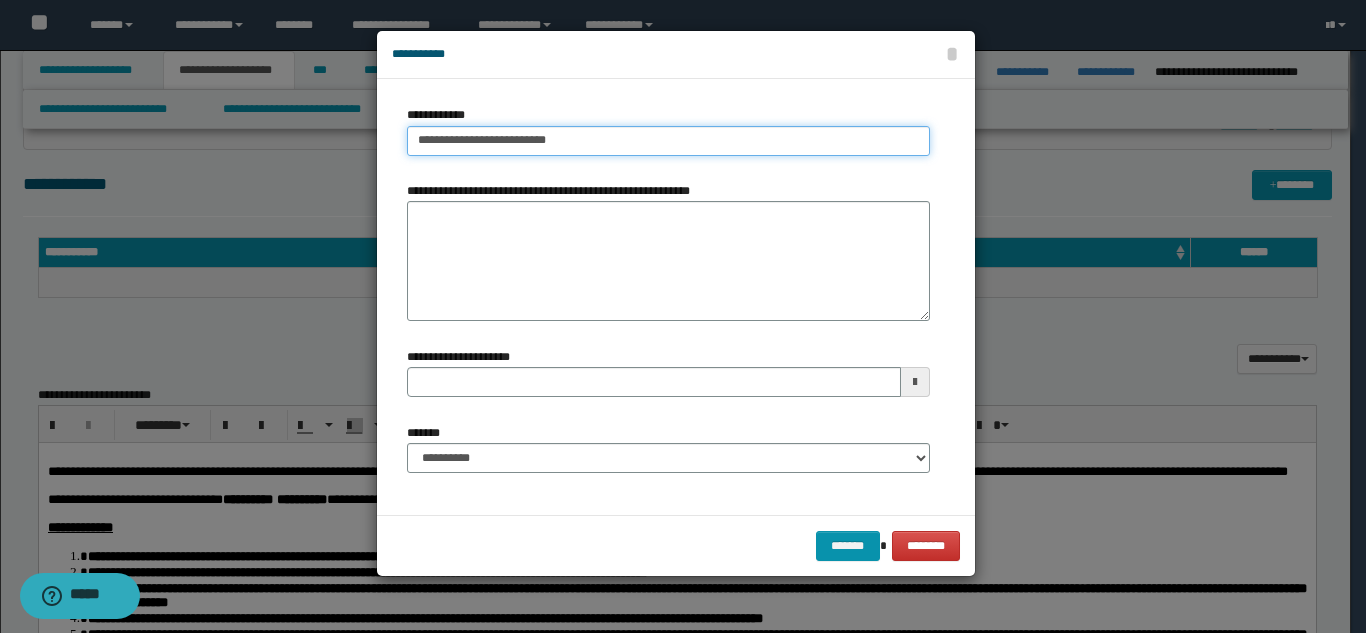 type on "**********" 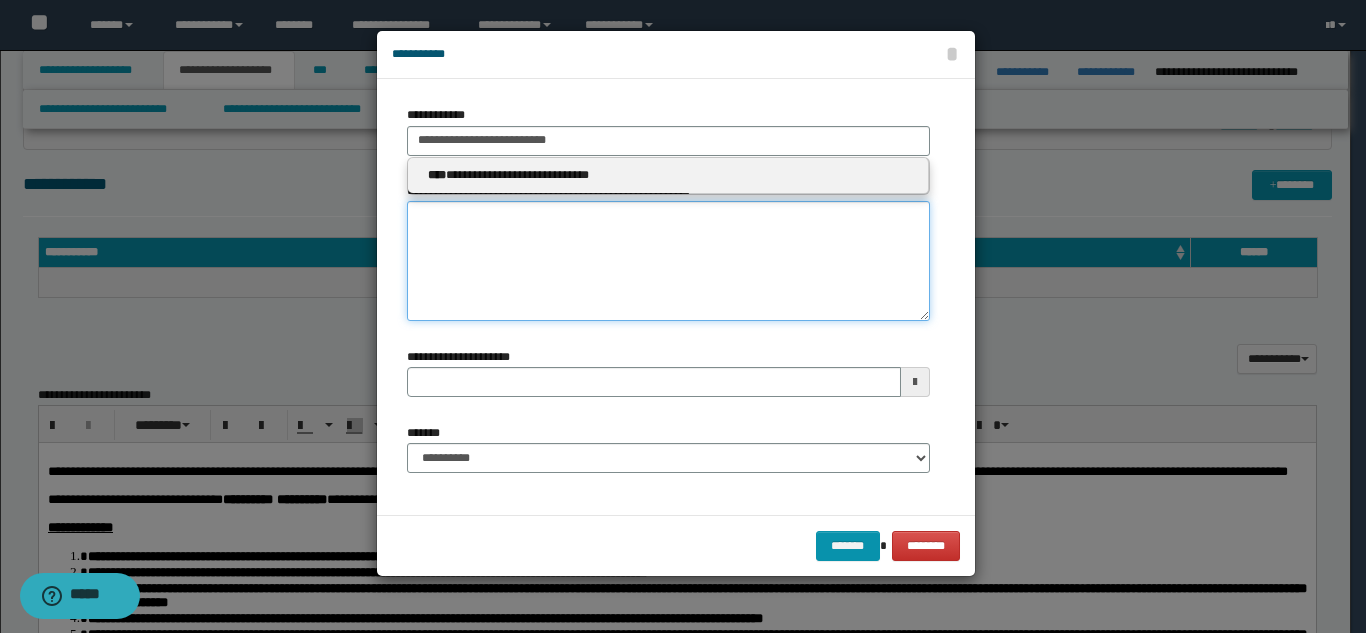 type 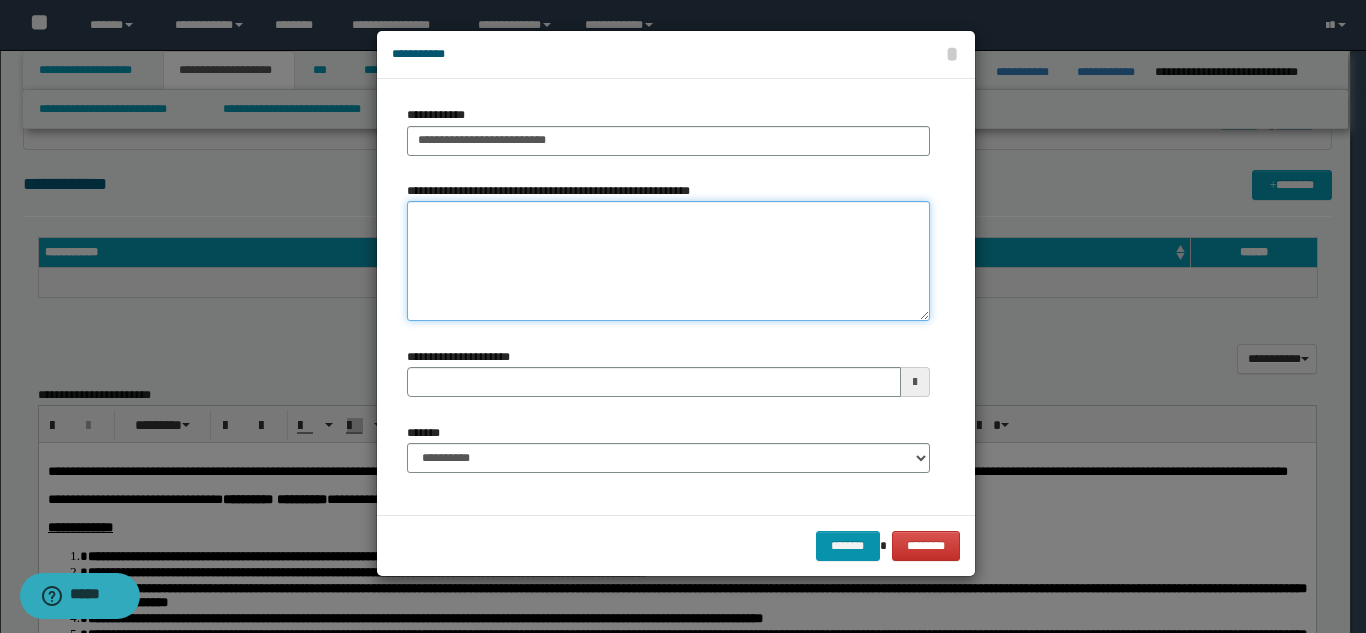 click on "**********" at bounding box center (668, 261) 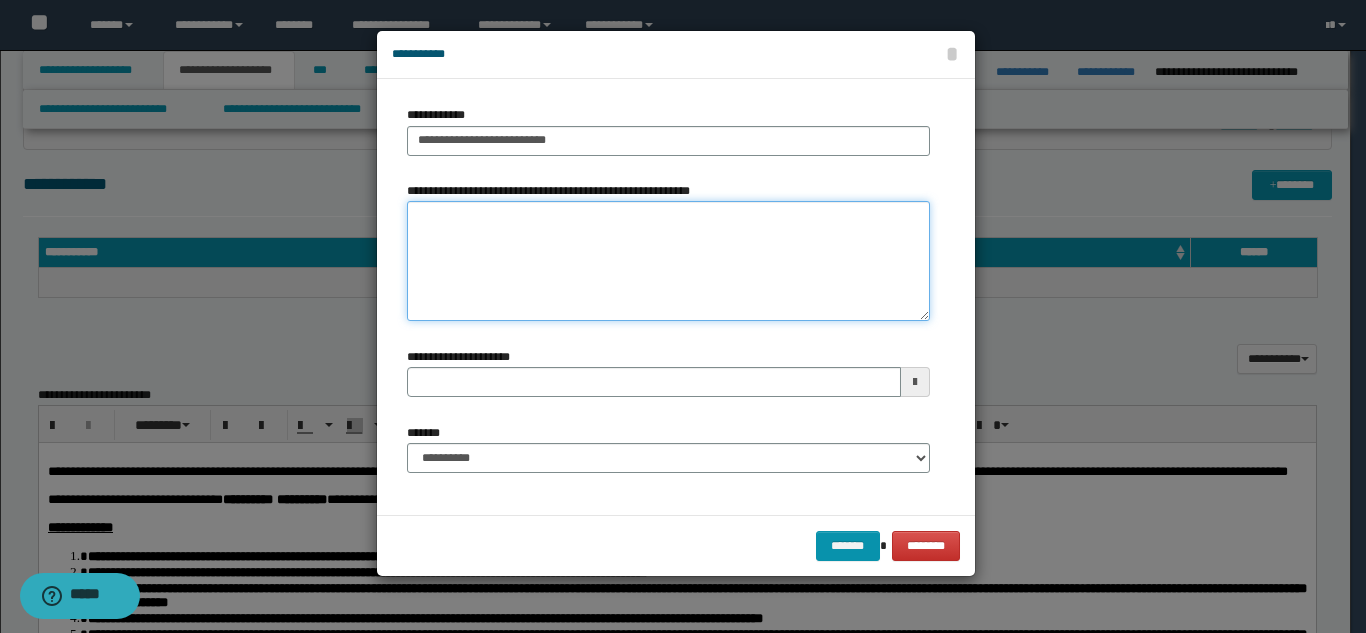 paste on "**********" 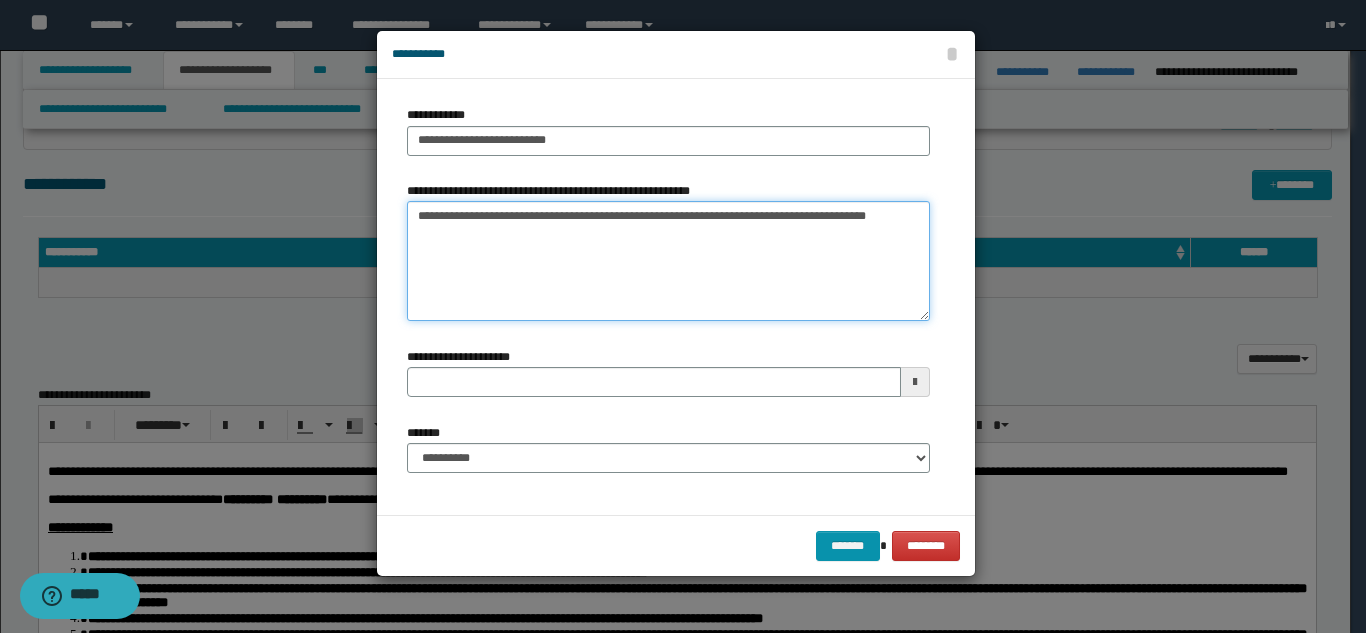 click on "**********" at bounding box center (668, 261) 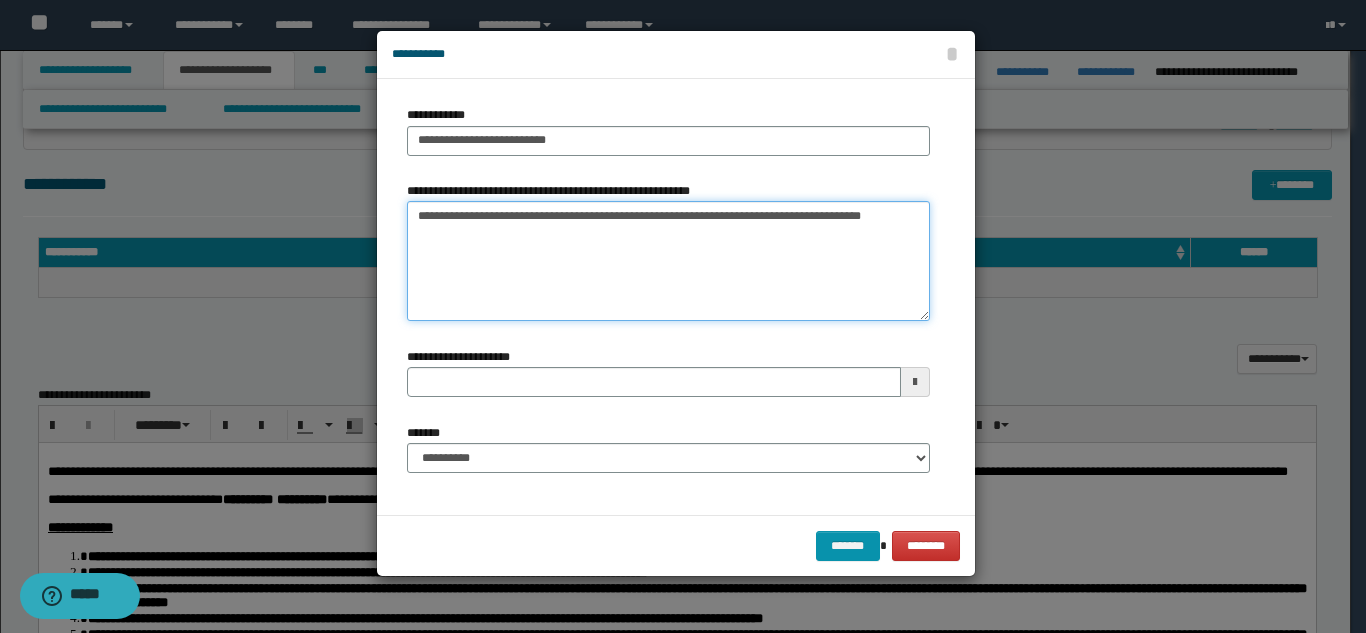 type on "**********" 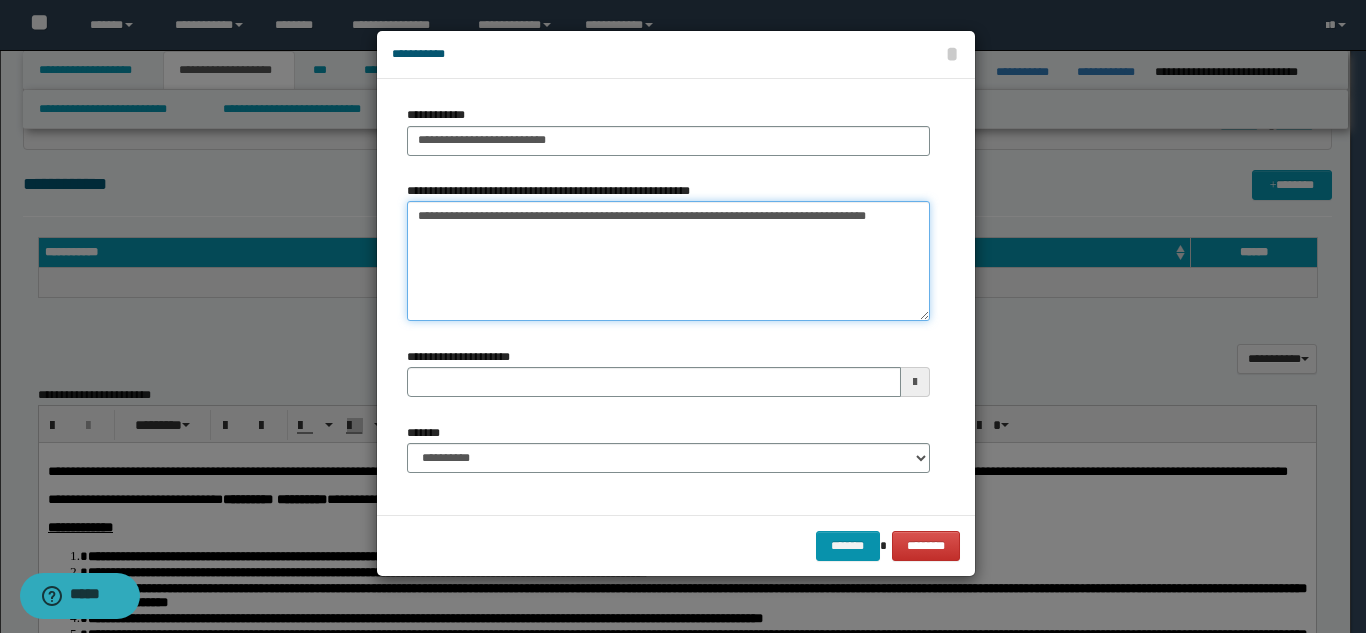 click on "**********" at bounding box center (668, 261) 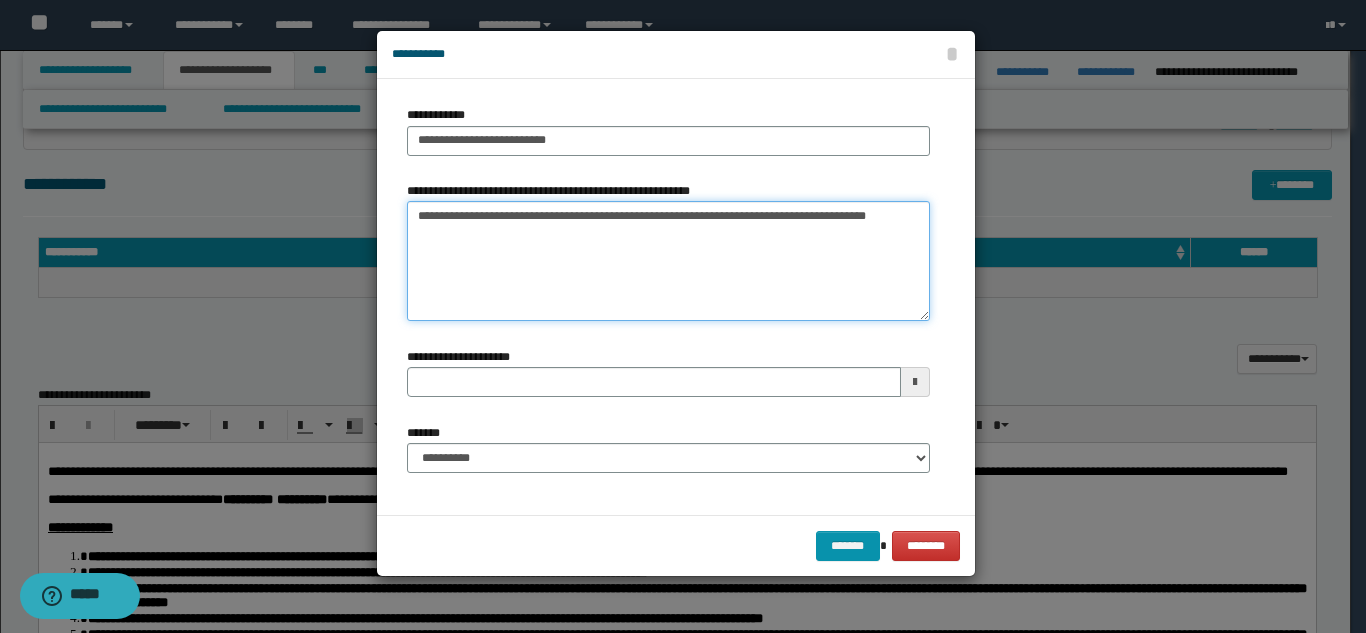 type 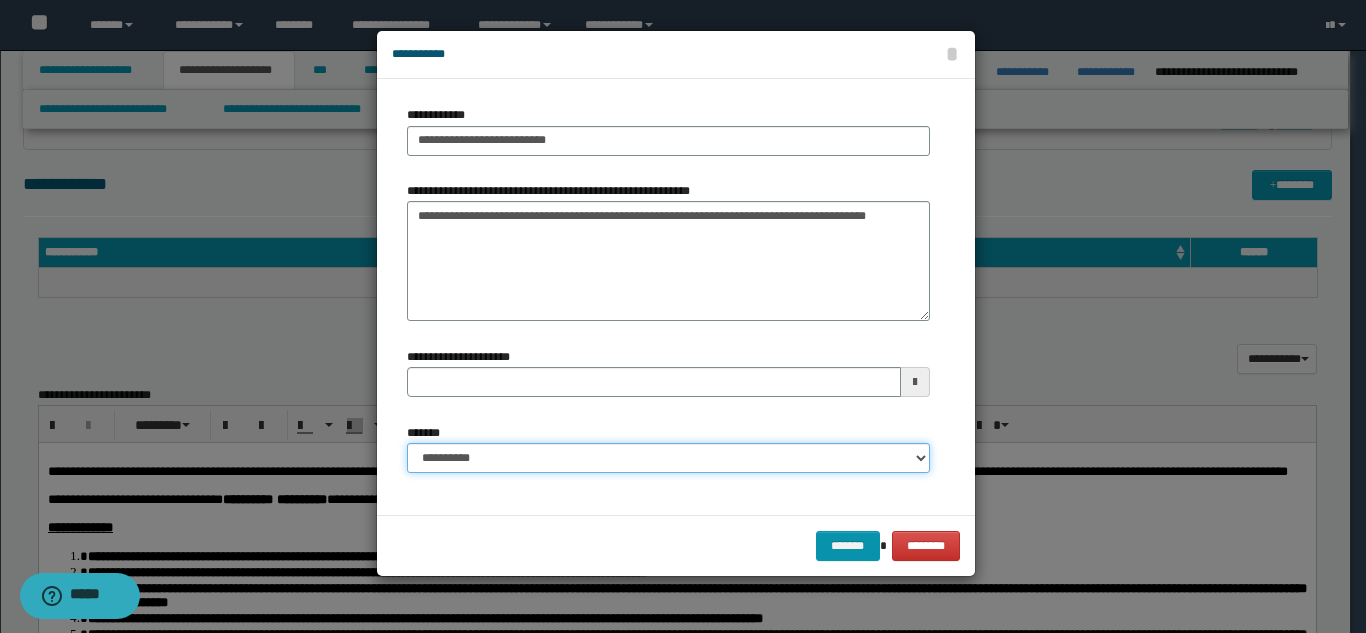 click on "**********" at bounding box center [668, 458] 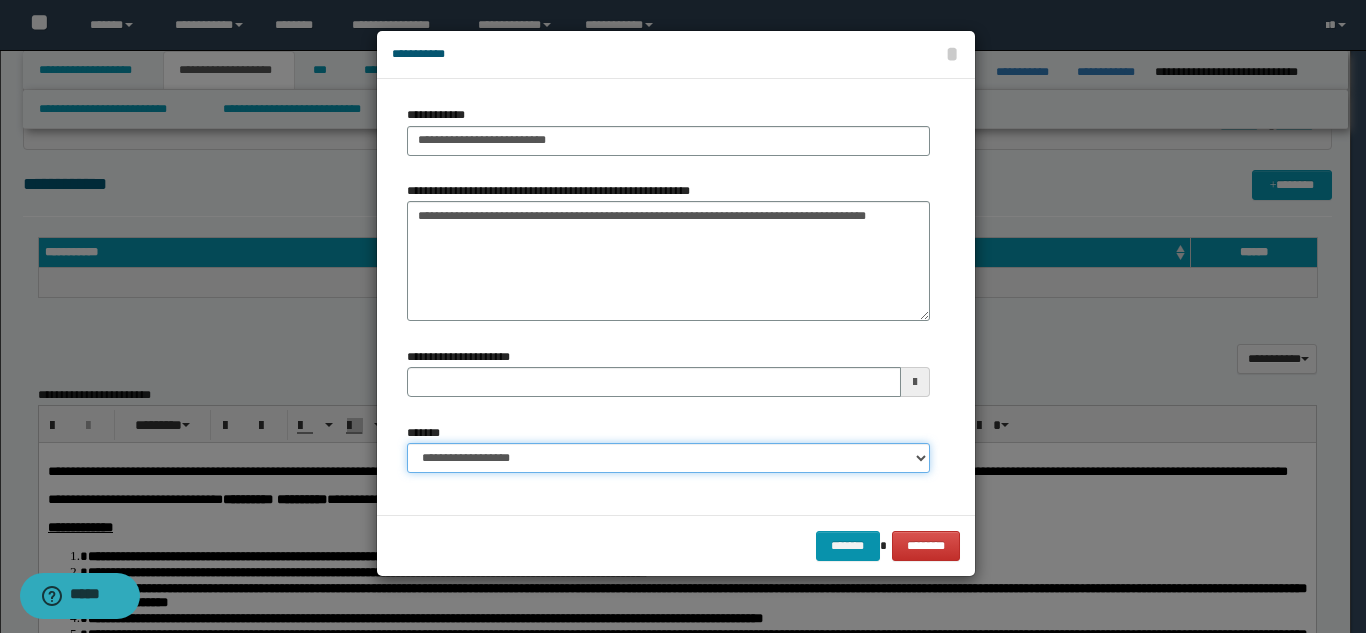 click on "**********" at bounding box center (668, 458) 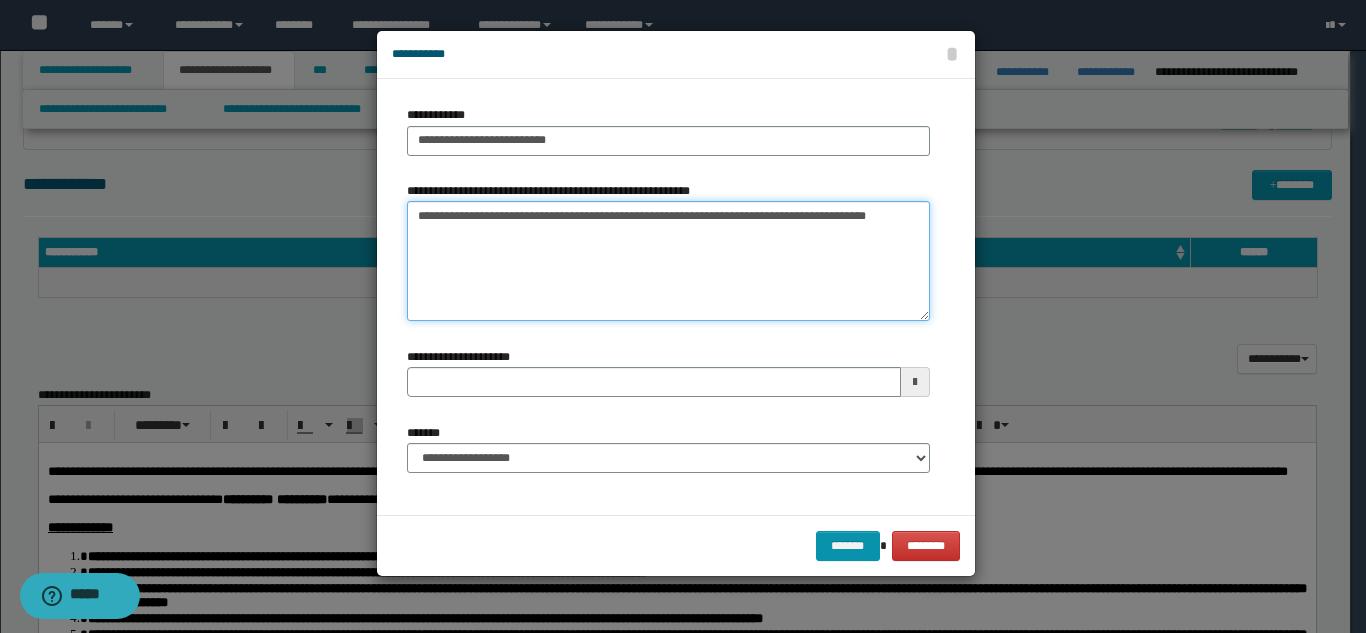click on "**********" at bounding box center [668, 261] 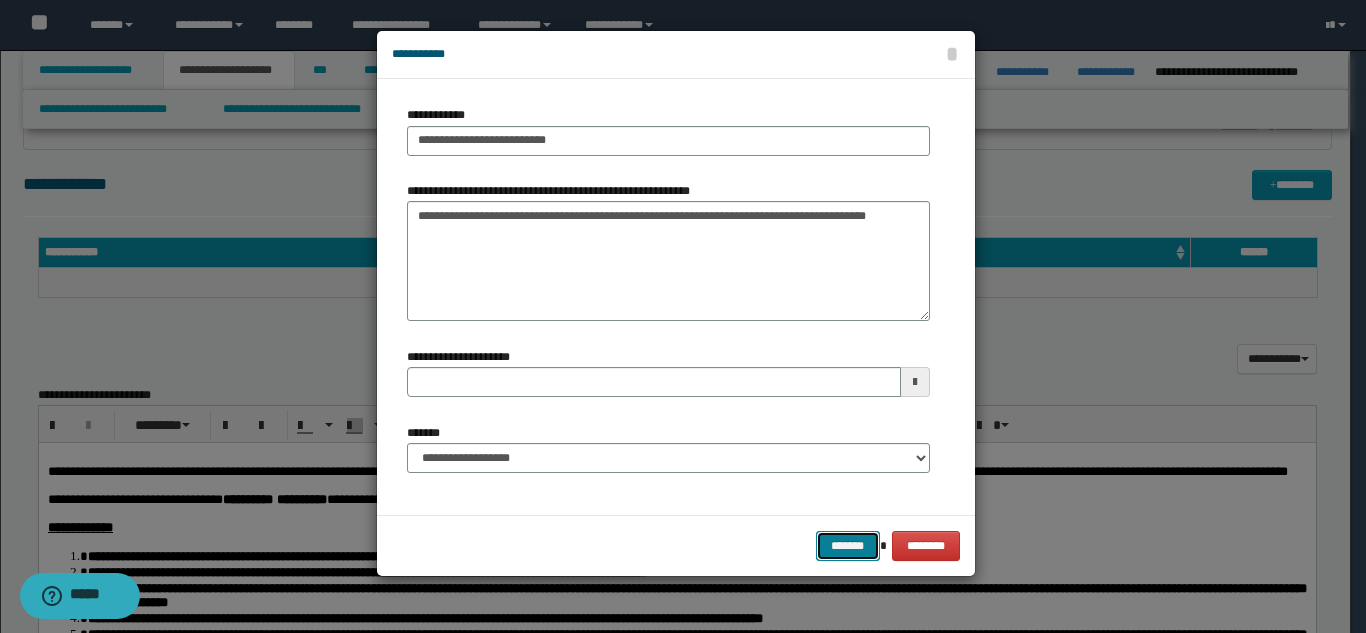 click on "*******" at bounding box center [848, 546] 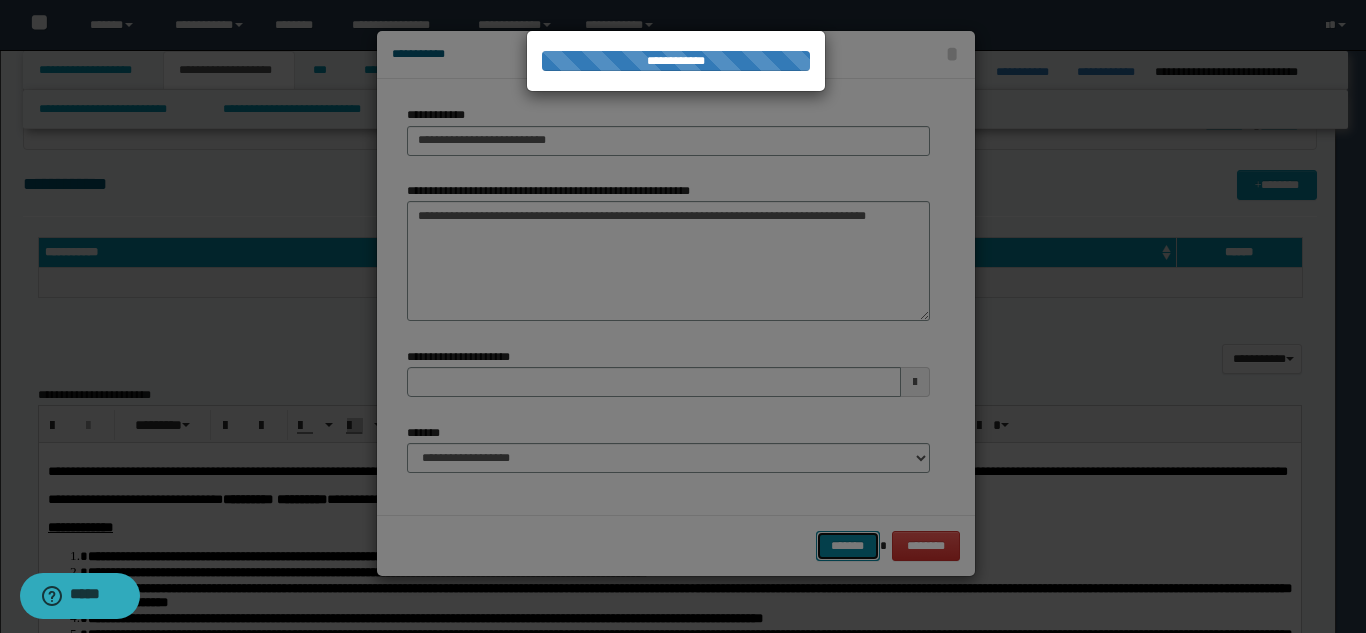 type 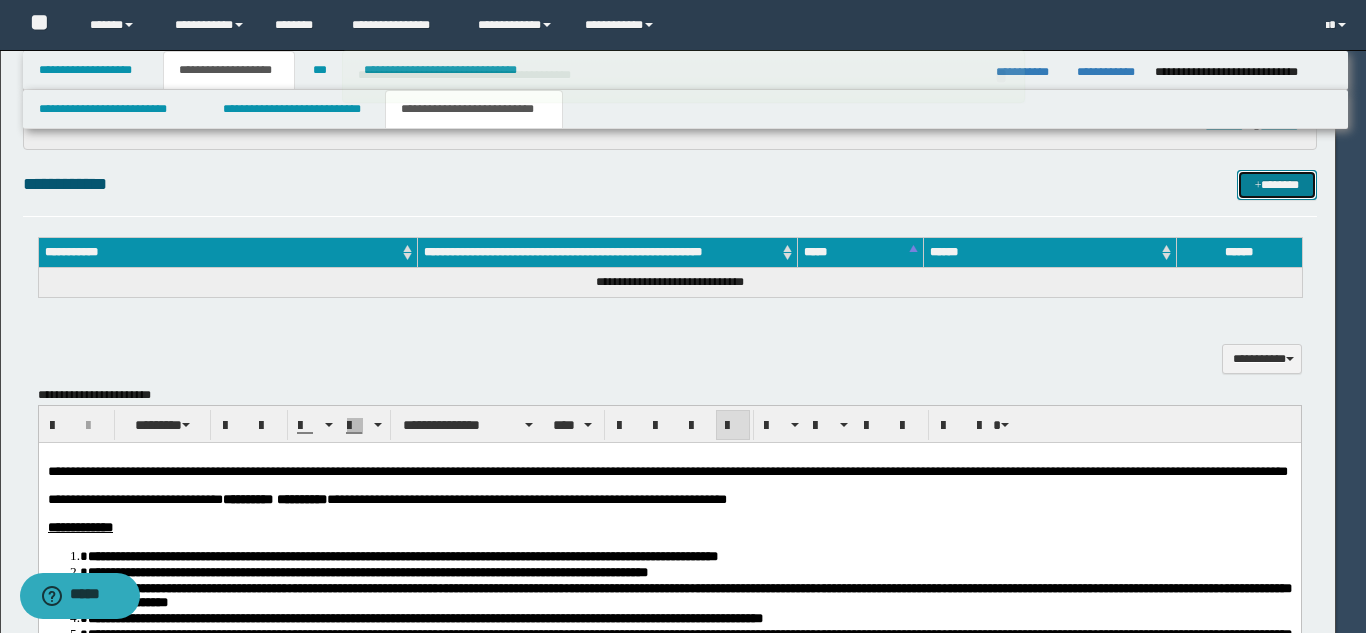 type 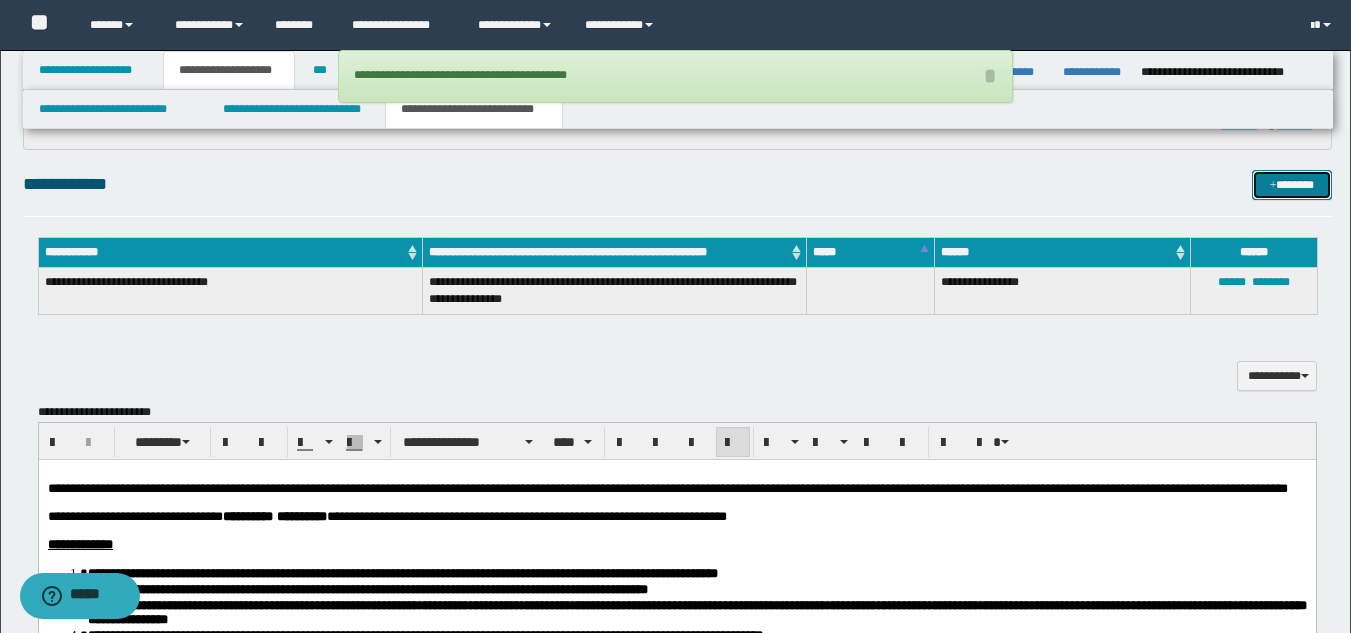 click on "*******" at bounding box center (1292, 185) 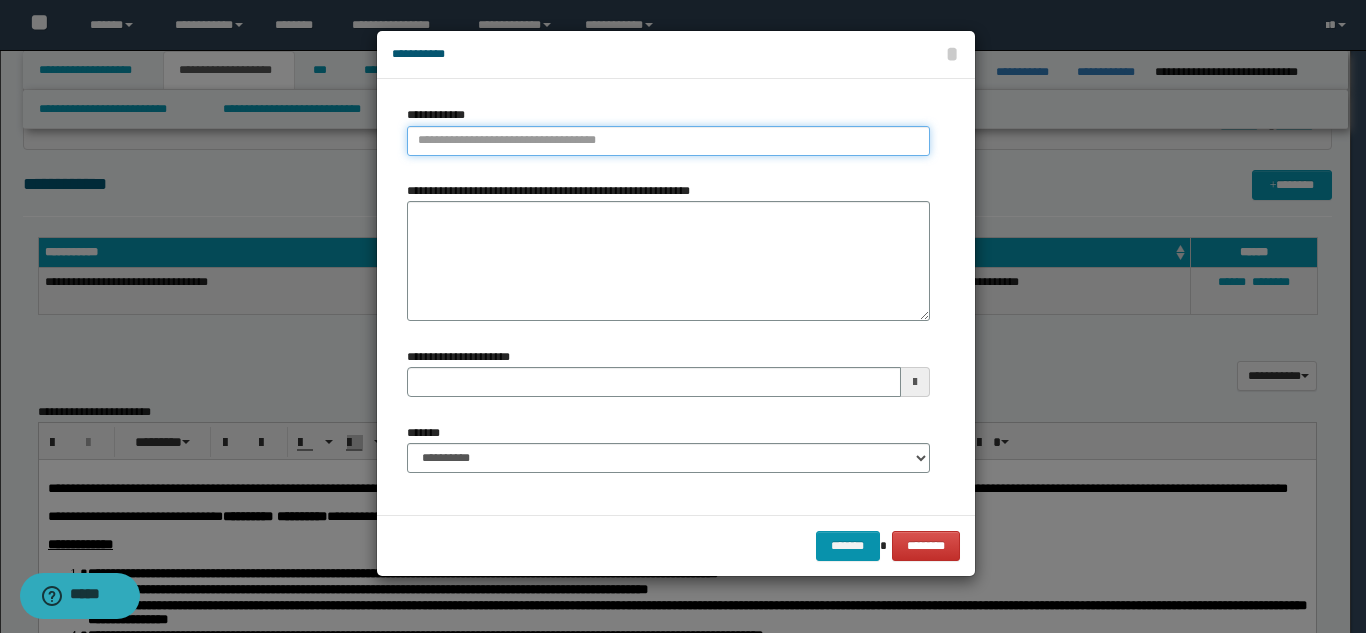 type on "**********" 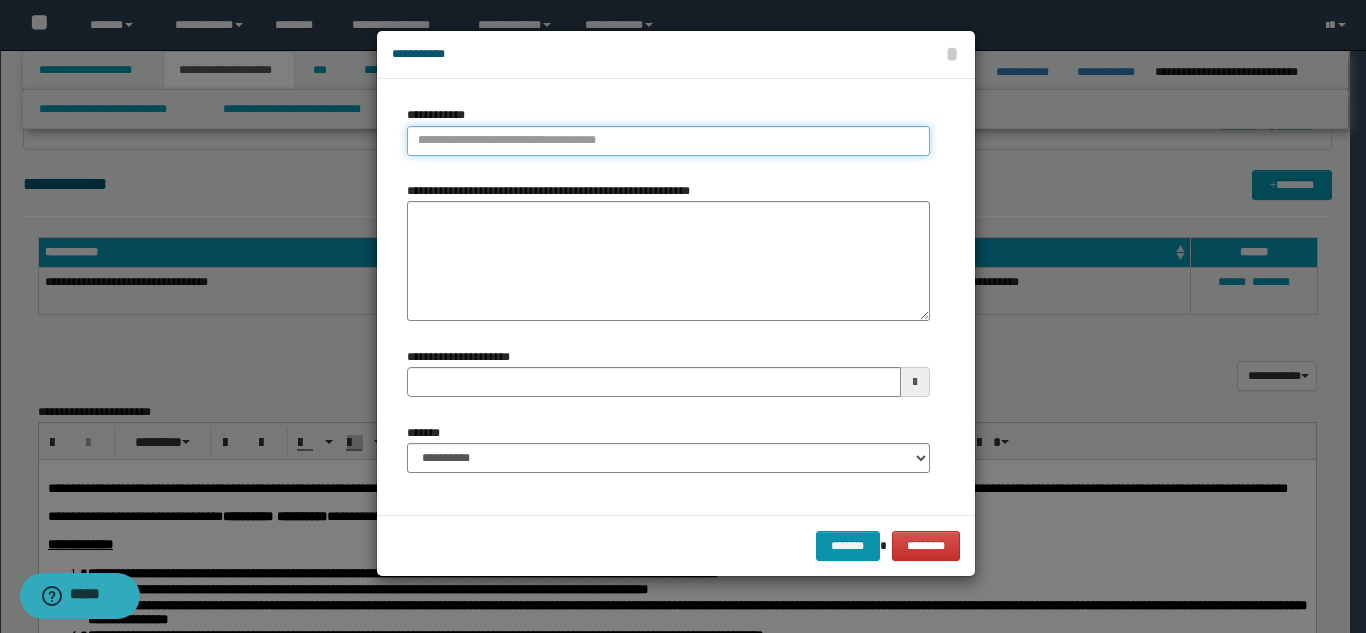 click on "**********" at bounding box center [668, 141] 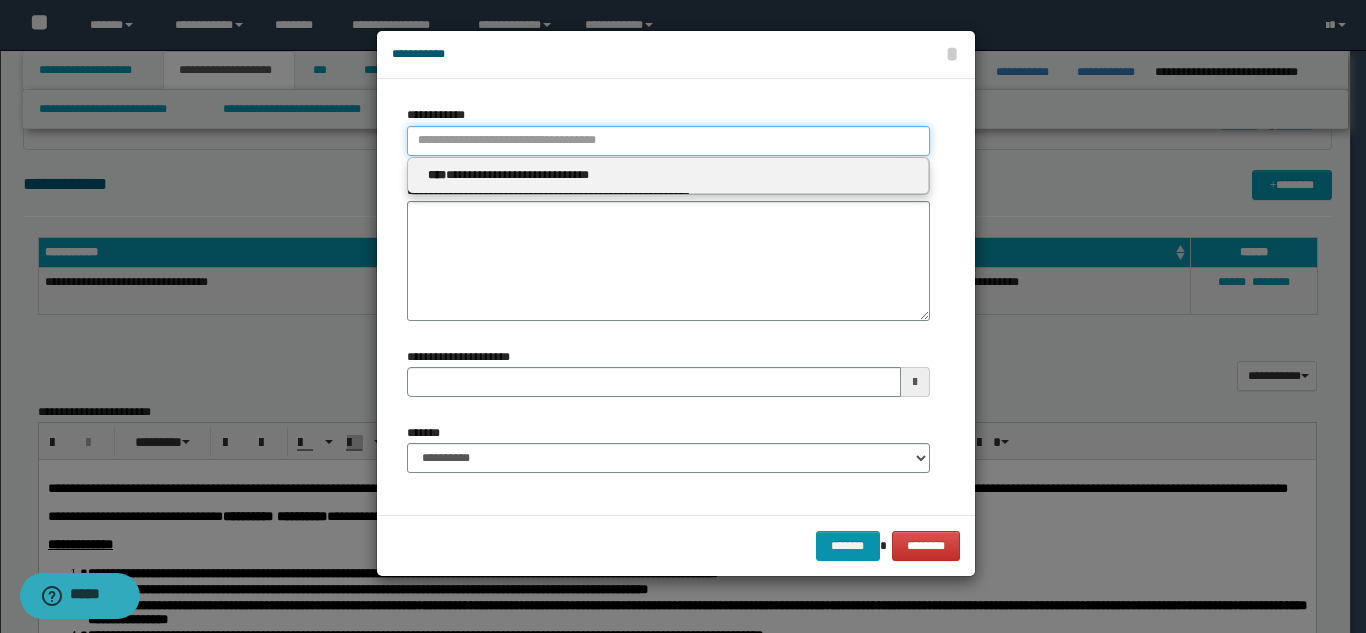 type 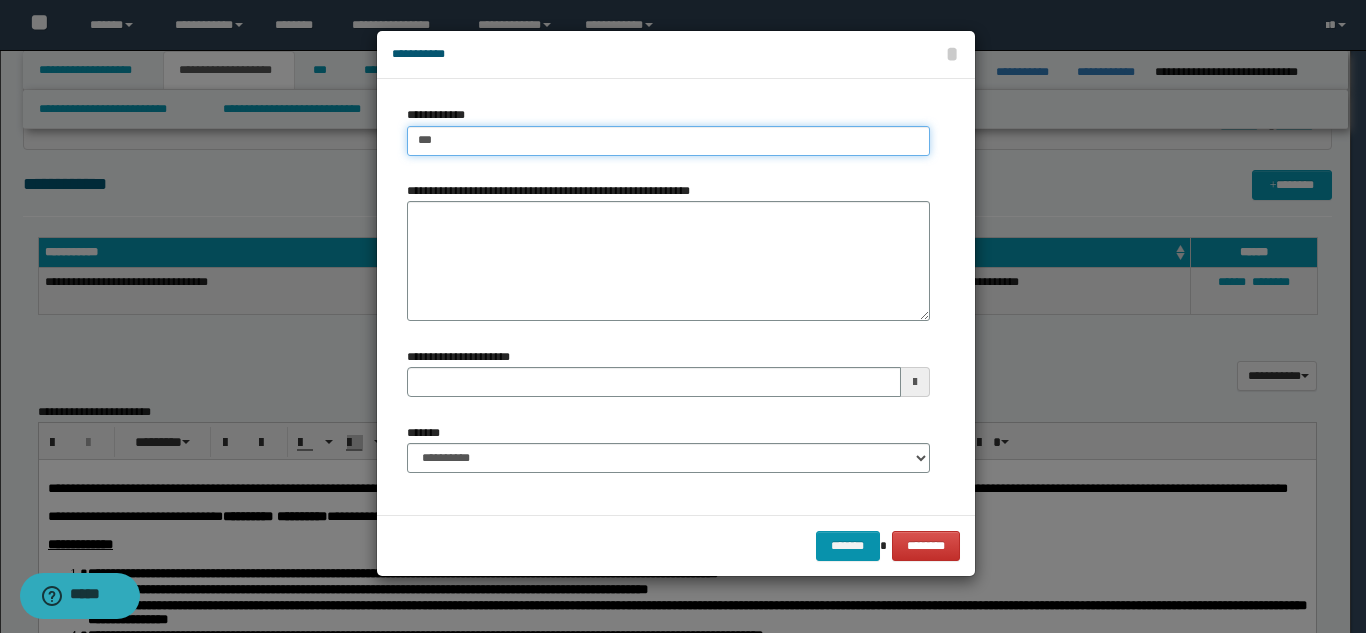 type on "****" 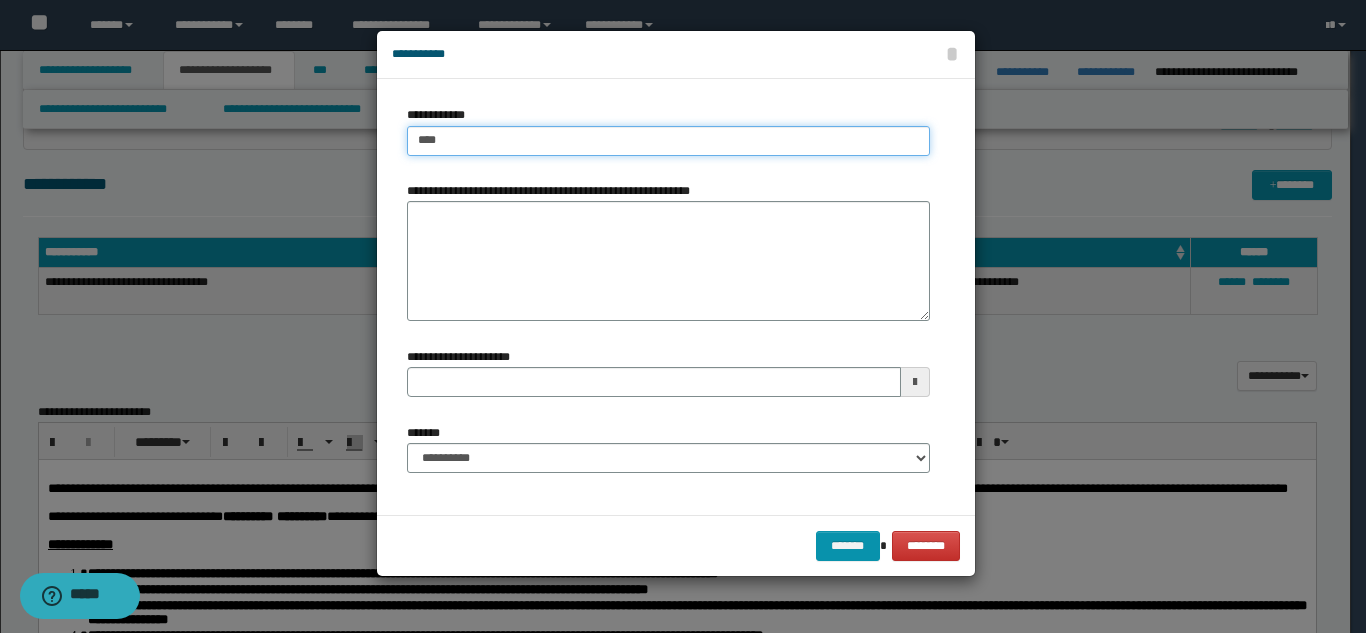 type on "****" 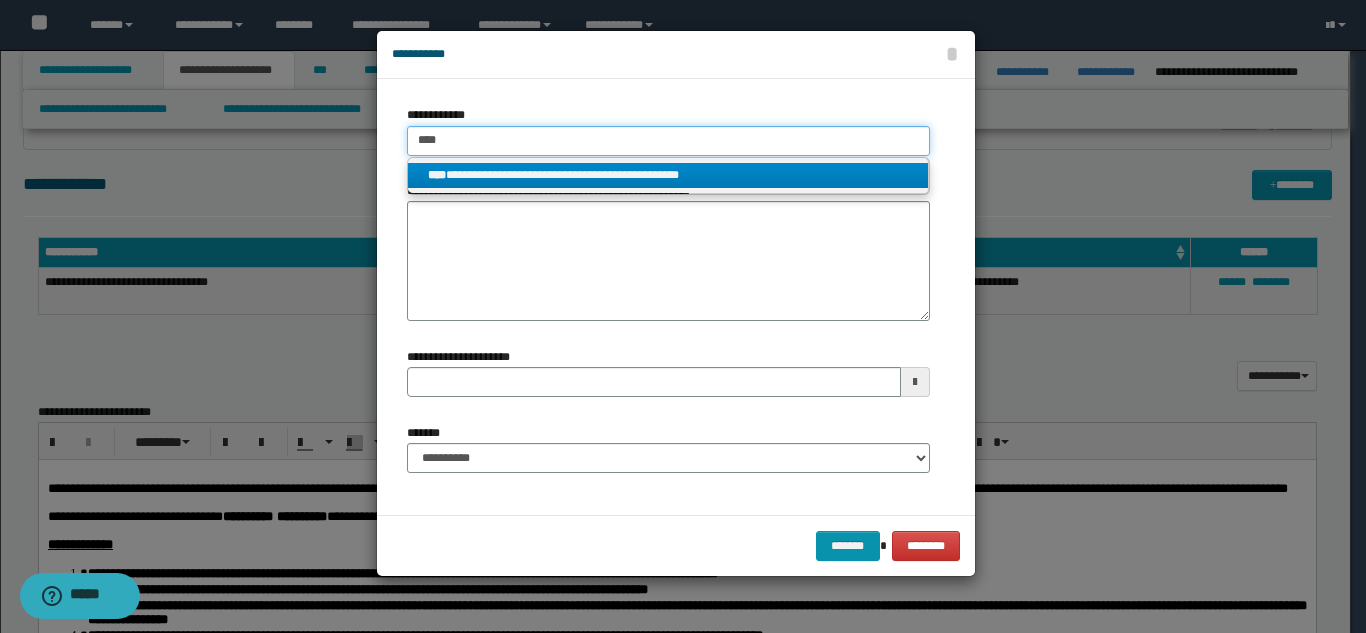 type on "****" 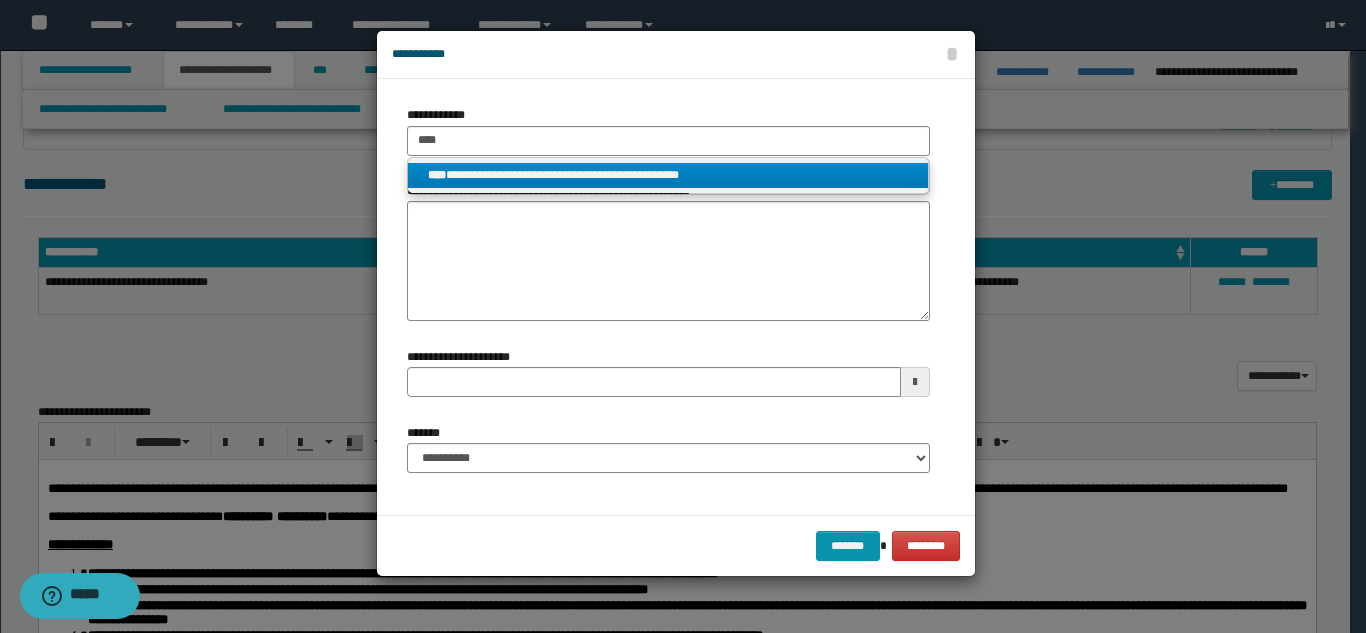 click on "**********" at bounding box center (668, 175) 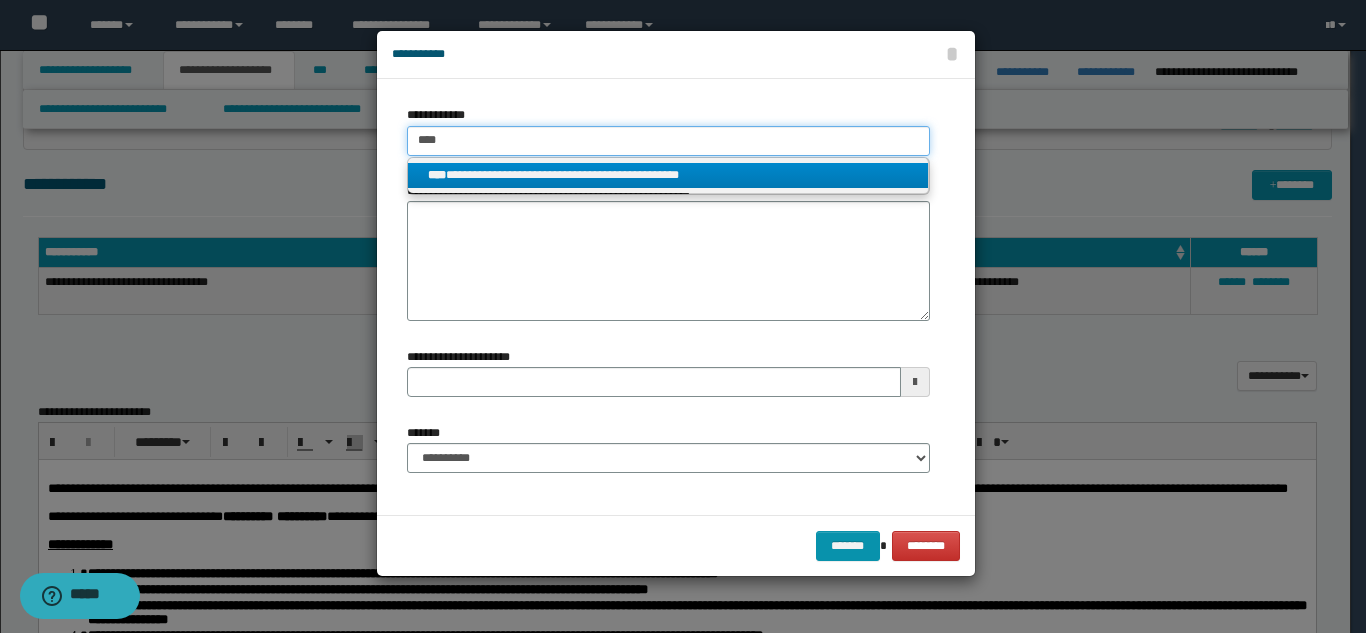 type 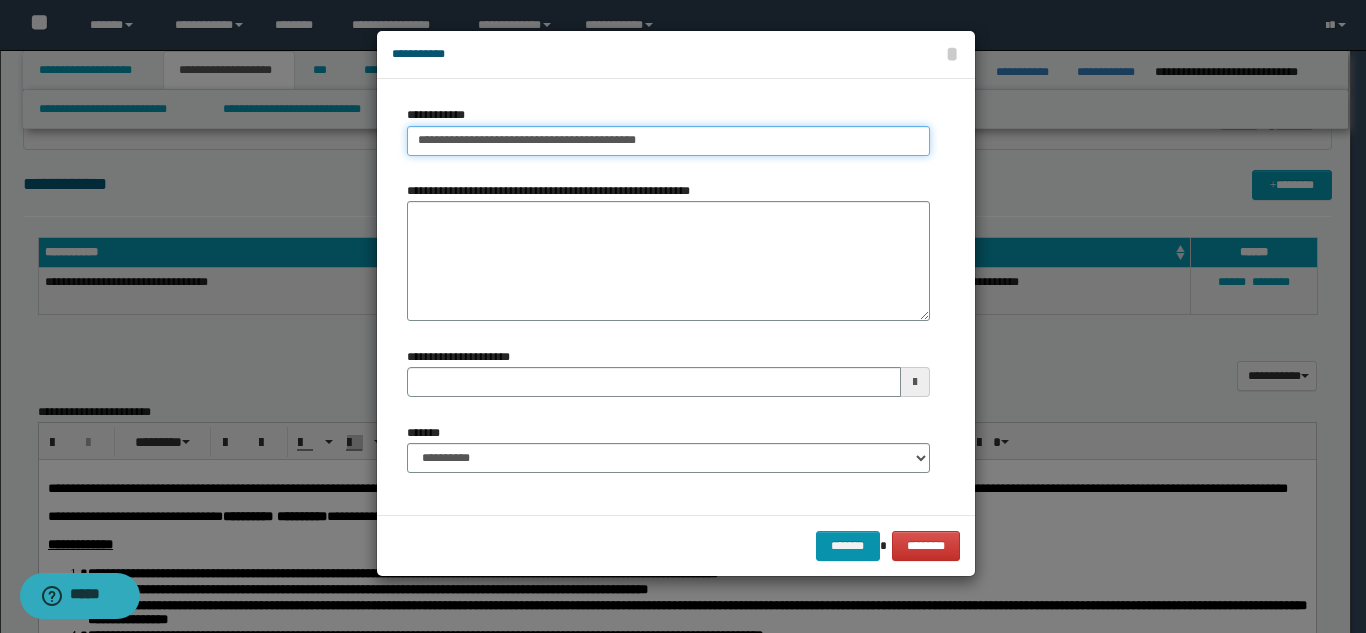 type on "**********" 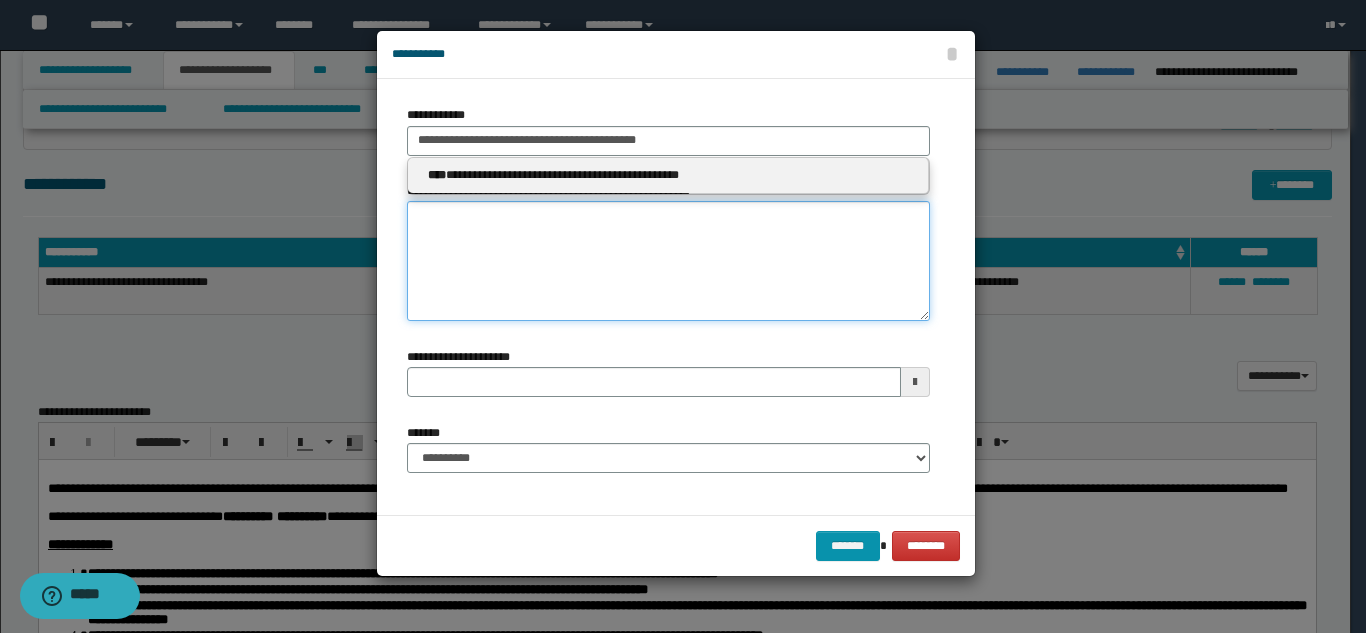 type 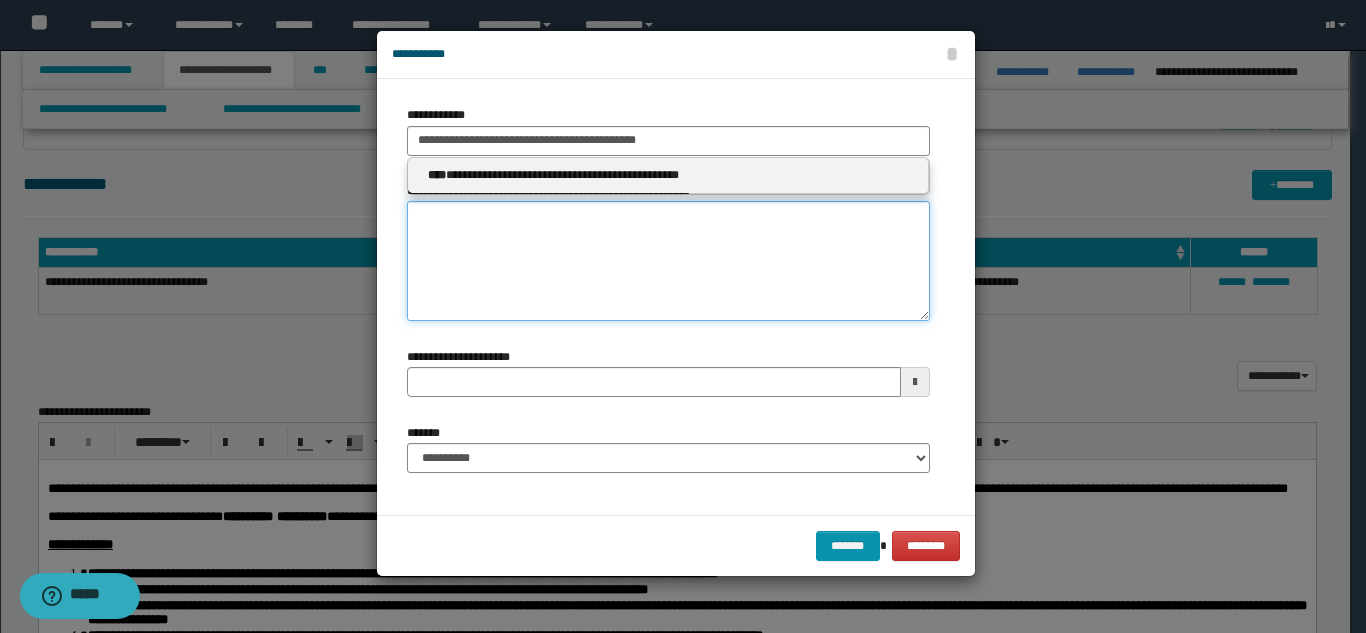 click on "**********" at bounding box center [668, 261] 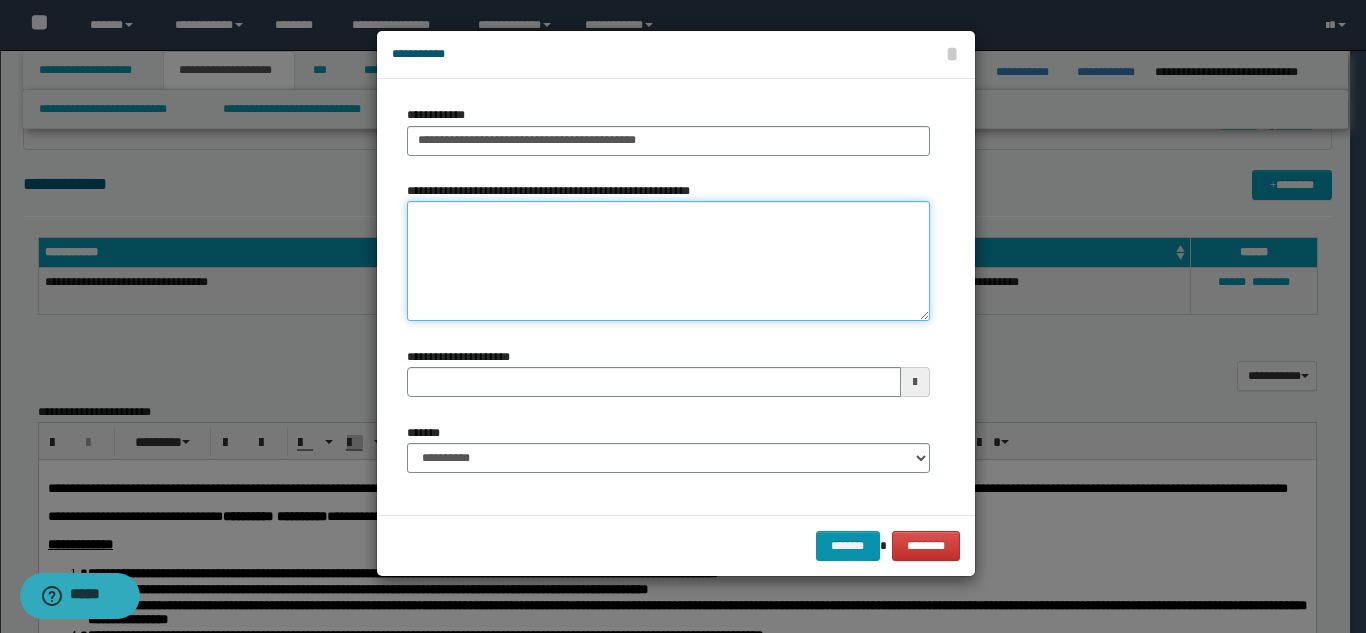 paste on "**********" 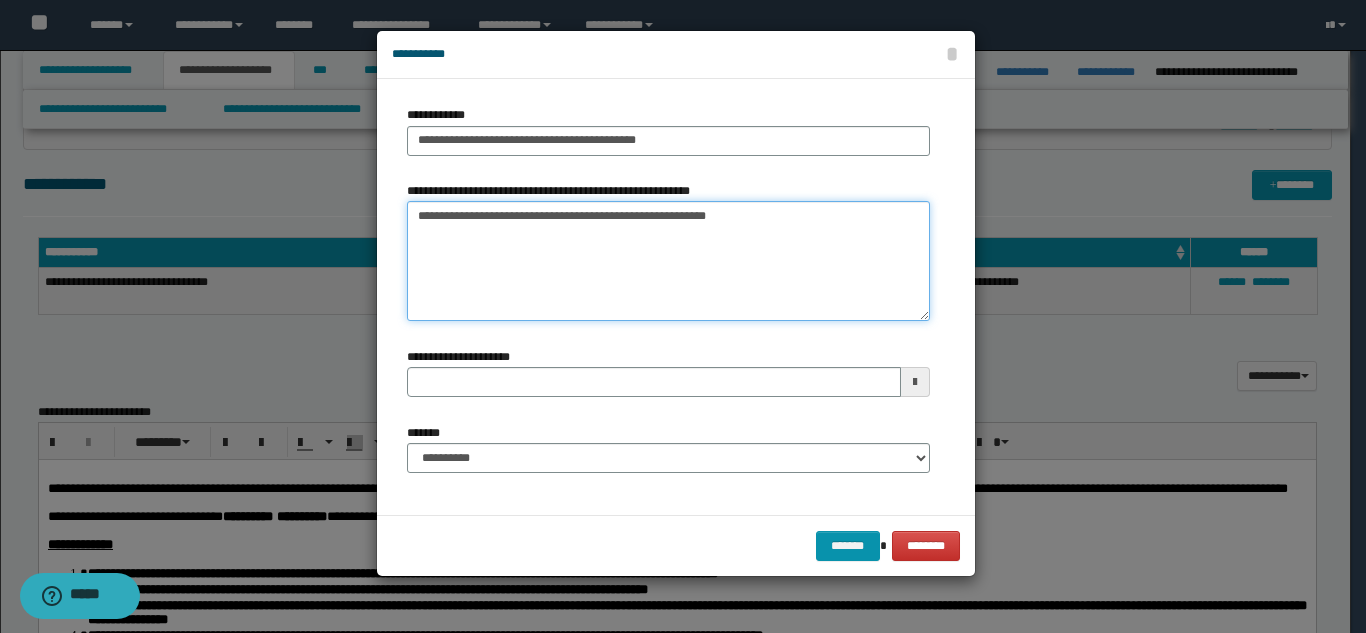 click on "**********" at bounding box center [668, 261] 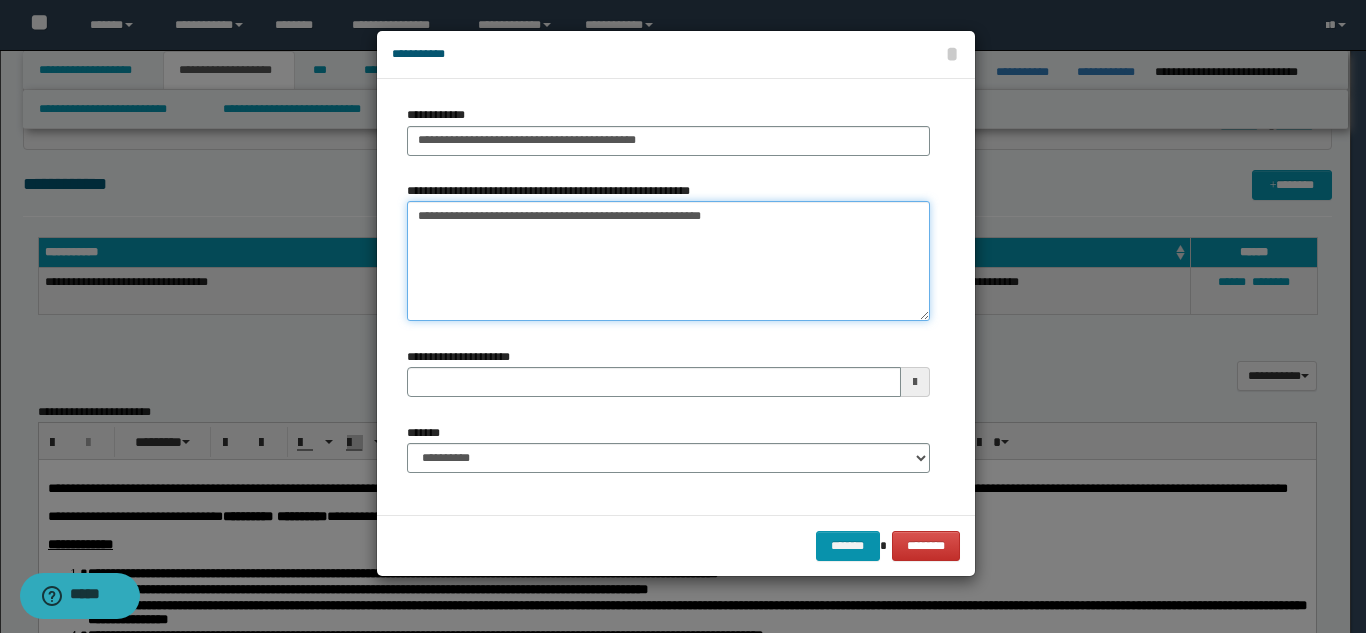 type on "**********" 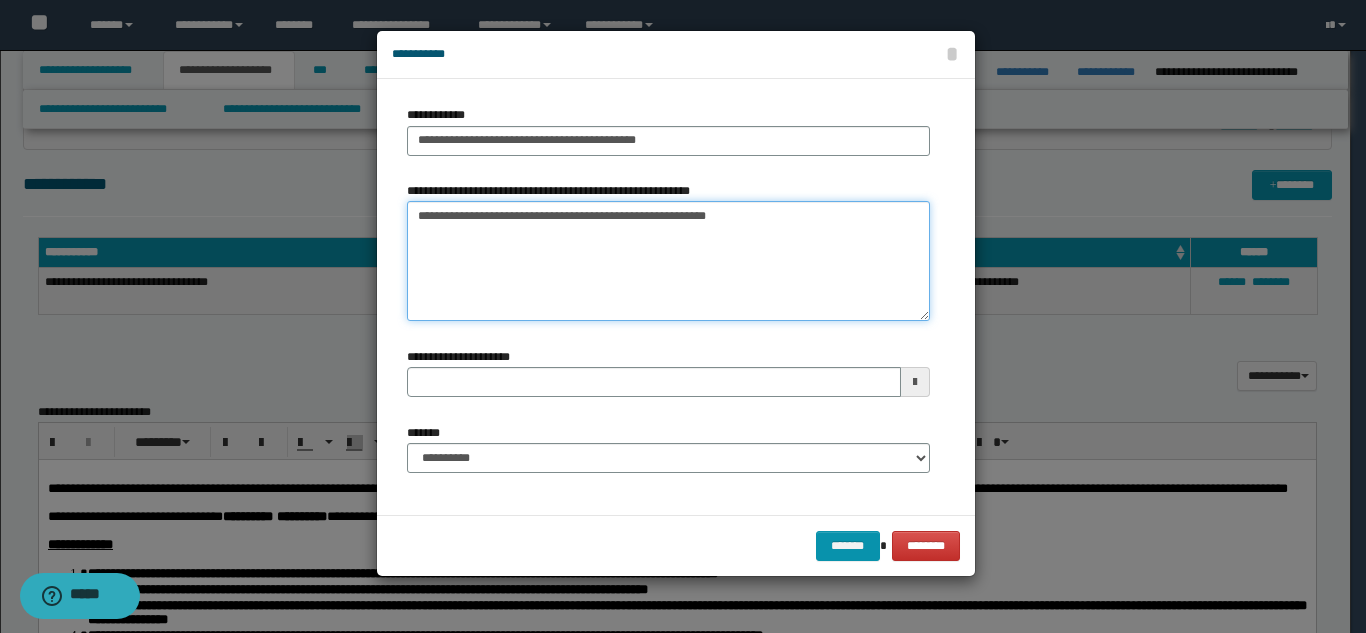 drag, startPoint x: 638, startPoint y: 292, endPoint x: 596, endPoint y: 399, distance: 114.947815 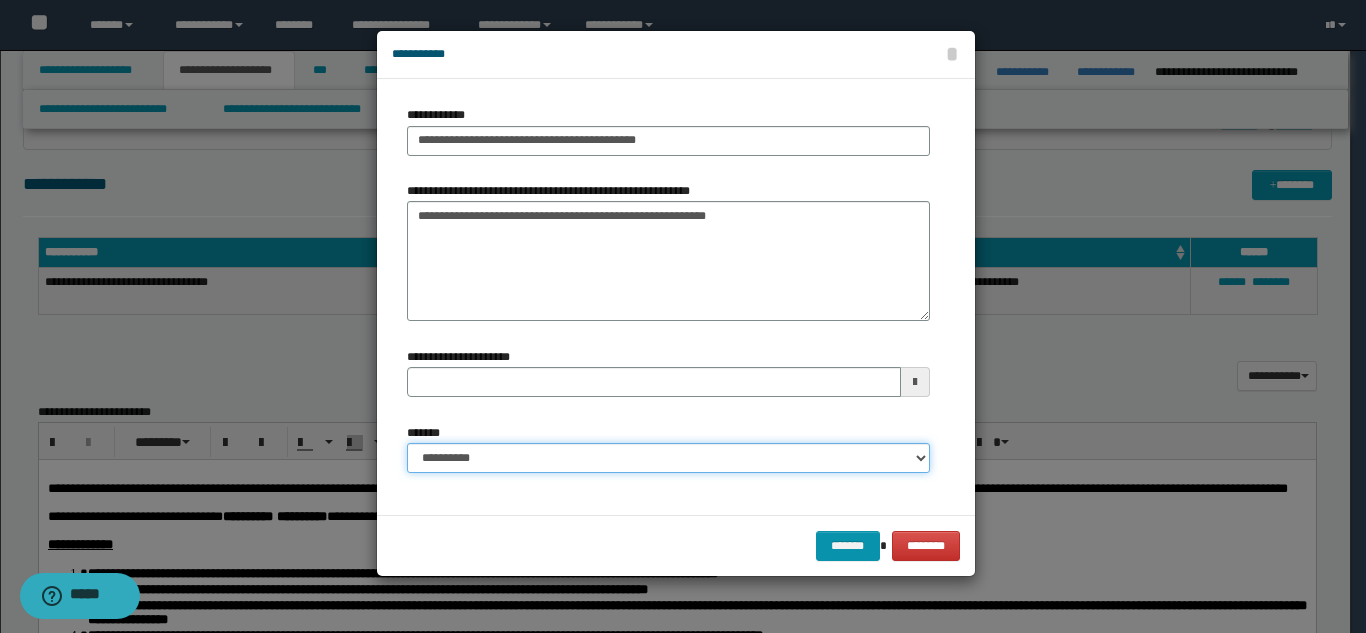click on "**********" at bounding box center (668, 458) 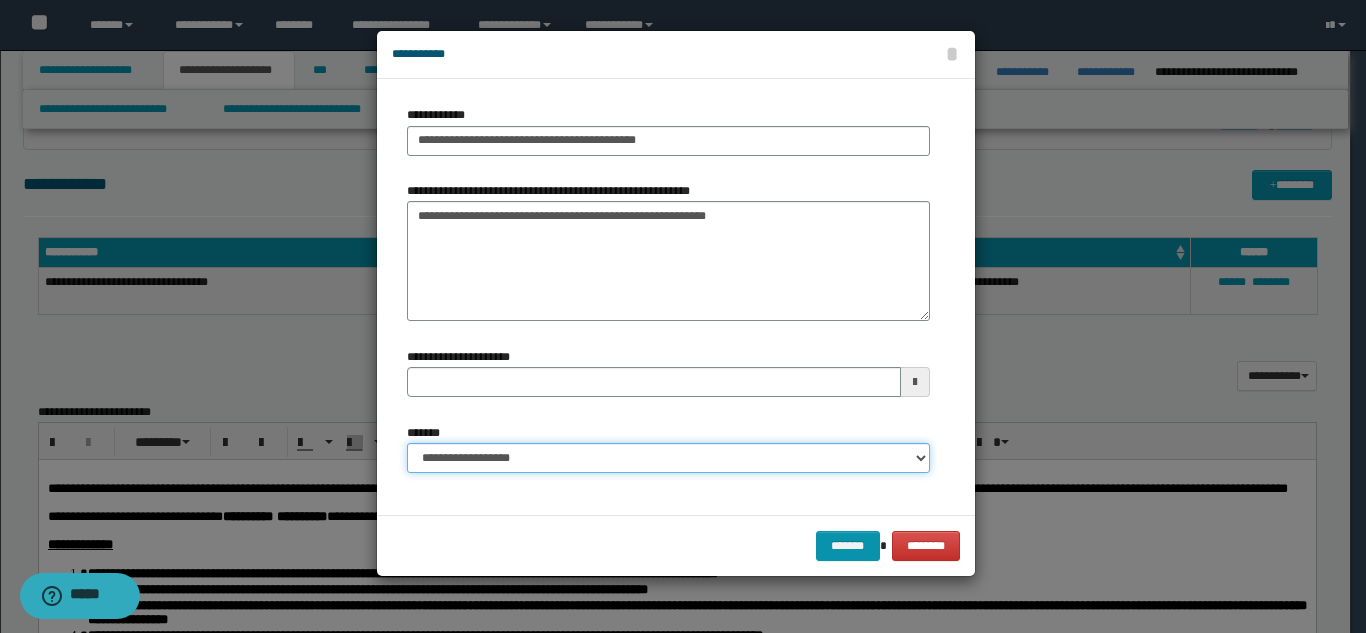 click on "**********" at bounding box center (668, 458) 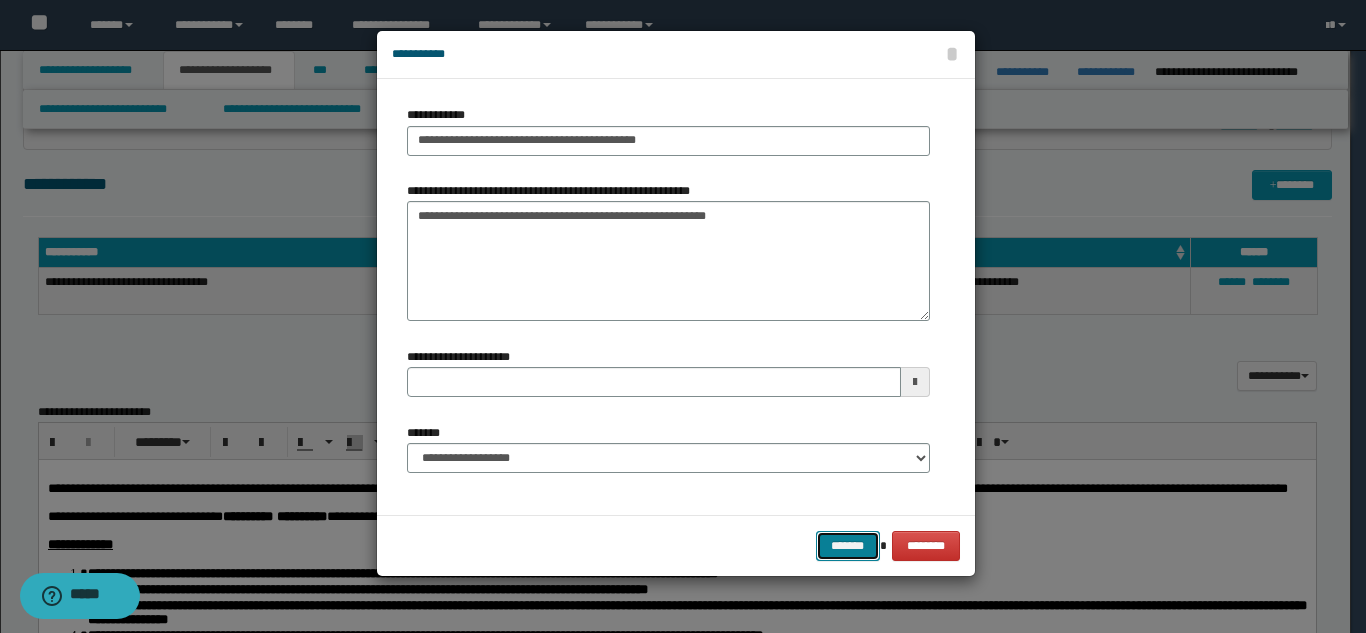 click on "*******" at bounding box center [848, 546] 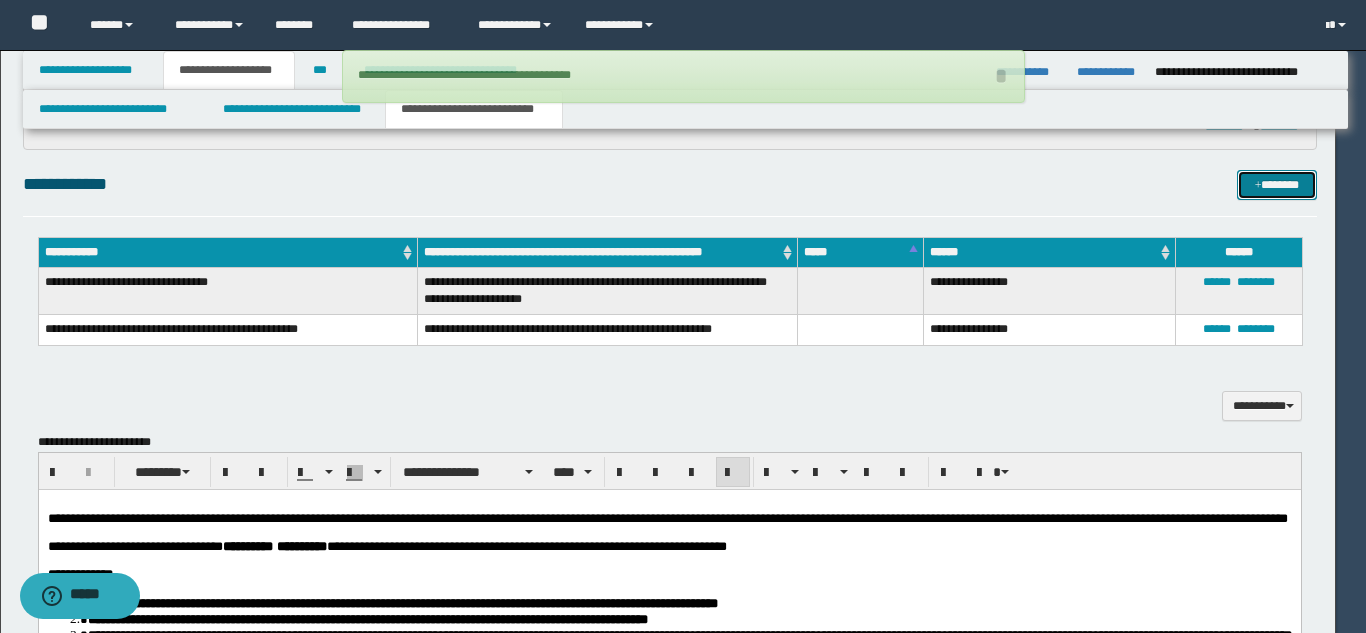 type 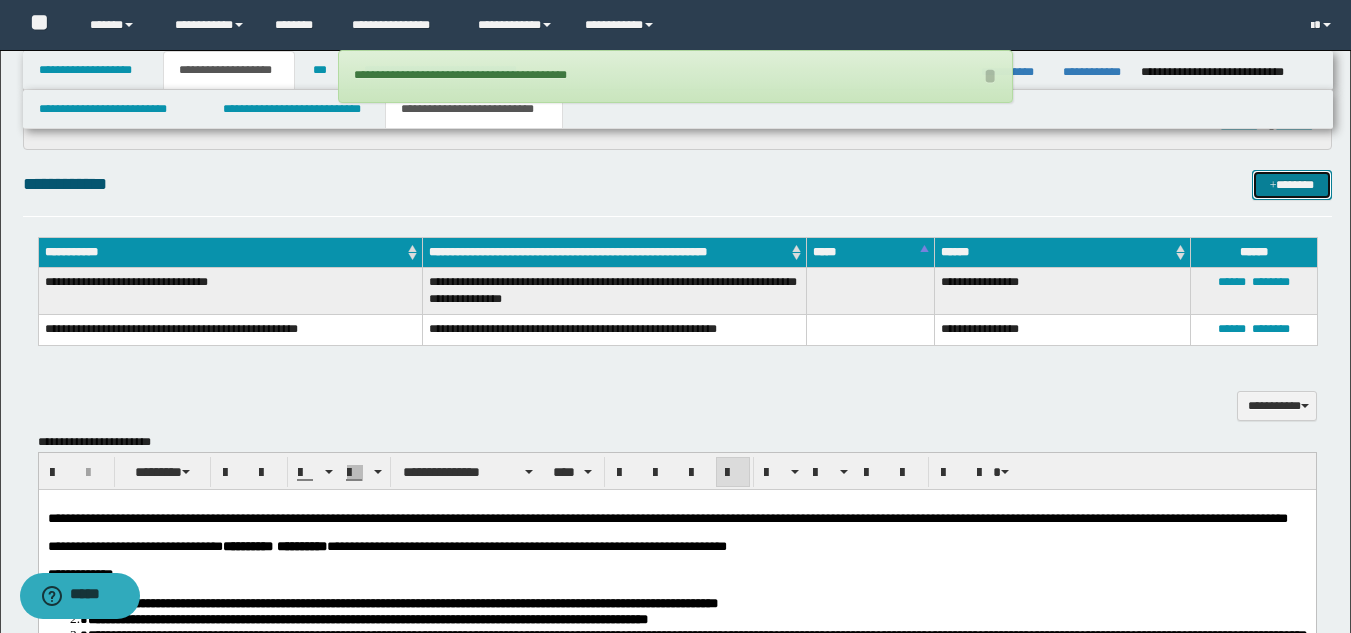 click on "*******" at bounding box center [1292, 185] 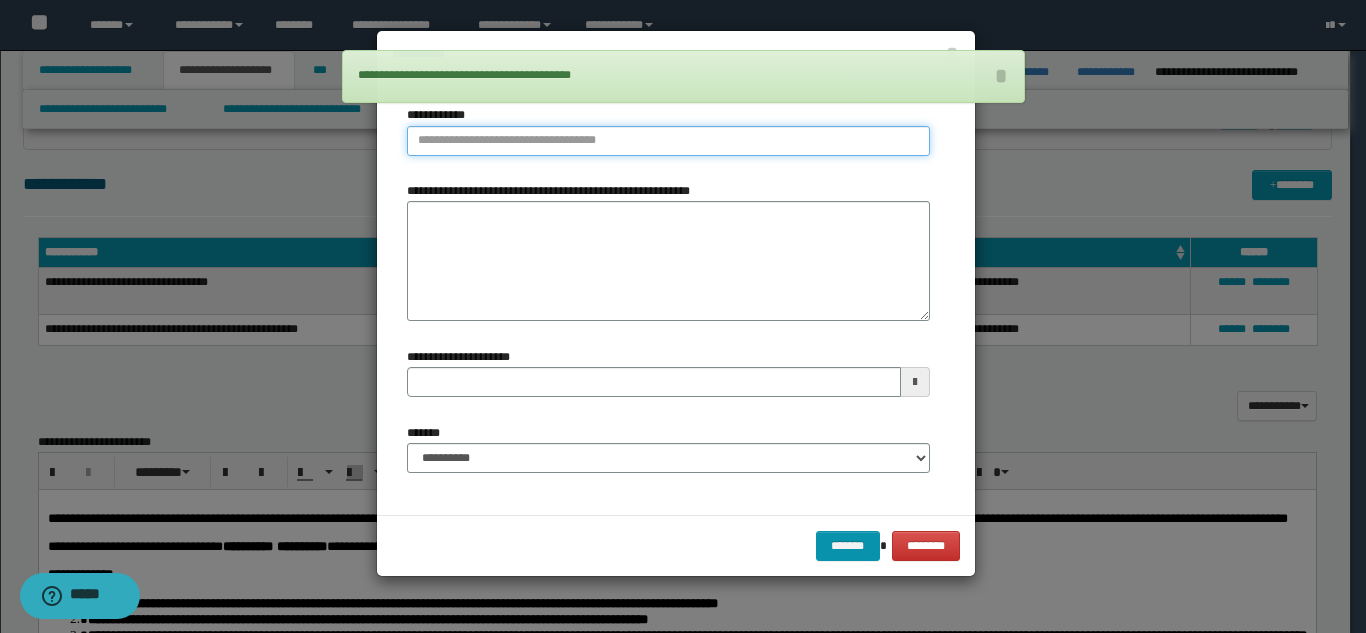 type on "**********" 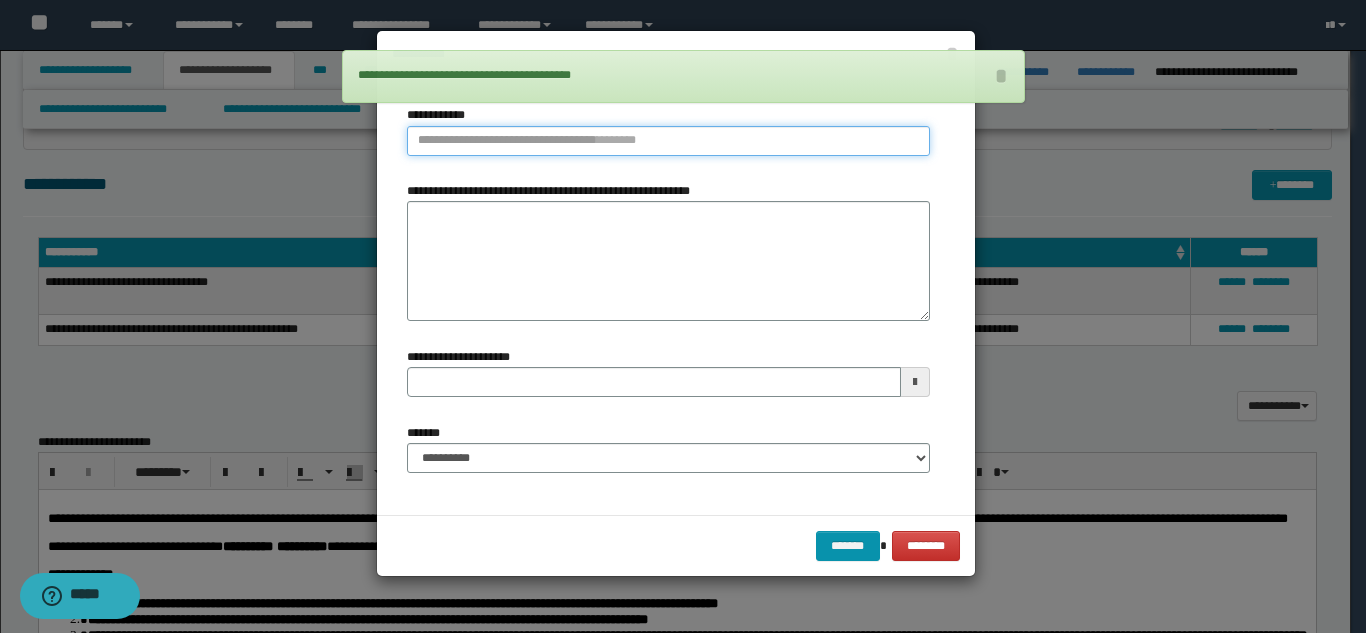 click on "**********" at bounding box center [668, 141] 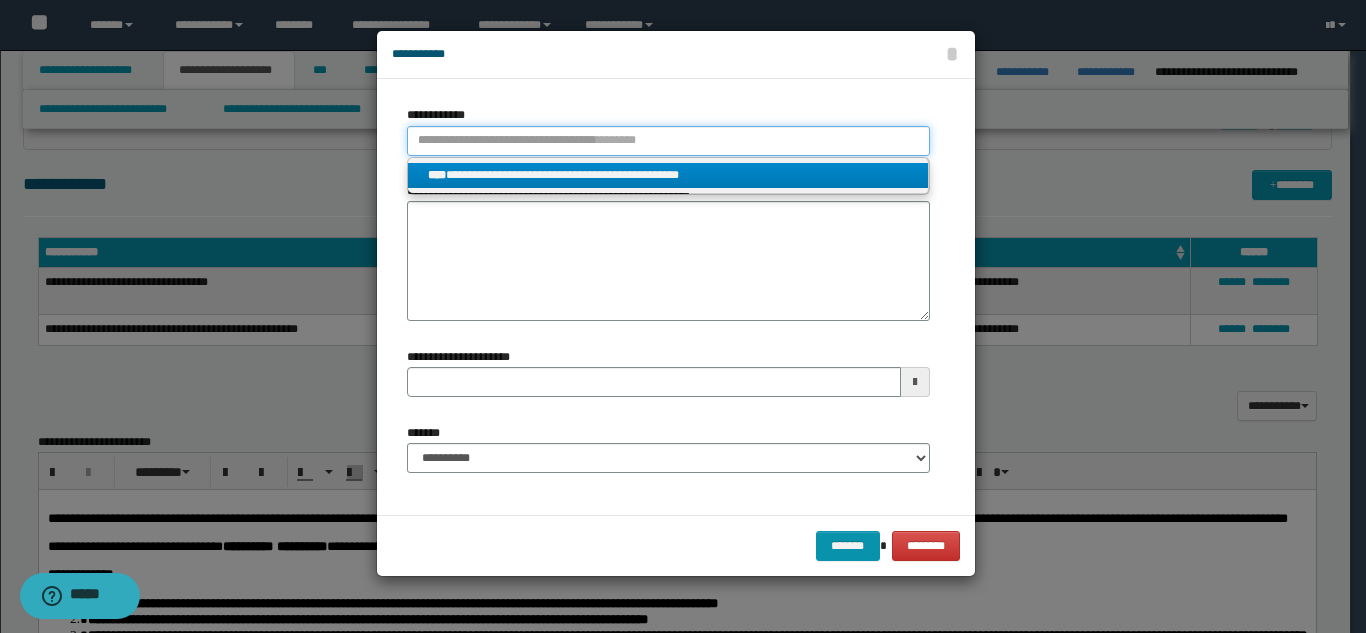 type 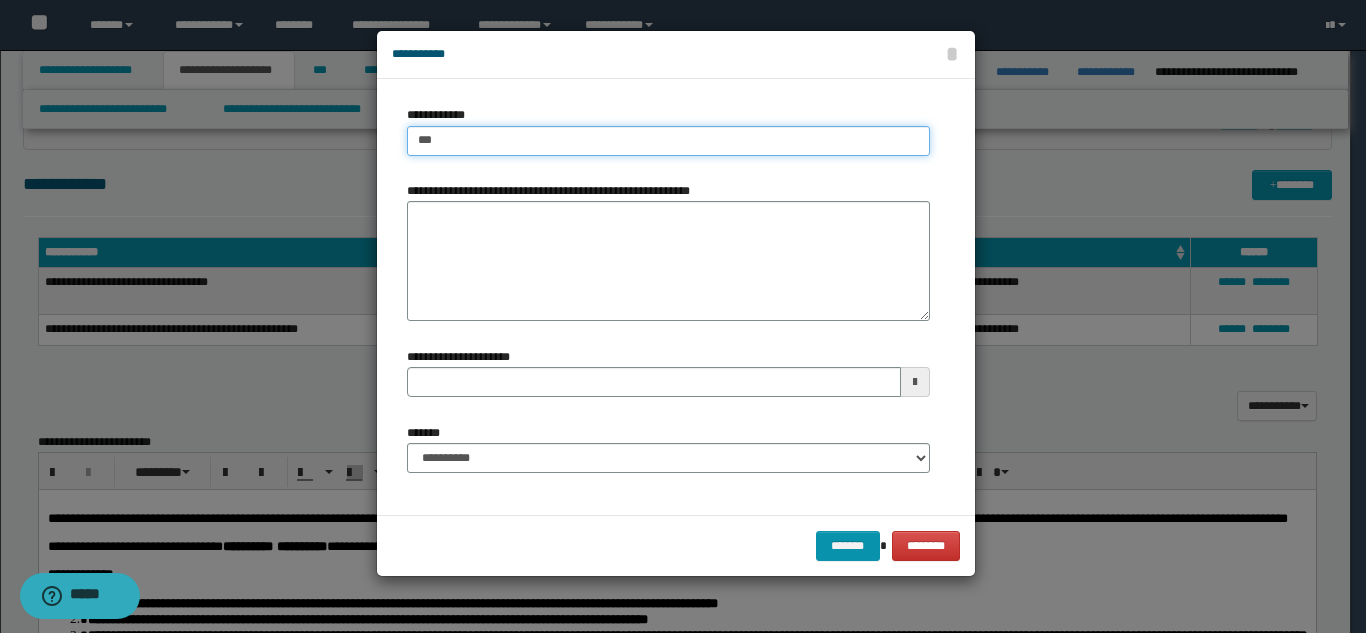 type on "****" 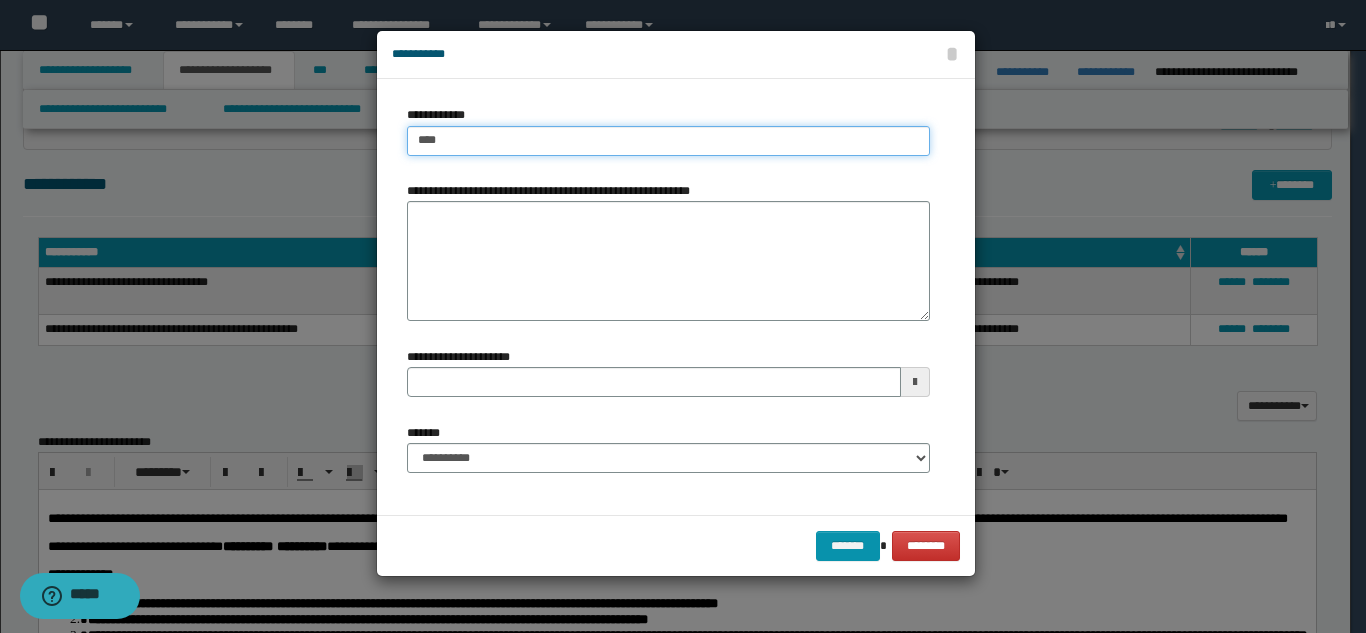type on "****" 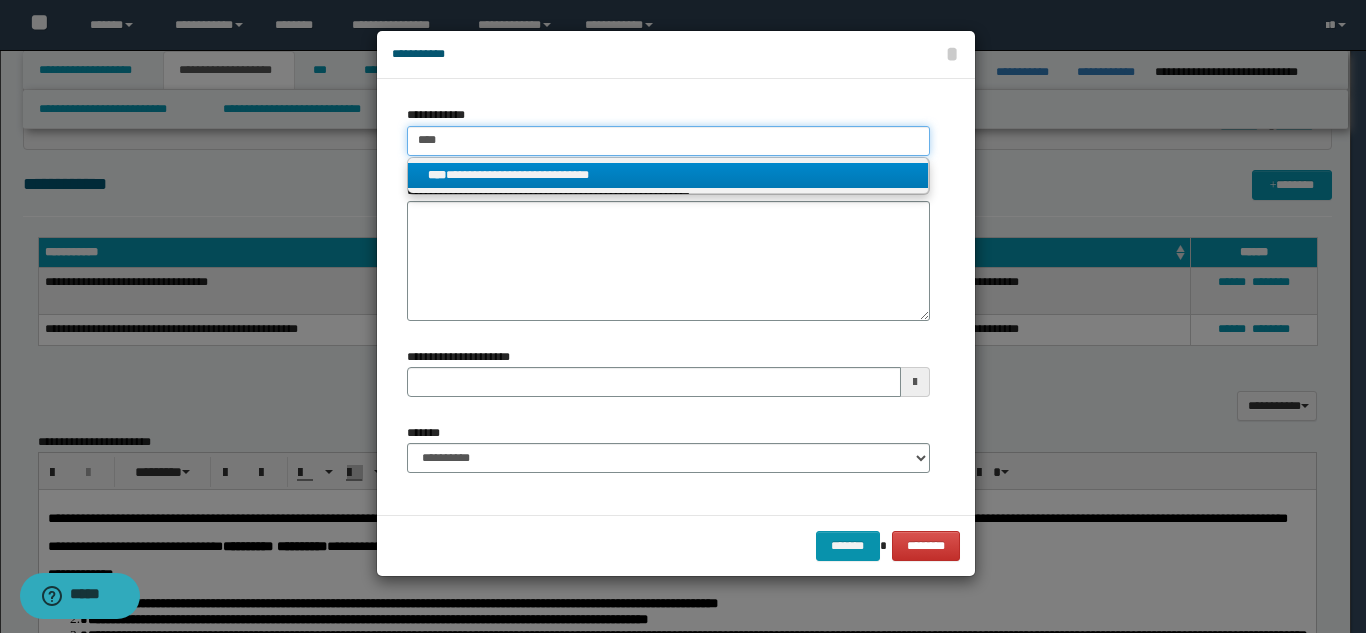 type on "****" 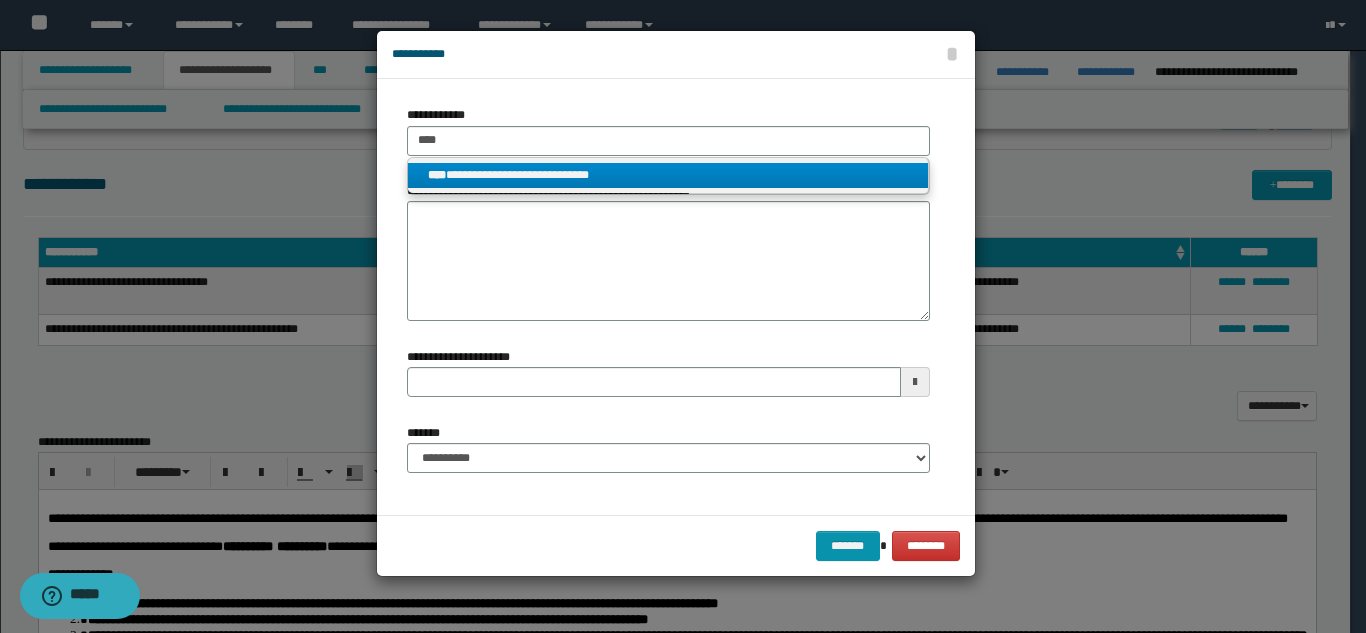 click on "**********" at bounding box center [668, 175] 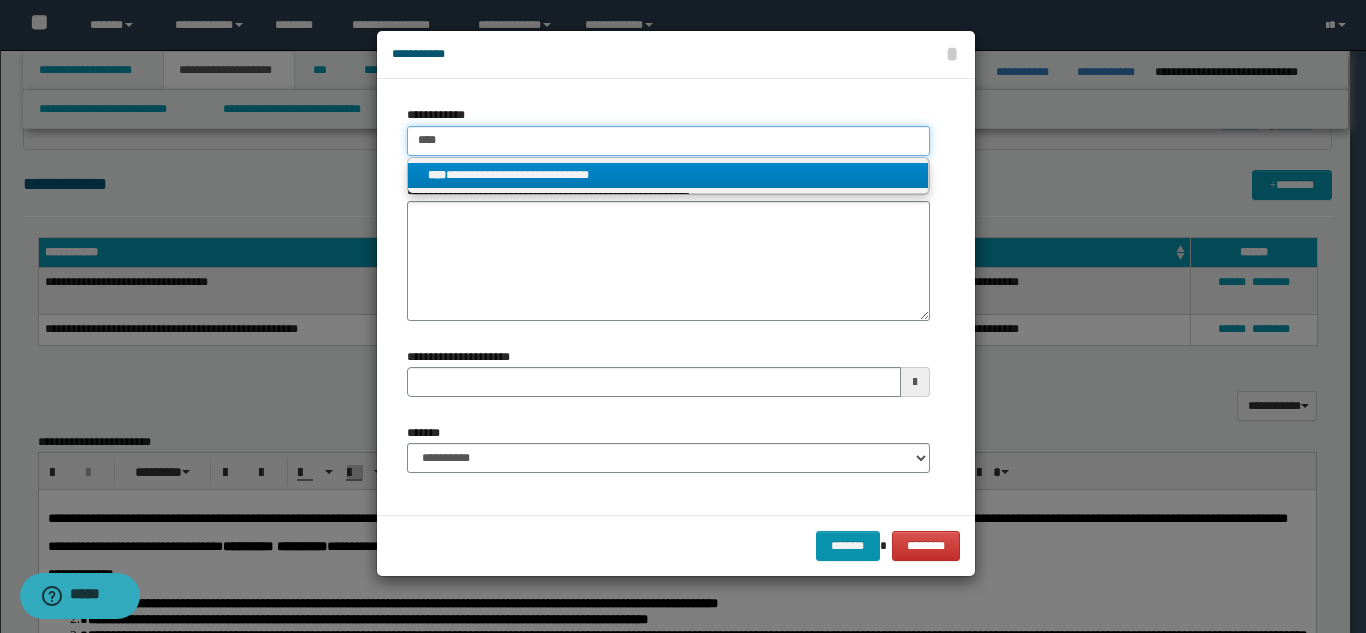 type 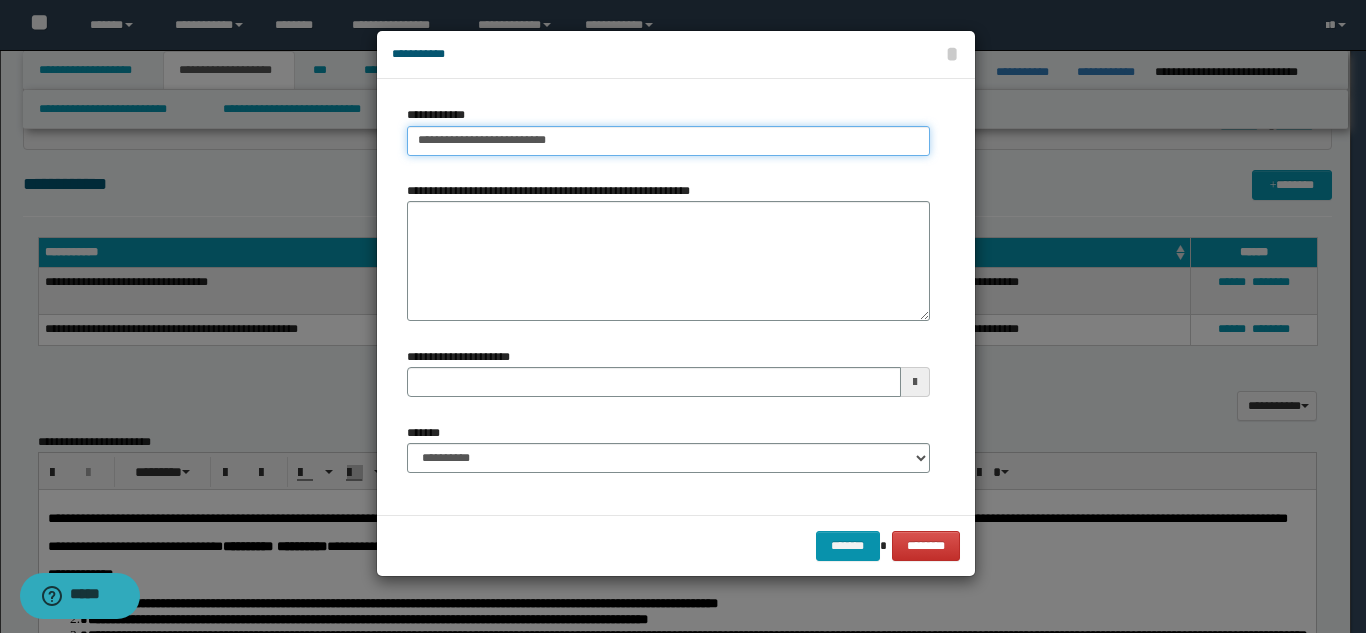 type on "**********" 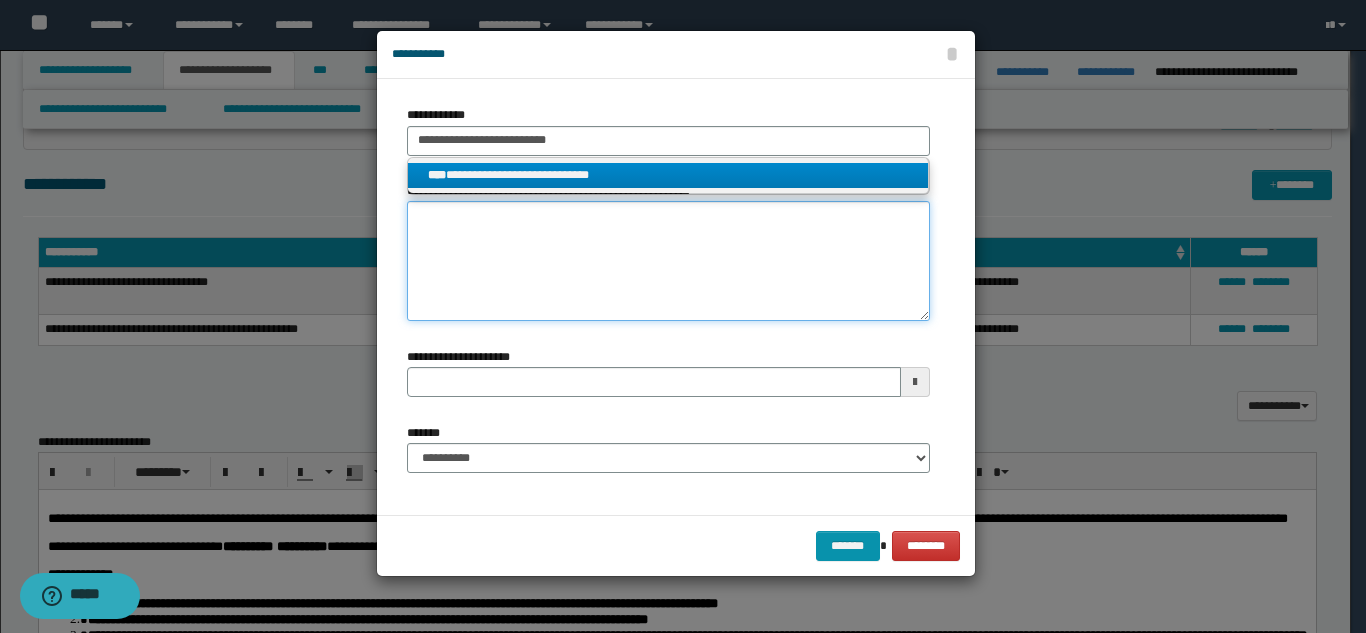 type 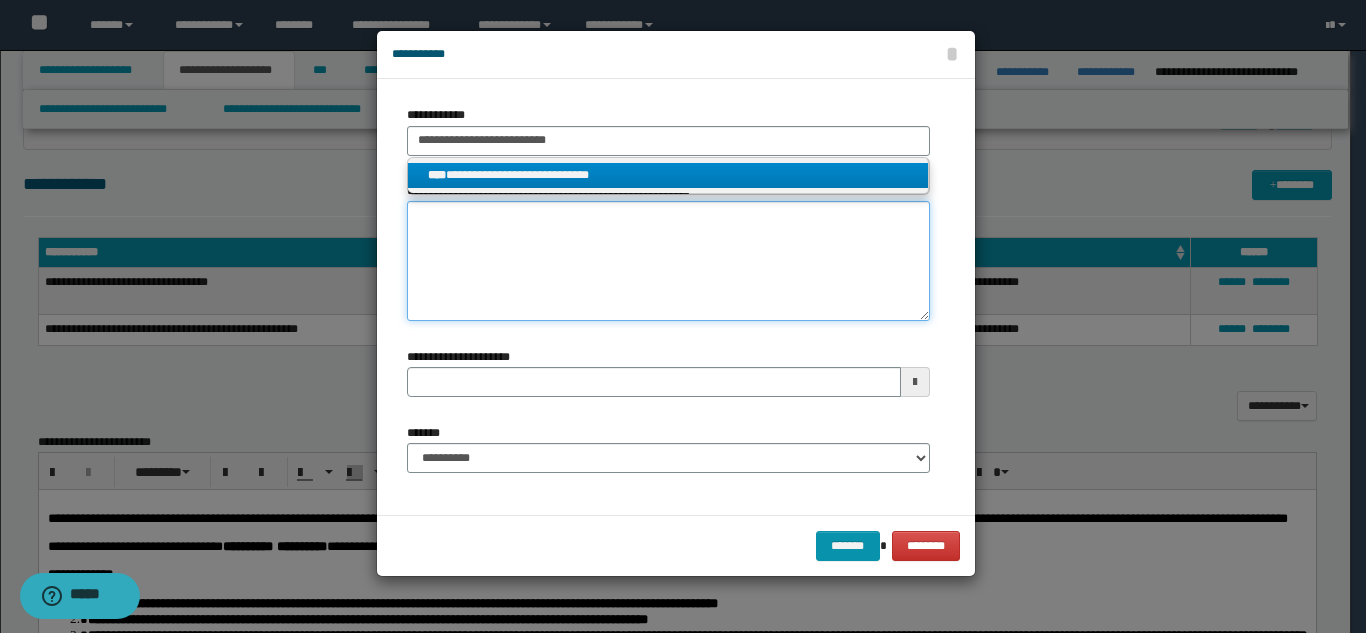 click on "**********" at bounding box center (668, 261) 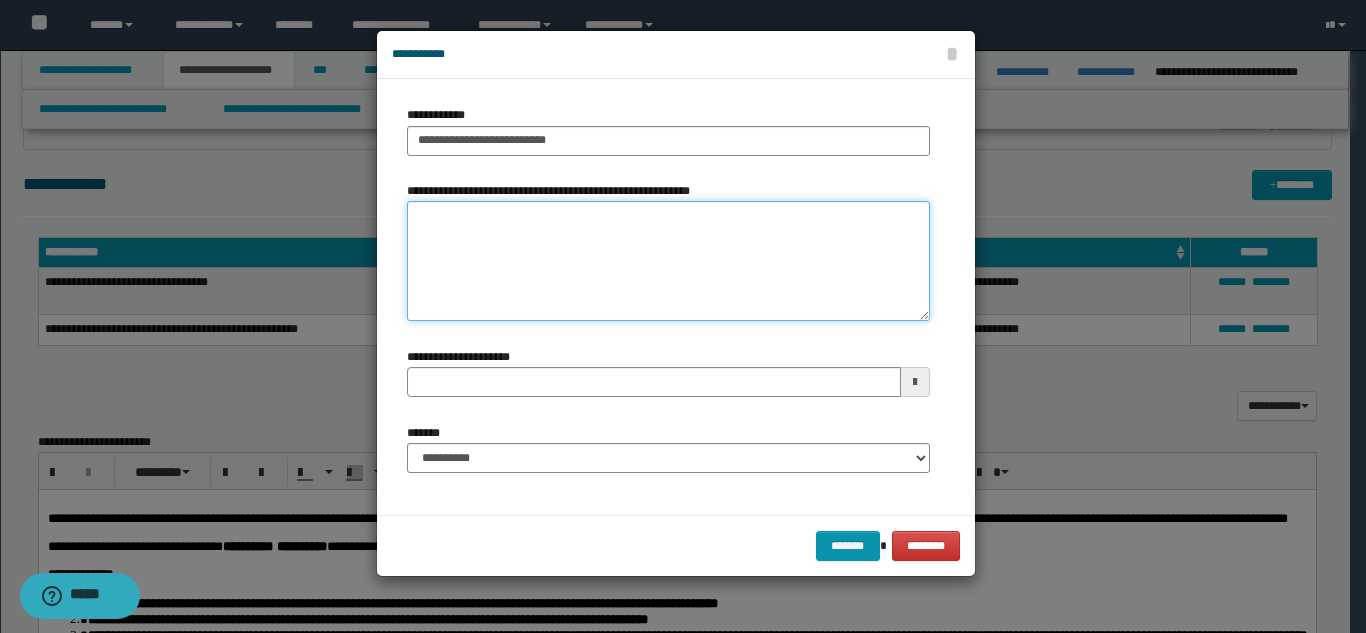 paste on "**********" 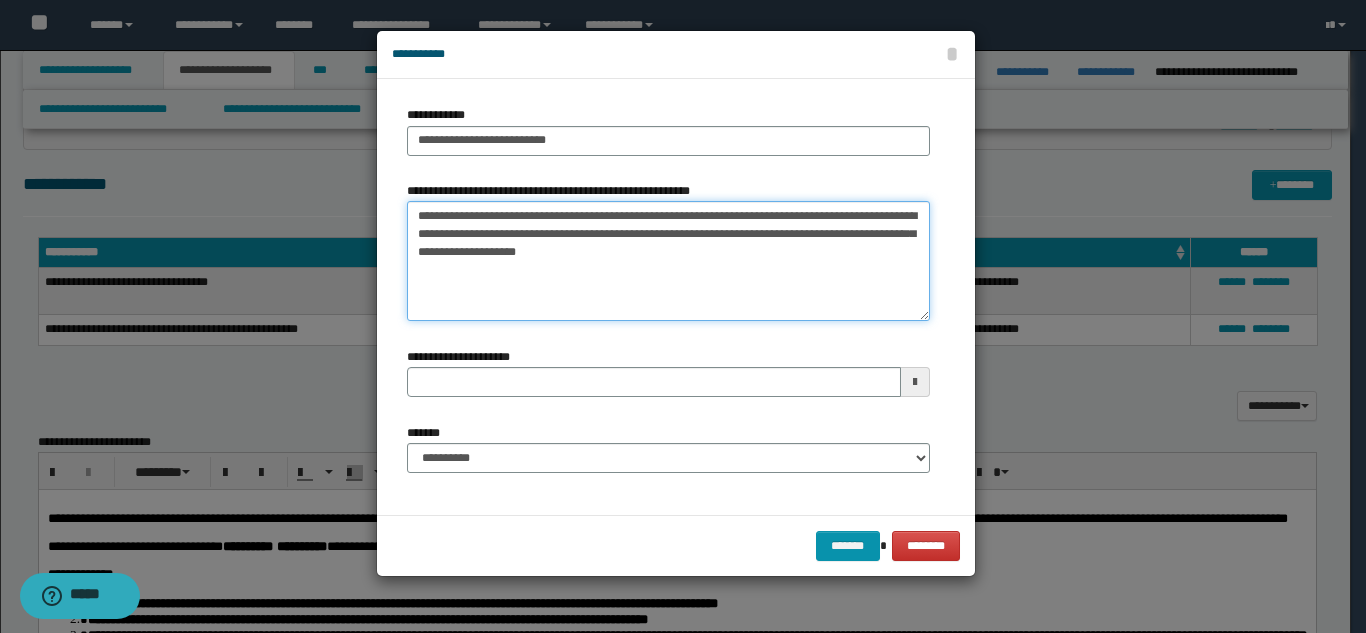 click on "**********" at bounding box center [668, 261] 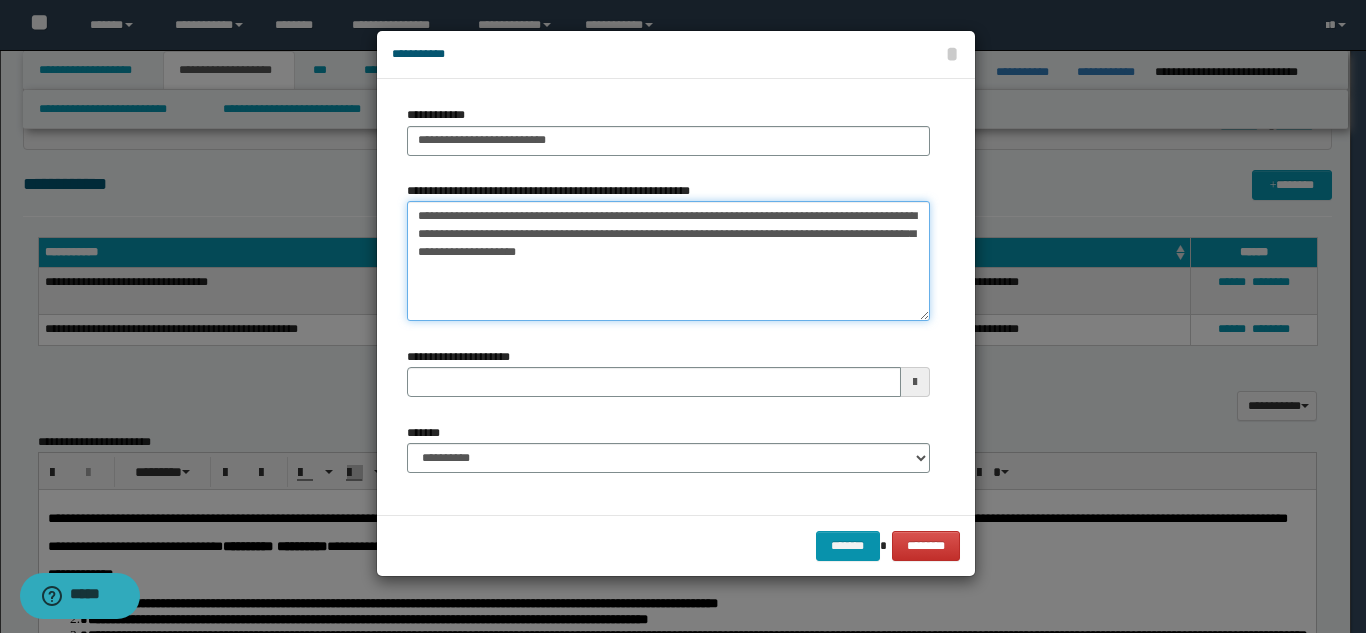 drag, startPoint x: 637, startPoint y: 269, endPoint x: 769, endPoint y: 255, distance: 132.74034 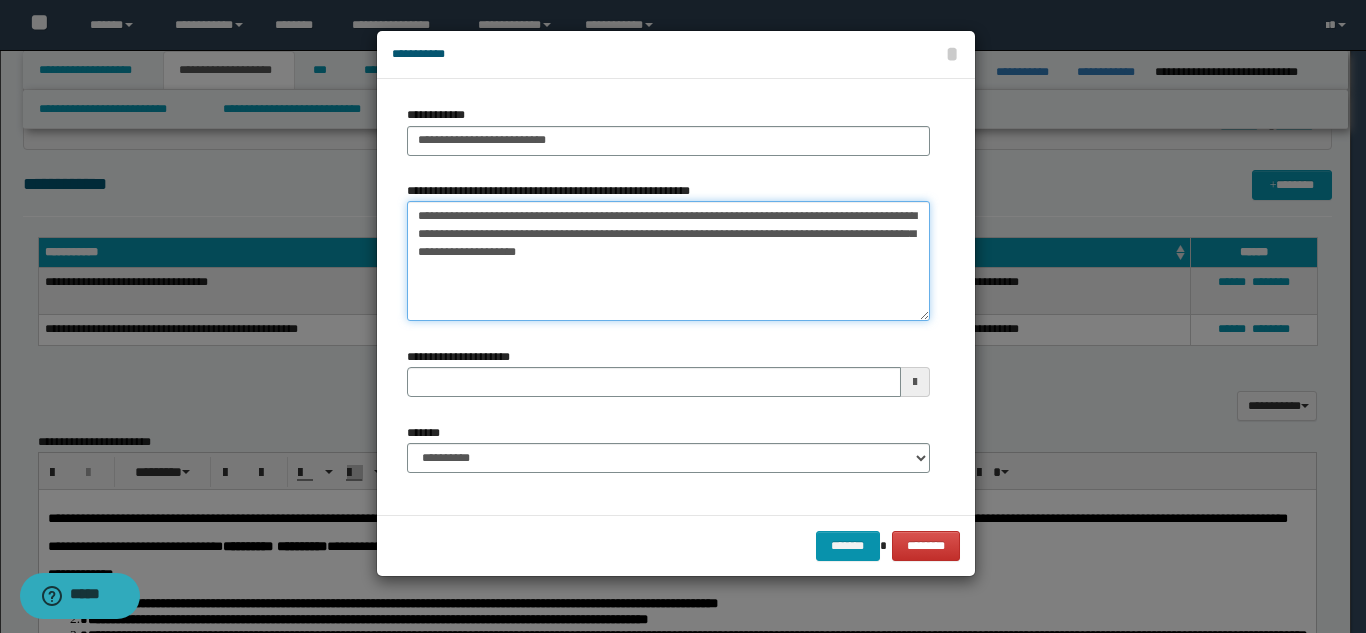 type on "**********" 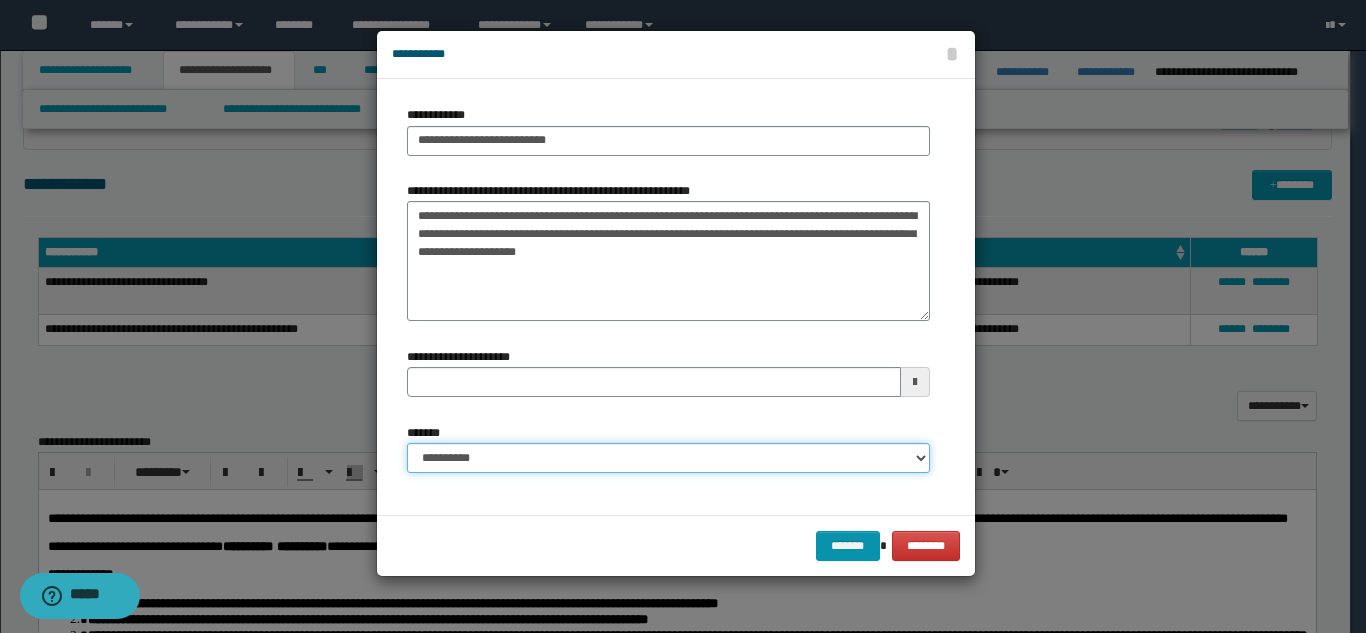 click on "**********" at bounding box center (668, 458) 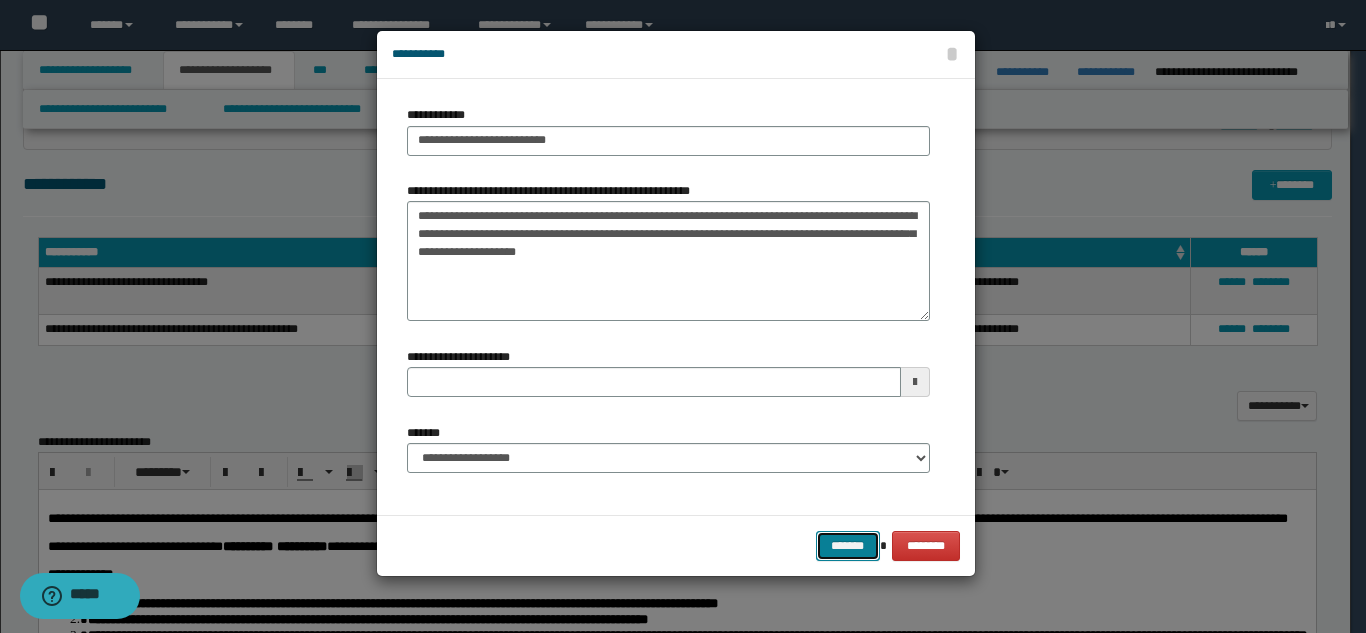 click on "*******" at bounding box center (848, 546) 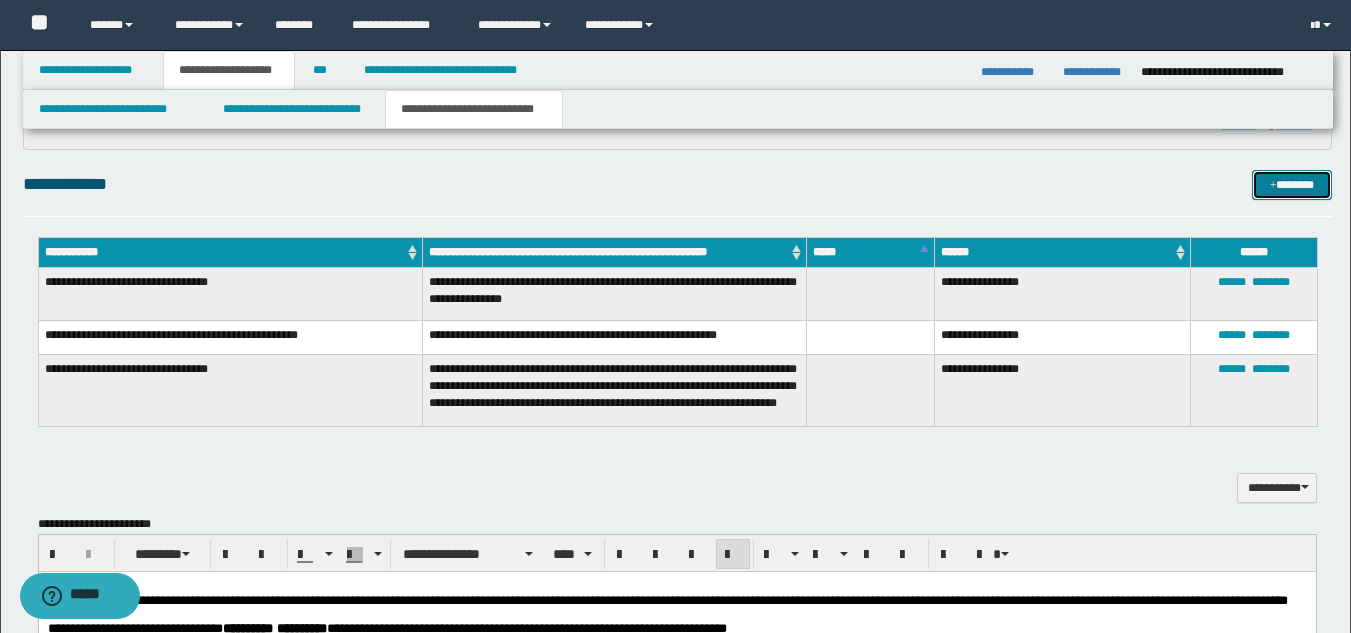 click on "*******" at bounding box center (1292, 185) 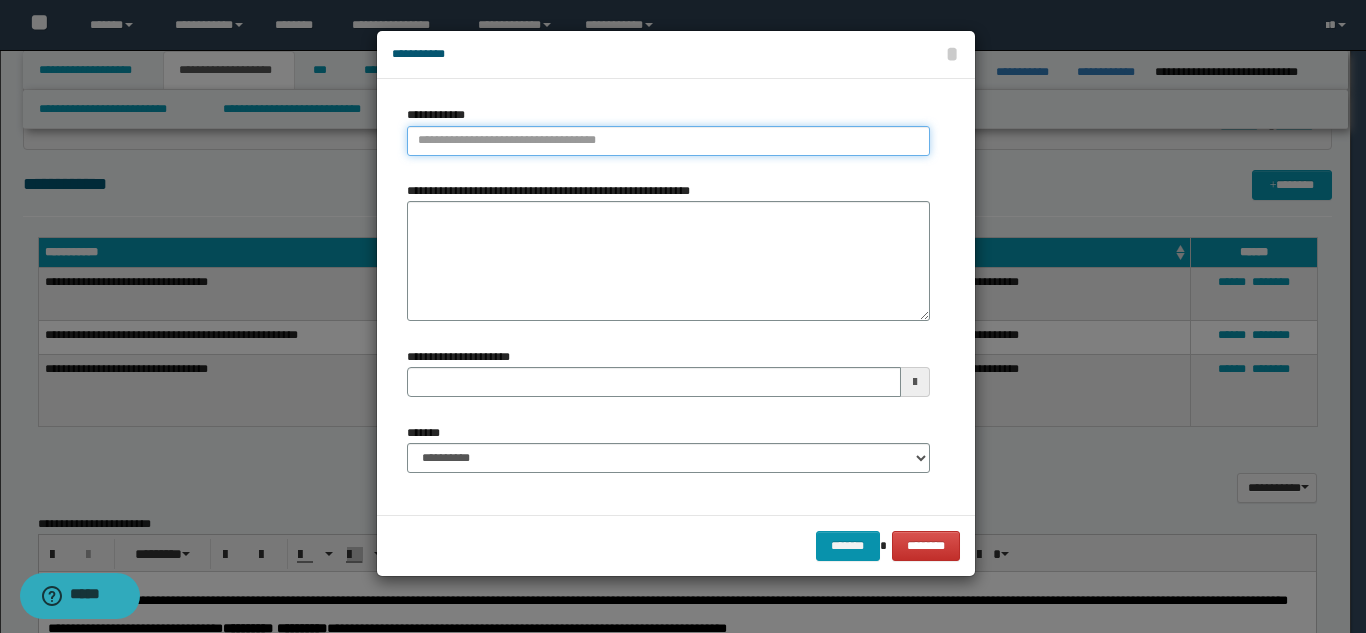 type on "**********" 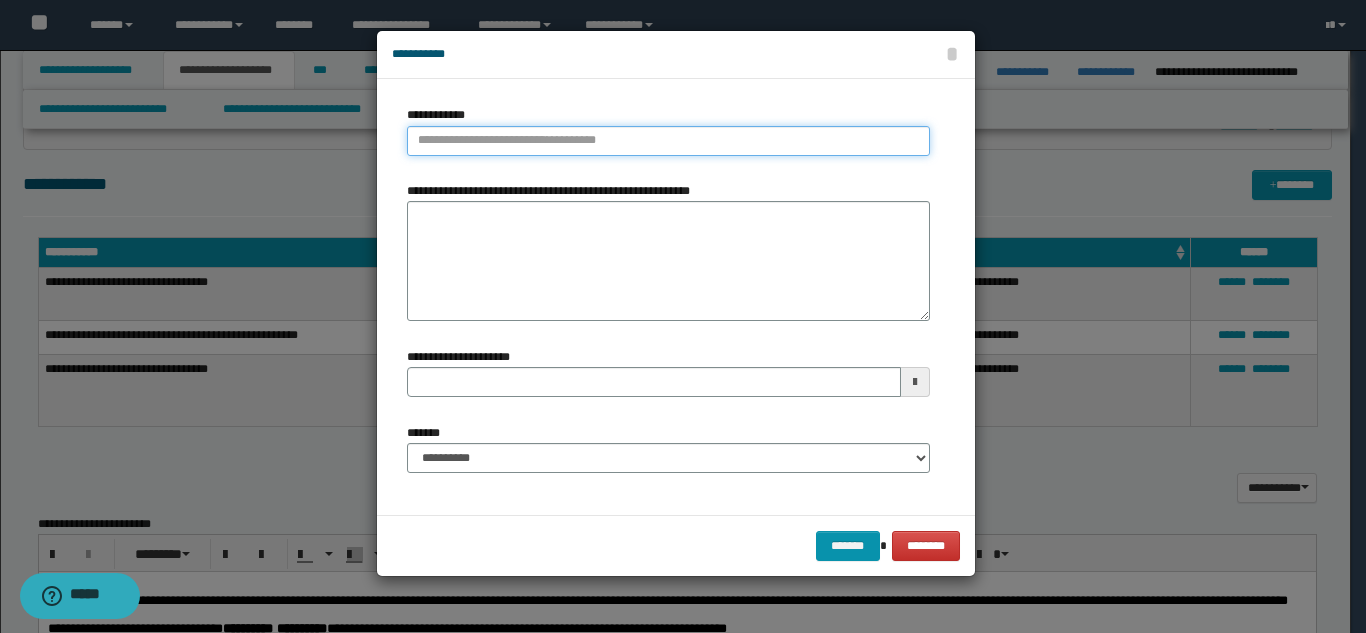 click on "**********" at bounding box center (668, 141) 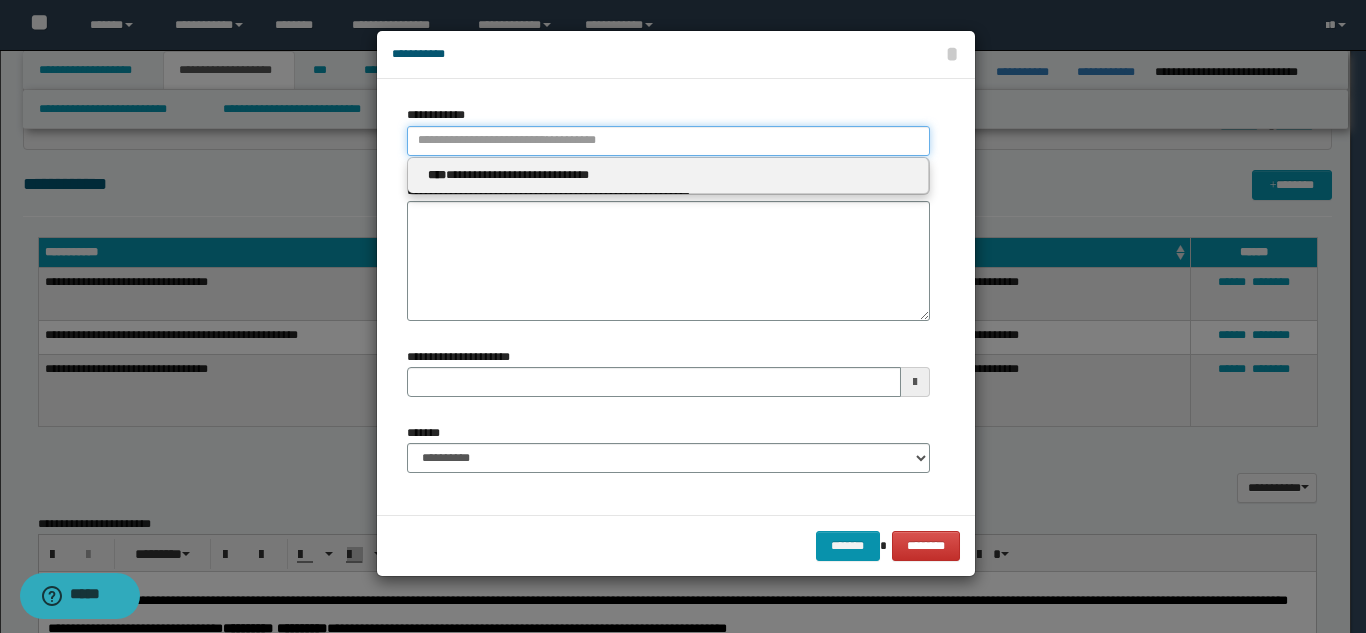 type 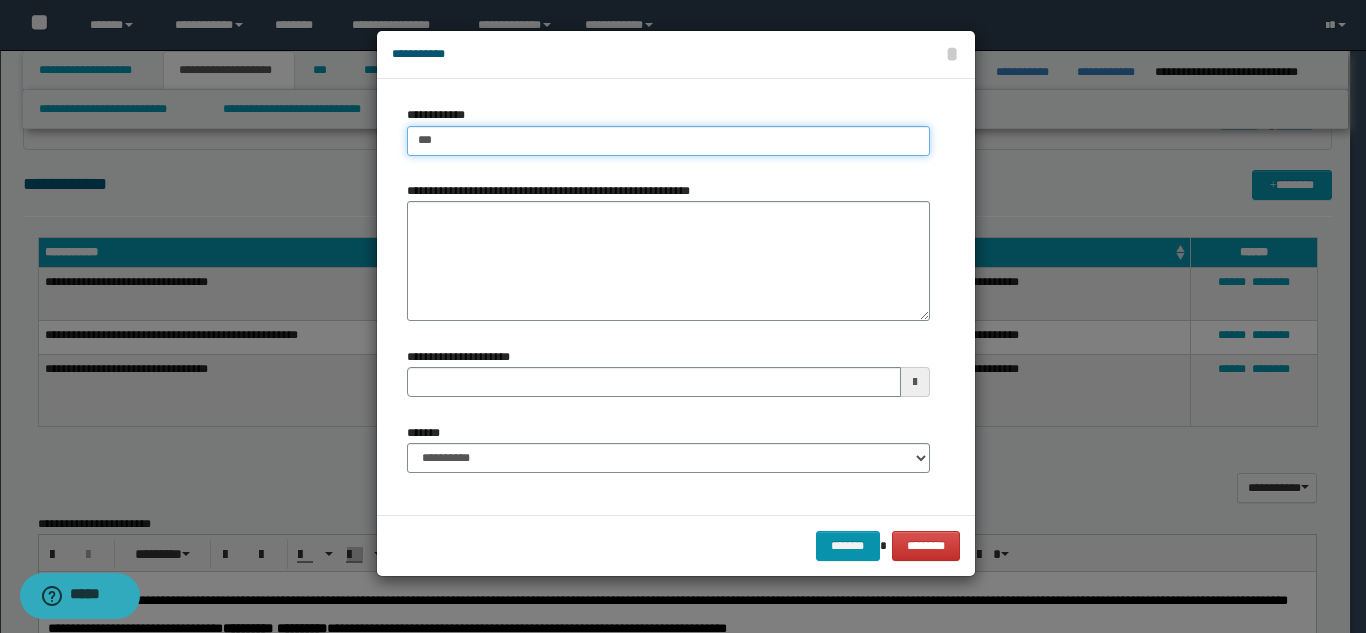 type on "****" 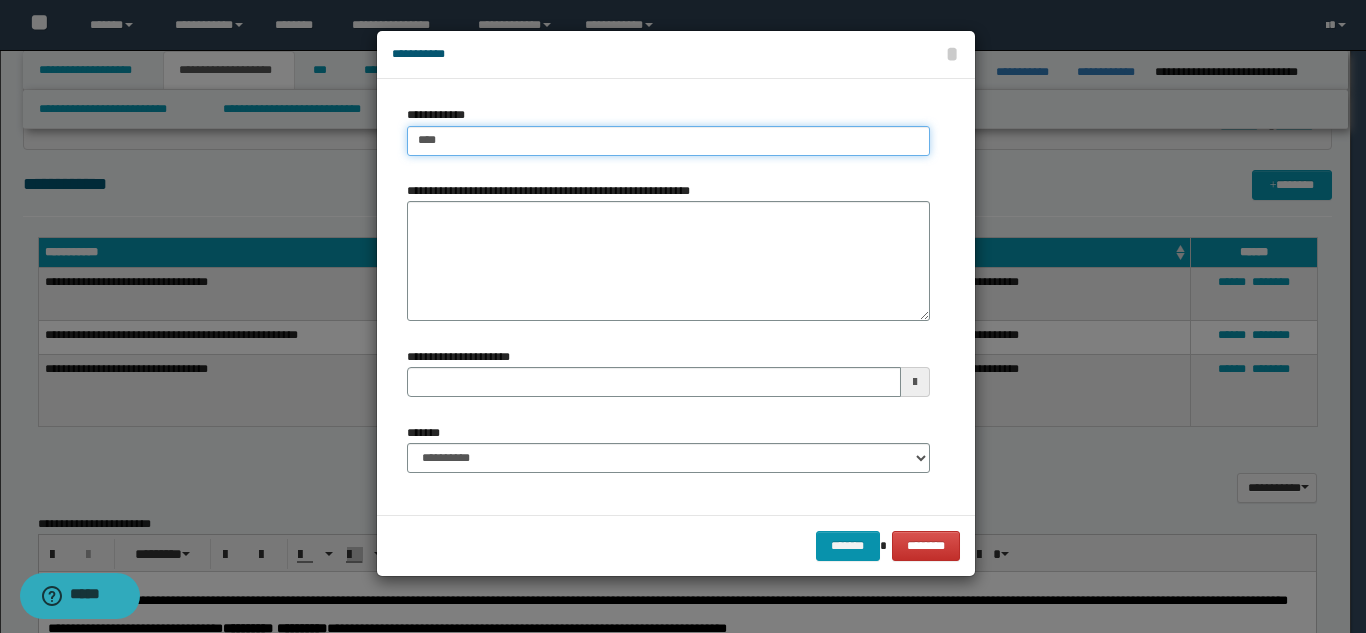 type on "****" 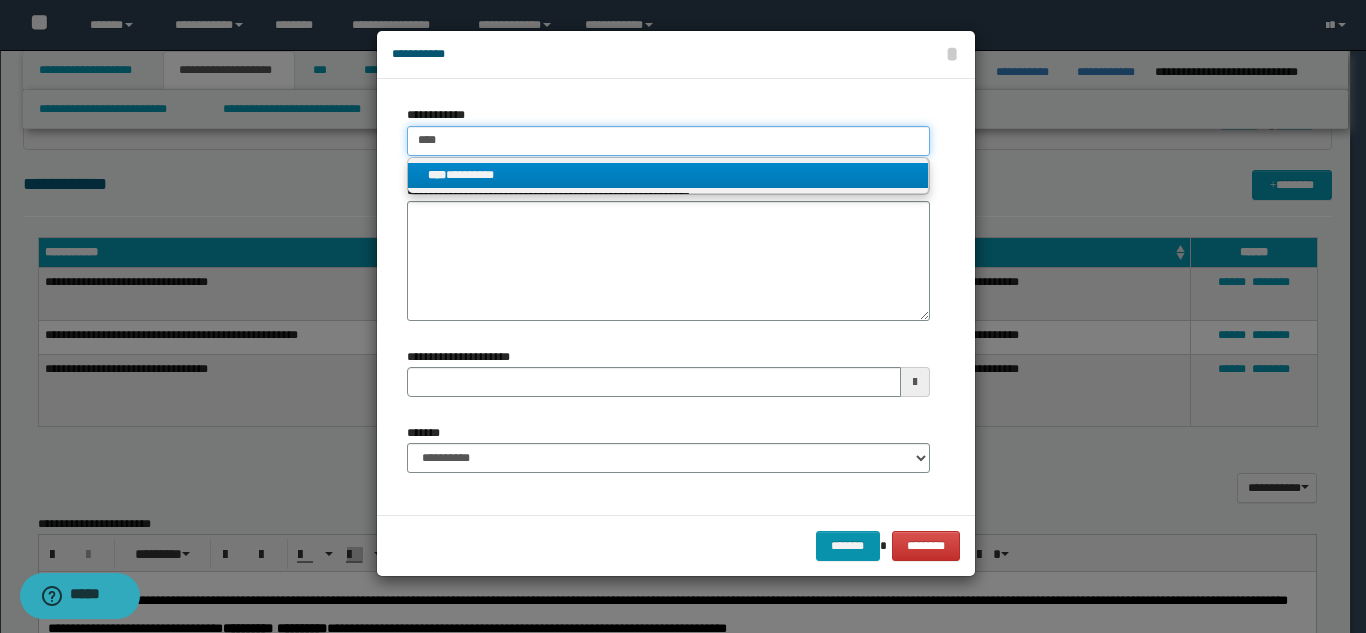 type on "****" 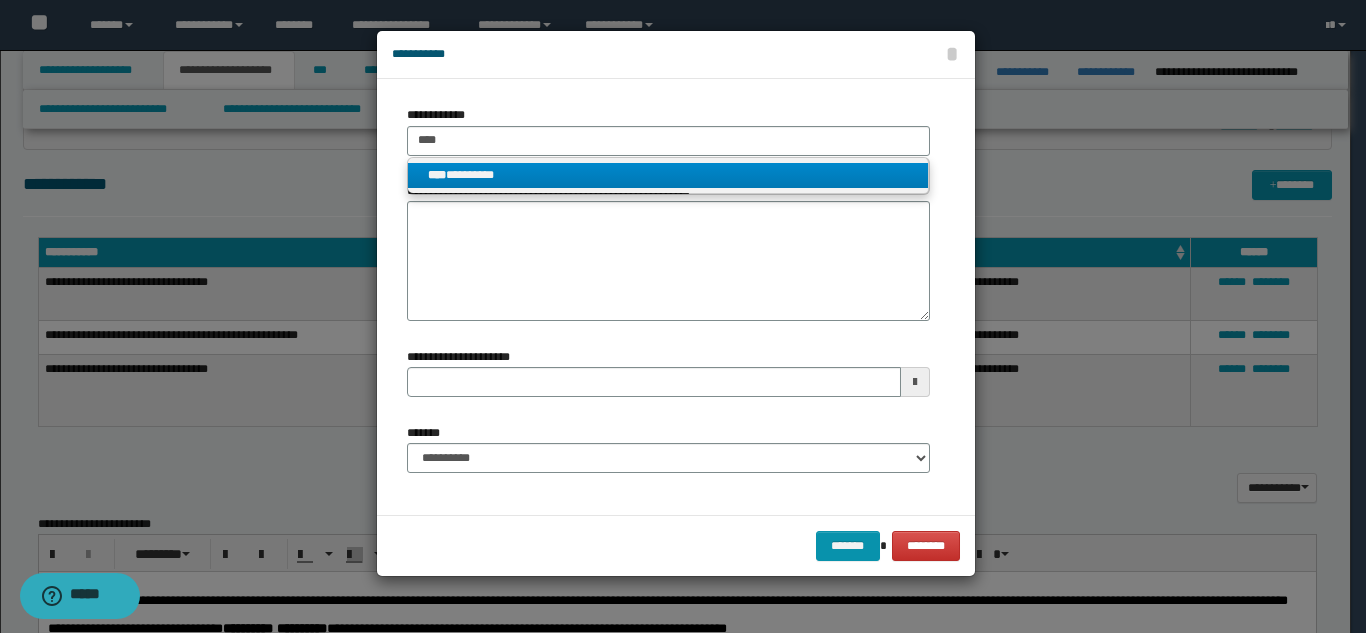 click on "**** *********" at bounding box center [668, 175] 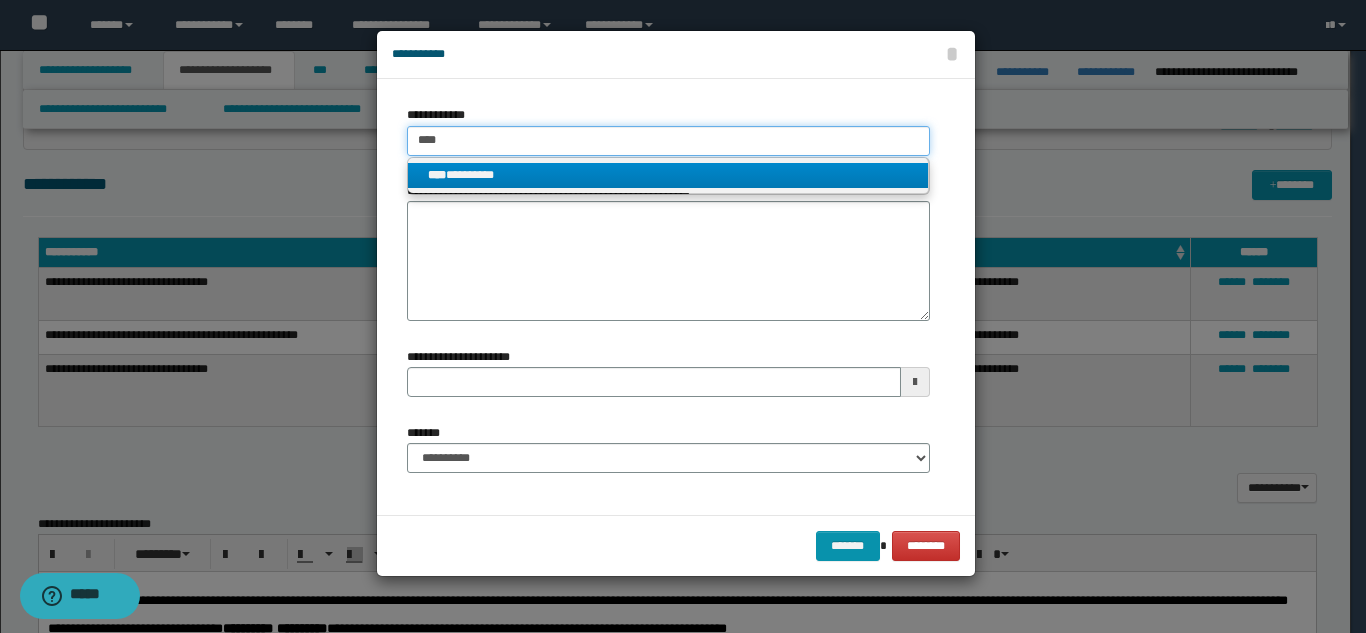 type 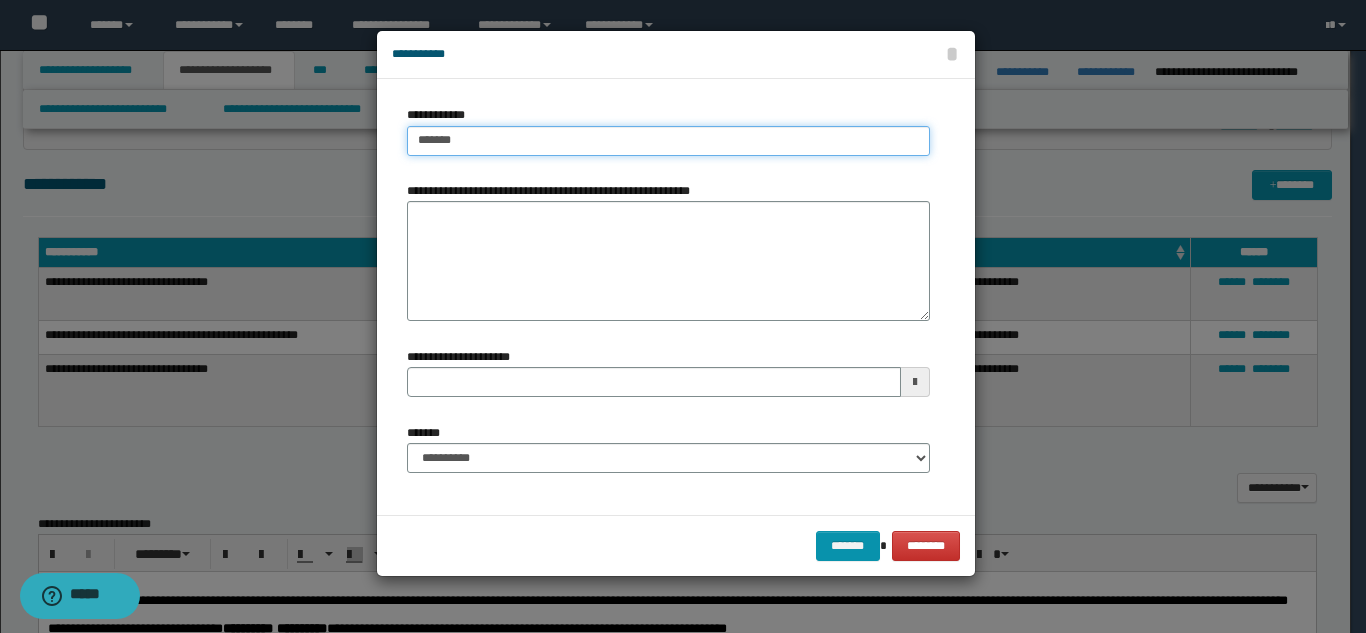 type on "**********" 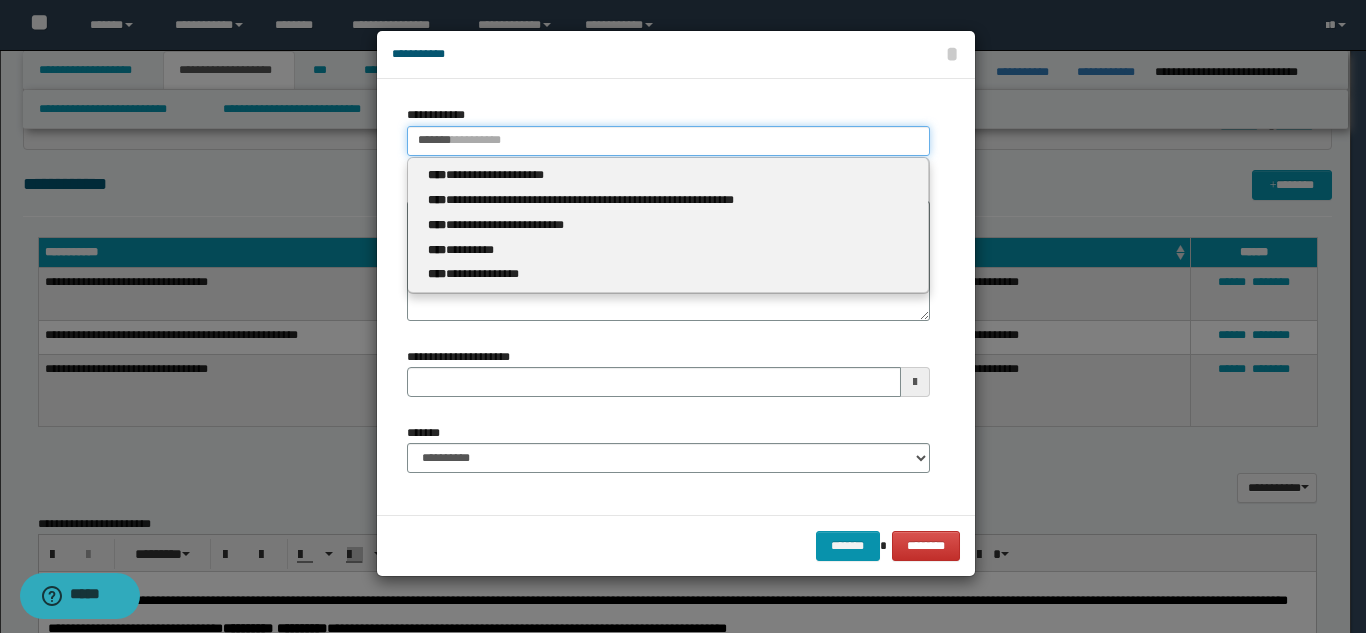 type 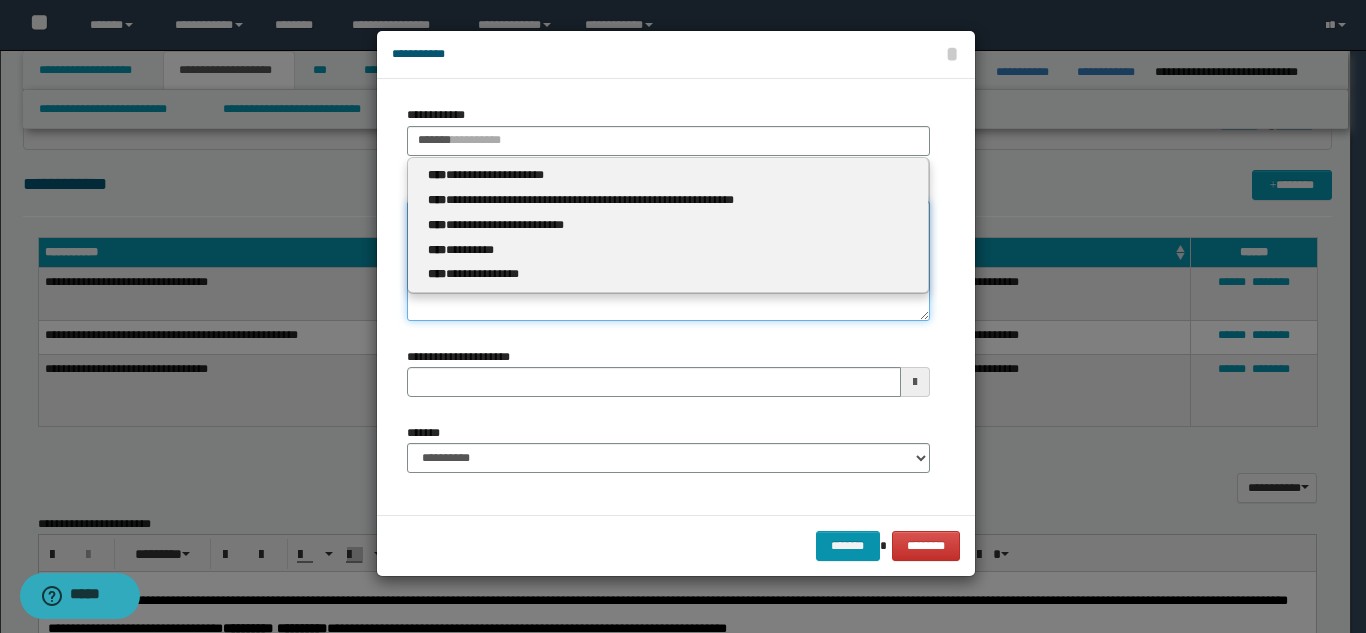 type 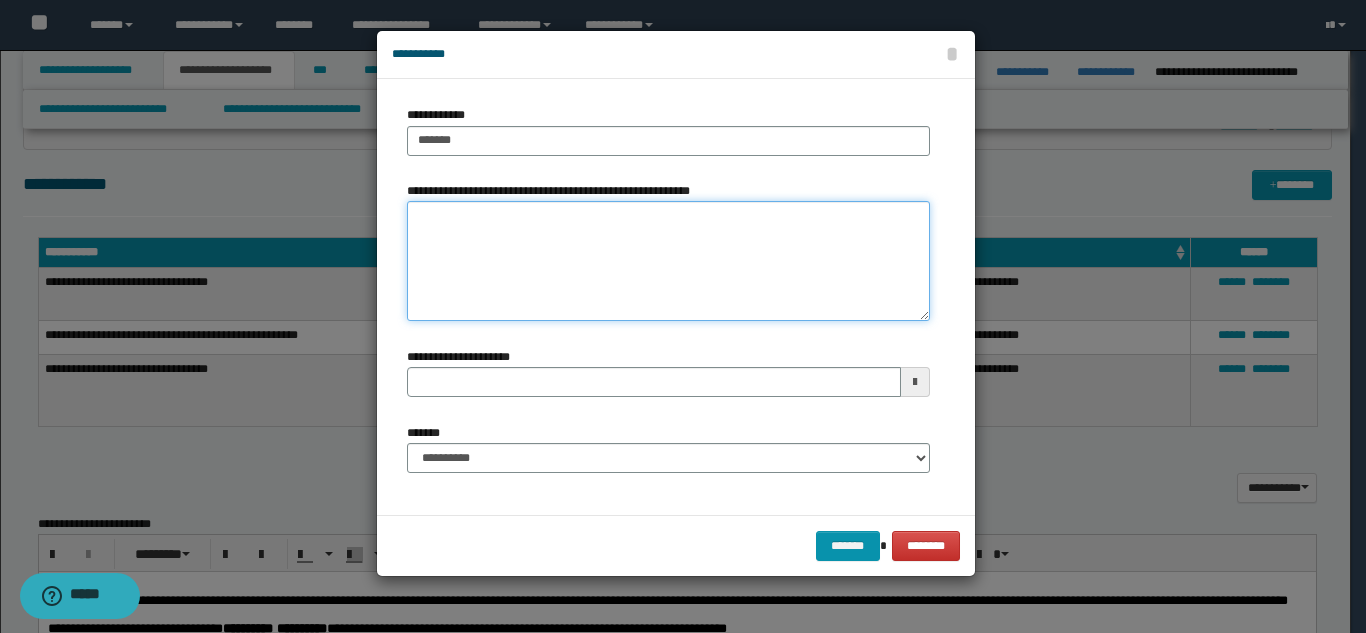 drag, startPoint x: 490, startPoint y: 310, endPoint x: 495, endPoint y: 296, distance: 14.866069 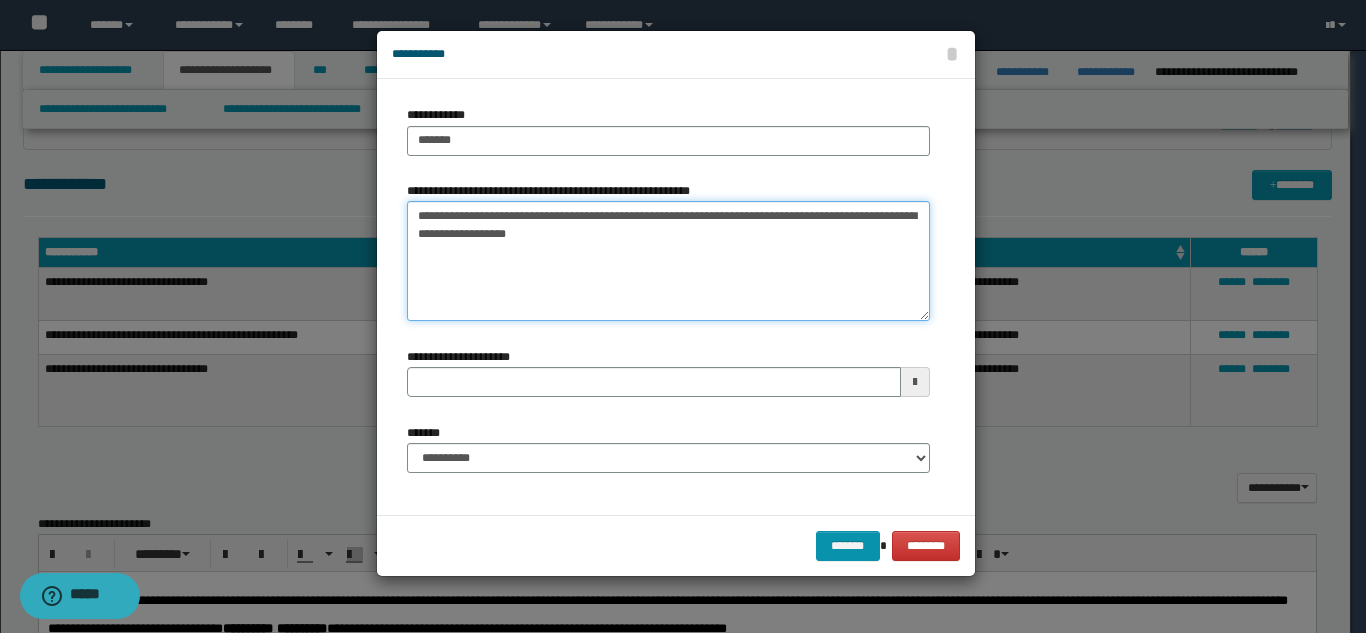 click on "**********" at bounding box center [668, 261] 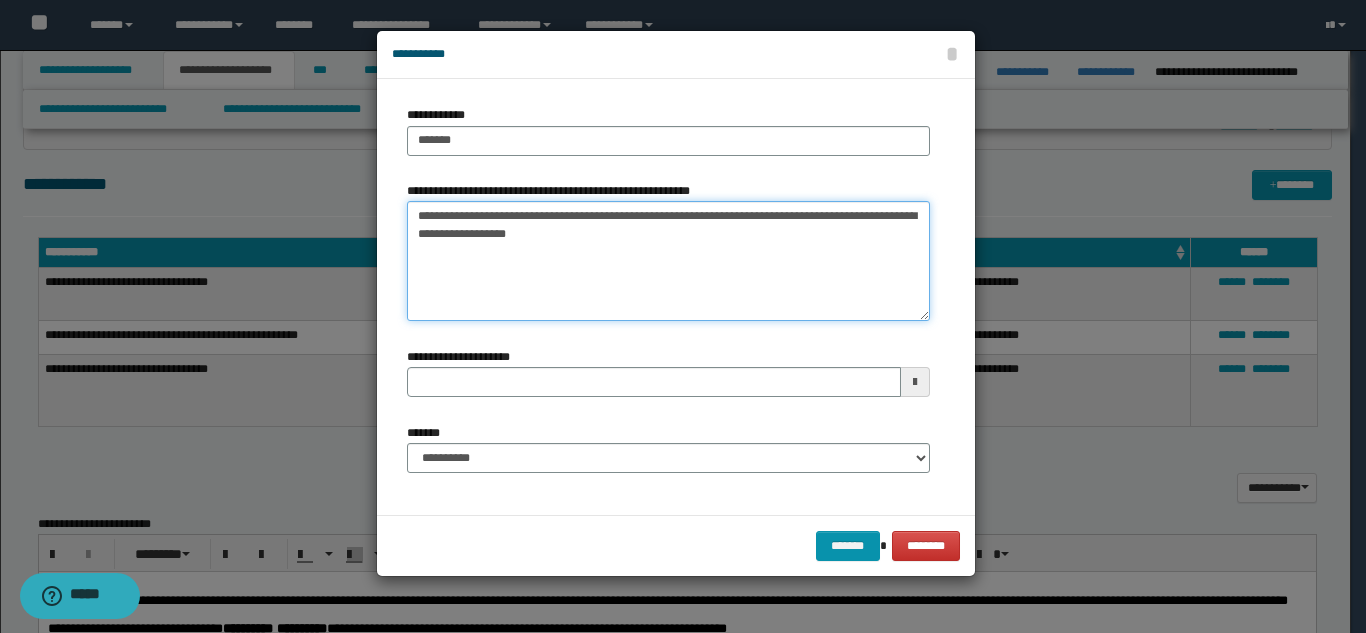 click on "**********" at bounding box center (668, 261) 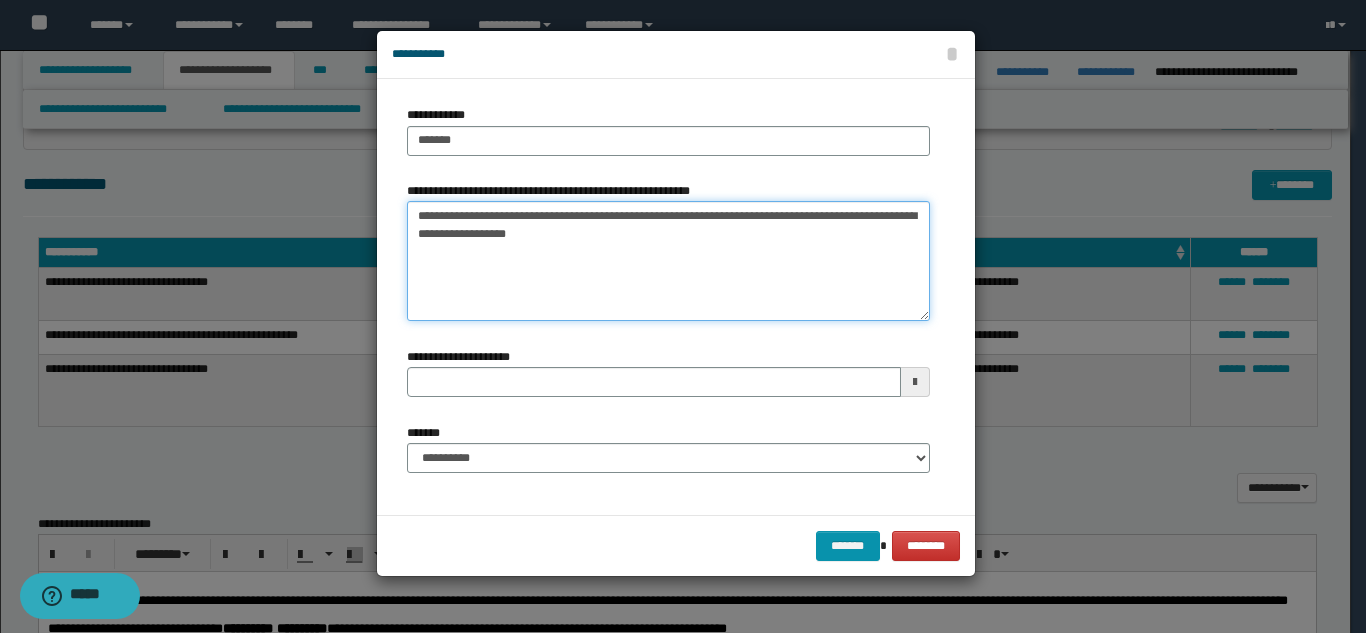 drag, startPoint x: 748, startPoint y: 257, endPoint x: 825, endPoint y: 246, distance: 77.781746 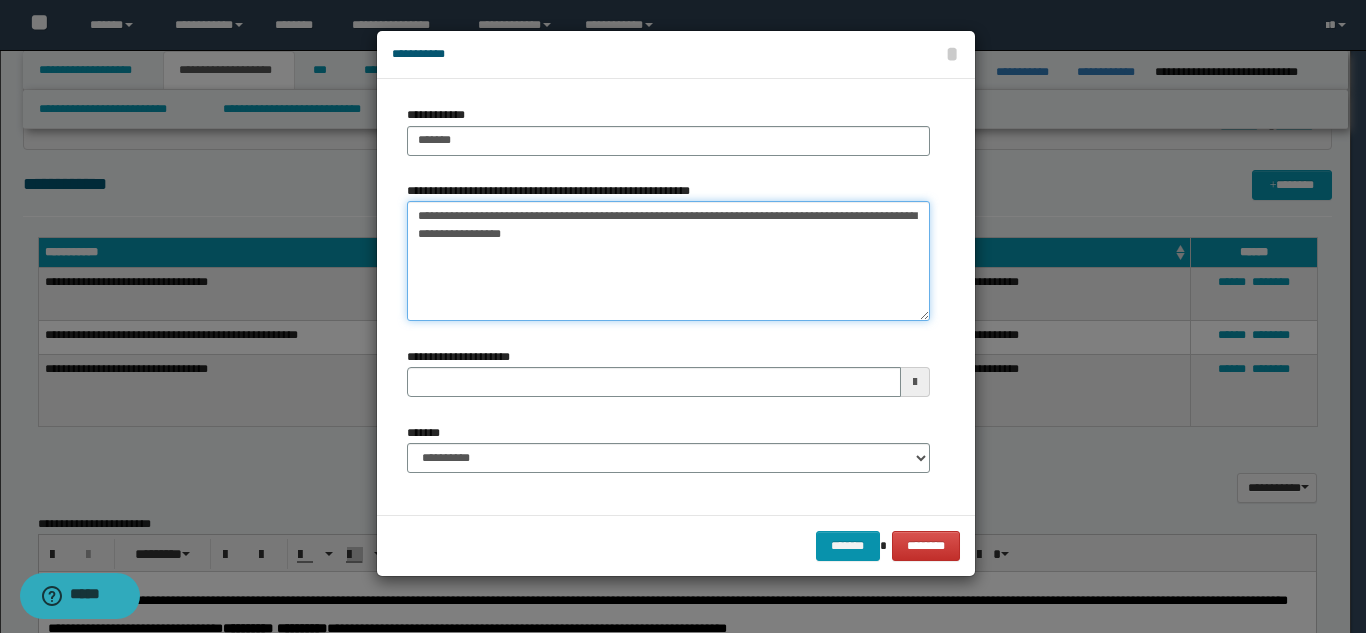 type on "**********" 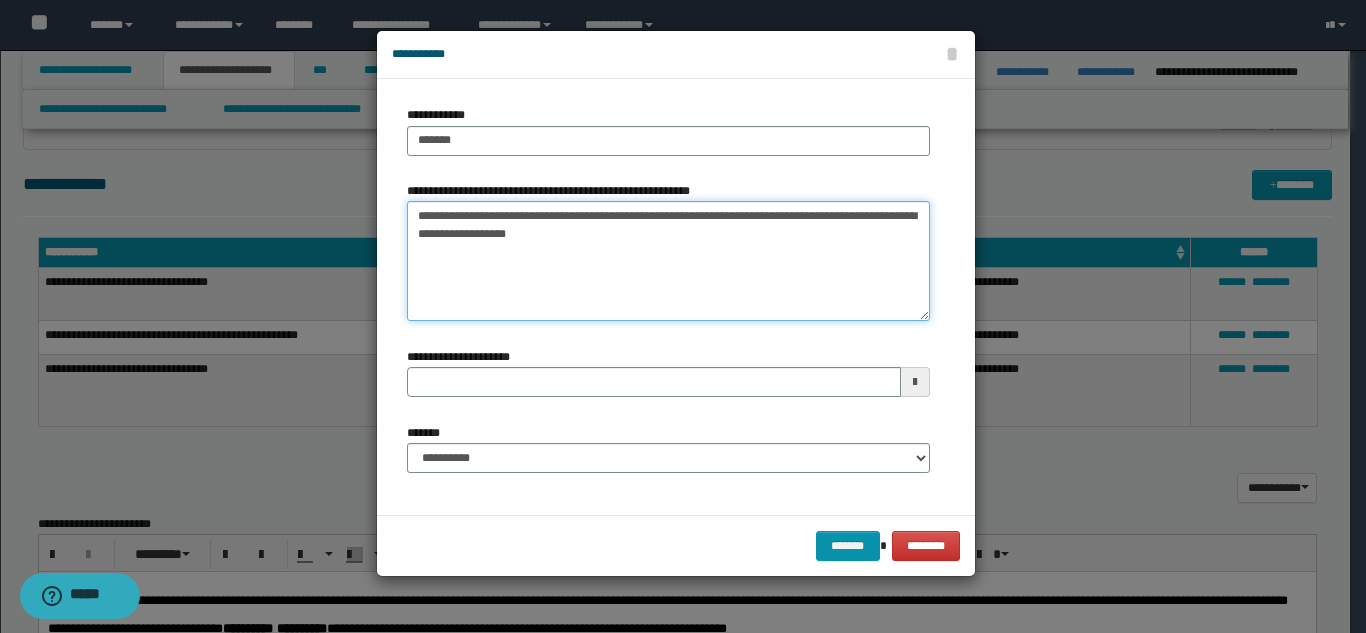 type 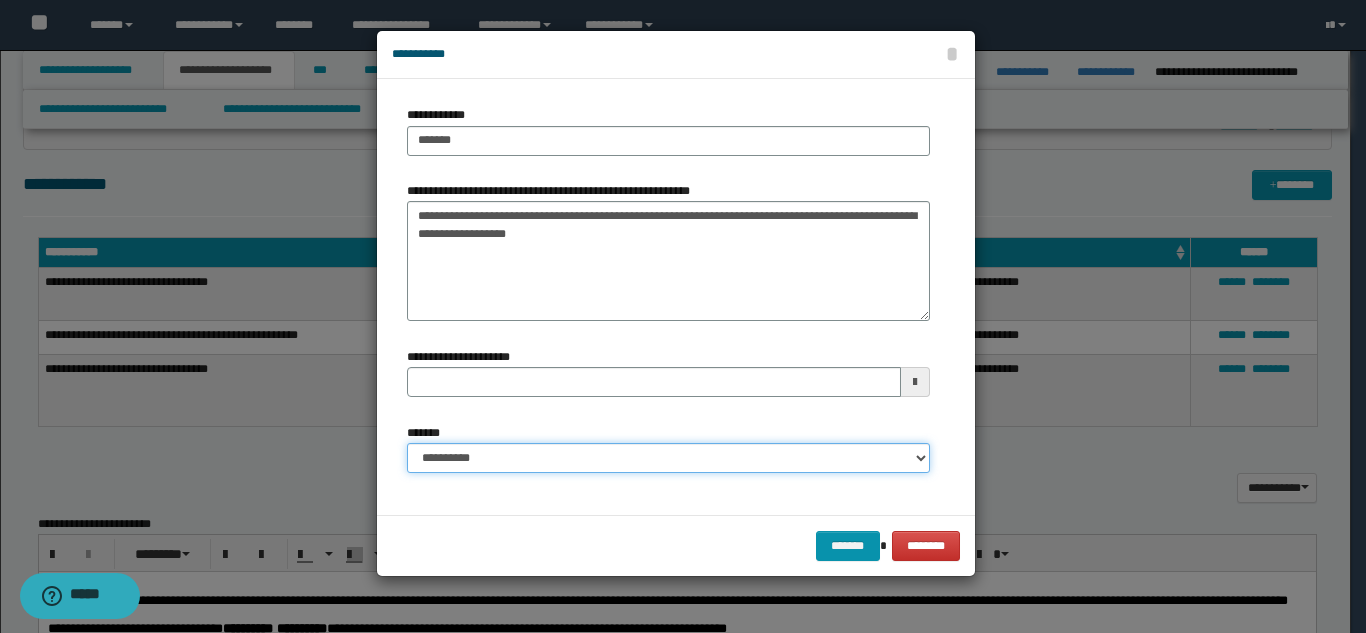 click on "**********" at bounding box center [668, 458] 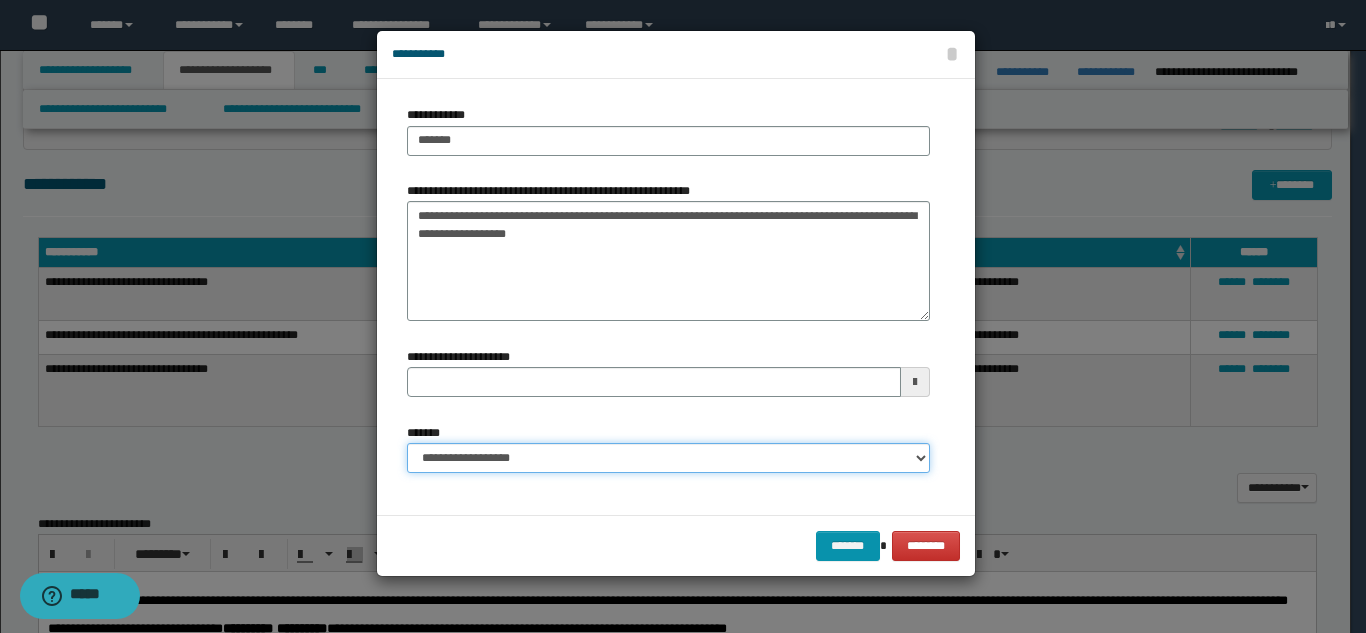 type 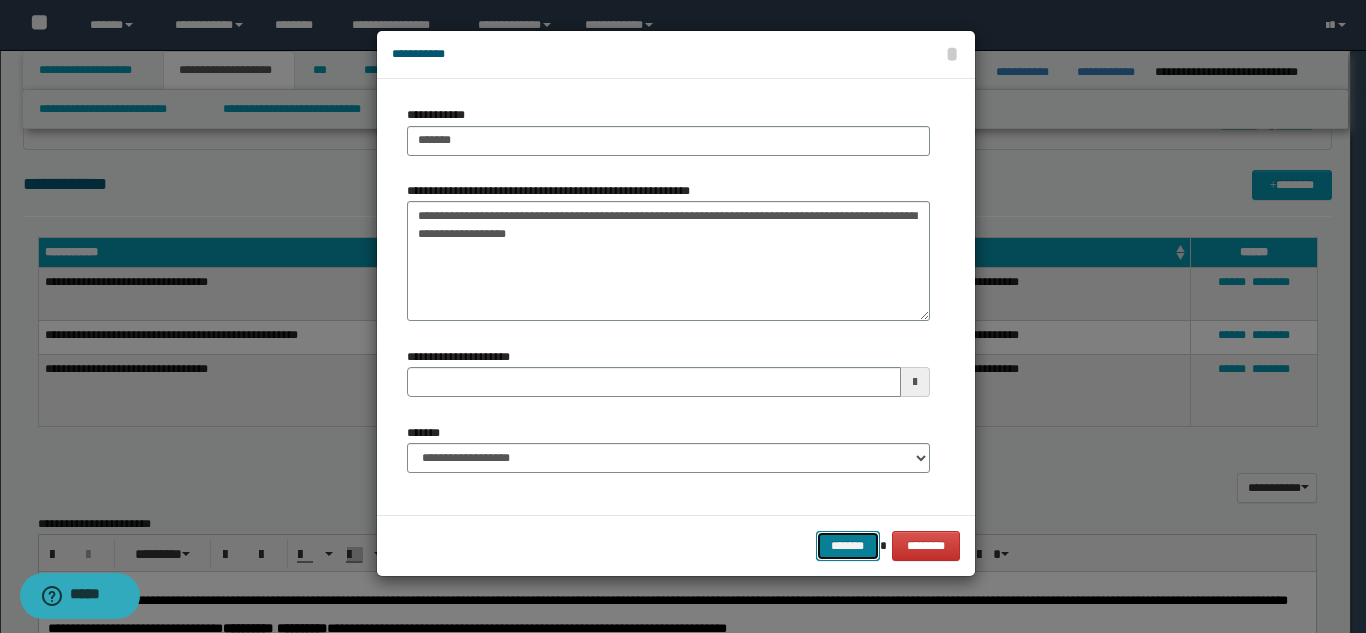 click on "*******" at bounding box center [848, 546] 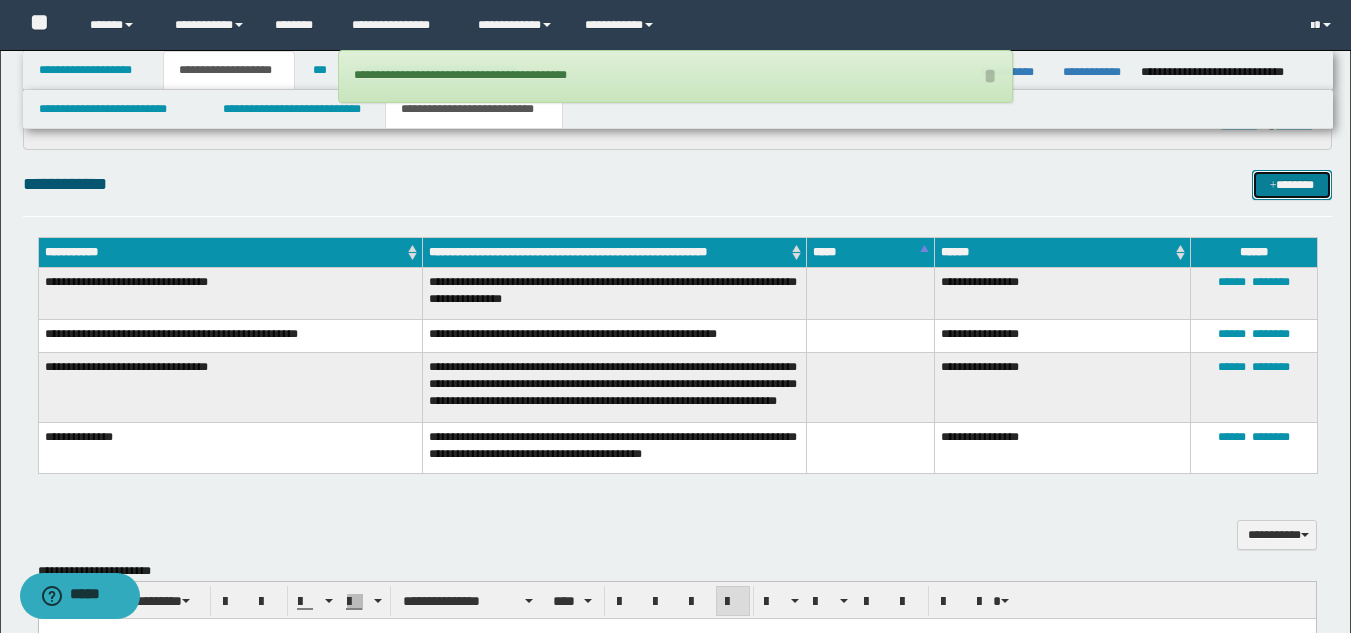 click on "*******" at bounding box center (1292, 185) 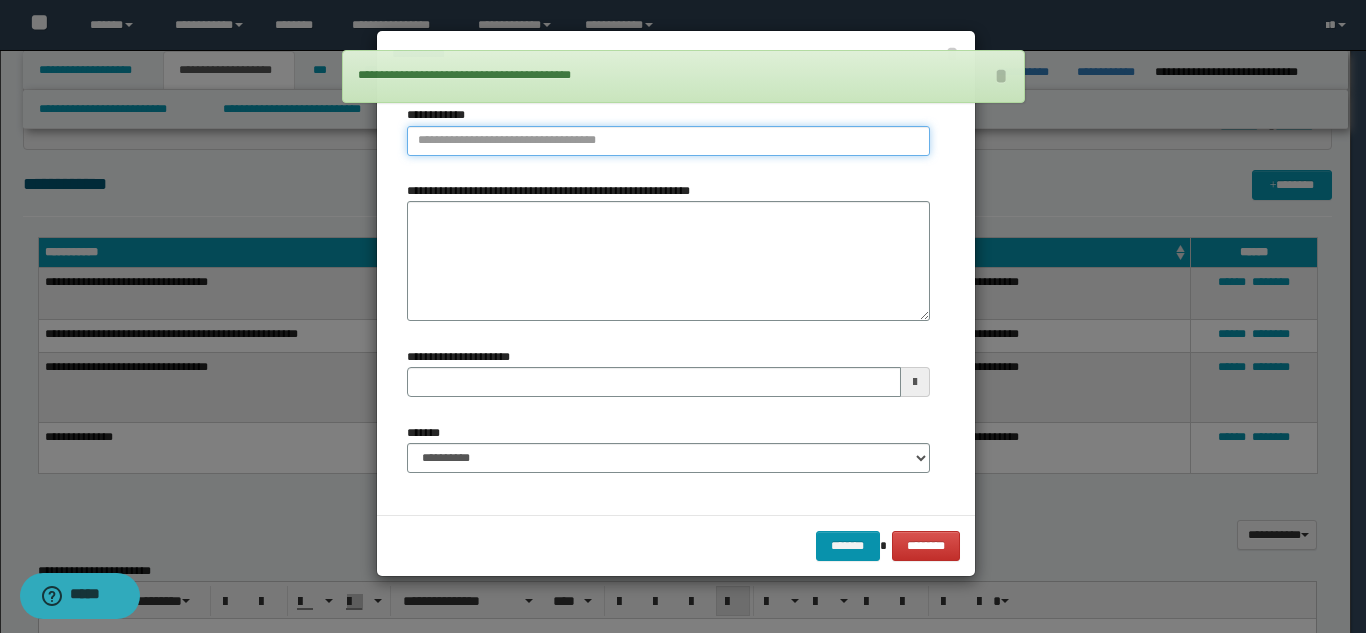 type on "**********" 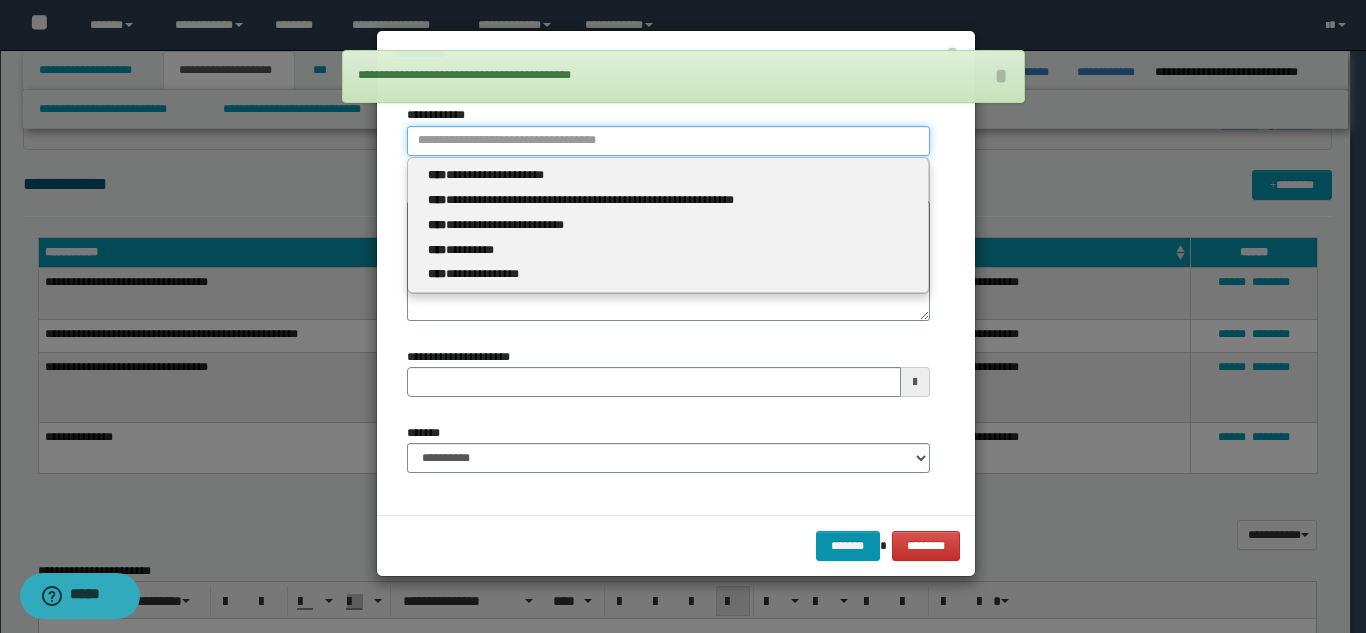 click on "**********" at bounding box center (668, 141) 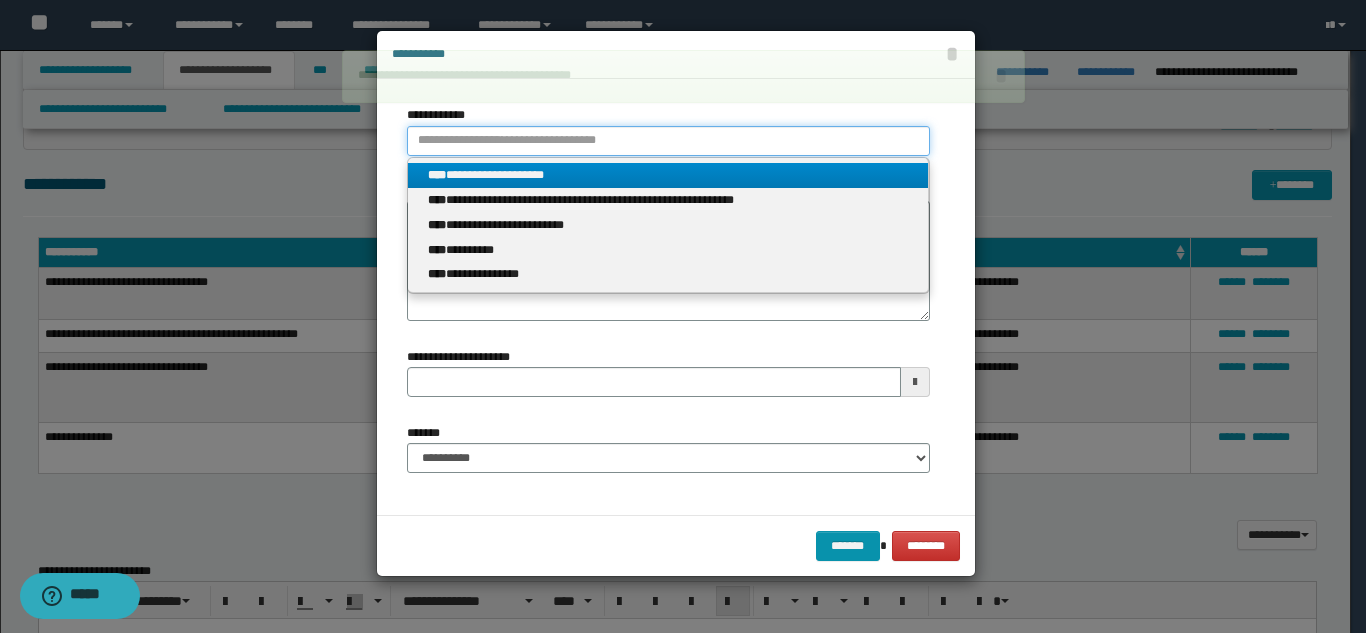 type 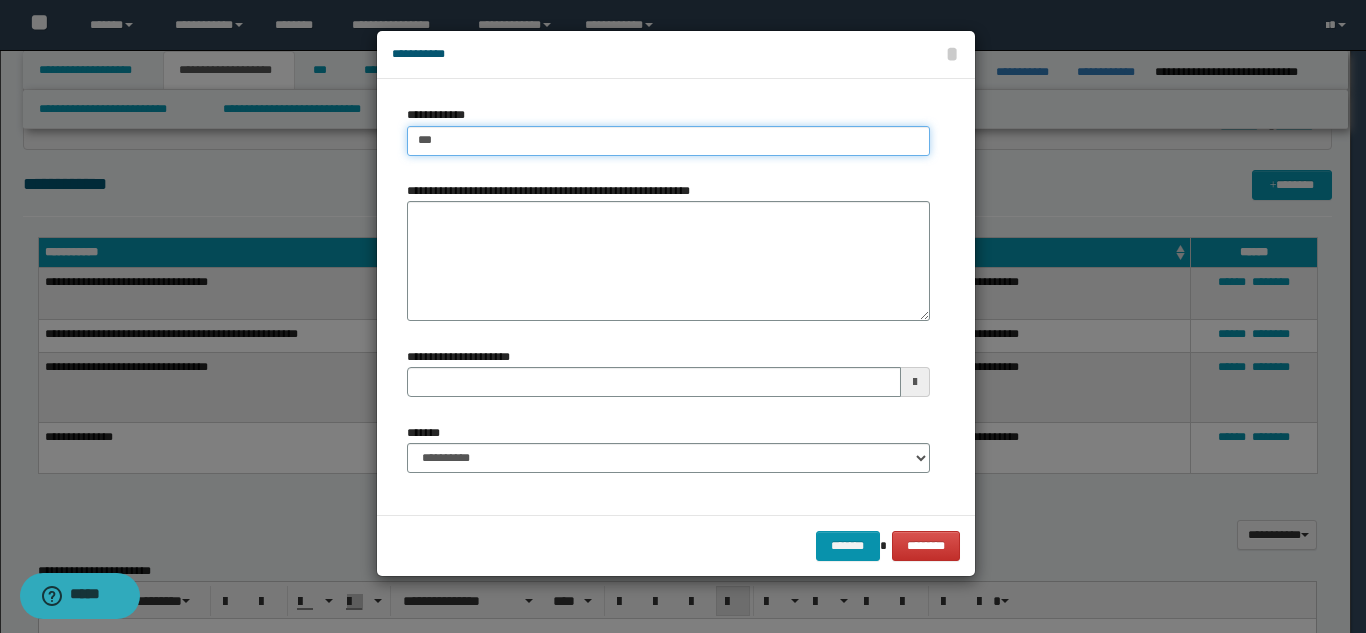 type on "****" 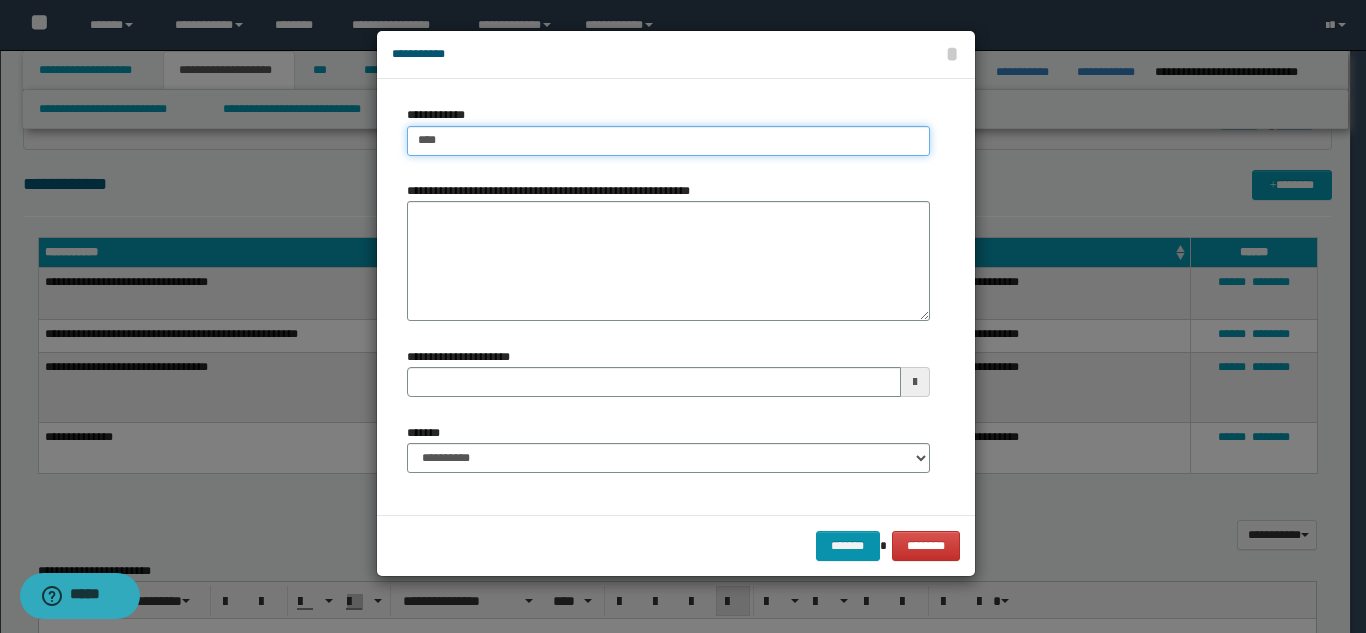 type on "****" 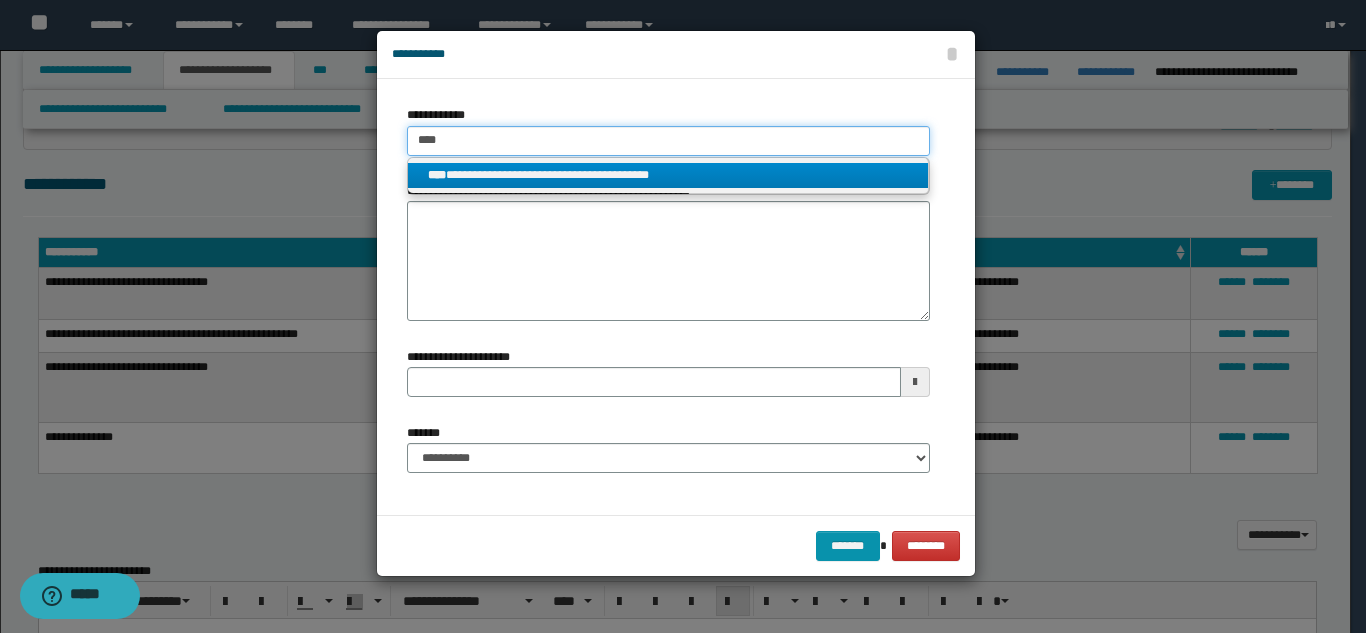 type on "****" 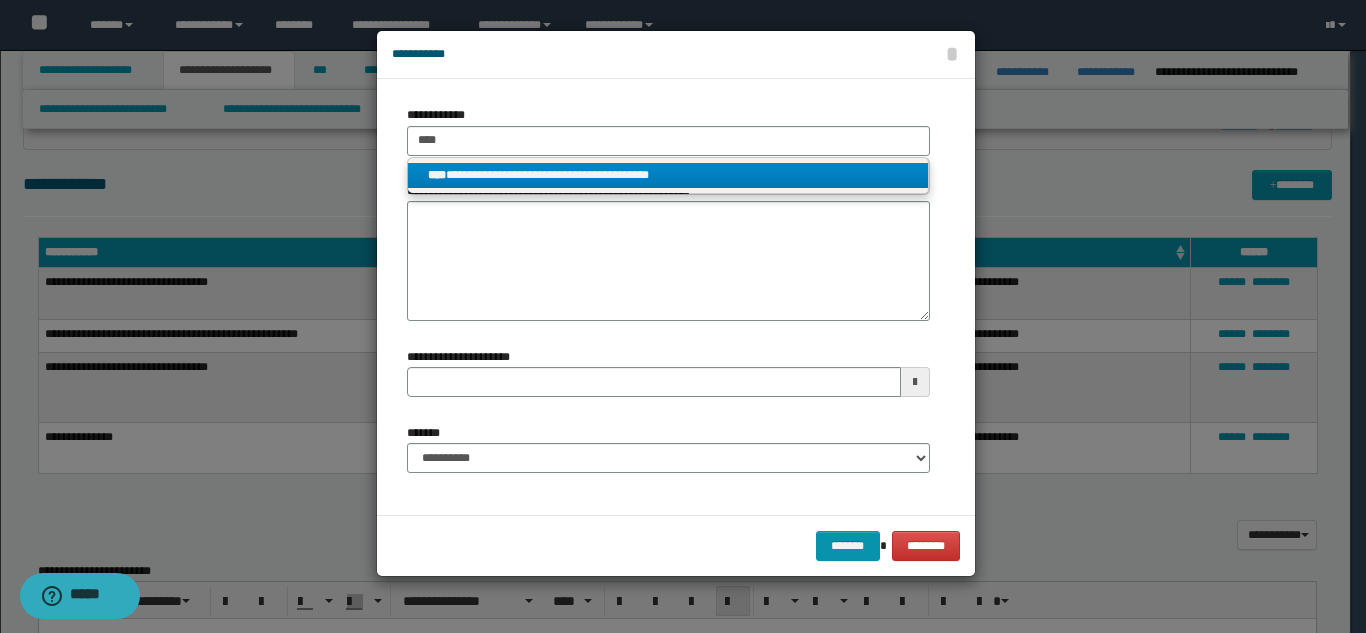 click on "**********" at bounding box center (668, 175) 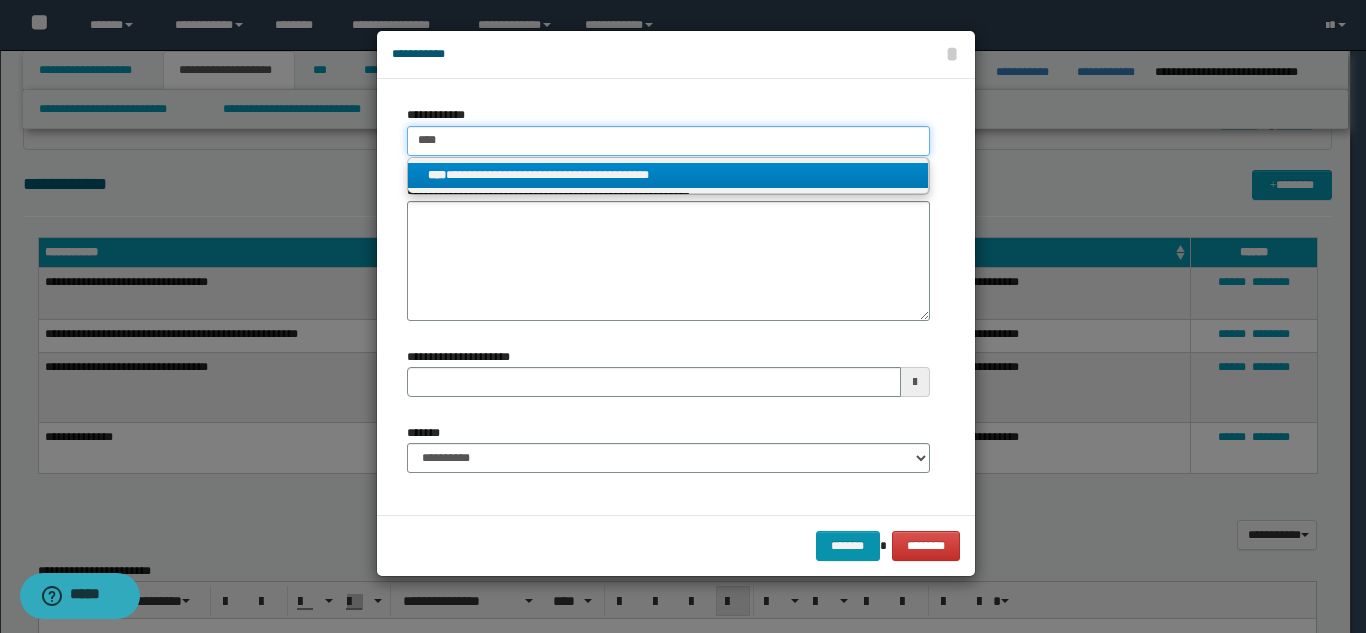 type 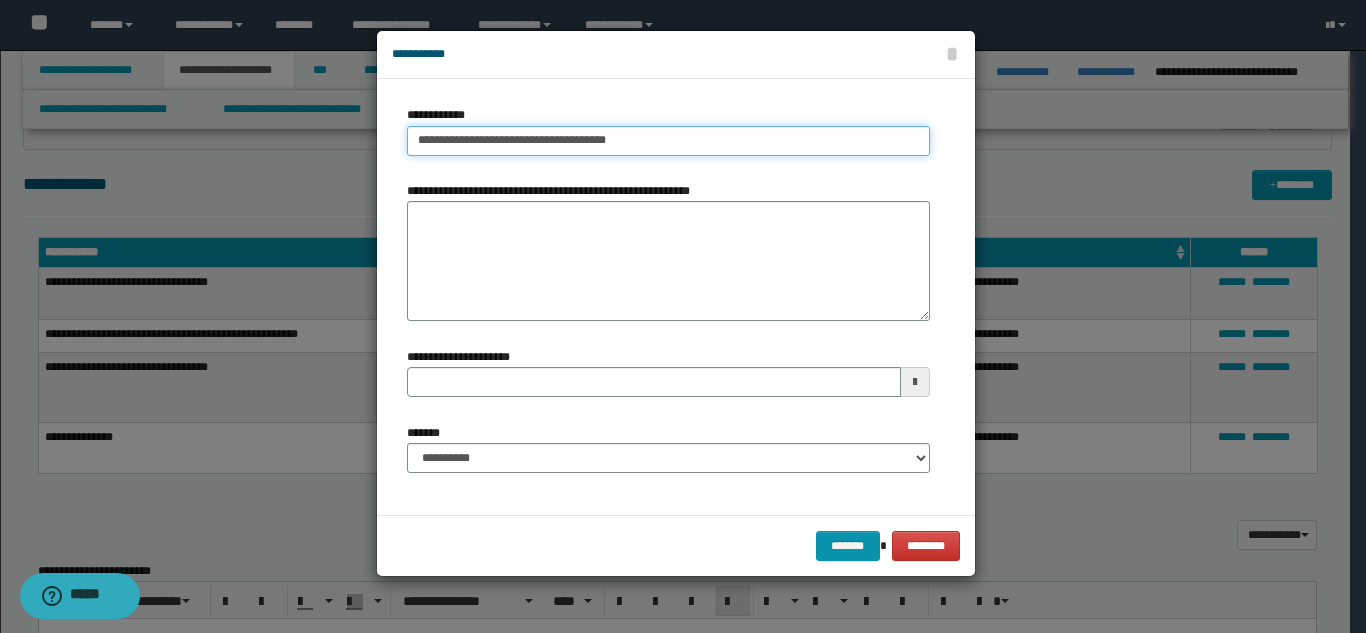 type on "**********" 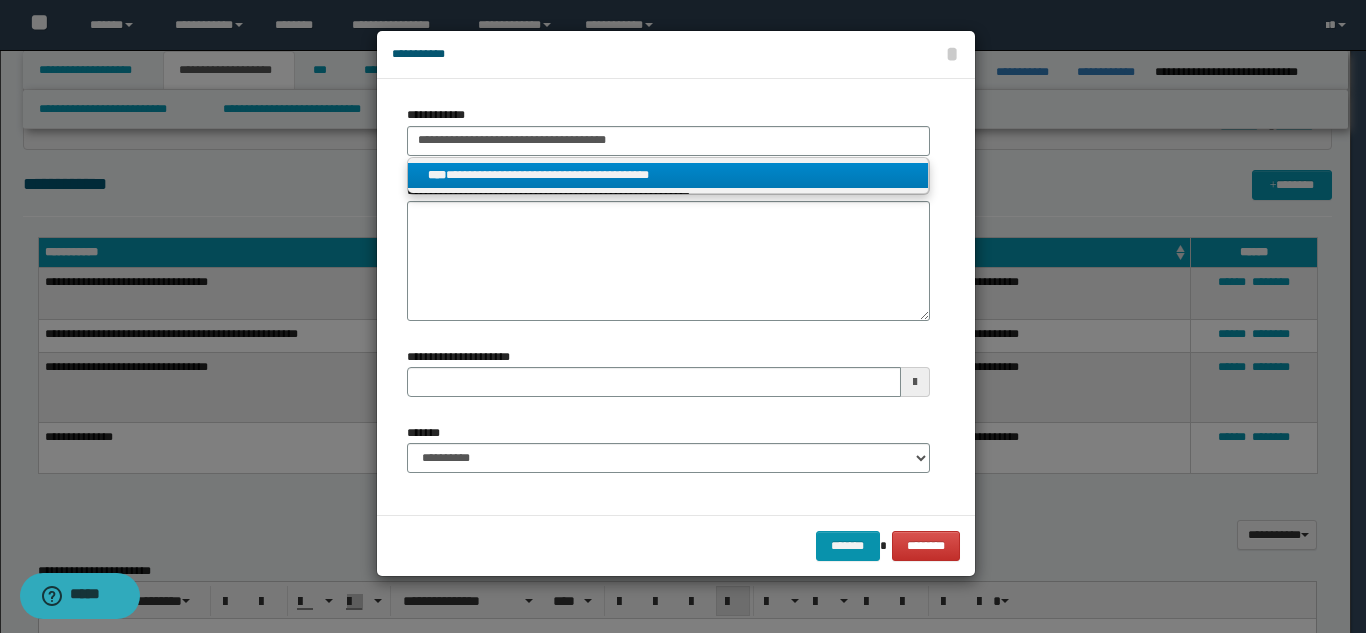 click on "**********" at bounding box center (668, 175) 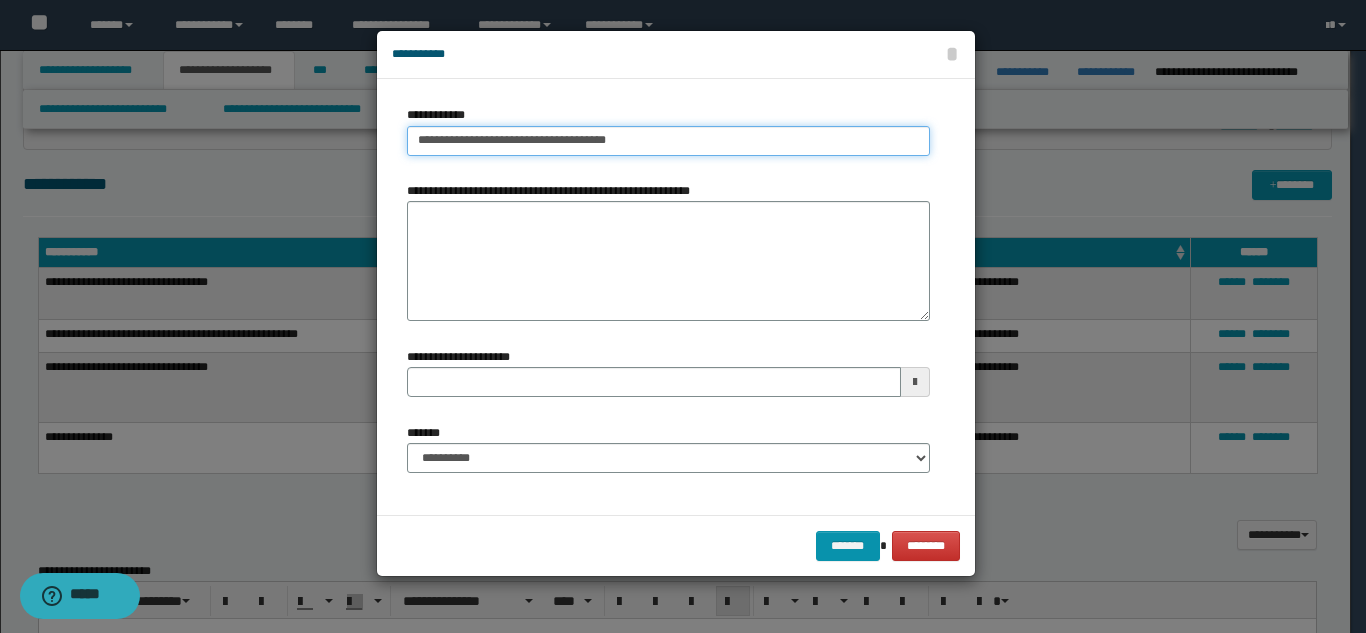 type on "**********" 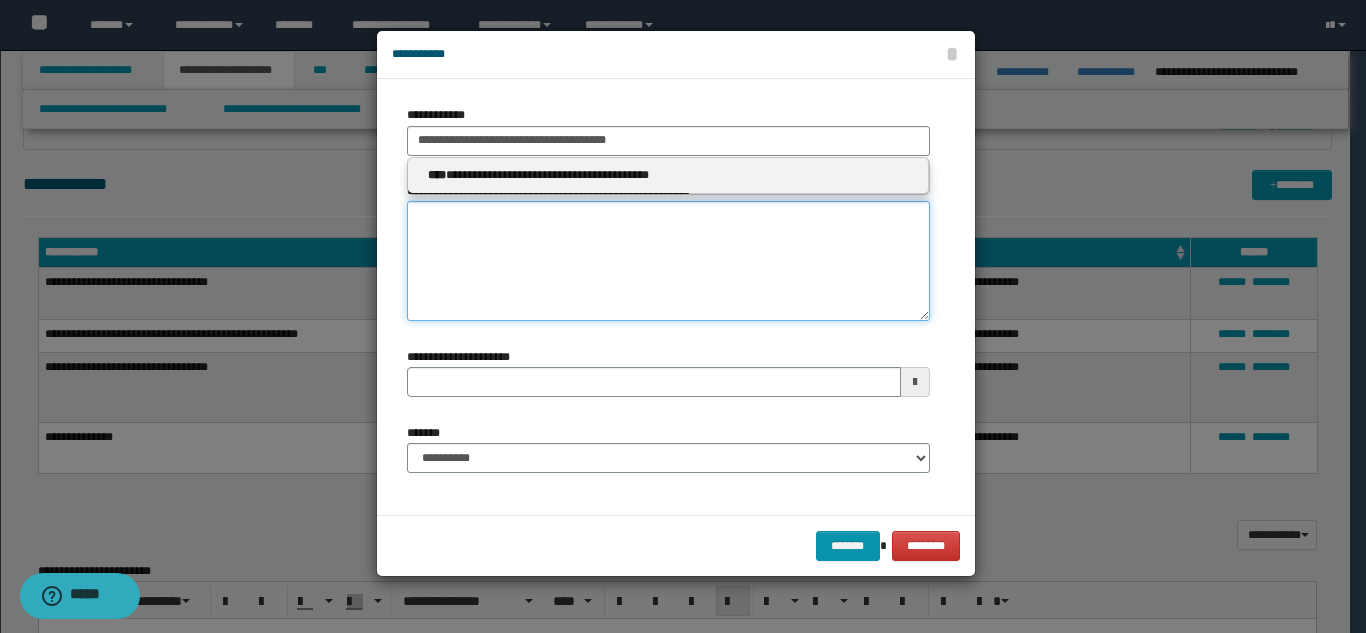 type 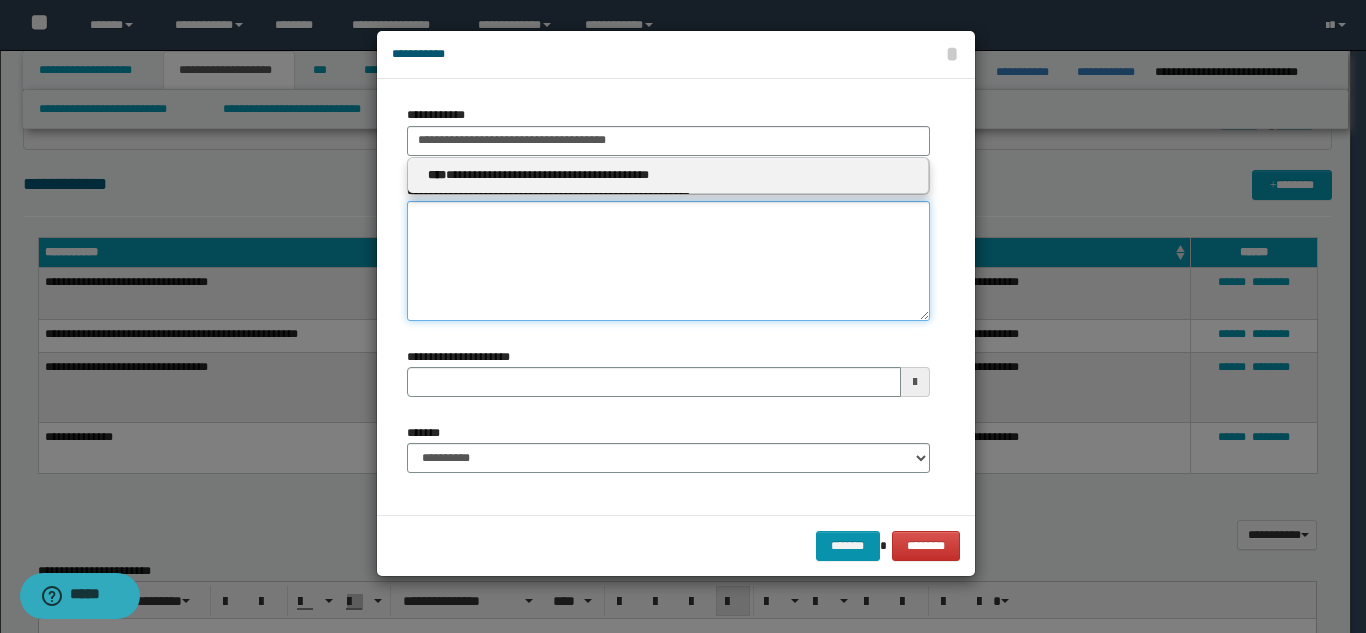 click on "**********" at bounding box center (668, 261) 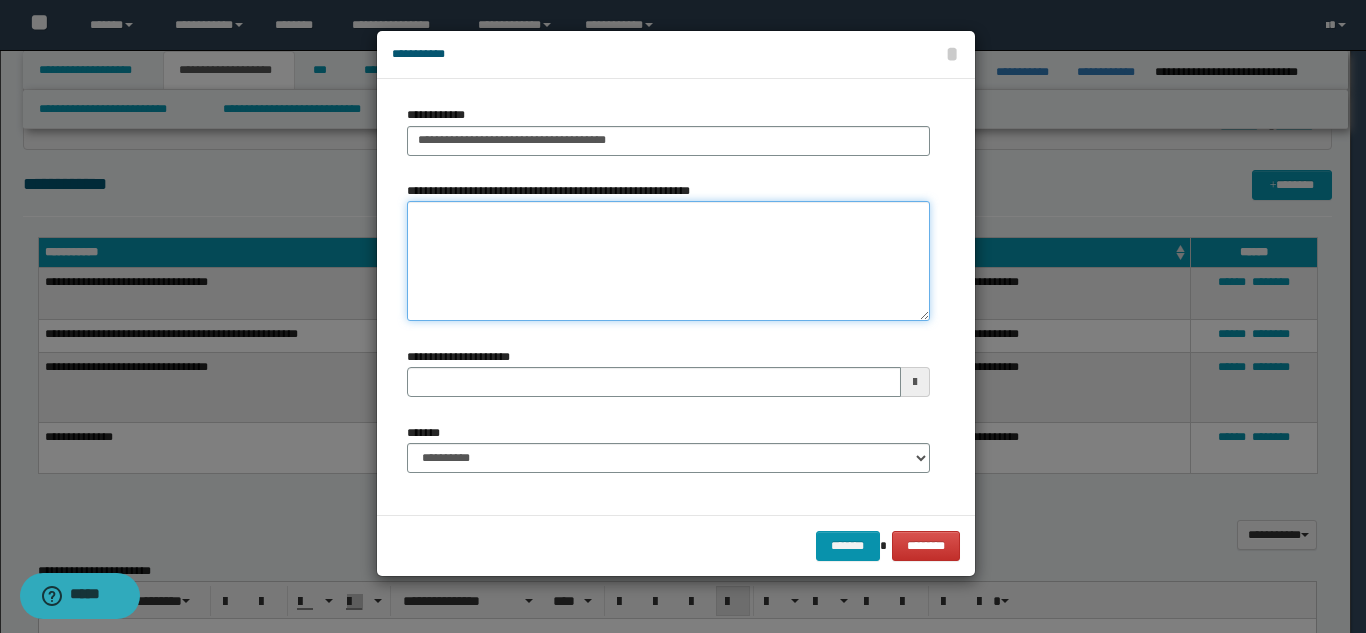paste on "**********" 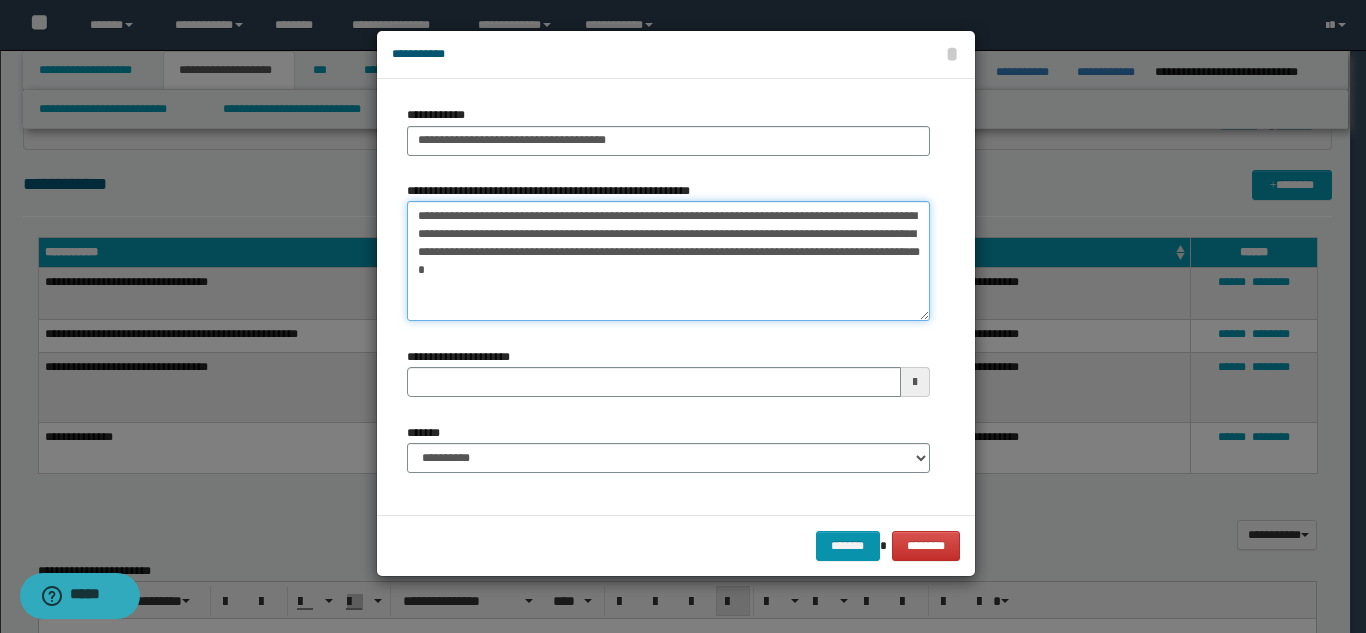 click on "**********" at bounding box center (668, 261) 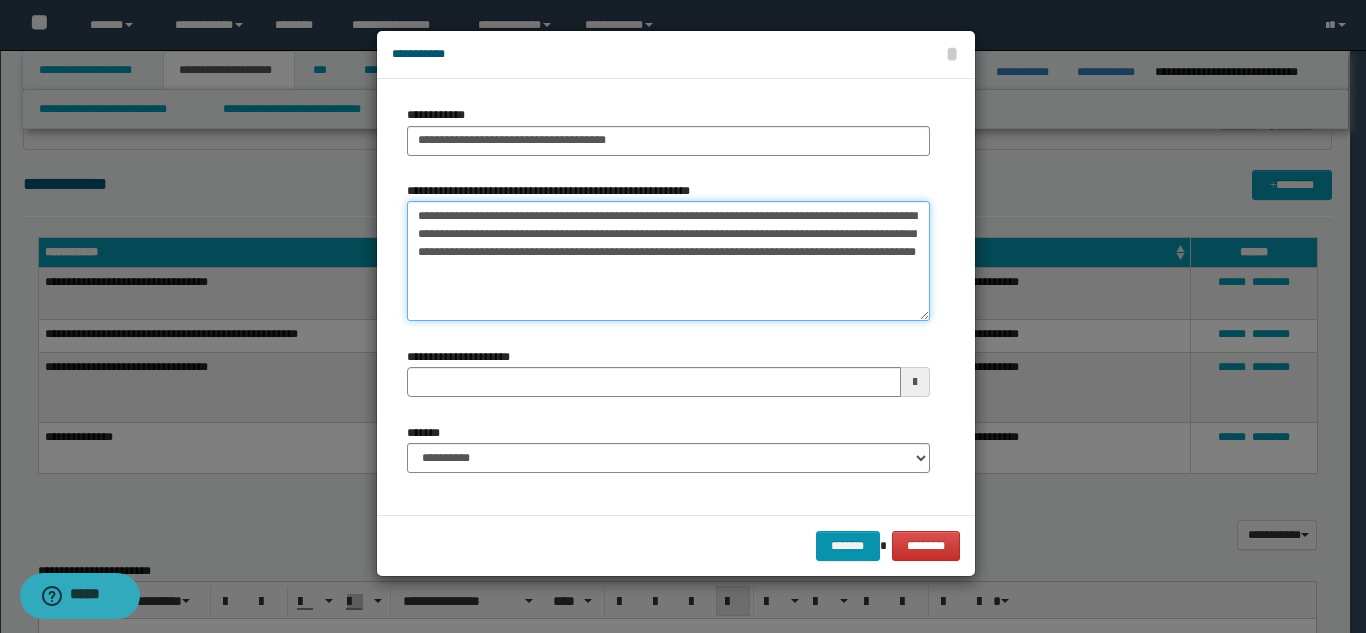click on "**********" at bounding box center [668, 261] 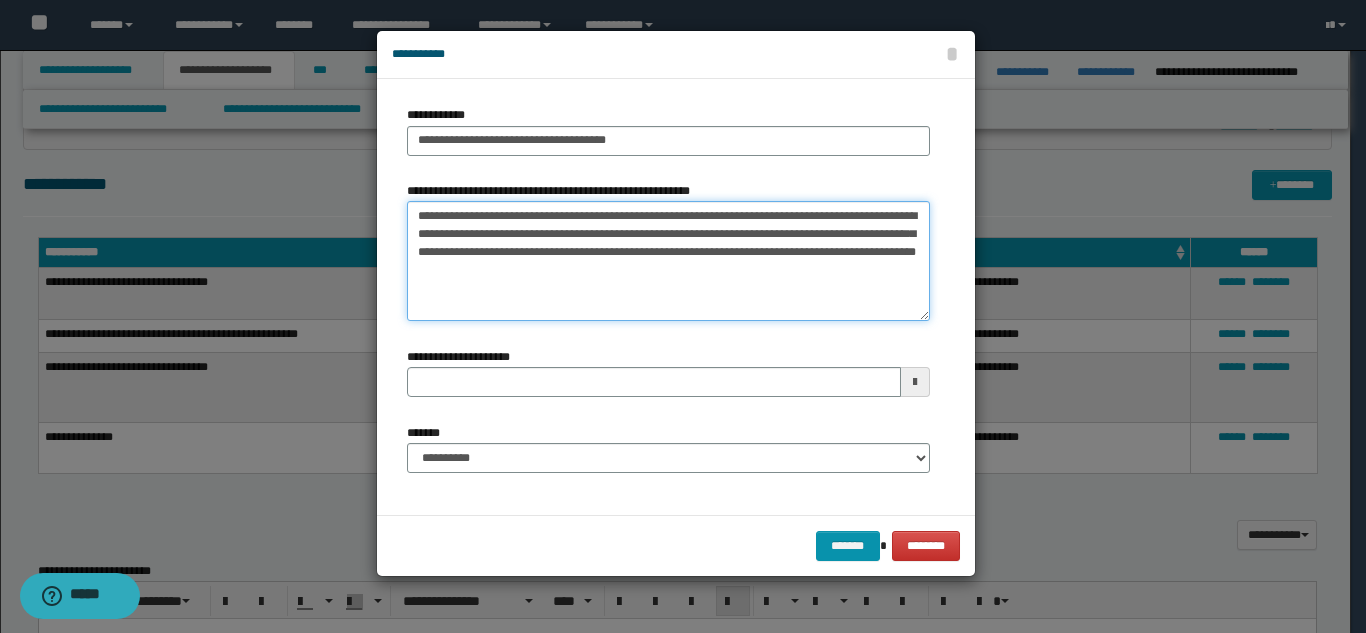 type on "**********" 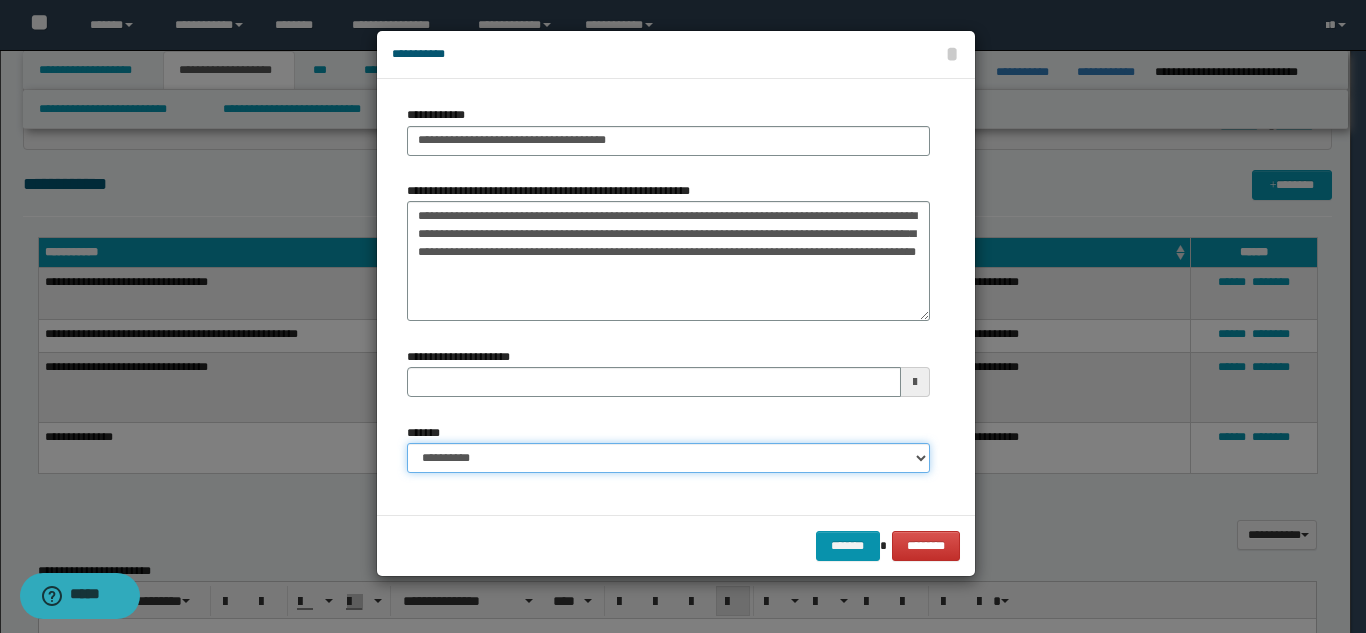 click on "**********" at bounding box center (668, 458) 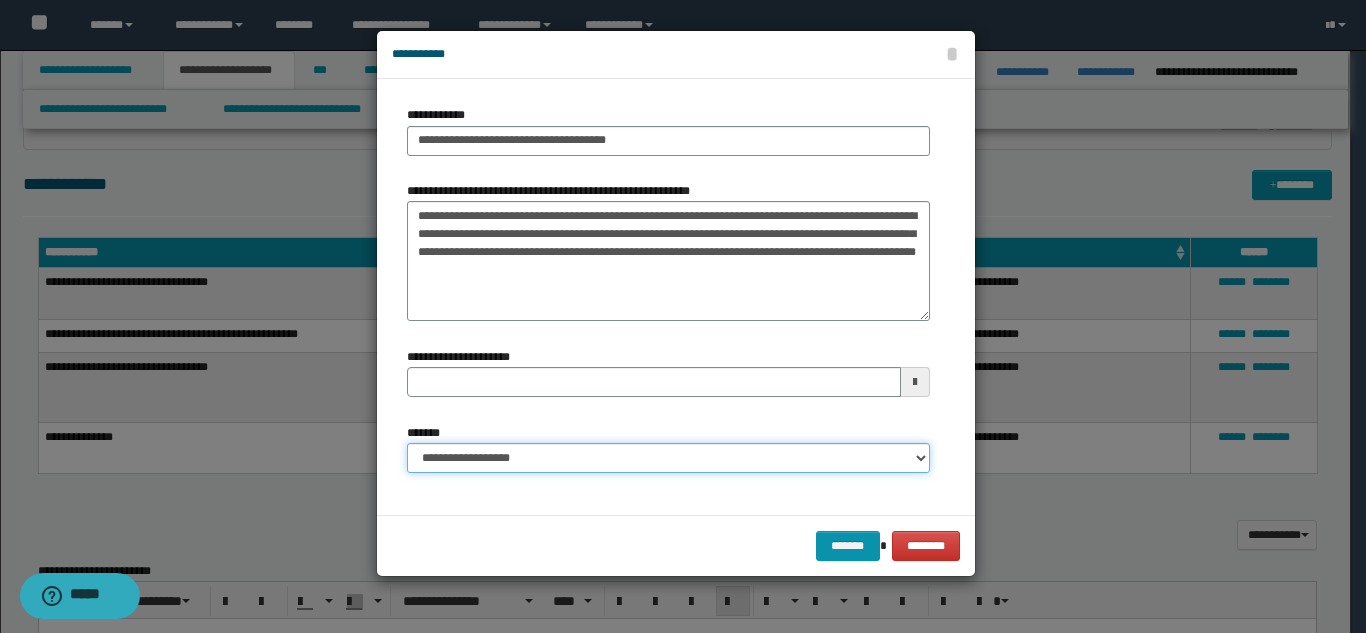 click on "**********" at bounding box center [668, 458] 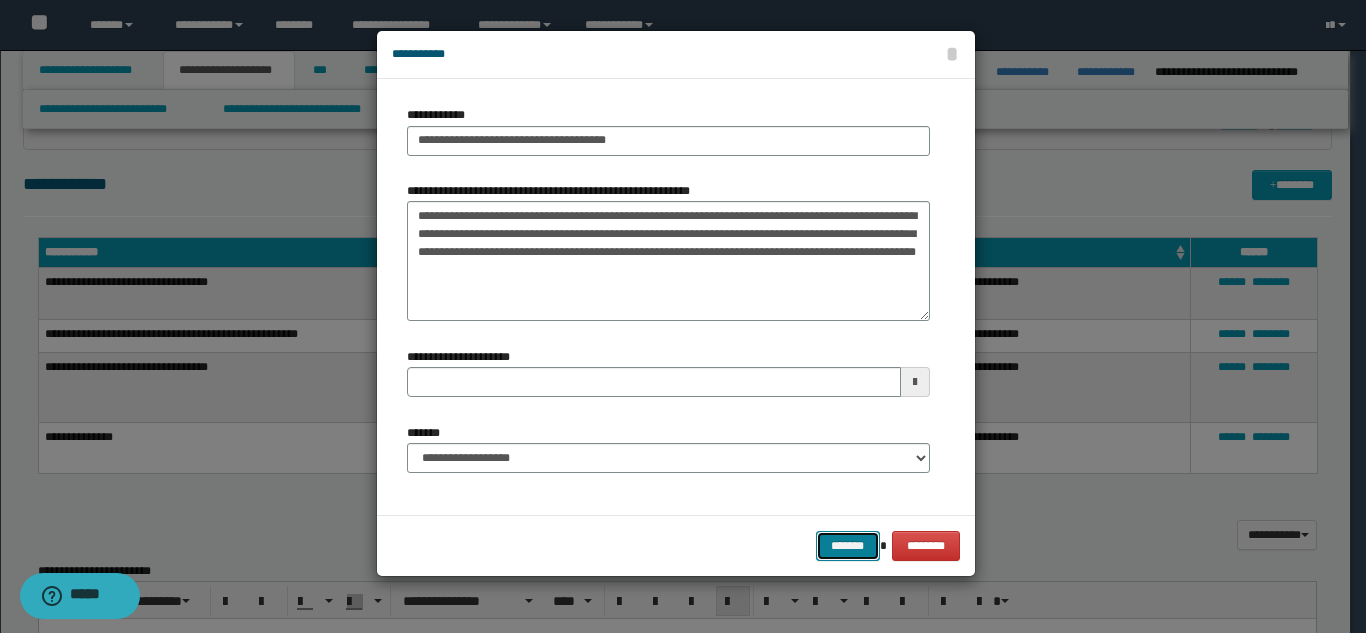 click on "*******" at bounding box center [848, 546] 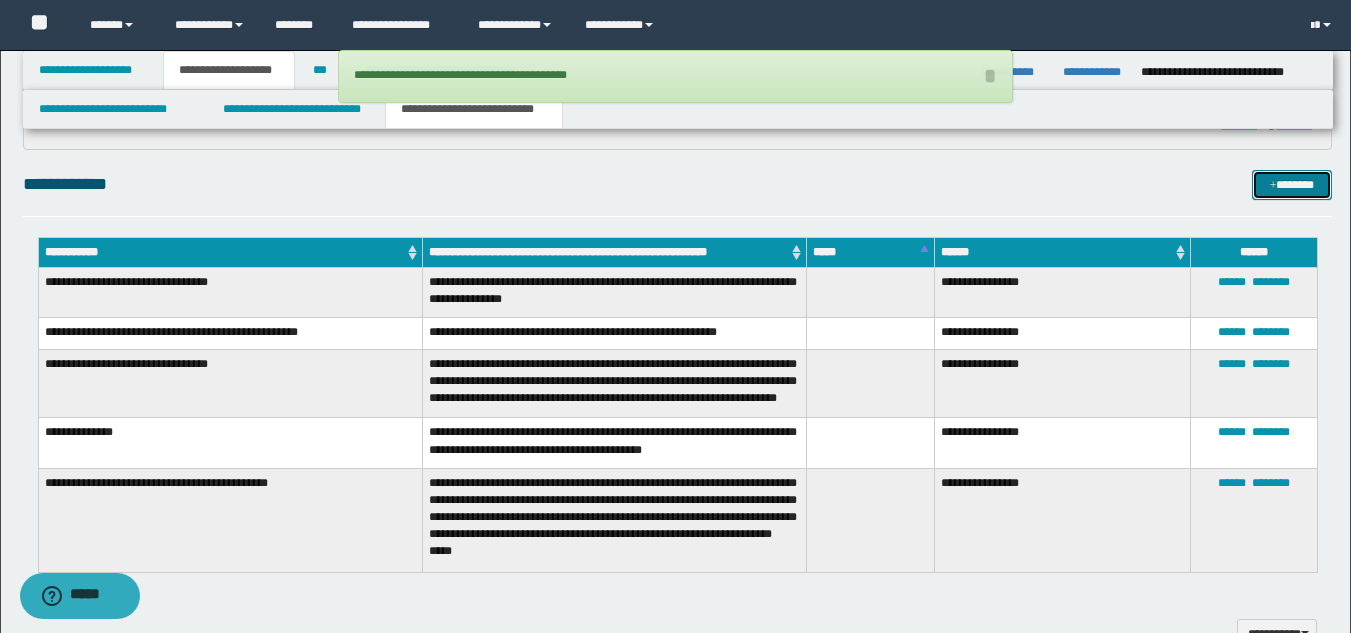 click on "*******" at bounding box center (1292, 185) 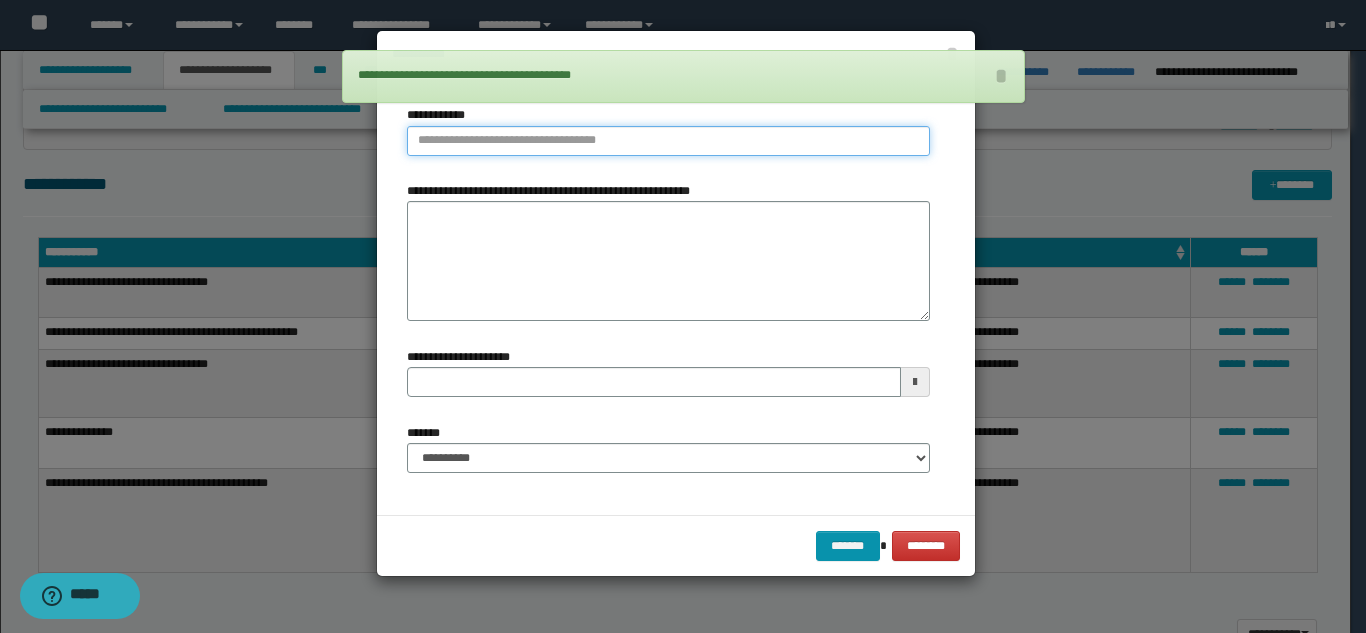 type on "**********" 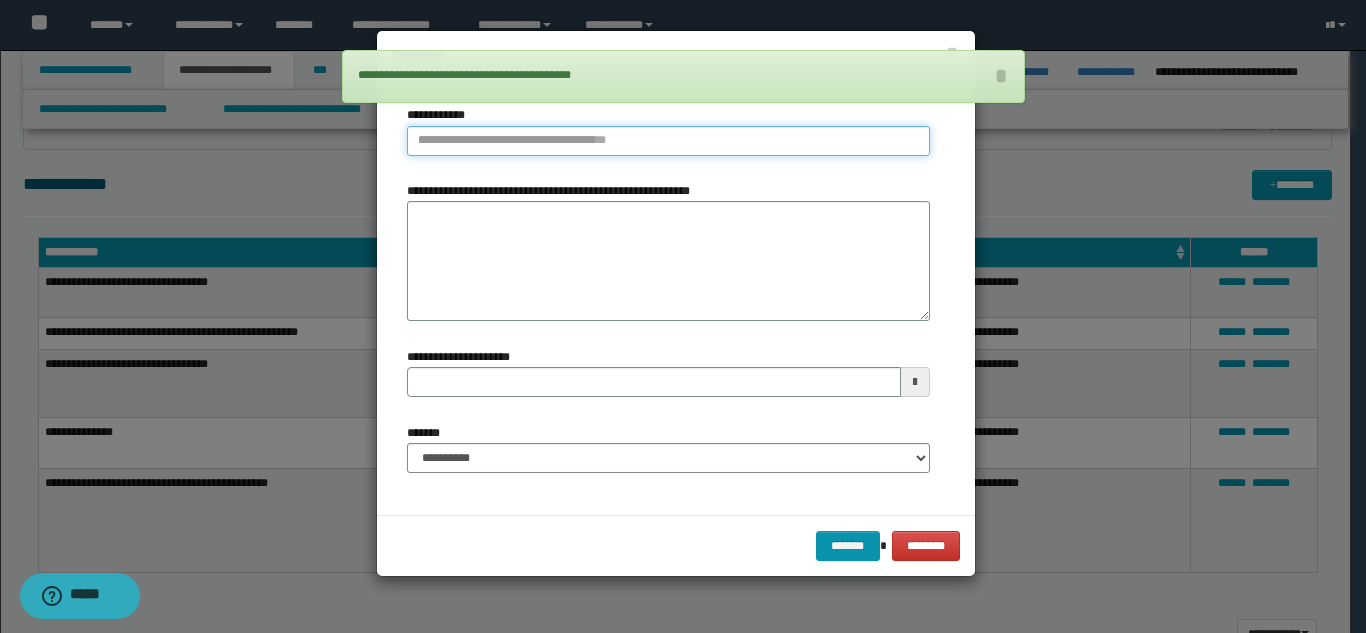 click on "**********" at bounding box center [668, 141] 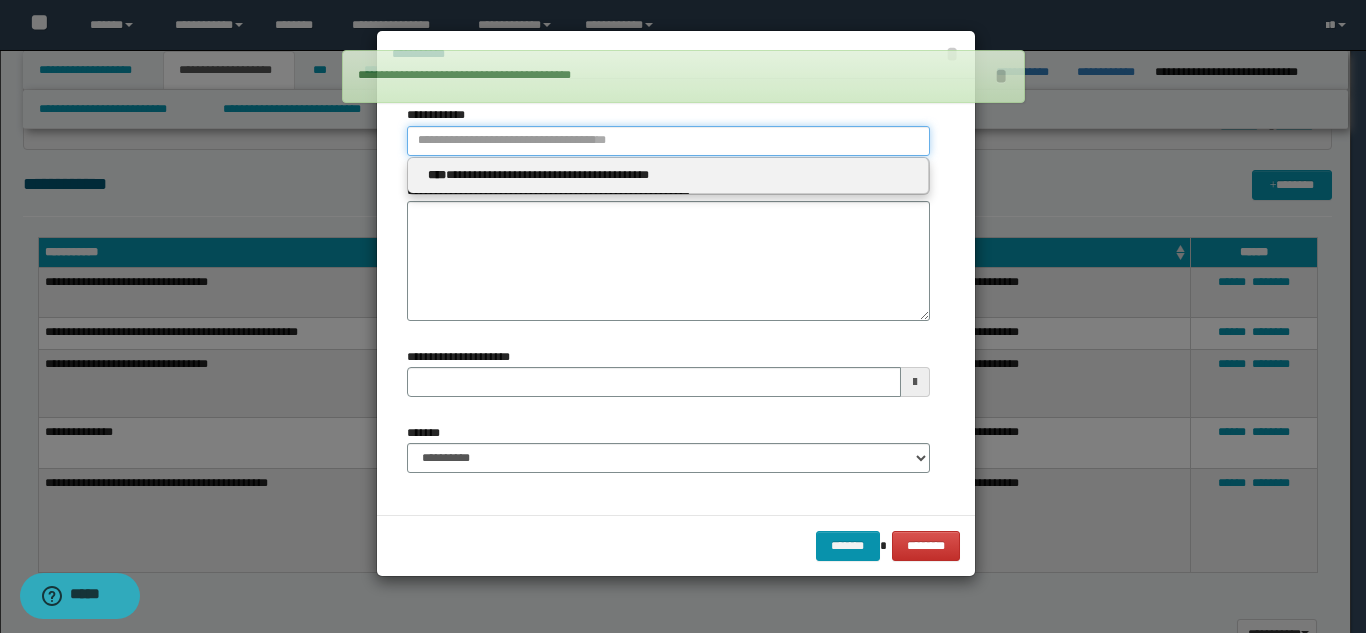 type 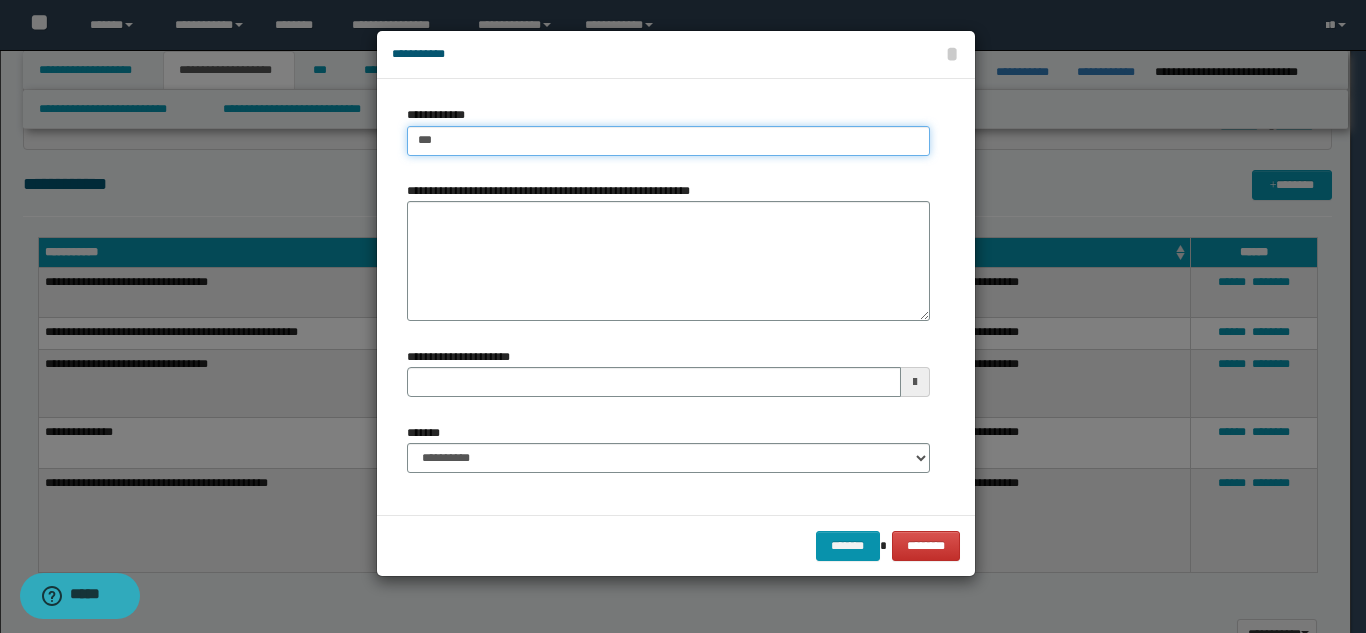 type on "****" 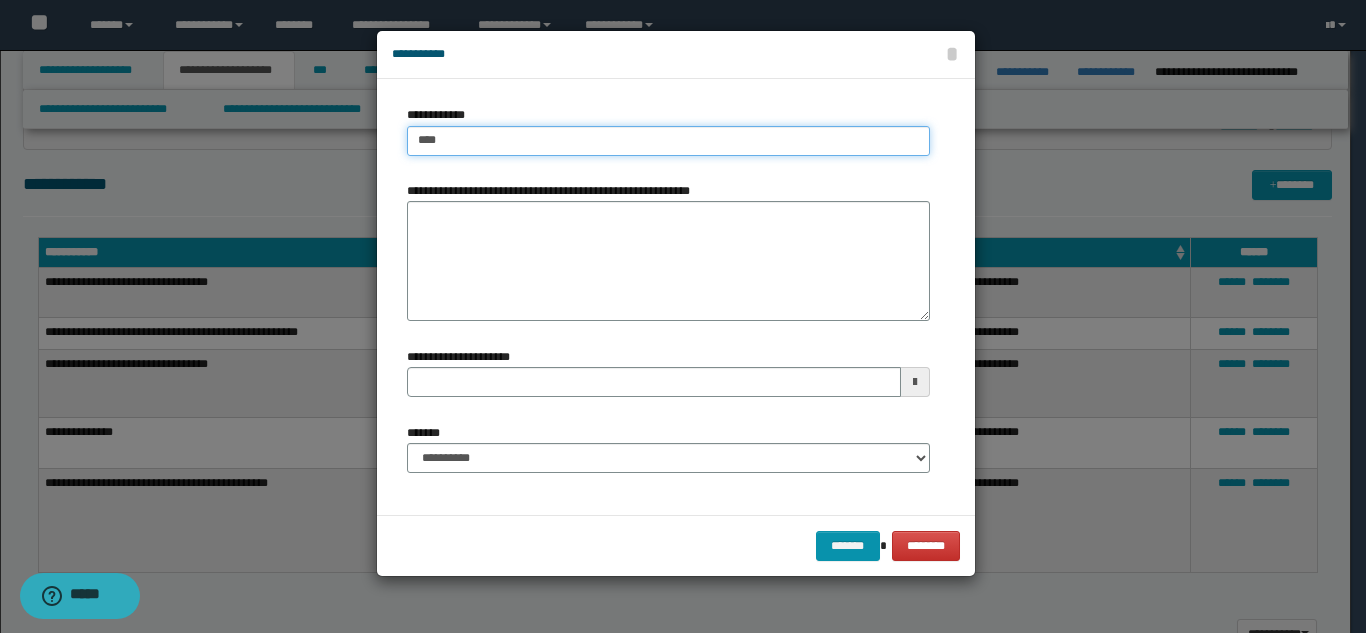 type on "****" 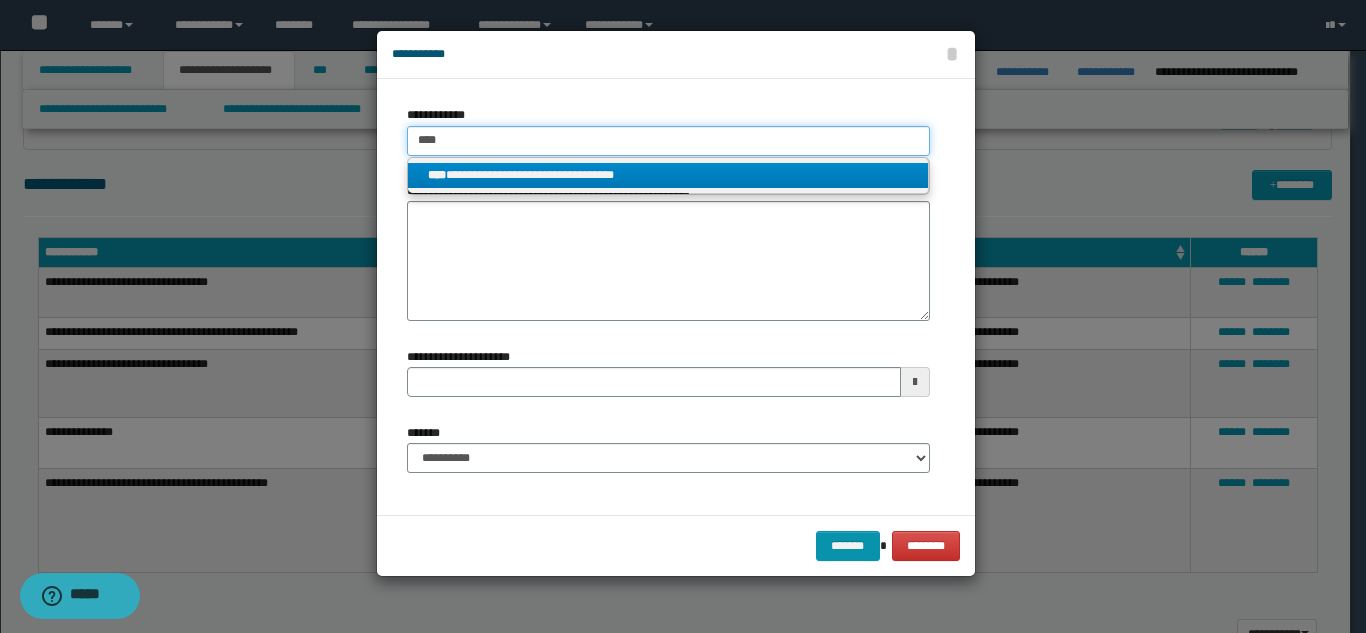 type on "****" 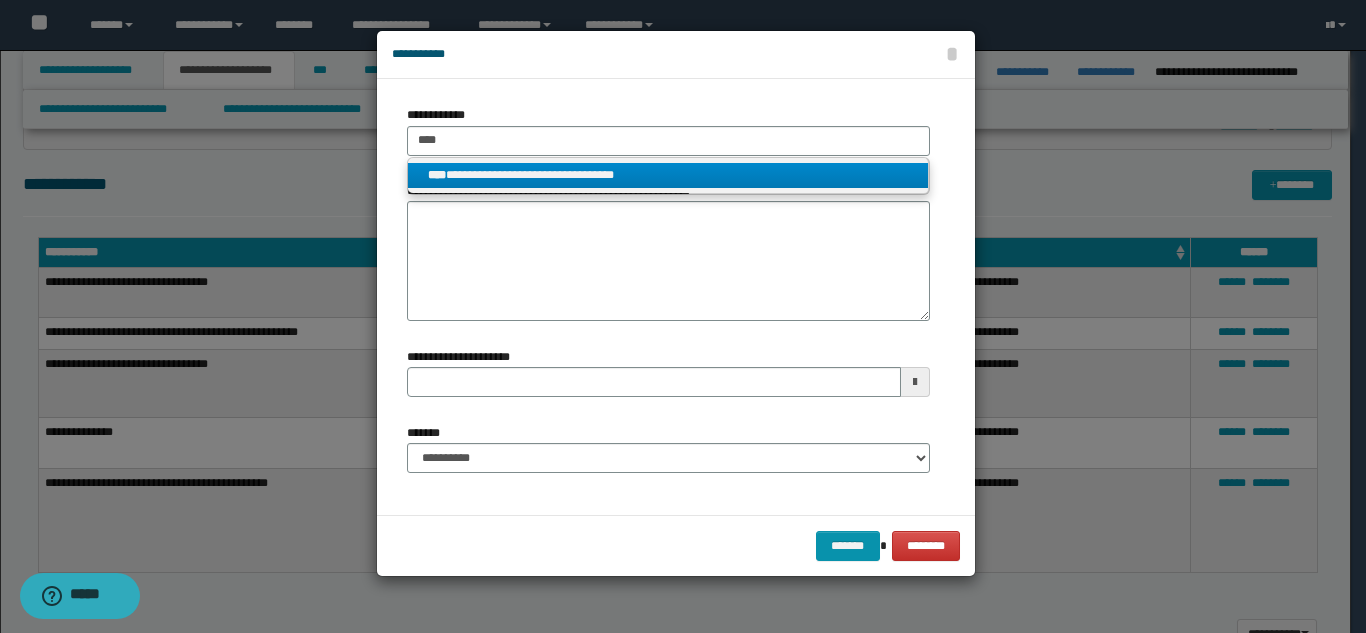 click on "**********" at bounding box center (668, 175) 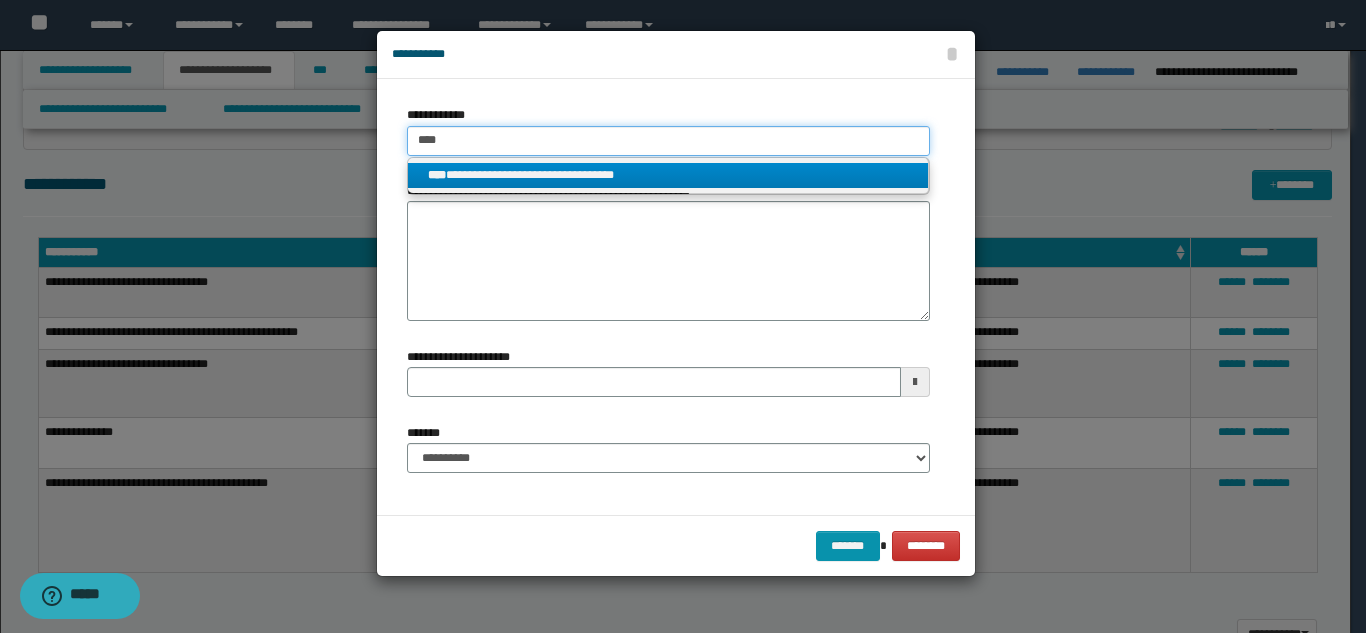 type 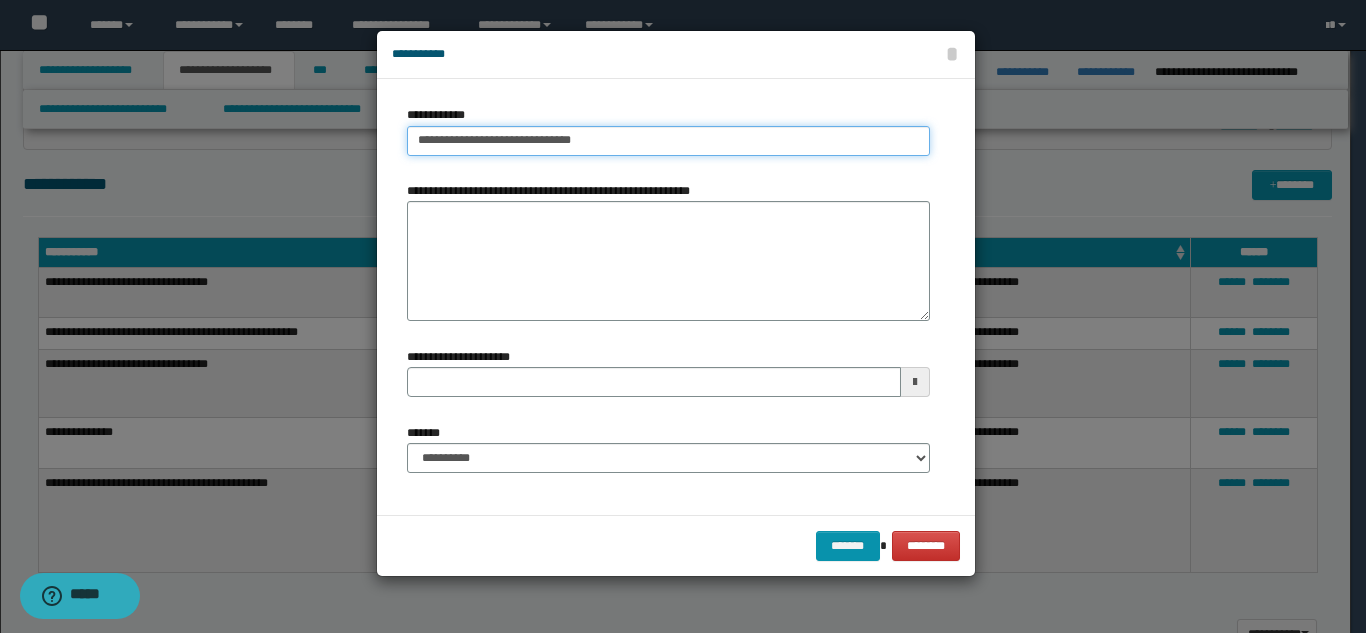 type on "**********" 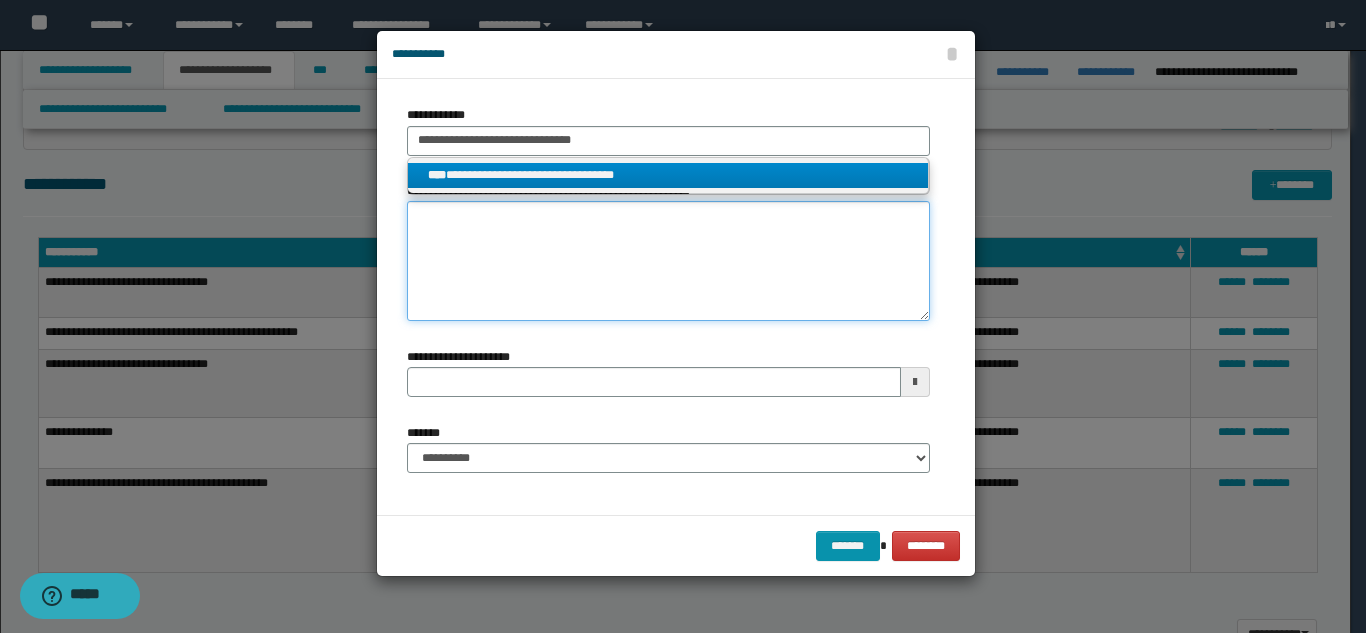 type 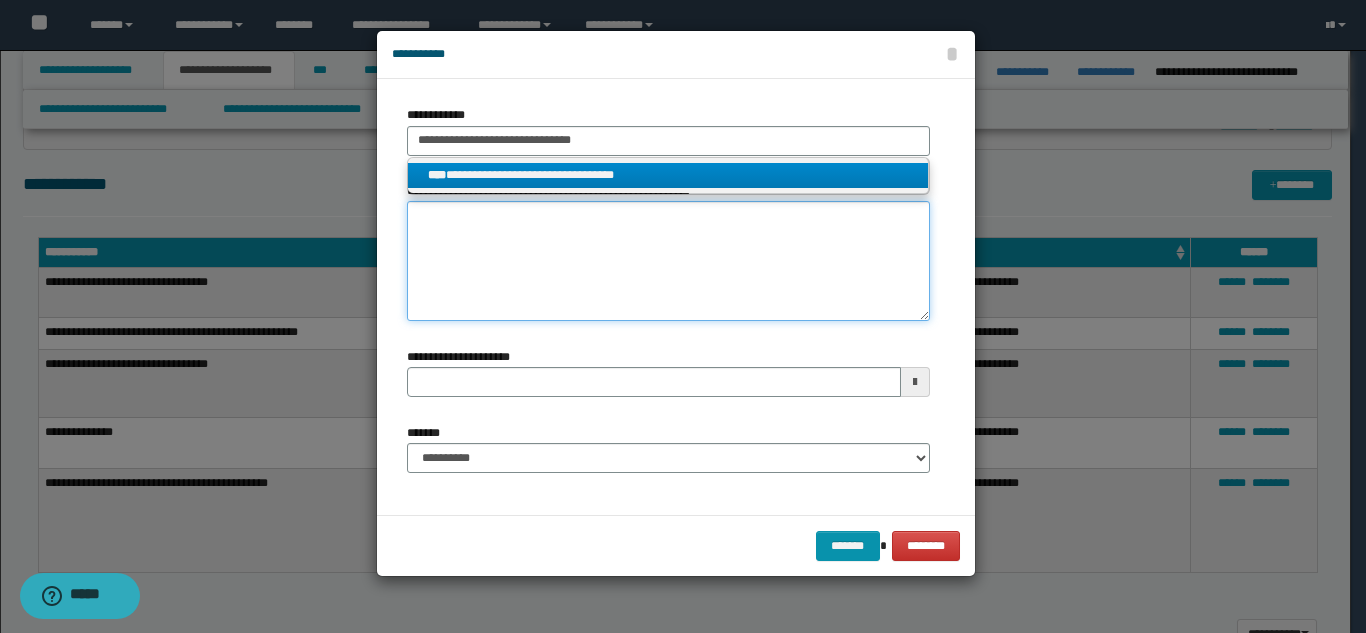 click on "**********" at bounding box center (668, 261) 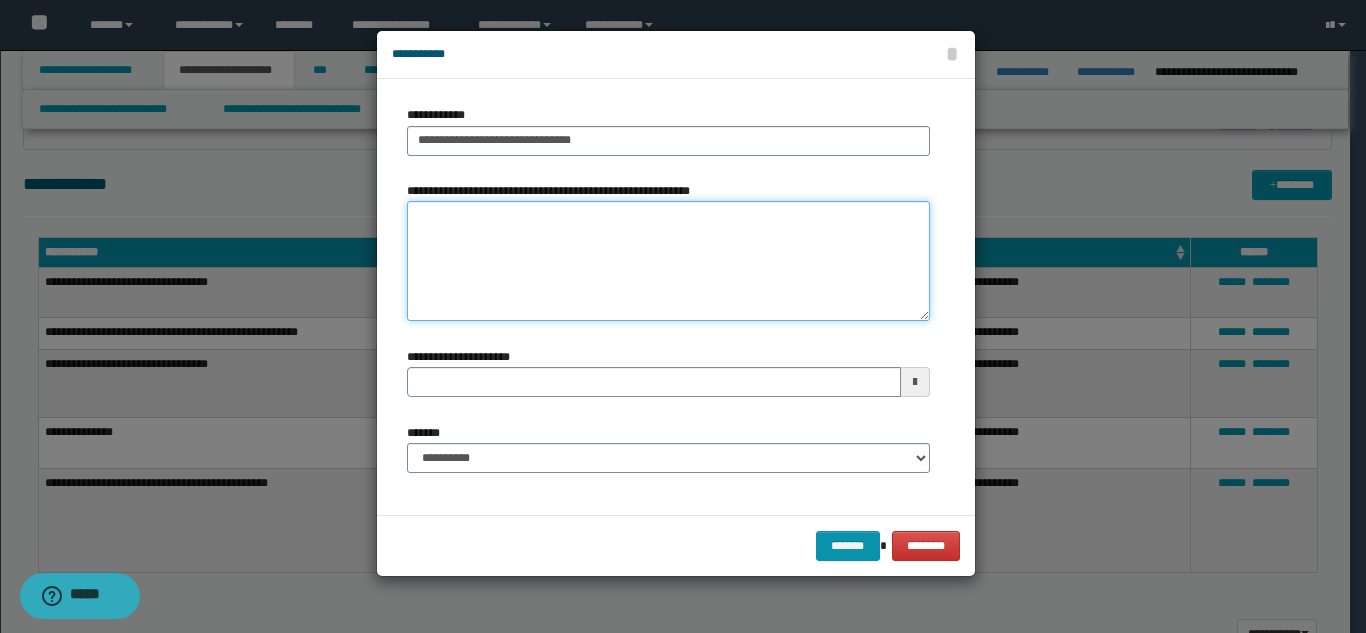 paste on "**********" 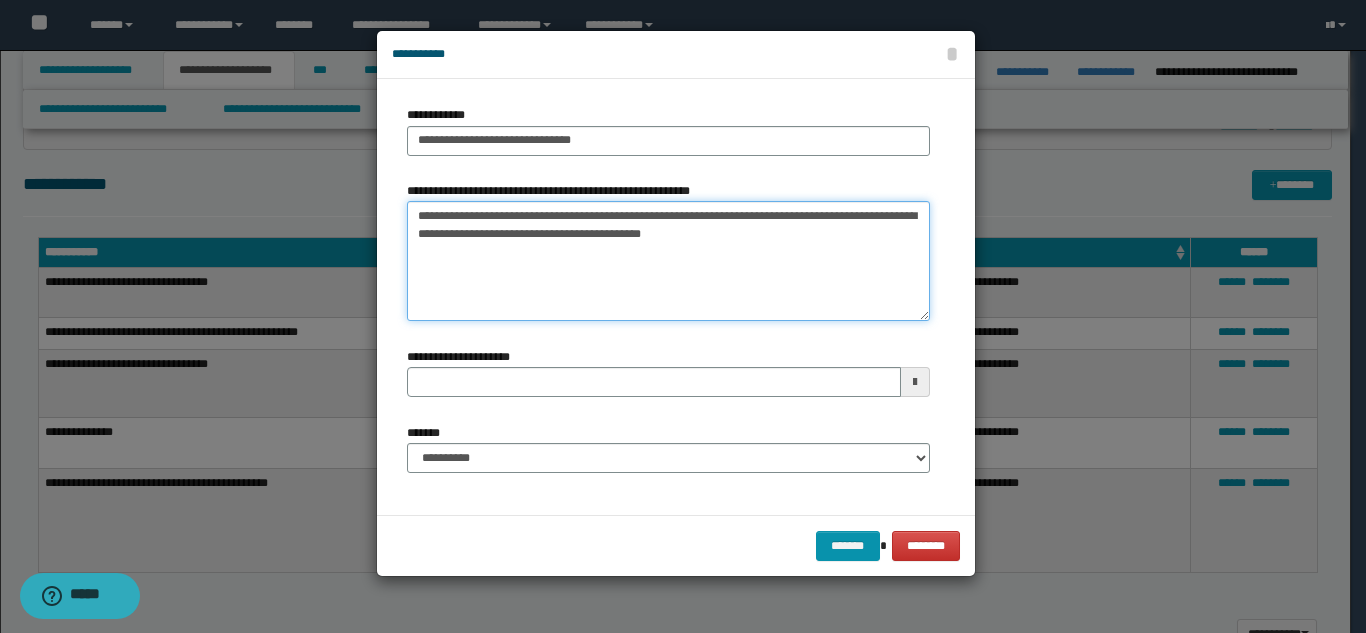 click on "**********" at bounding box center (668, 261) 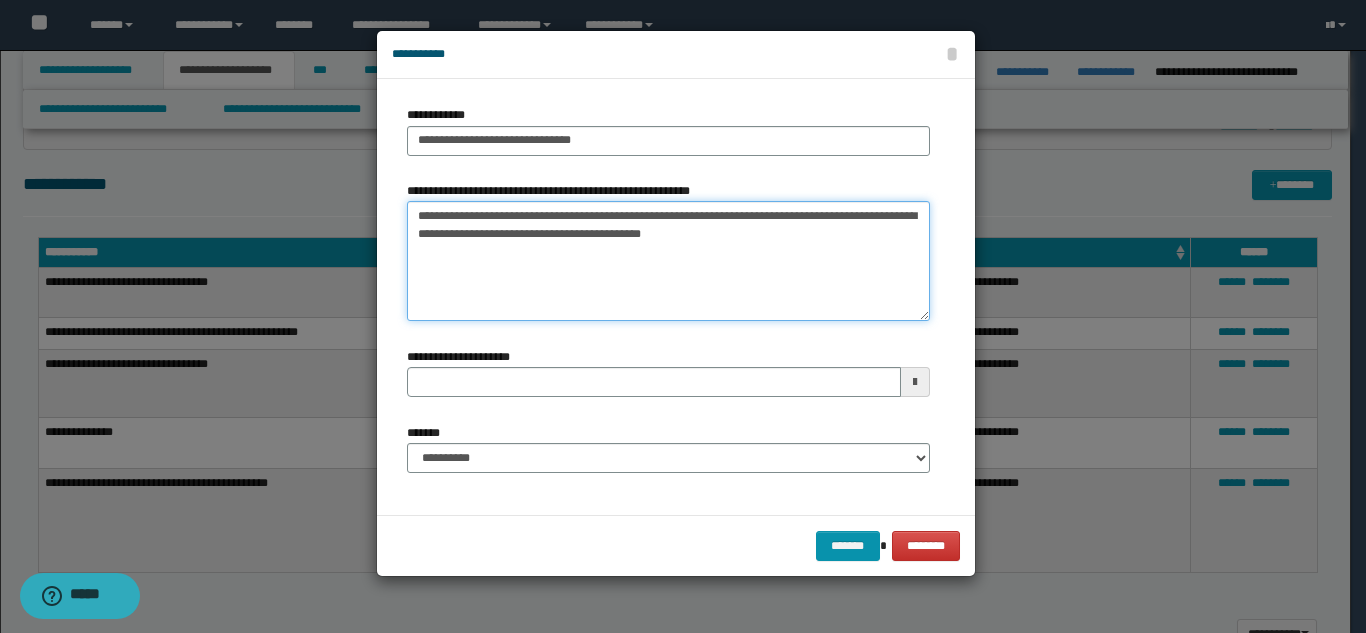 click on "**********" at bounding box center (668, 261) 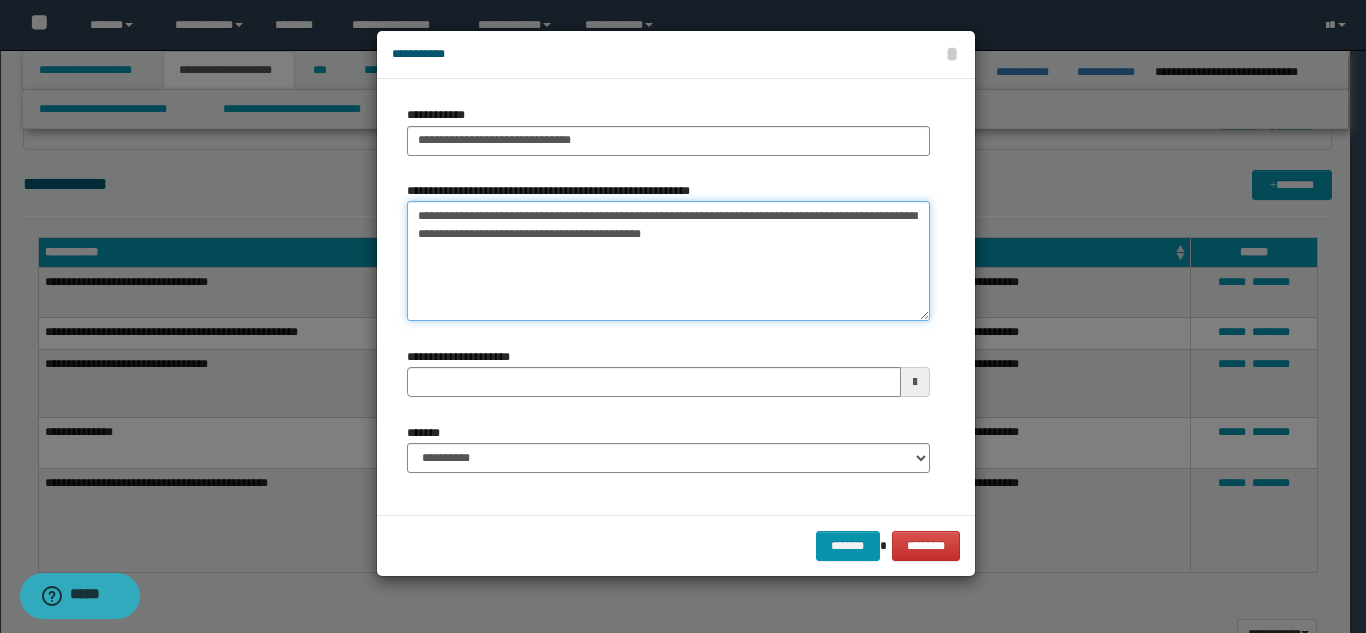 type on "**********" 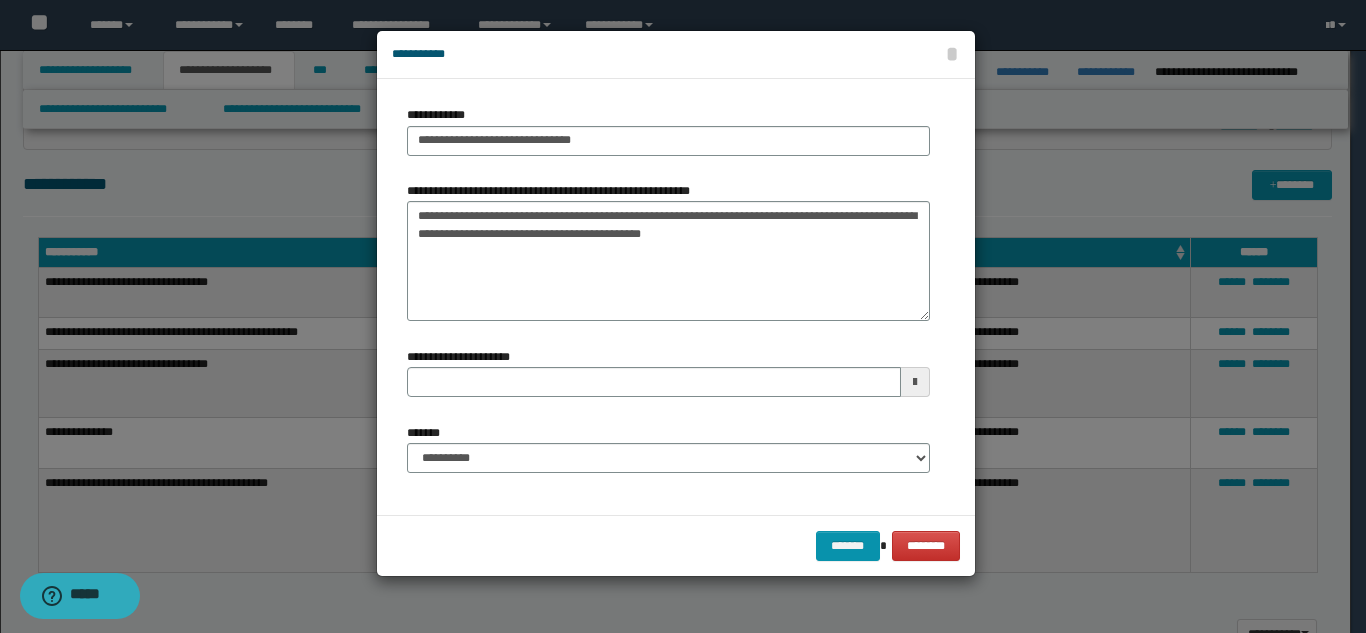 click on "**********" at bounding box center [668, 448] 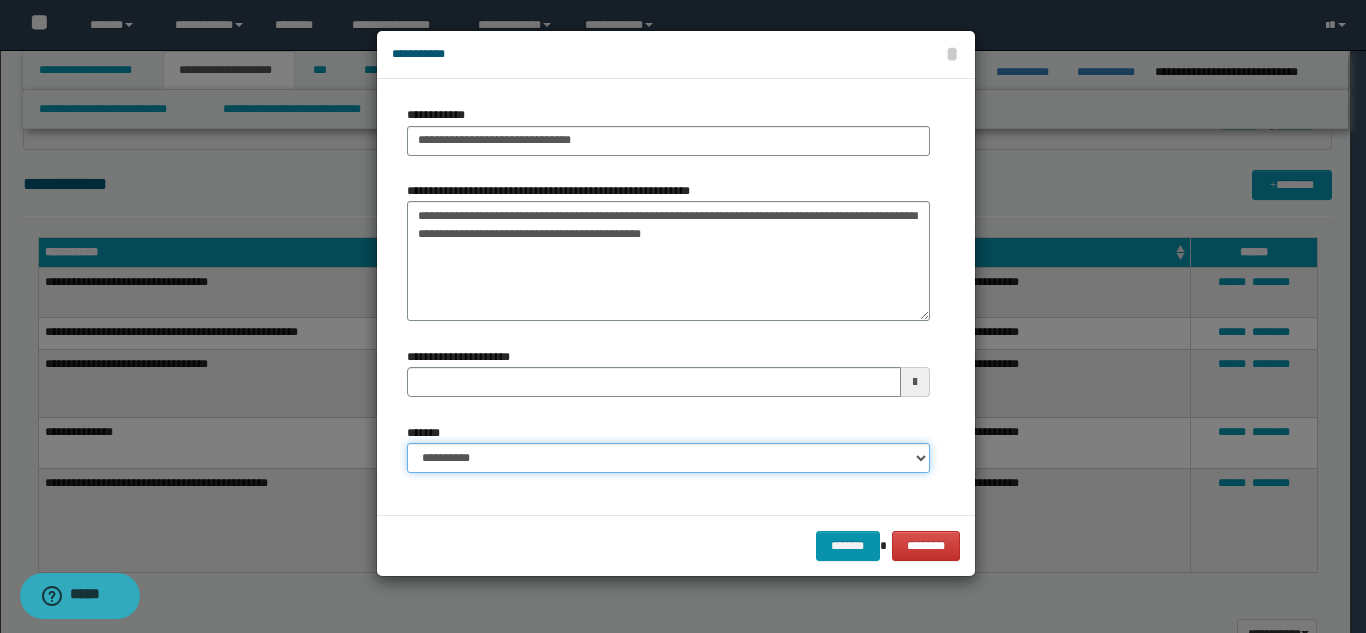click on "**********" at bounding box center (668, 458) 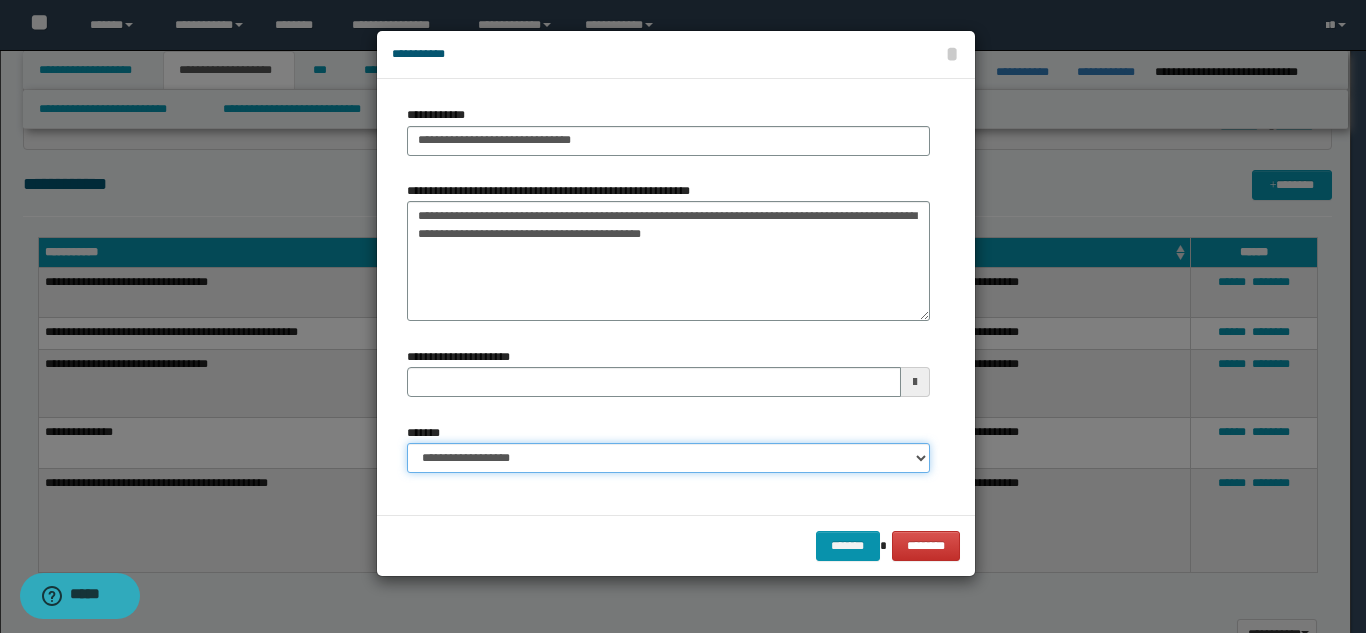 click on "**********" at bounding box center [668, 458] 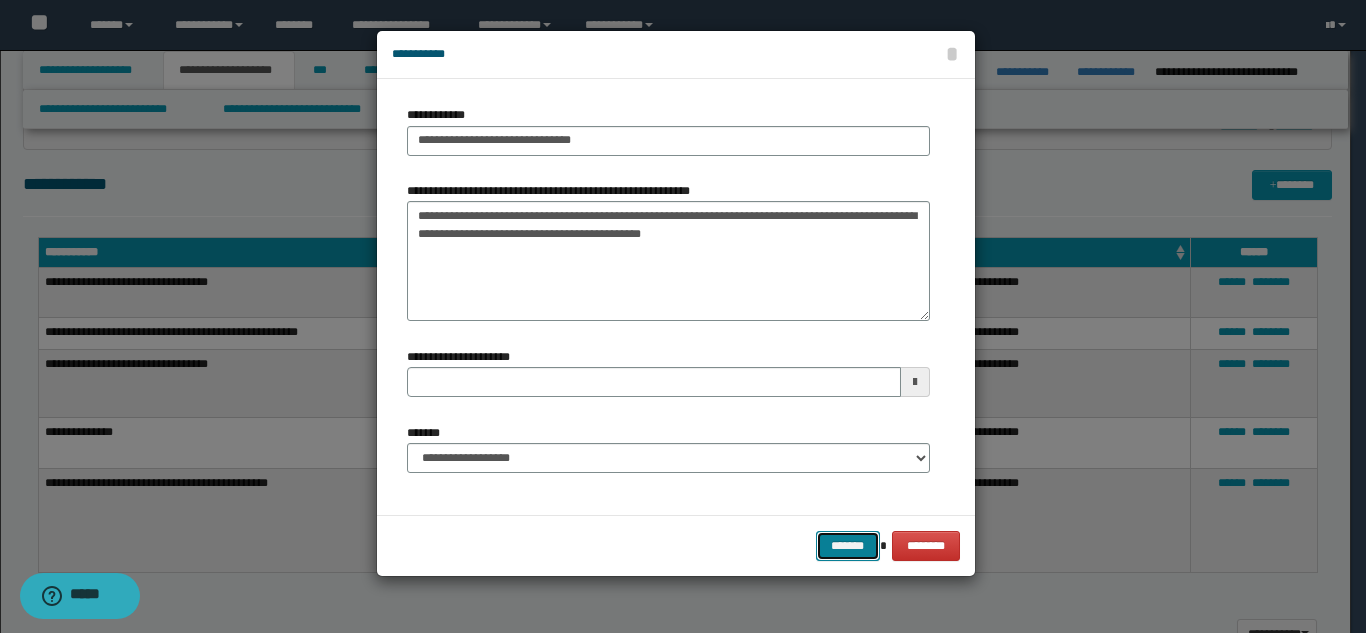 click on "*******" at bounding box center (848, 546) 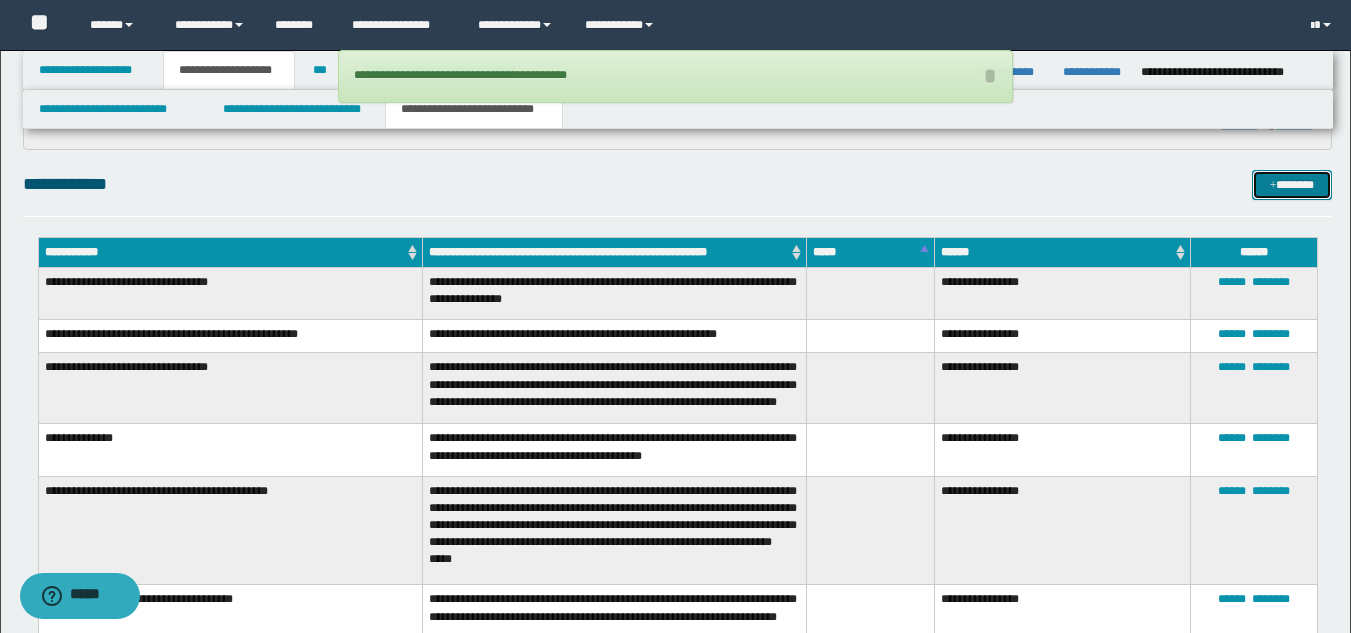 click on "*******" at bounding box center [1292, 185] 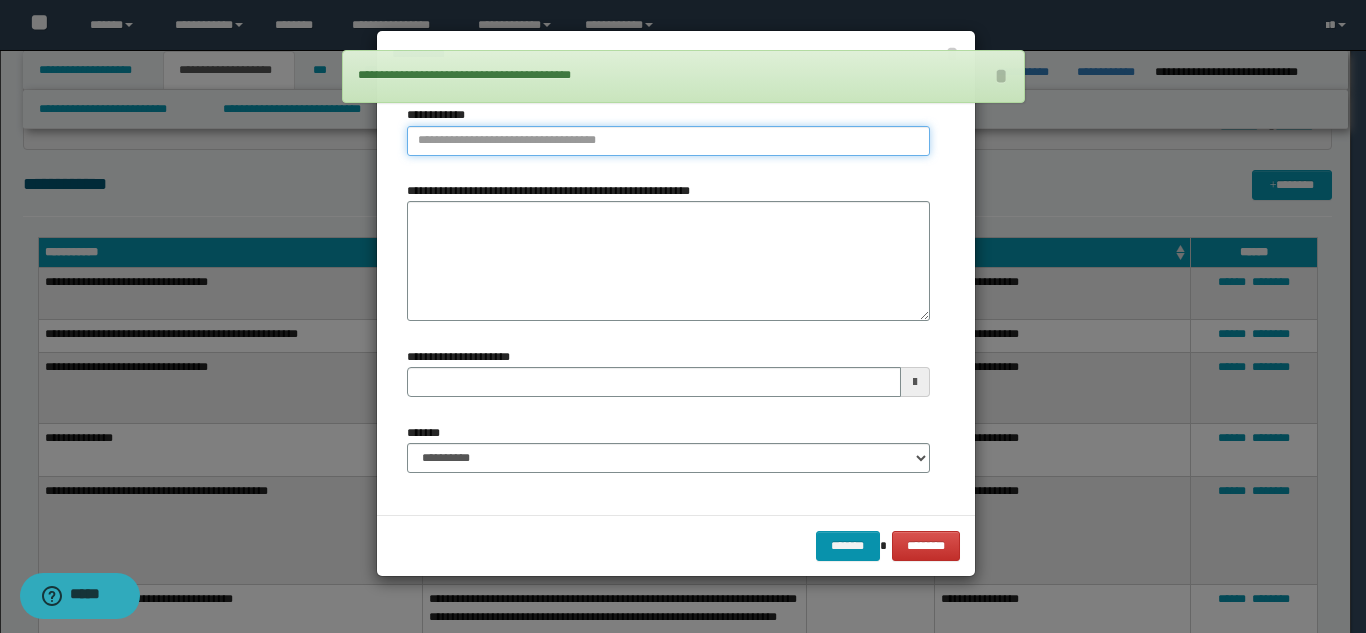 type on "**********" 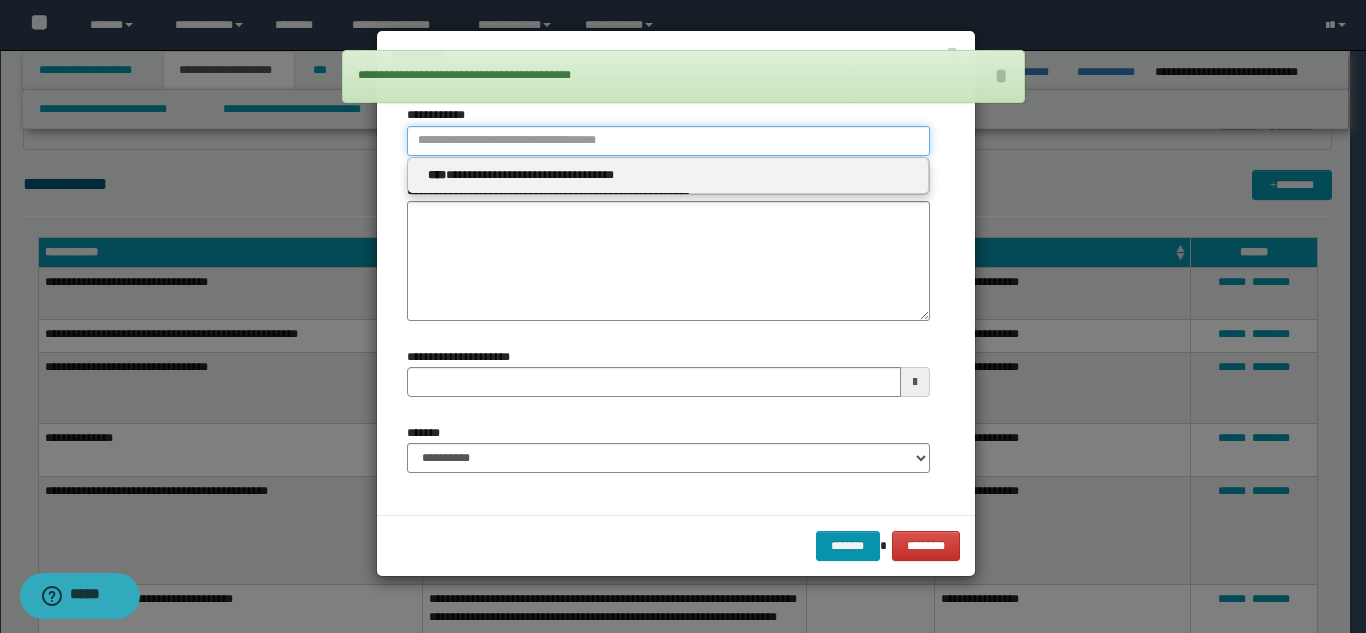 click on "**********" at bounding box center (668, 141) 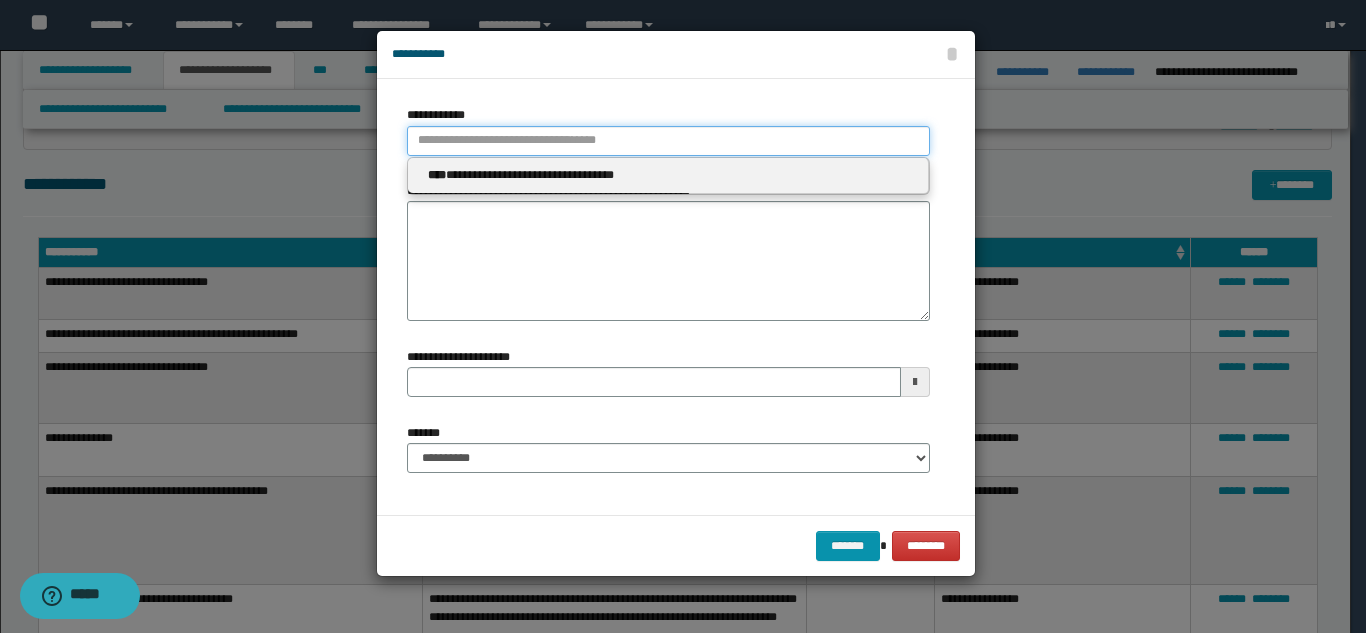 type 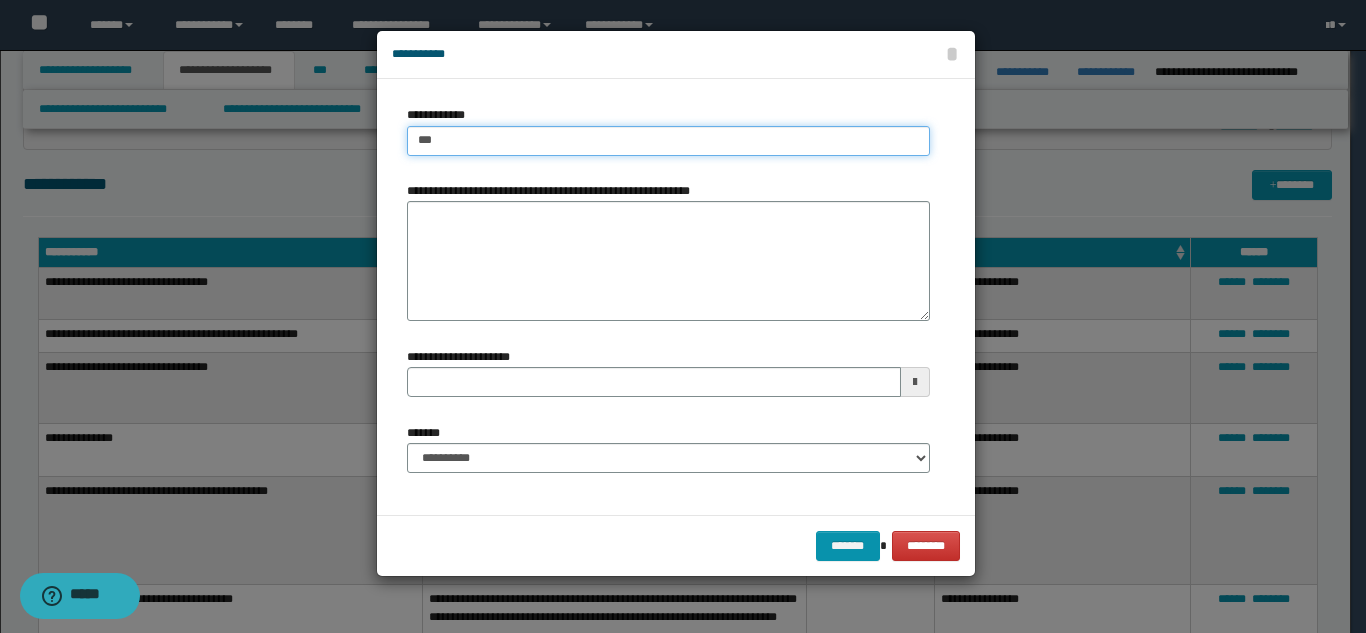 type on "****" 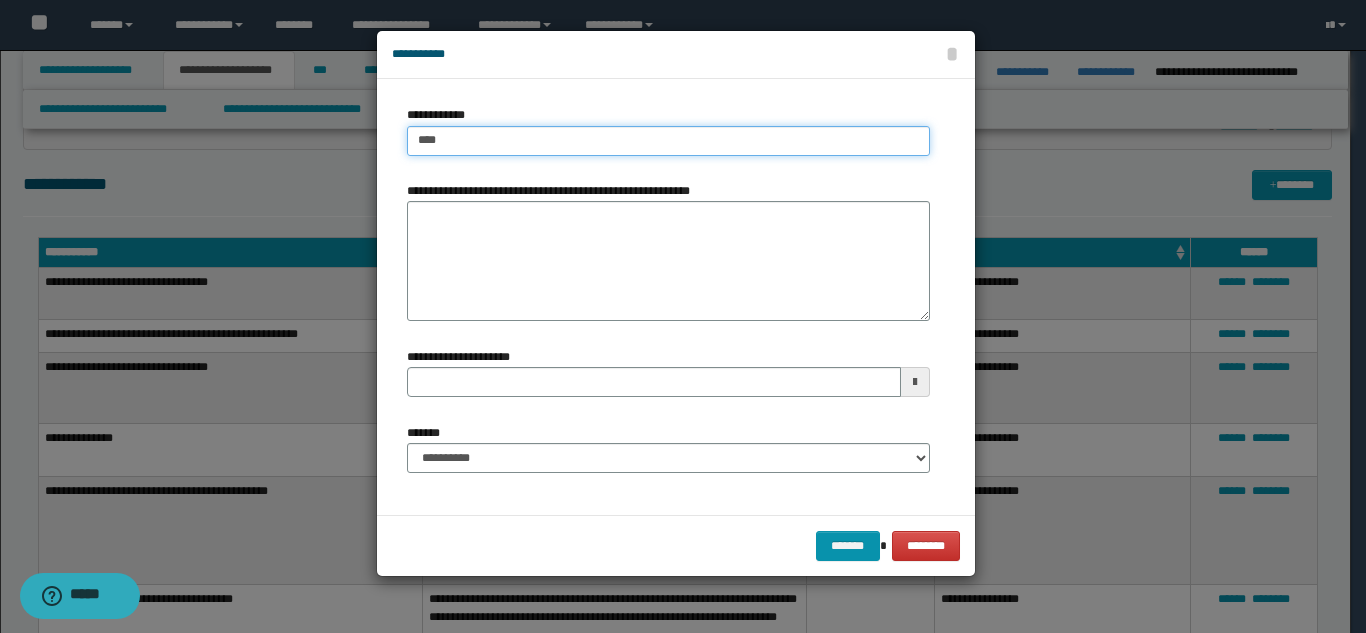 type on "****" 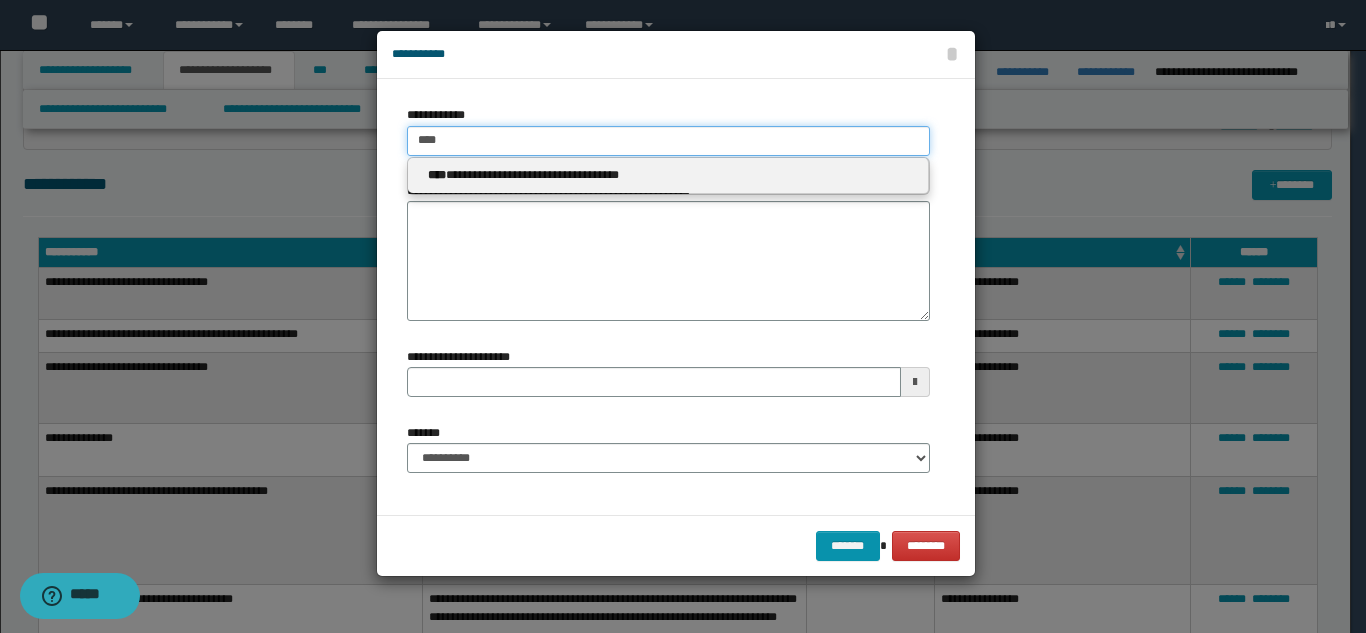 type on "****" 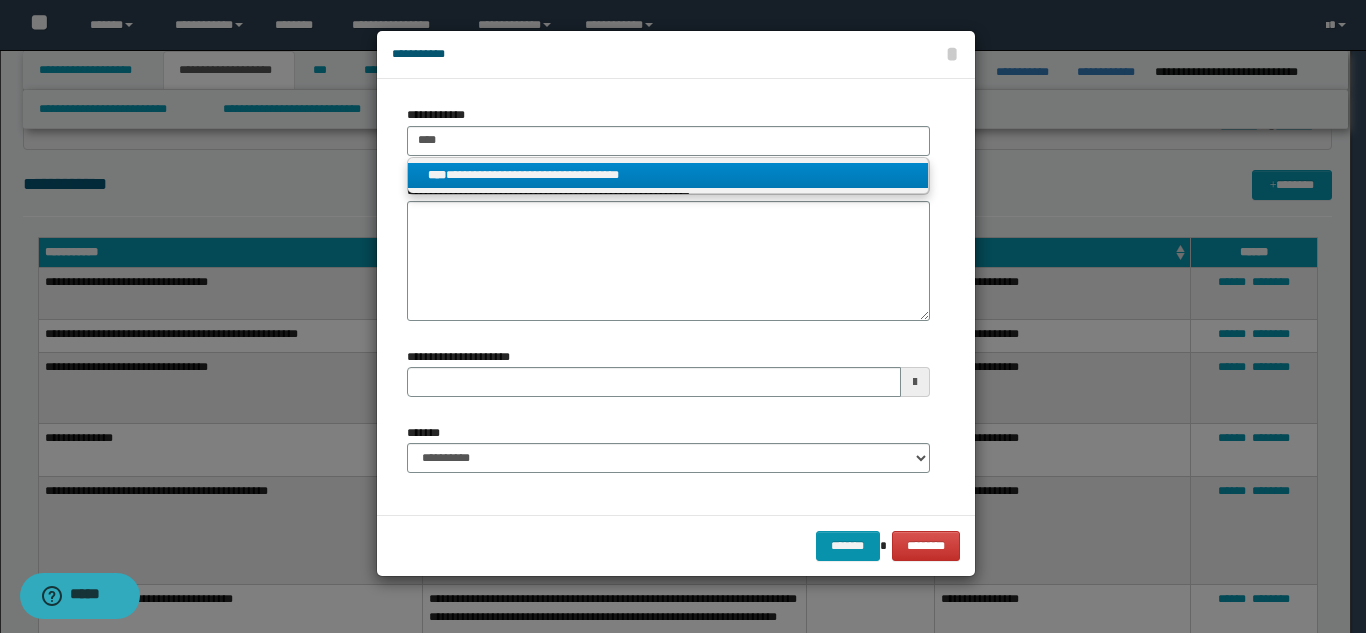 click on "**********" at bounding box center (668, 175) 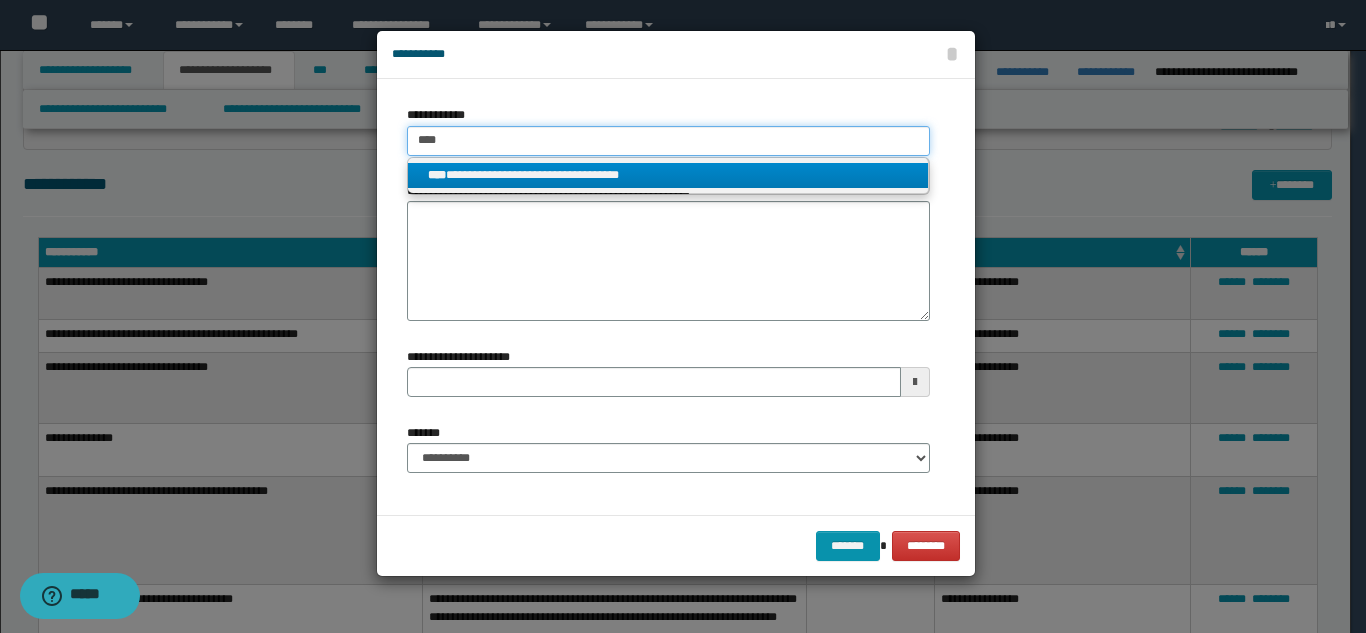 type 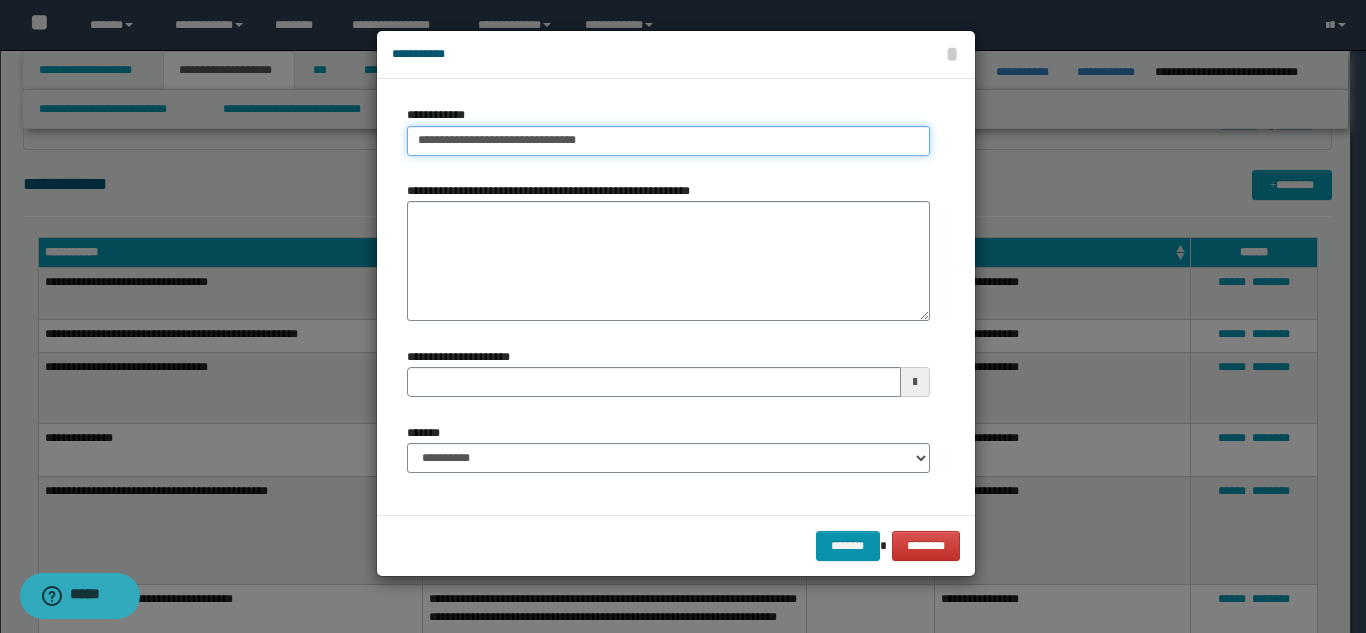 type on "**********" 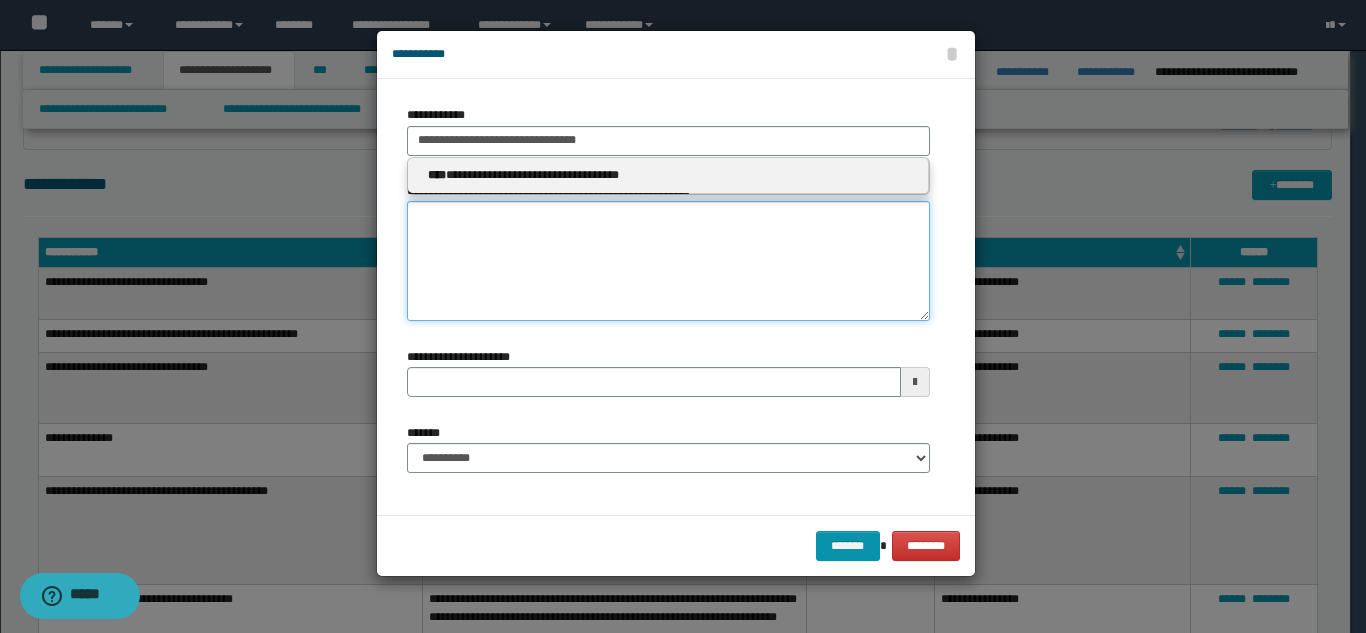 type 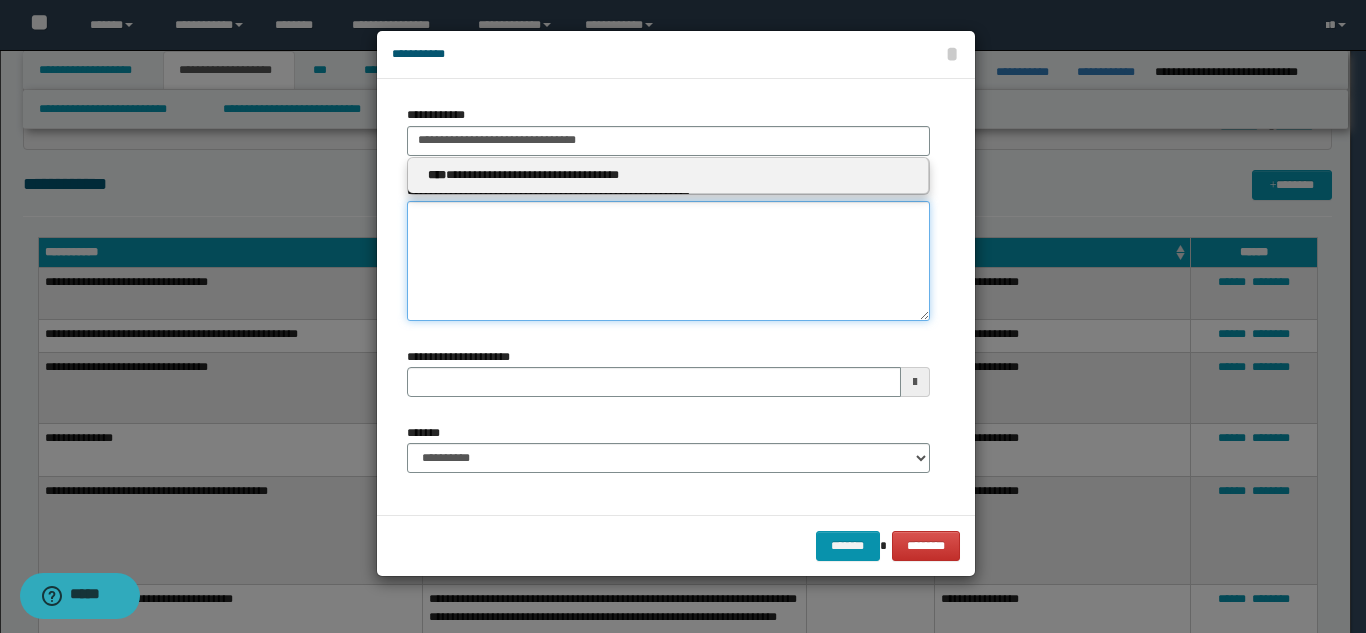 click on "**********" at bounding box center [668, 261] 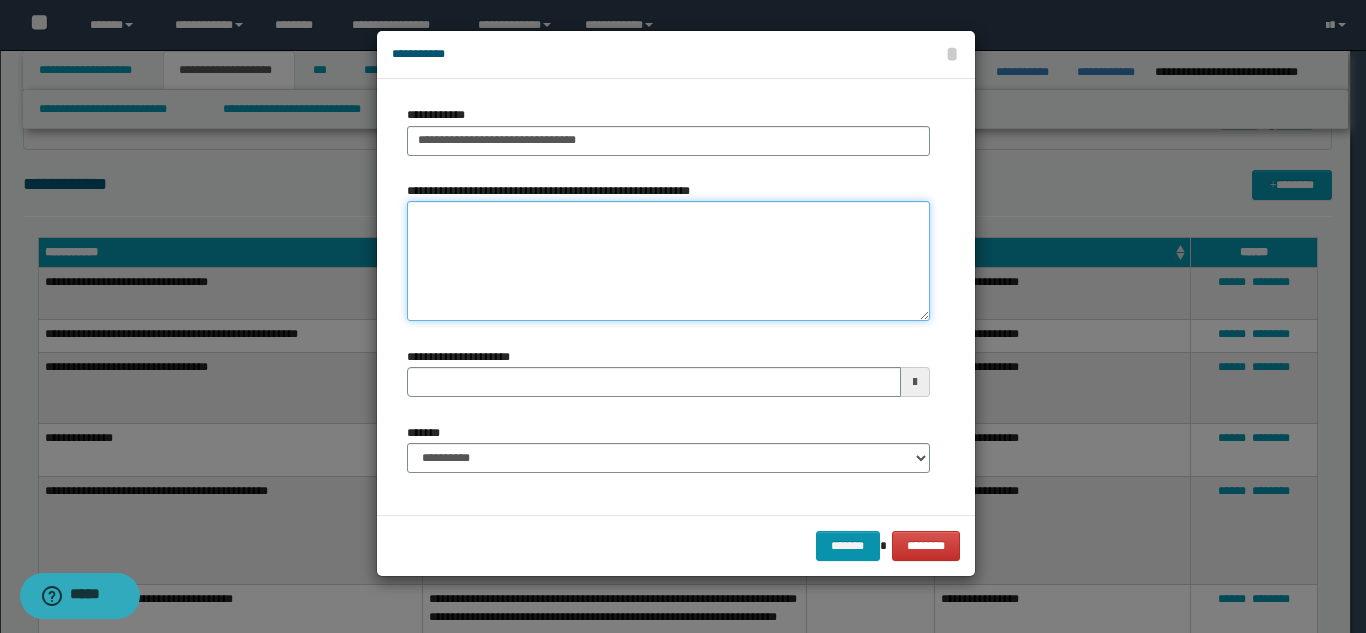 paste on "**********" 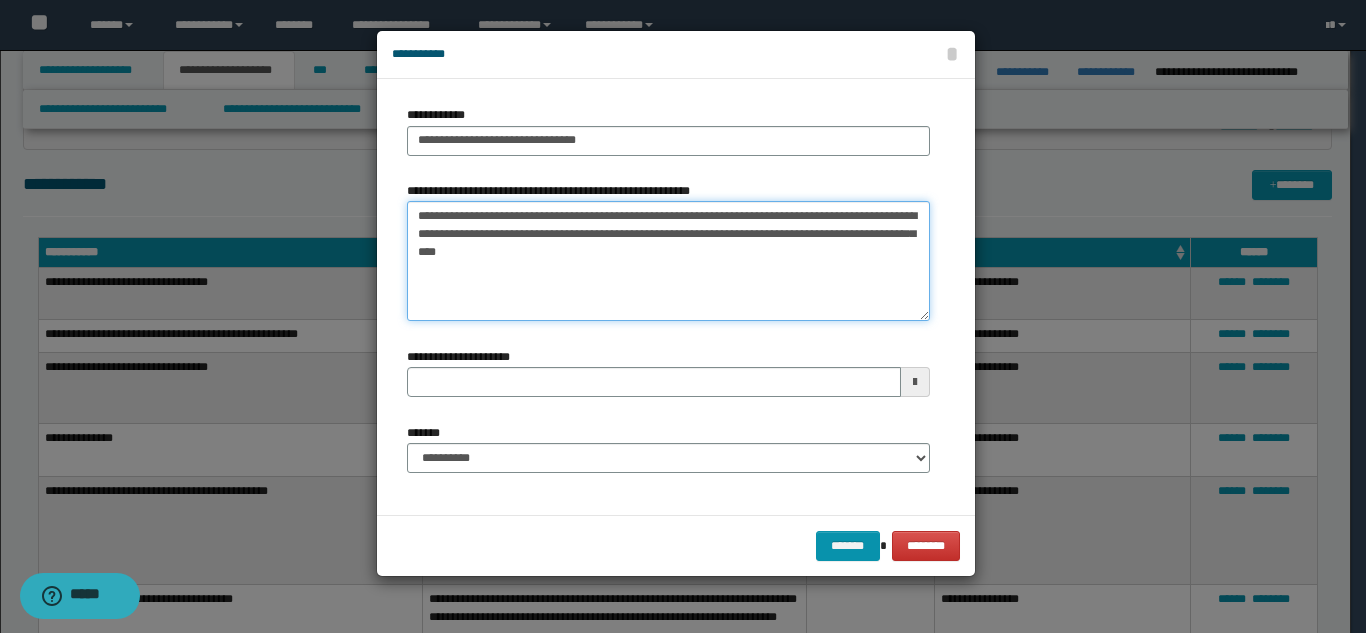 click on "**********" at bounding box center [668, 261] 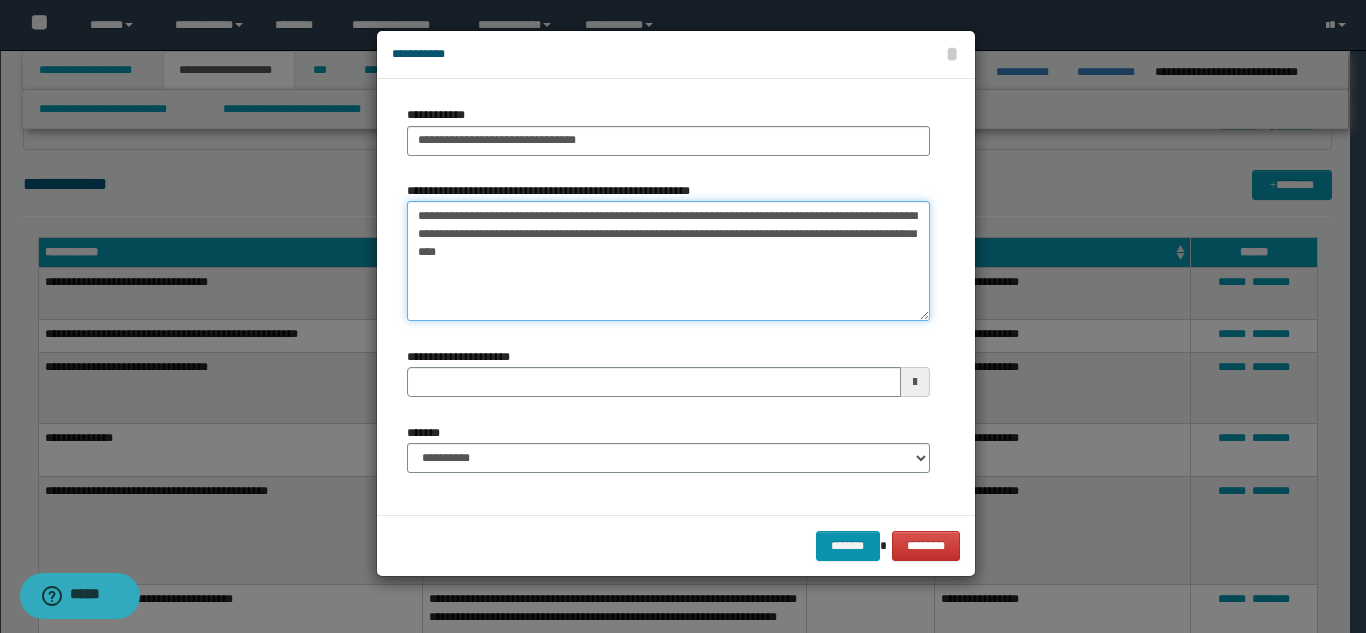 click on "**********" at bounding box center (668, 261) 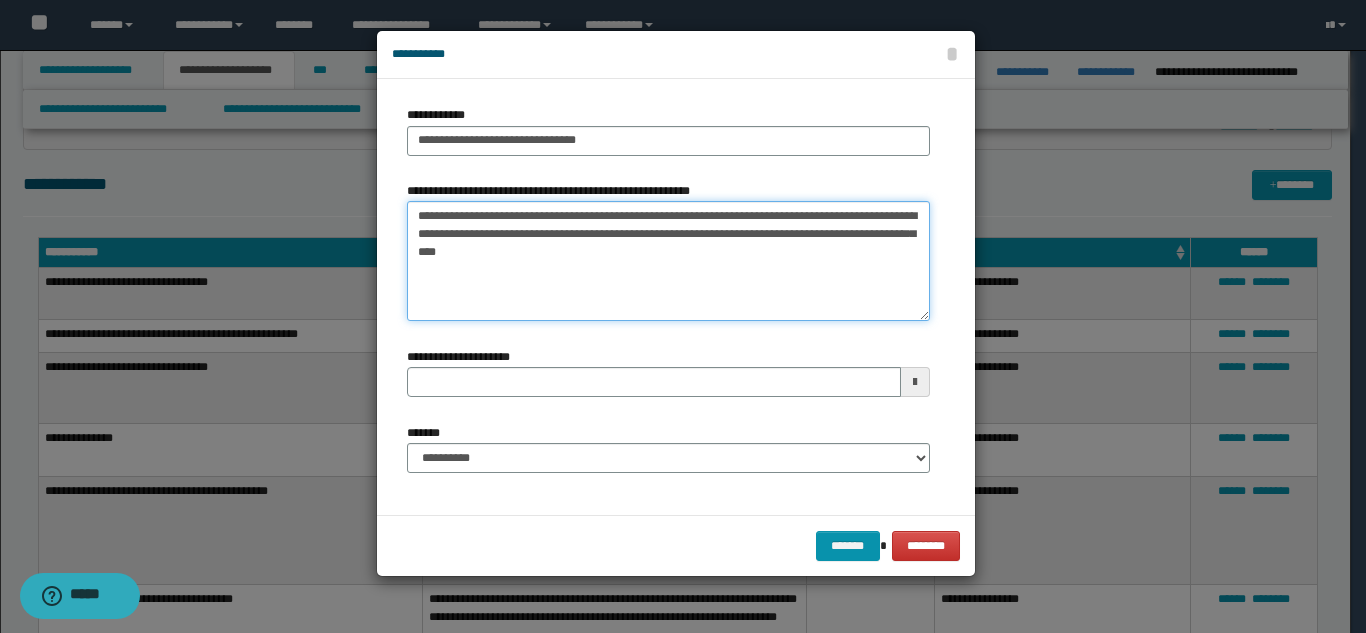 type on "**********" 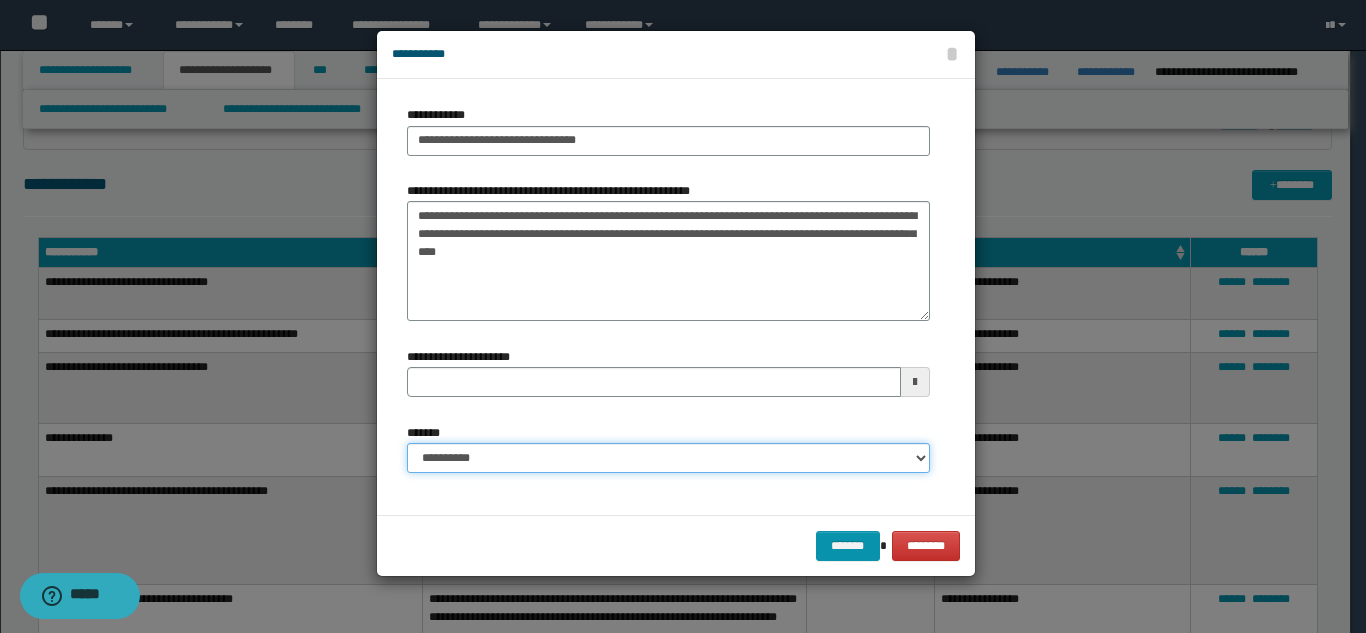 click on "**********" at bounding box center (668, 458) 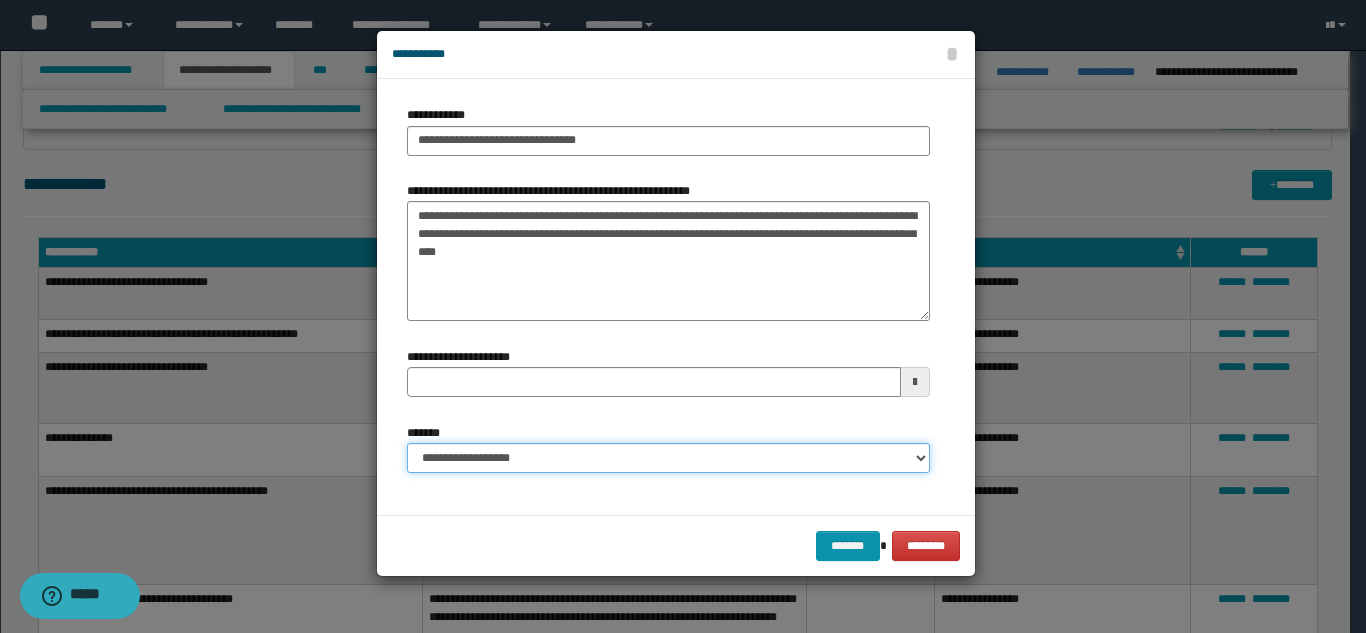 type 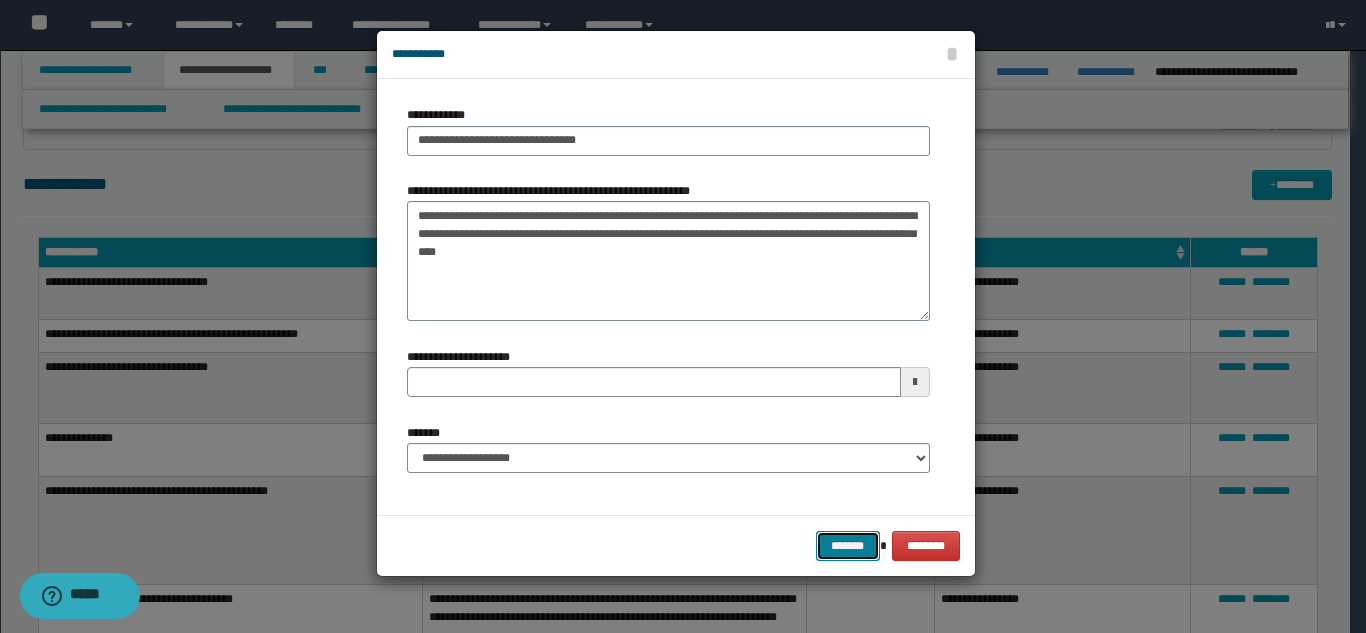 click on "*******" at bounding box center (848, 546) 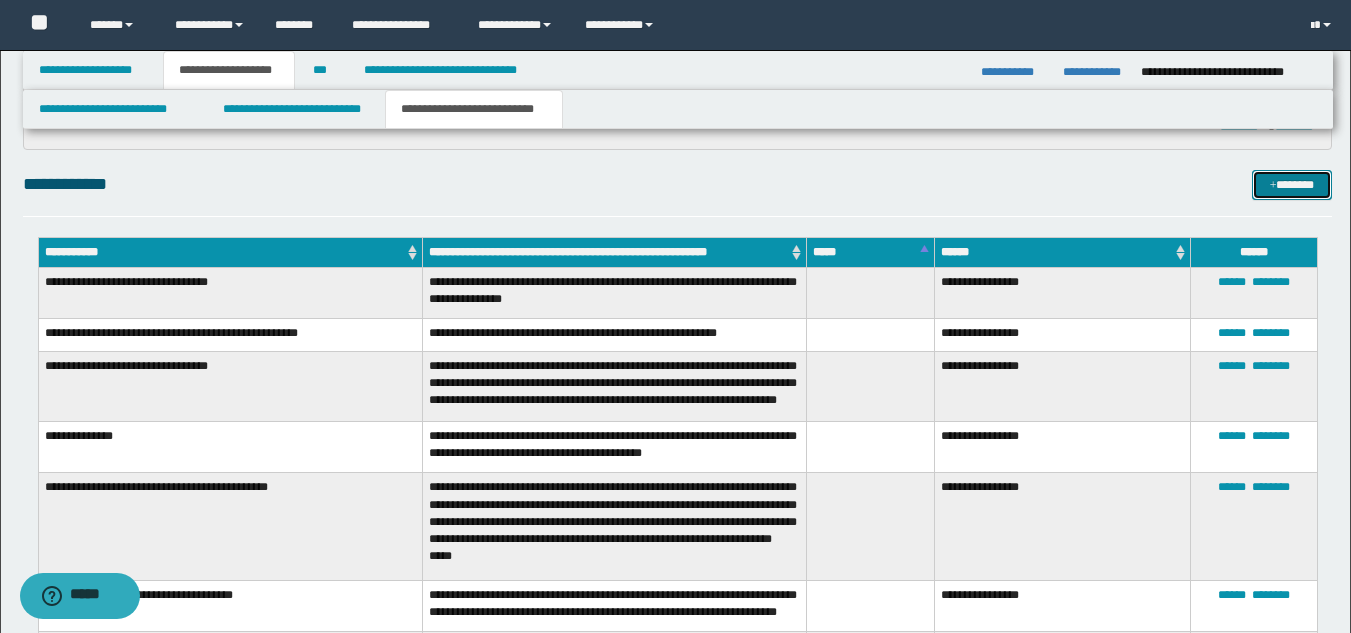 click at bounding box center [1273, 186] 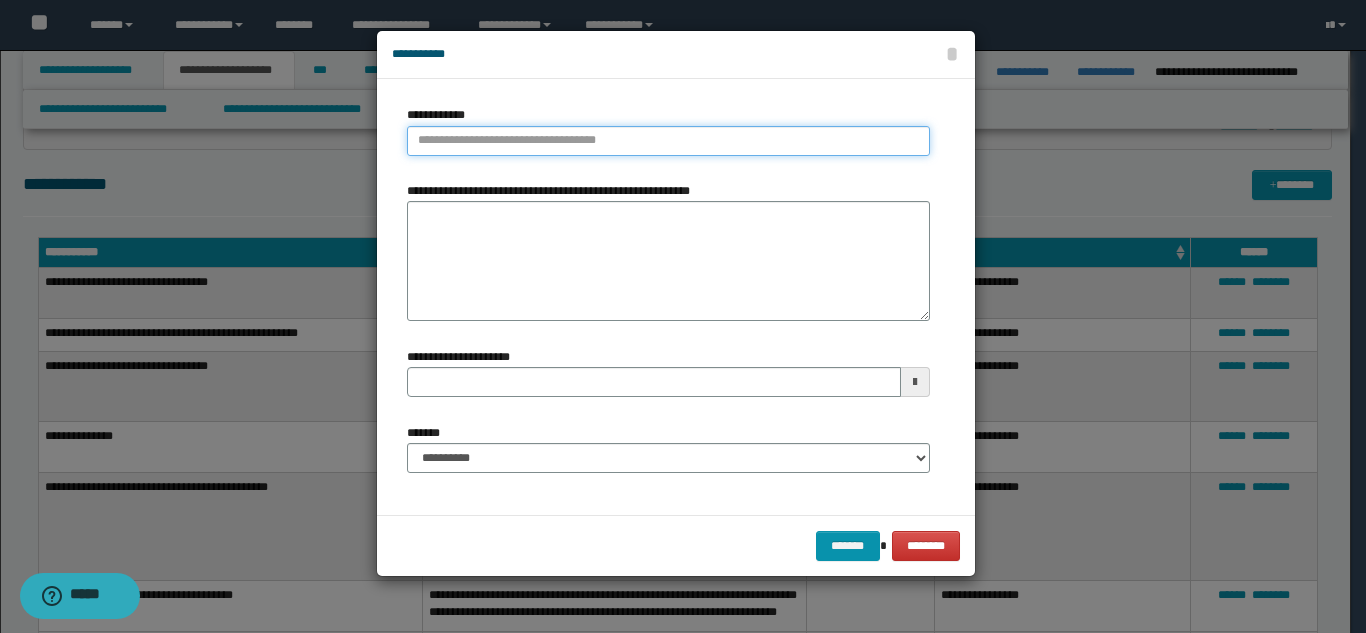 type on "**********" 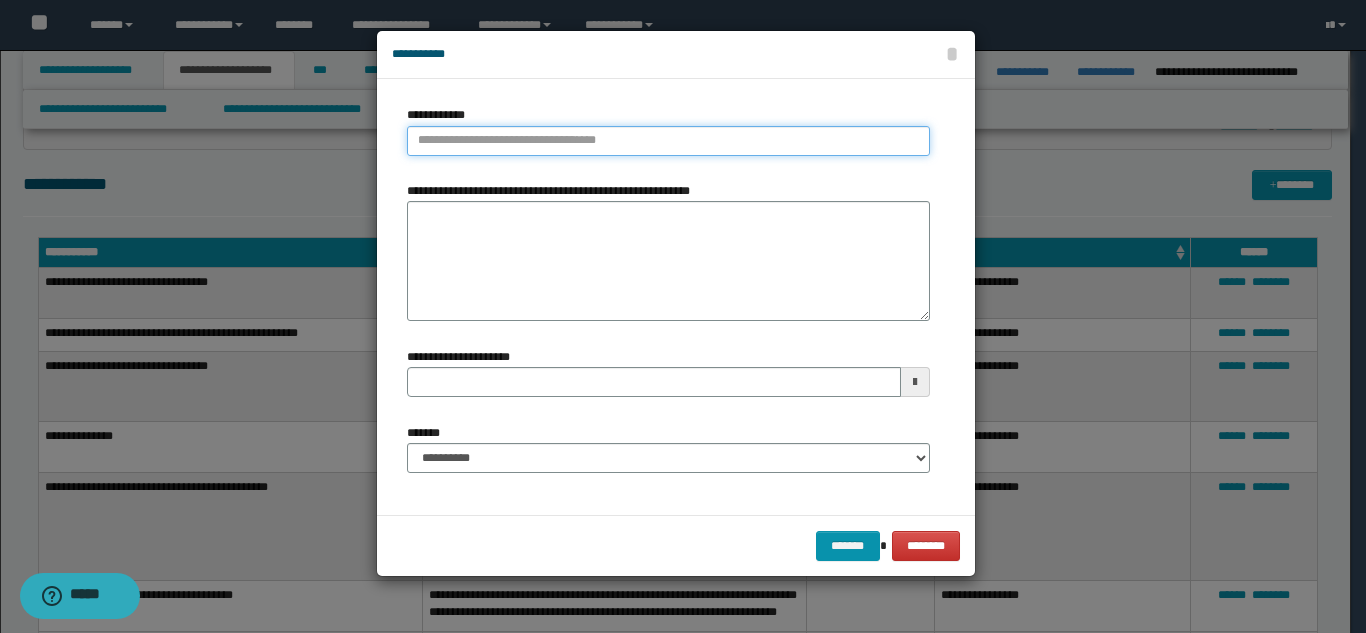 click on "**********" at bounding box center (668, 141) 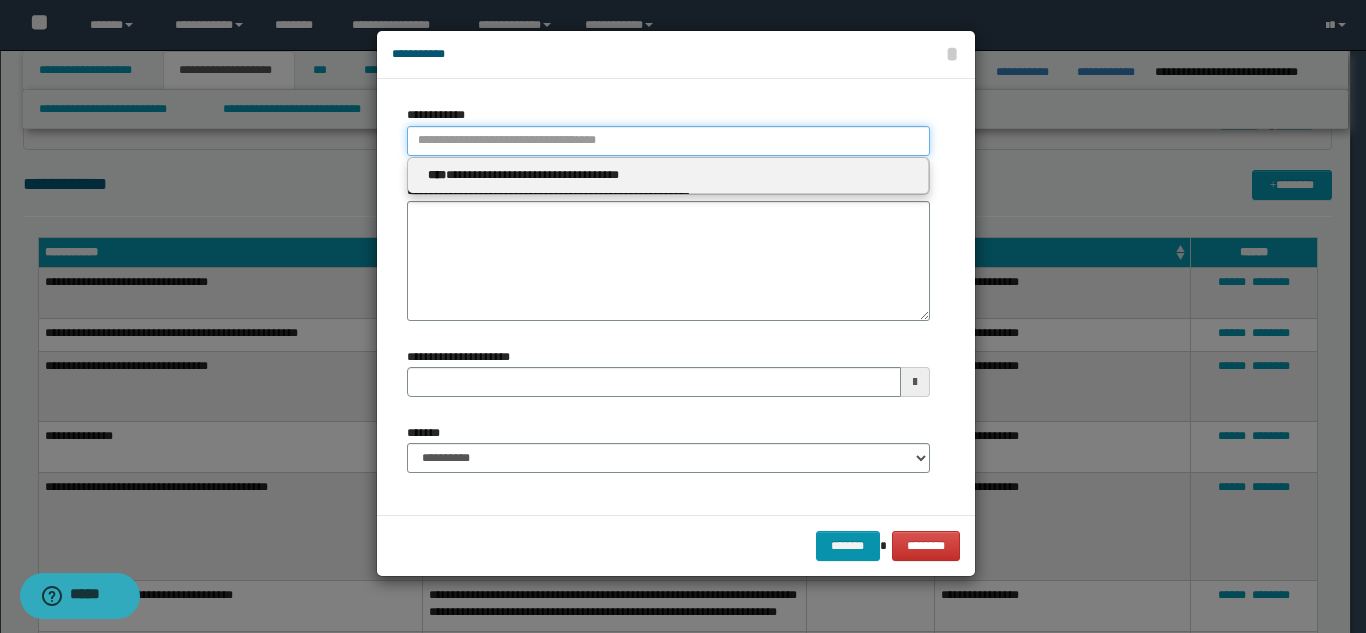 type 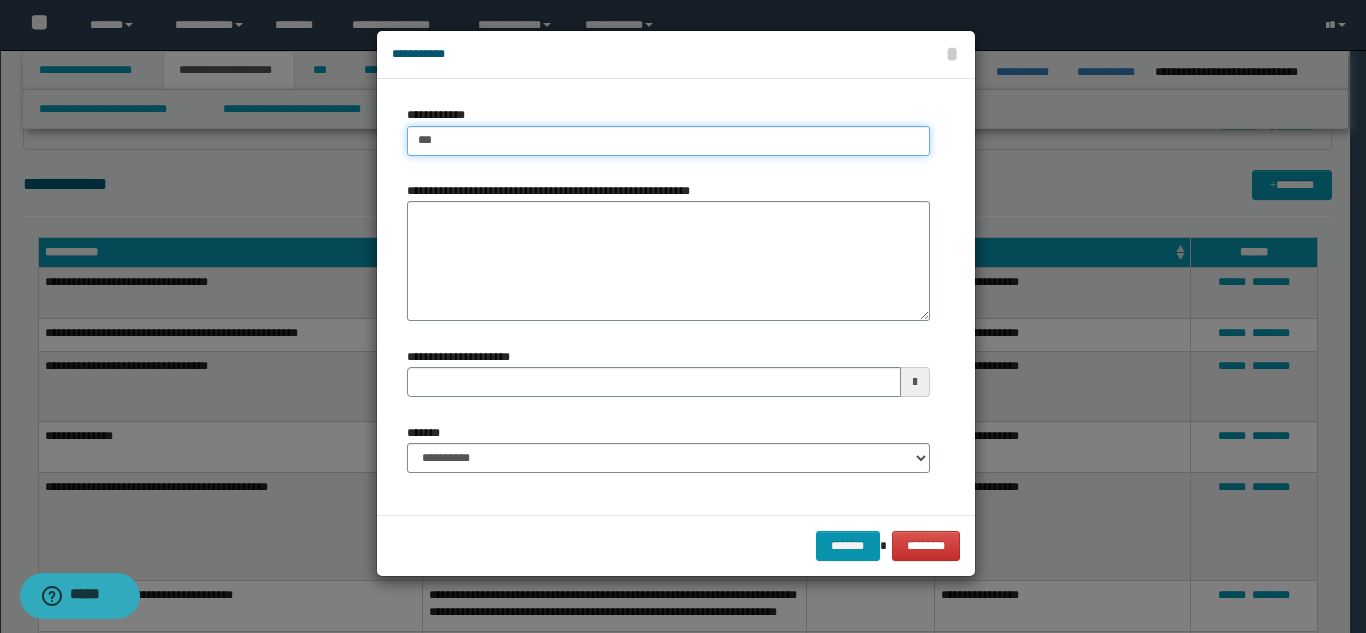 type on "****" 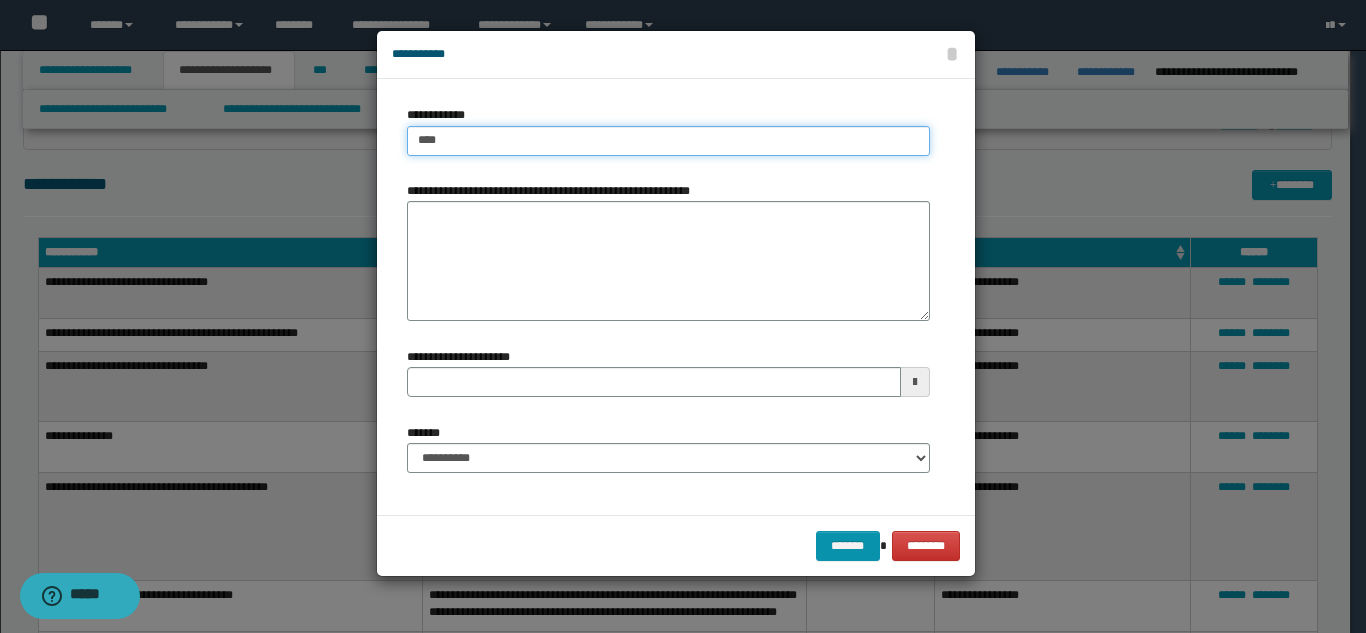 type on "****" 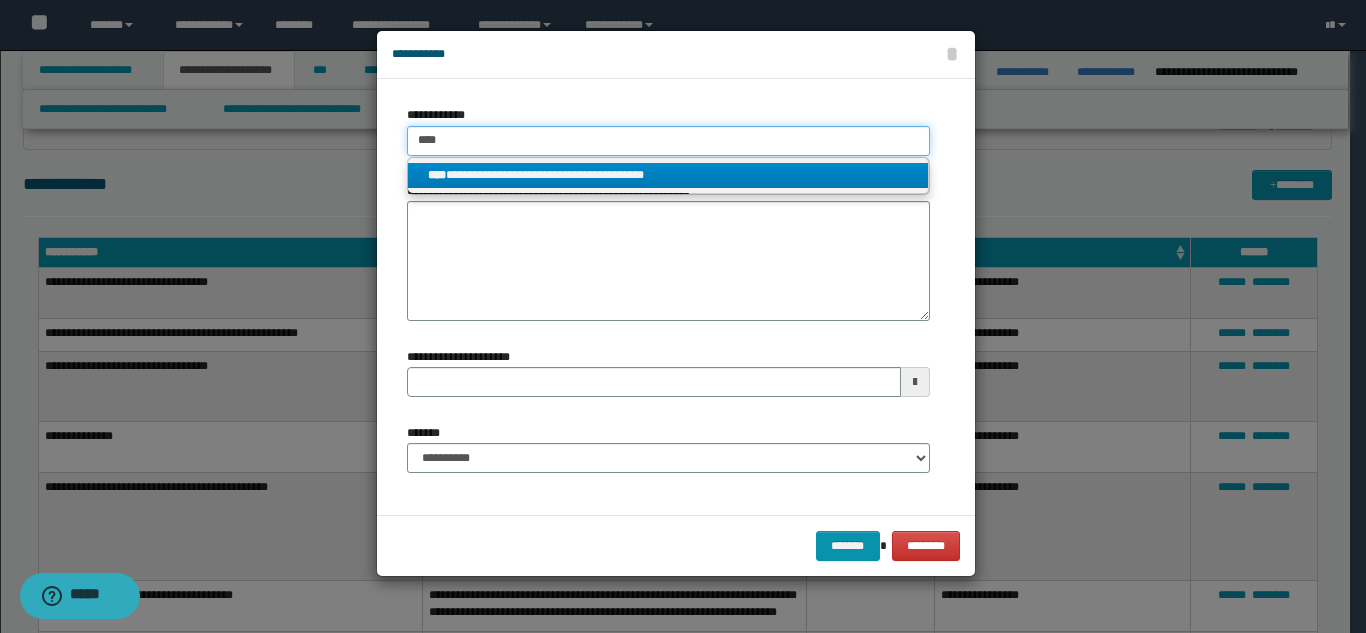 type on "****" 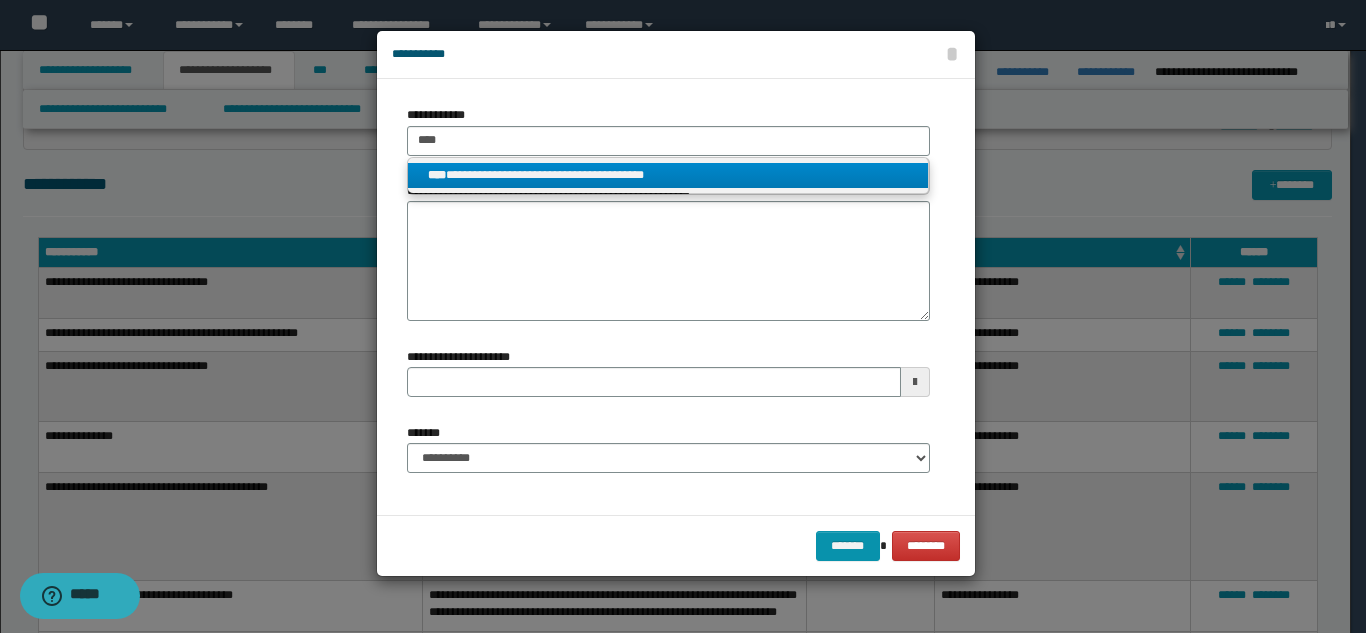click on "**********" at bounding box center (668, 175) 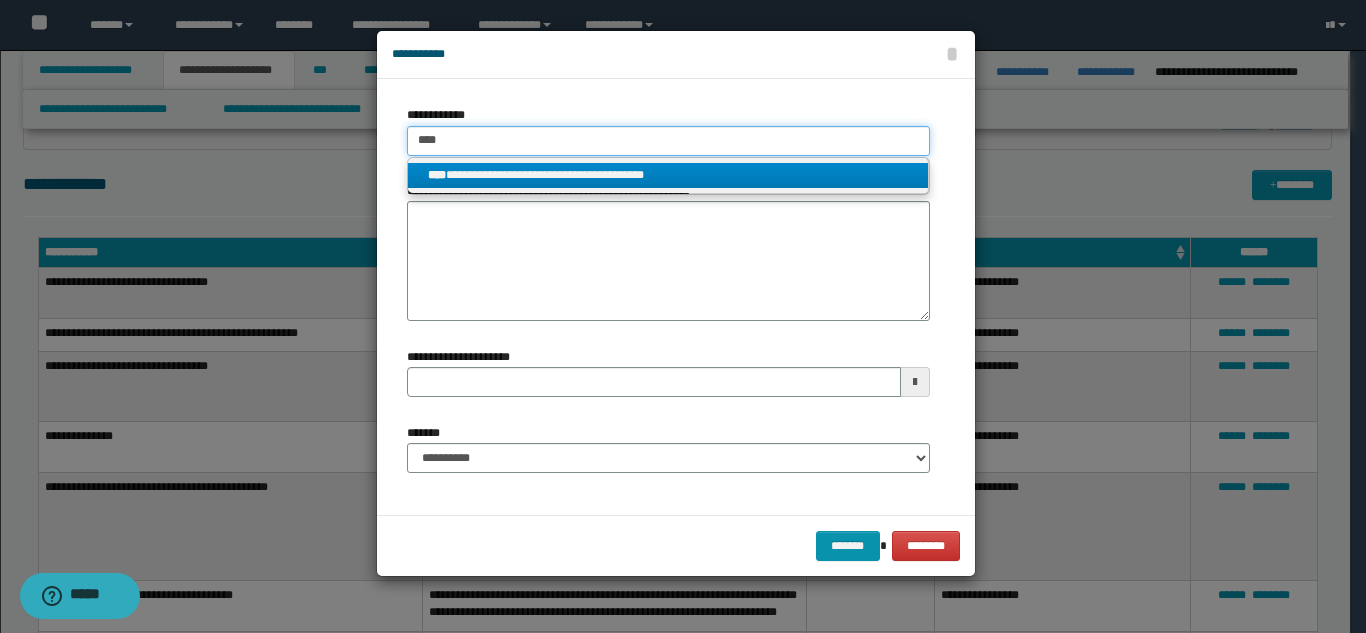 type 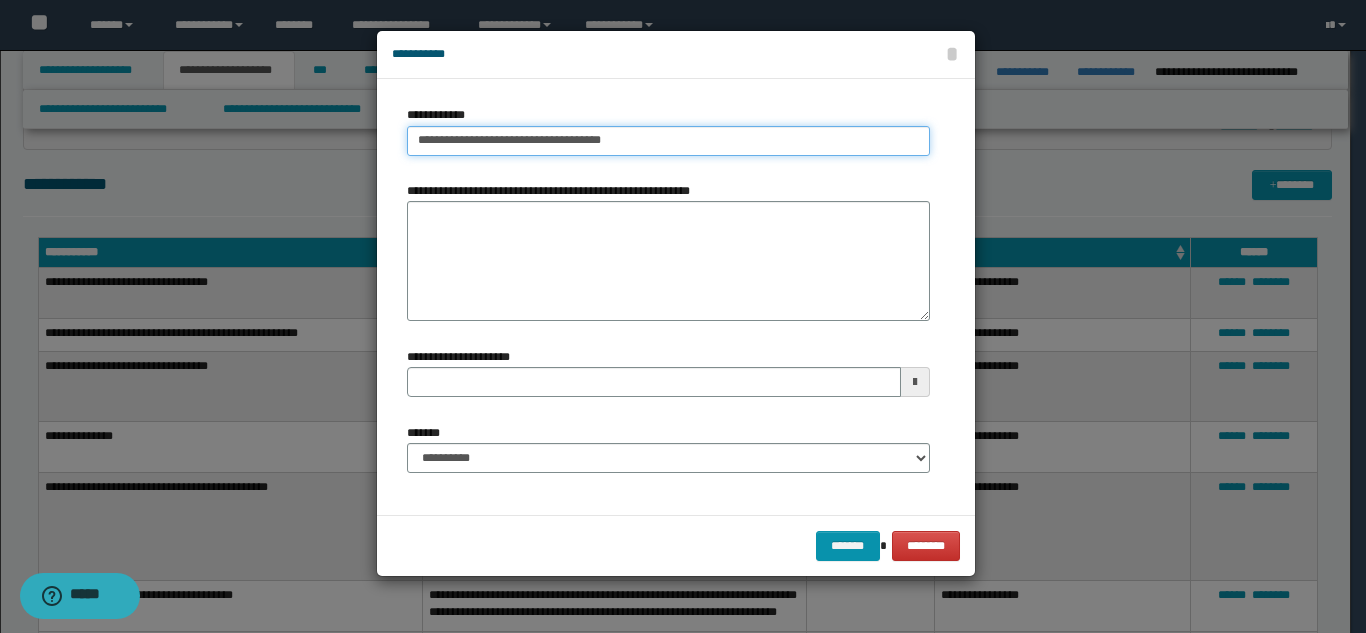 type on "**********" 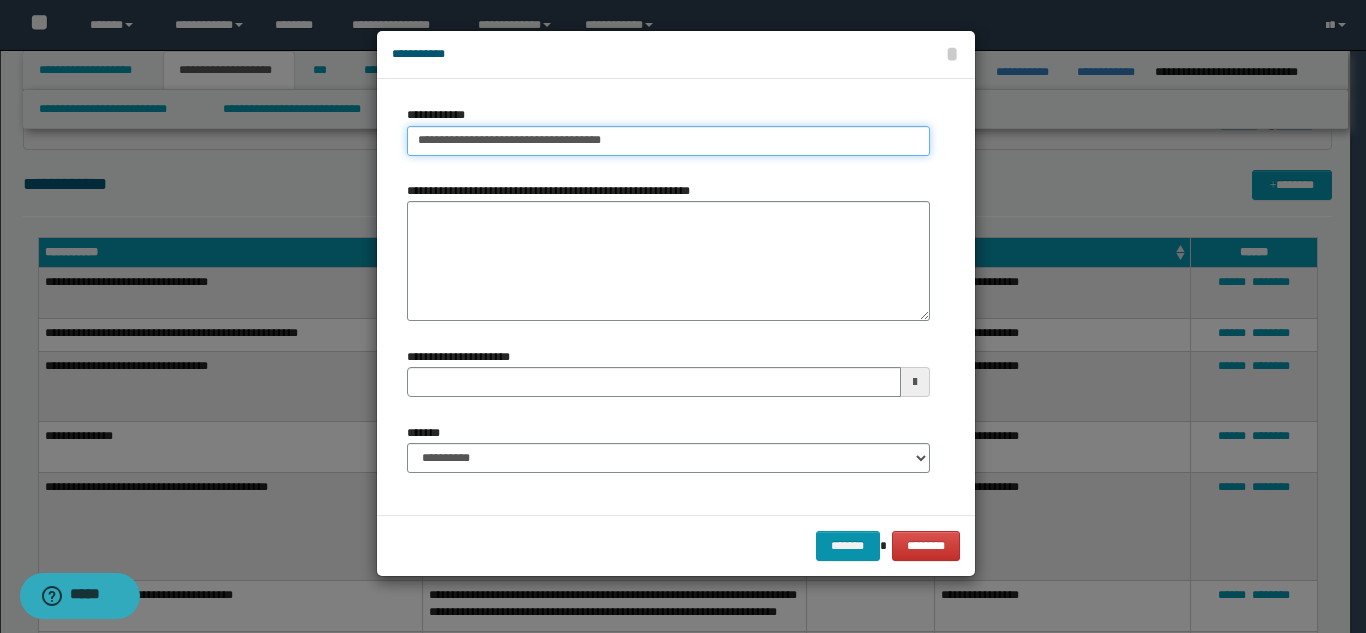 type on "**********" 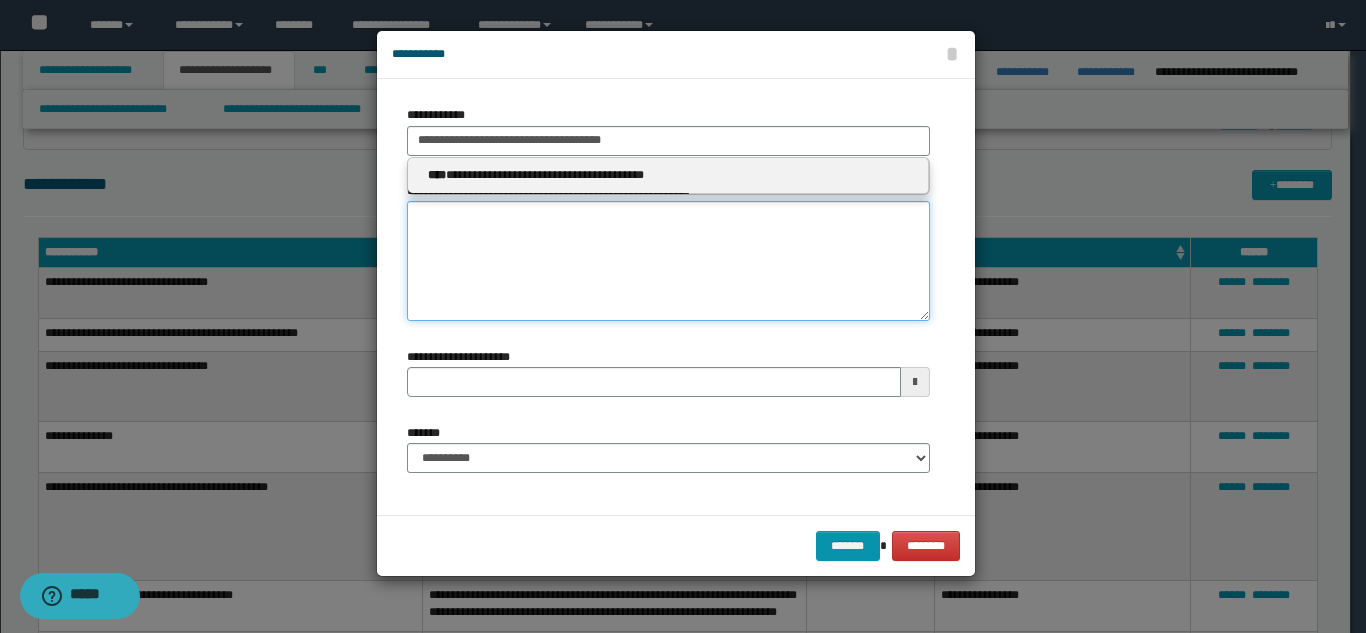 type 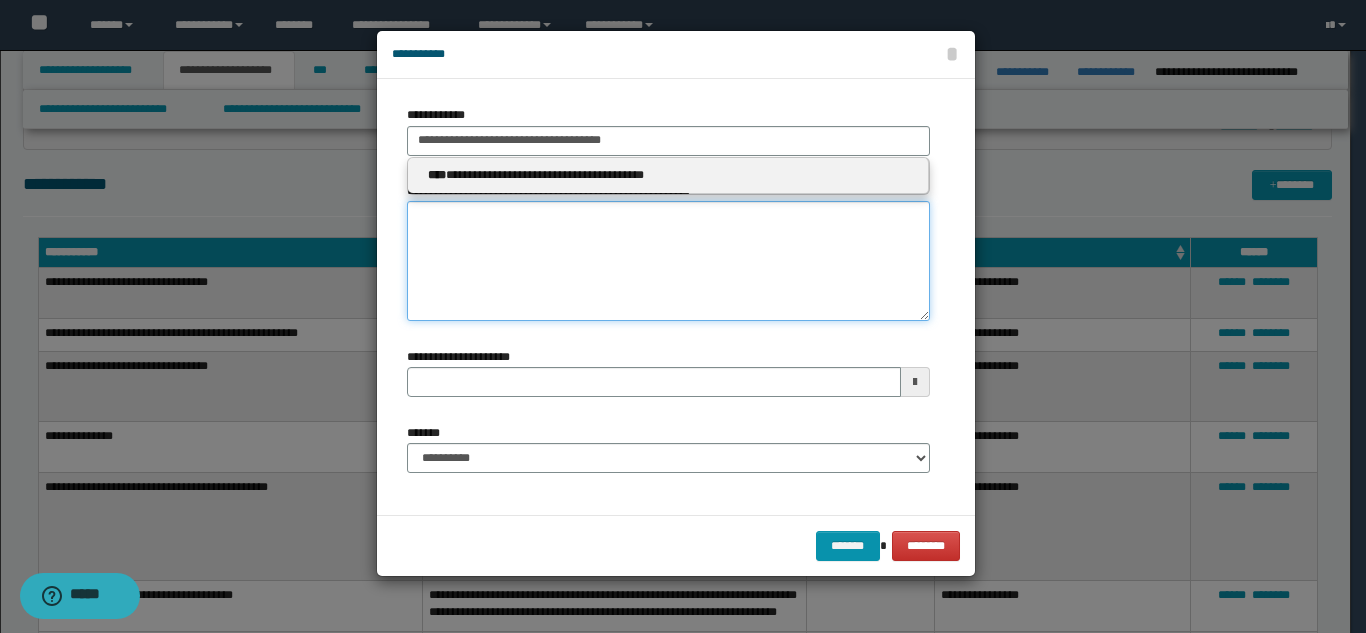 click on "**********" at bounding box center [668, 261] 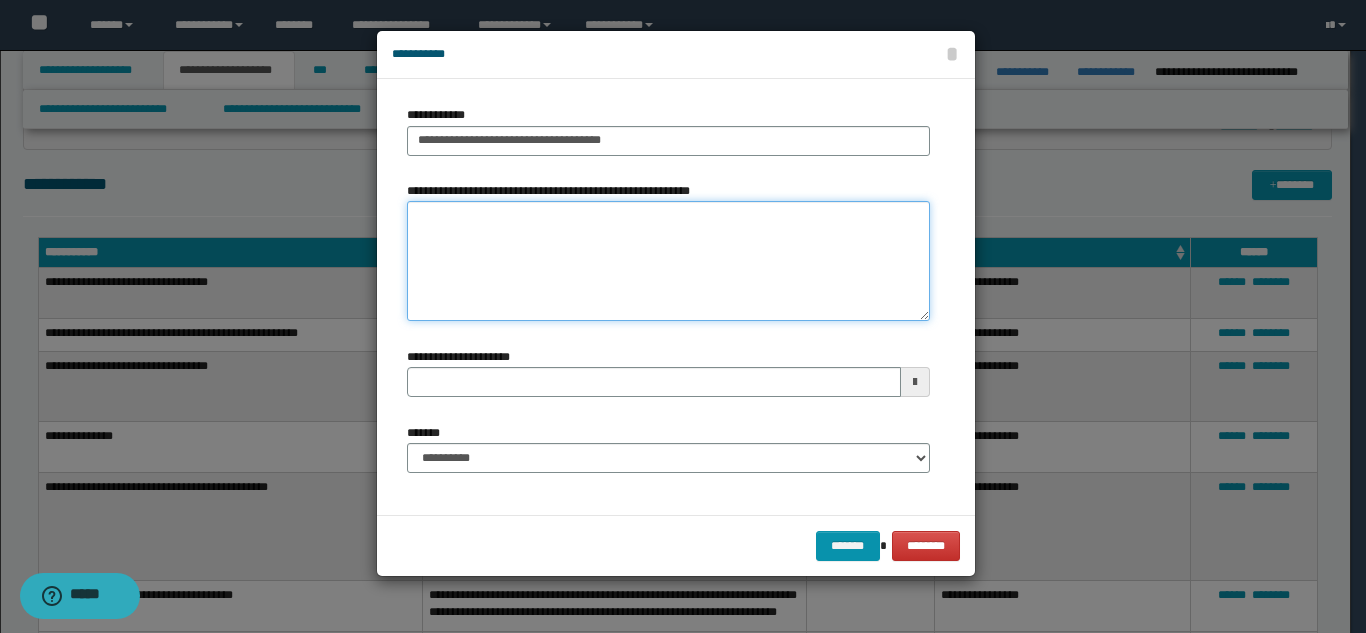 paste on "**********" 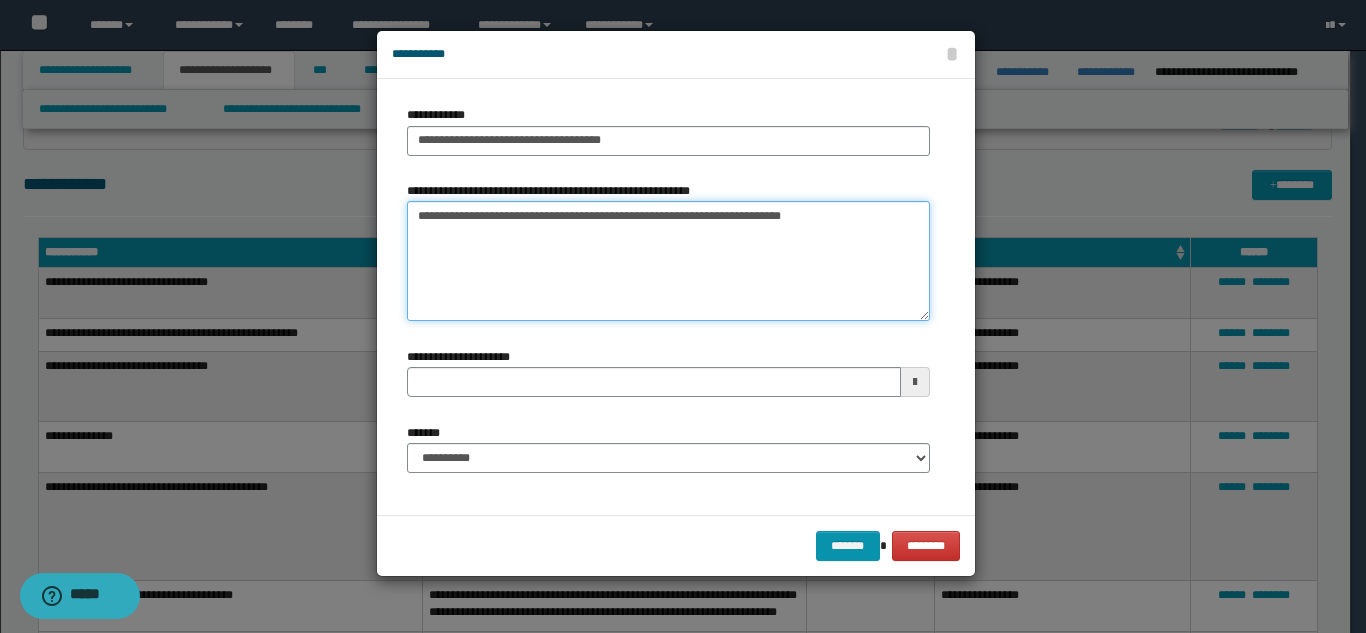 click on "**********" at bounding box center (668, 261) 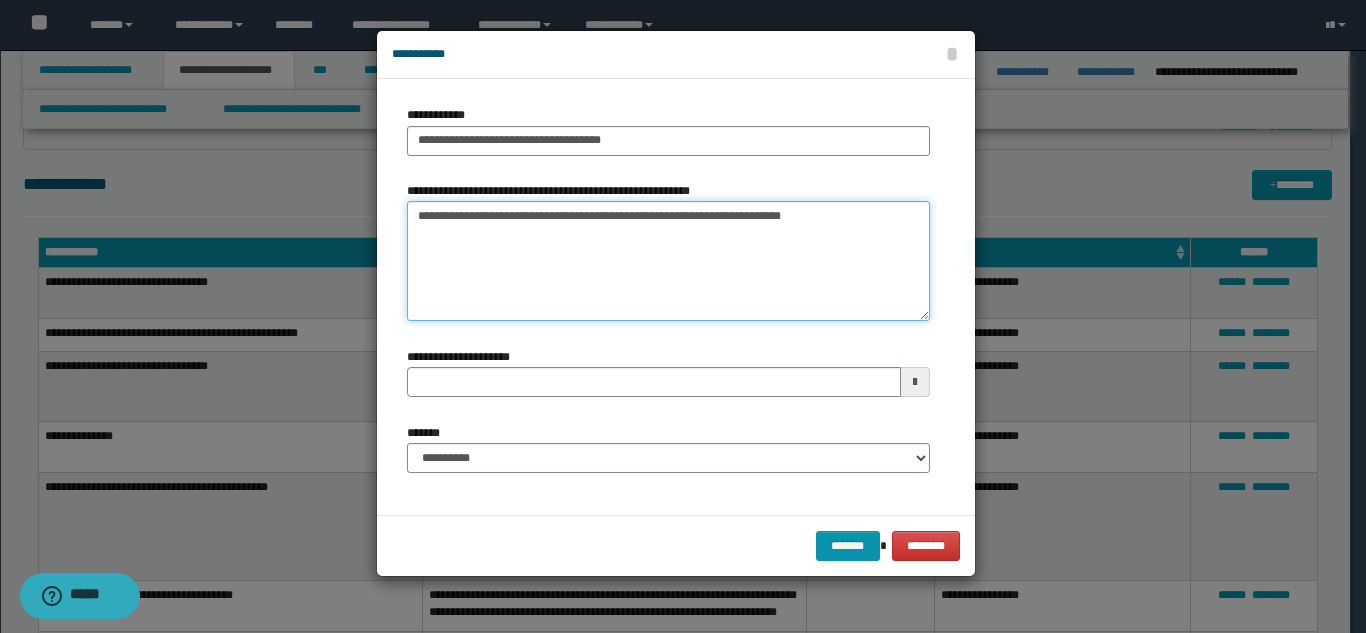 type on "**********" 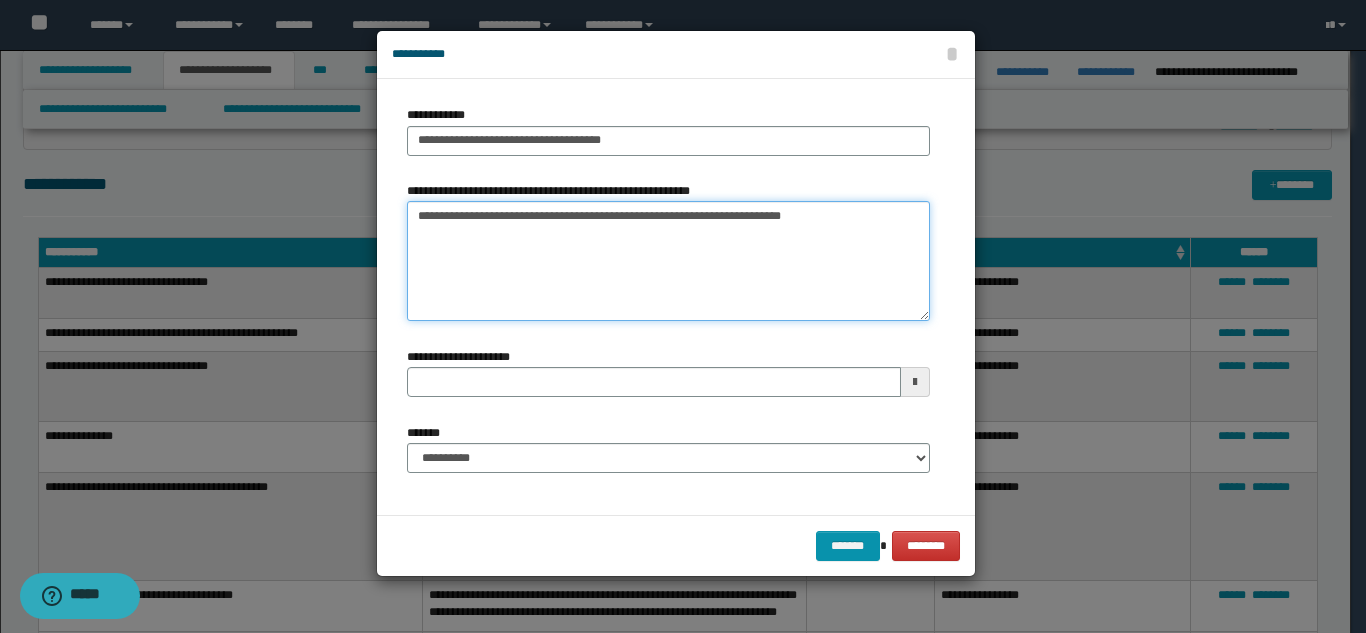 type 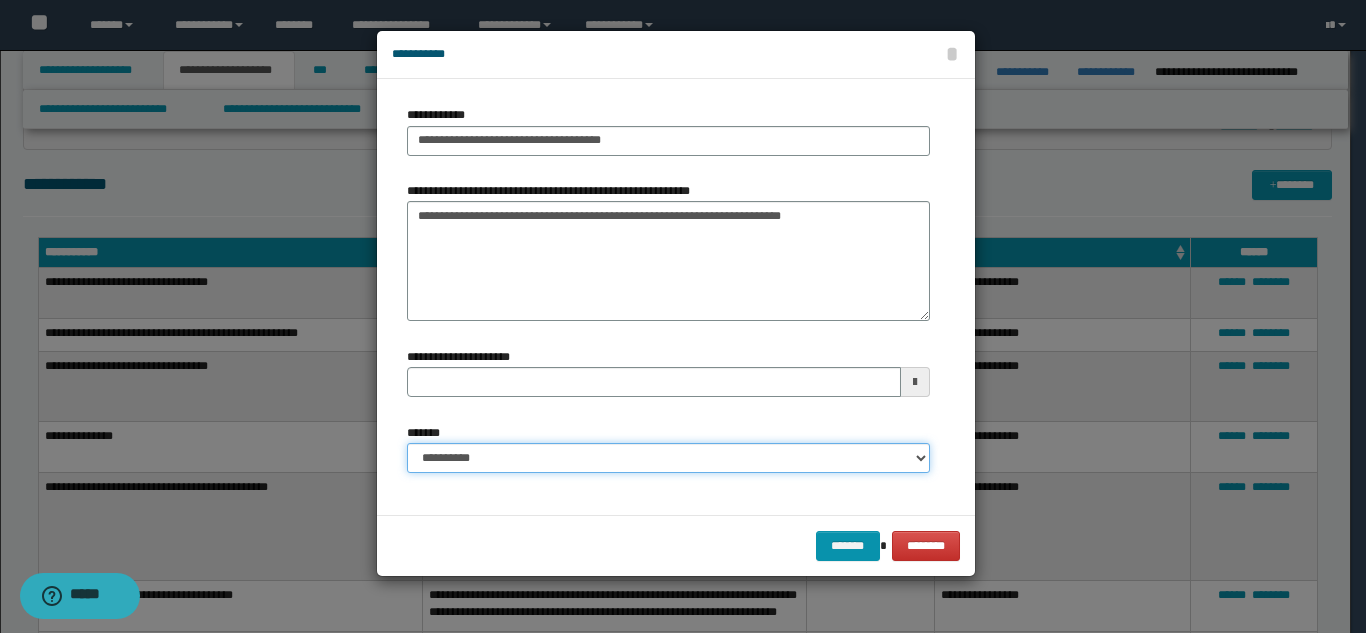 click on "**********" at bounding box center (668, 458) 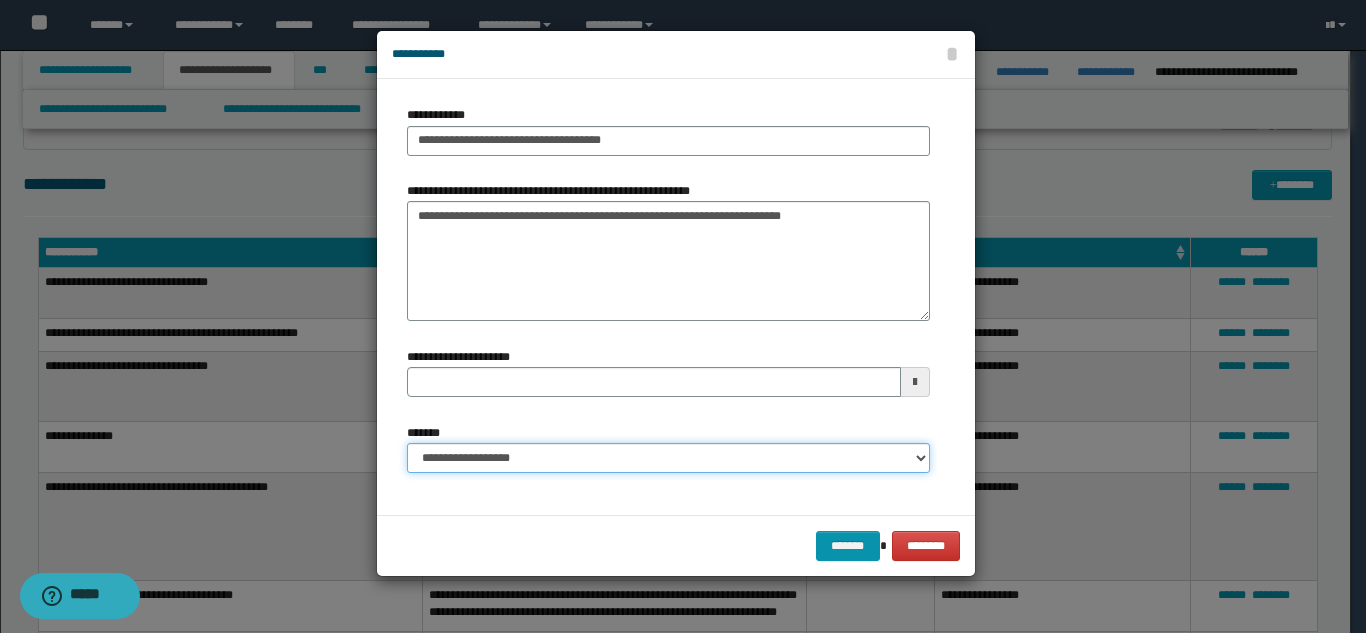 click on "**********" at bounding box center (668, 458) 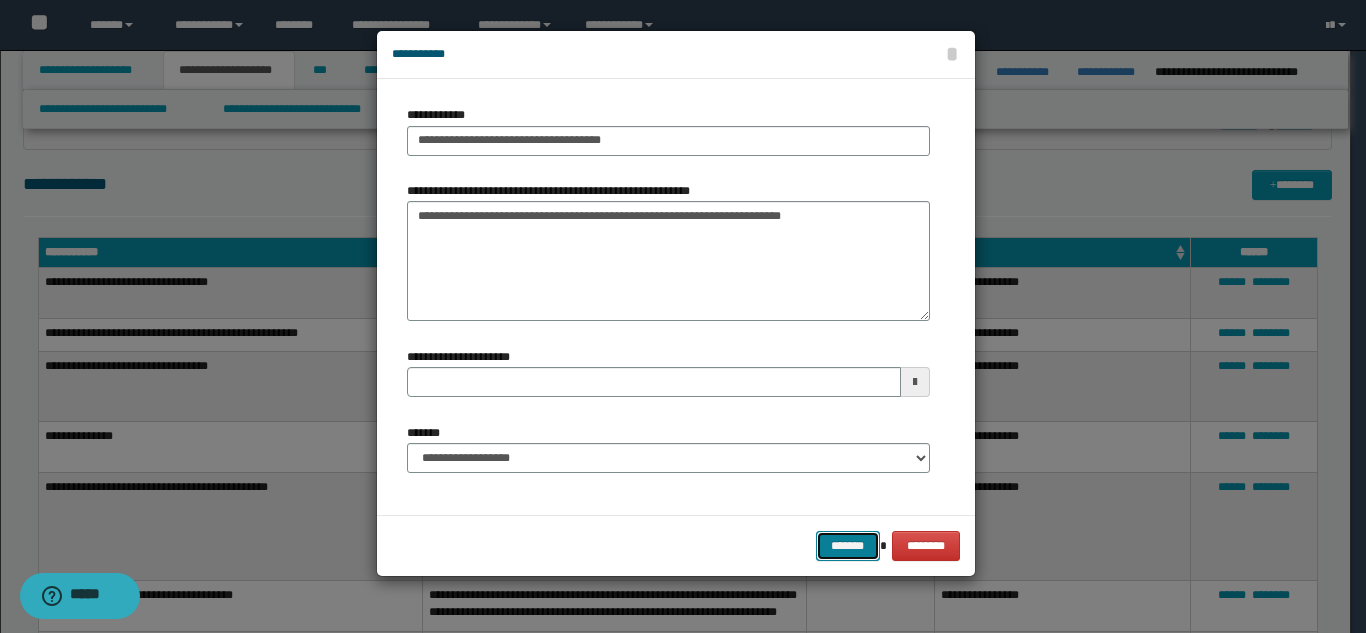 click on "*******" at bounding box center [848, 546] 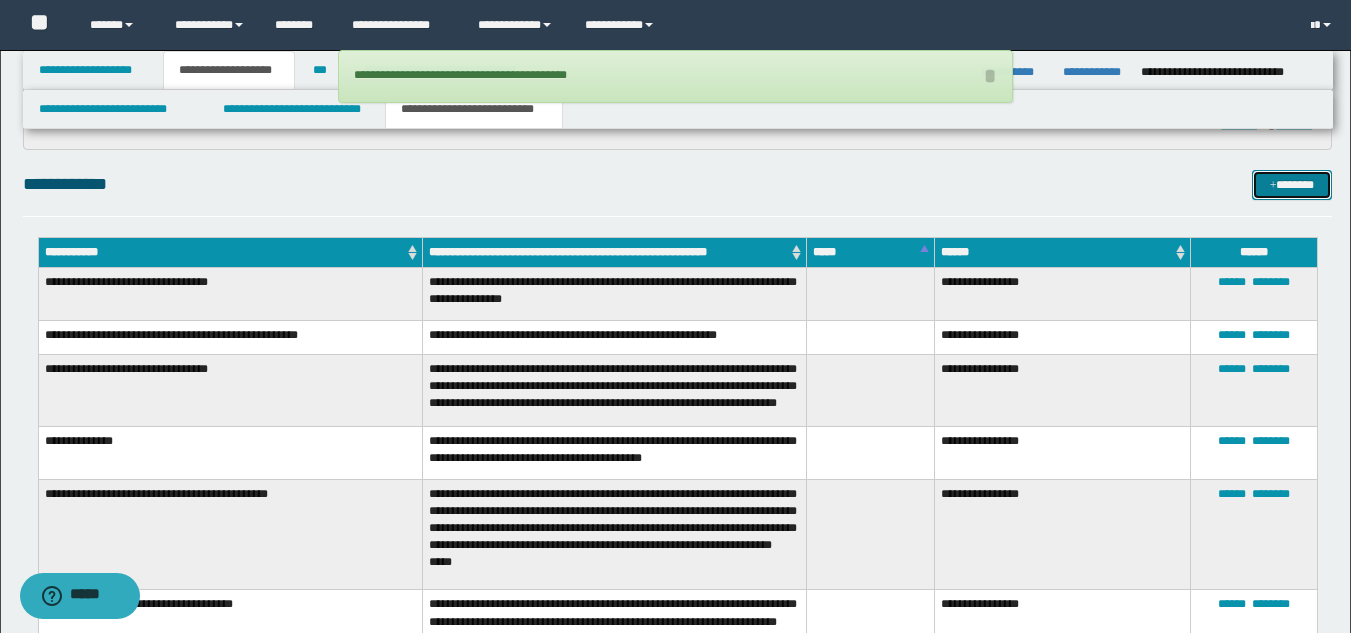 click on "*******" at bounding box center [1292, 185] 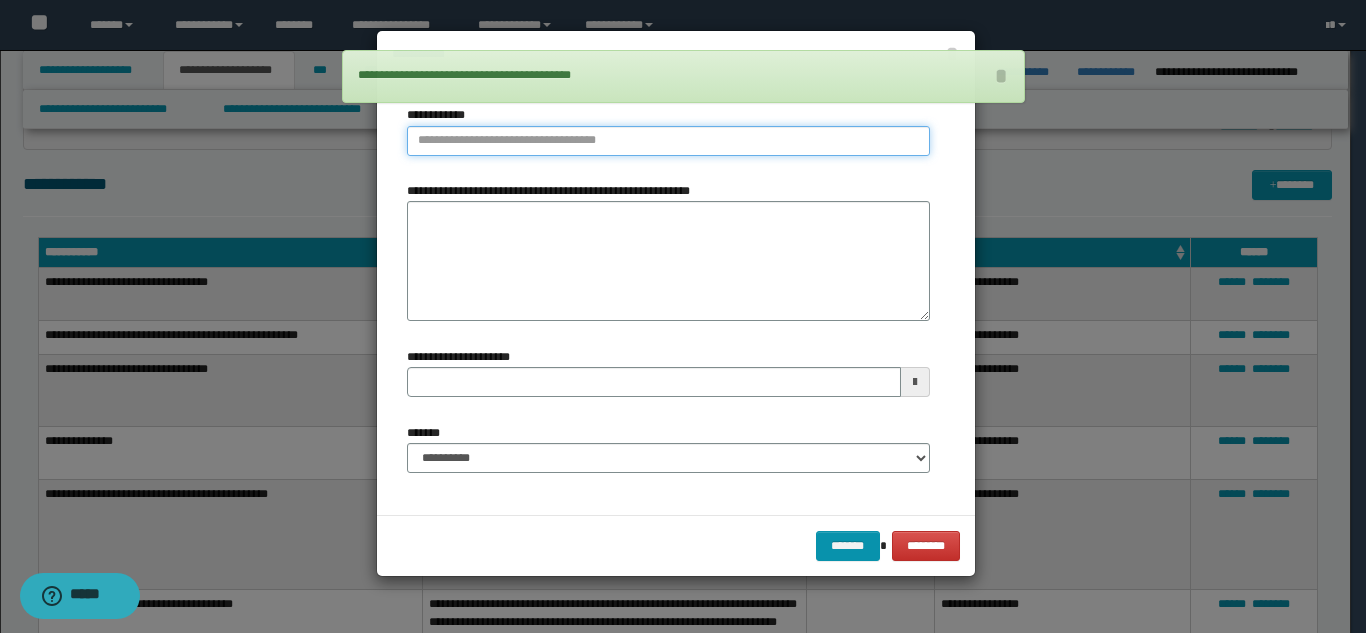 type on "**********" 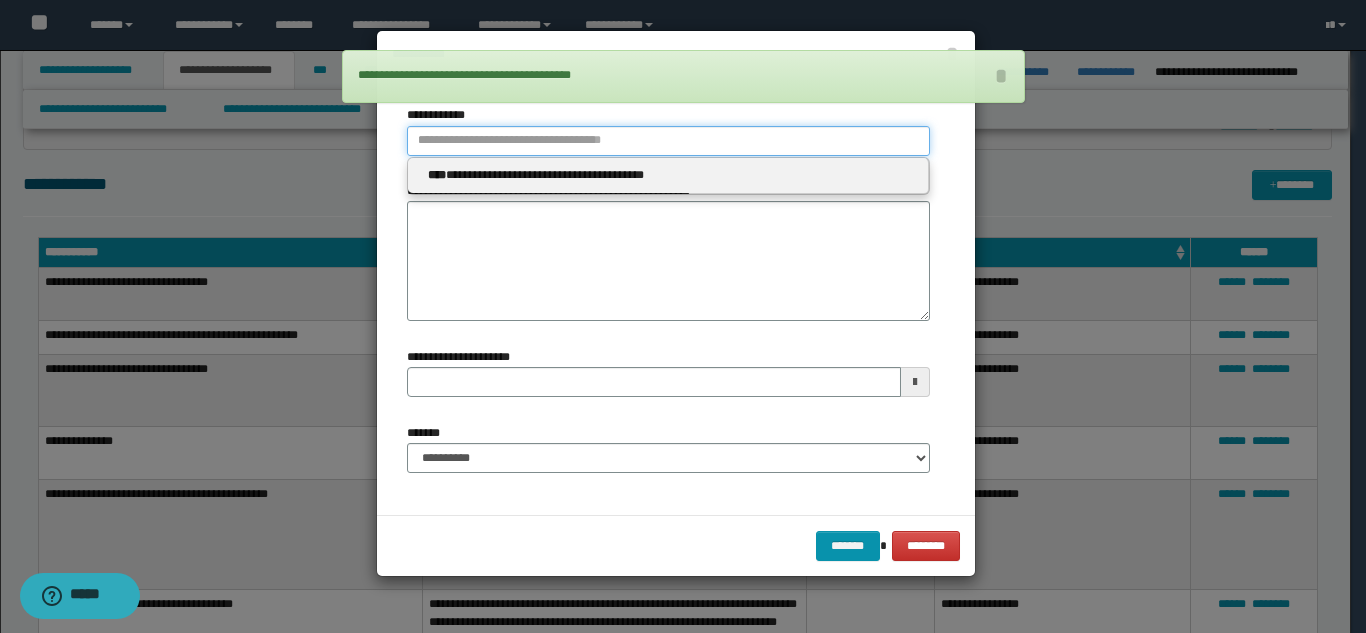 click on "**********" at bounding box center (668, 141) 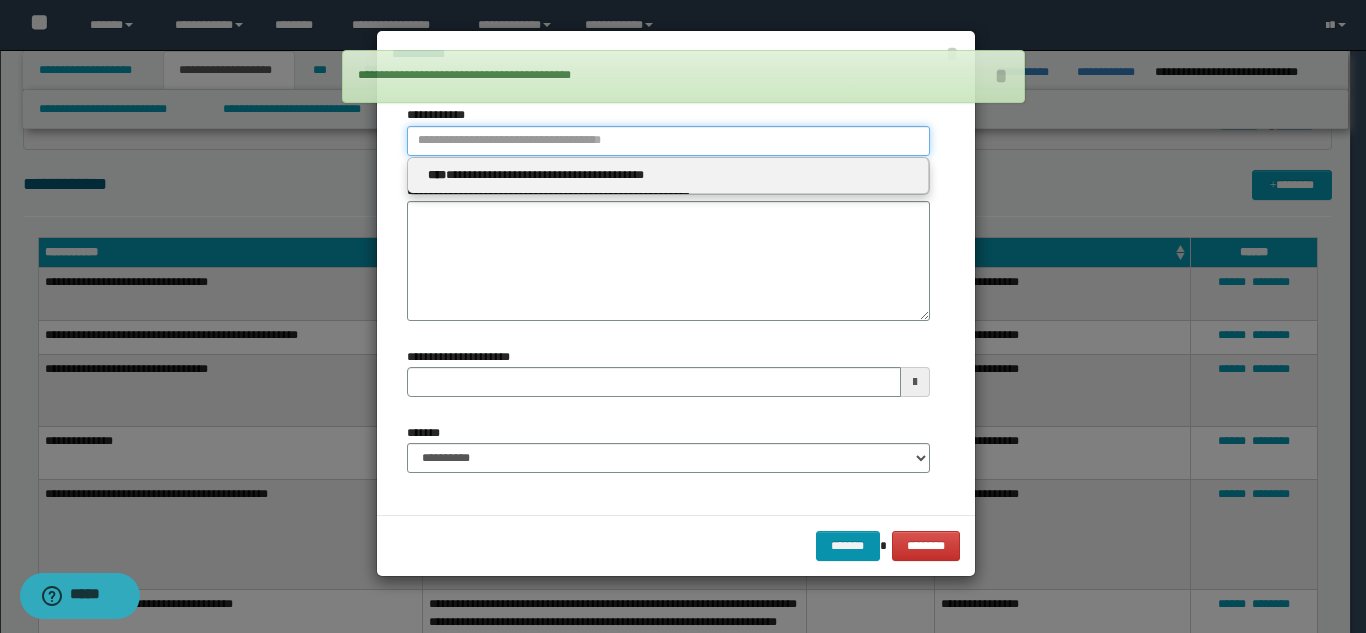 type 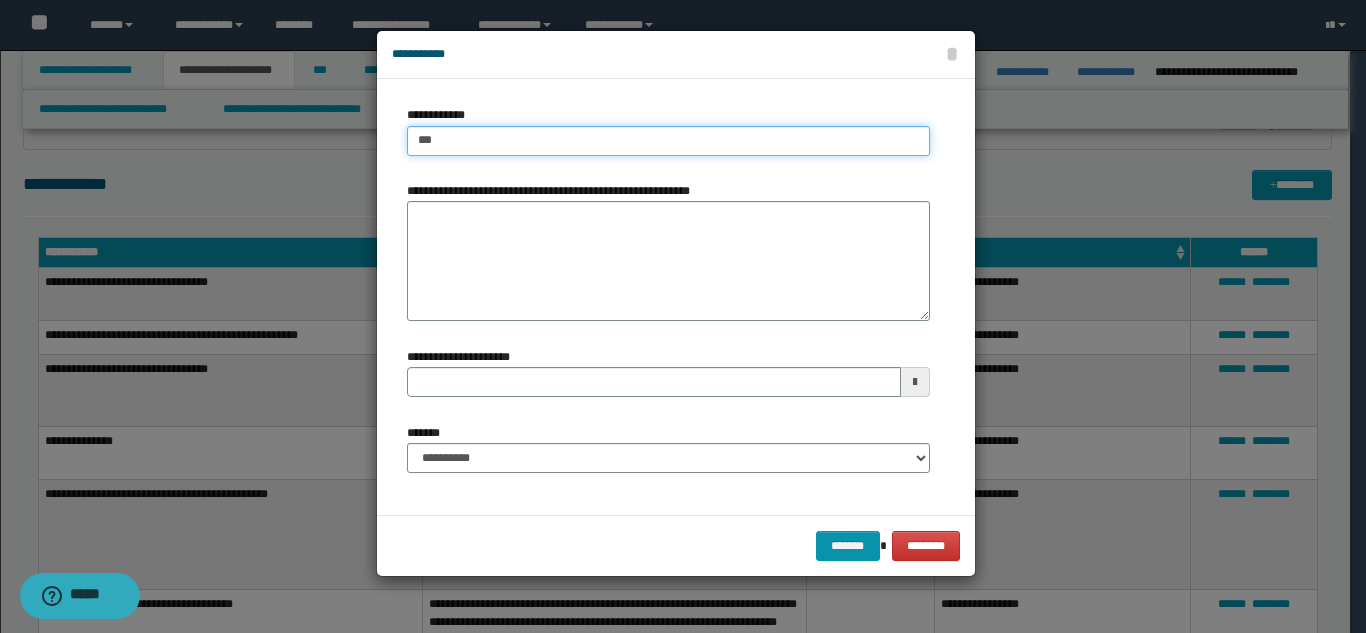 type on "****" 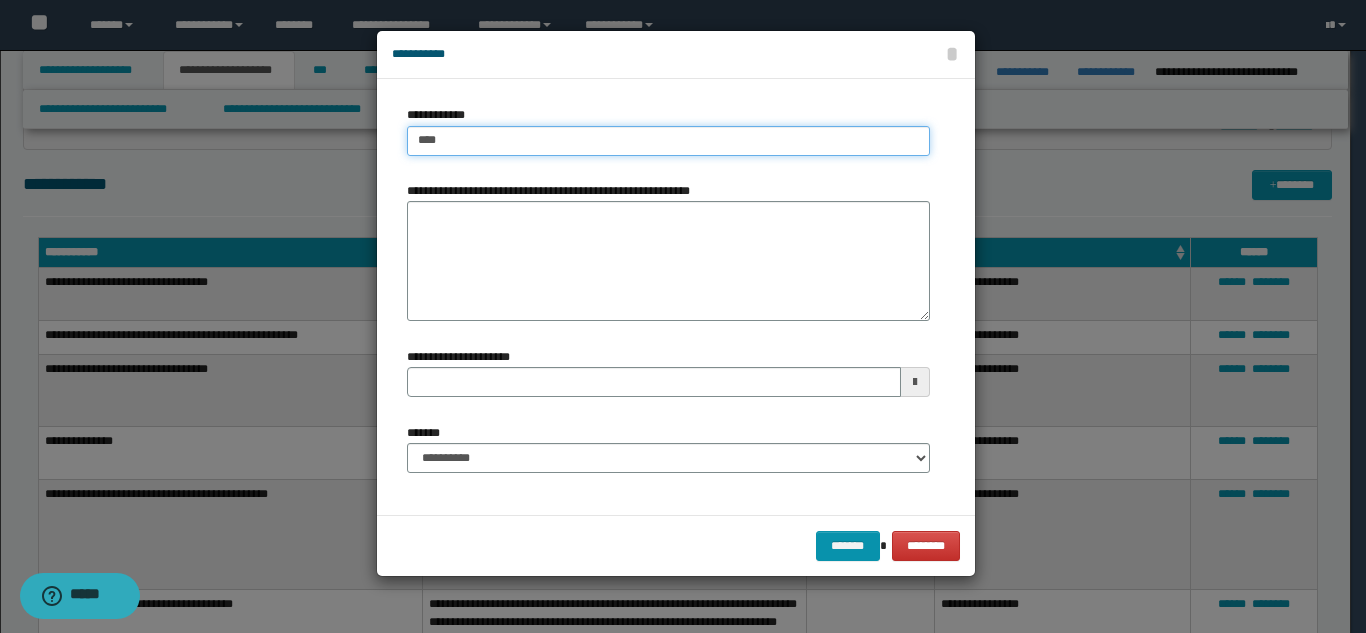 type on "****" 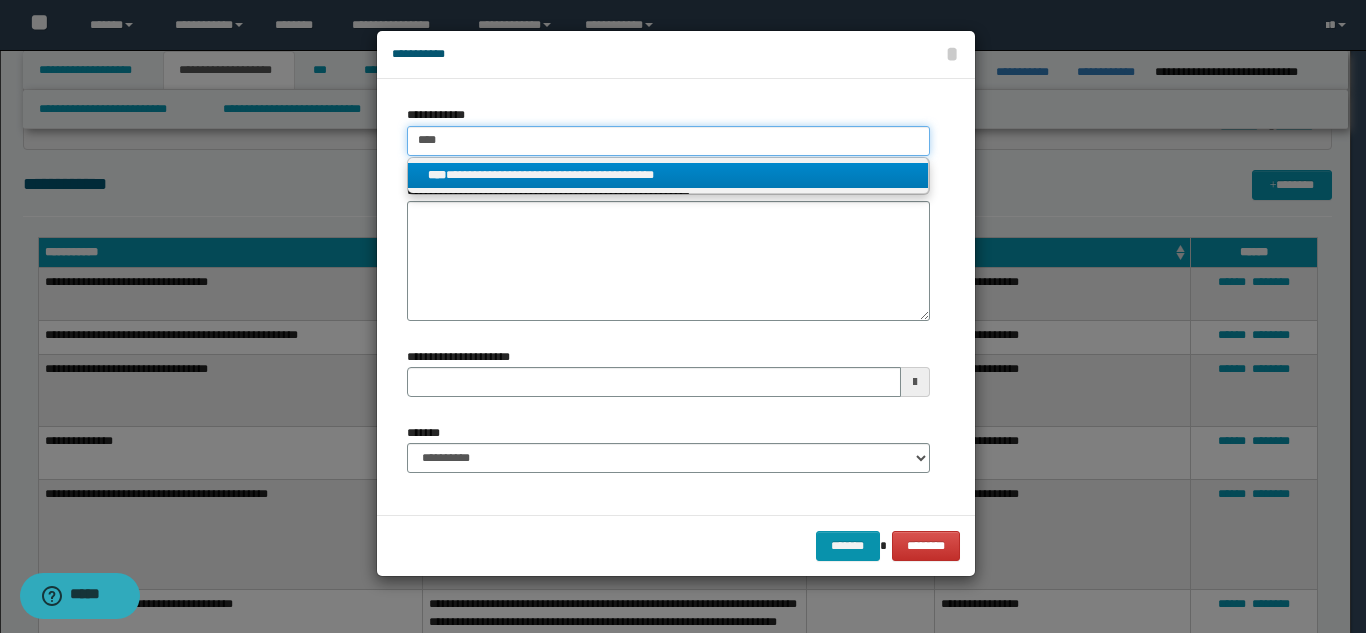 type on "****" 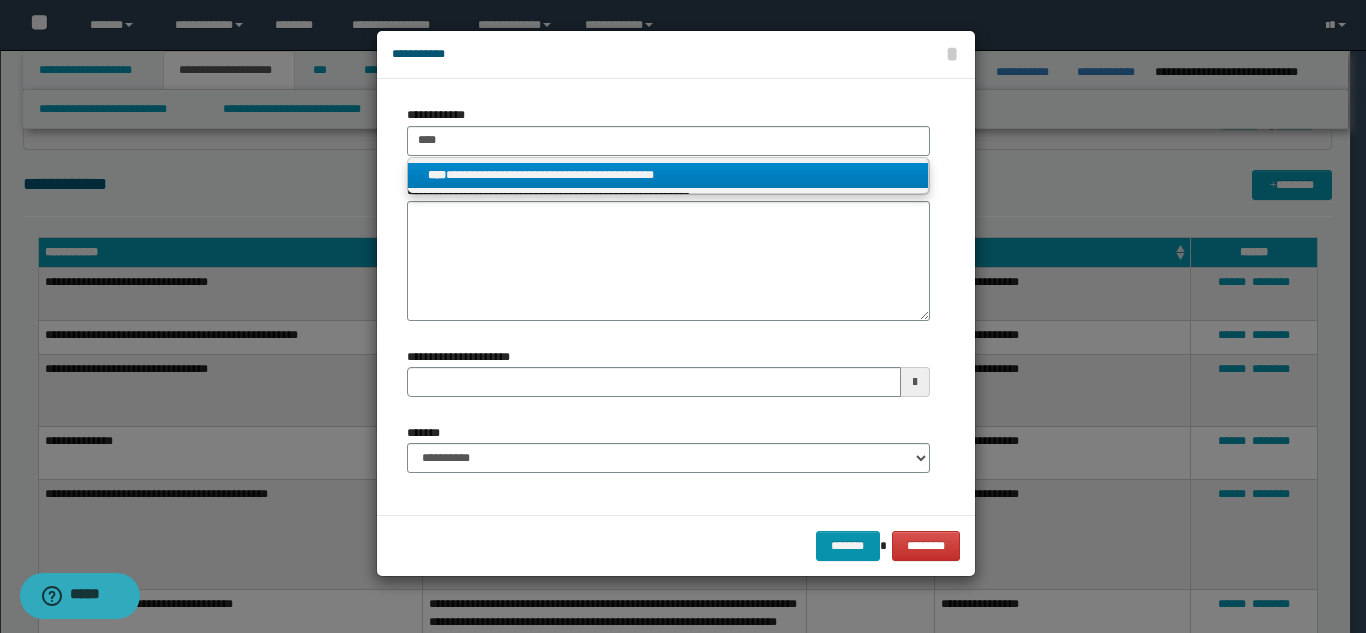 click on "**********" at bounding box center (668, 175) 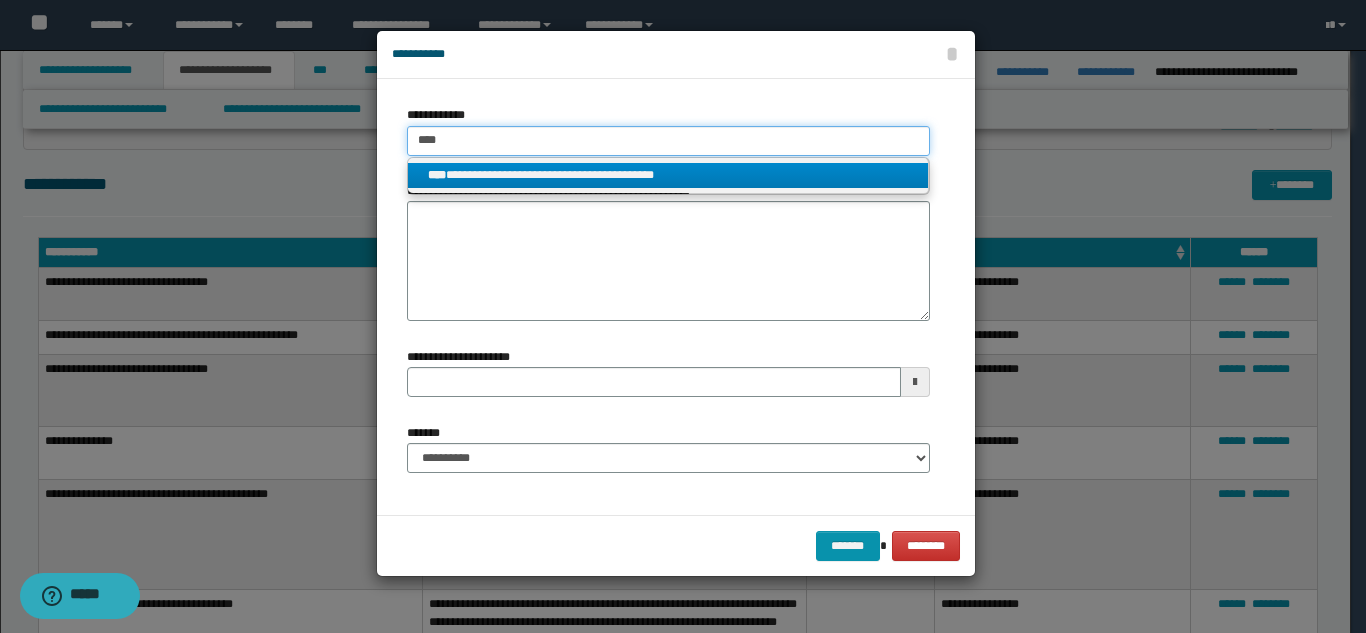 type 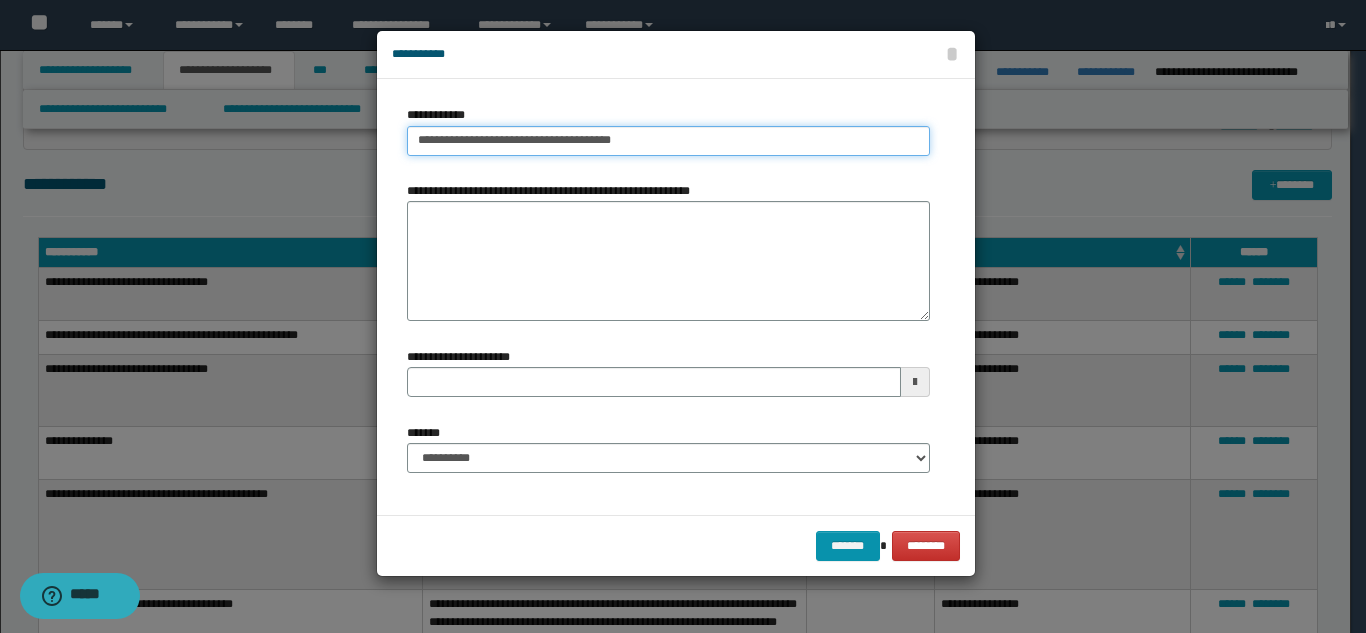 type on "**********" 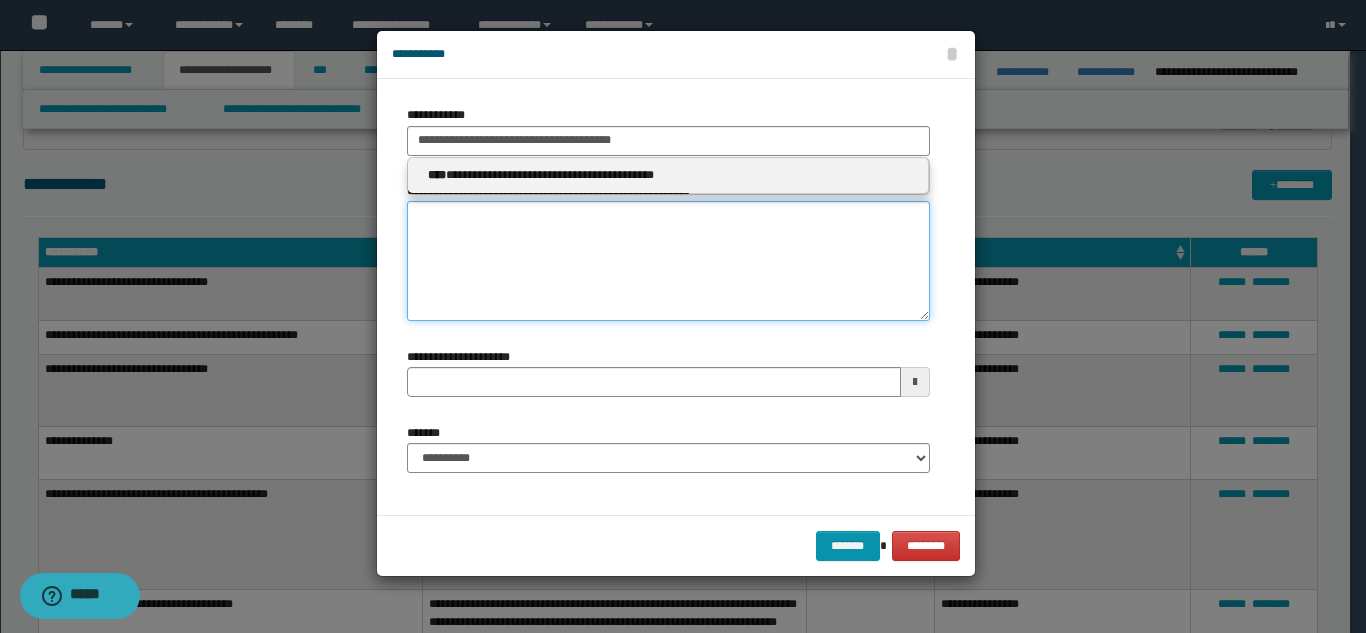 type 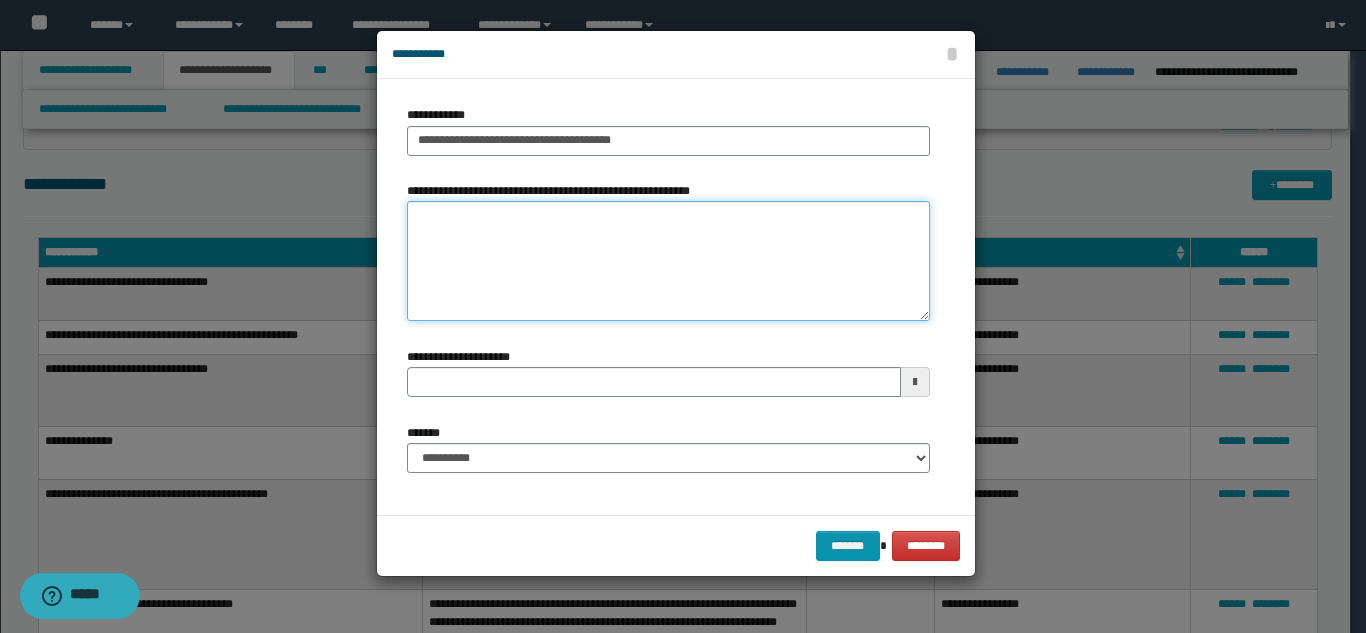 drag, startPoint x: 520, startPoint y: 262, endPoint x: 451, endPoint y: 241, distance: 72.12489 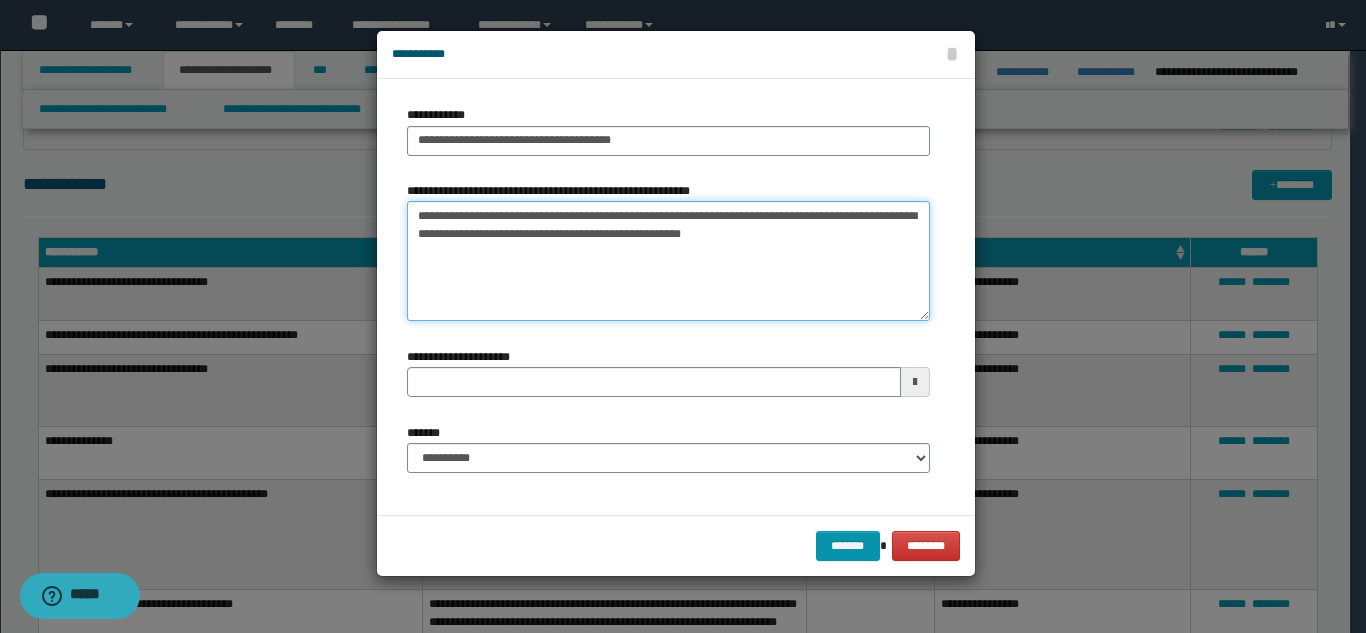 click on "**********" at bounding box center (668, 261) 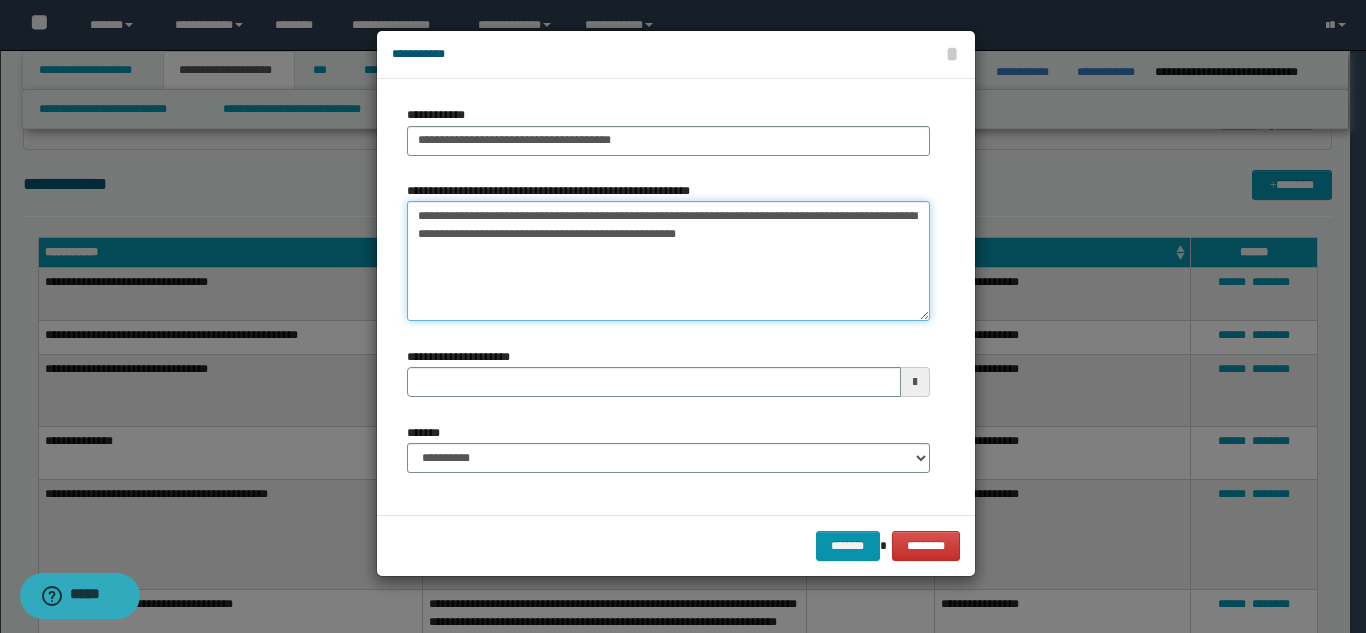 type on "**********" 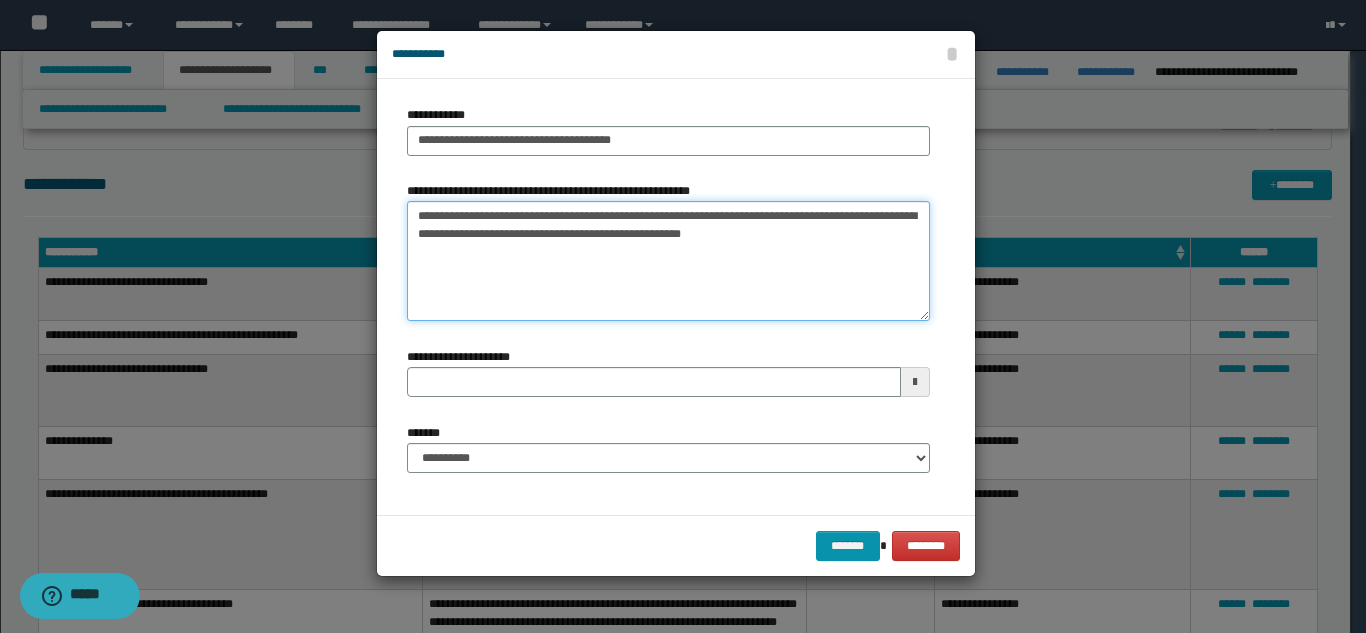 click on "**********" at bounding box center (668, 261) 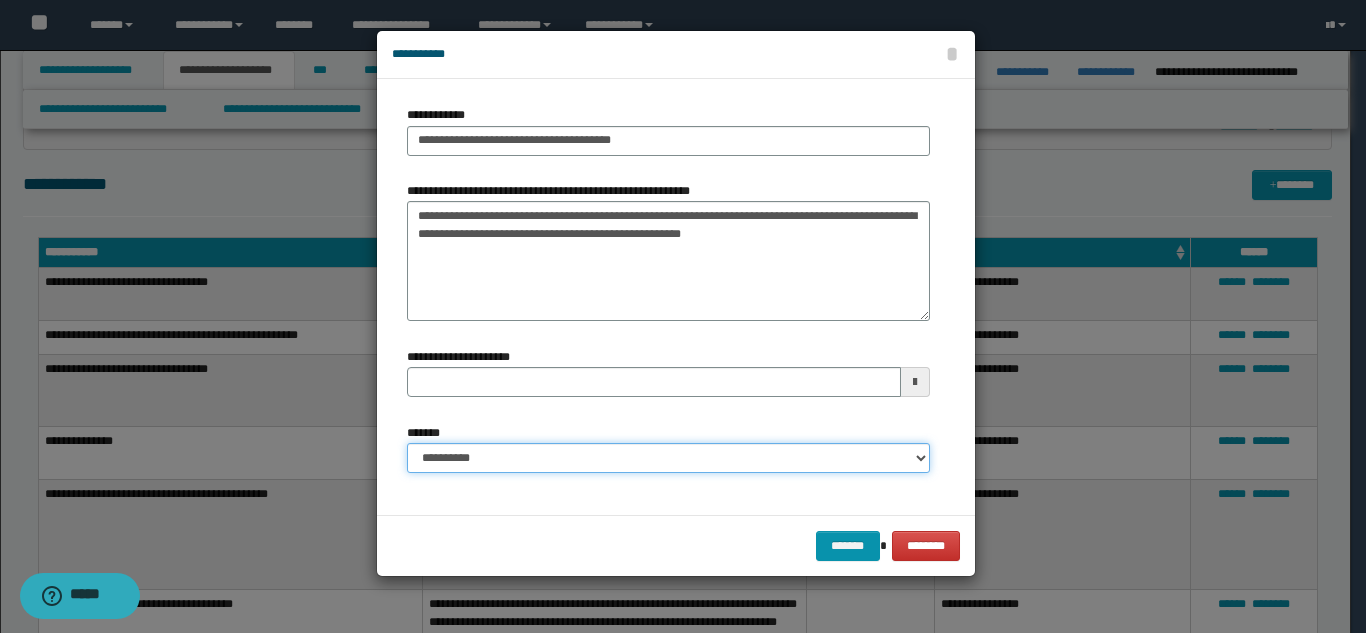 drag, startPoint x: 600, startPoint y: 456, endPoint x: 594, endPoint y: 446, distance: 11.661903 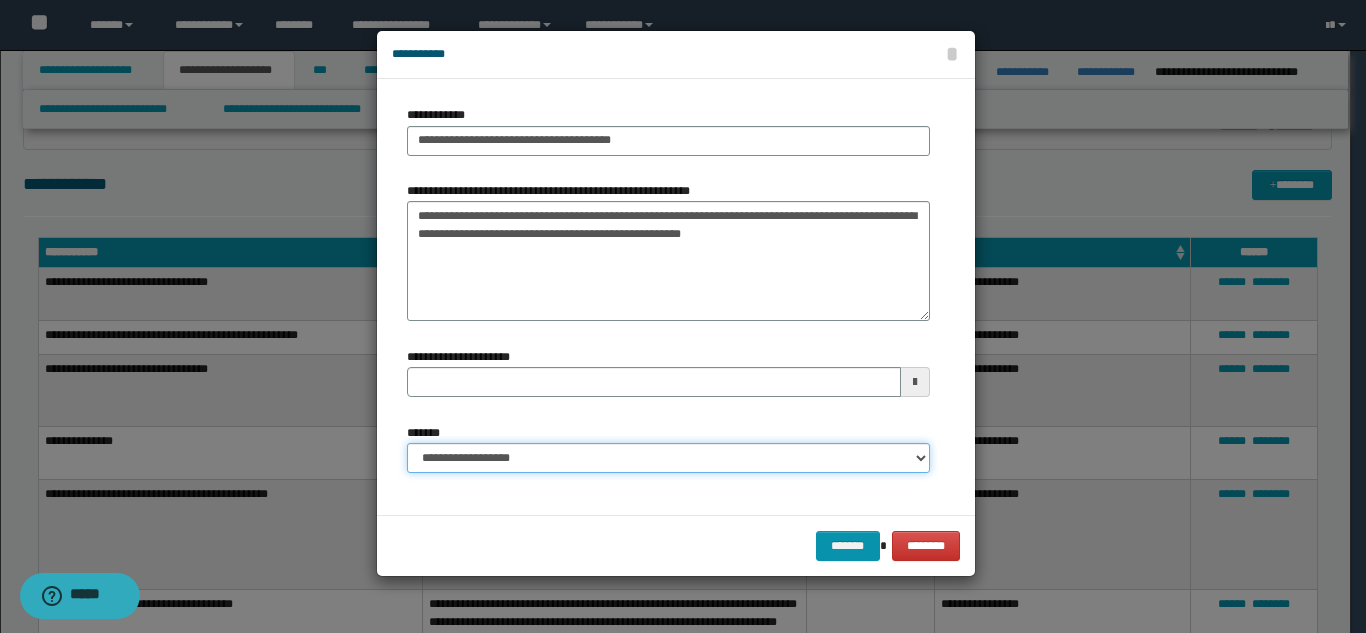 type 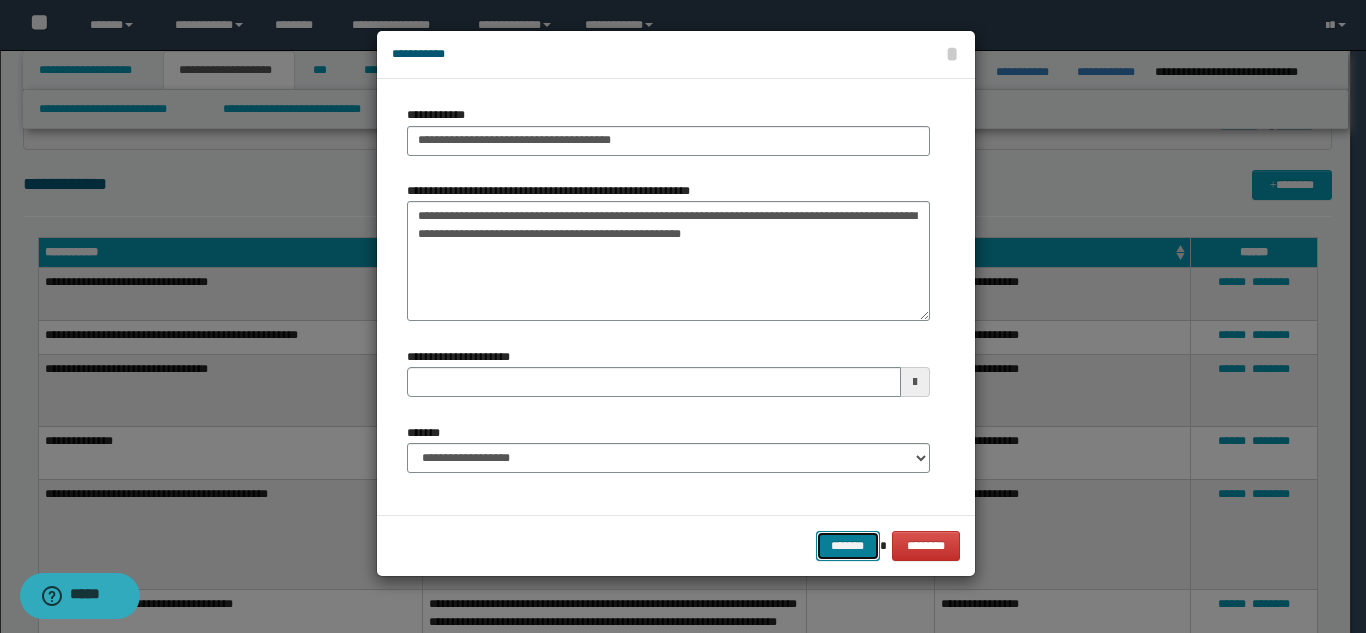 click on "*******" at bounding box center (848, 546) 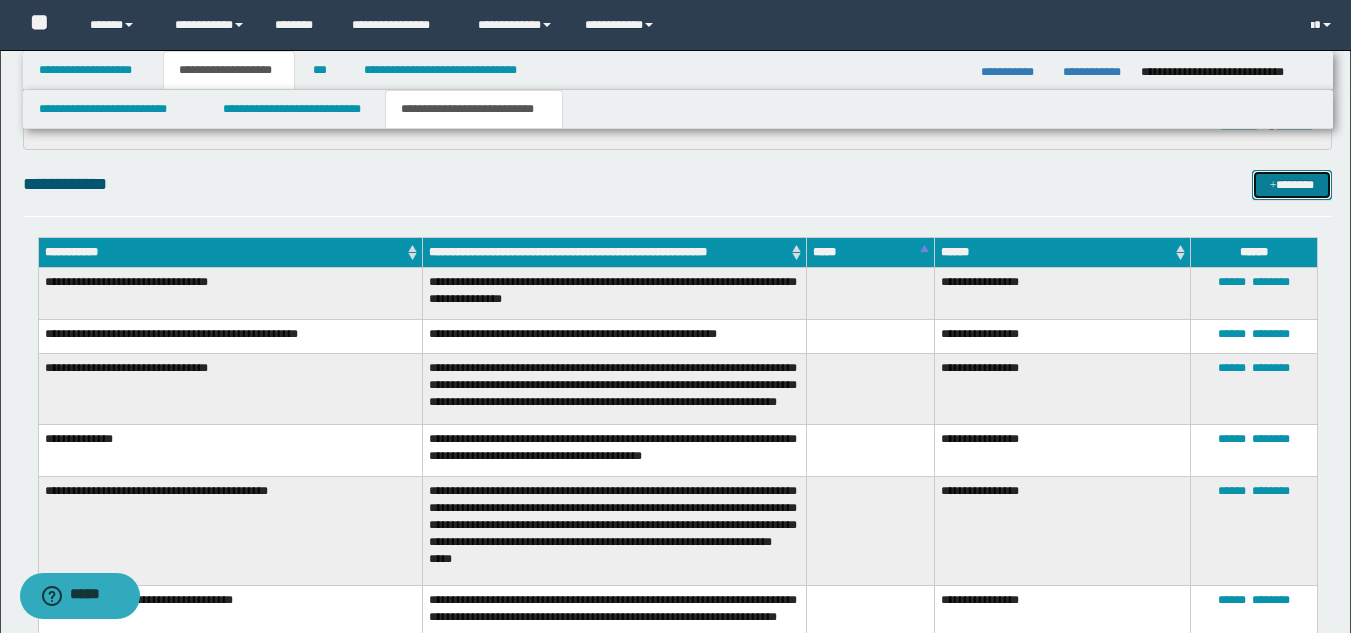 click on "*******" at bounding box center (1292, 185) 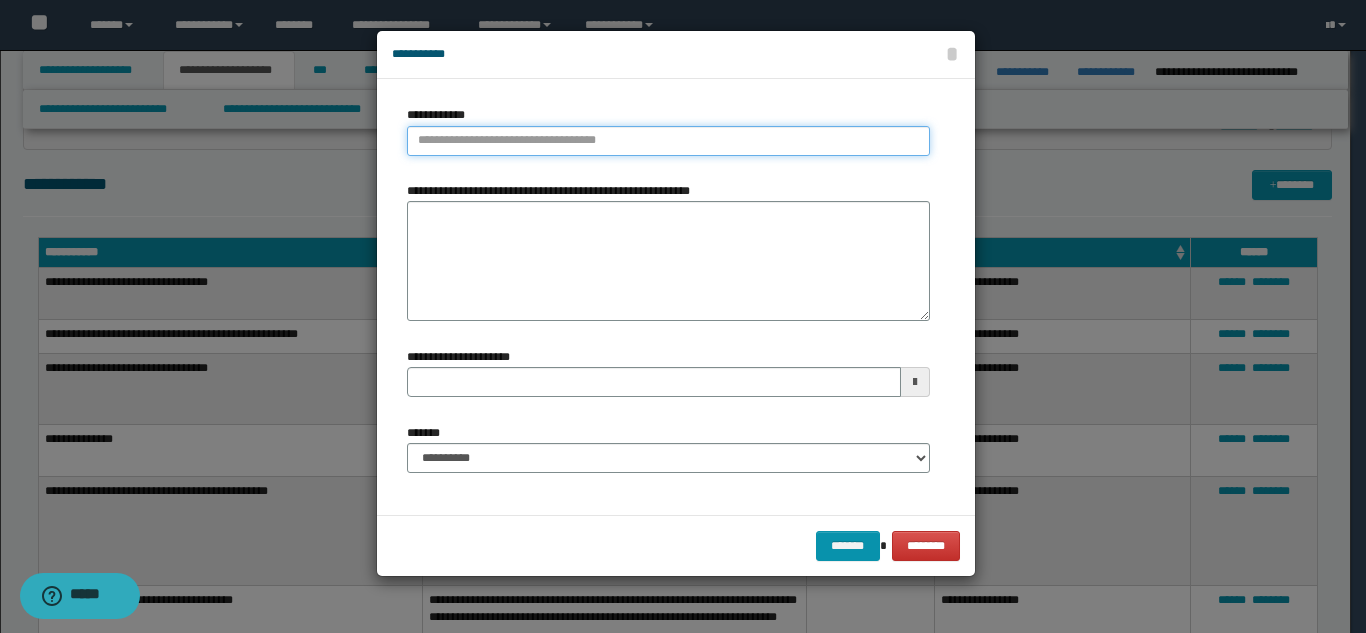 type on "**********" 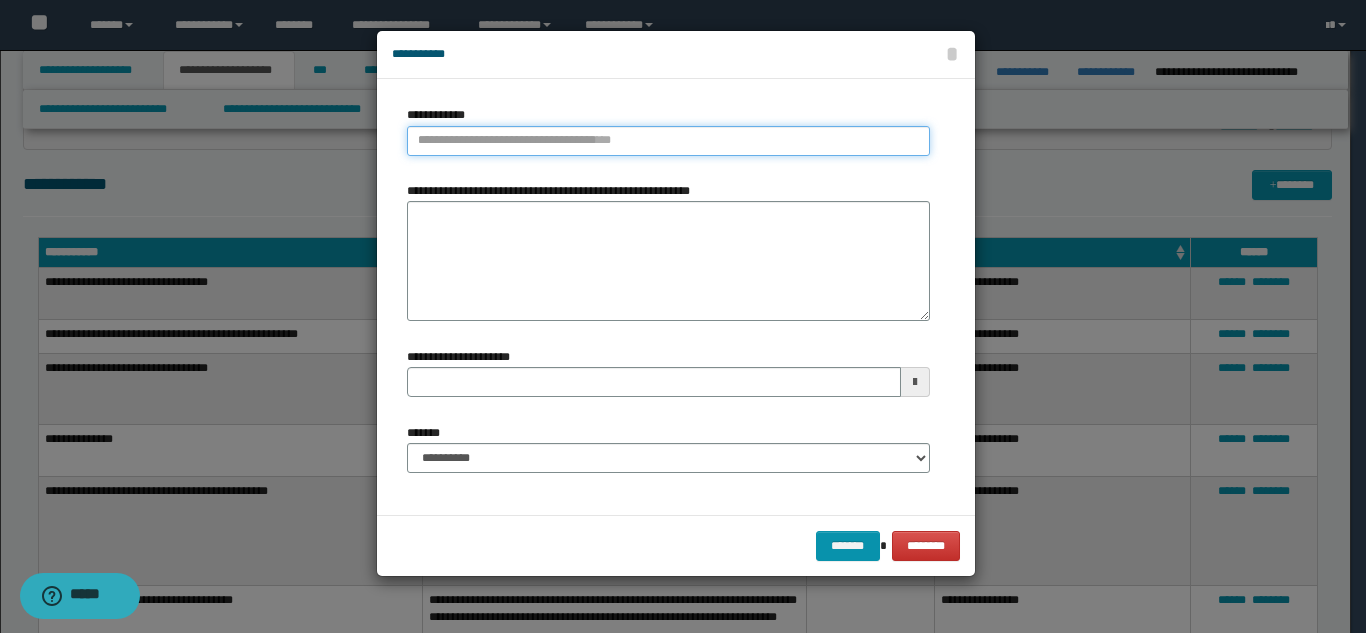 click on "**********" at bounding box center (668, 141) 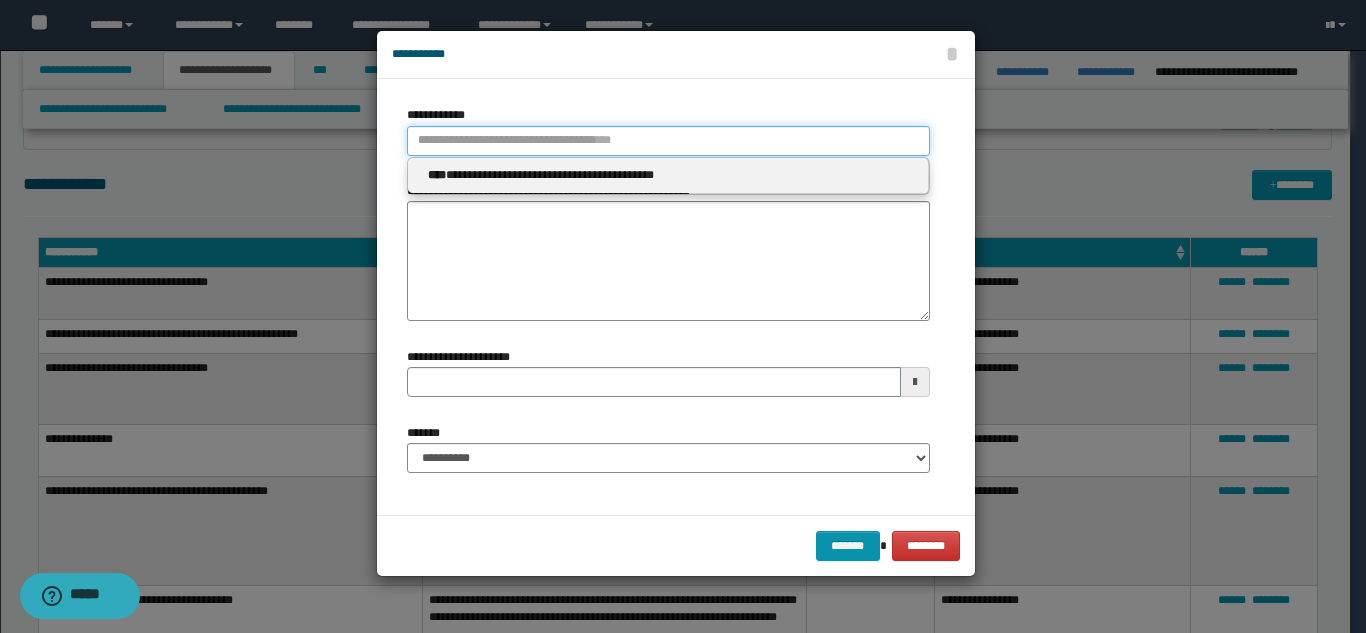 type 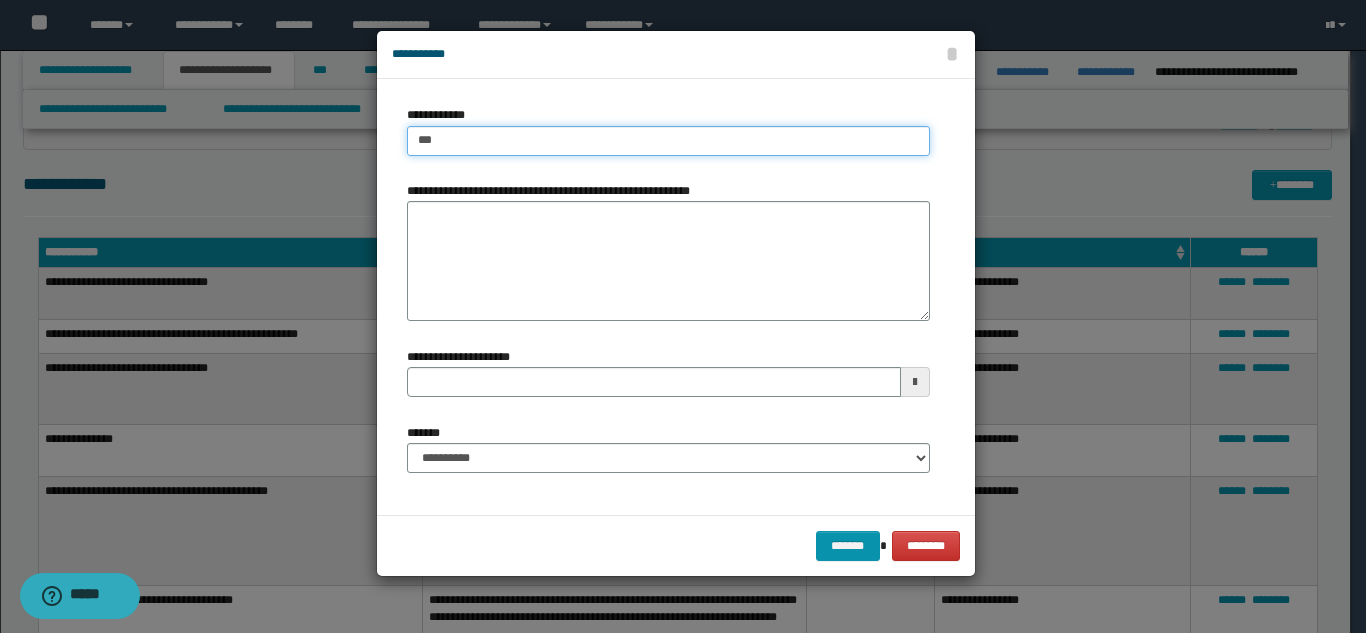 type on "****" 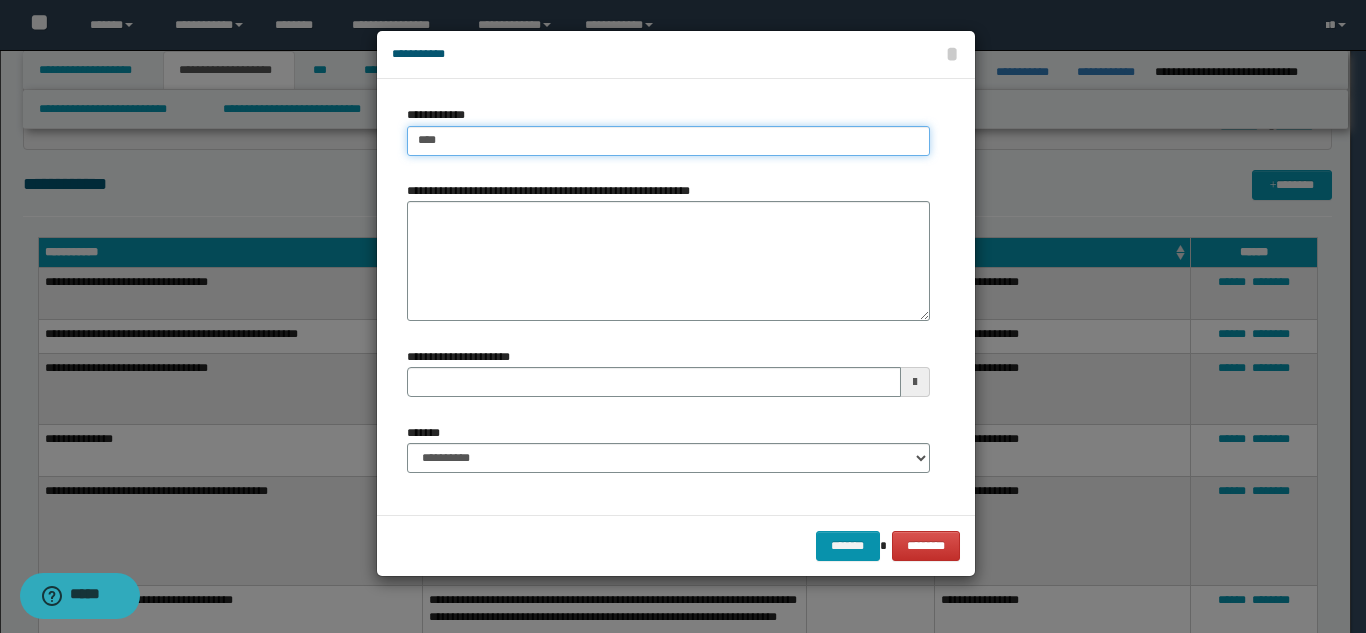 type on "****" 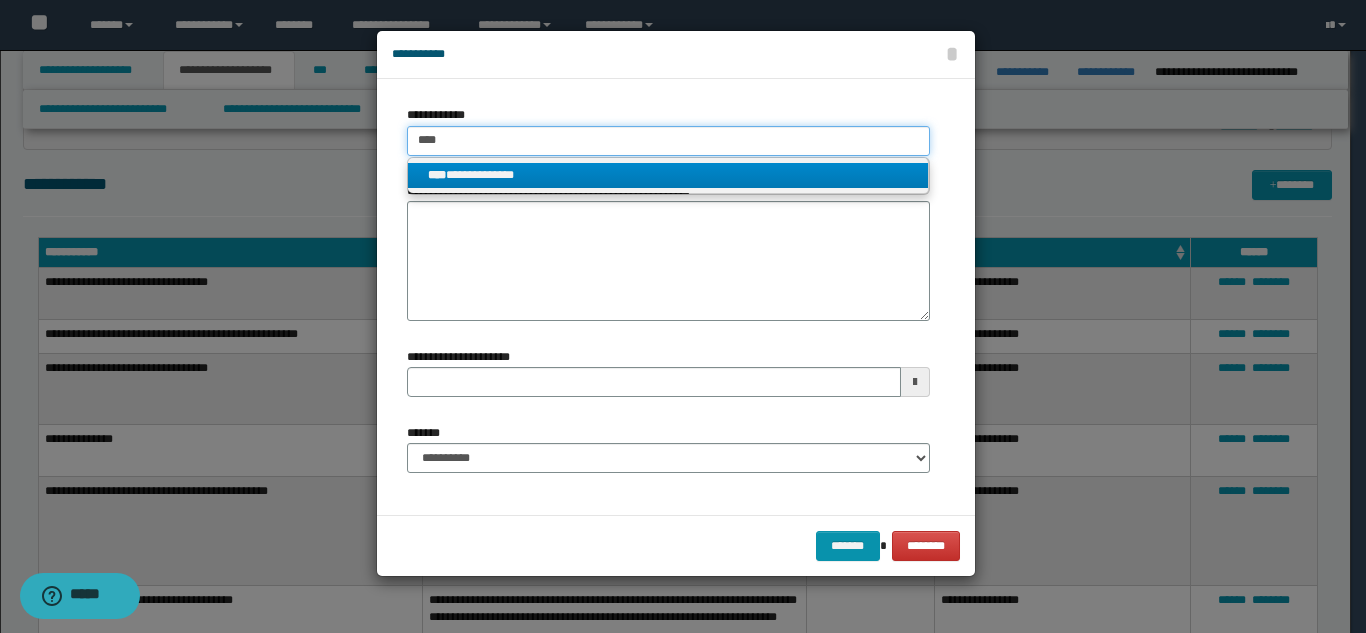 type on "****" 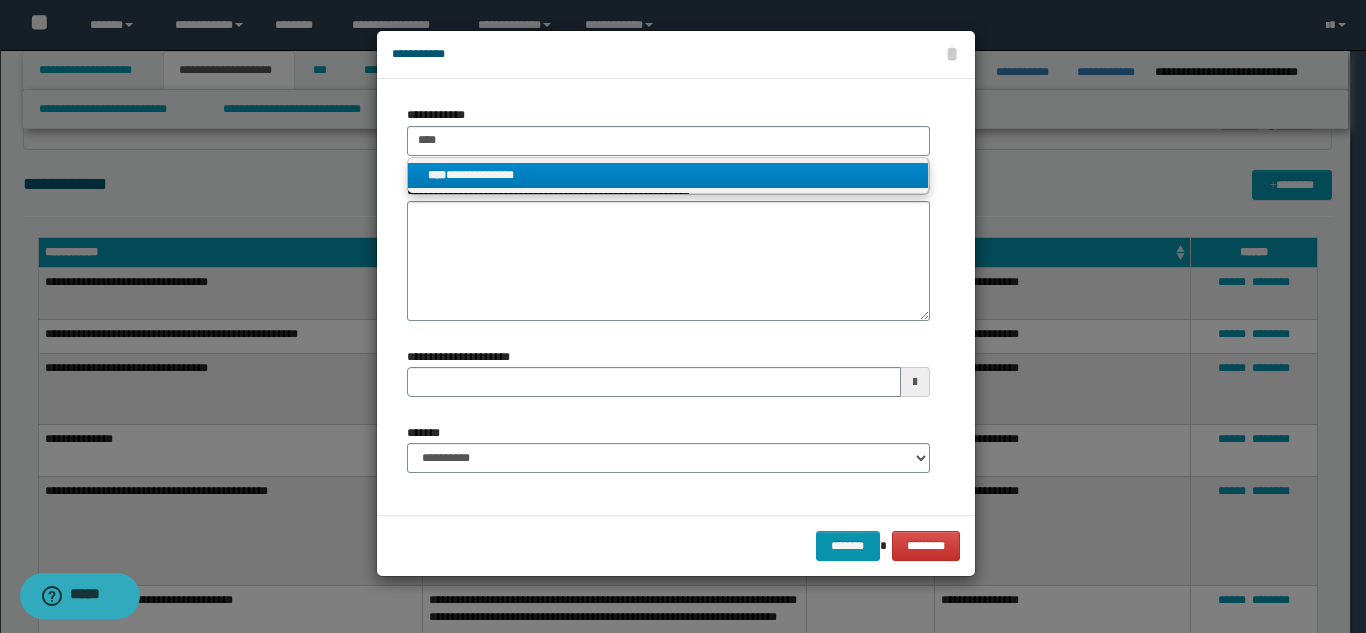 click on "**********" at bounding box center (668, 175) 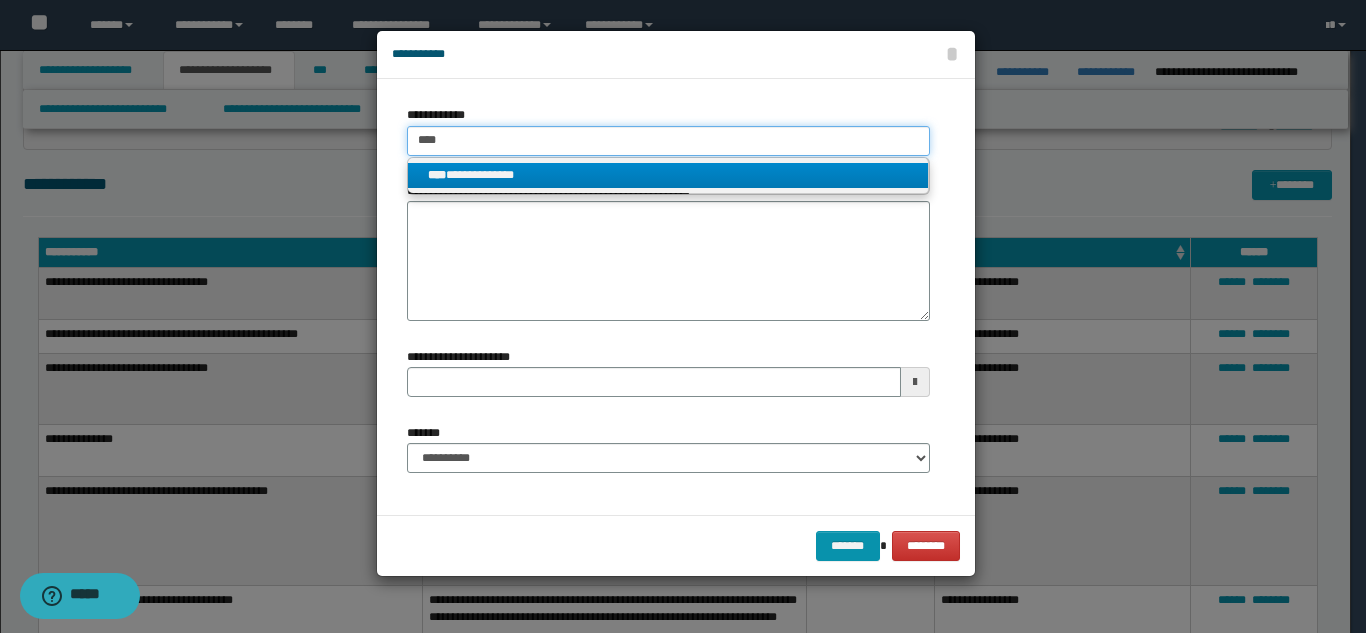 type 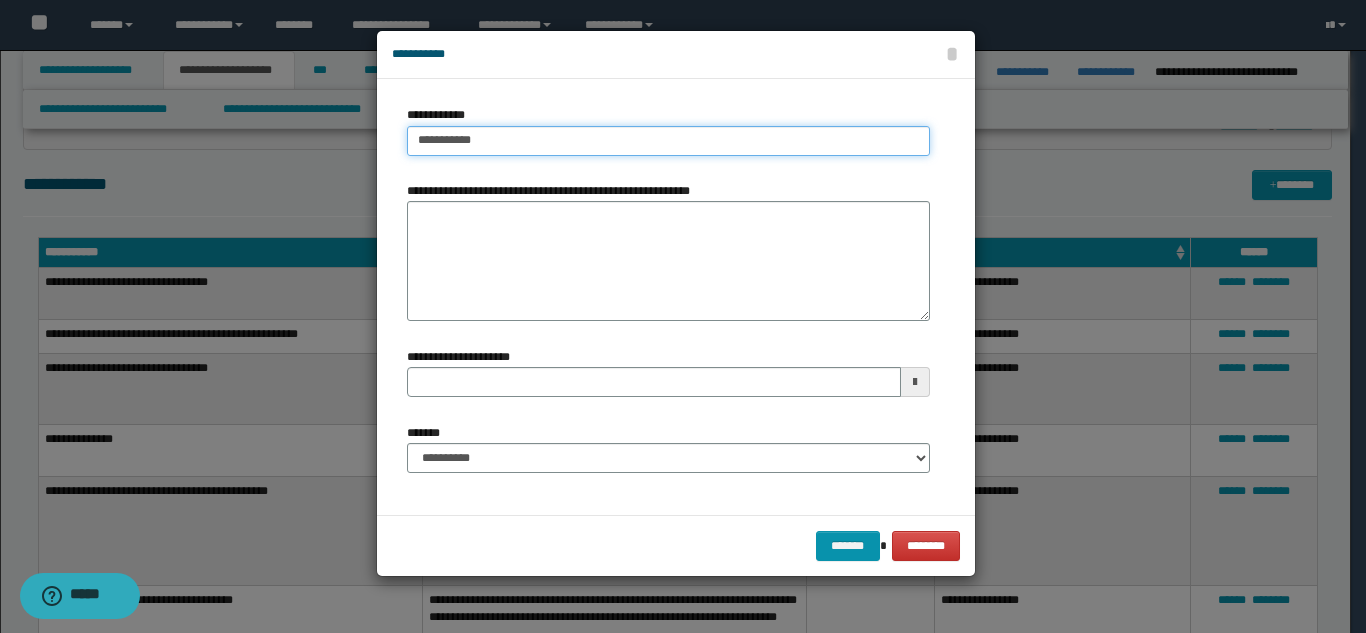 type on "**********" 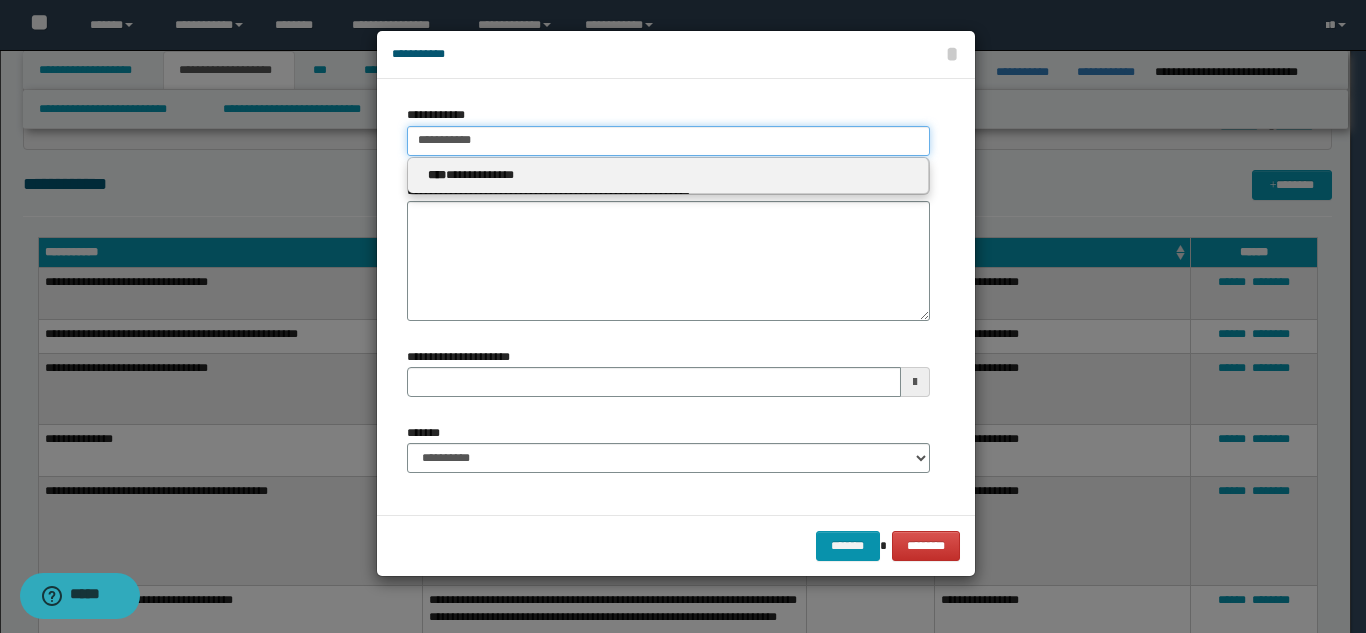 type 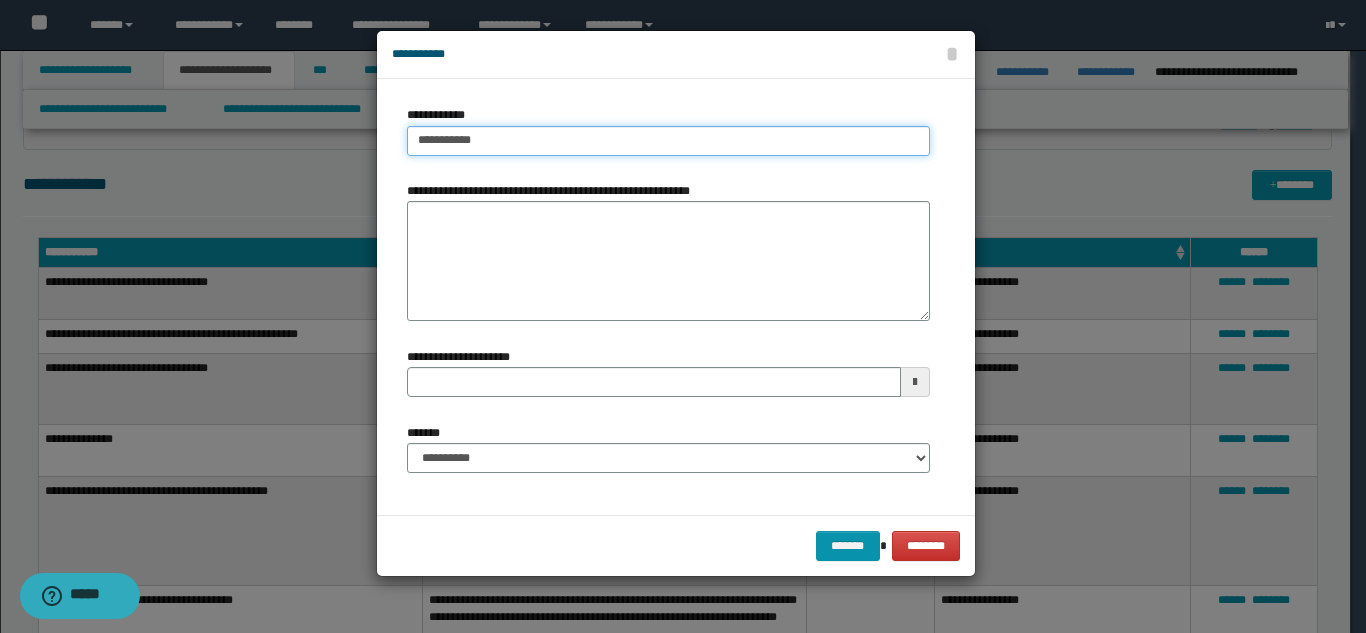 type on "**********" 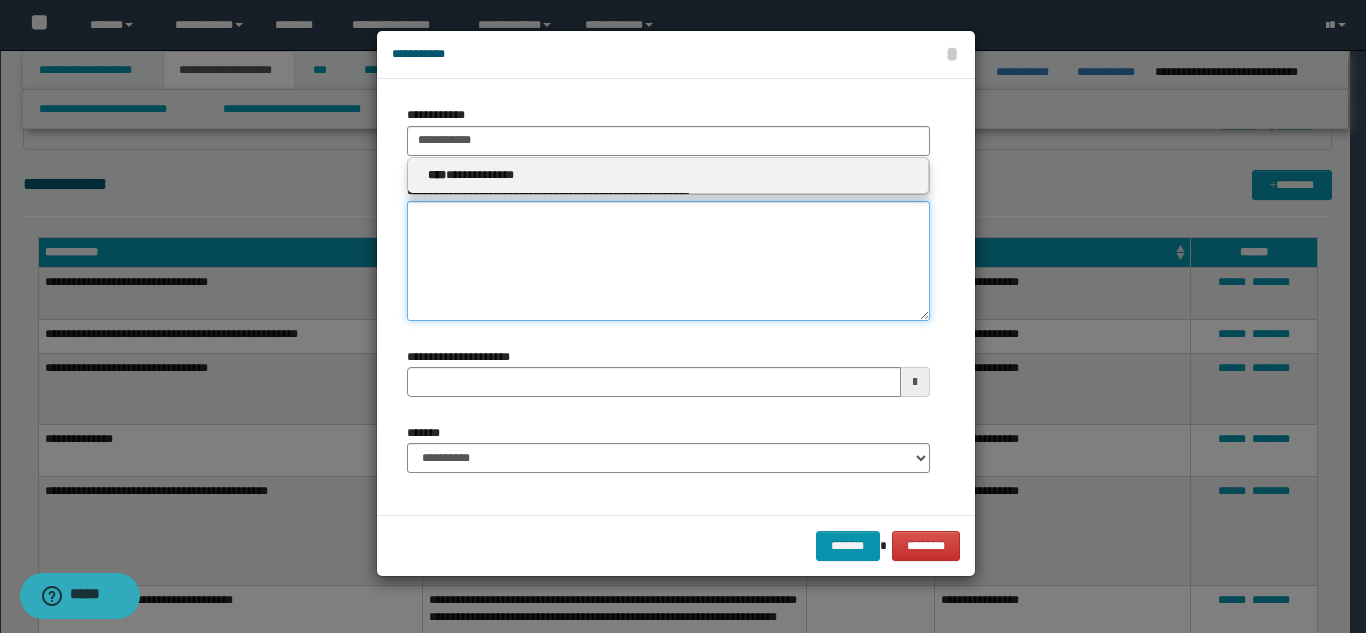 type 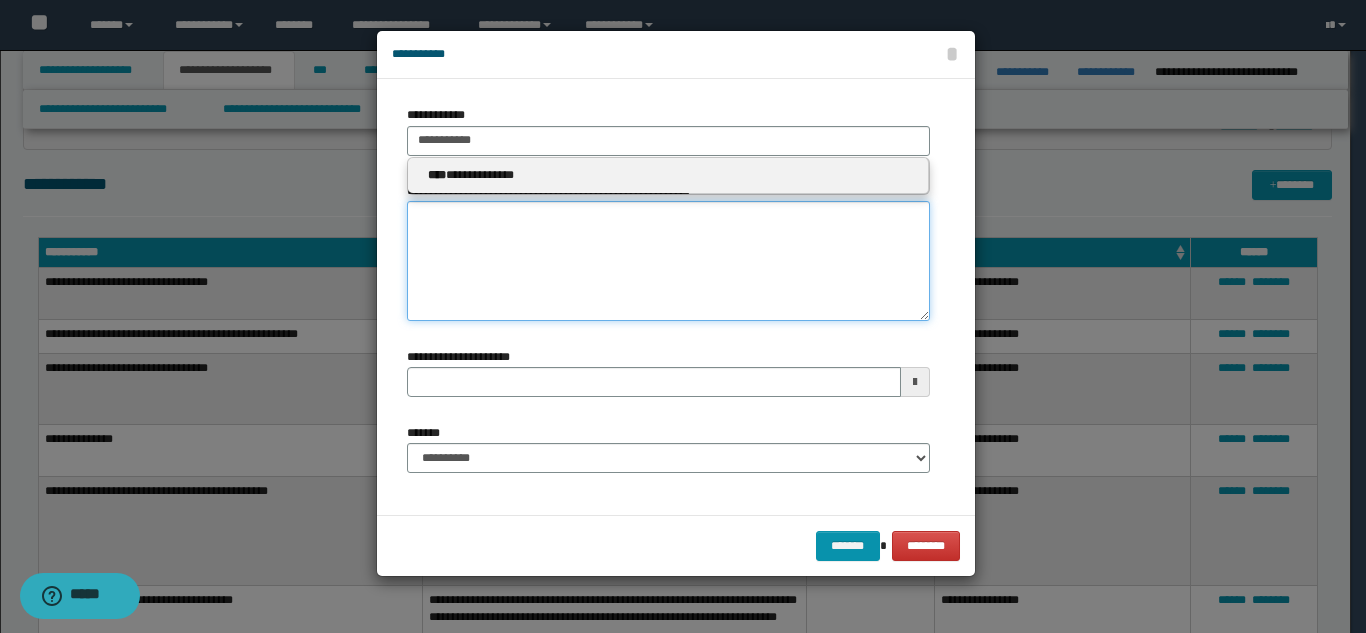 click on "**********" at bounding box center [668, 261] 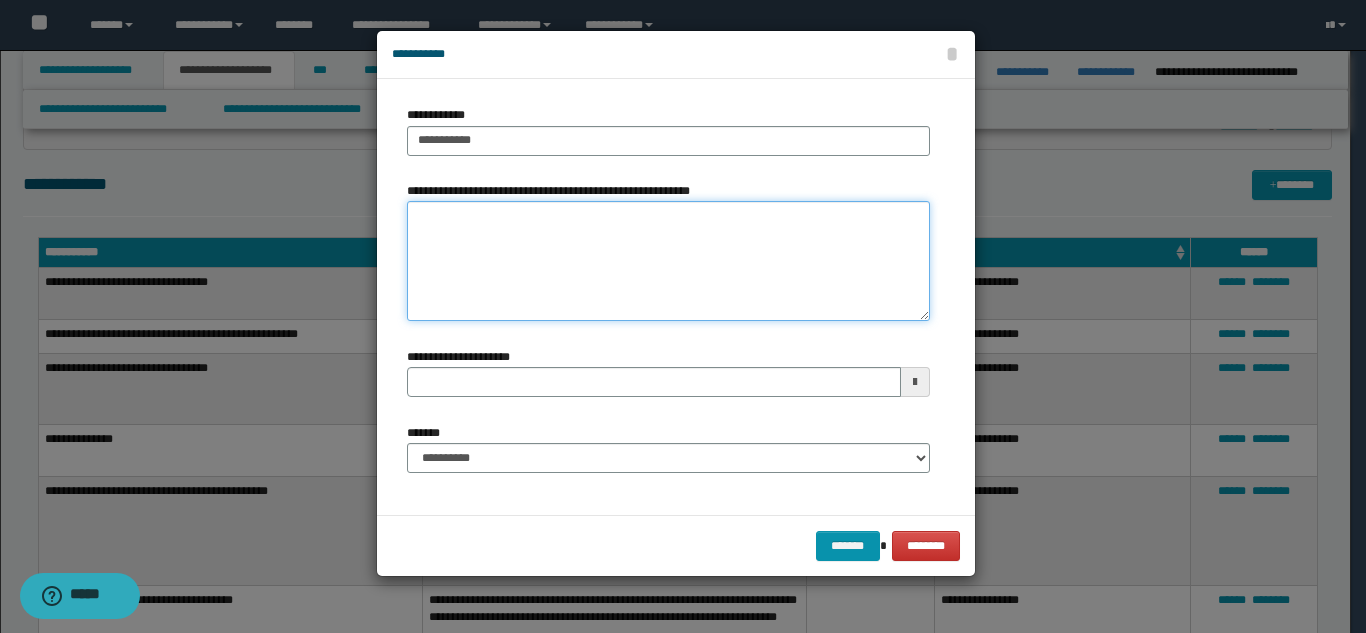 paste on "**********" 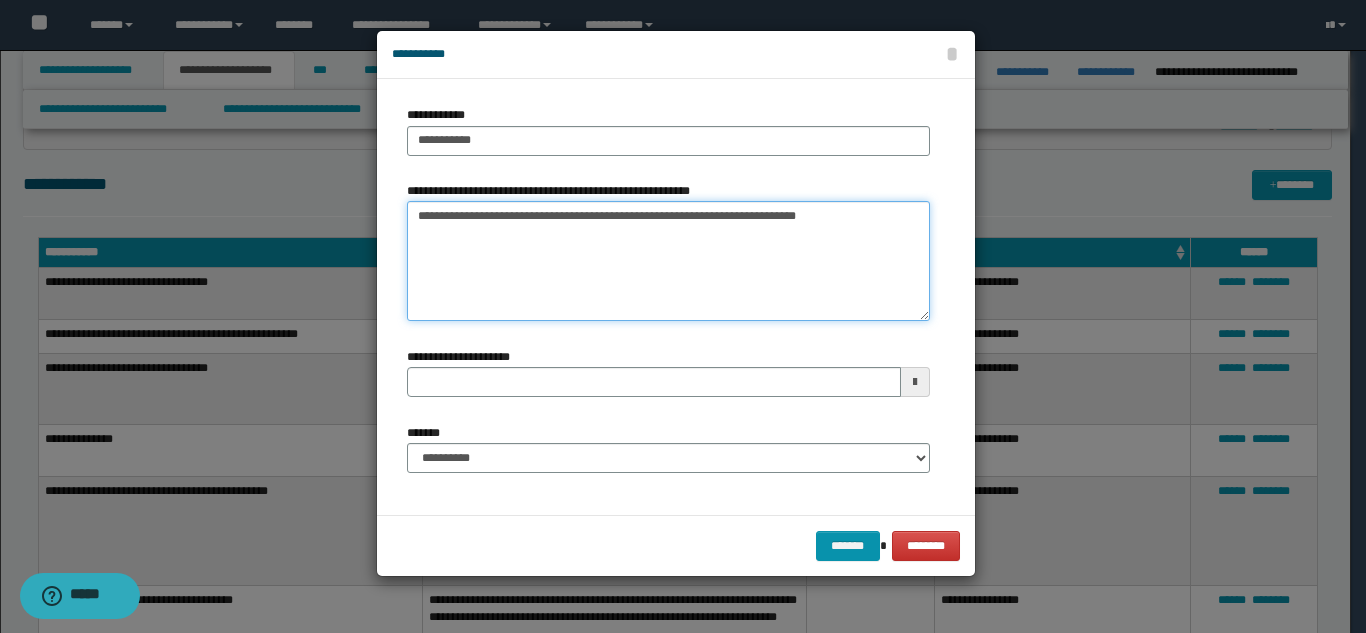 click on "**********" at bounding box center (668, 261) 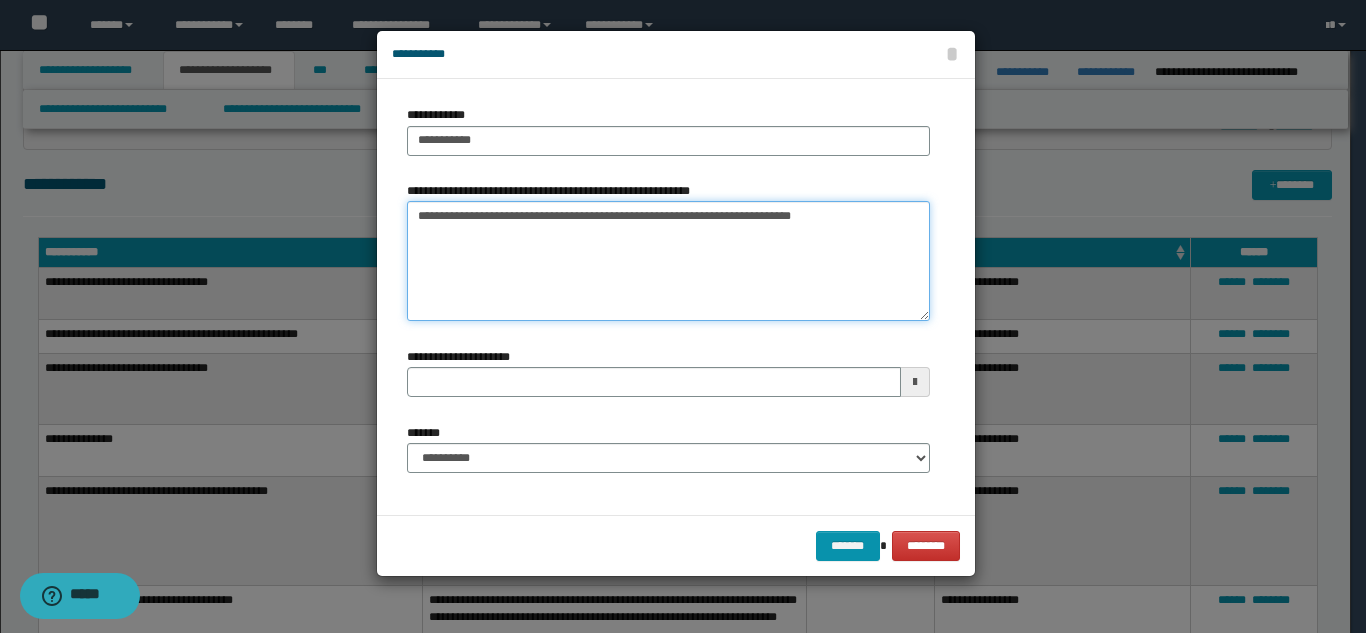 type on "**********" 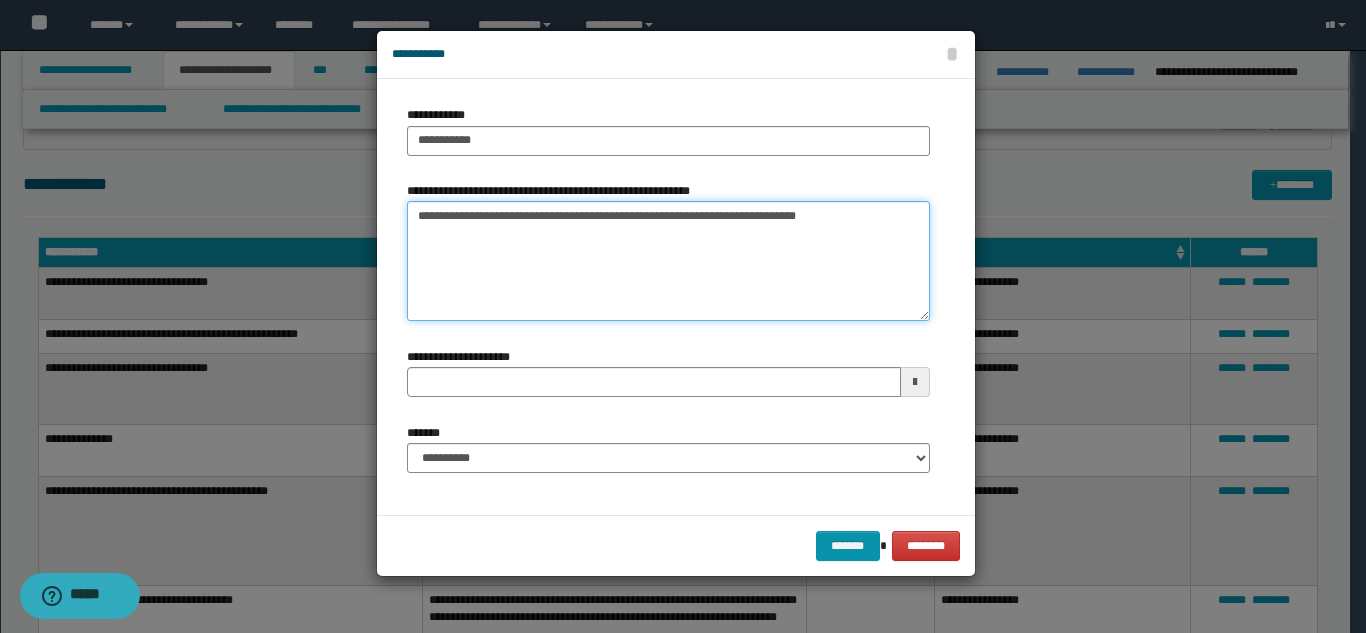click on "**********" at bounding box center (668, 261) 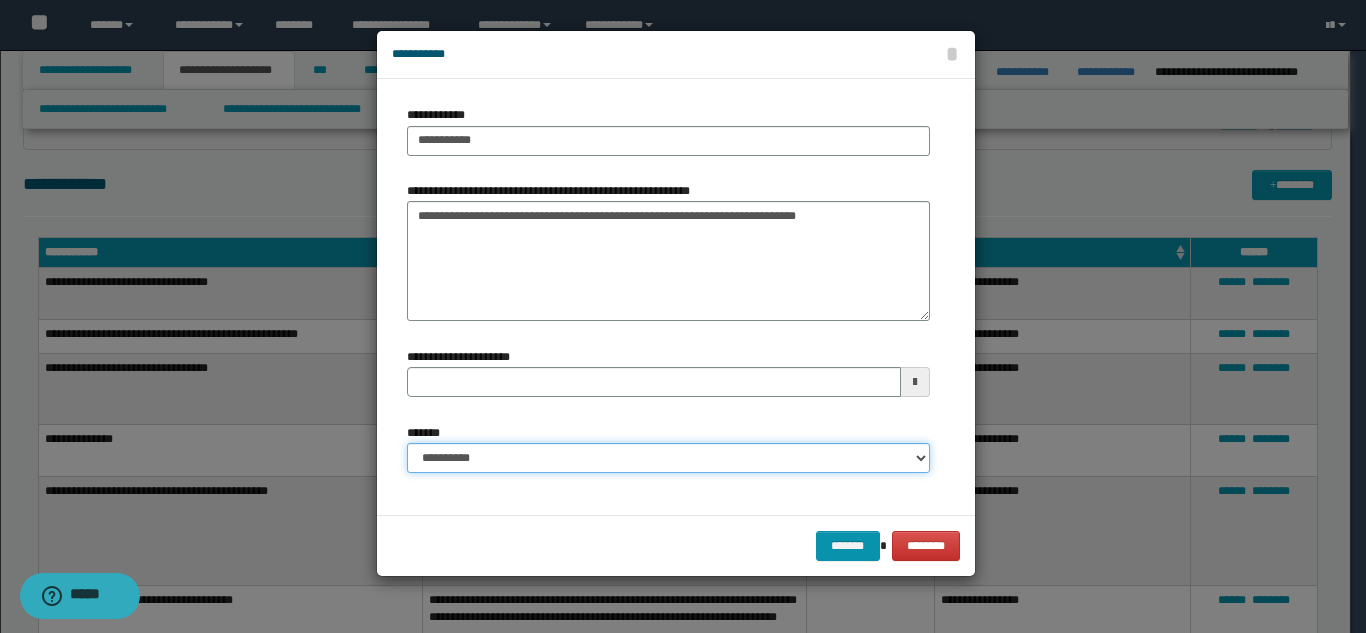 drag, startPoint x: 586, startPoint y: 460, endPoint x: 581, endPoint y: 448, distance: 13 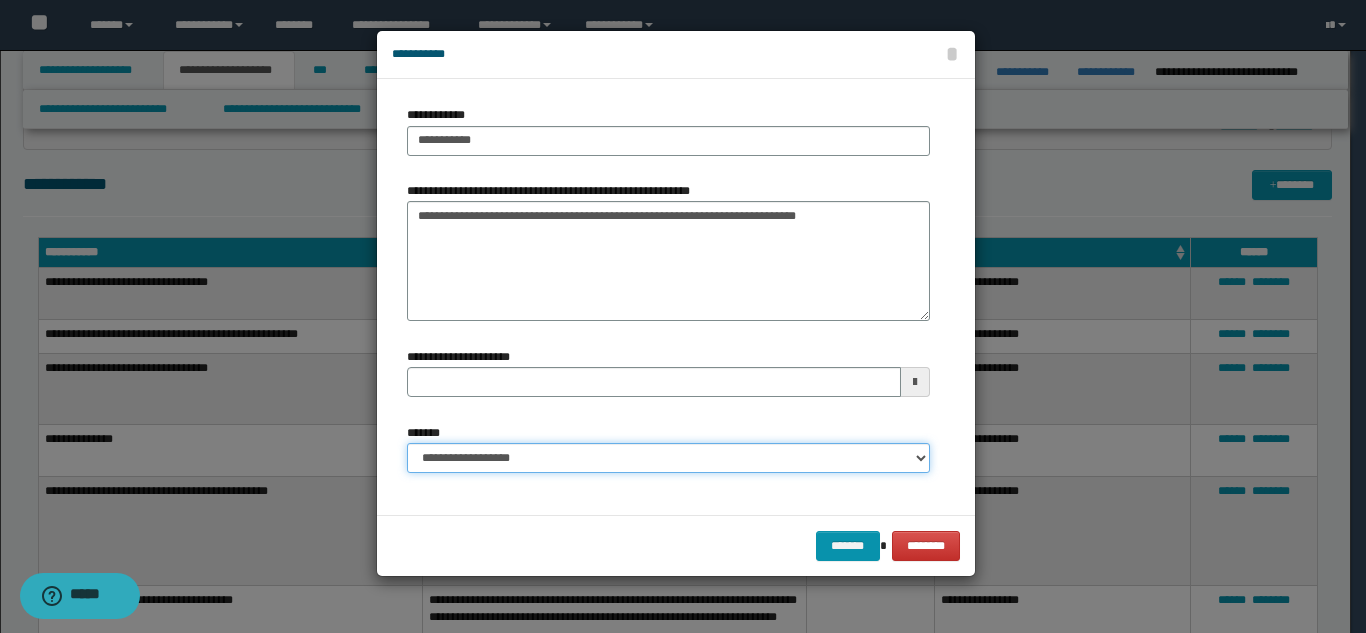 type 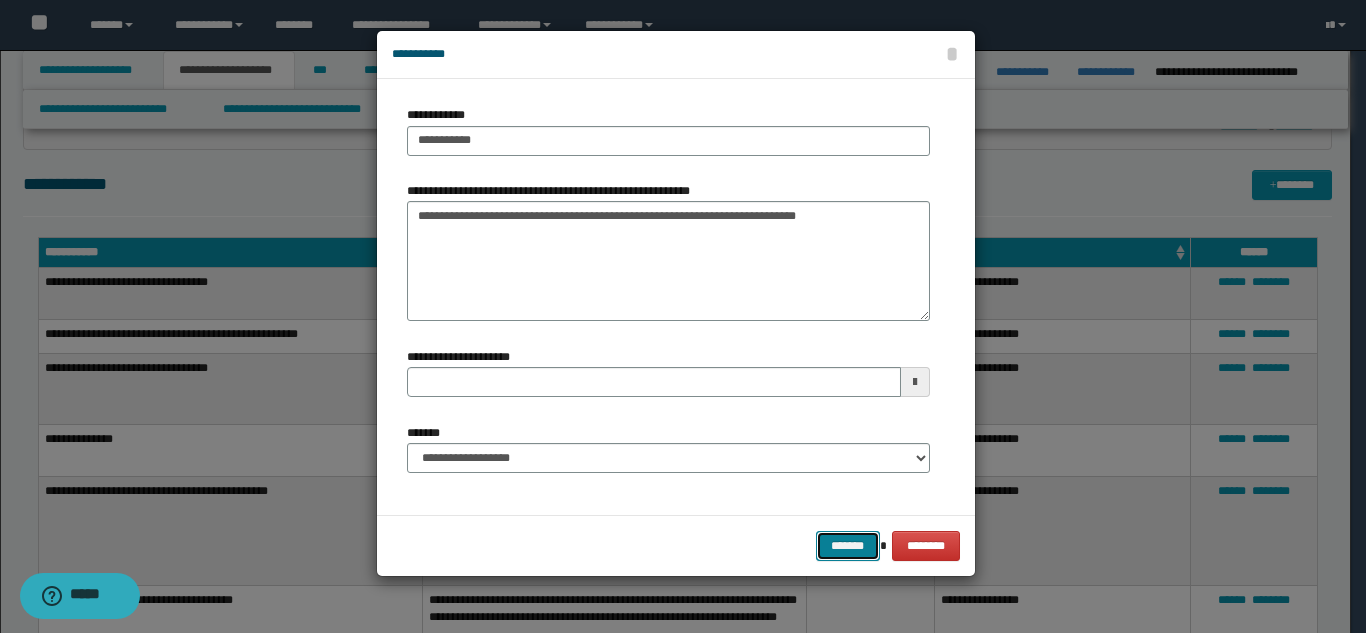 click on "*******" at bounding box center (848, 546) 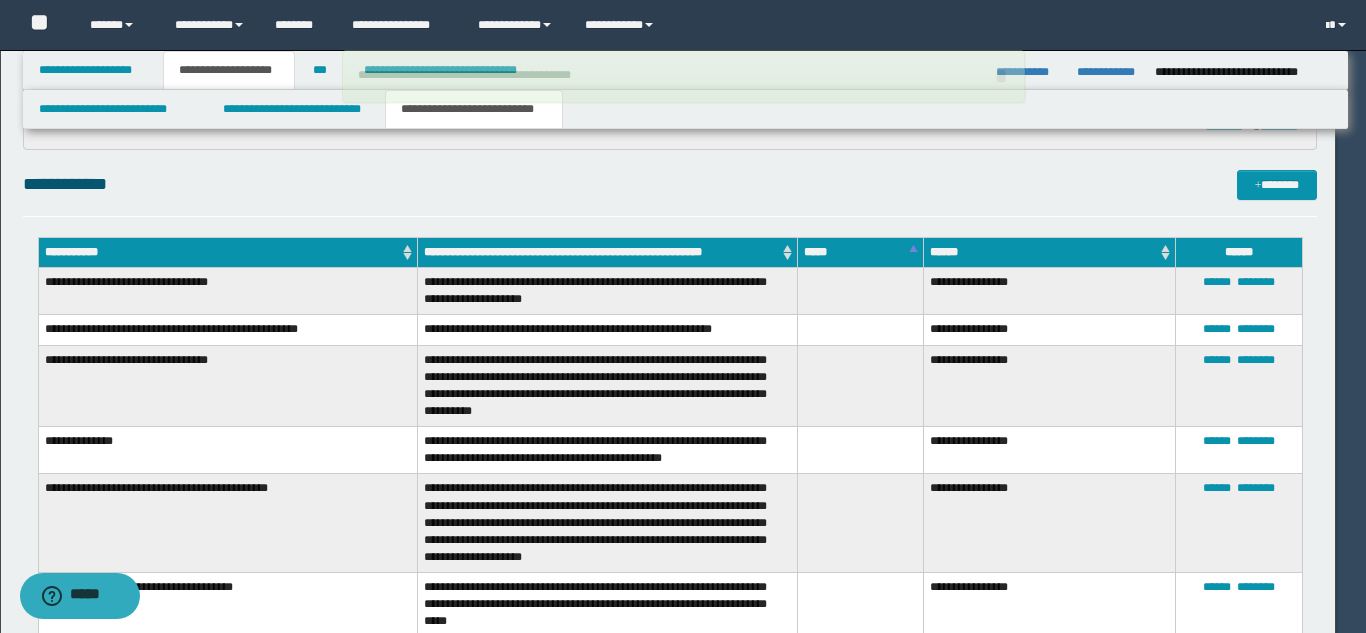 type 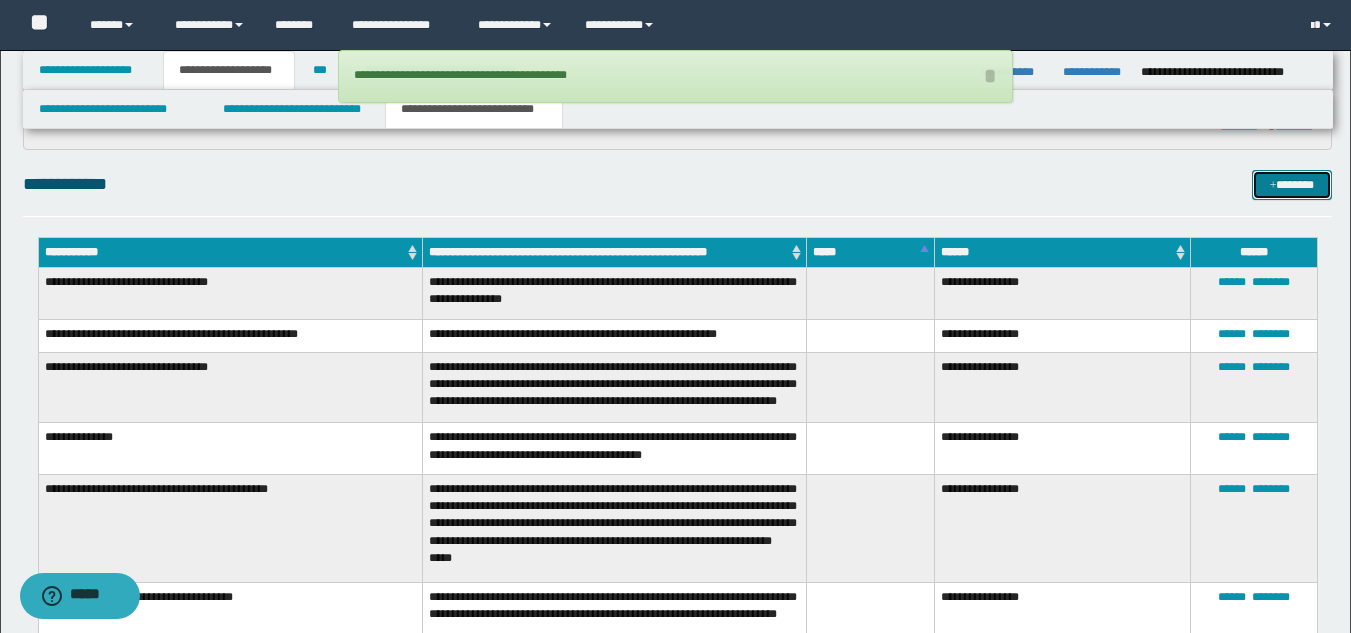click on "*******" at bounding box center [1292, 185] 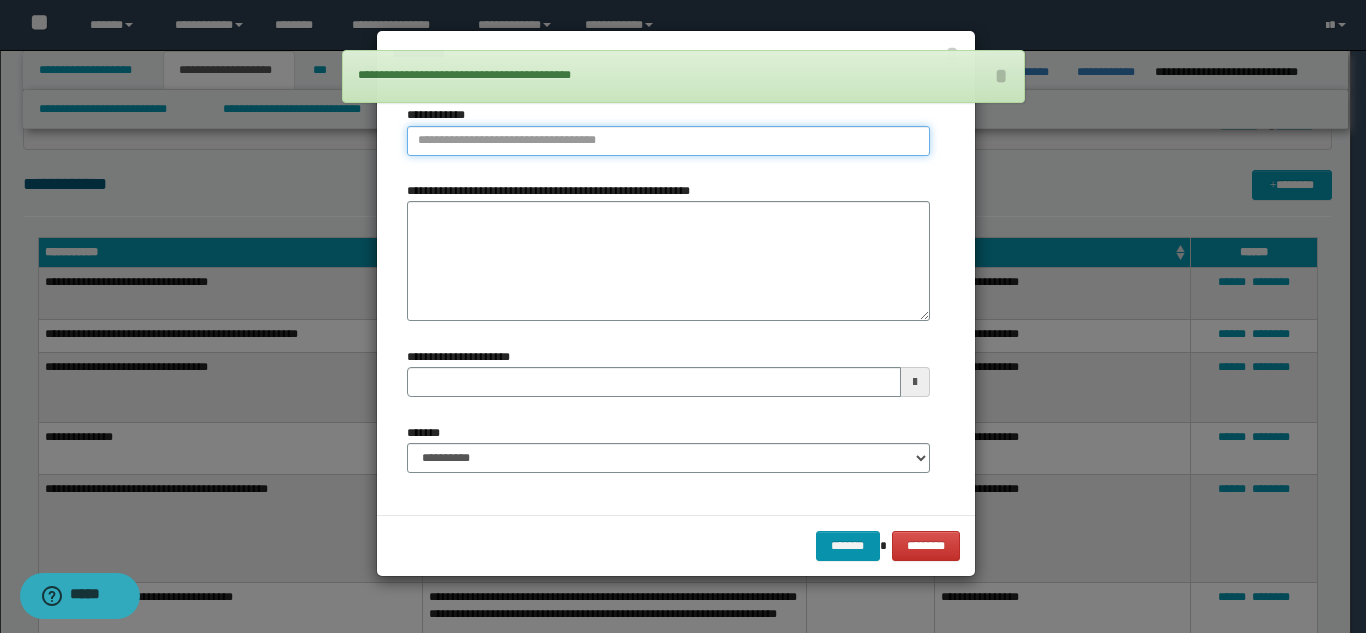 type on "**********" 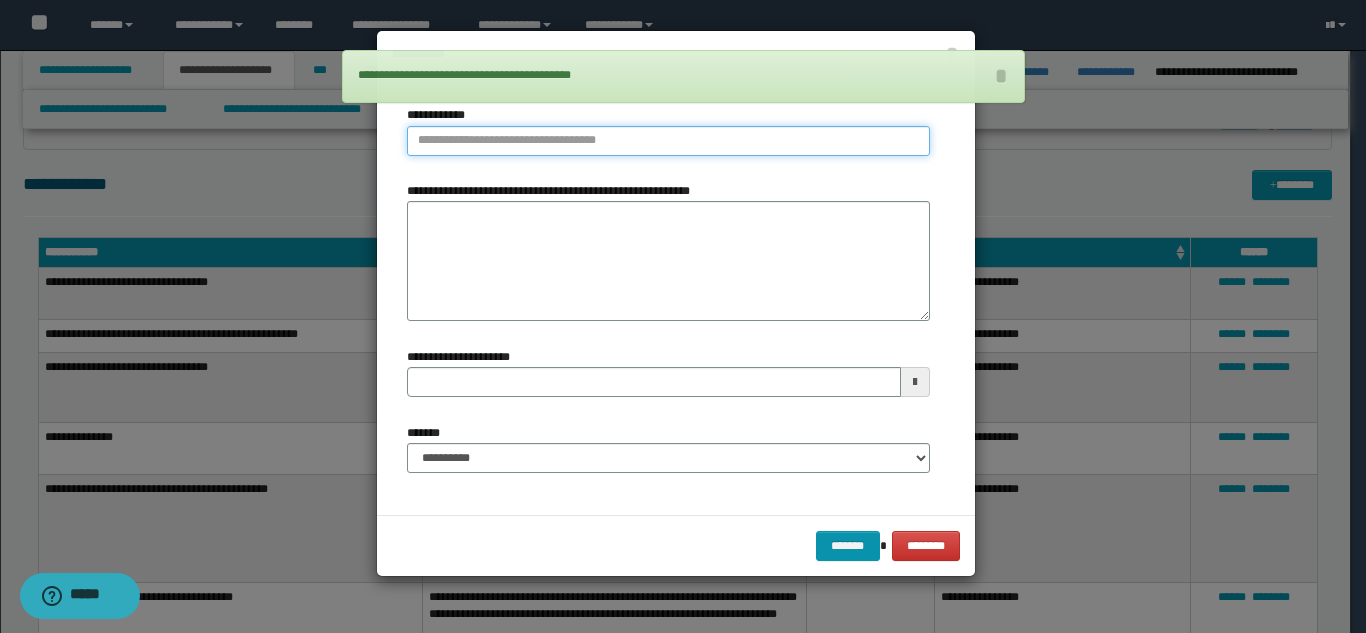 click on "**********" at bounding box center (668, 141) 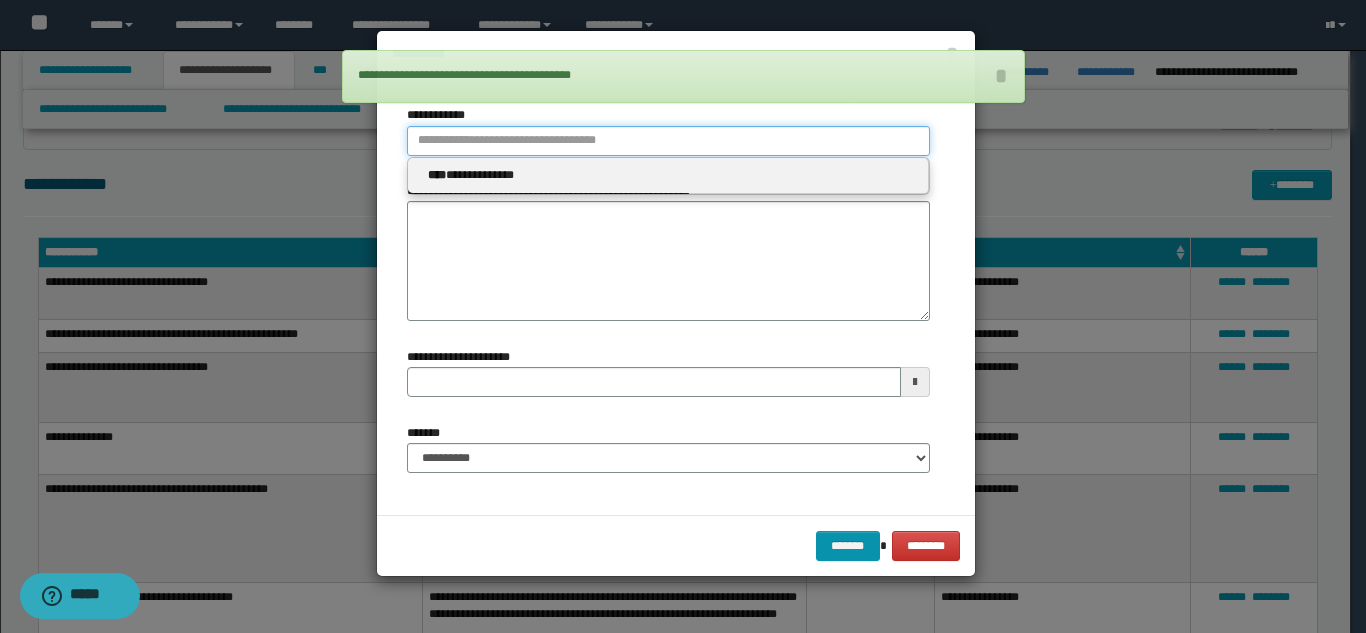 type 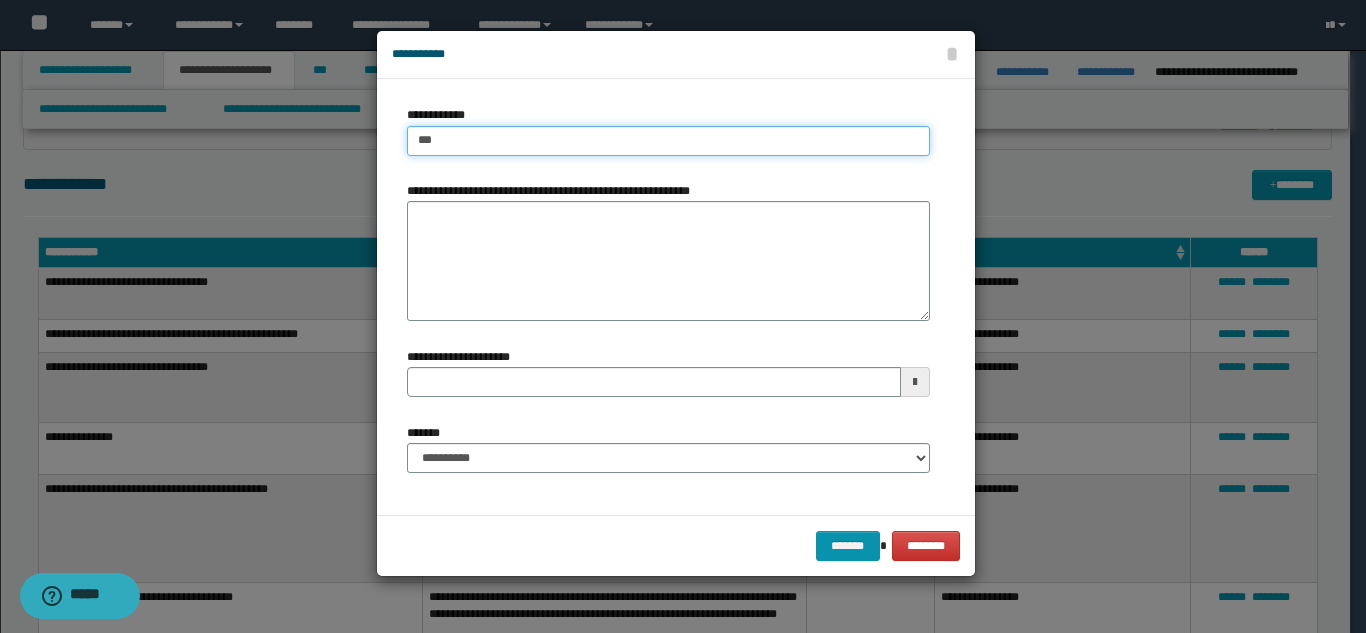 type on "****" 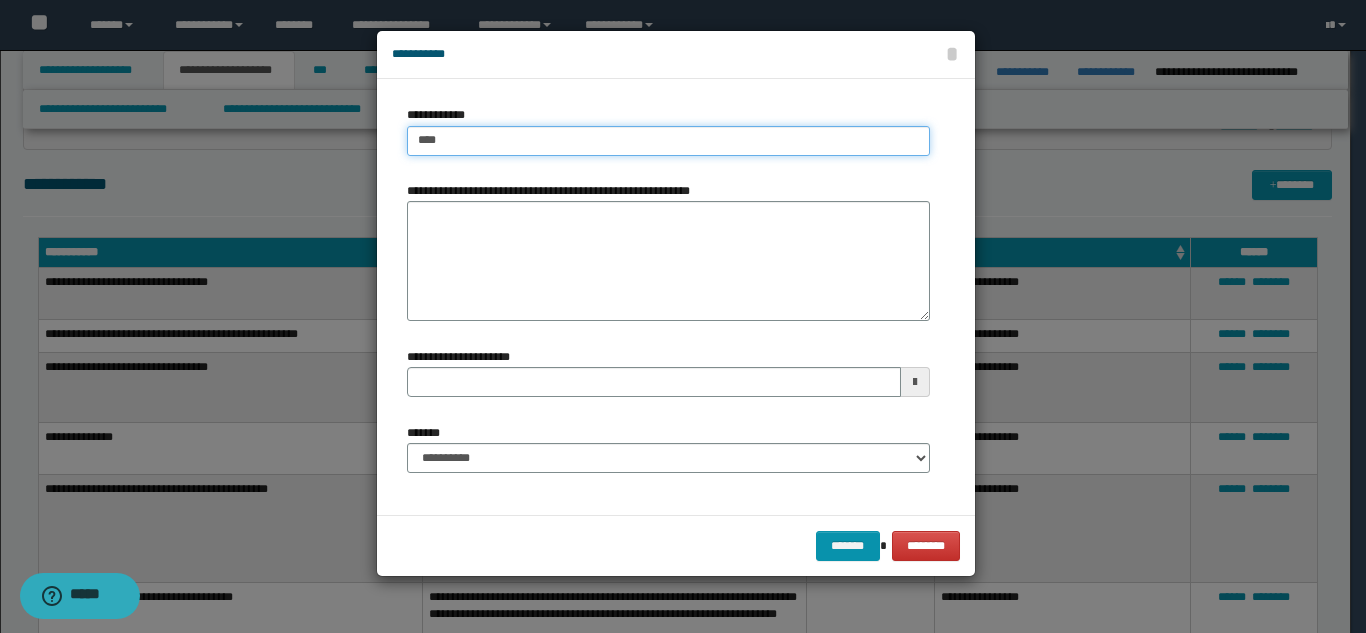 type on "****" 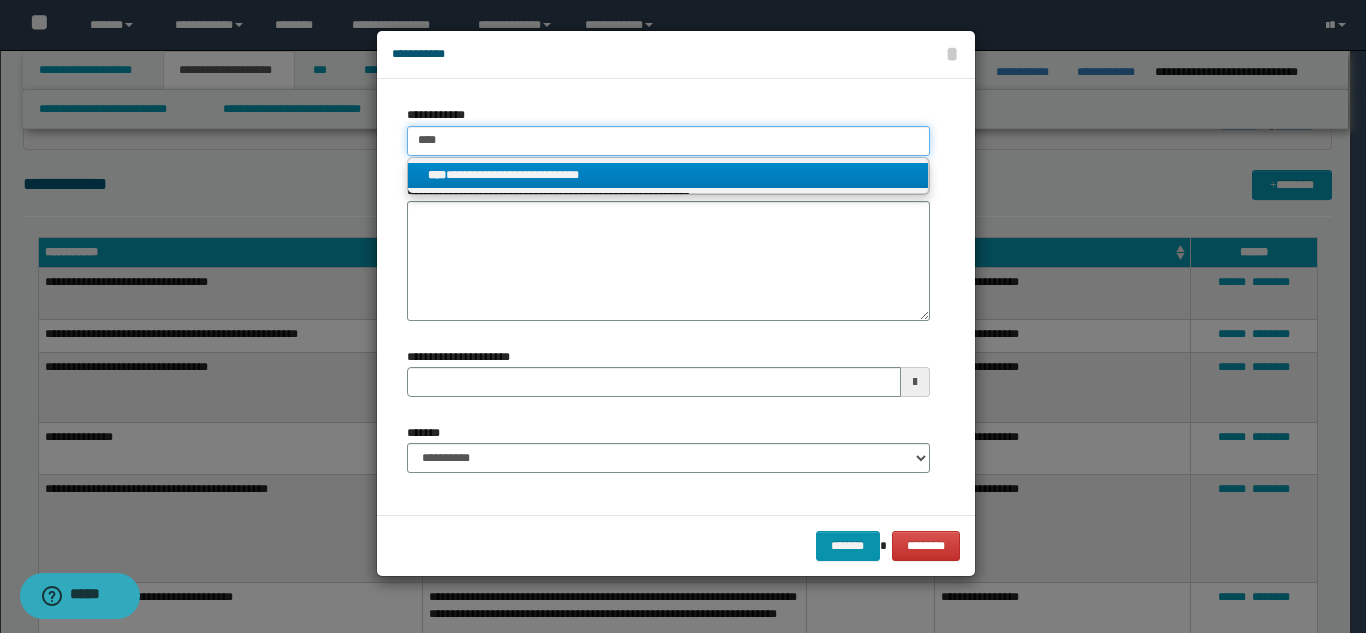 type on "****" 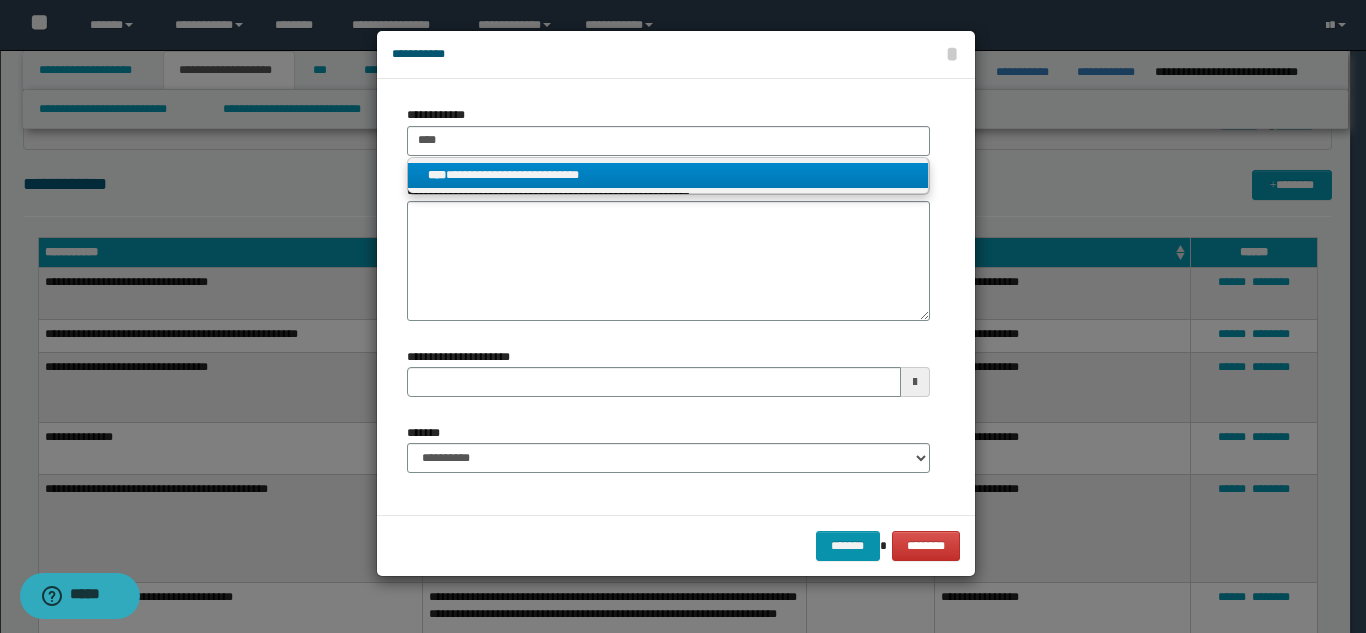 click on "**********" at bounding box center (668, 175) 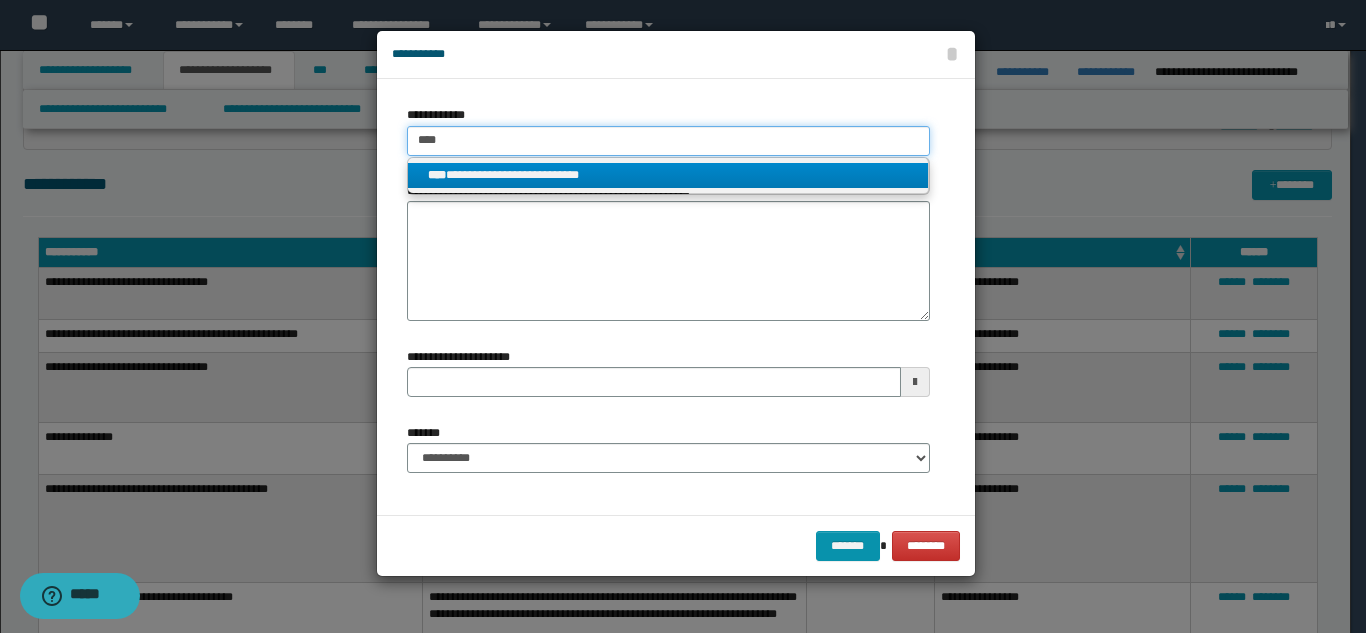 type 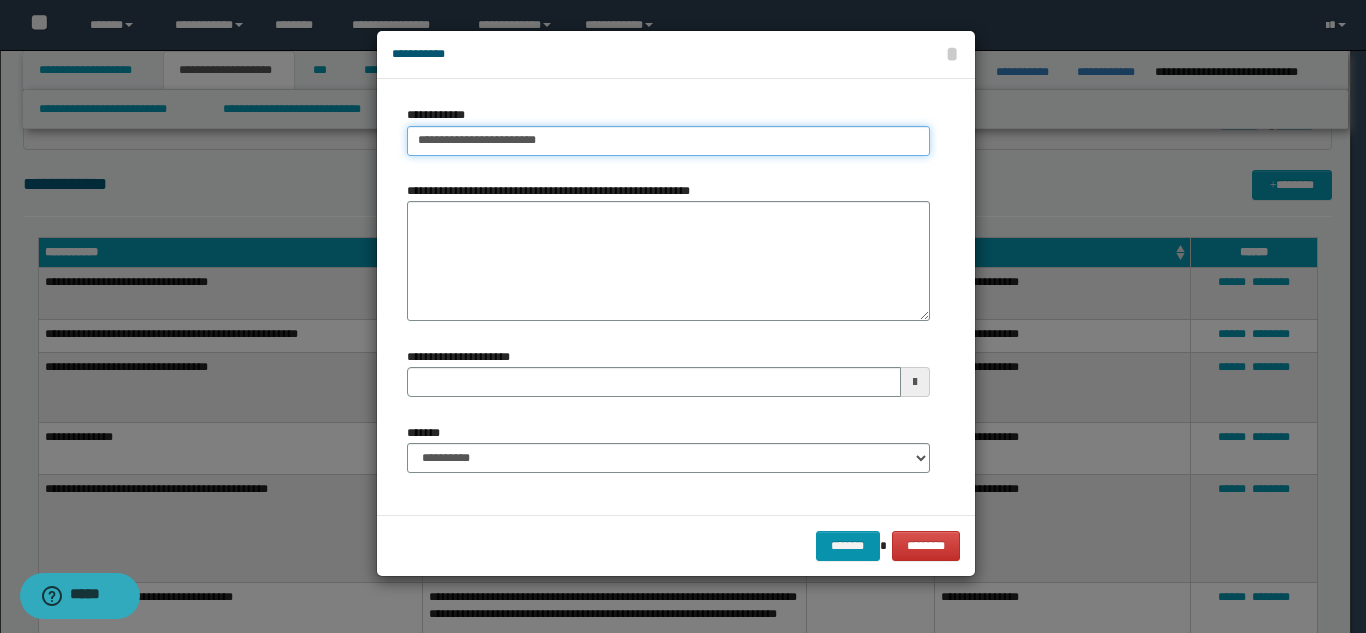 type on "**********" 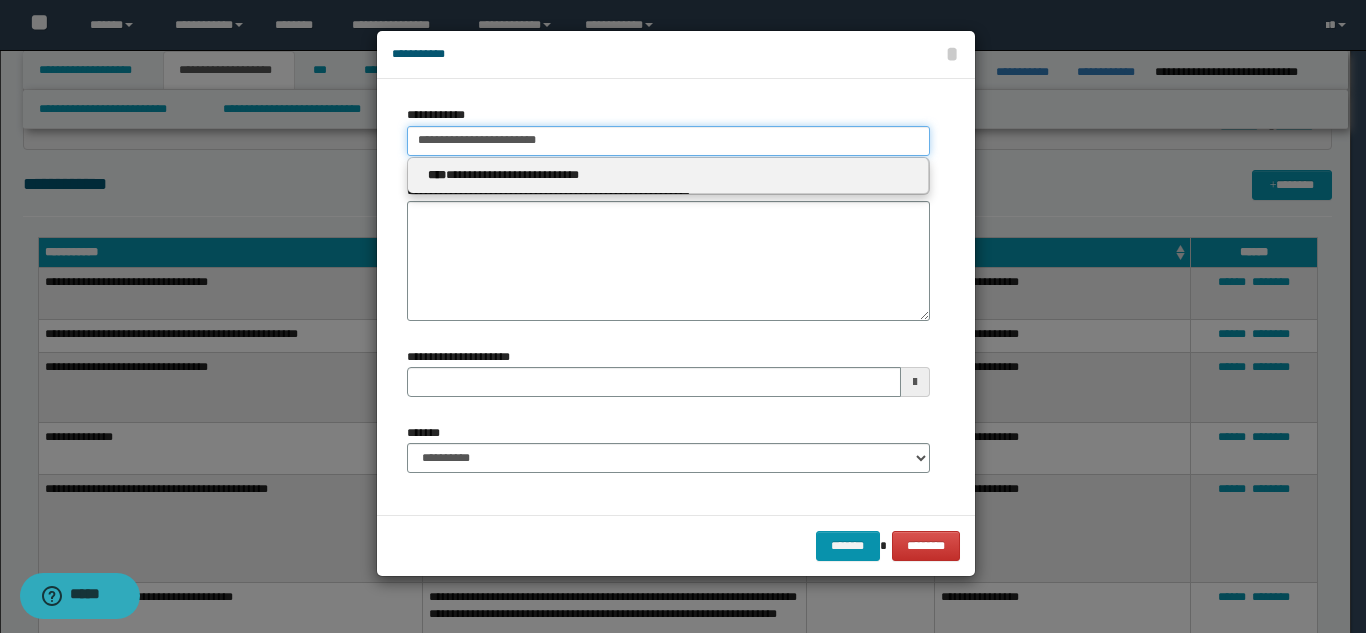 type 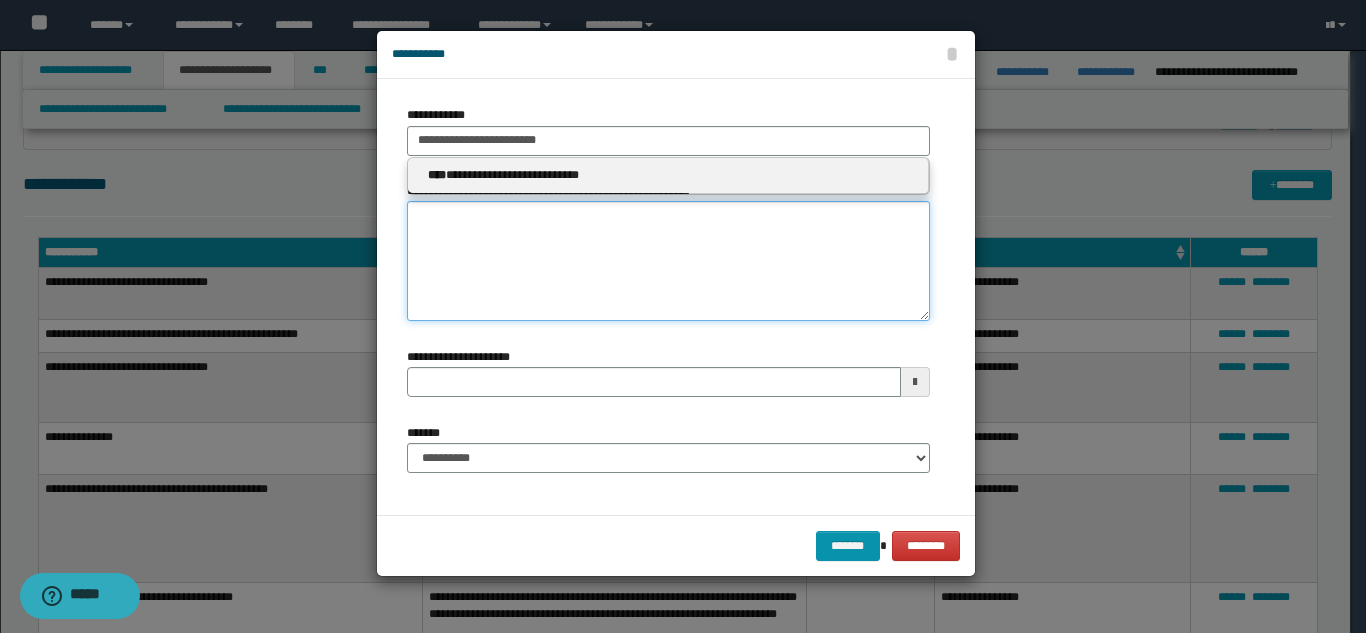 type 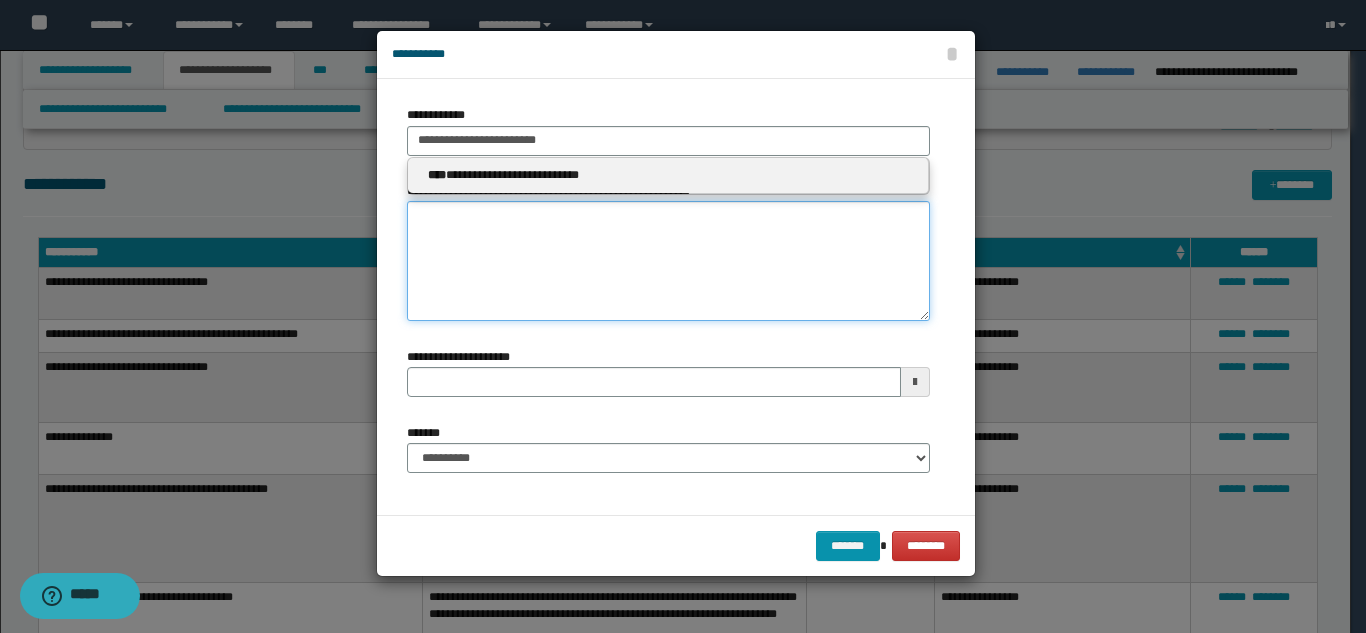 click on "**********" at bounding box center (668, 261) 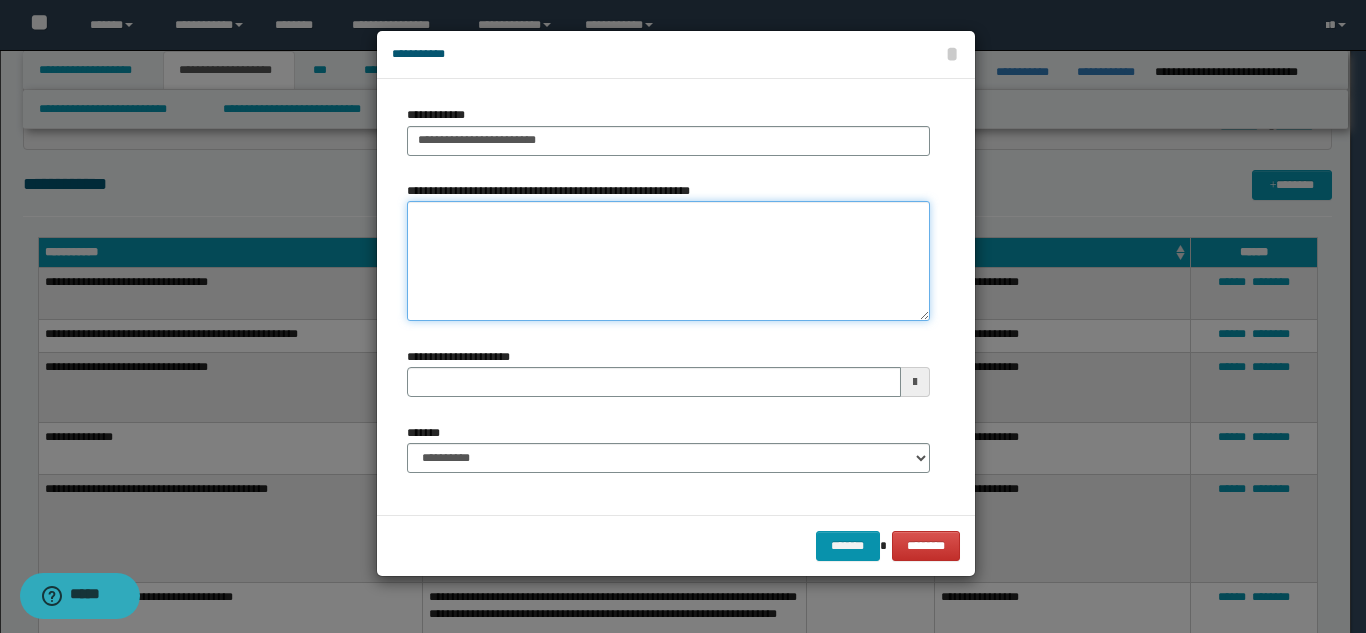 paste on "**********" 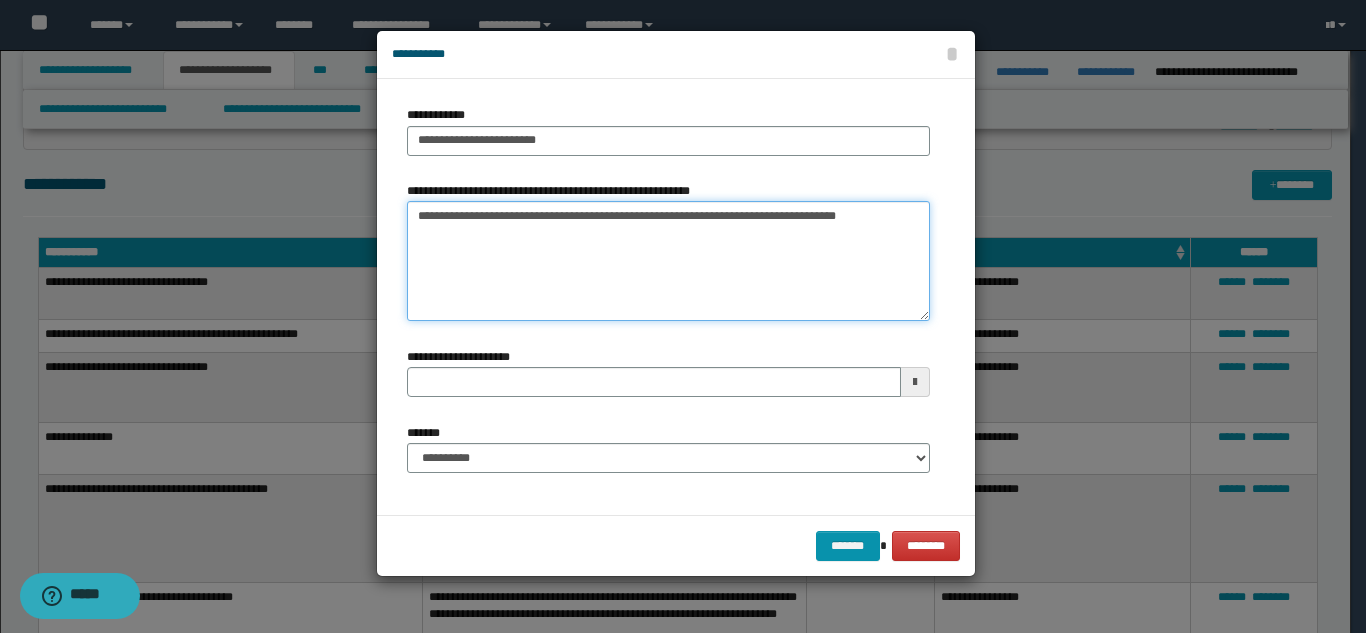 click on "**********" at bounding box center (668, 261) 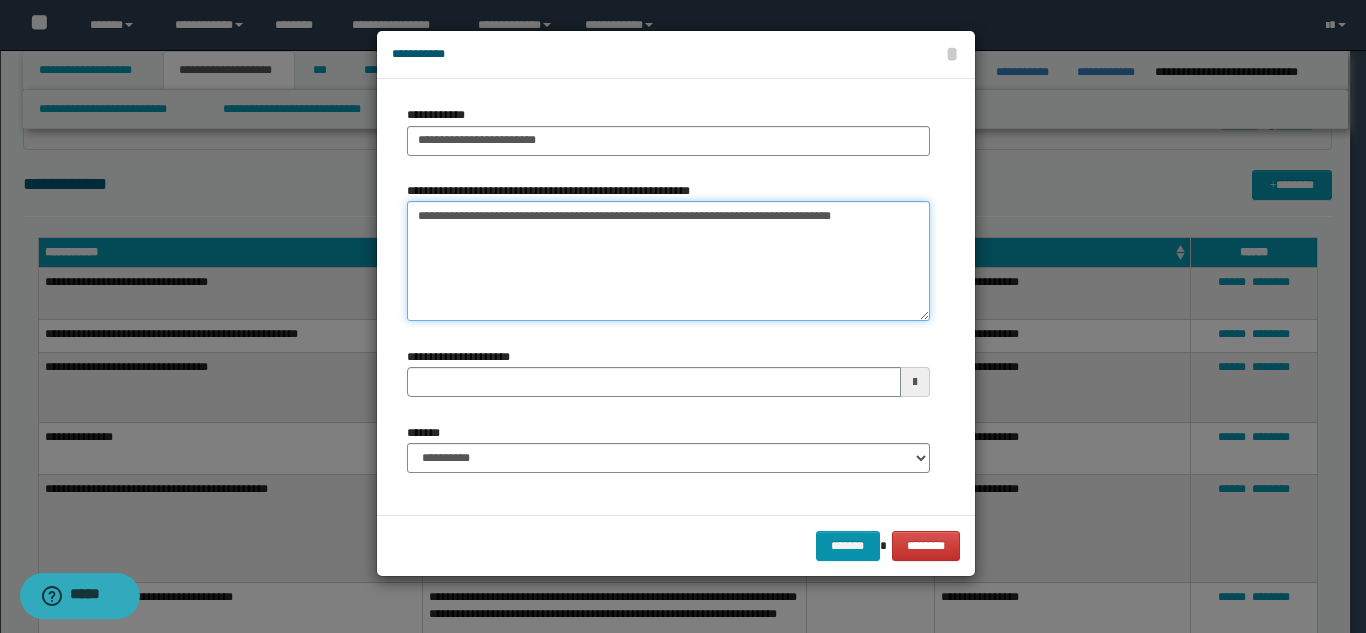 type on "**********" 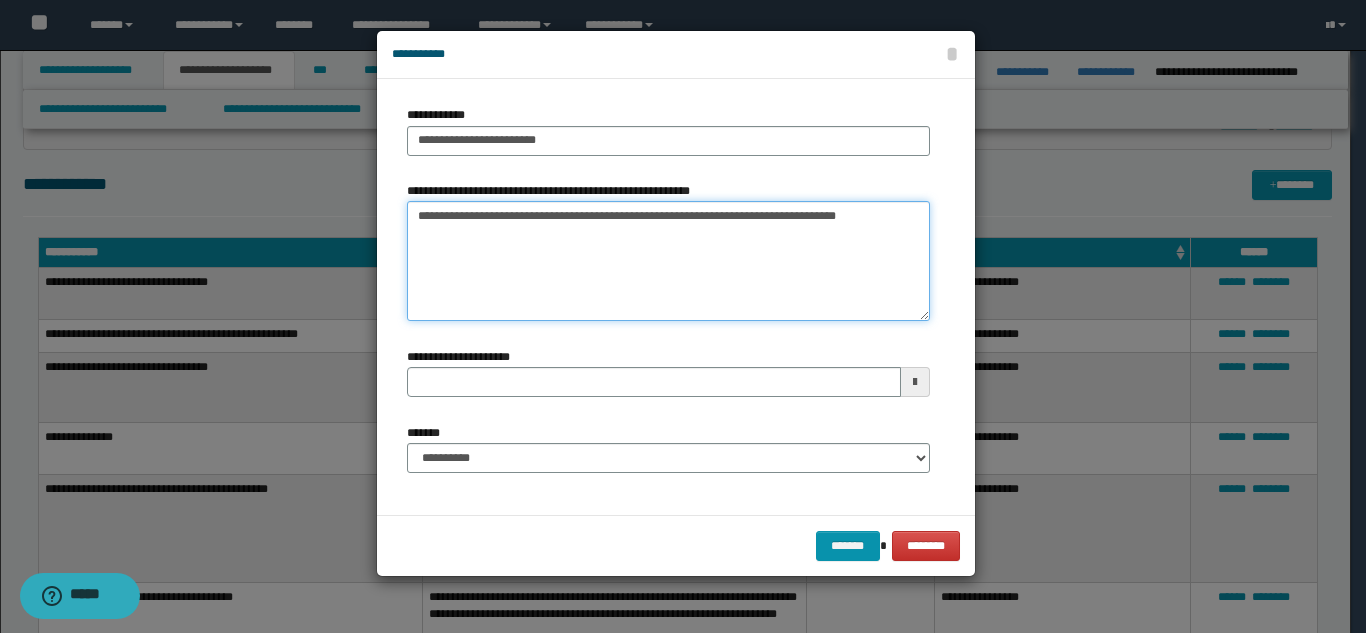 type 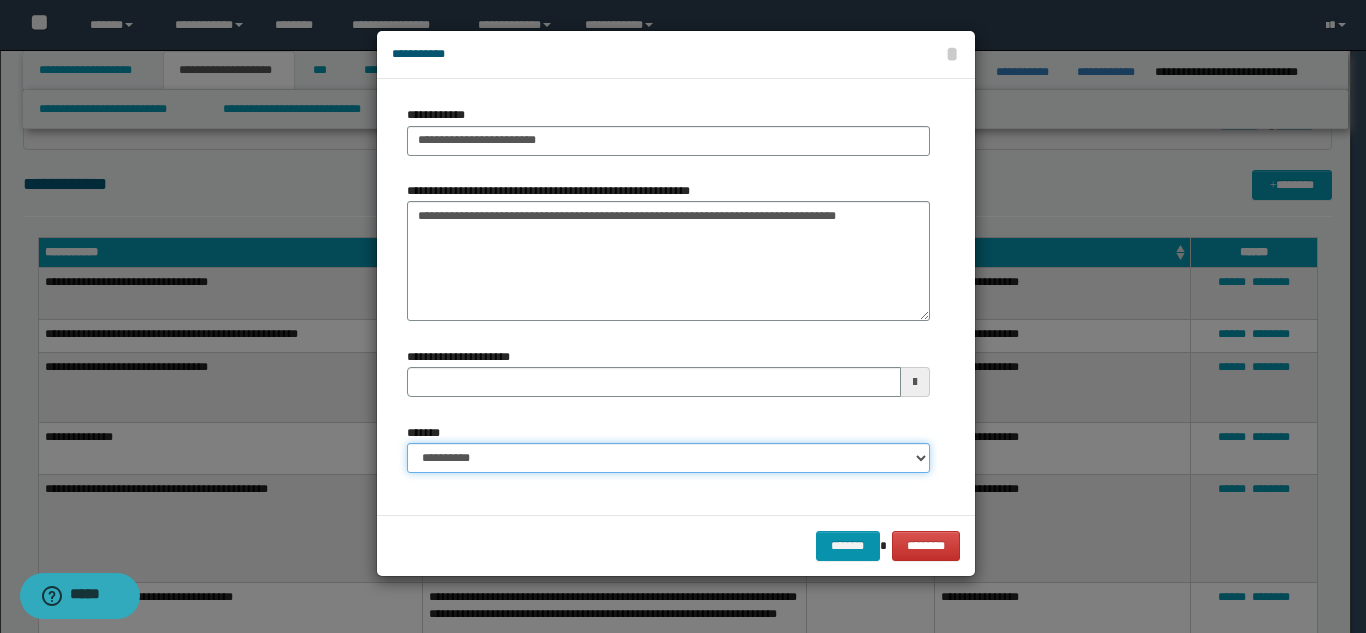drag, startPoint x: 506, startPoint y: 472, endPoint x: 511, endPoint y: 458, distance: 14.866069 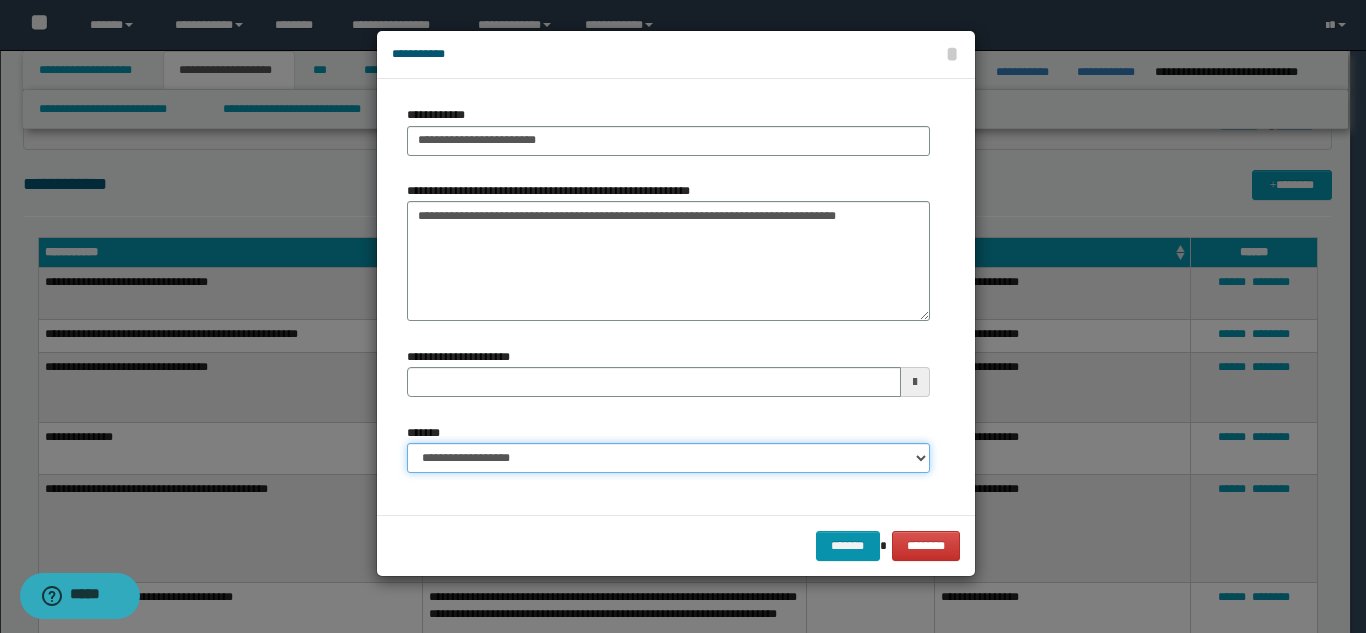 click on "**********" at bounding box center [668, 458] 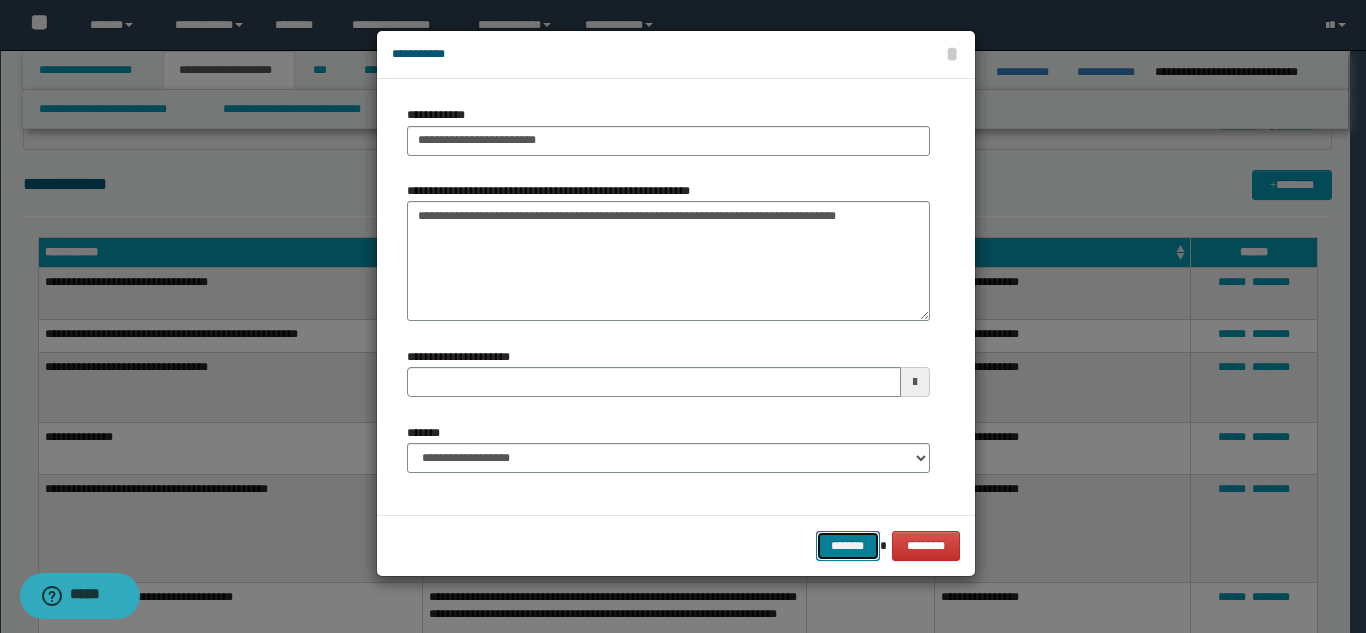 click on "*******" at bounding box center (848, 546) 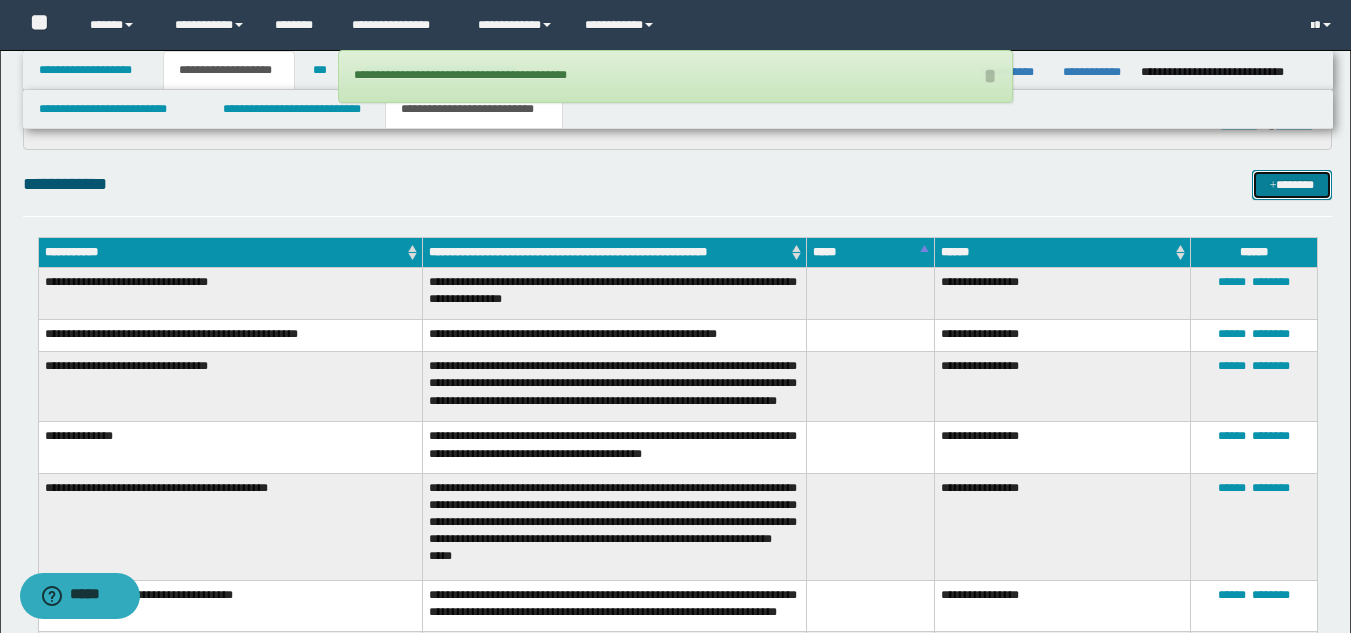 click on "*******" at bounding box center (1292, 185) 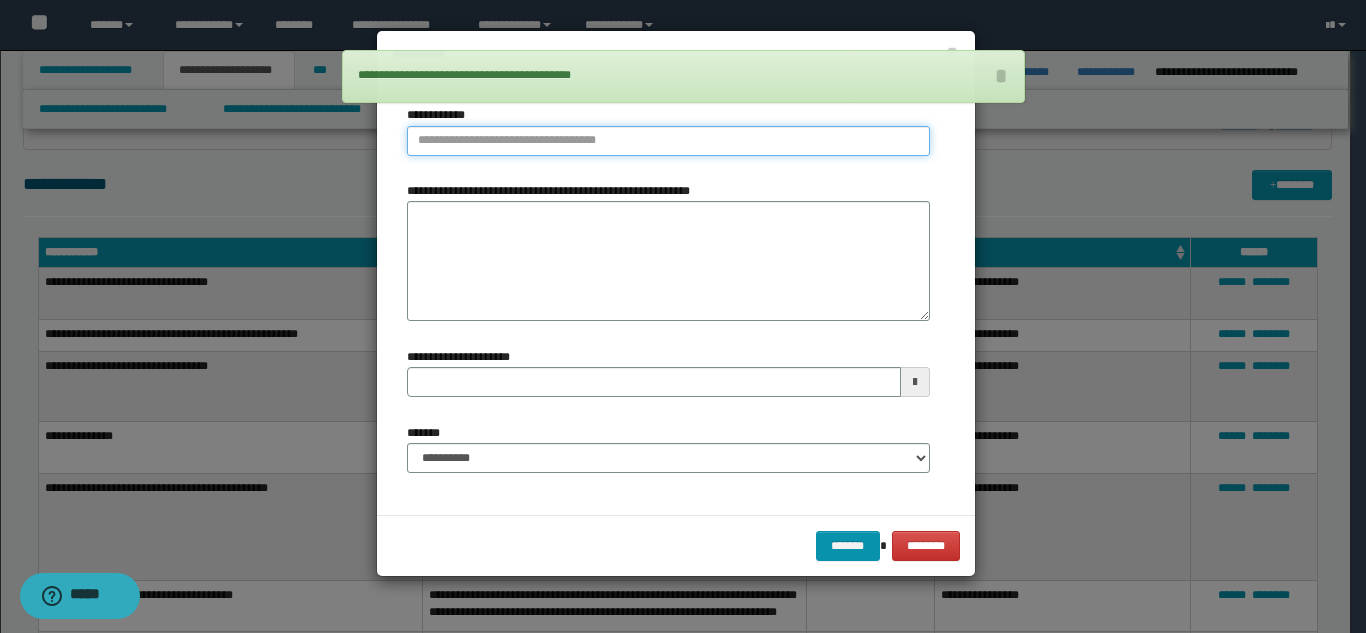 type on "**********" 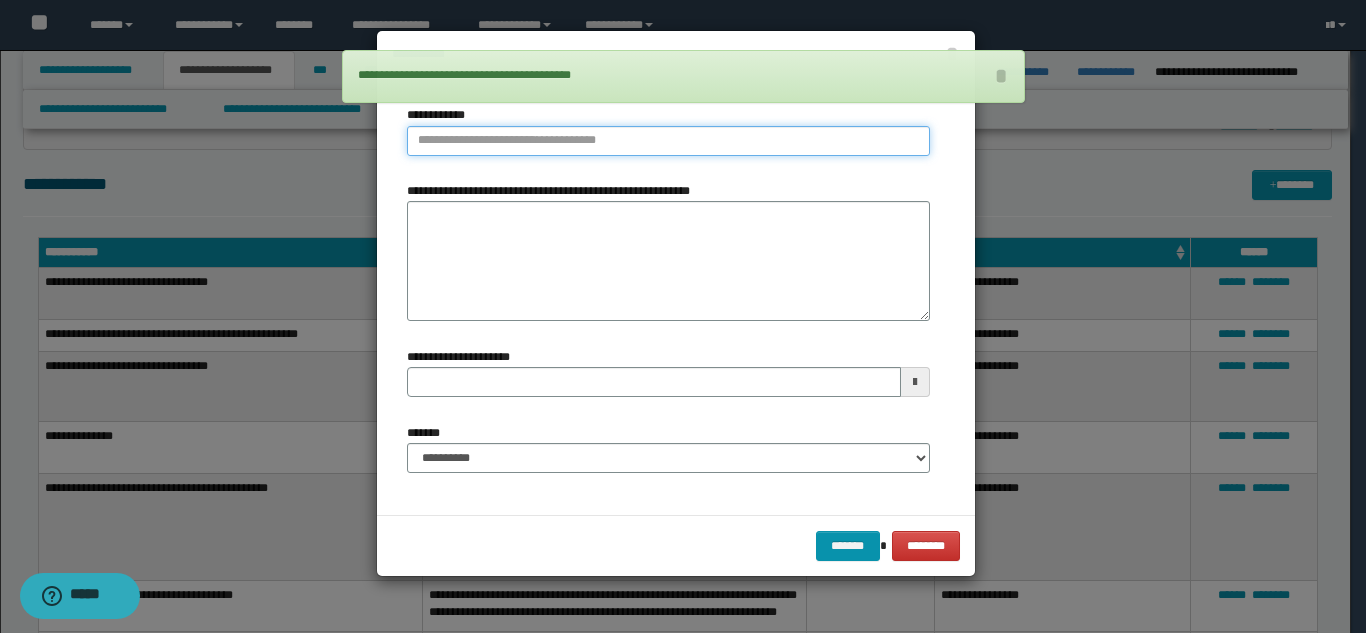click on "**********" at bounding box center (668, 141) 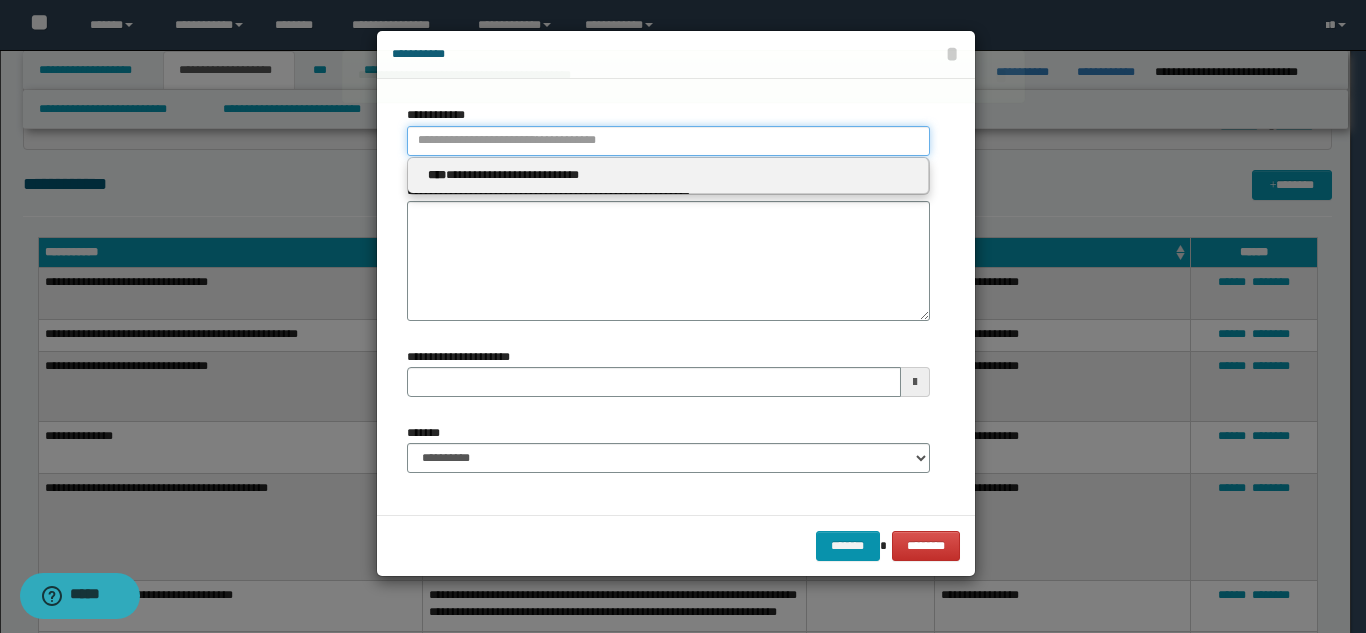 type 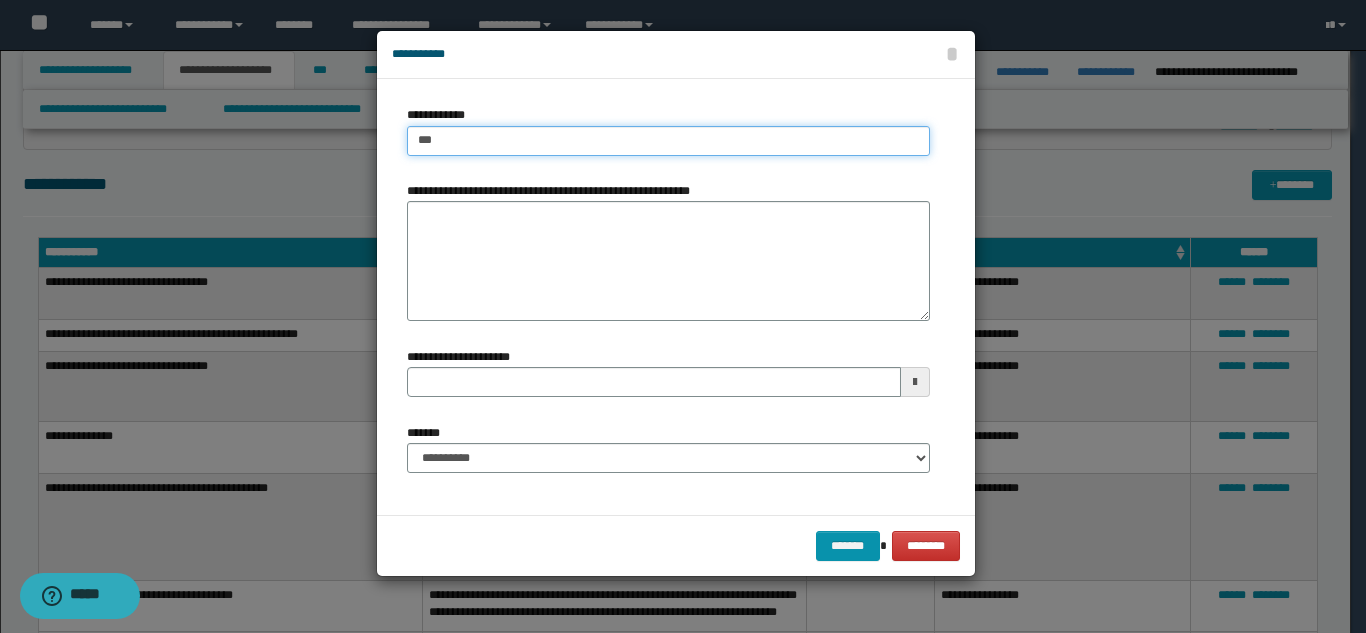 type on "****" 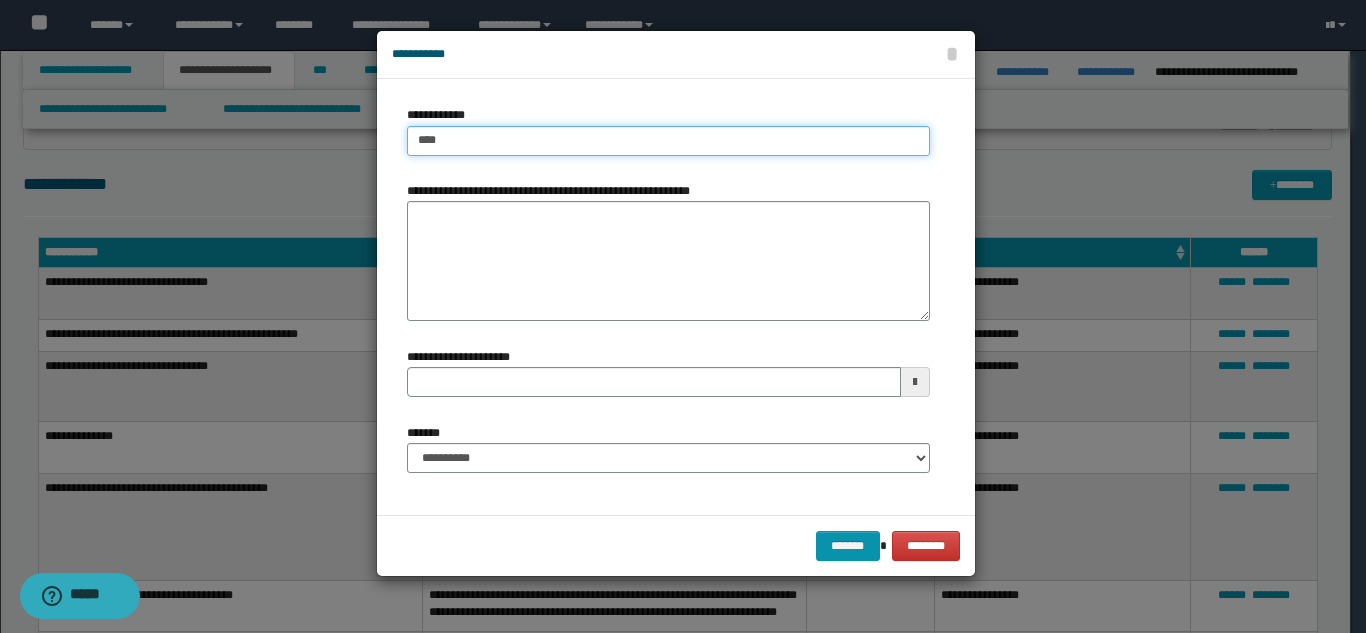 type on "****" 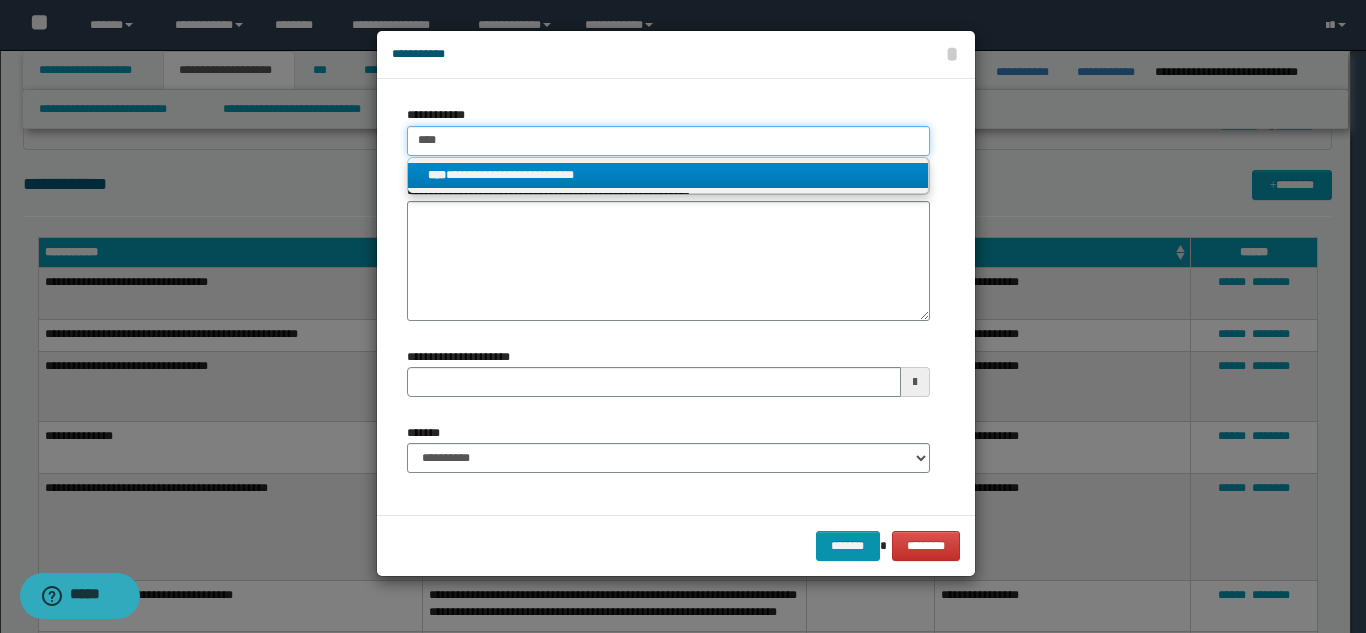 type on "****" 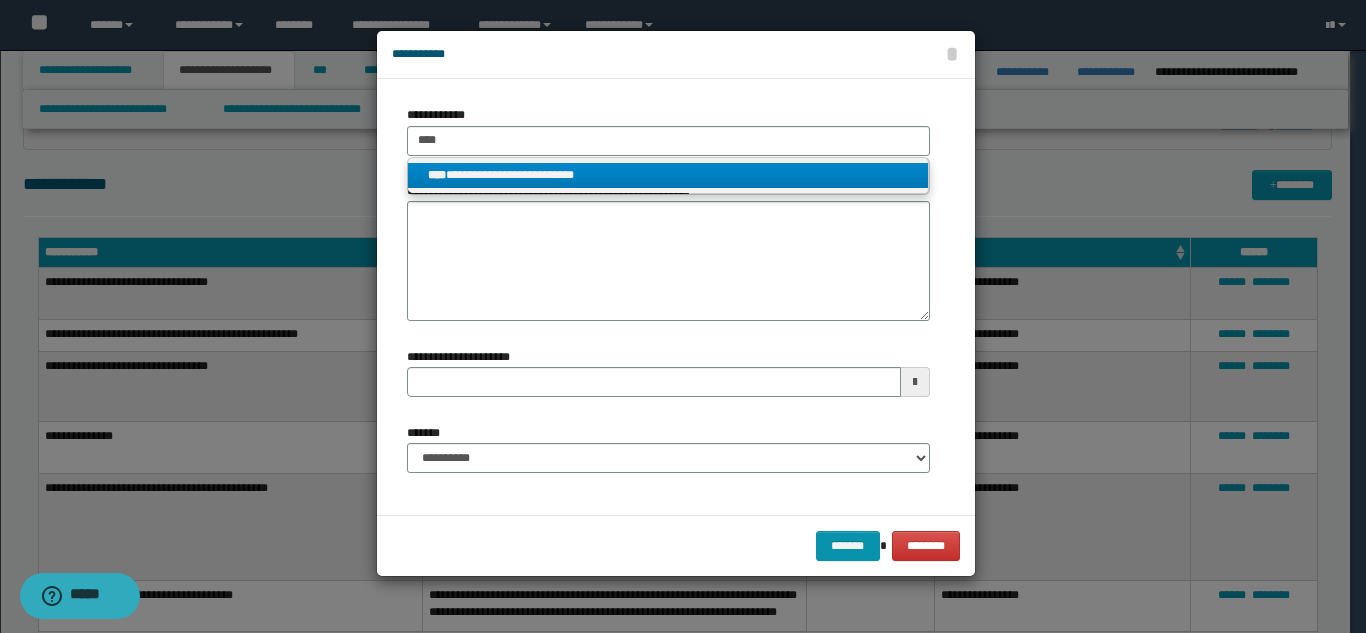 click on "**********" at bounding box center (668, 175) 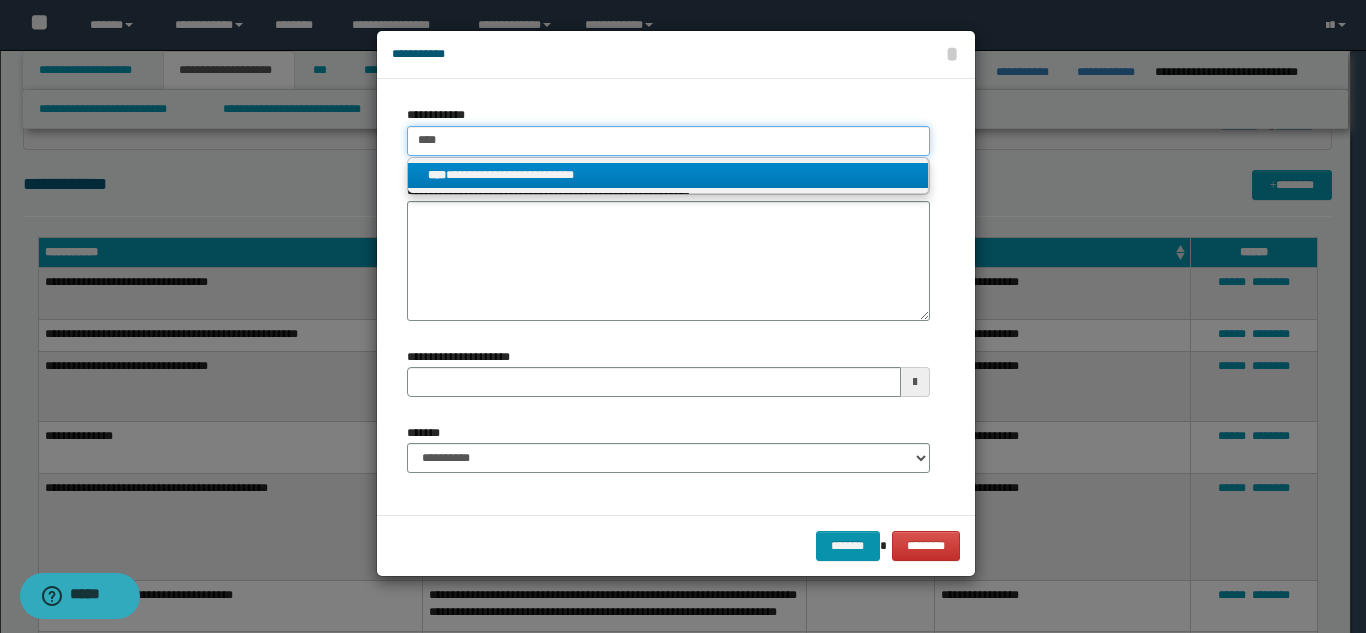 type 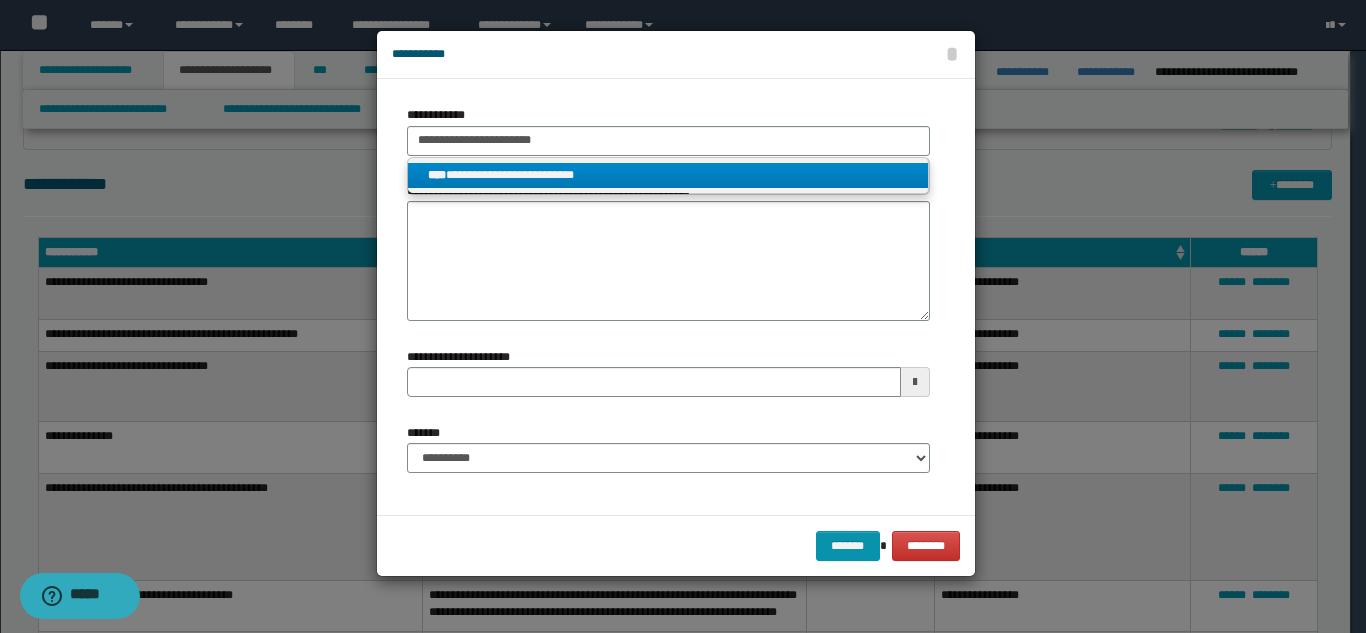 click on "**********" at bounding box center (668, 175) 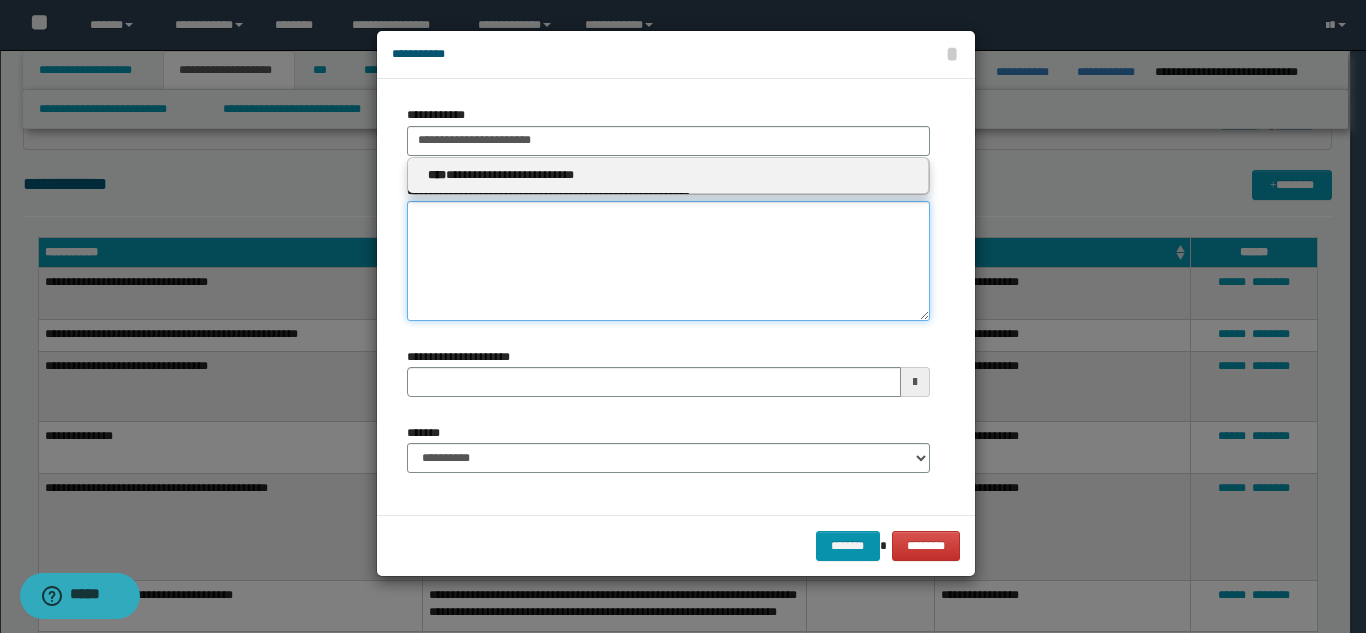 click on "**********" at bounding box center (668, 261) 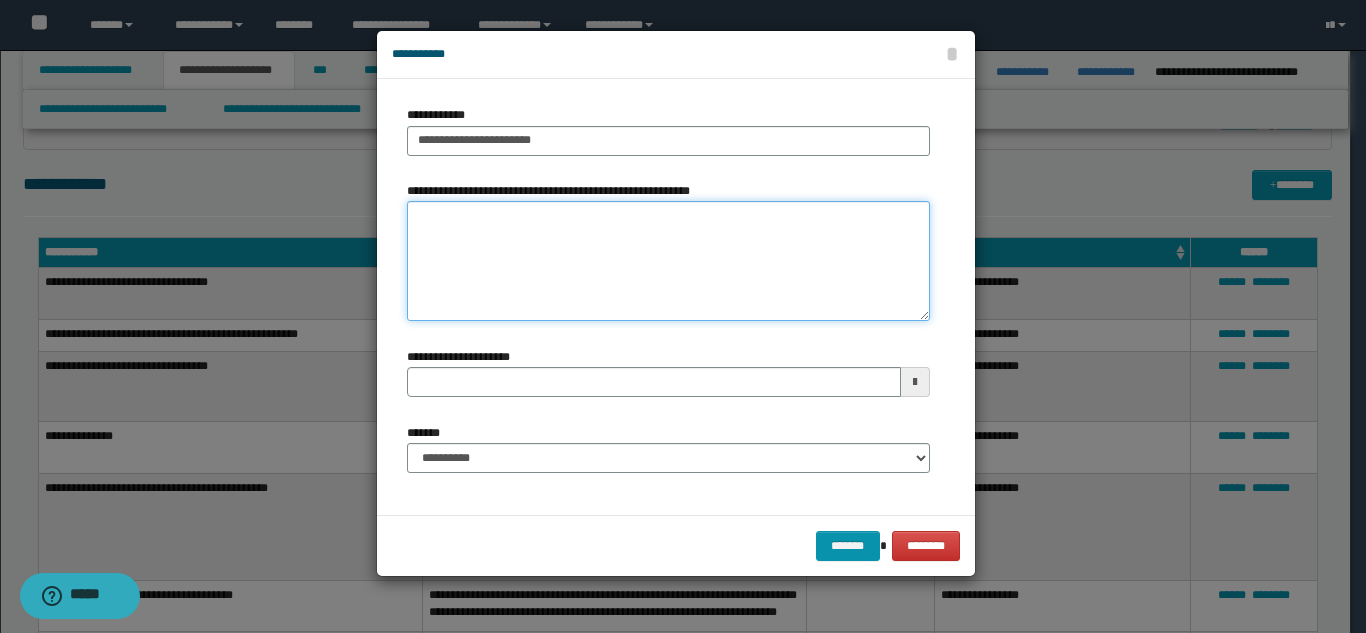 paste on "**********" 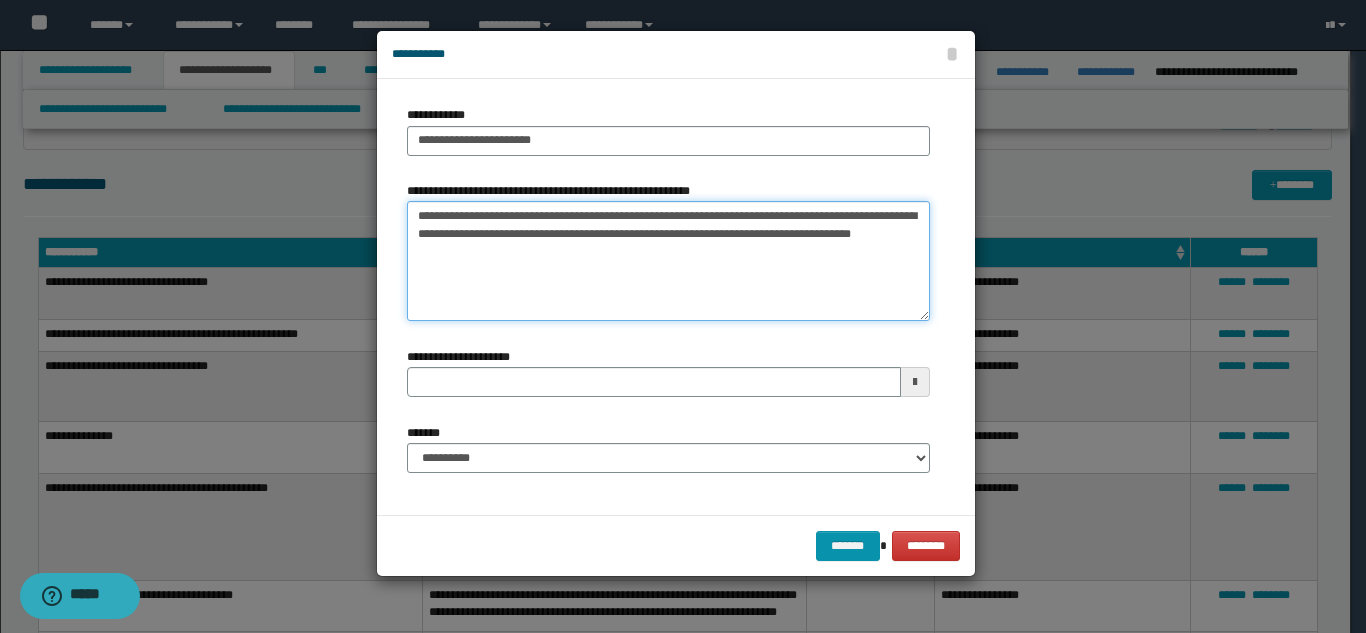 click on "**********" at bounding box center [668, 261] 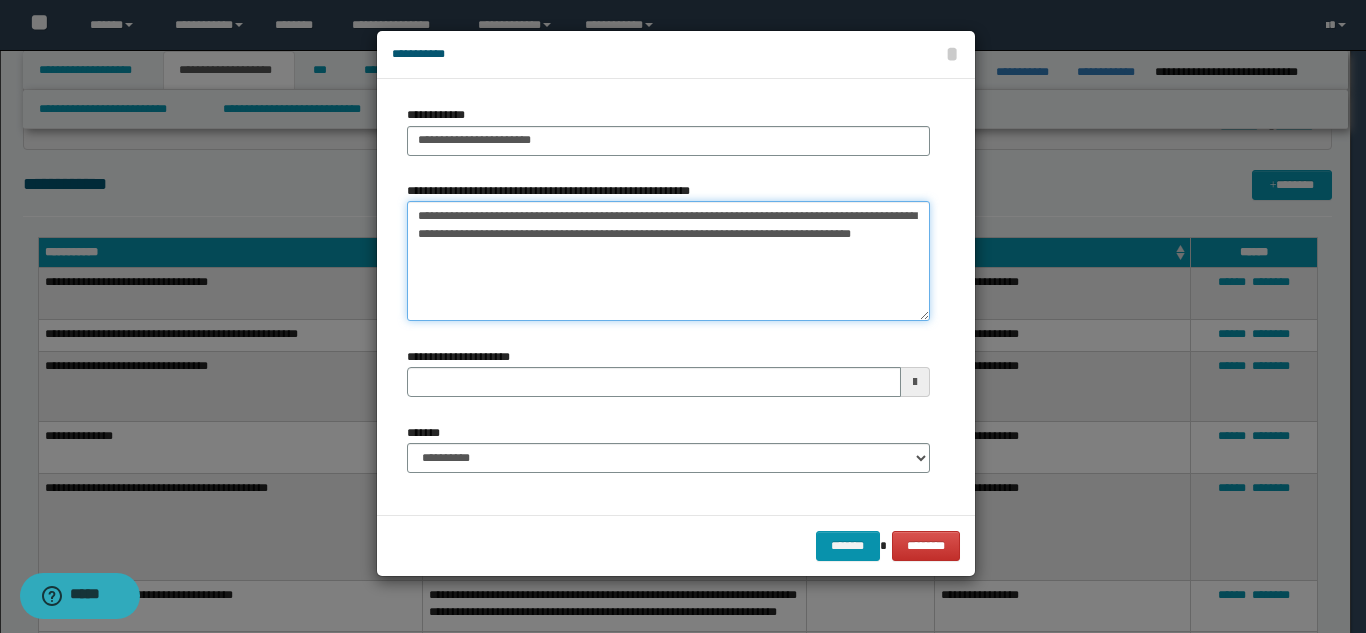 click on "**********" at bounding box center (668, 261) 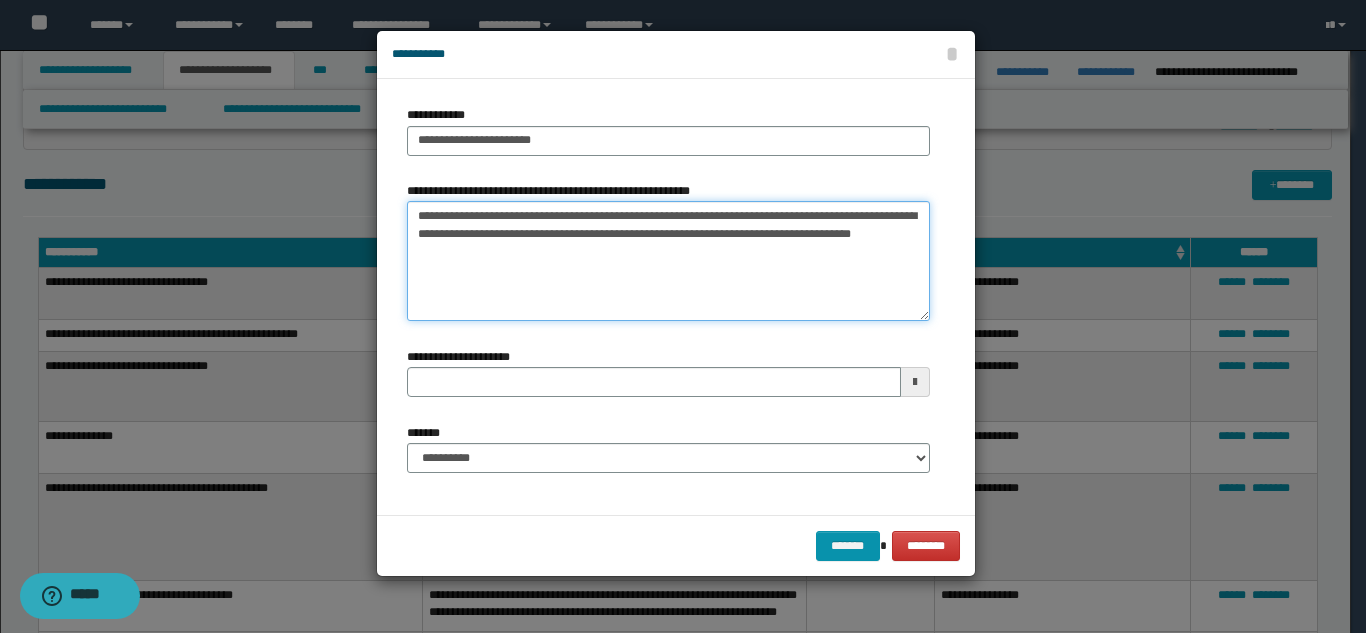 click on "**********" at bounding box center (668, 261) 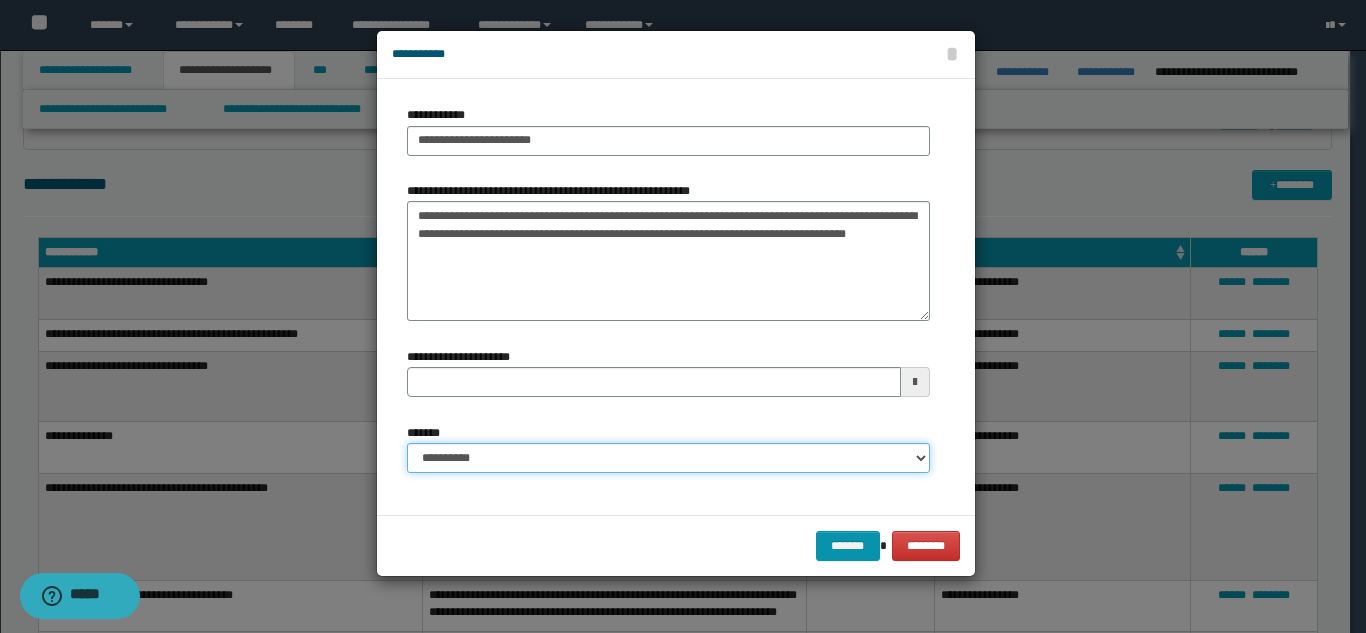 click on "**********" at bounding box center (668, 458) 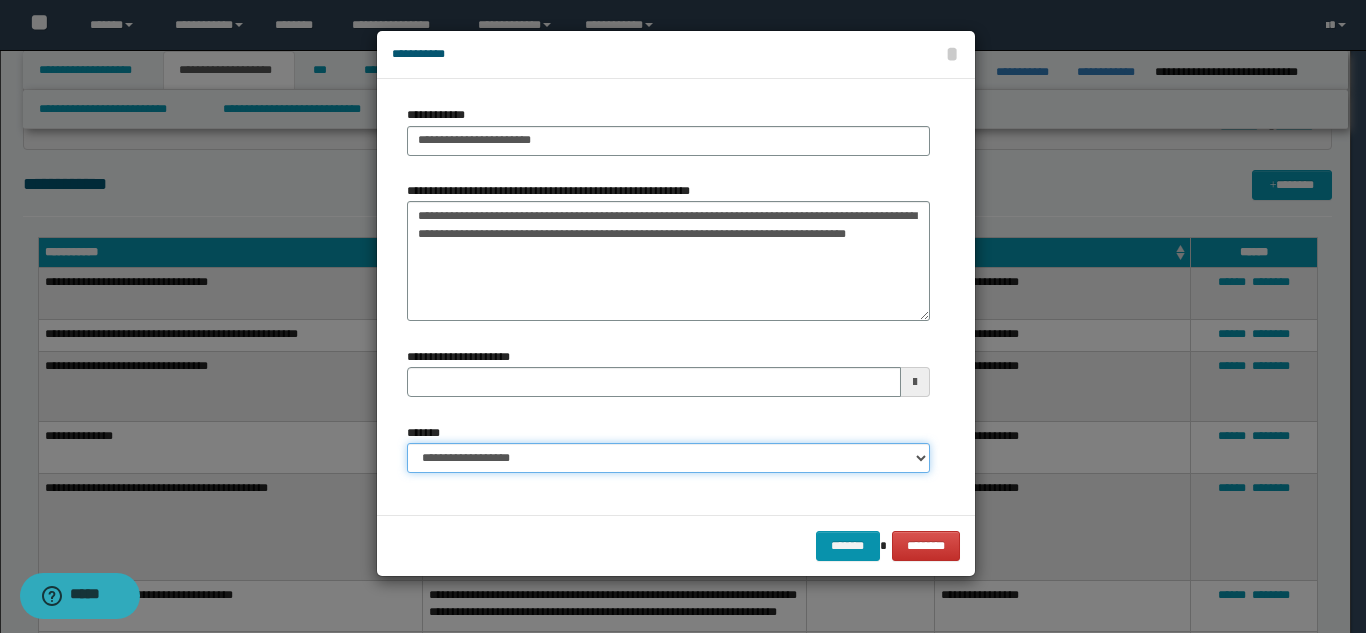 click on "**********" at bounding box center (668, 458) 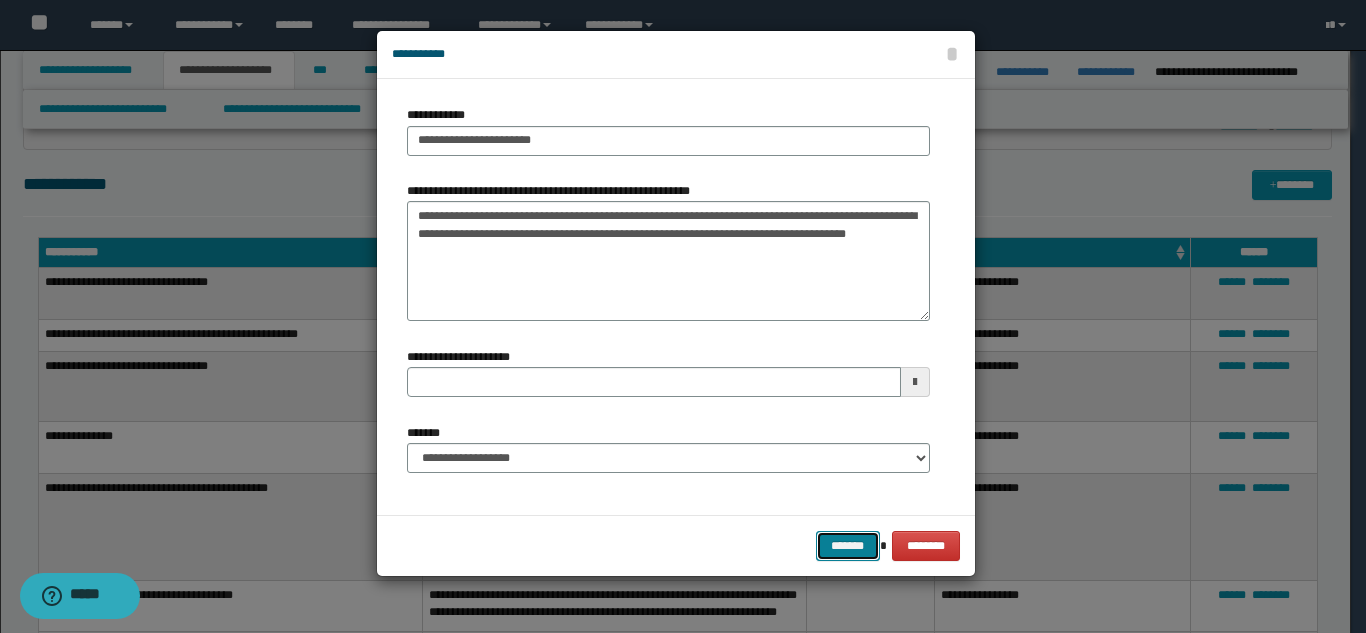 click on "*******" at bounding box center (848, 546) 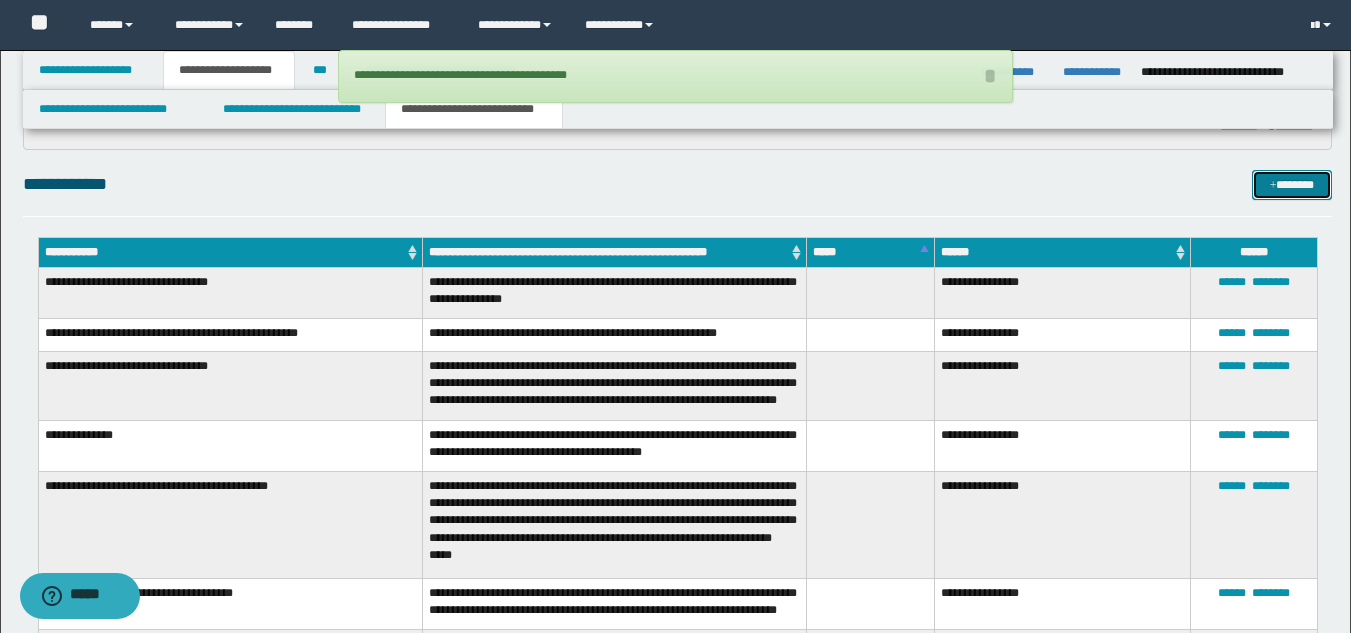 click on "*******" at bounding box center (1292, 185) 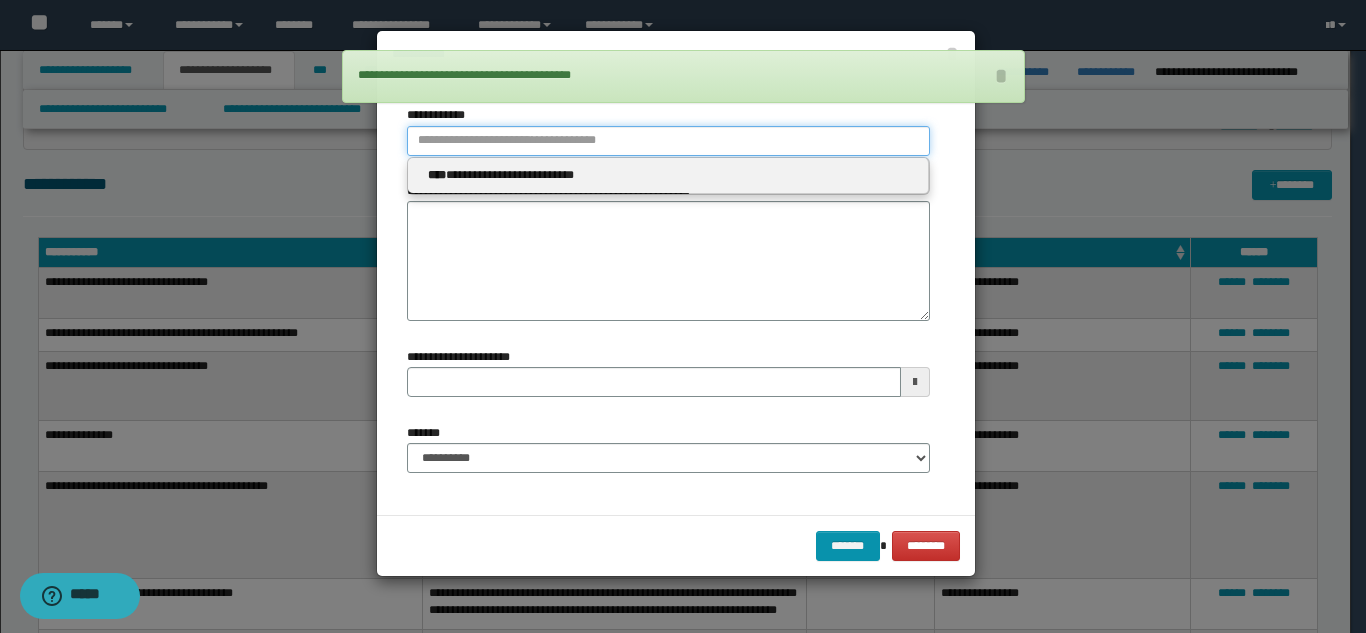 click on "**********" at bounding box center [668, 141] 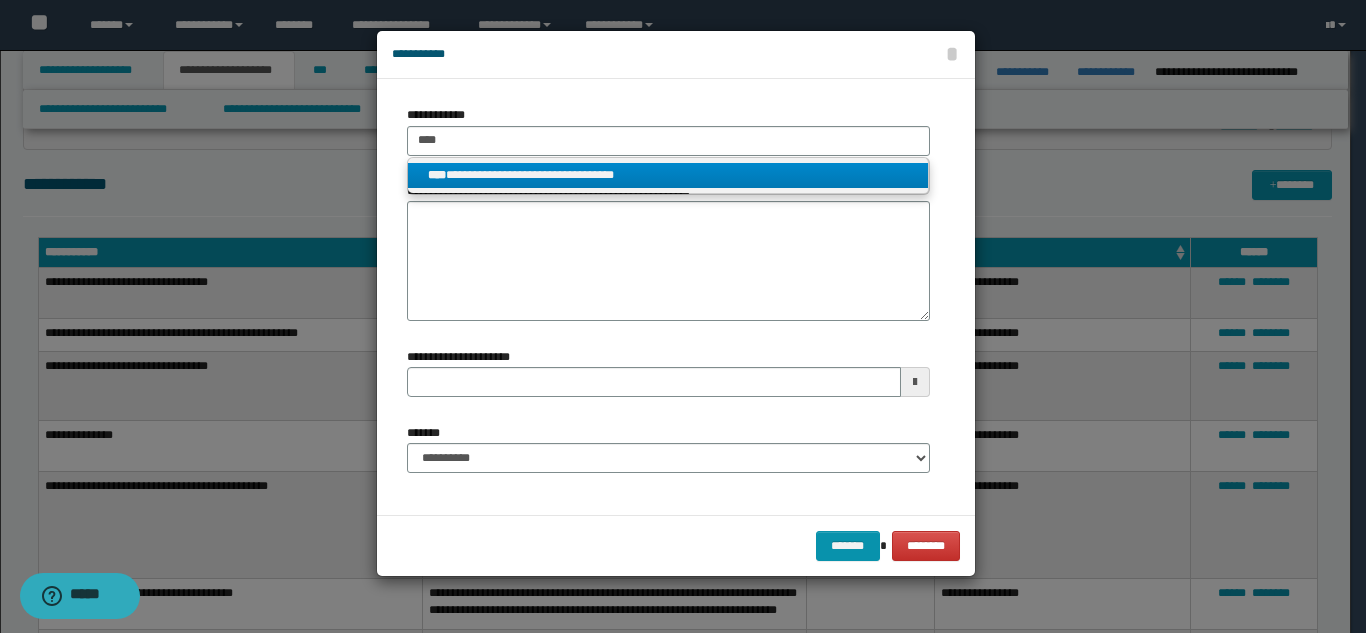 click on "**********" at bounding box center (668, 175) 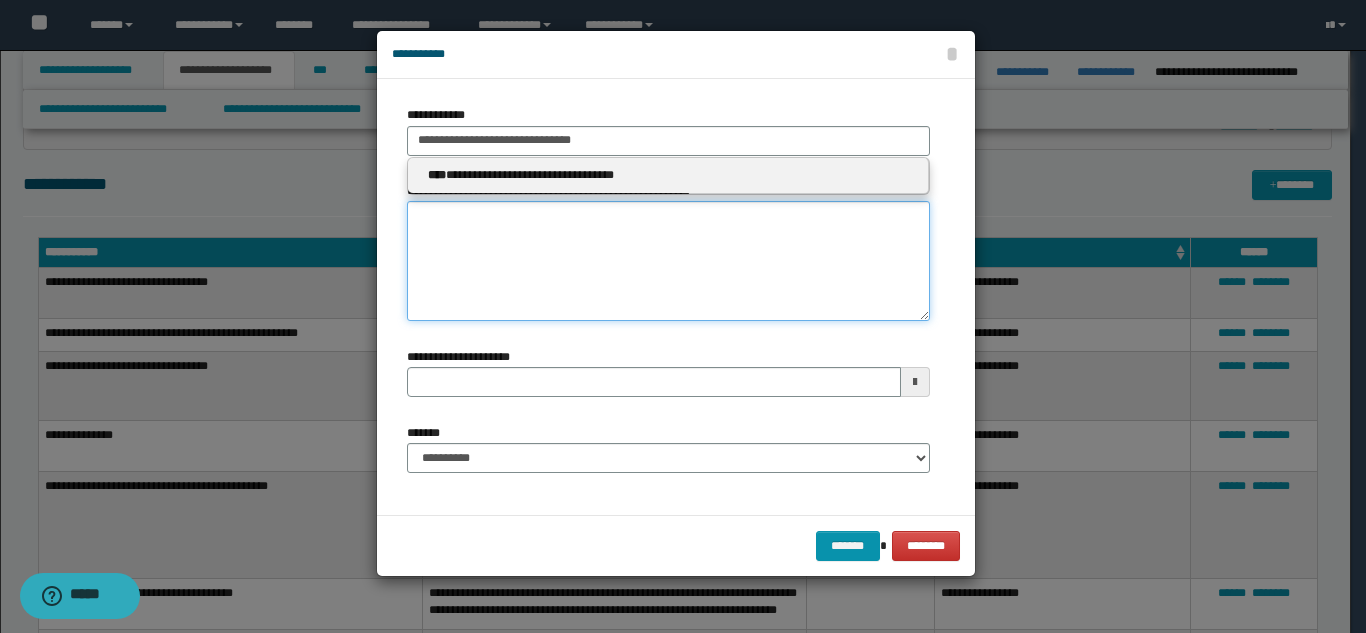 click on "**********" at bounding box center [668, 261] 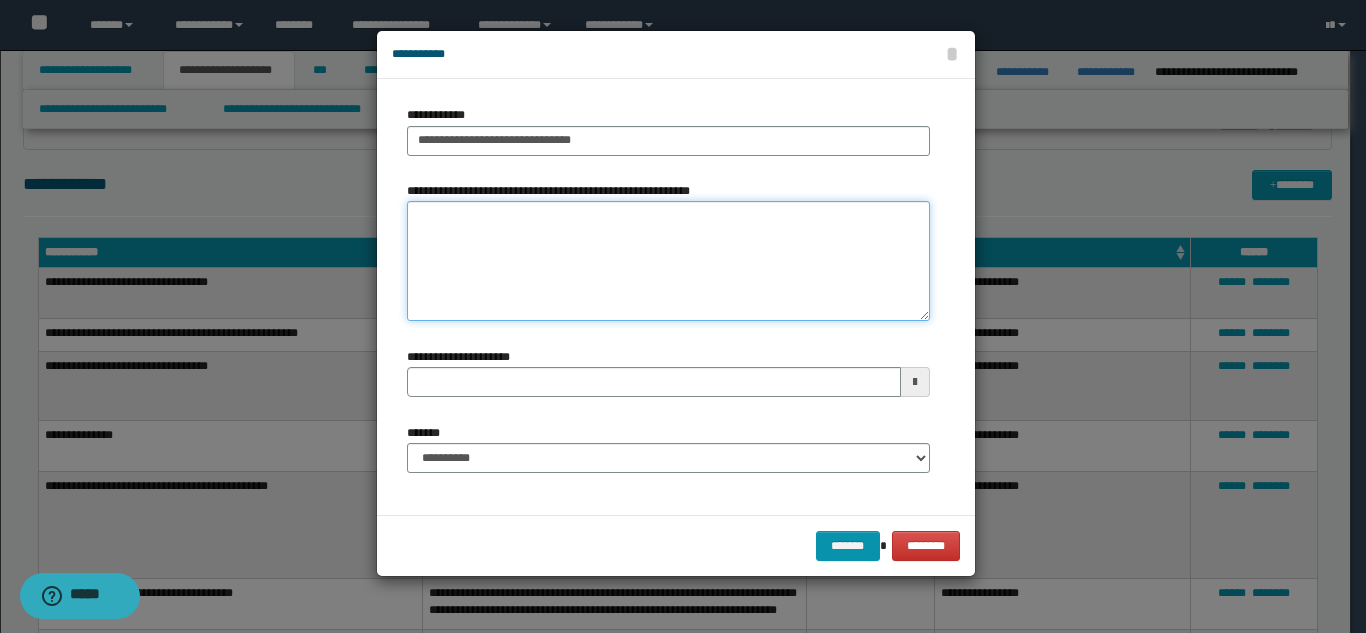 paste on "**********" 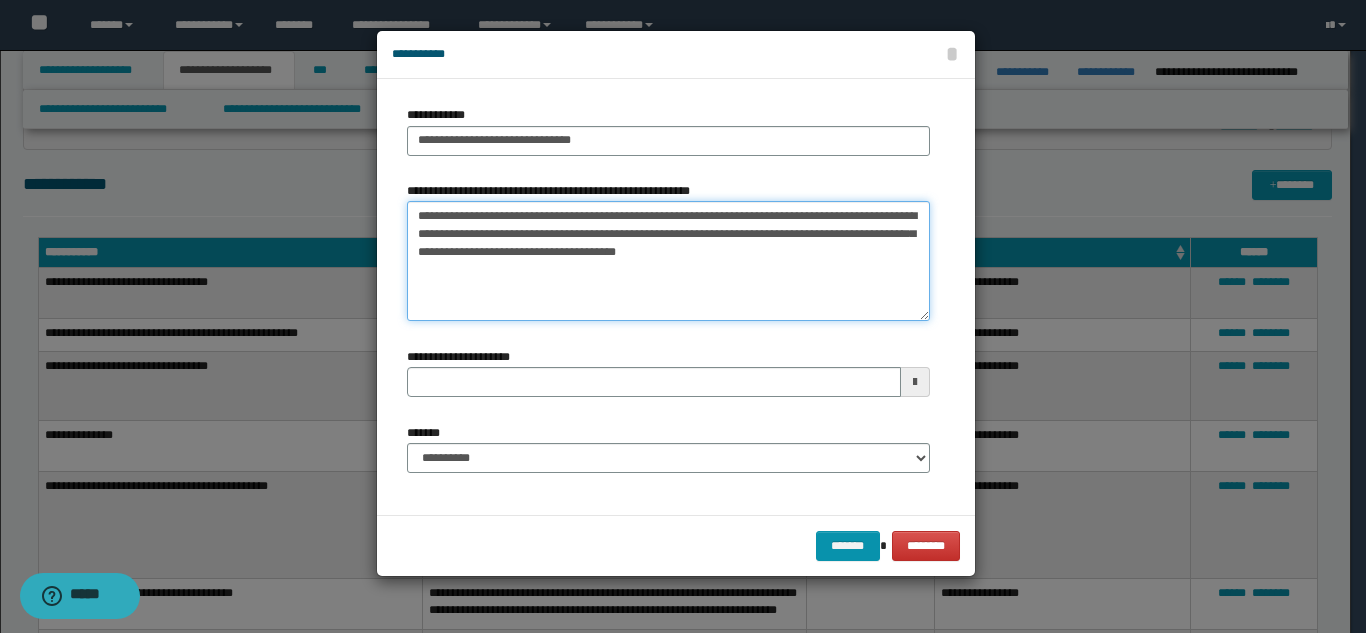 click on "**********" at bounding box center (668, 261) 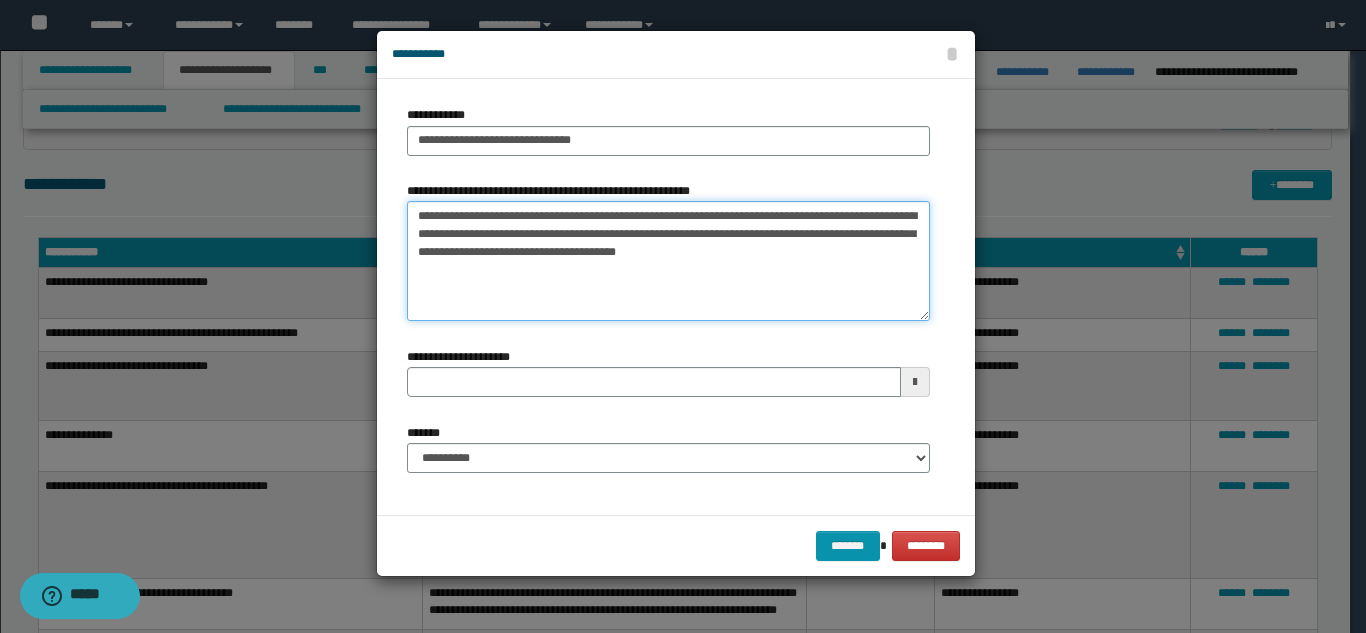 click on "**********" at bounding box center [668, 261] 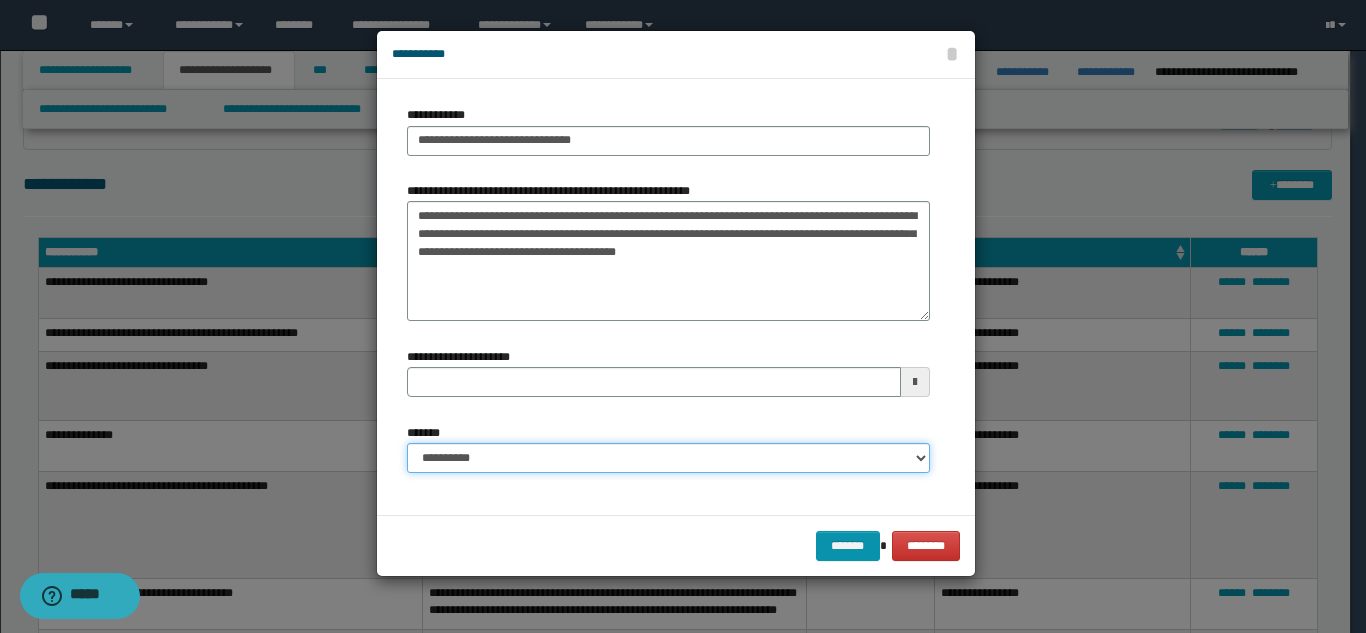 click on "**********" at bounding box center (668, 458) 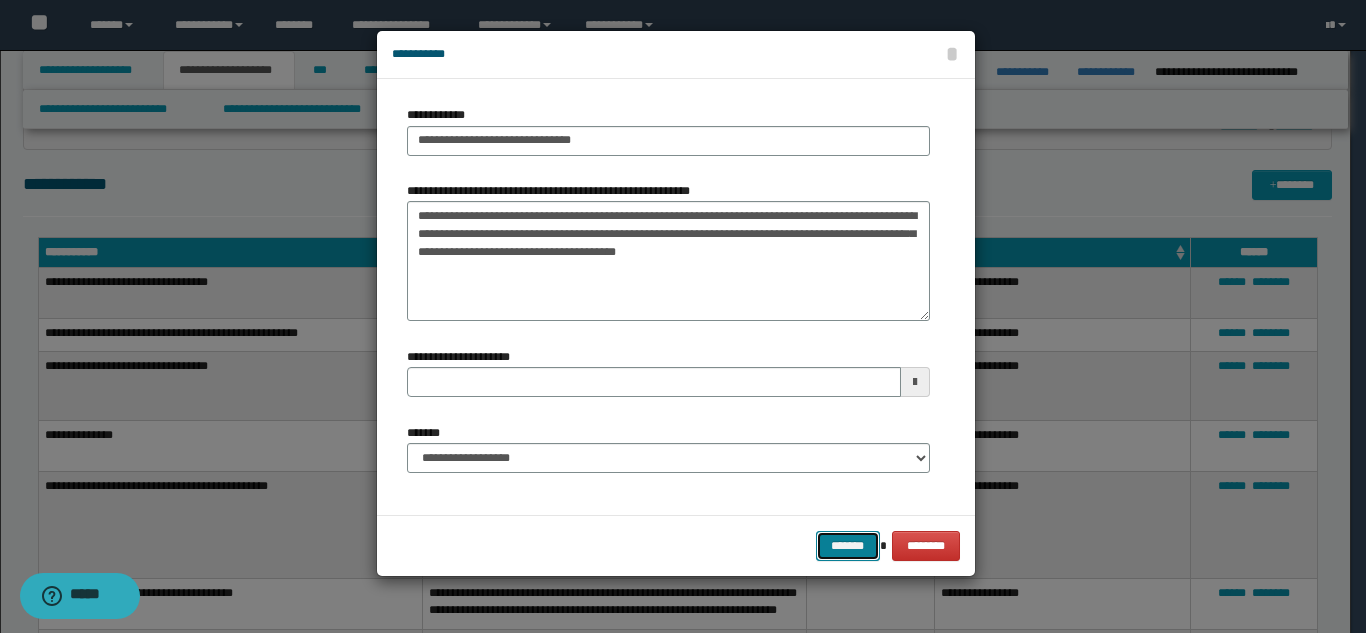 click on "*******" at bounding box center (848, 546) 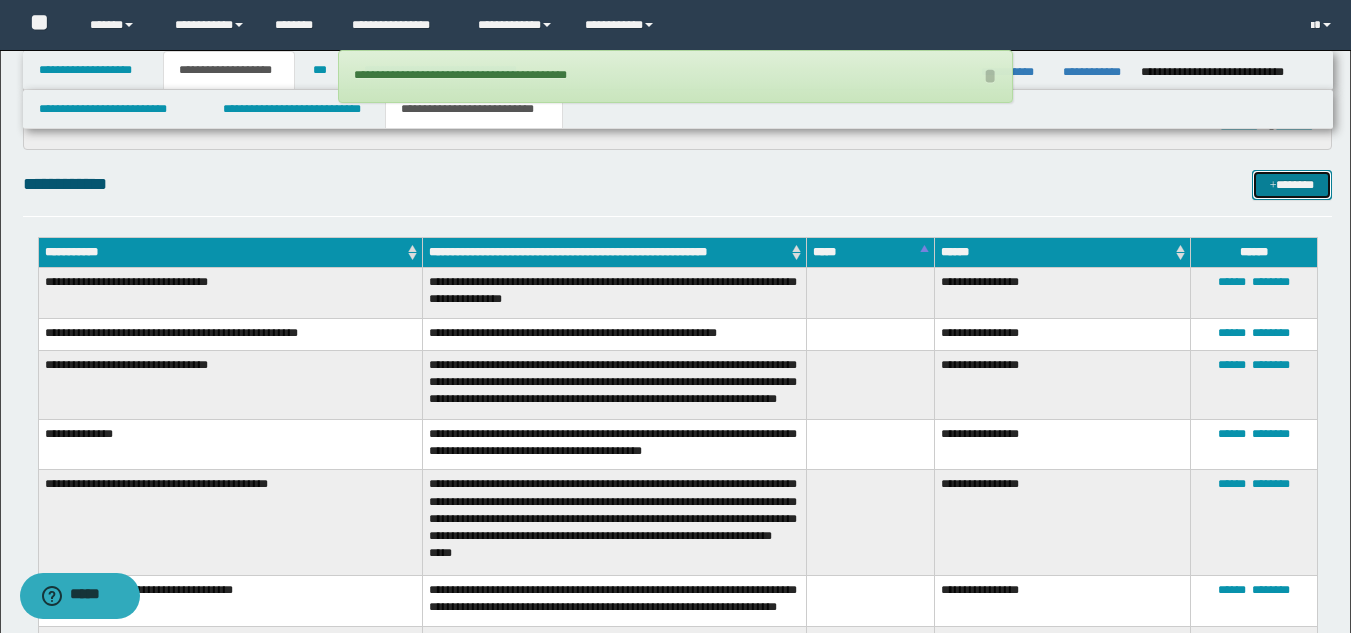 drag, startPoint x: 1286, startPoint y: 190, endPoint x: 1218, endPoint y: 192, distance: 68.0294 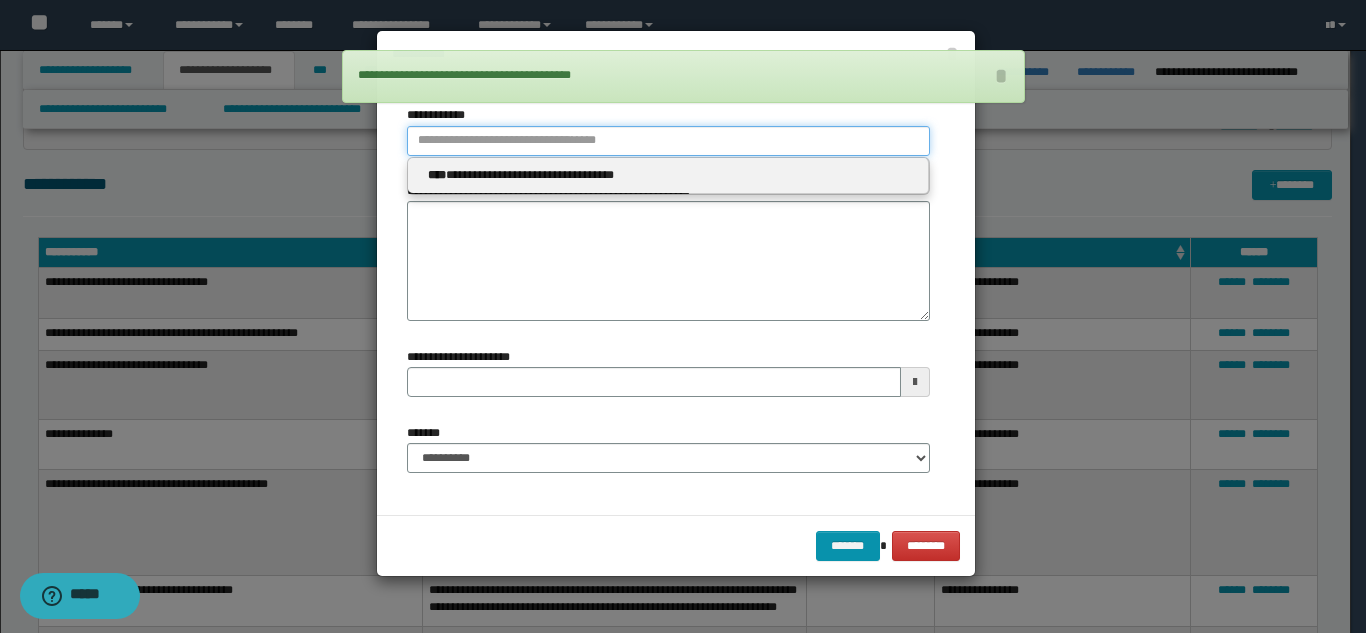 click on "**********" at bounding box center (668, 141) 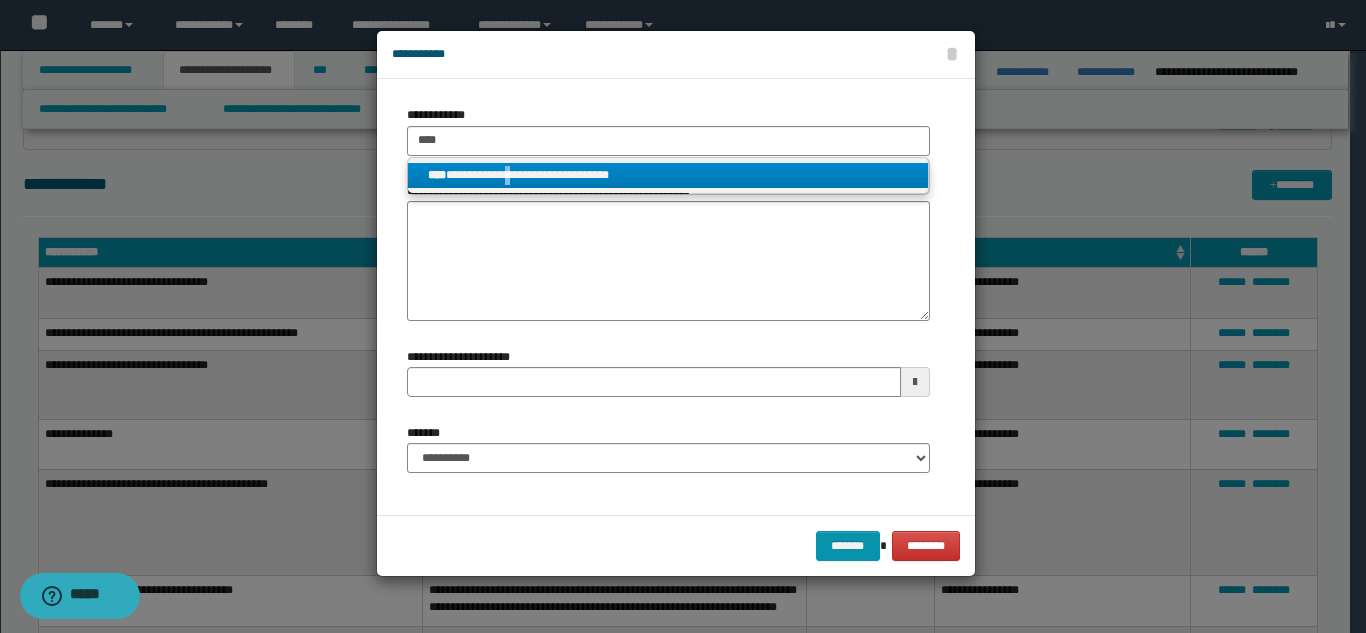 click on "**********" at bounding box center (668, 175) 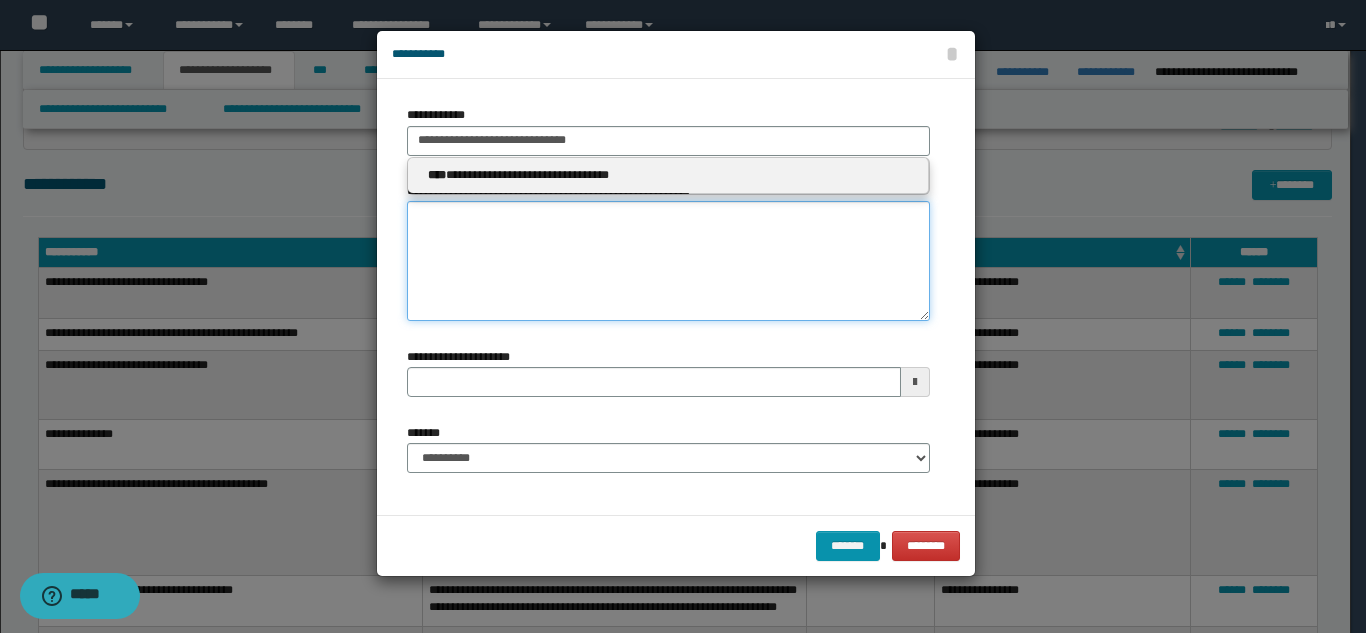 click on "**********" at bounding box center (668, 261) 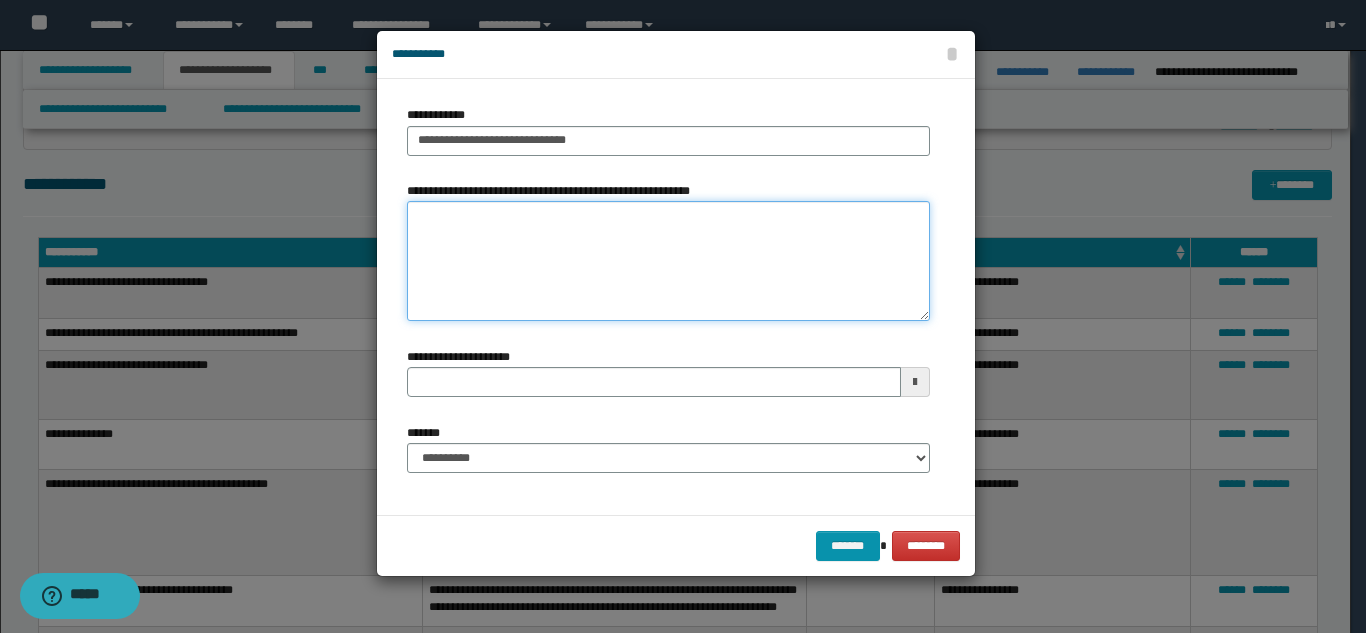 paste on "**********" 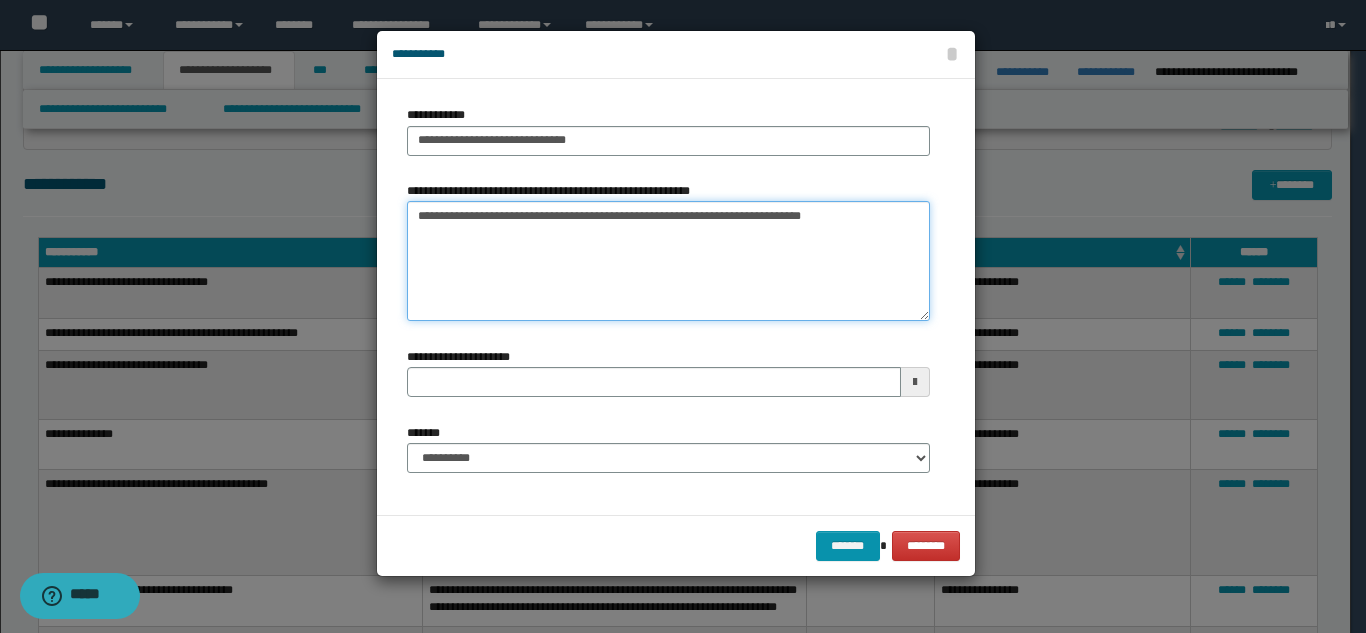 click on "**********" at bounding box center (668, 261) 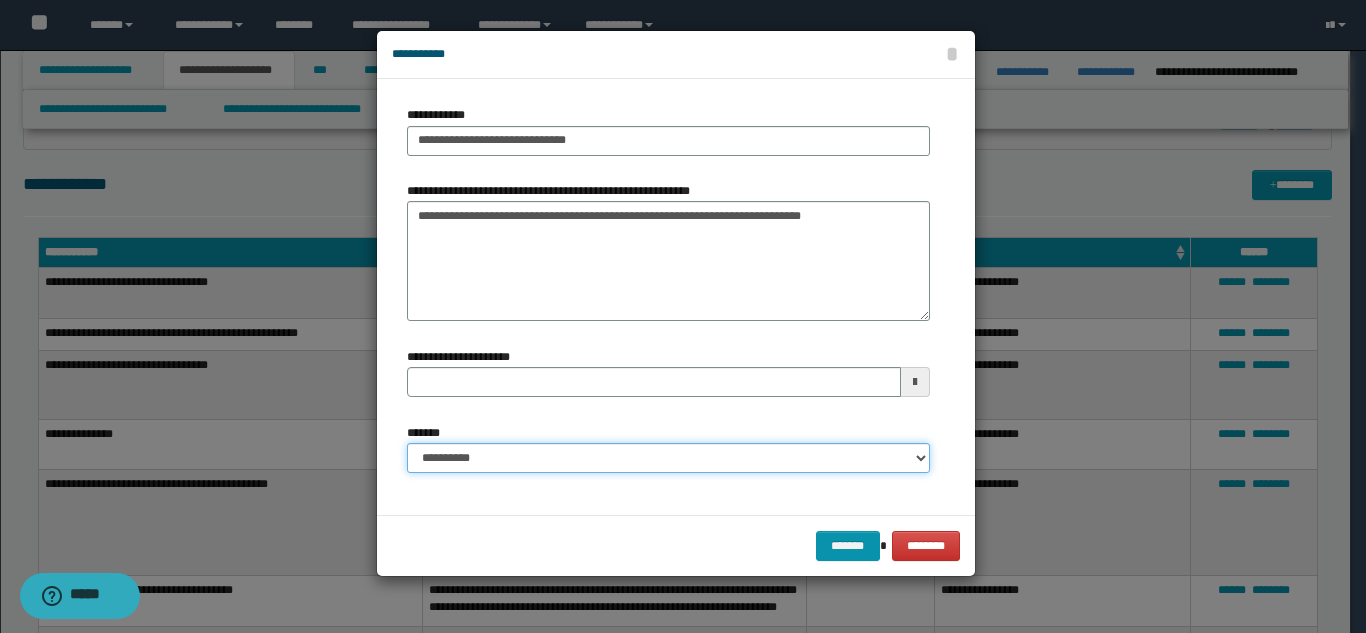 click on "**********" at bounding box center [668, 458] 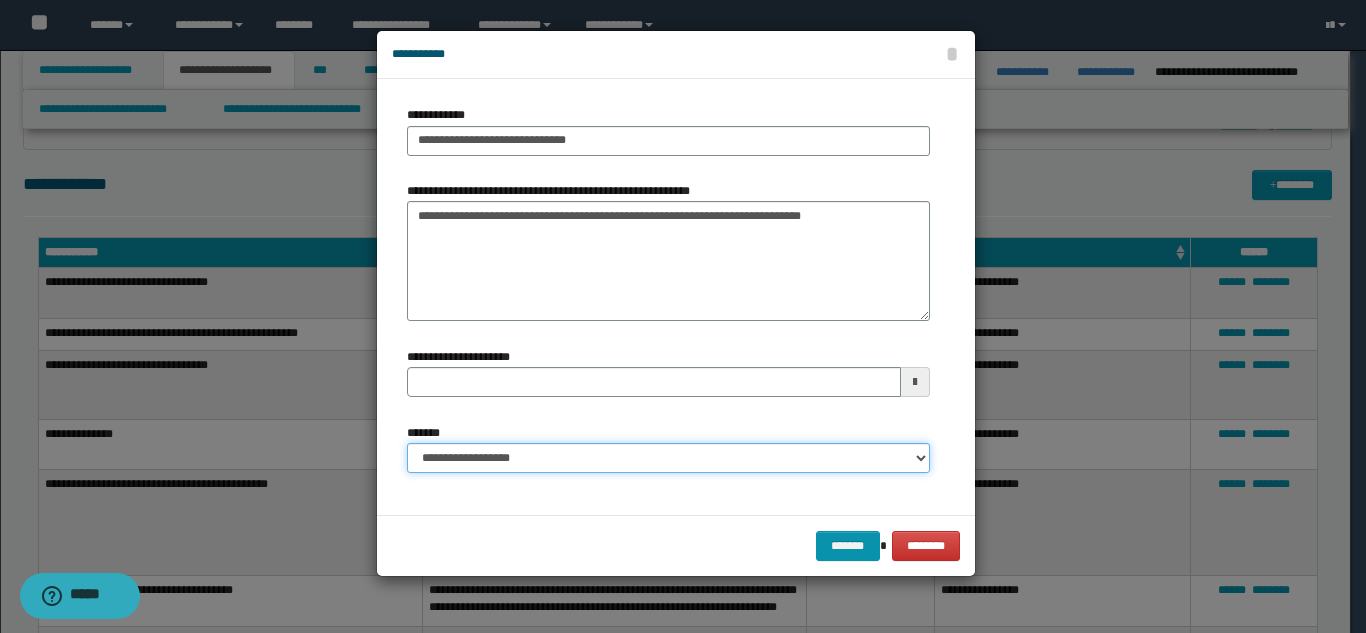 click on "**********" at bounding box center (668, 458) 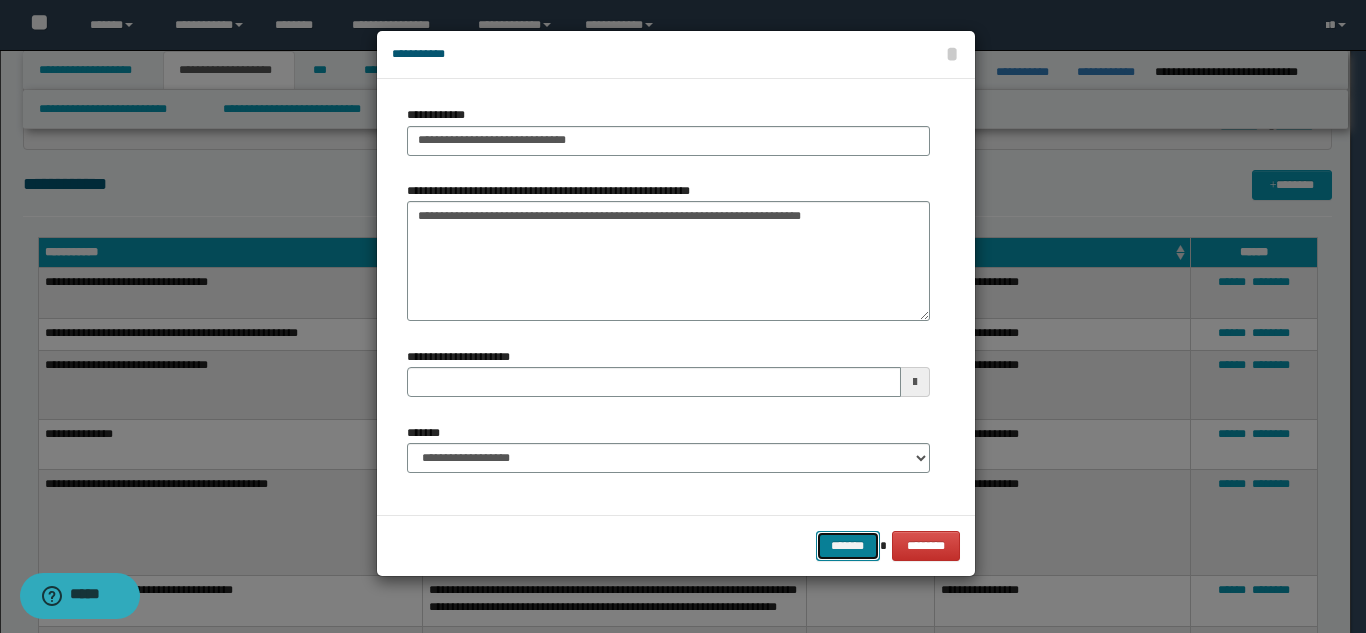click on "*******" at bounding box center [848, 546] 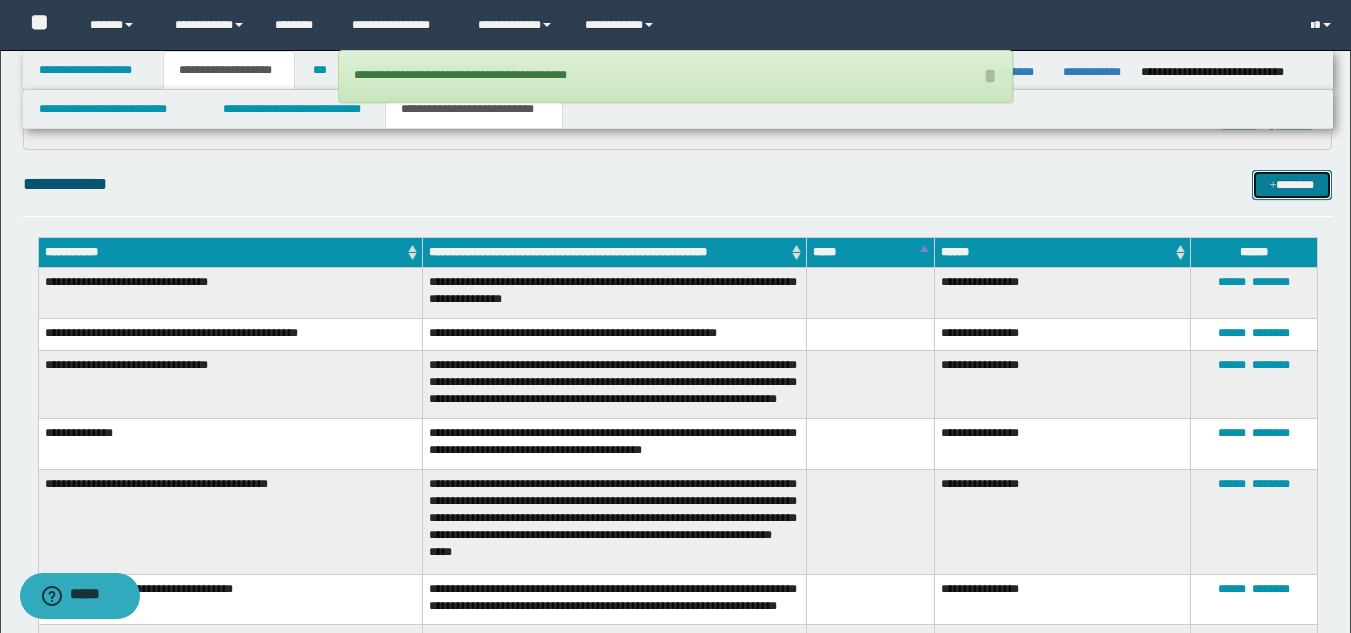 click at bounding box center (1273, 186) 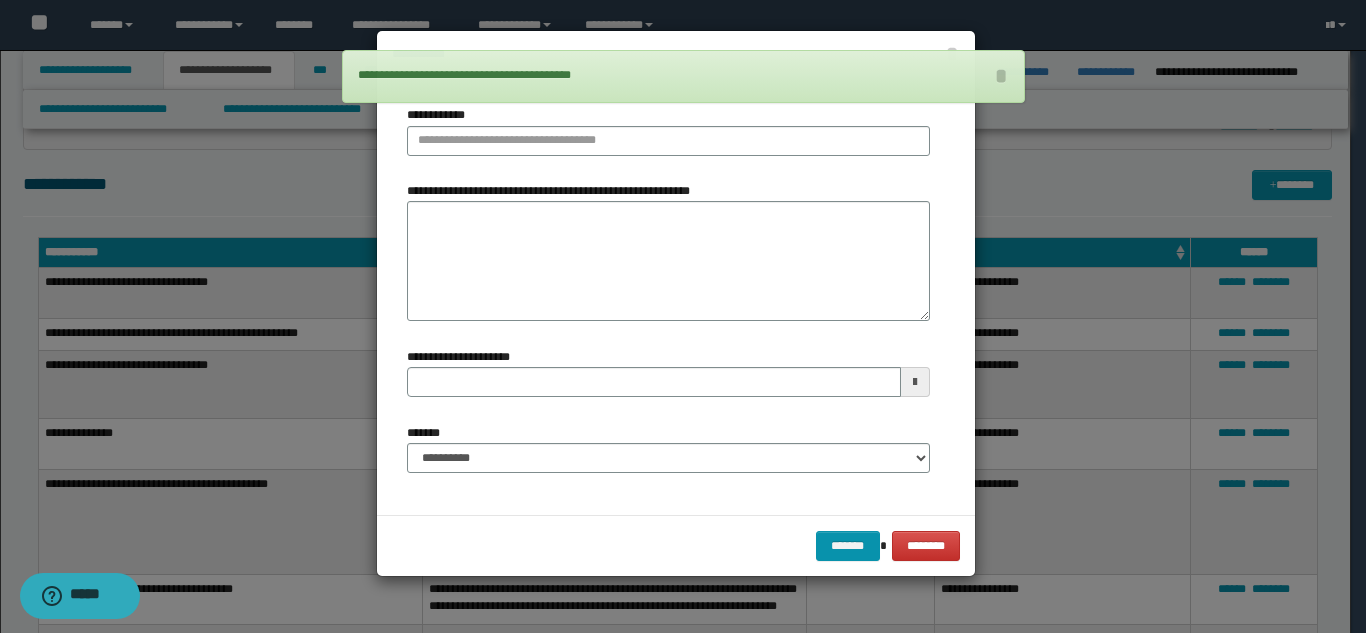 click on "**********" at bounding box center [668, 138] 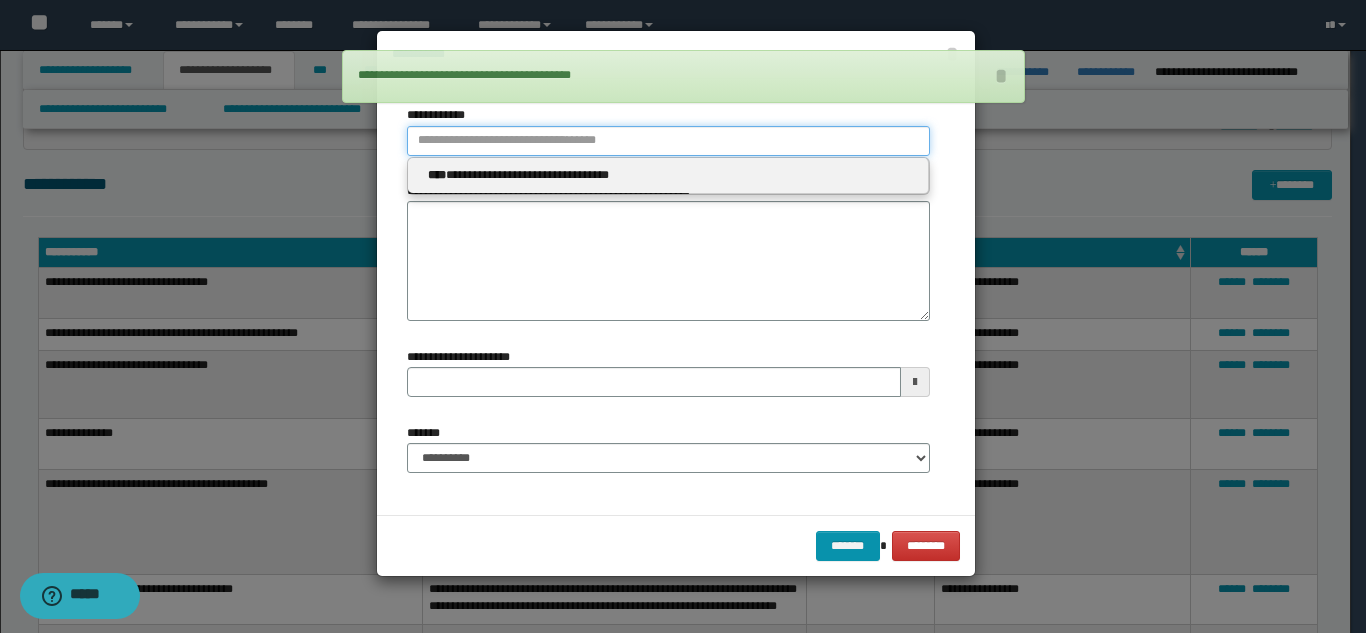click on "**********" at bounding box center [668, 141] 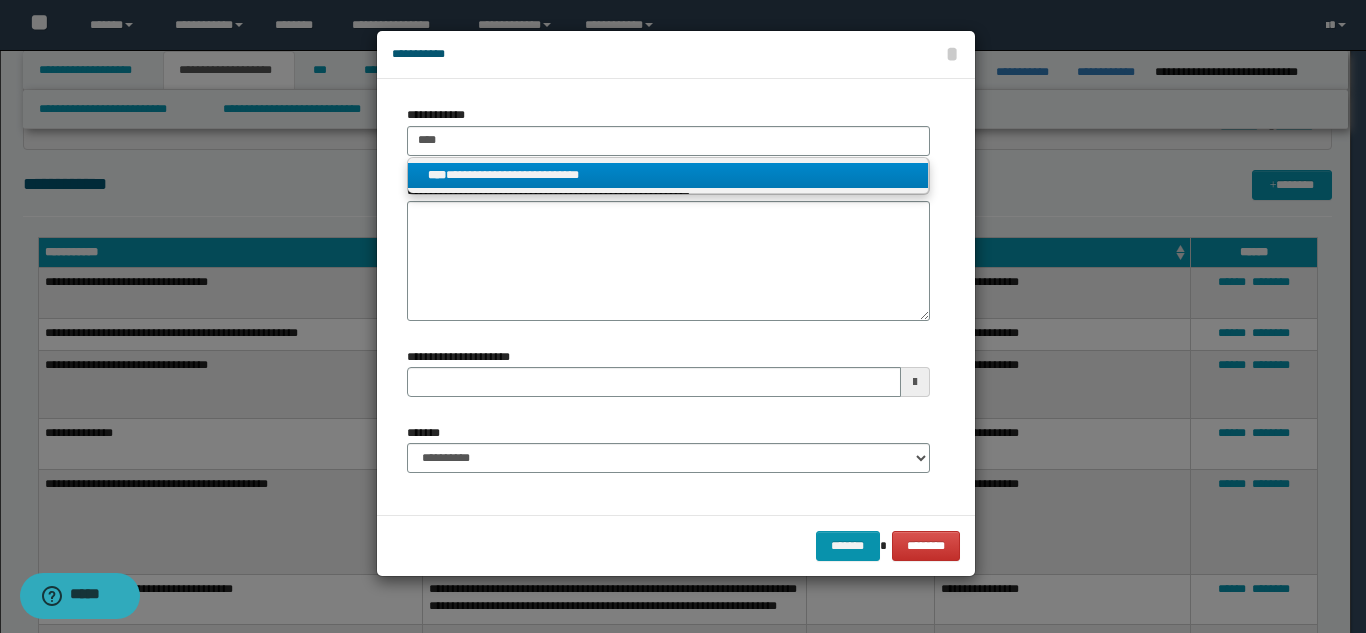 click on "**********" at bounding box center [668, 175] 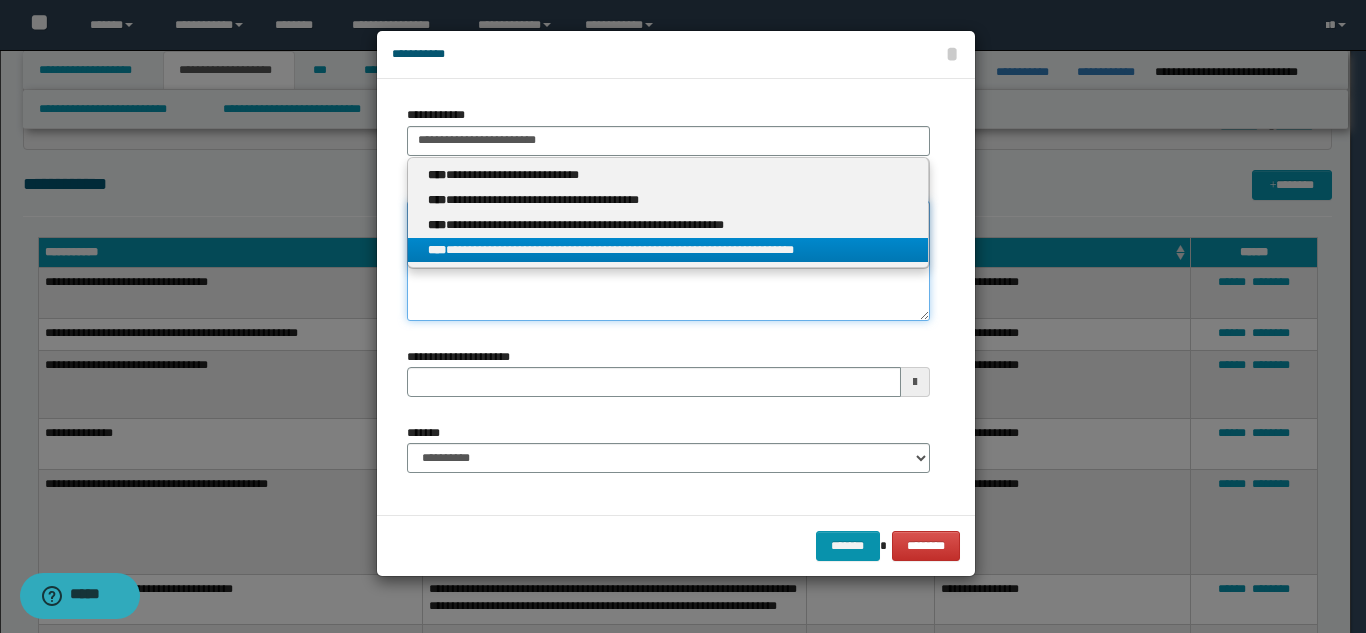 click on "**********" at bounding box center [668, 261] 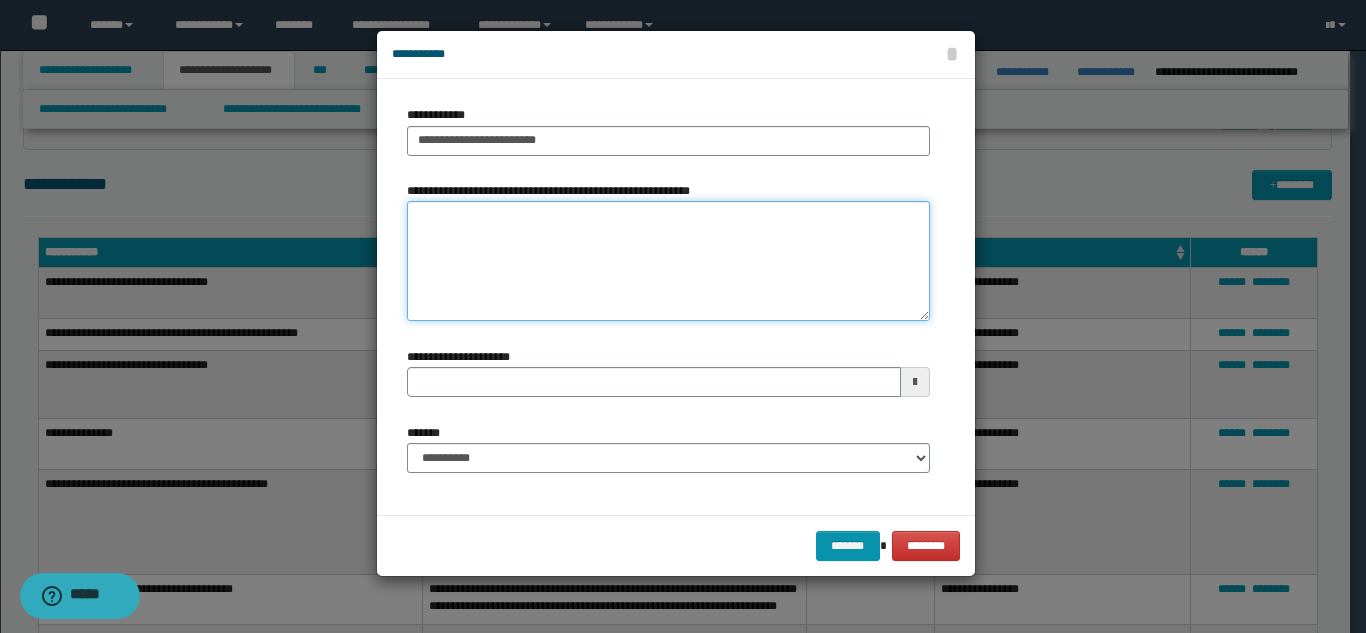 paste on "**********" 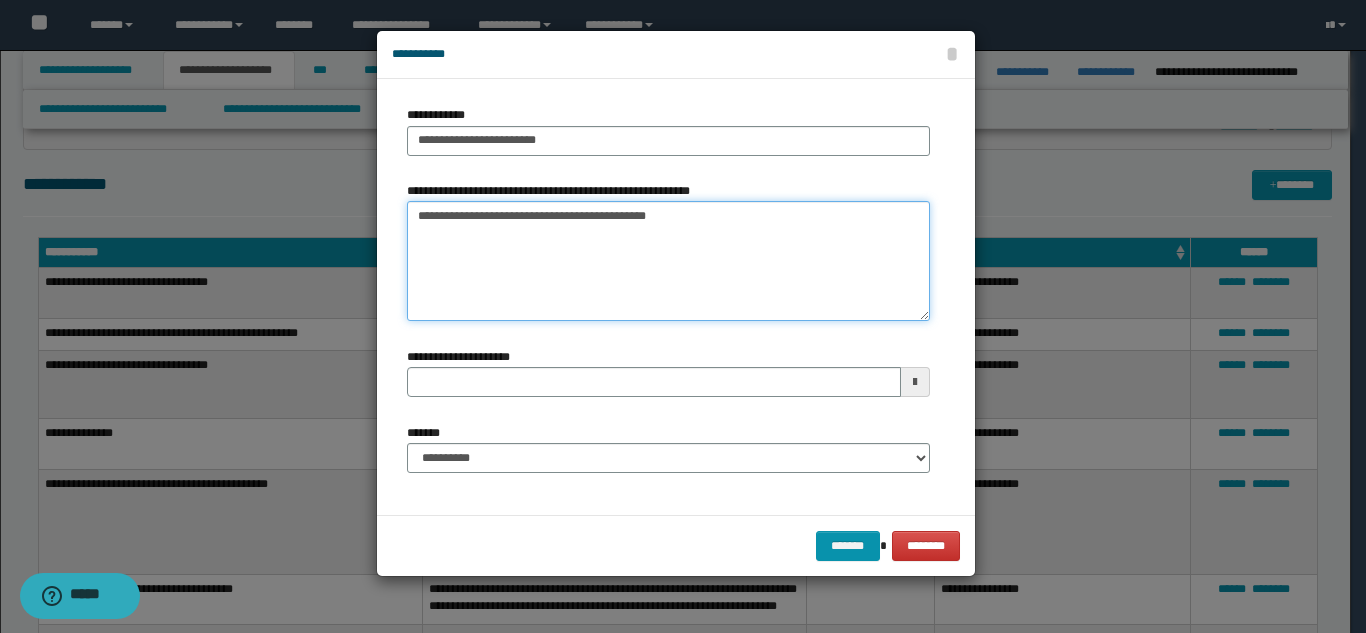 click on "**********" at bounding box center [668, 261] 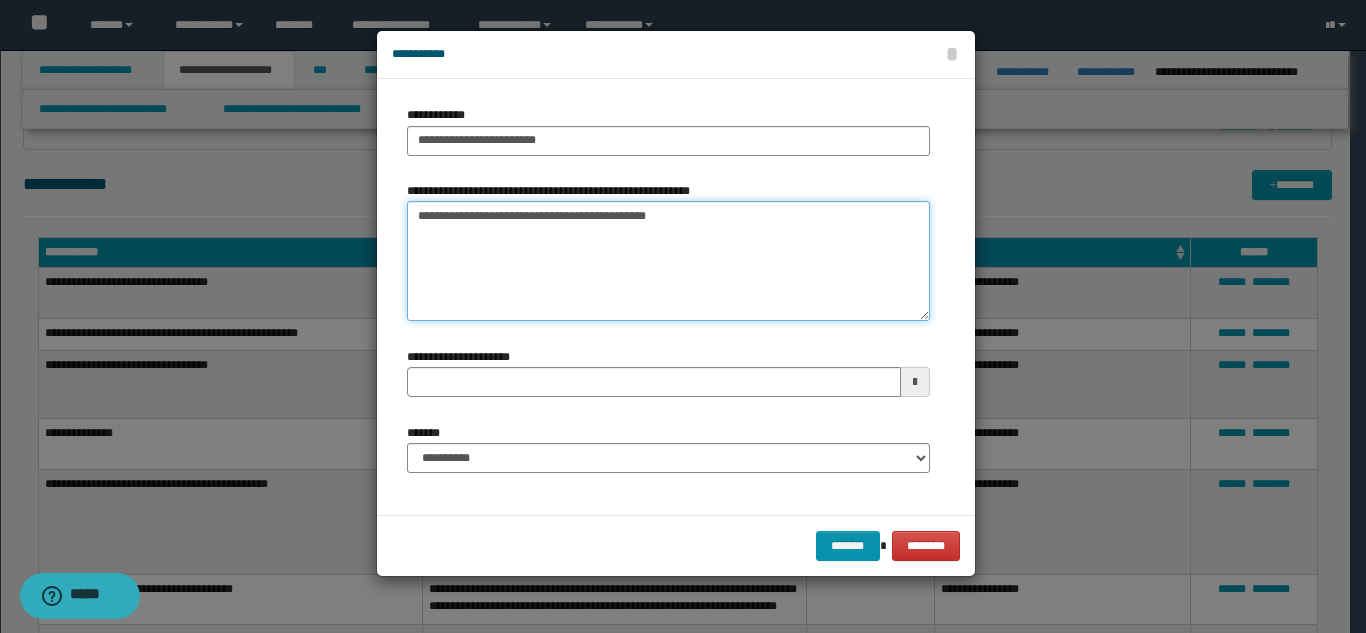 click on "**********" at bounding box center (668, 261) 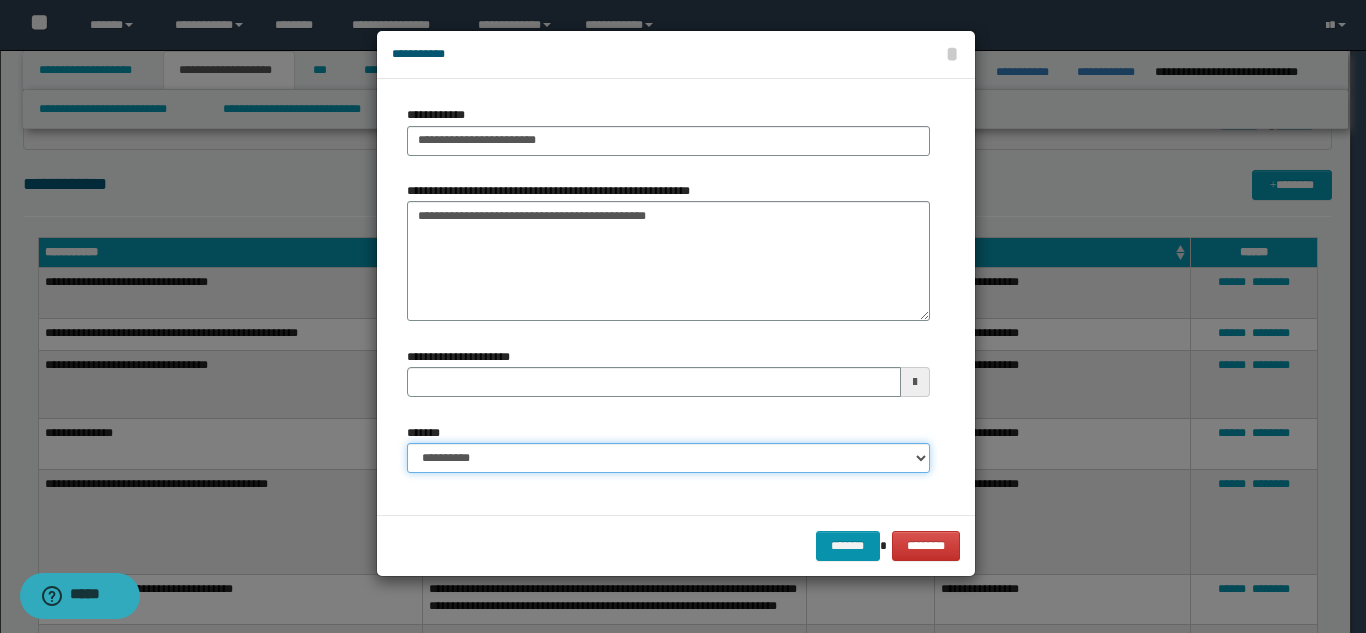 drag, startPoint x: 473, startPoint y: 461, endPoint x: 491, endPoint y: 445, distance: 24.083189 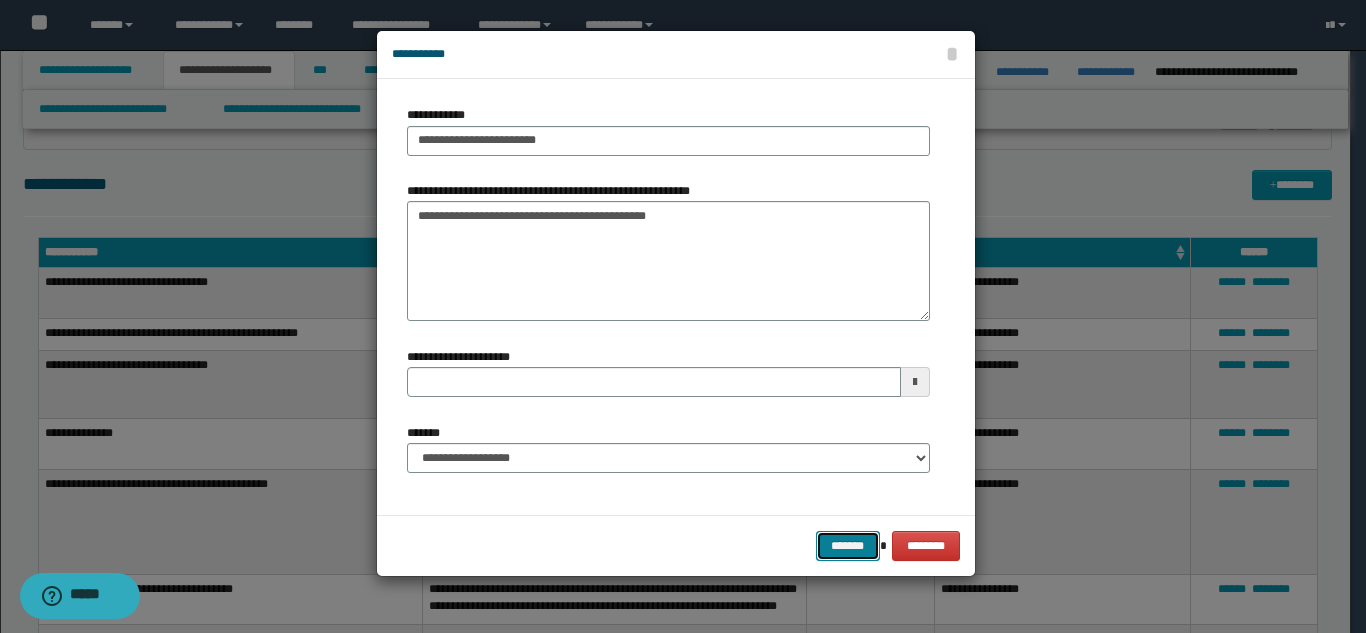 click on "*******" at bounding box center (848, 546) 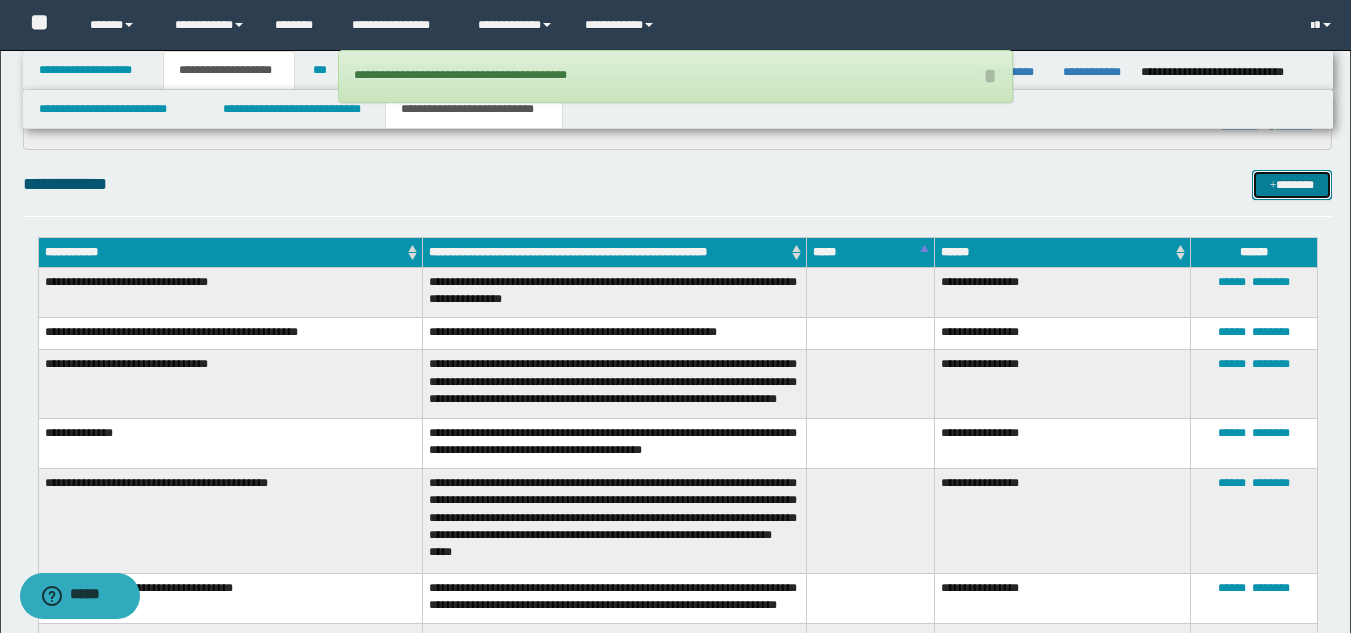 click on "*******" at bounding box center (1292, 185) 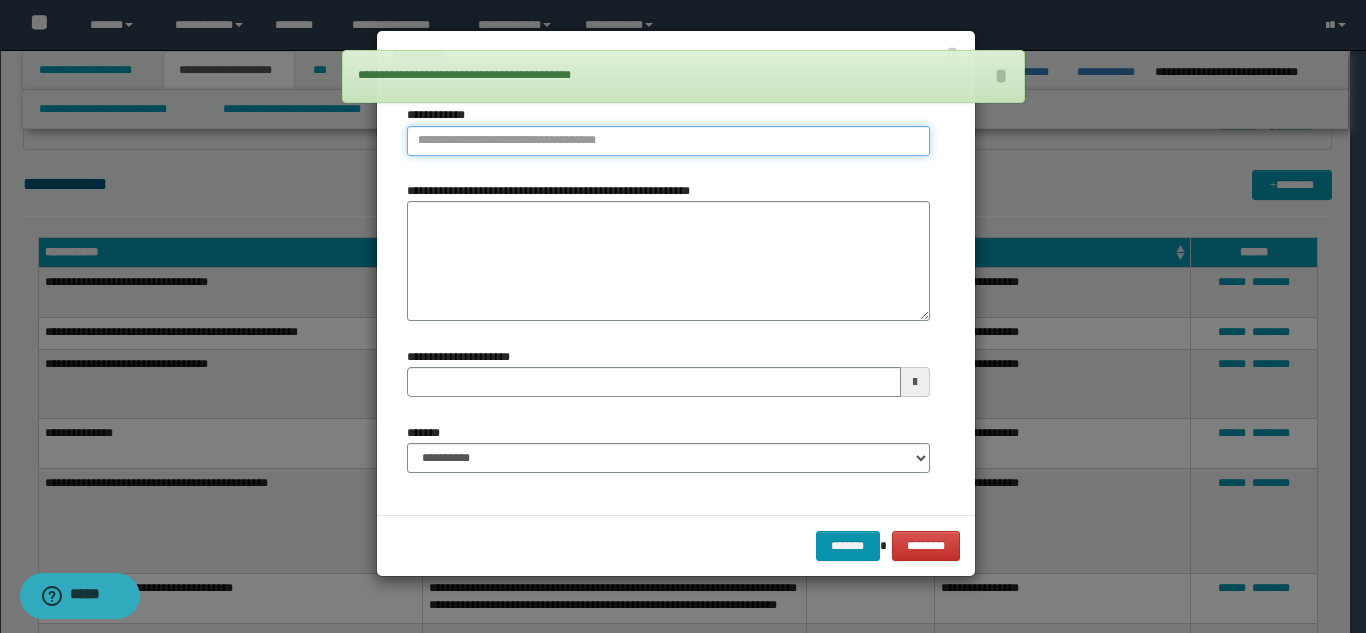 click on "**********" at bounding box center [668, 141] 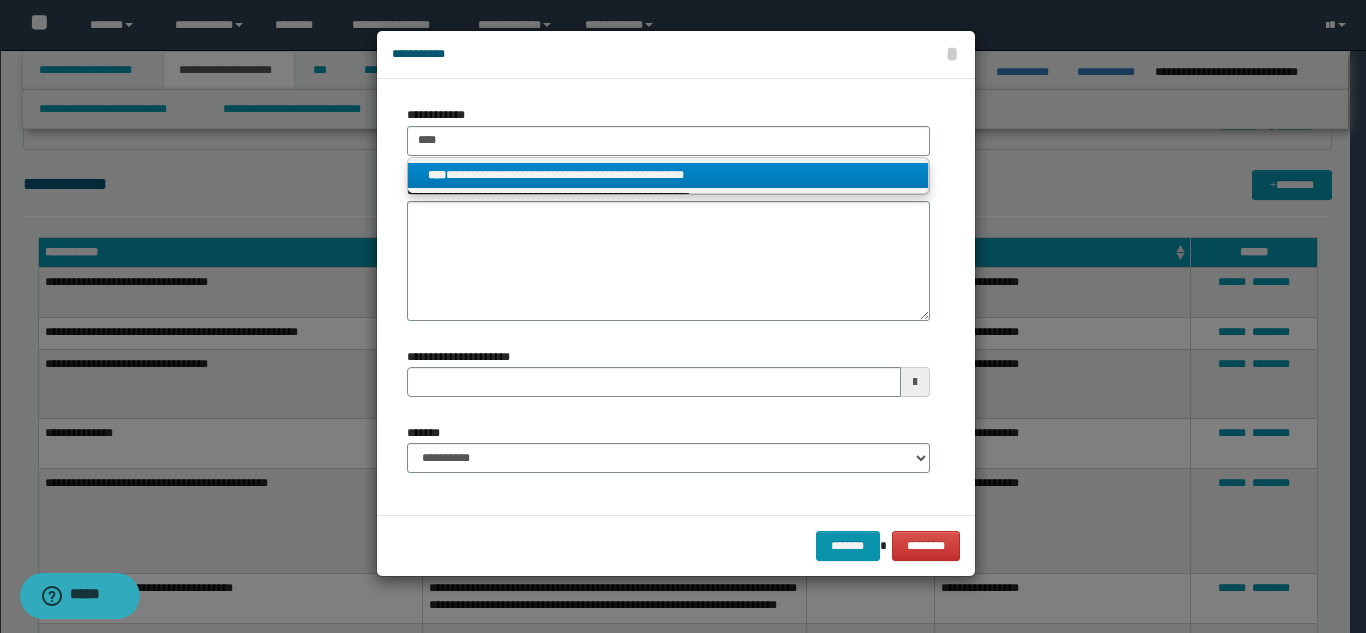 click on "**********" at bounding box center (668, 175) 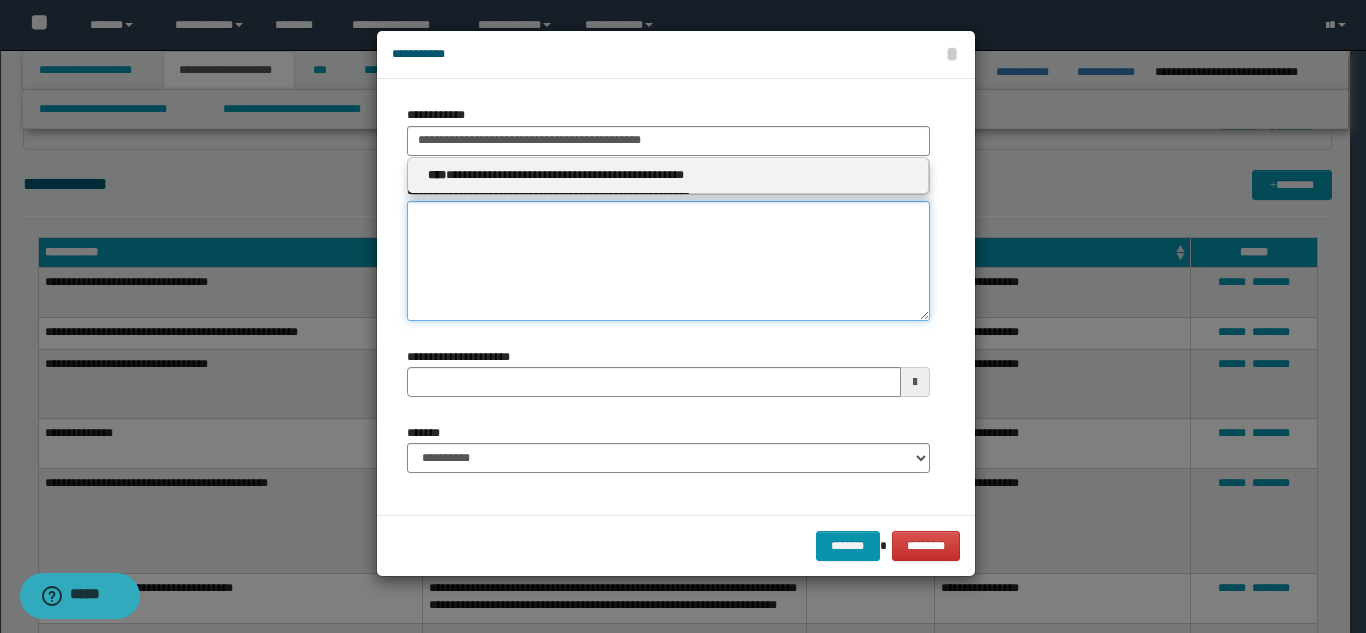 click on "**********" at bounding box center [668, 261] 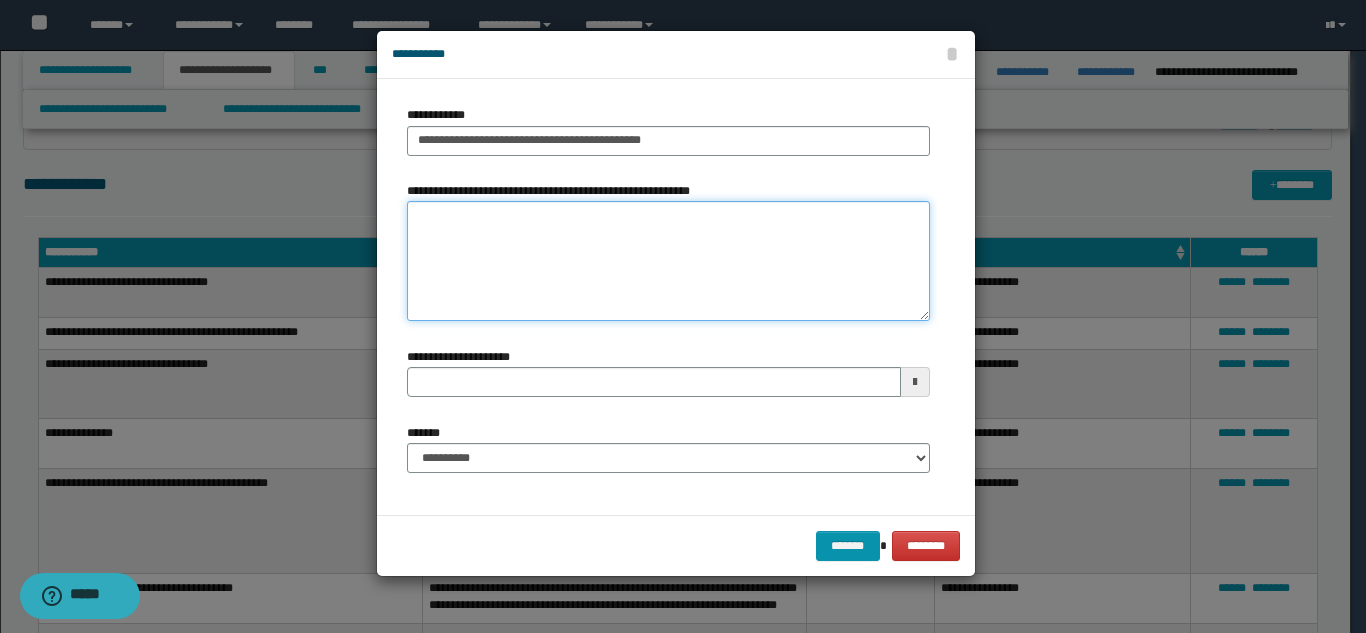 paste on "**********" 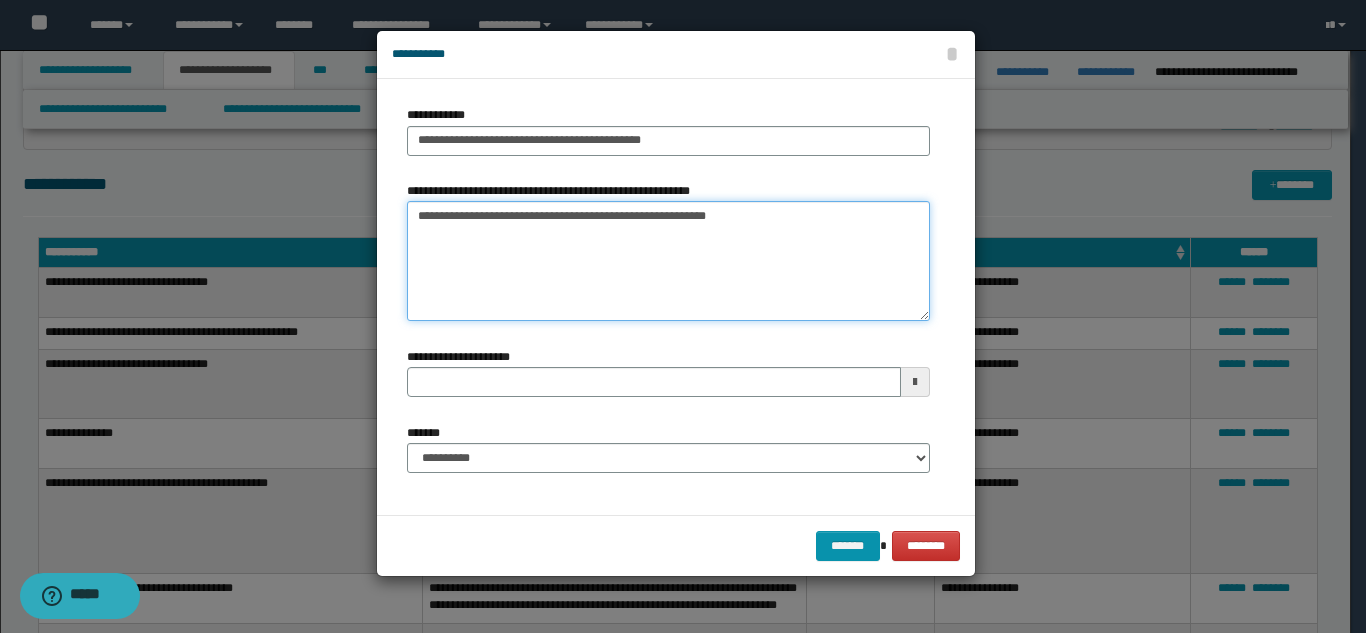click on "**********" at bounding box center (668, 261) 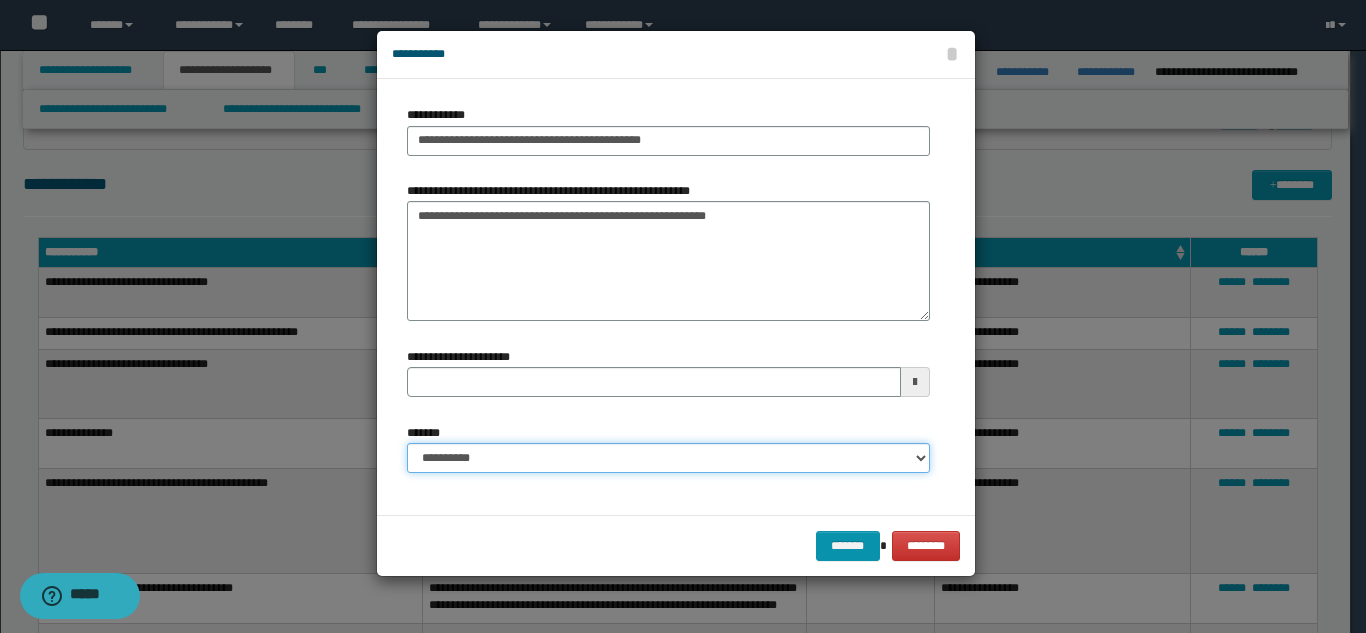 click on "**********" at bounding box center (668, 458) 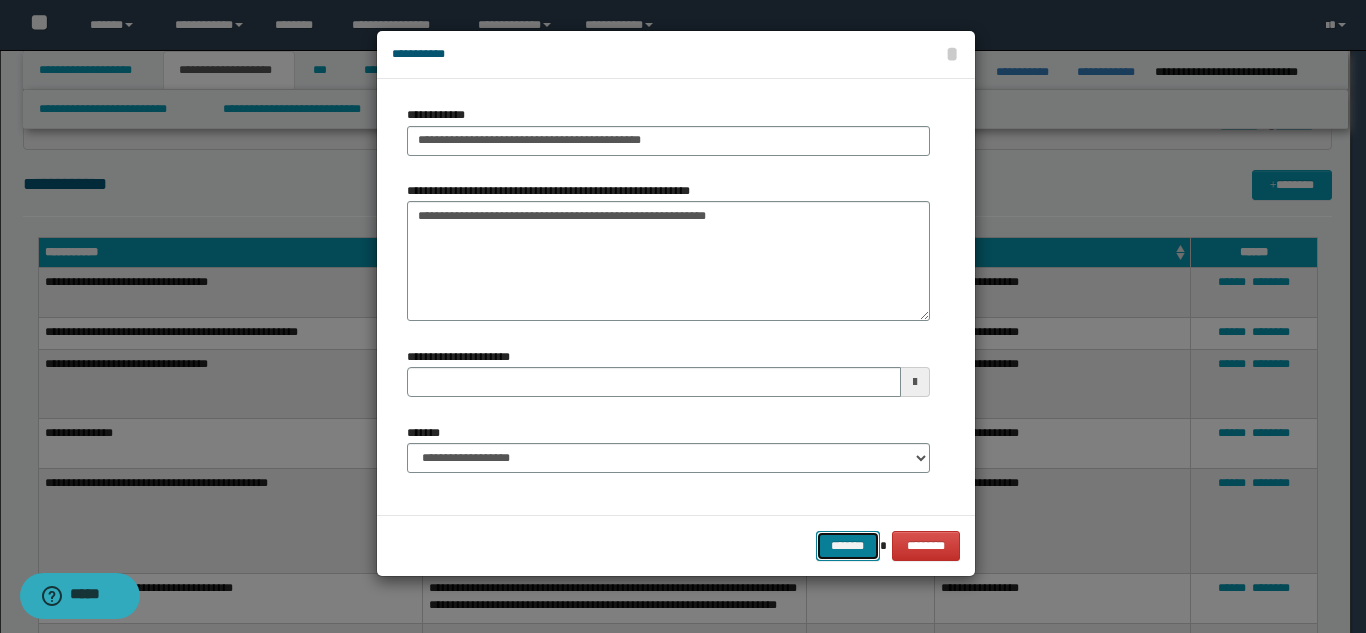 click on "*******" at bounding box center (848, 546) 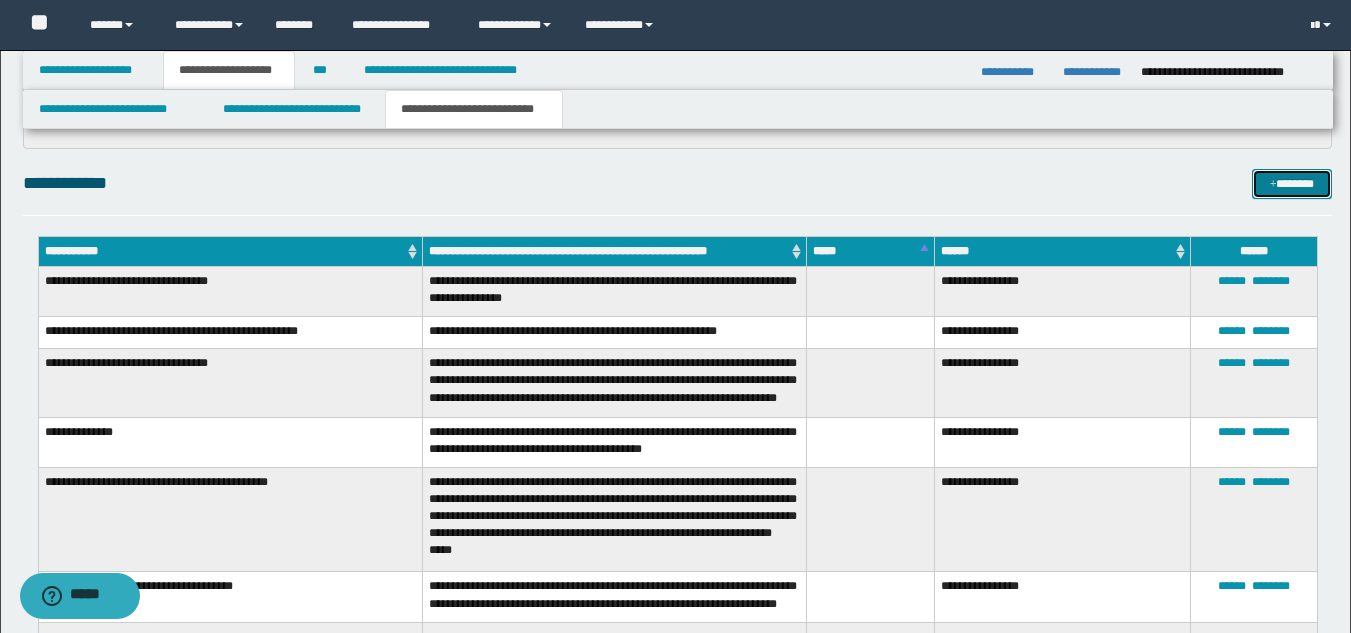 scroll, scrollTop: 746, scrollLeft: 0, axis: vertical 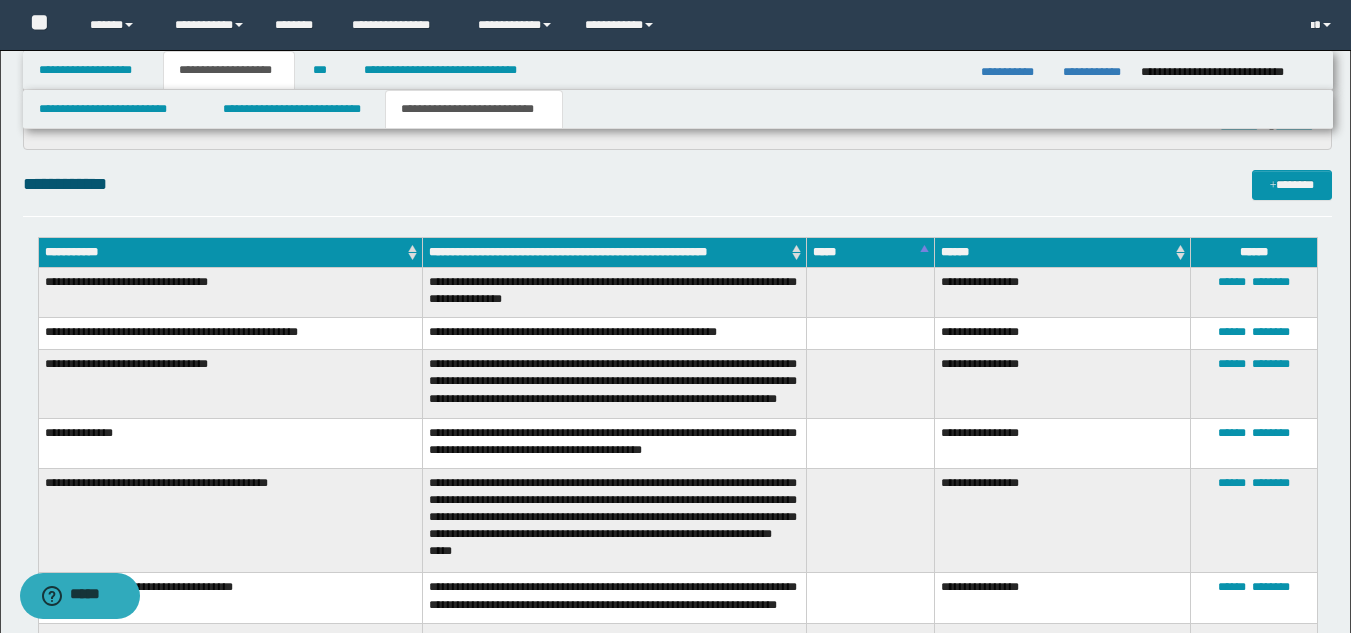 click on "**********" at bounding box center [230, 334] 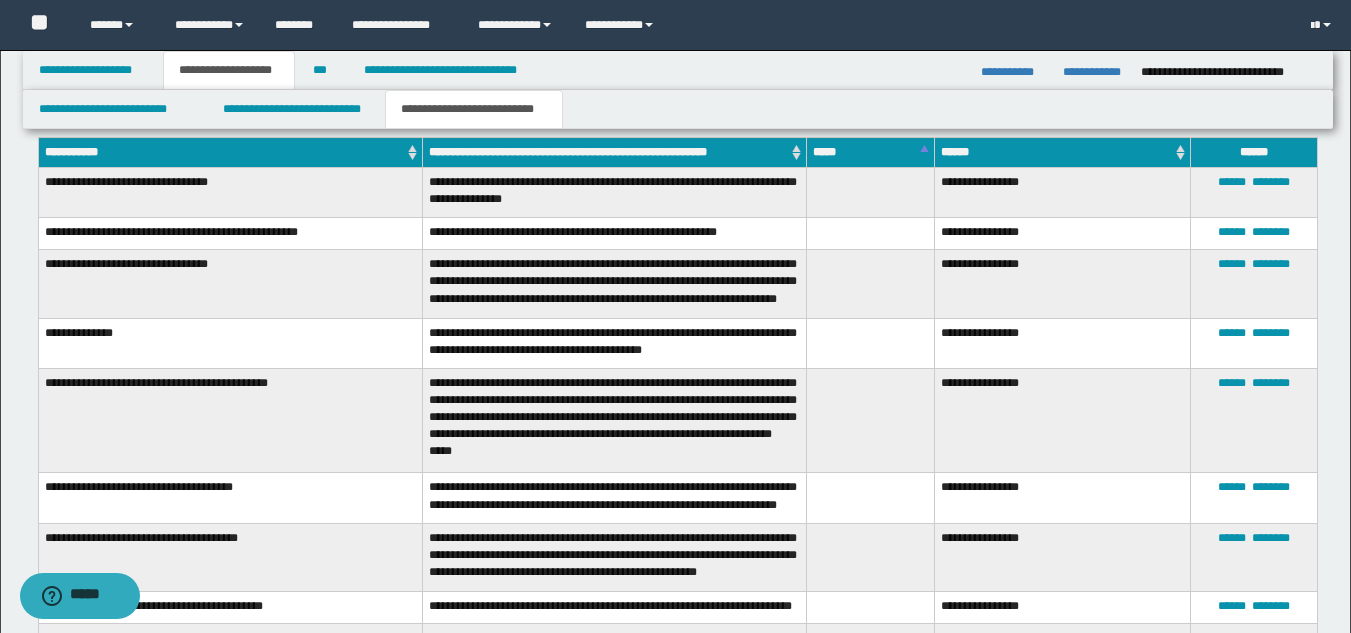 click on "**********" at bounding box center (230, 343) 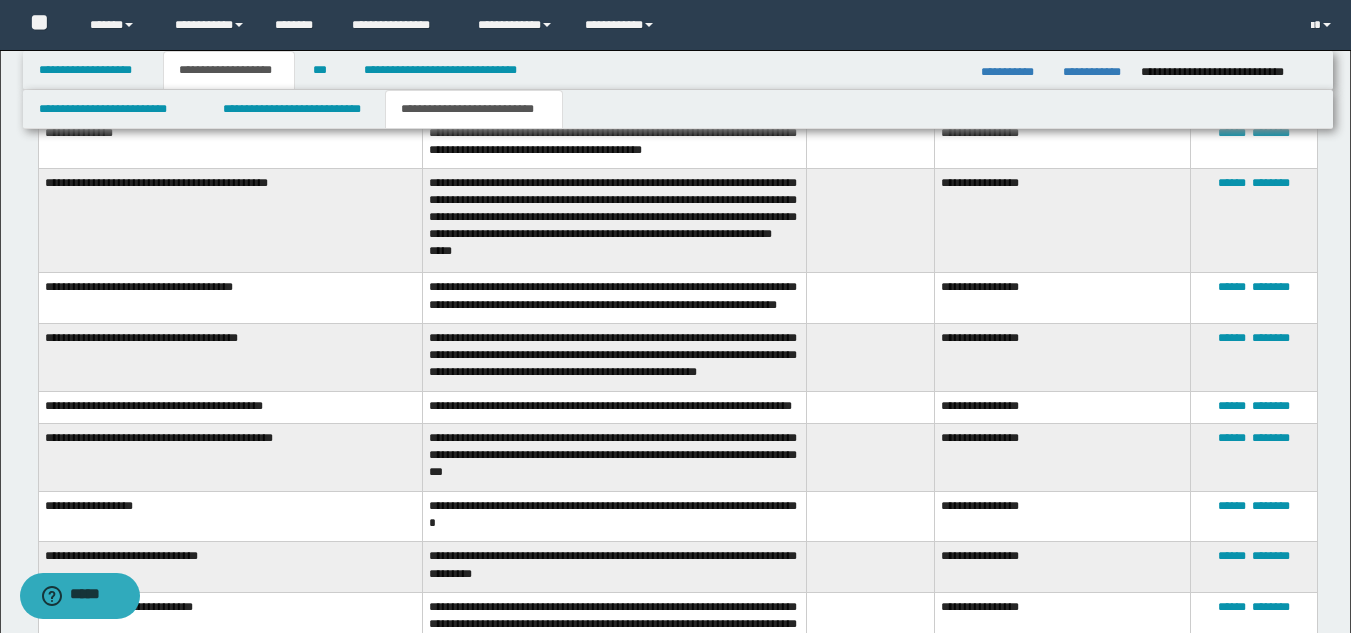 click on "**********" at bounding box center (230, 298) 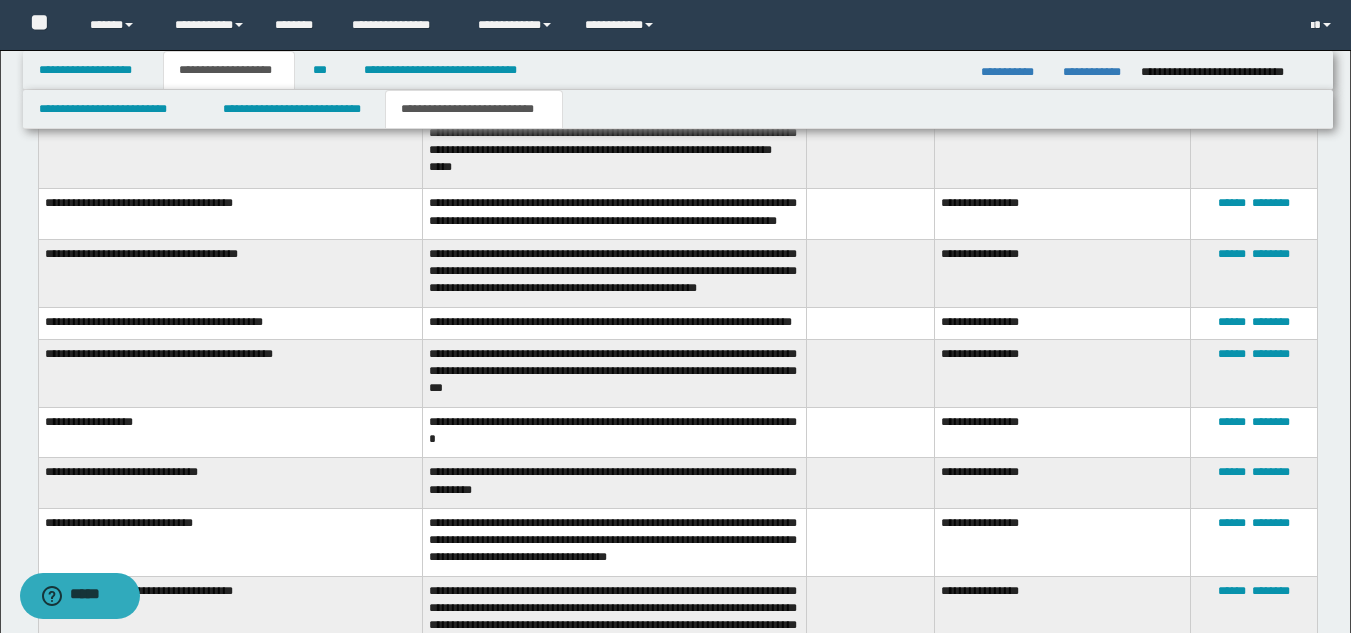 scroll, scrollTop: 1246, scrollLeft: 0, axis: vertical 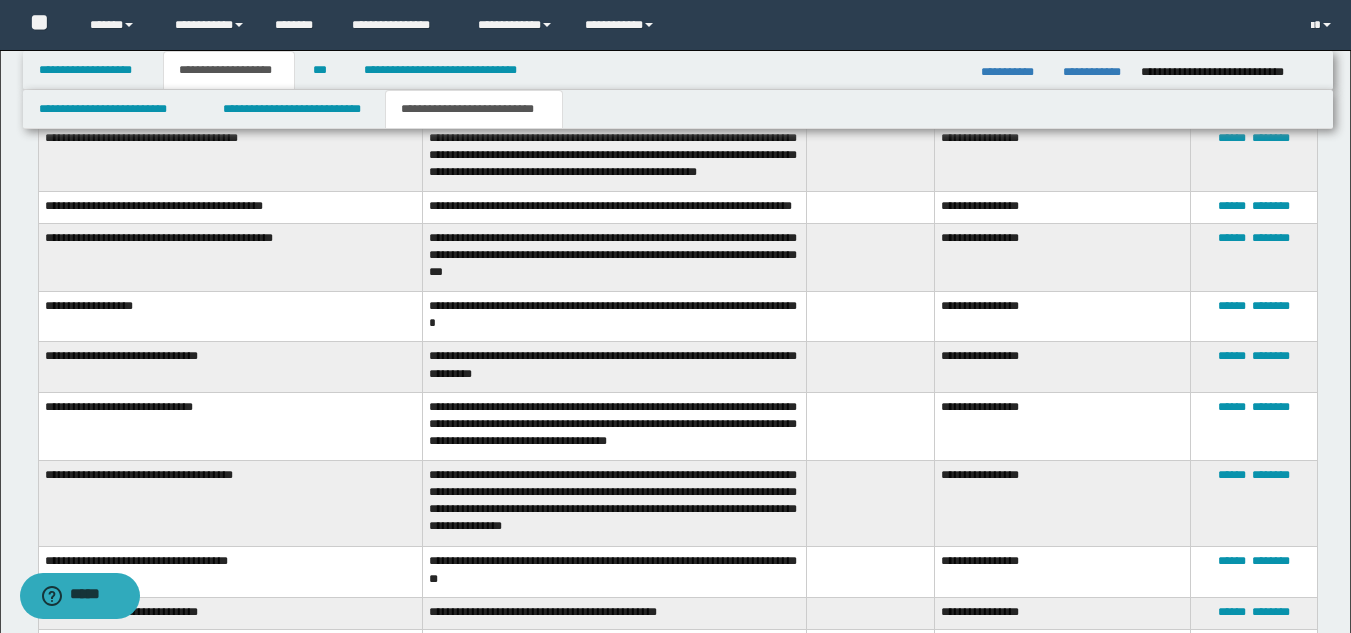 click on "**********" at bounding box center [230, 207] 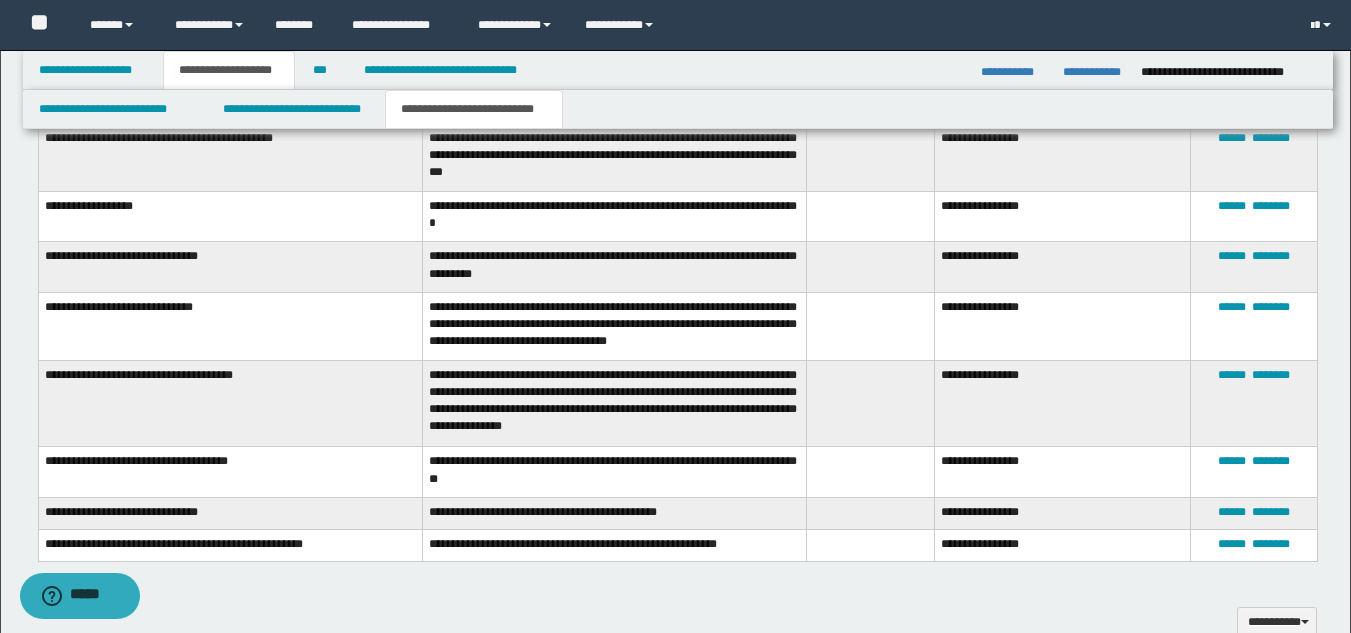 drag, startPoint x: 151, startPoint y: 318, endPoint x: 169, endPoint y: 365, distance: 50.32892 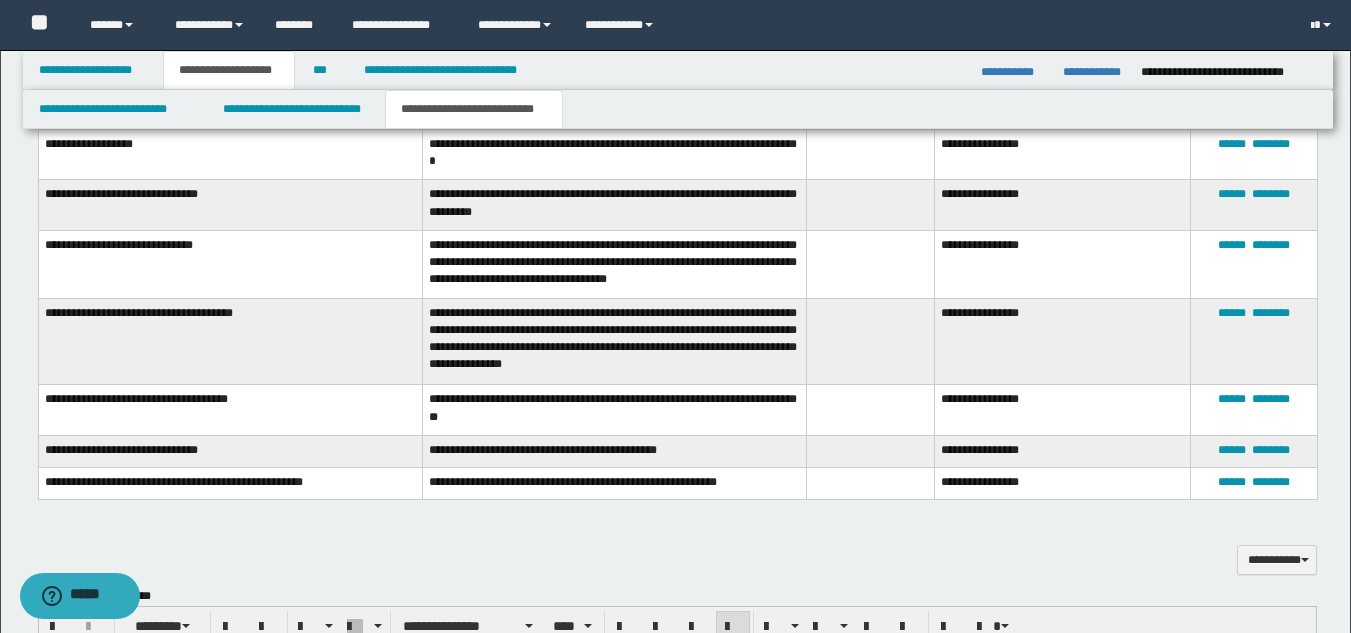 scroll, scrollTop: 1546, scrollLeft: 0, axis: vertical 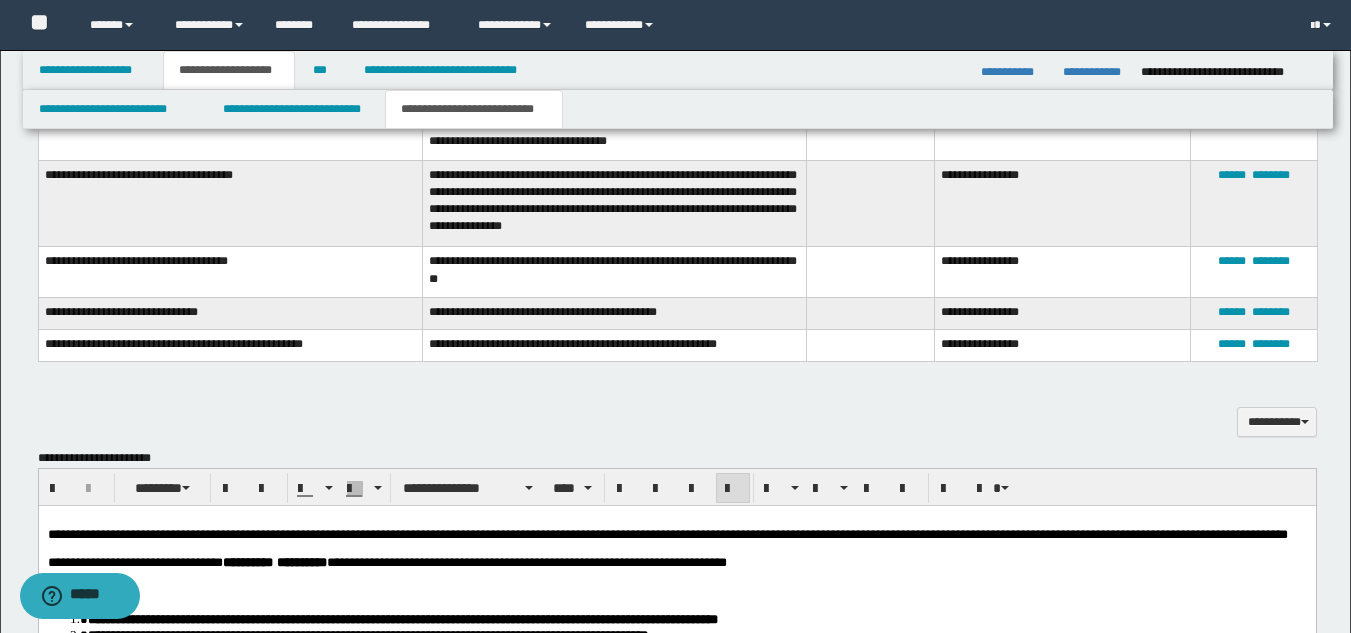 click on "**********" at bounding box center (230, 313) 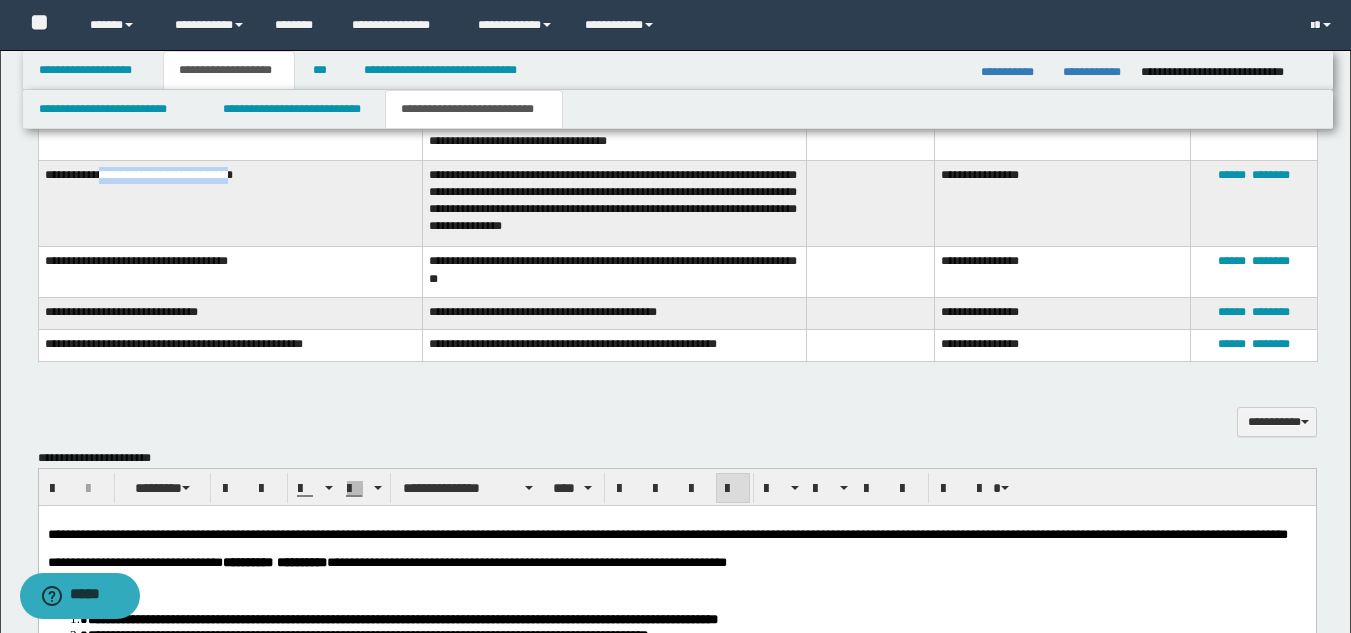 drag, startPoint x: 239, startPoint y: 209, endPoint x: 102, endPoint y: 191, distance: 138.17743 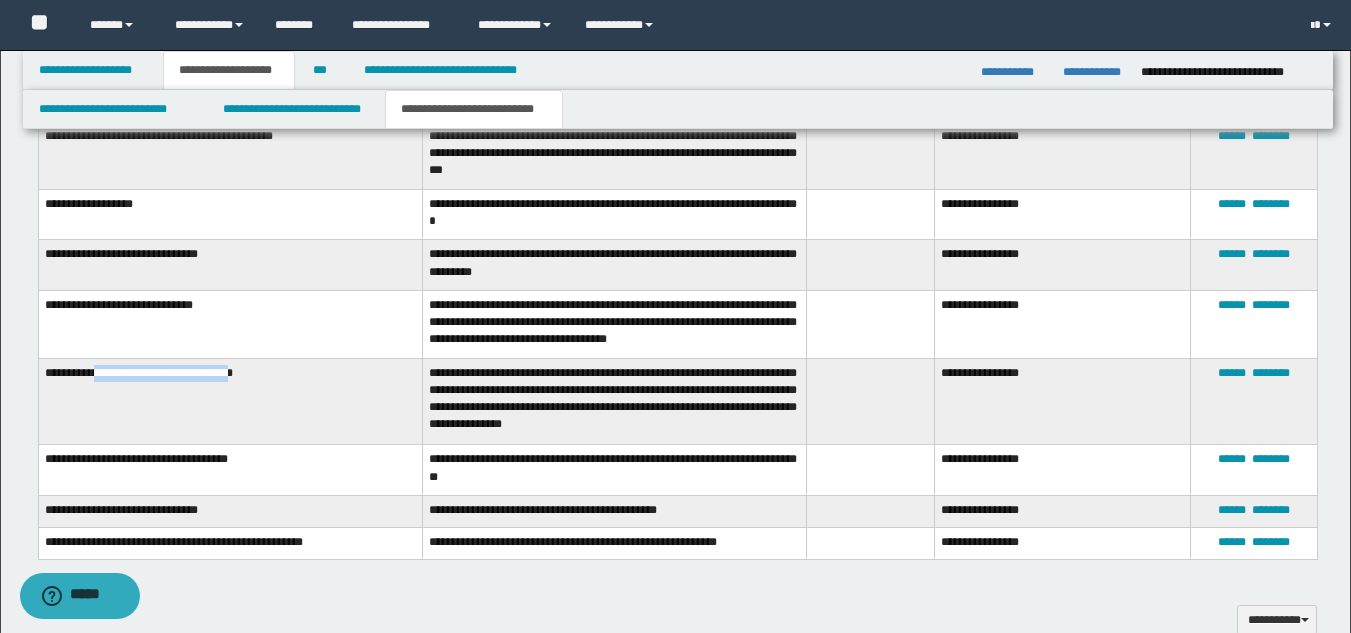 scroll, scrollTop: 1346, scrollLeft: 0, axis: vertical 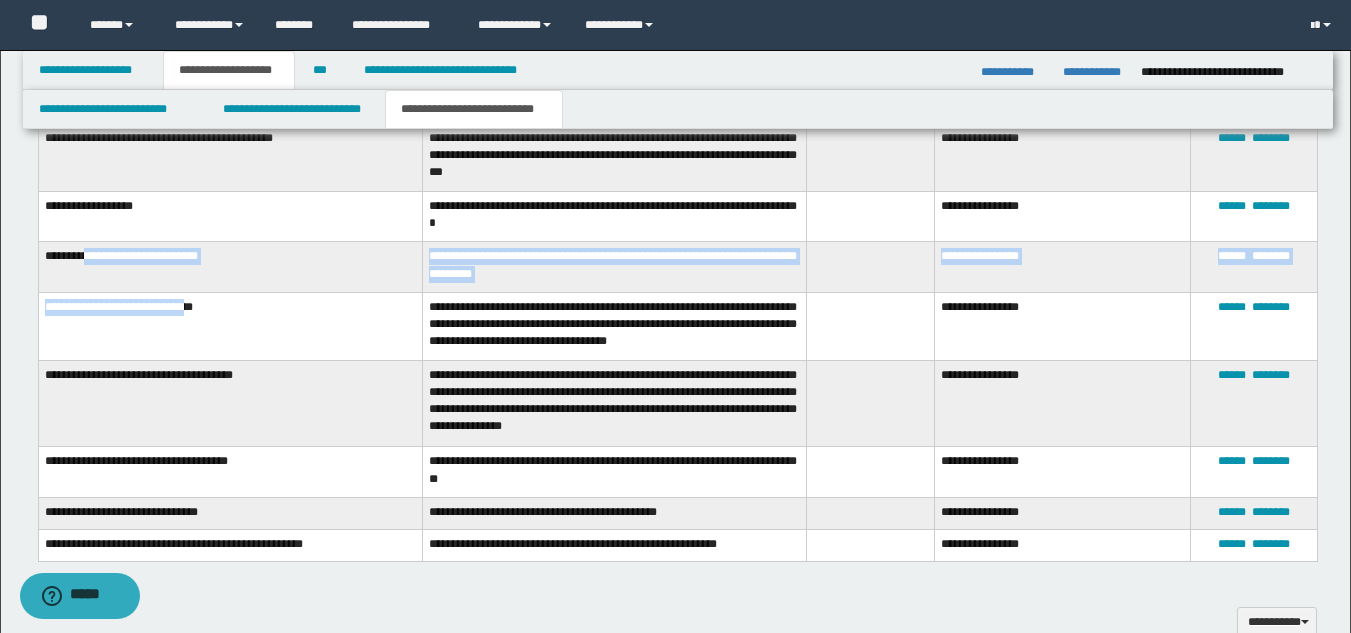 click on "**********" at bounding box center (677, 115) 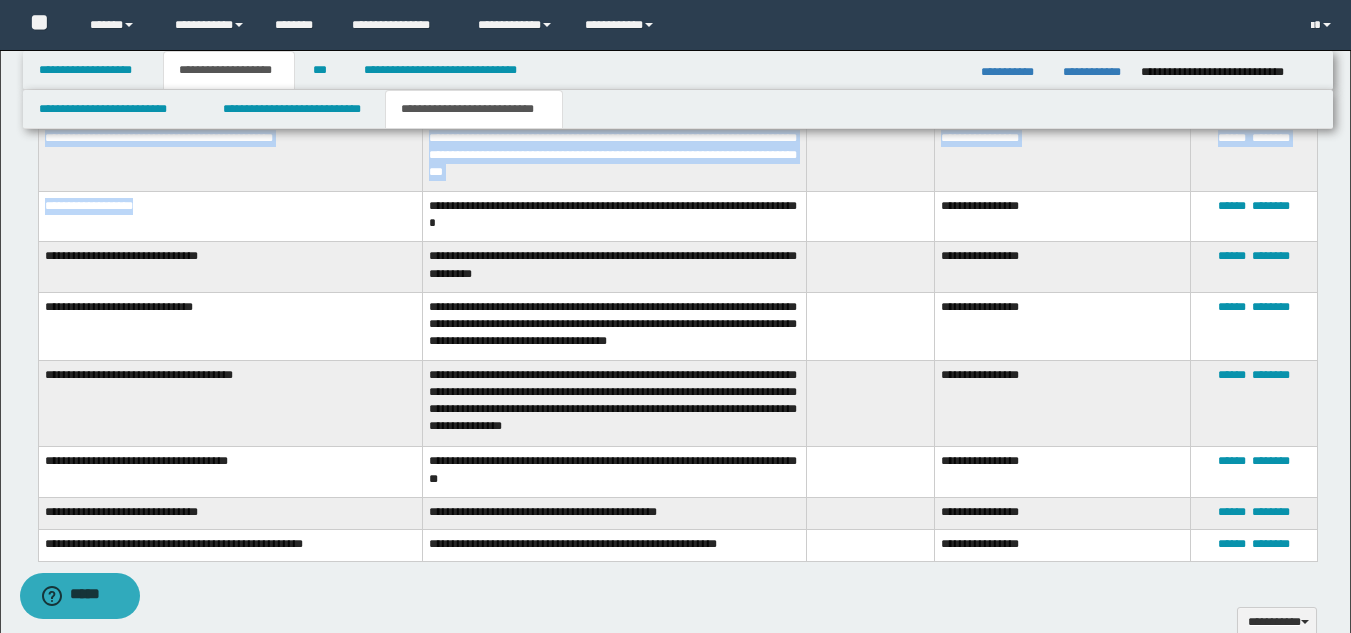 drag, startPoint x: 109, startPoint y: 228, endPoint x: 33, endPoint y: 224, distance: 76.105194 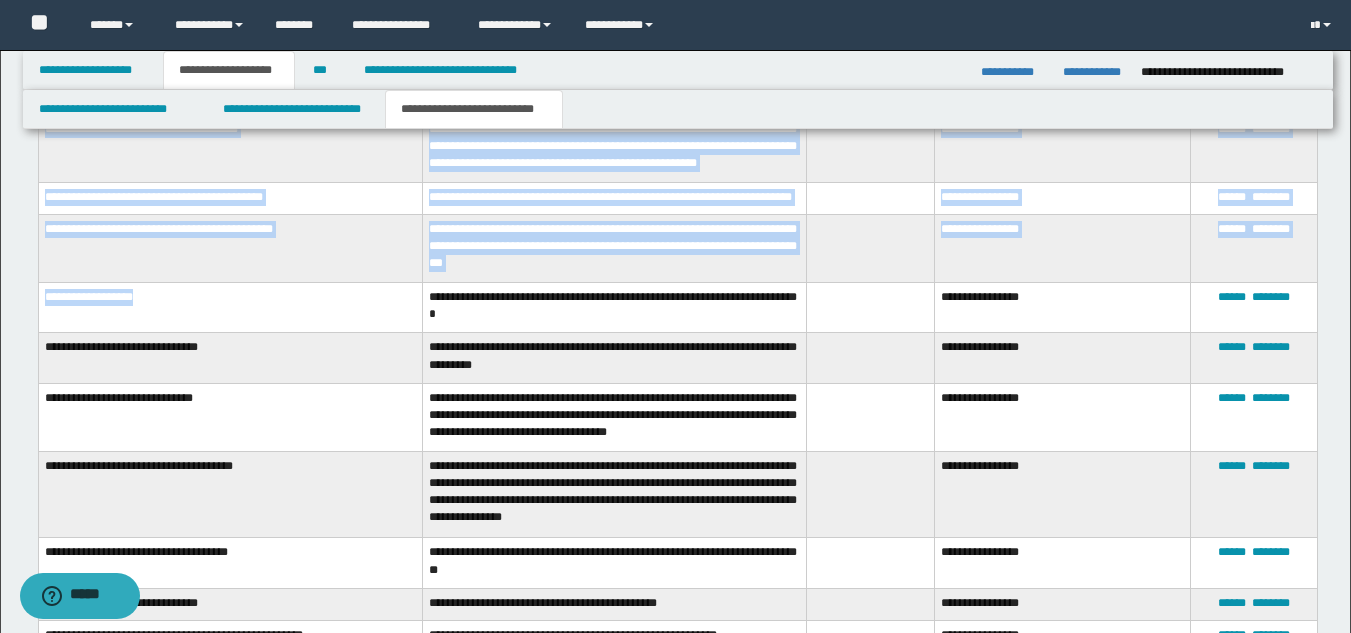 scroll, scrollTop: 1146, scrollLeft: 0, axis: vertical 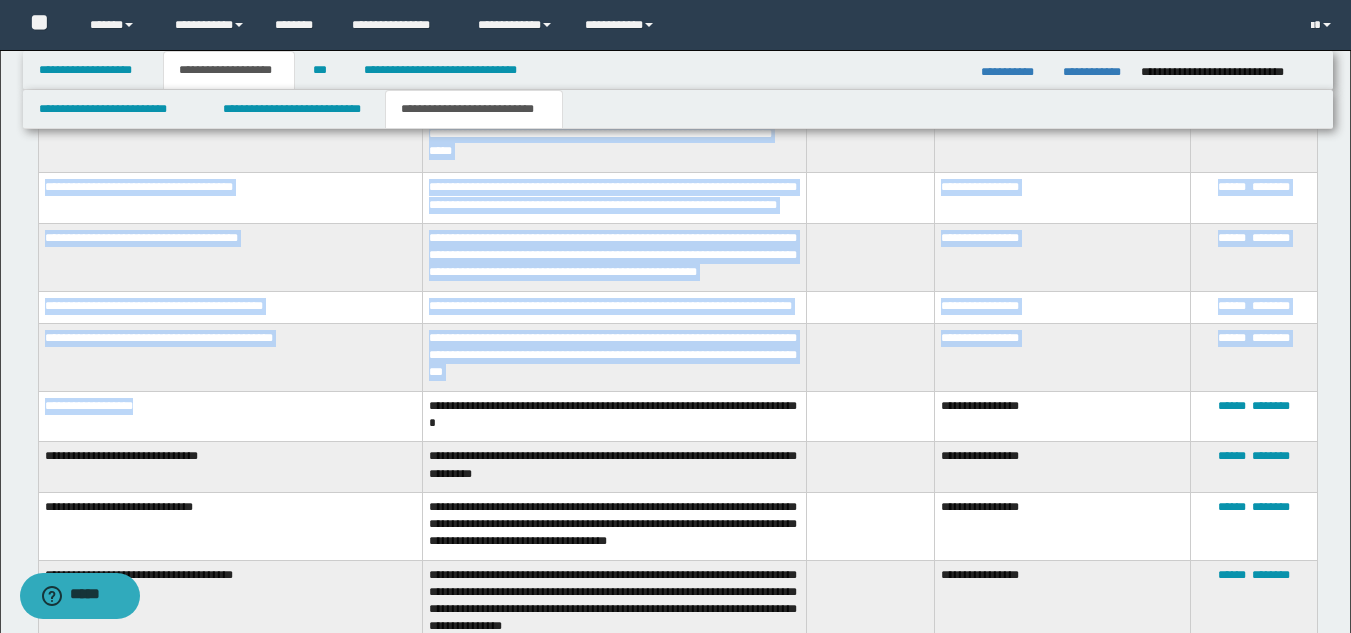 click on "**********" at bounding box center (230, 357) 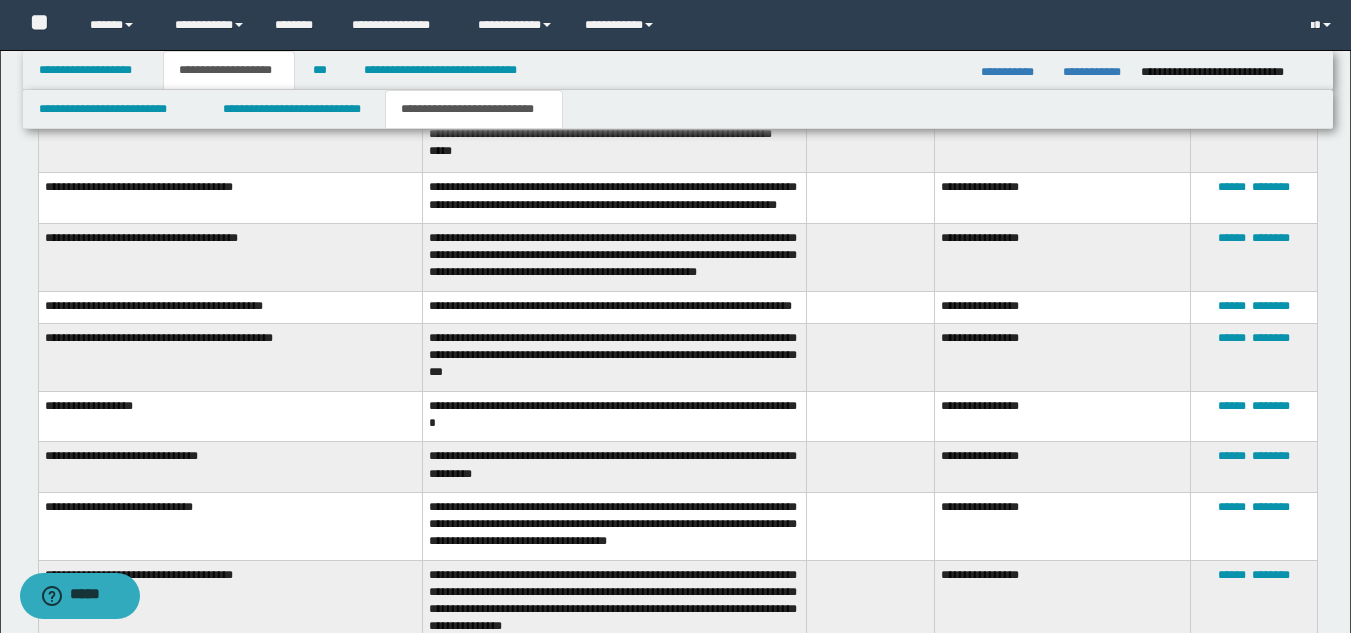 drag, startPoint x: 136, startPoint y: 324, endPoint x: 138, endPoint y: 286, distance: 38.052597 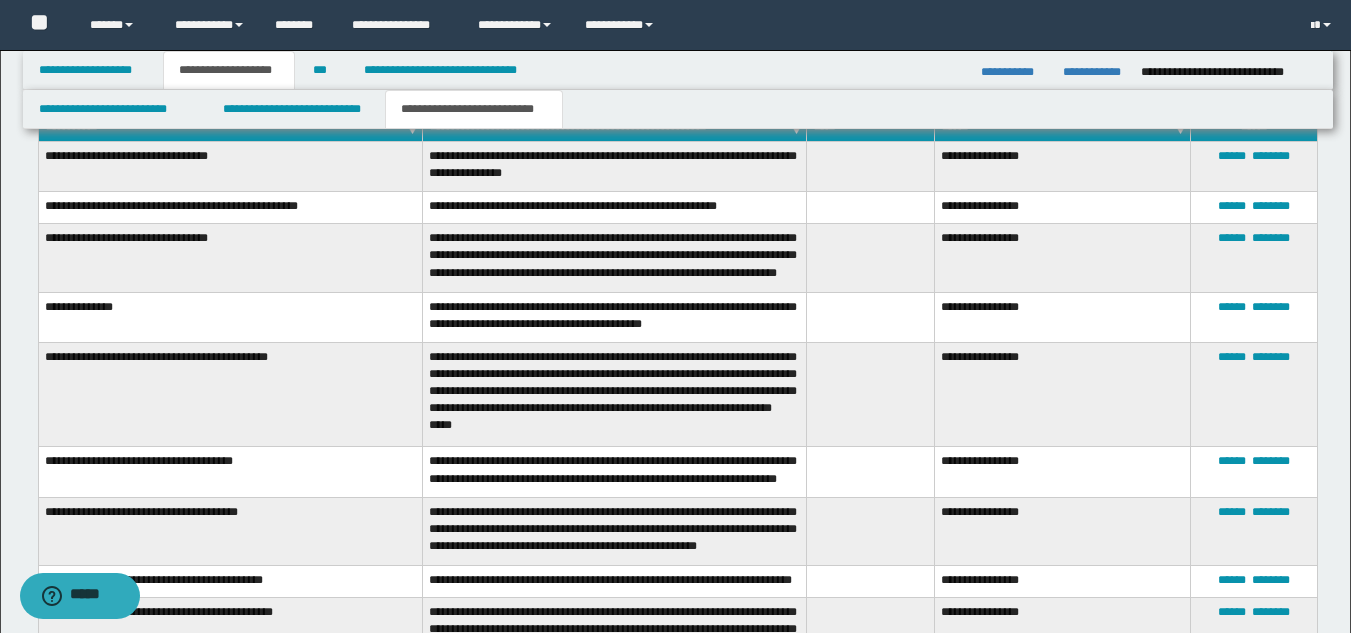 scroll, scrollTop: 846, scrollLeft: 0, axis: vertical 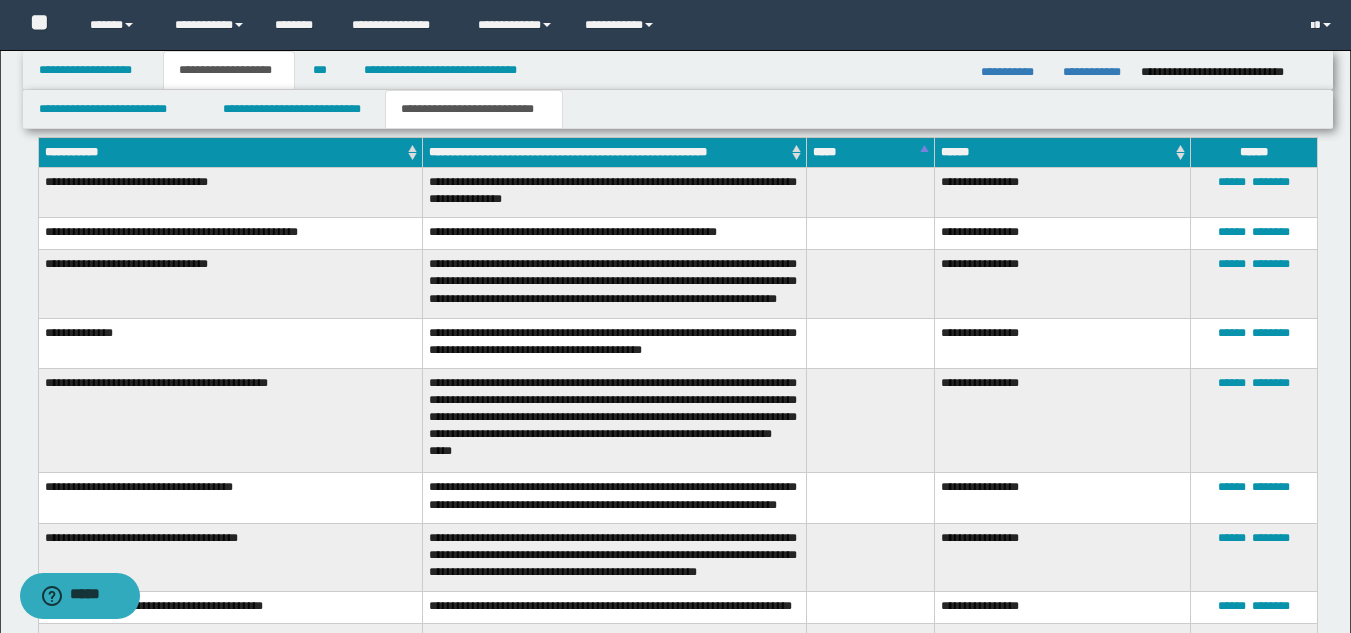 click on "**********" at bounding box center [230, 420] 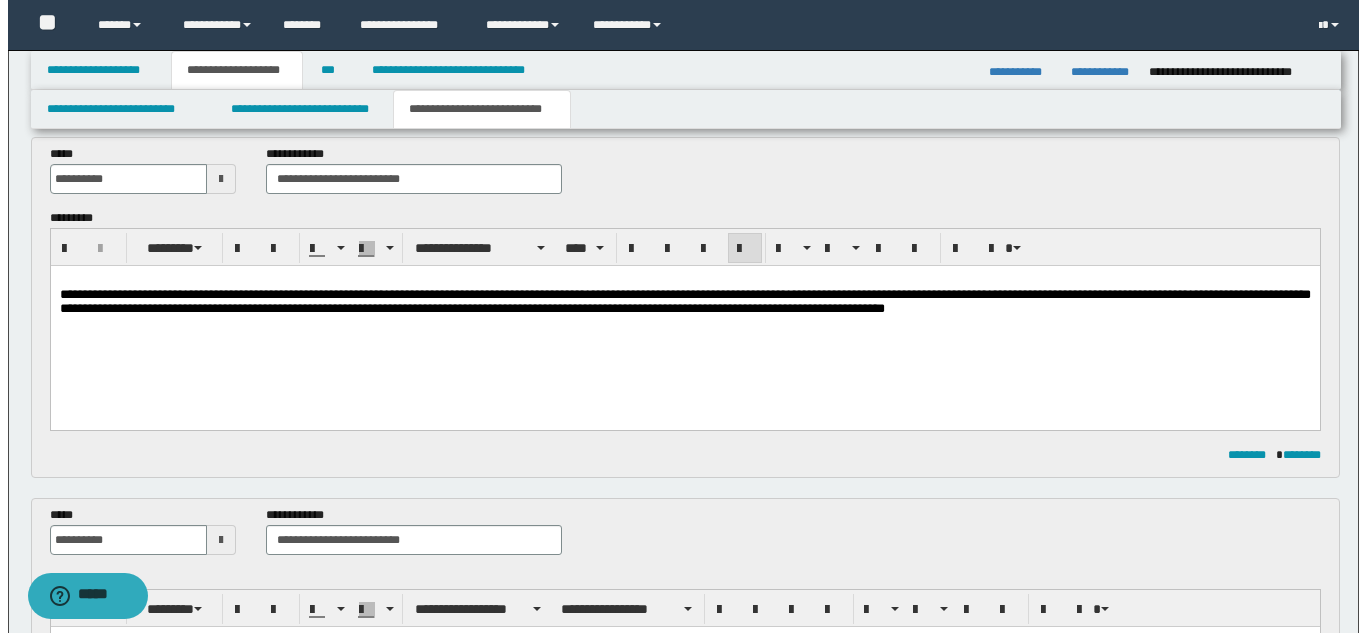 scroll, scrollTop: 0, scrollLeft: 0, axis: both 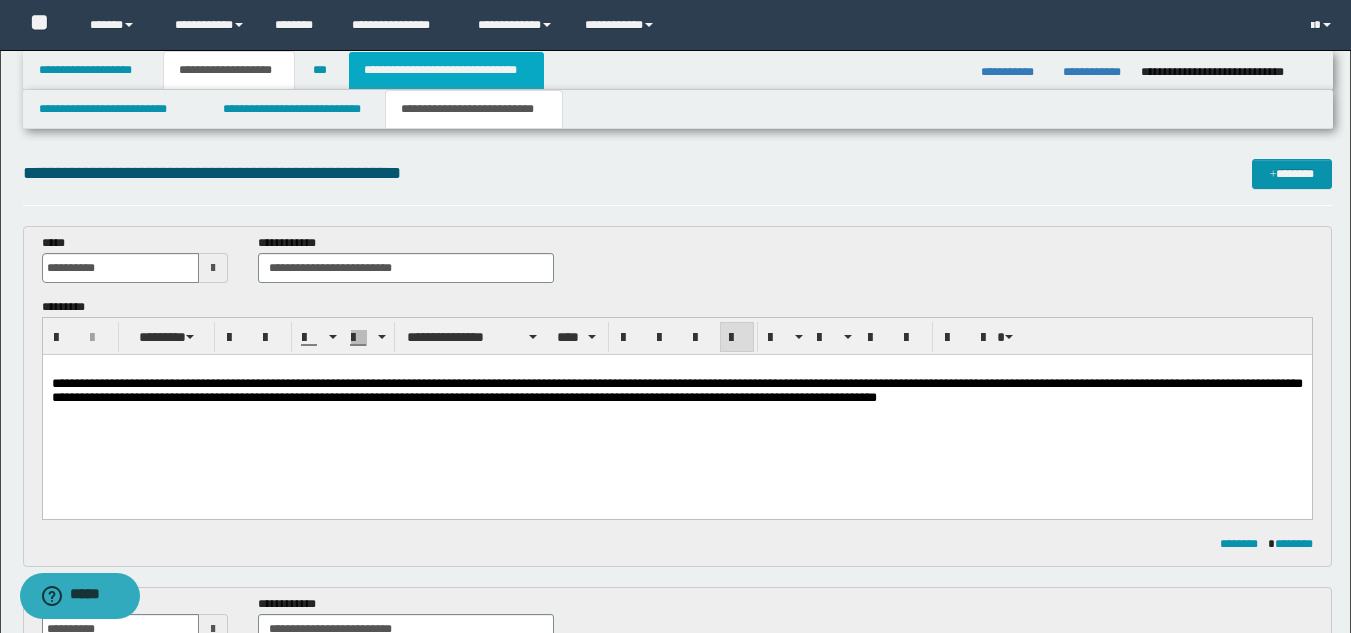 click on "**********" at bounding box center [446, 70] 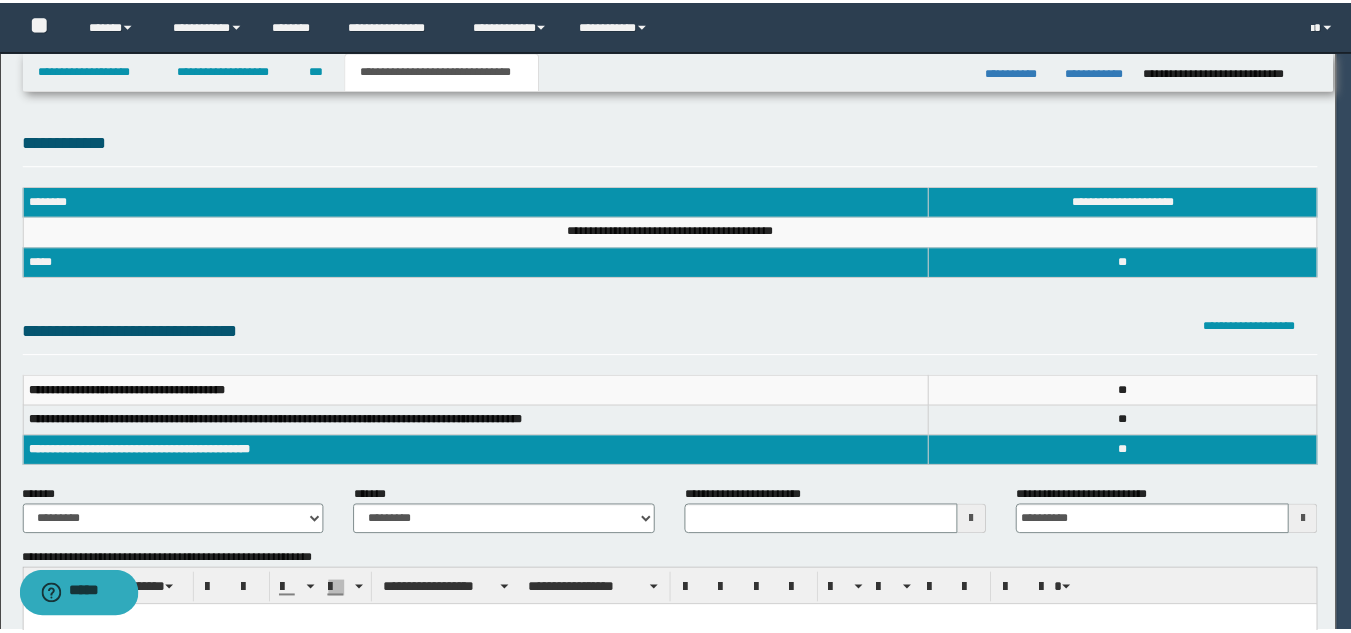 scroll, scrollTop: 0, scrollLeft: 0, axis: both 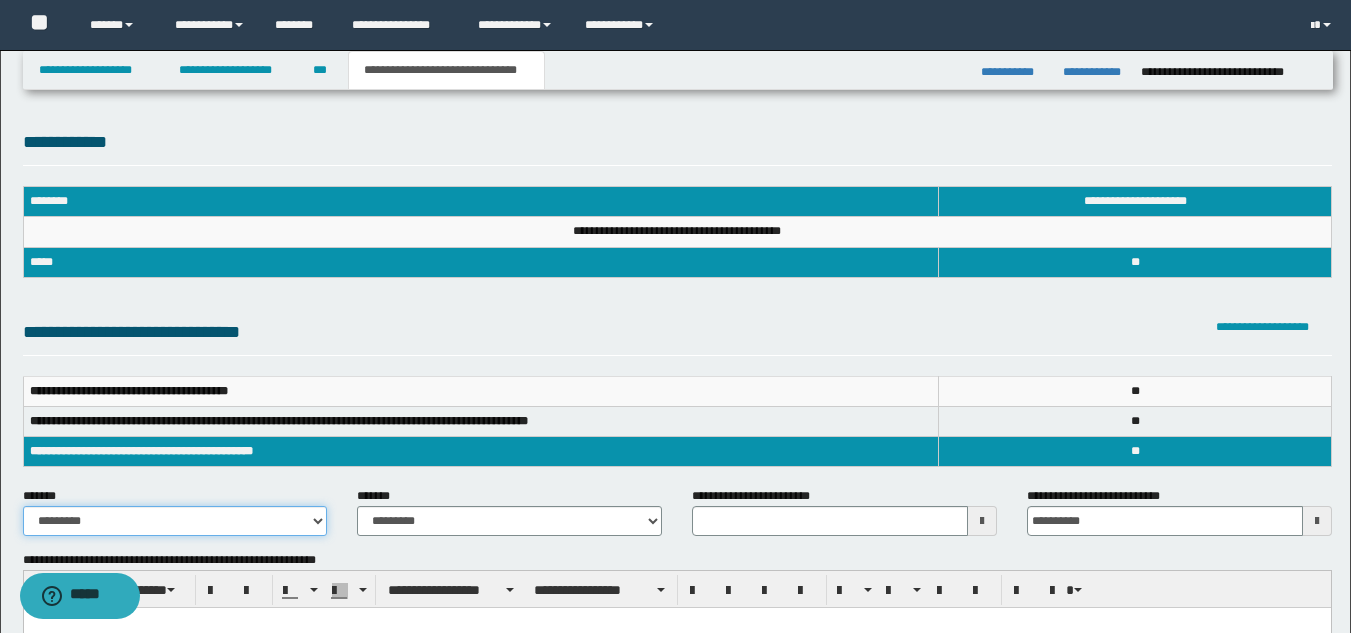 drag, startPoint x: 184, startPoint y: 519, endPoint x: 174, endPoint y: 508, distance: 14.866069 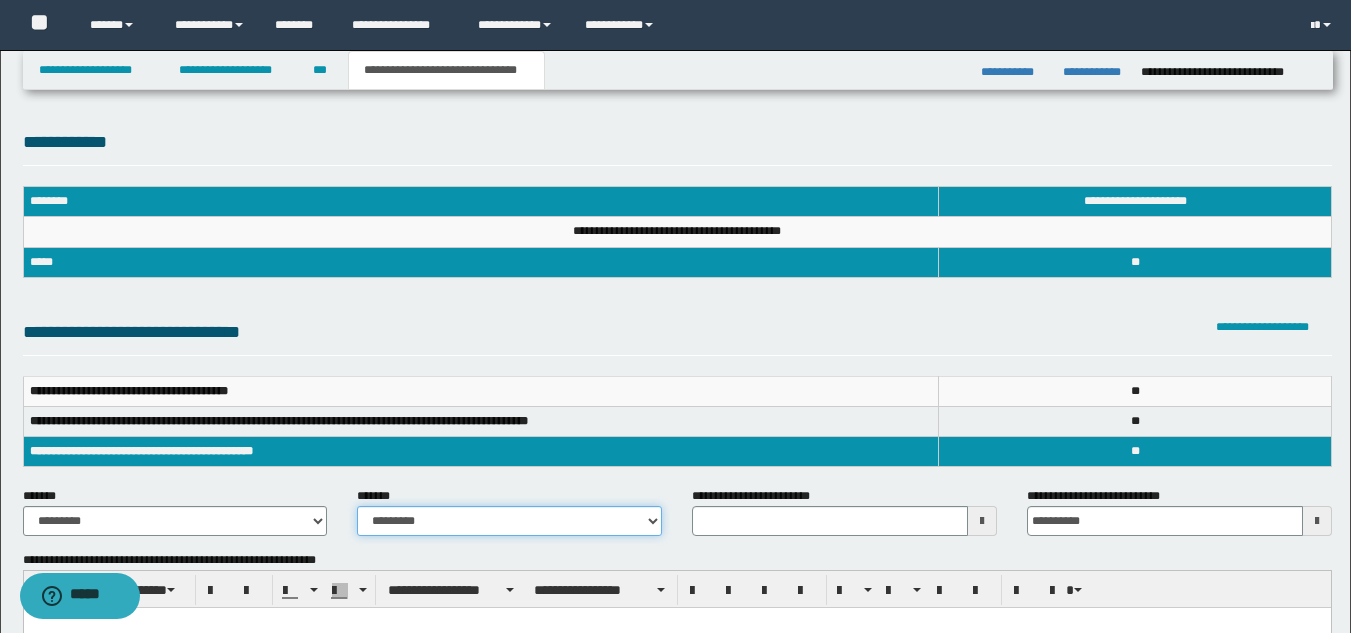 click on "**********" at bounding box center (509, 521) 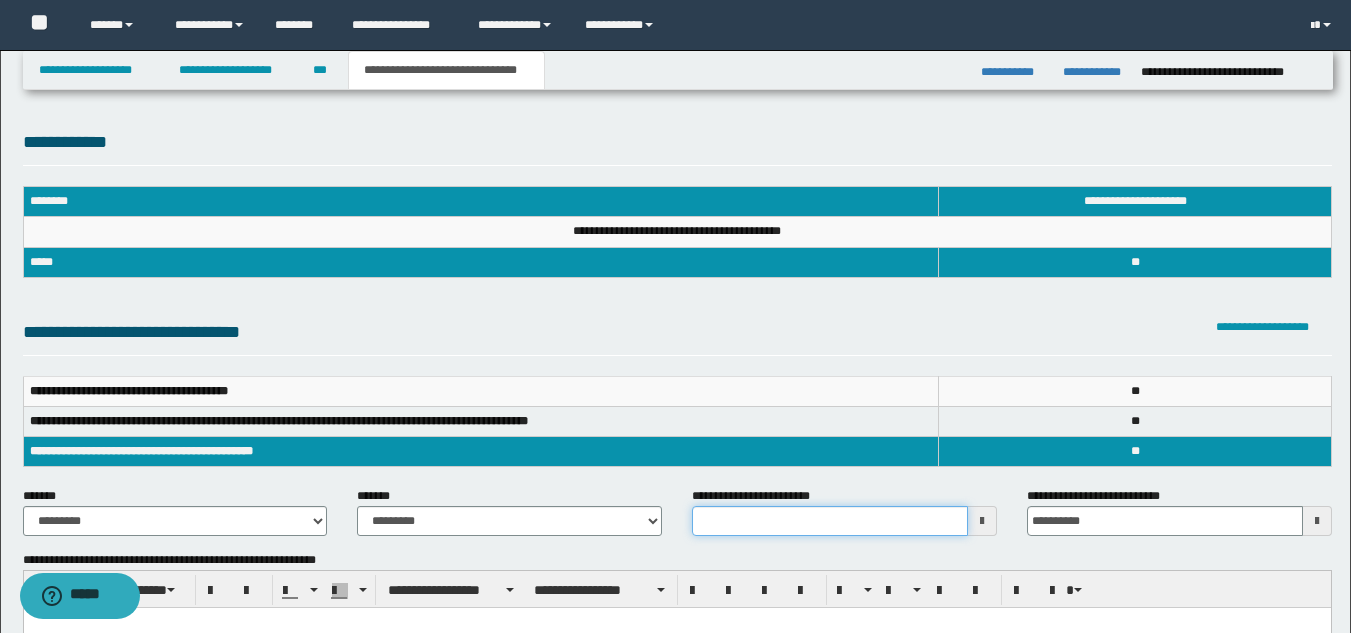 click on "**********" at bounding box center (830, 521) 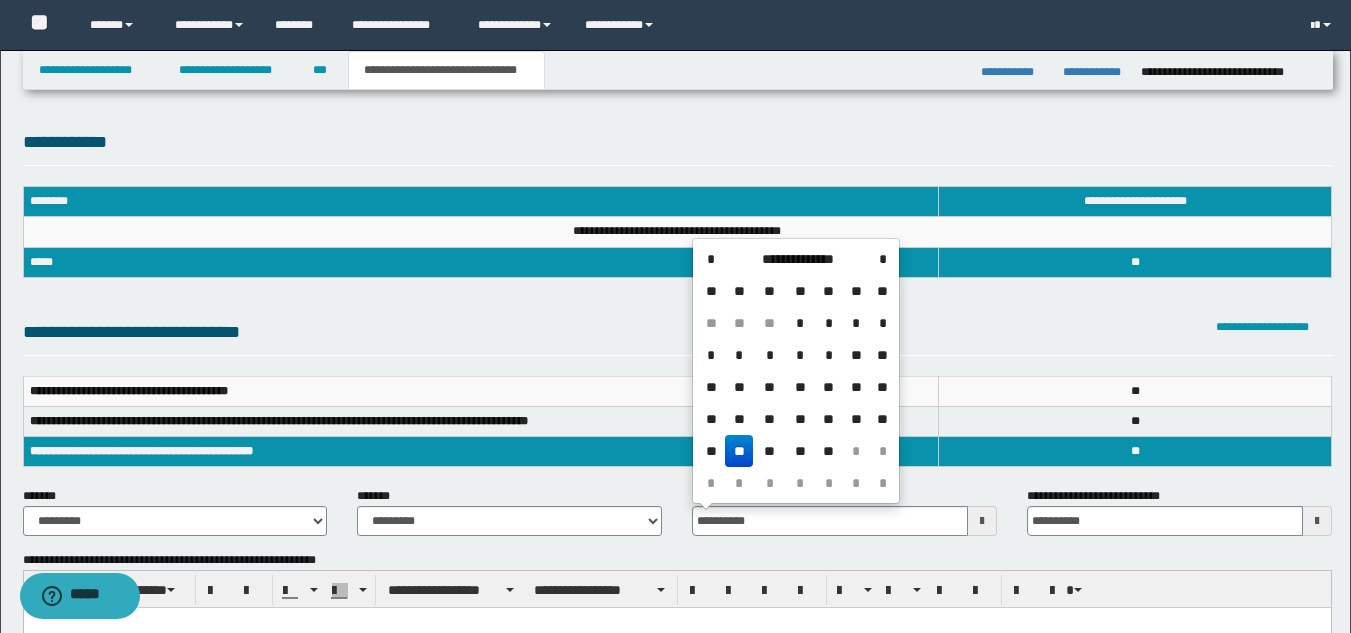 click on "**" at bounding box center (739, 451) 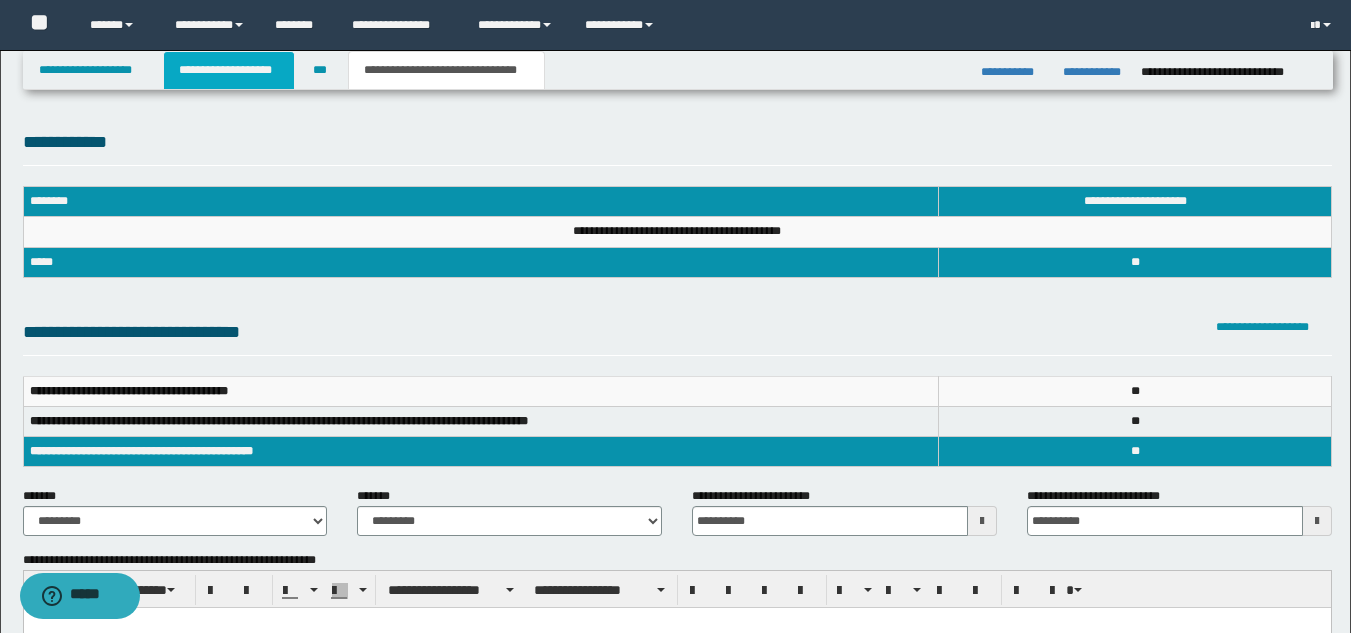 click on "**********" at bounding box center (229, 70) 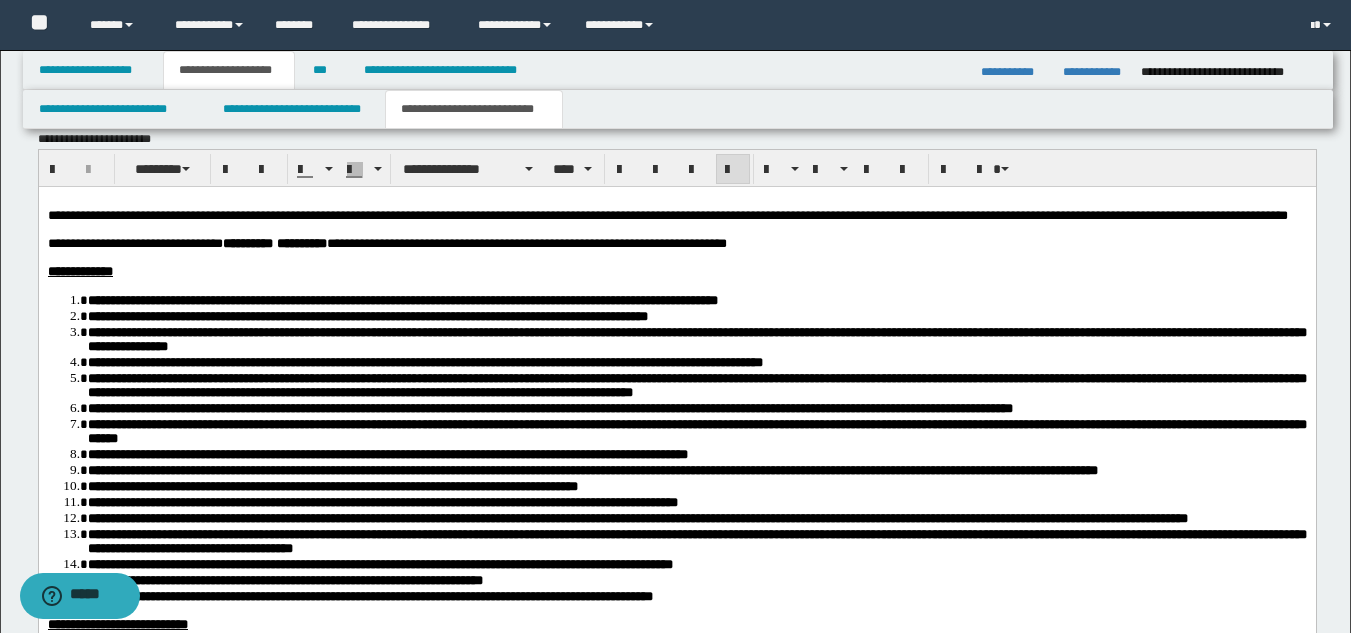 scroll, scrollTop: 1900, scrollLeft: 0, axis: vertical 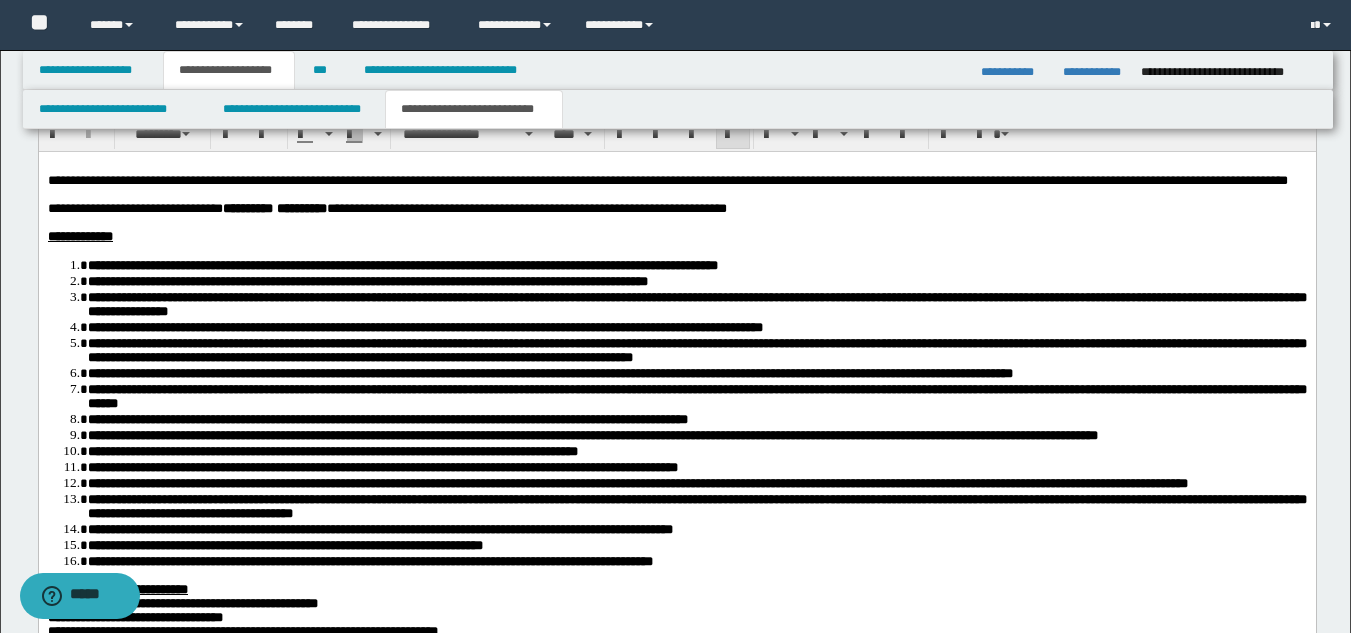 click on "**********" at bounding box center [696, 350] 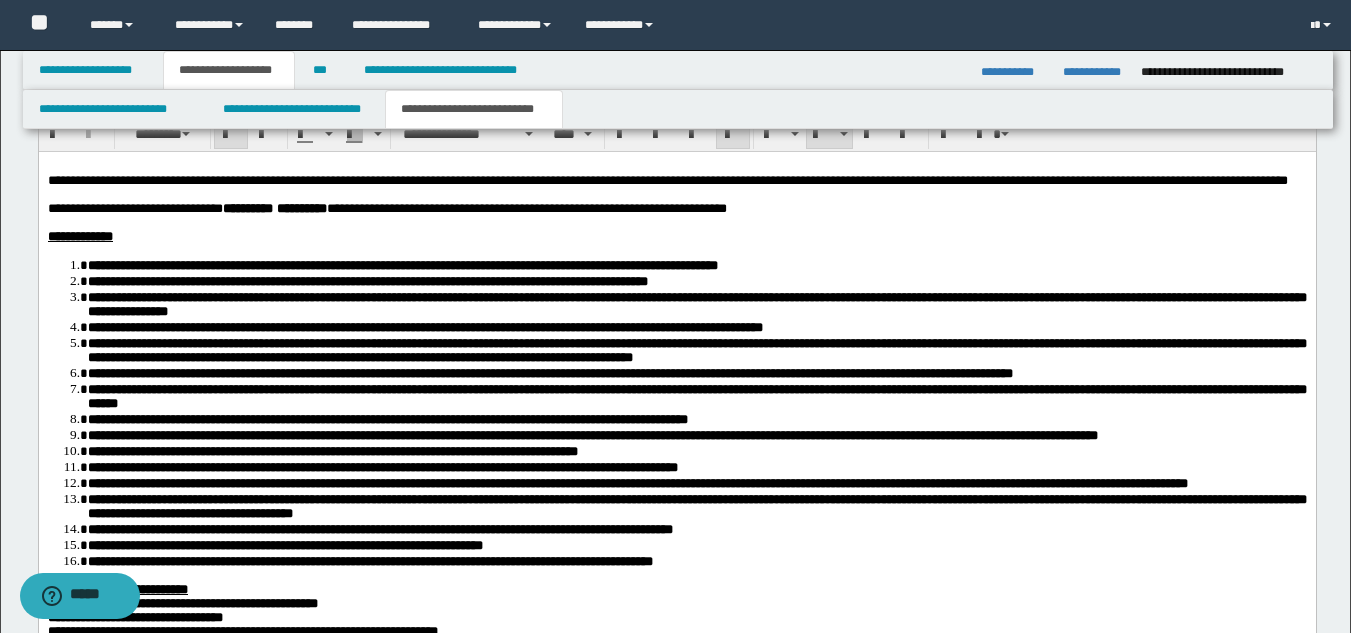 scroll, scrollTop: 2300, scrollLeft: 0, axis: vertical 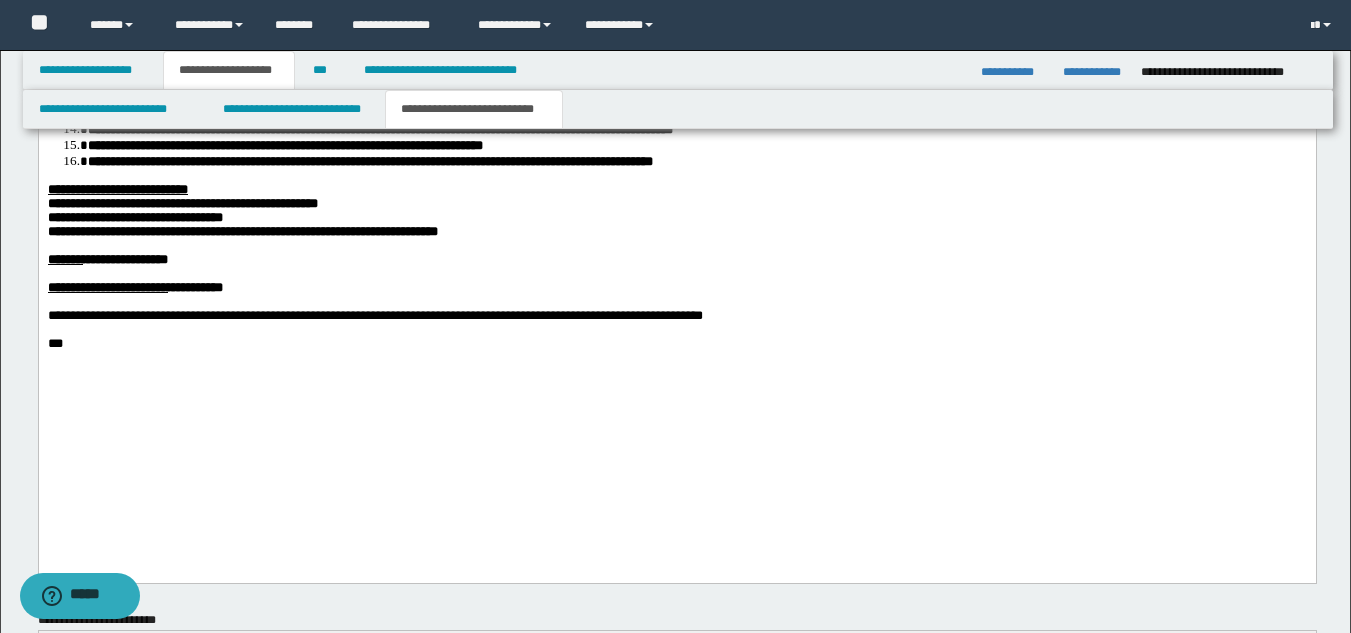 click on "***" at bounding box center (676, 345) 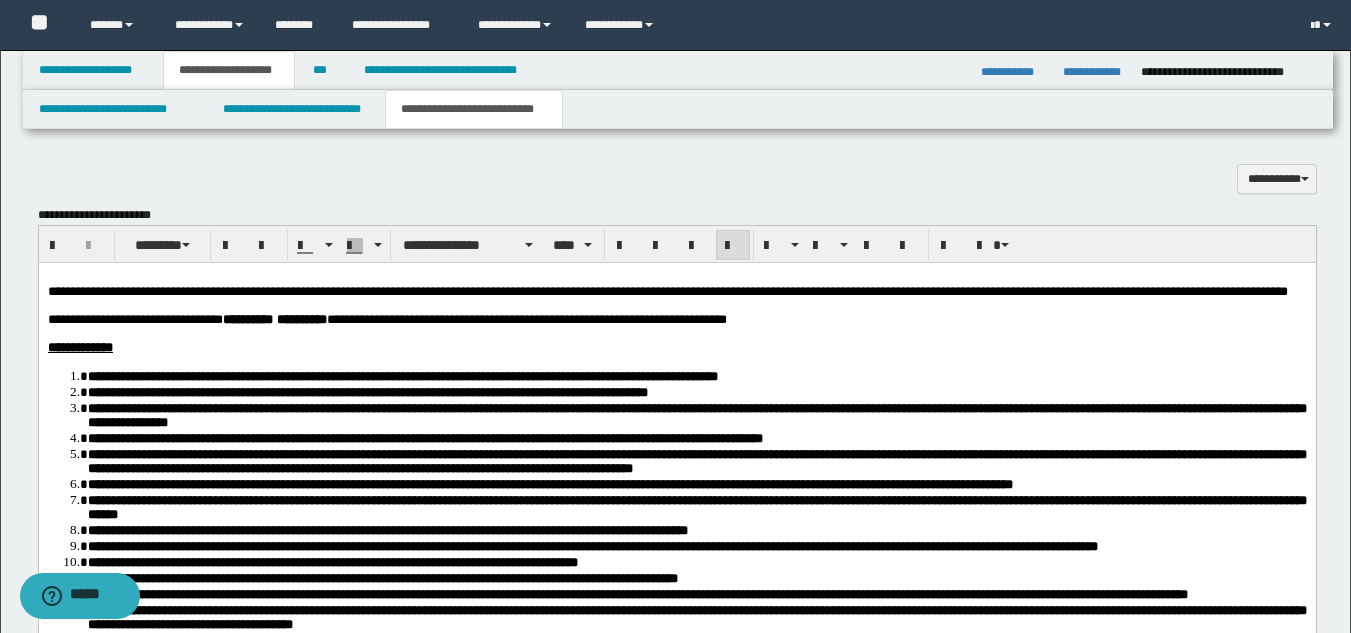 scroll, scrollTop: 1700, scrollLeft: 0, axis: vertical 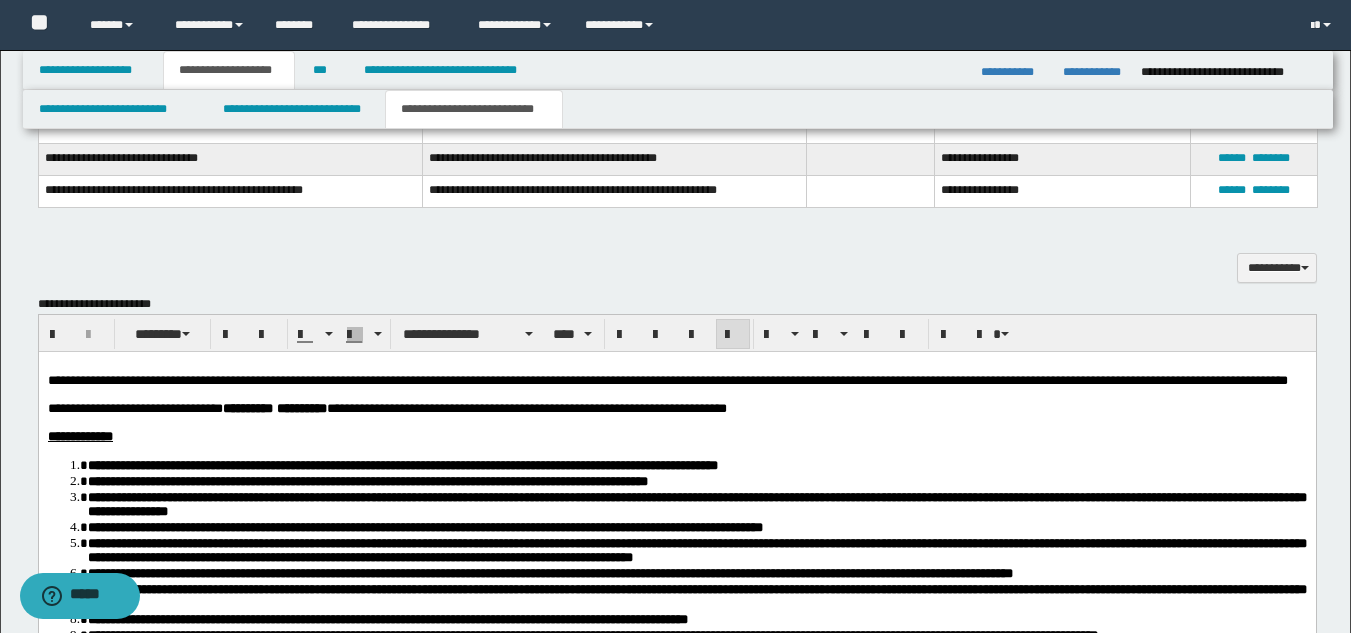 click on "**********" at bounding box center (696, 550) 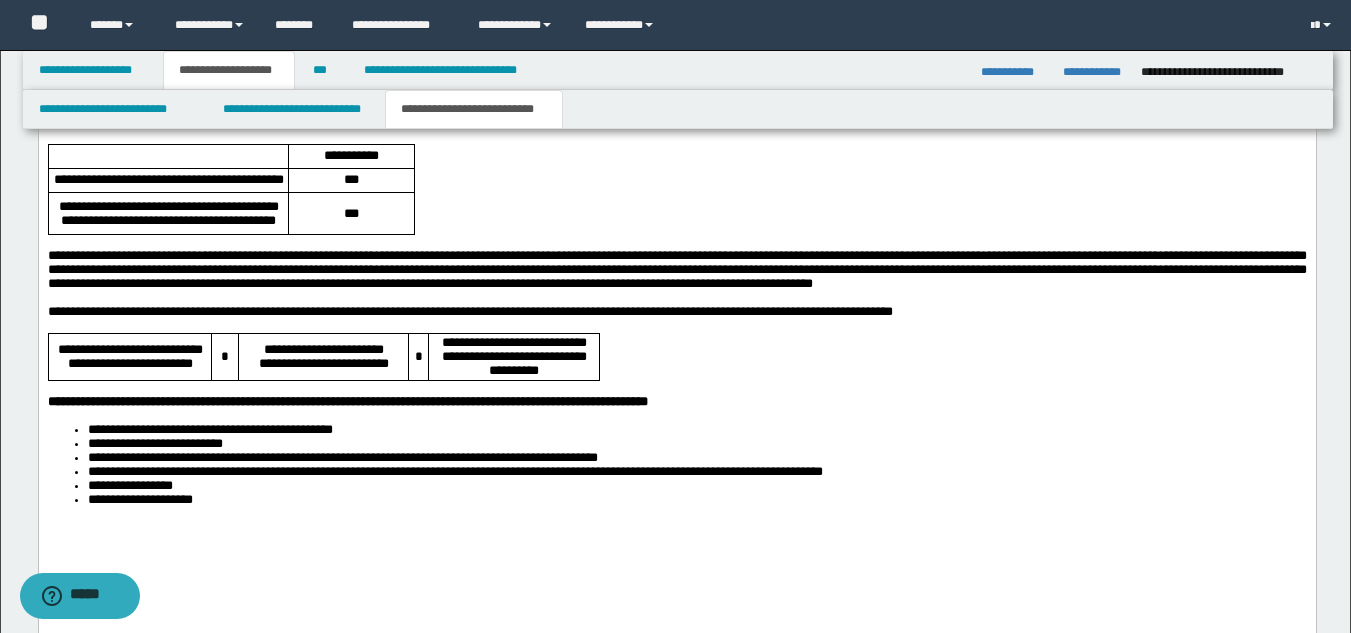 scroll, scrollTop: 2961, scrollLeft: 0, axis: vertical 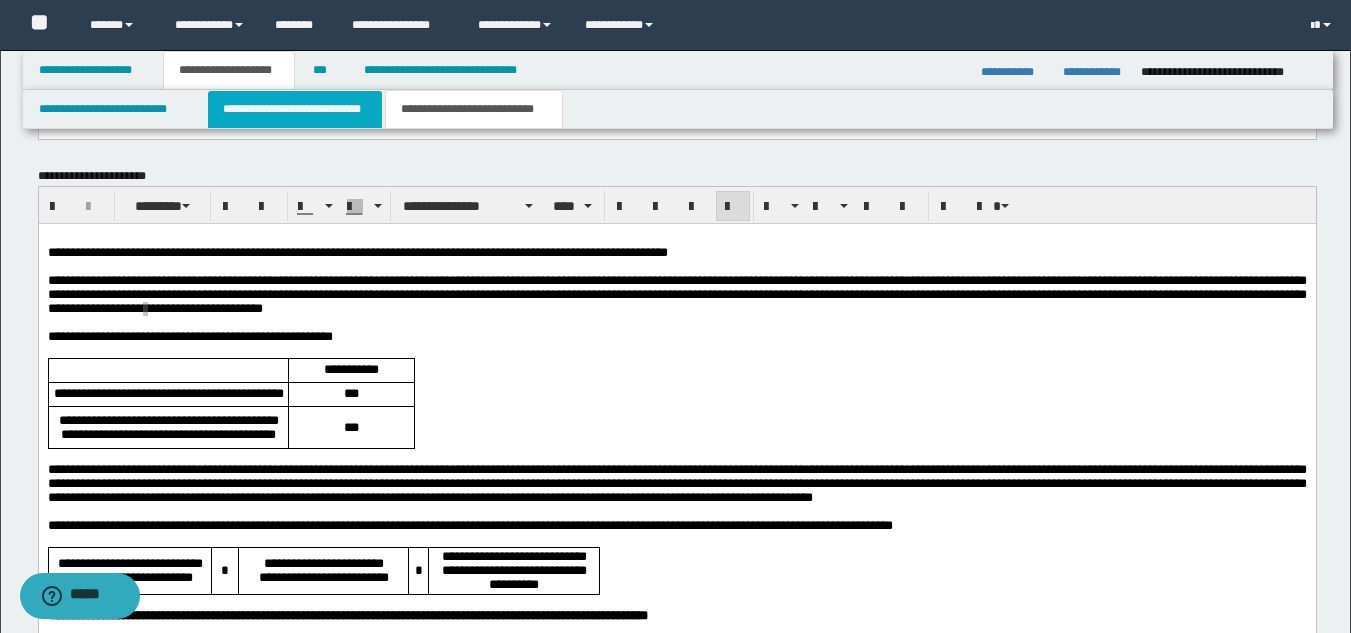 click on "**********" at bounding box center (295, 109) 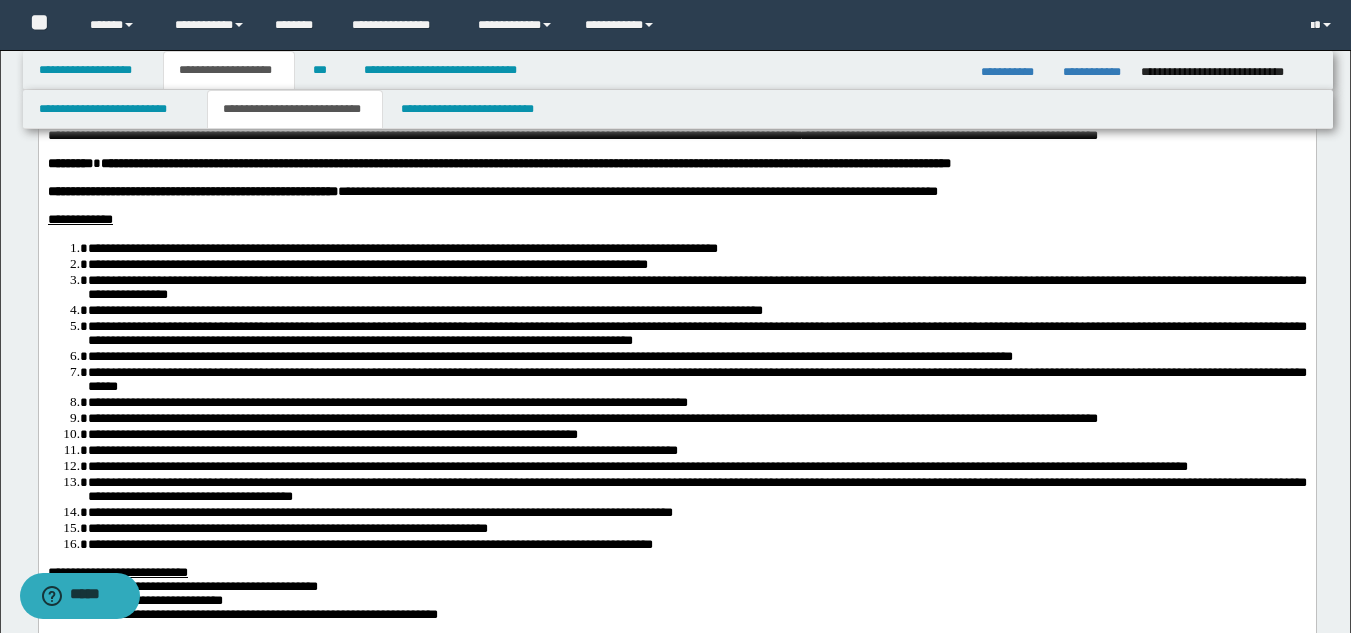 scroll, scrollTop: 161, scrollLeft: 0, axis: vertical 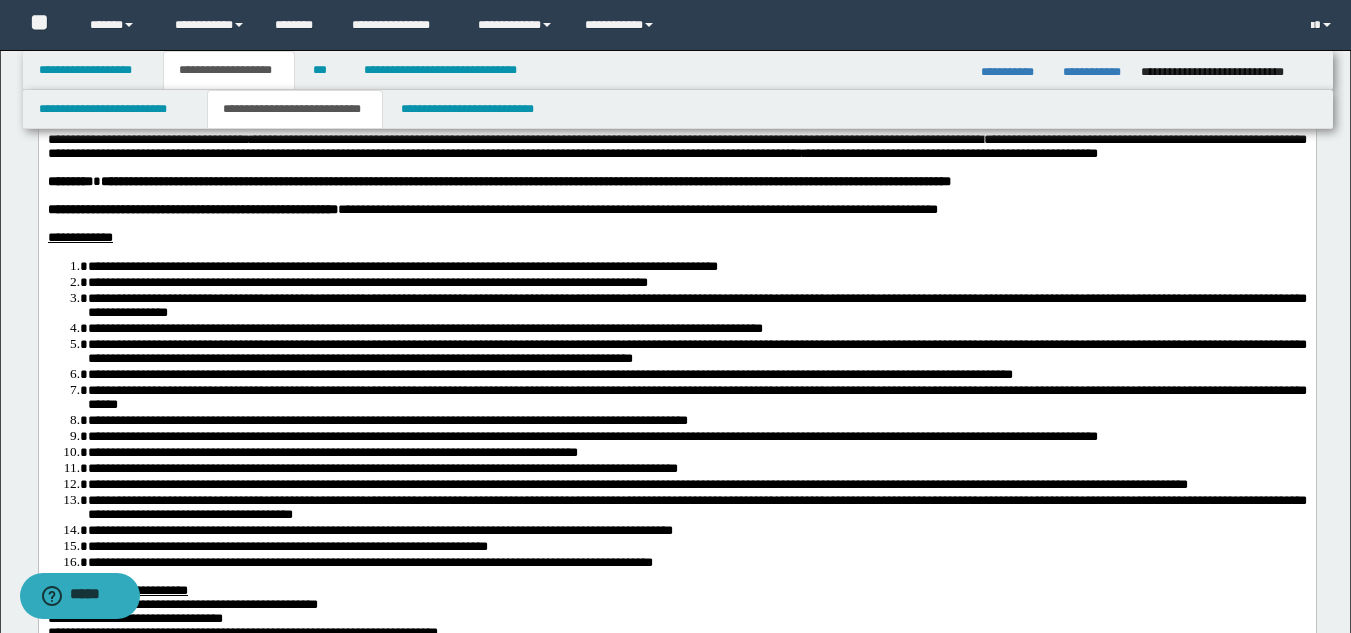 click on "**********" at bounding box center (696, 350) 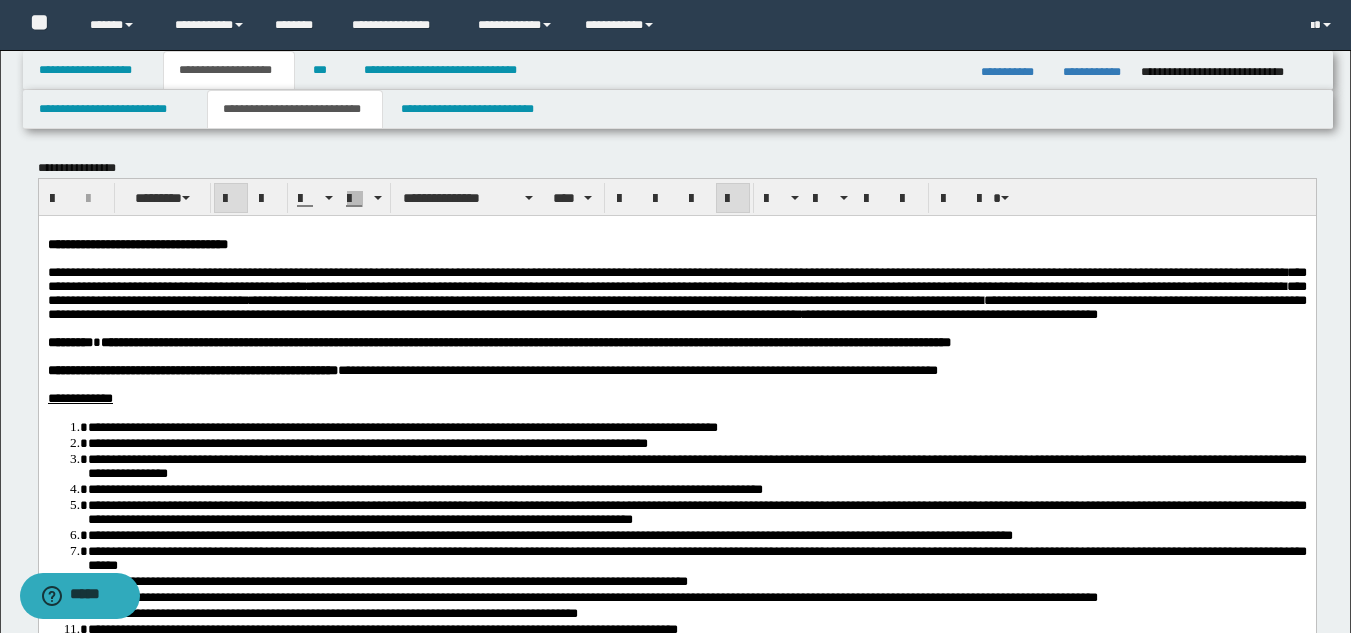 click at bounding box center (676, 328) 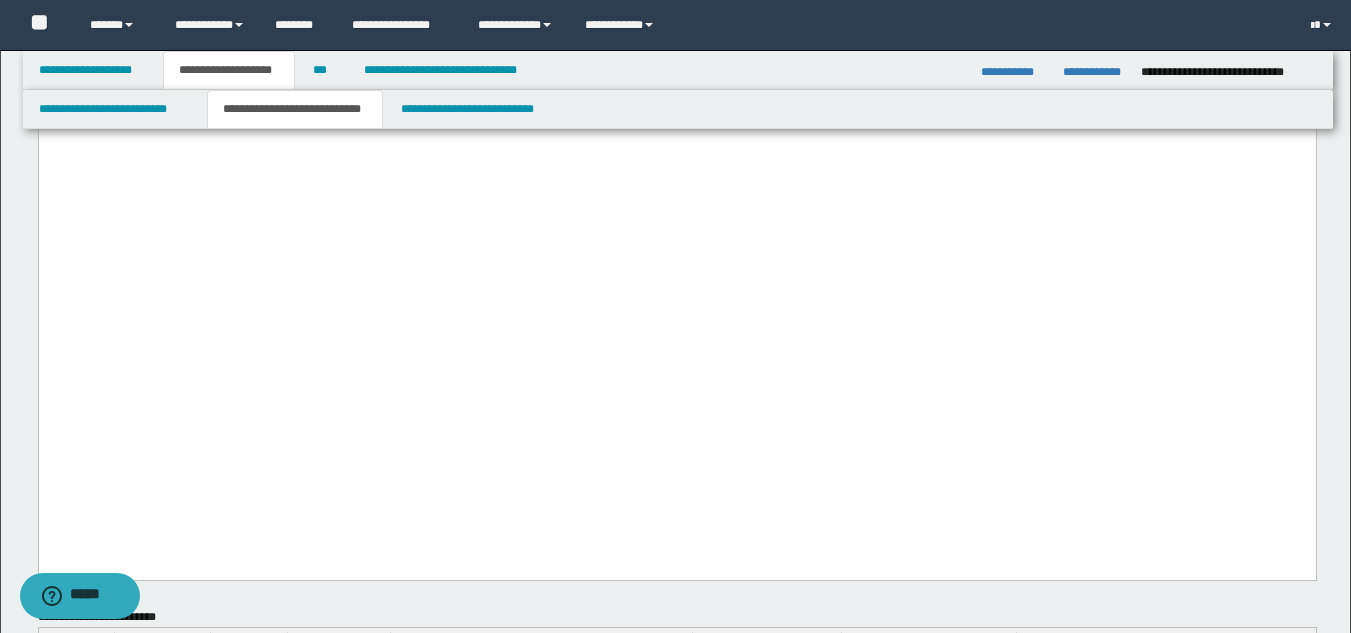 scroll, scrollTop: 2300, scrollLeft: 0, axis: vertical 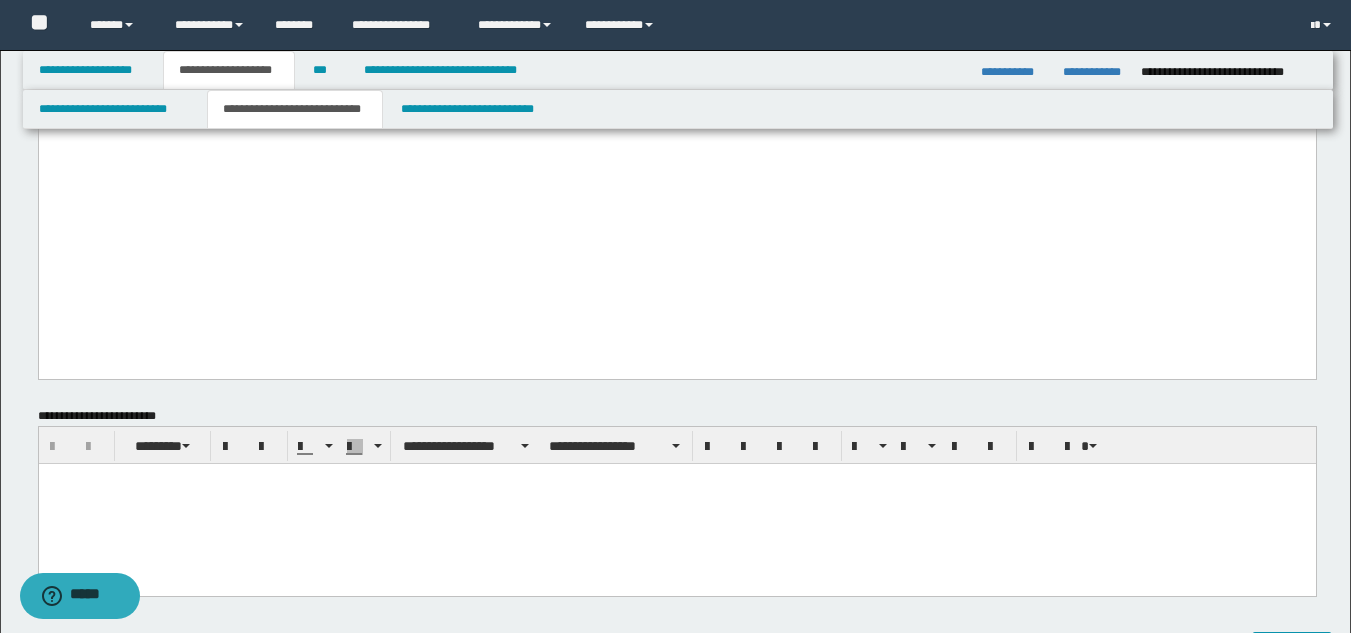 click on "**********" at bounding box center (676, -1061) 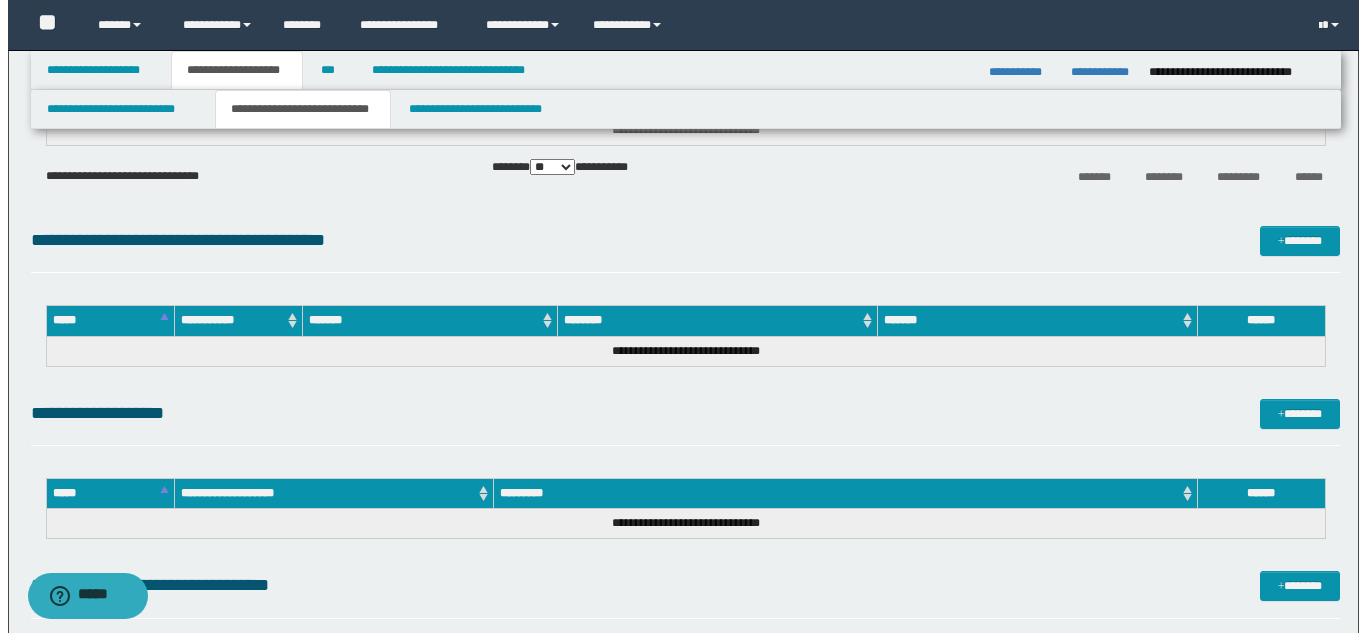 scroll, scrollTop: 2800, scrollLeft: 0, axis: vertical 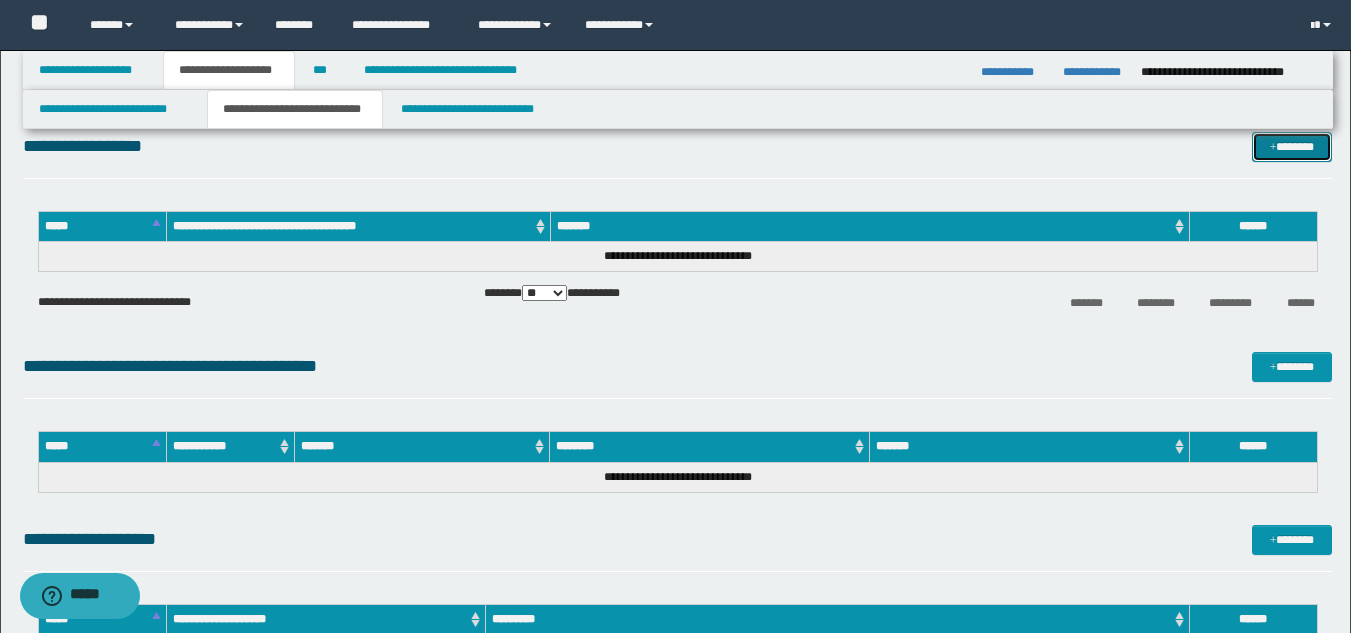 click at bounding box center [1273, 148] 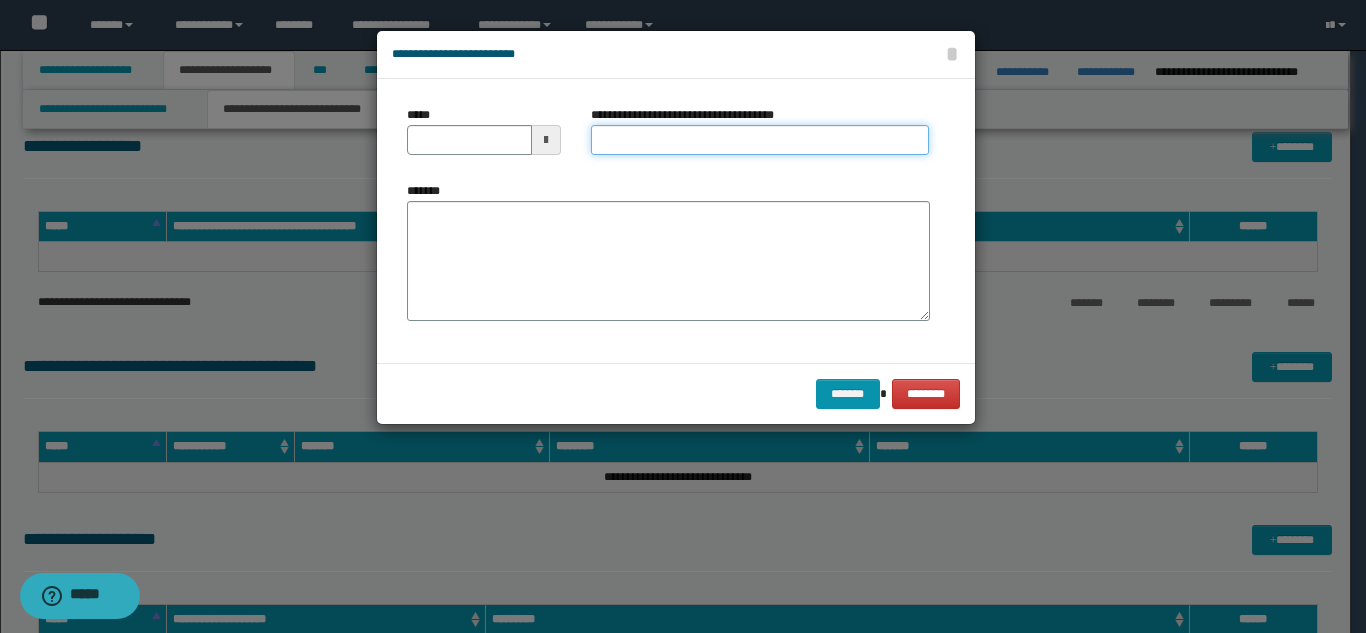 click on "**********" at bounding box center [760, 140] 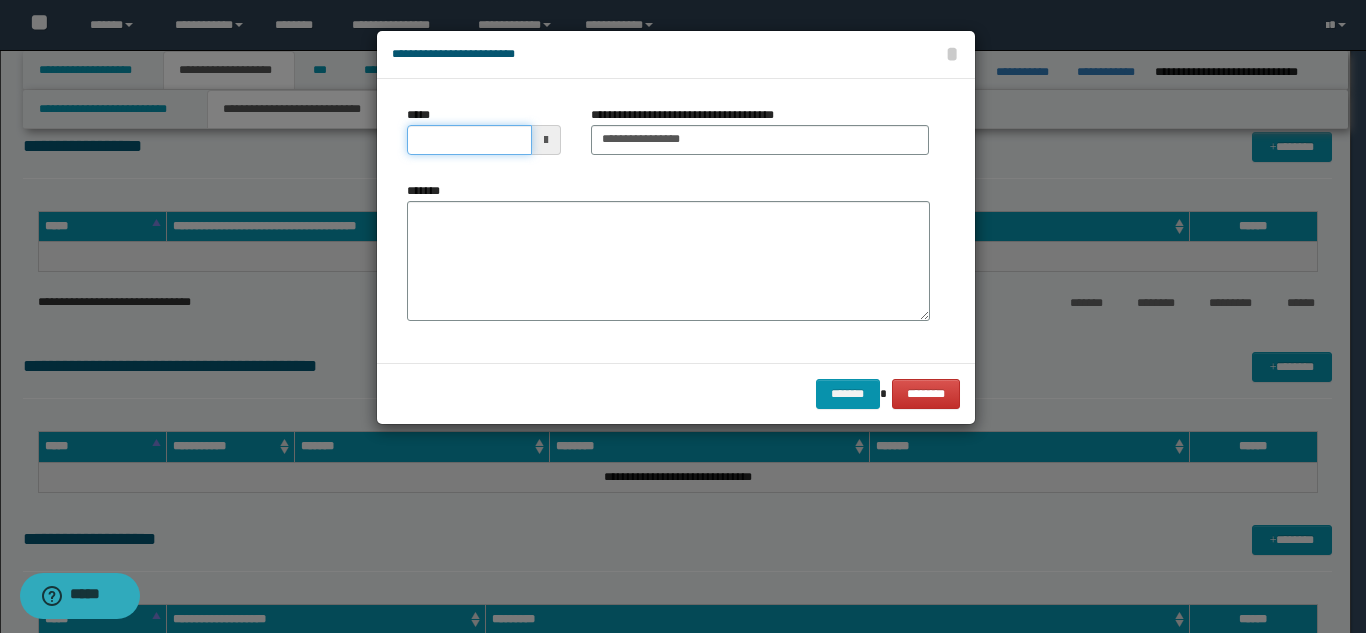 click on "*****" at bounding box center (469, 140) 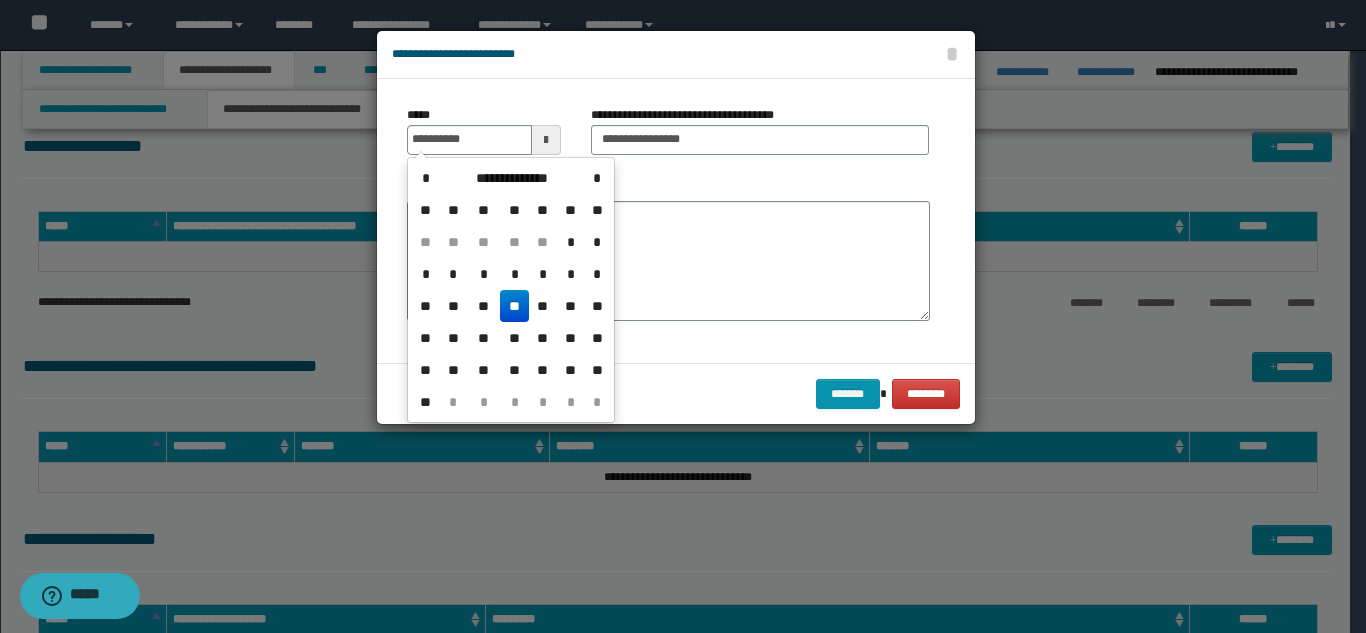 click on "**" at bounding box center (514, 306) 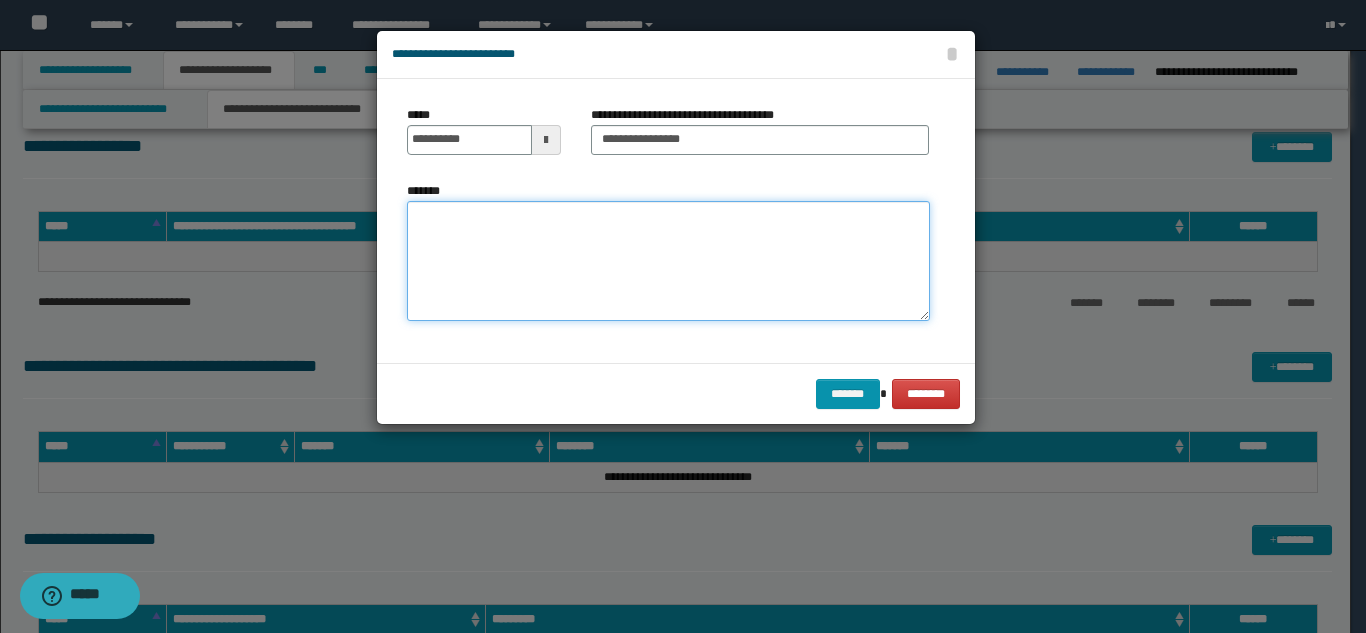 drag, startPoint x: 527, startPoint y: 247, endPoint x: 591, endPoint y: 247, distance: 64 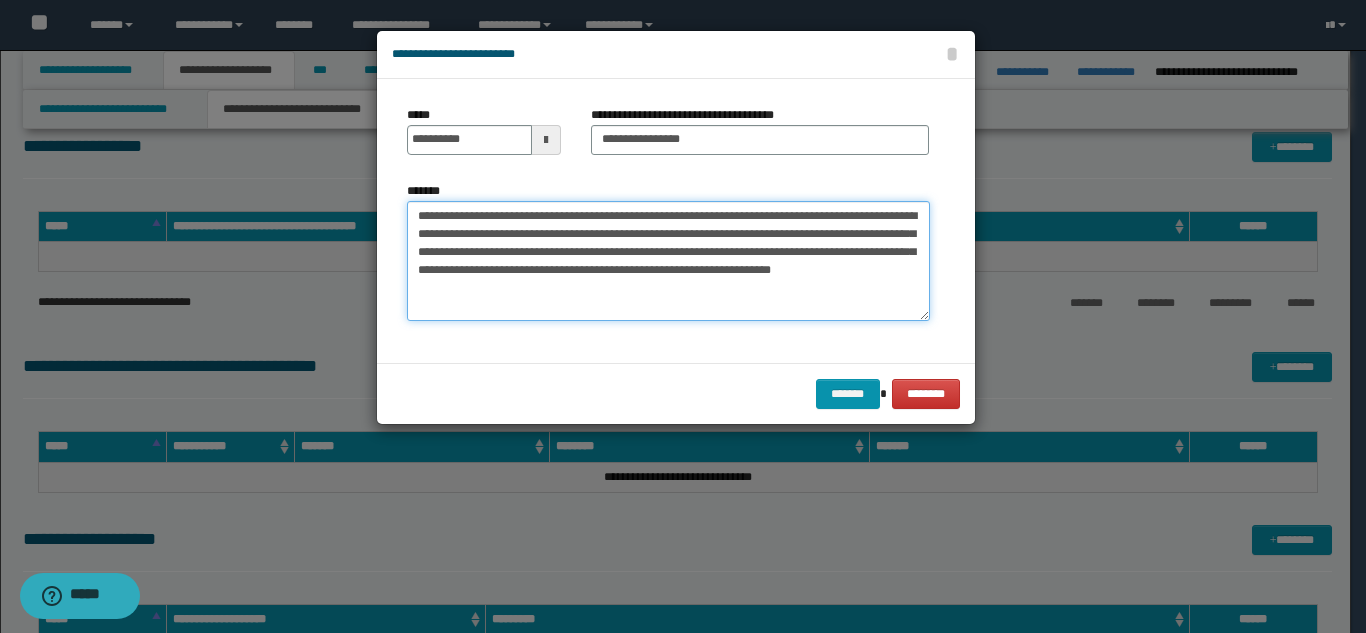 click on "**********" at bounding box center (668, 261) 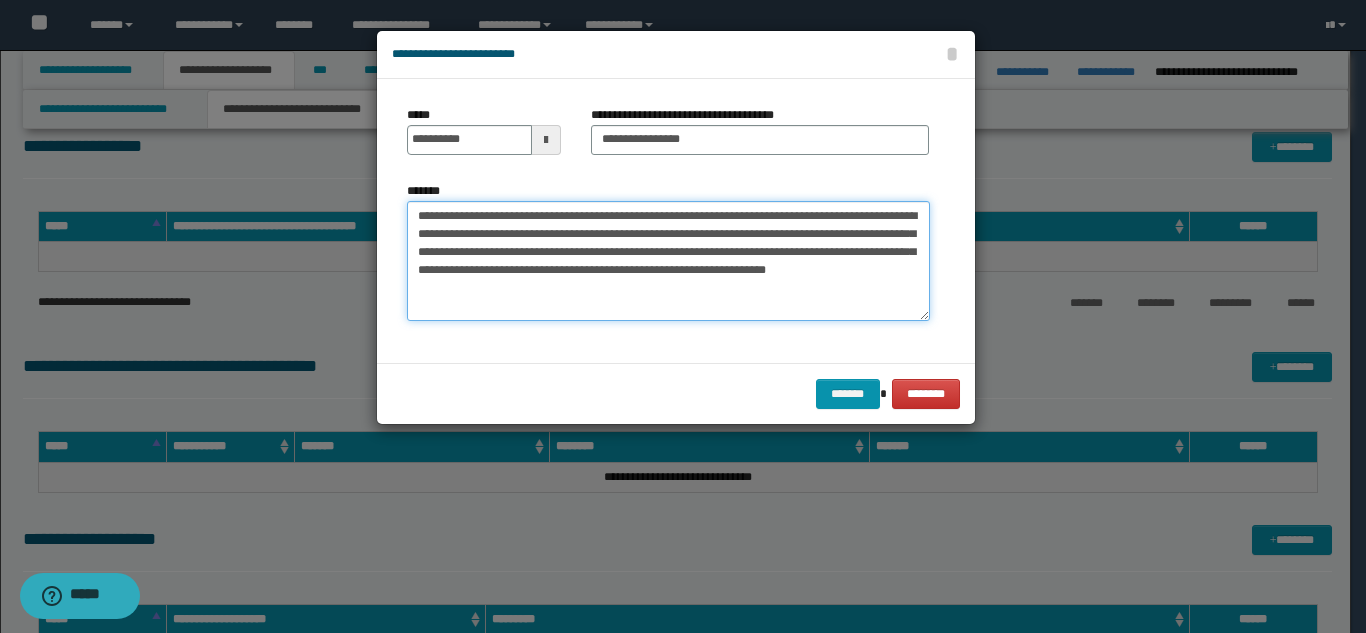 click on "**********" at bounding box center [668, 261] 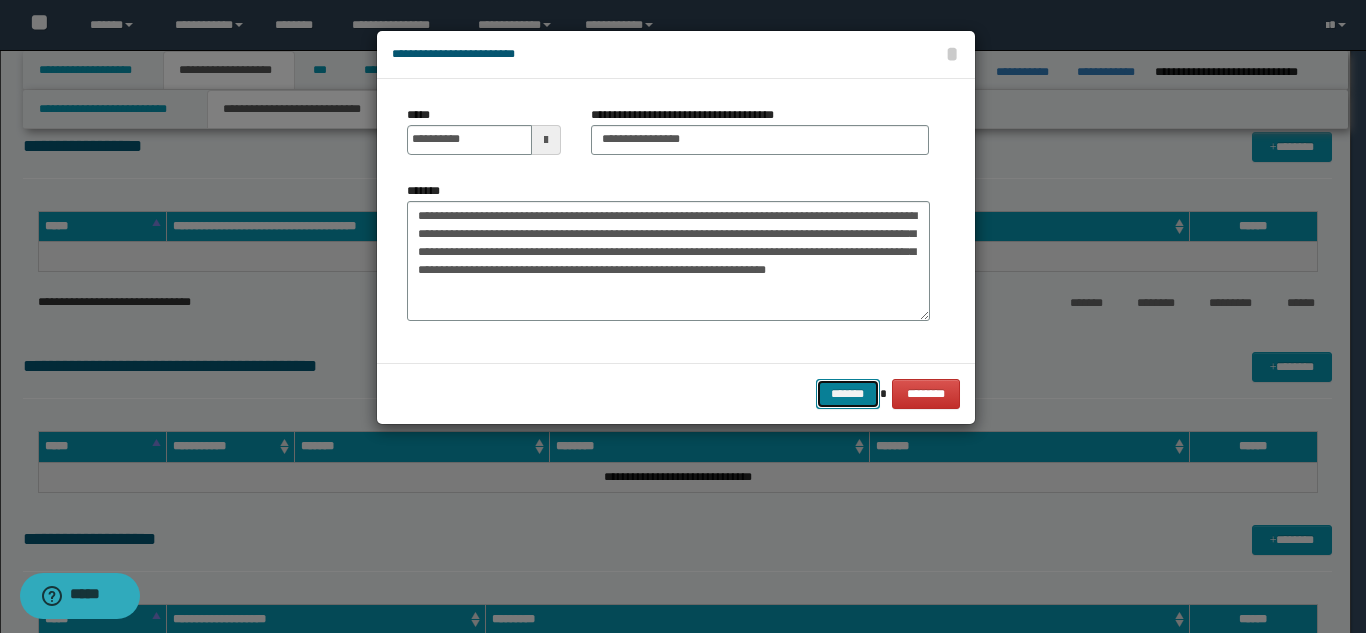 click on "*******" at bounding box center [848, 394] 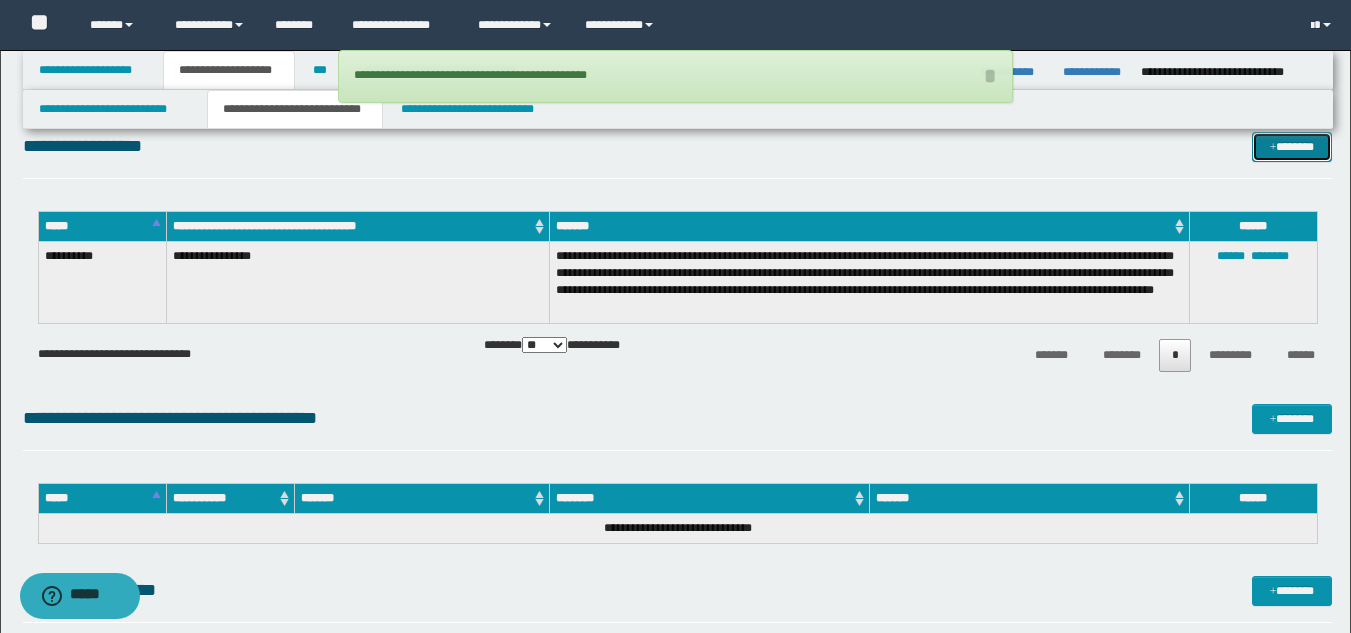 click on "*******" at bounding box center [1292, 147] 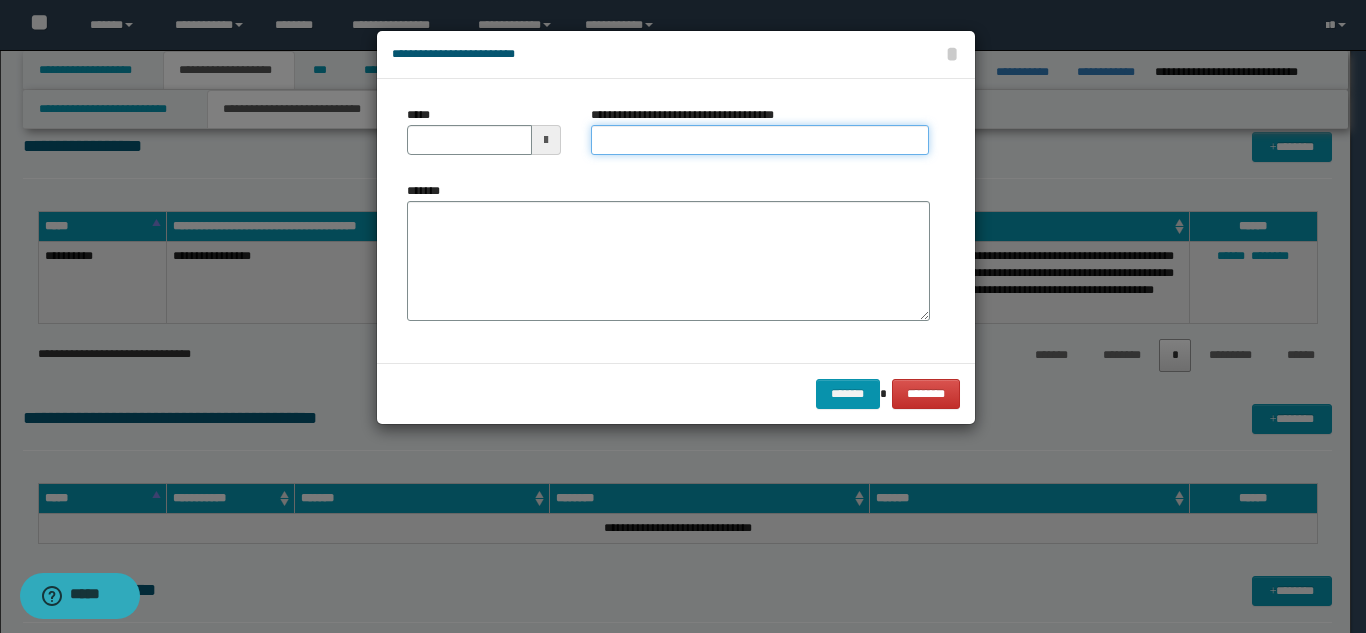 click on "**********" at bounding box center (760, 140) 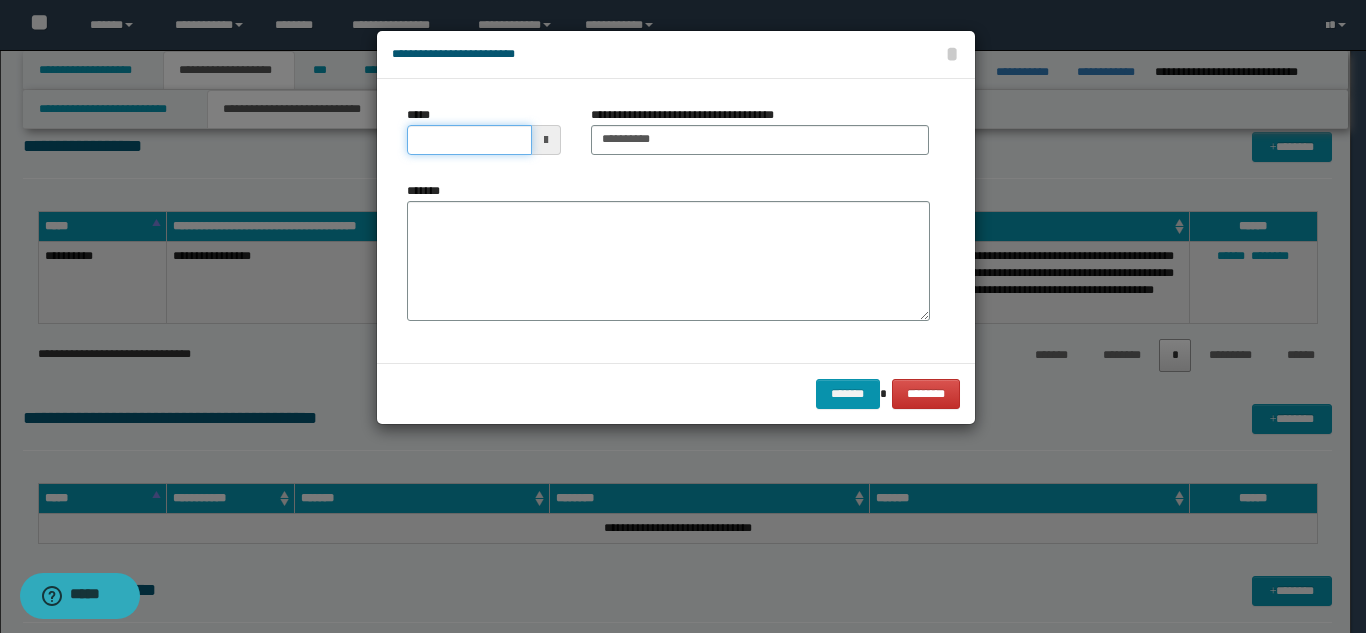 click on "*****" at bounding box center (469, 140) 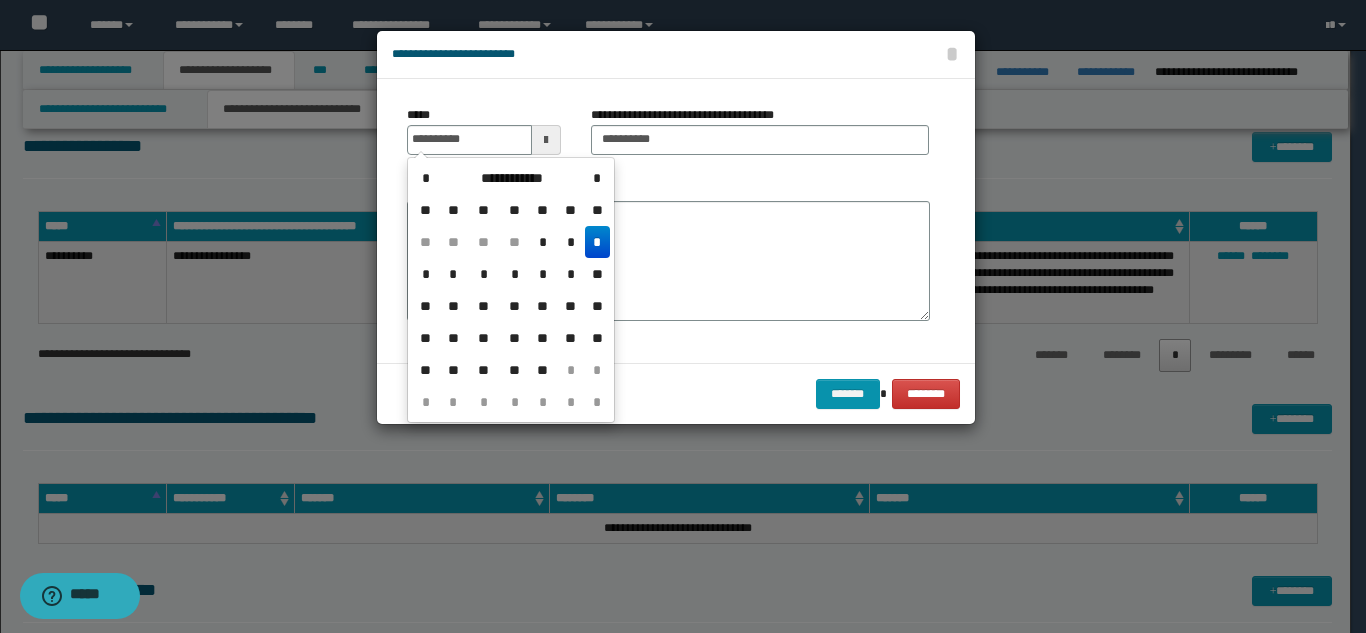 click on "*" at bounding box center (597, 242) 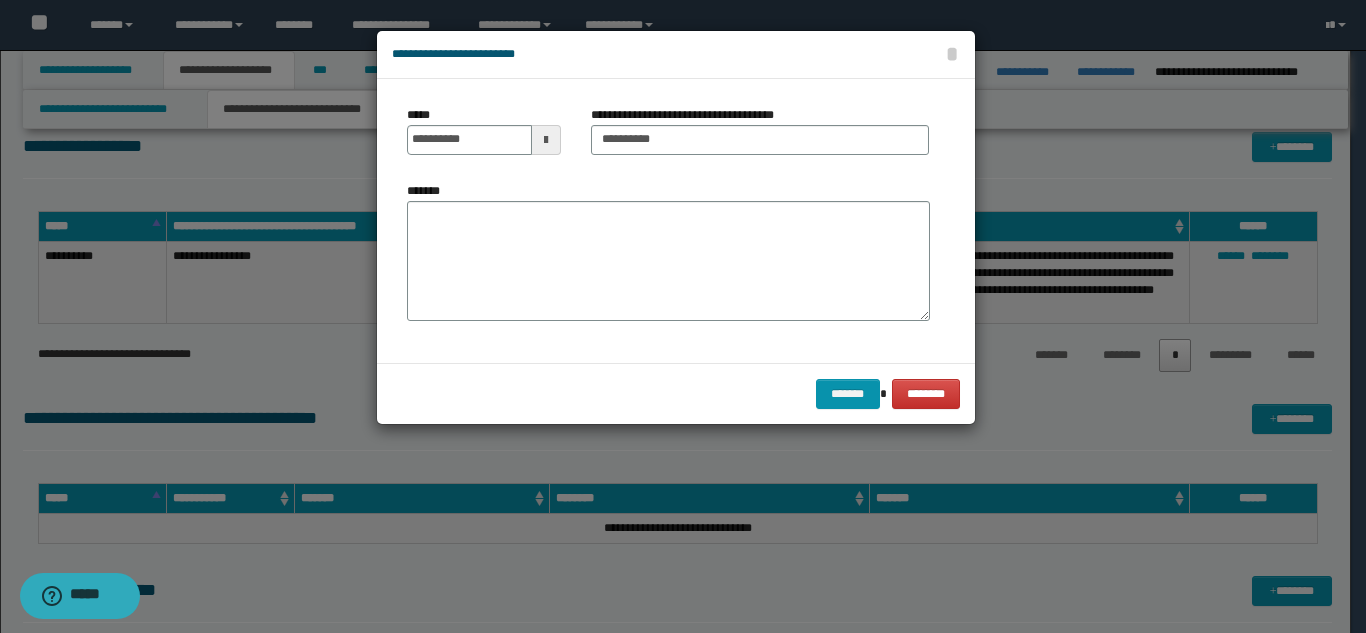 click on "*******" at bounding box center (668, 261) 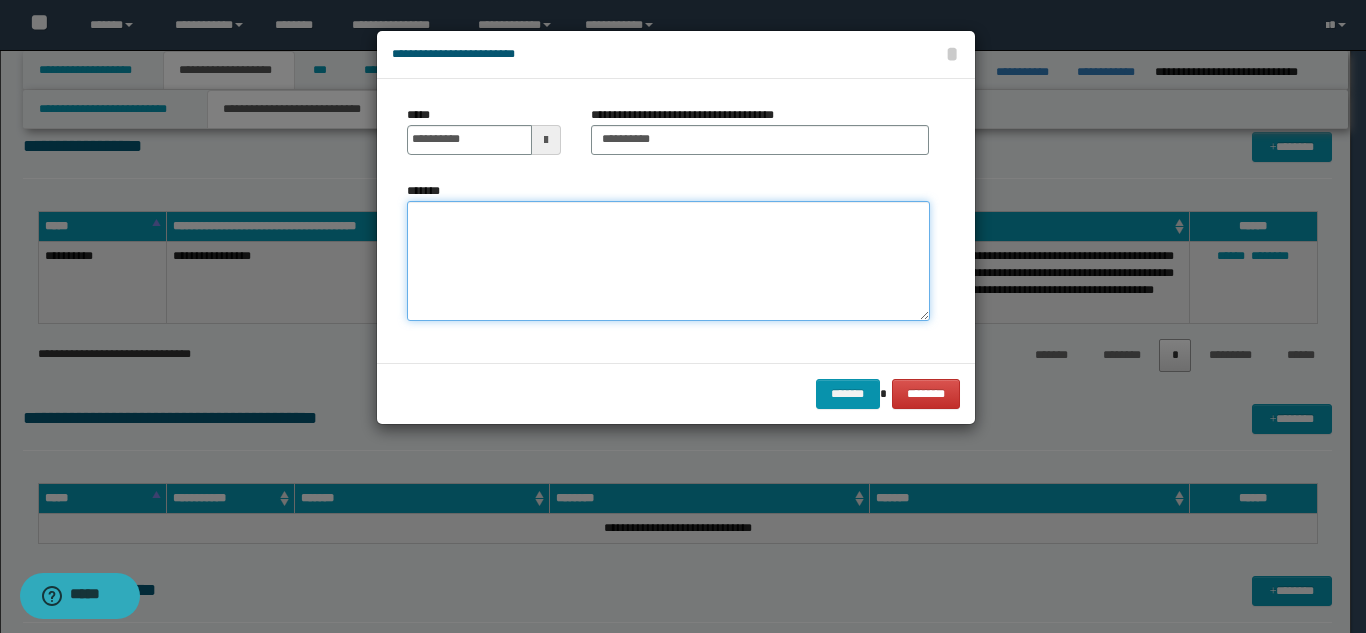 paste on "**********" 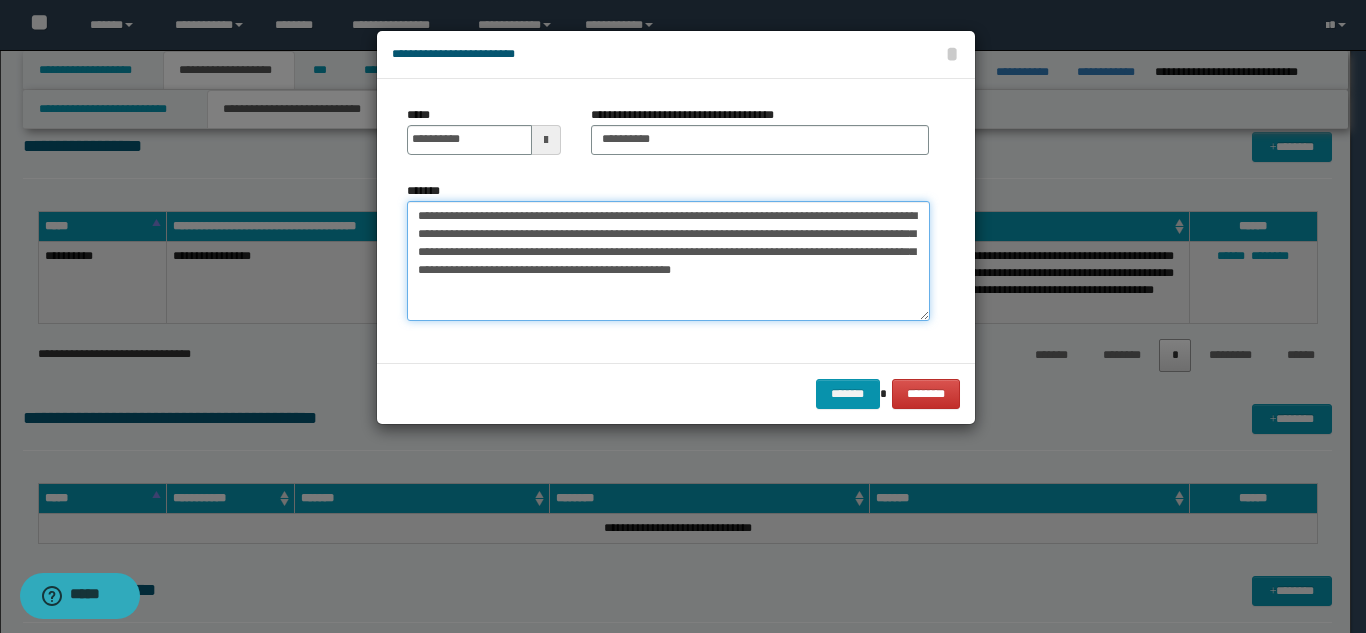 click on "**********" at bounding box center [668, 261] 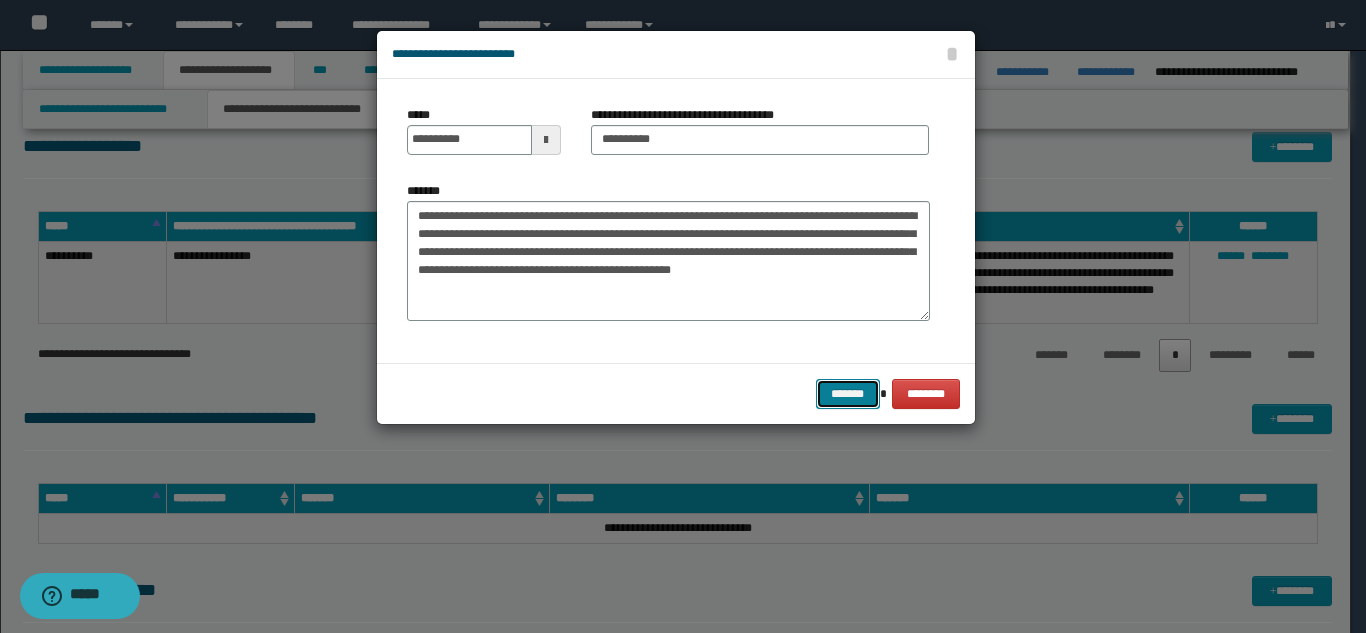 click on "*******" at bounding box center (848, 394) 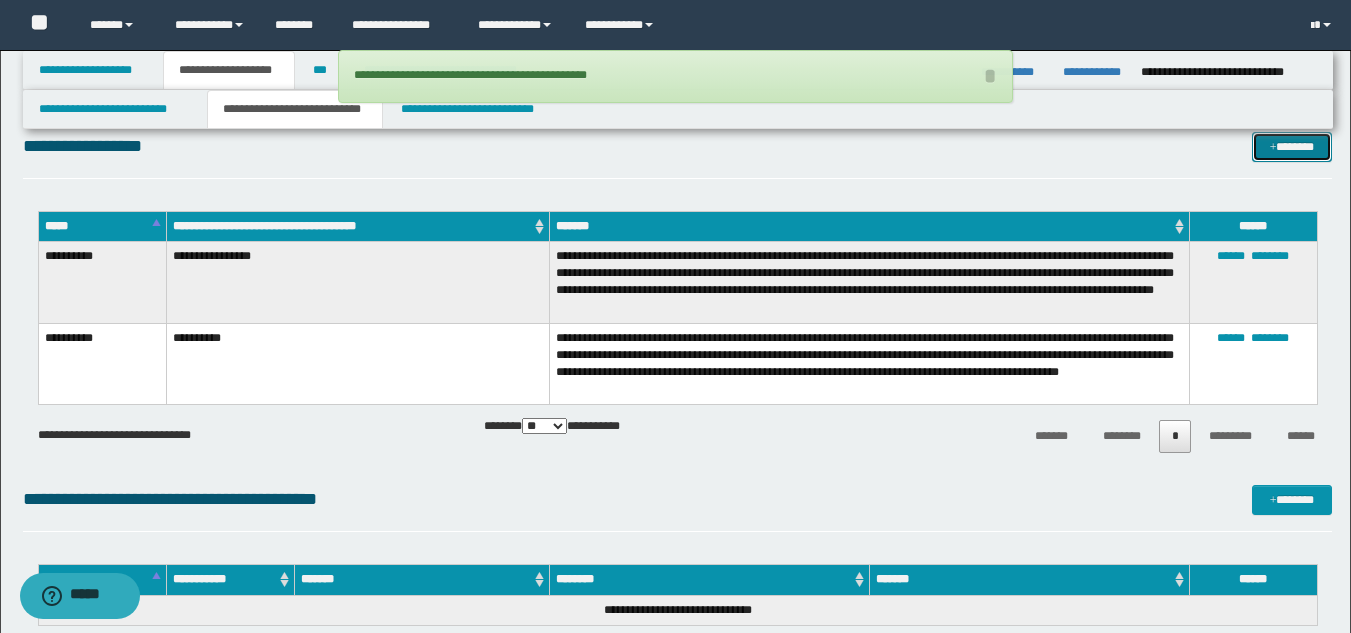 click on "*******" at bounding box center (1292, 147) 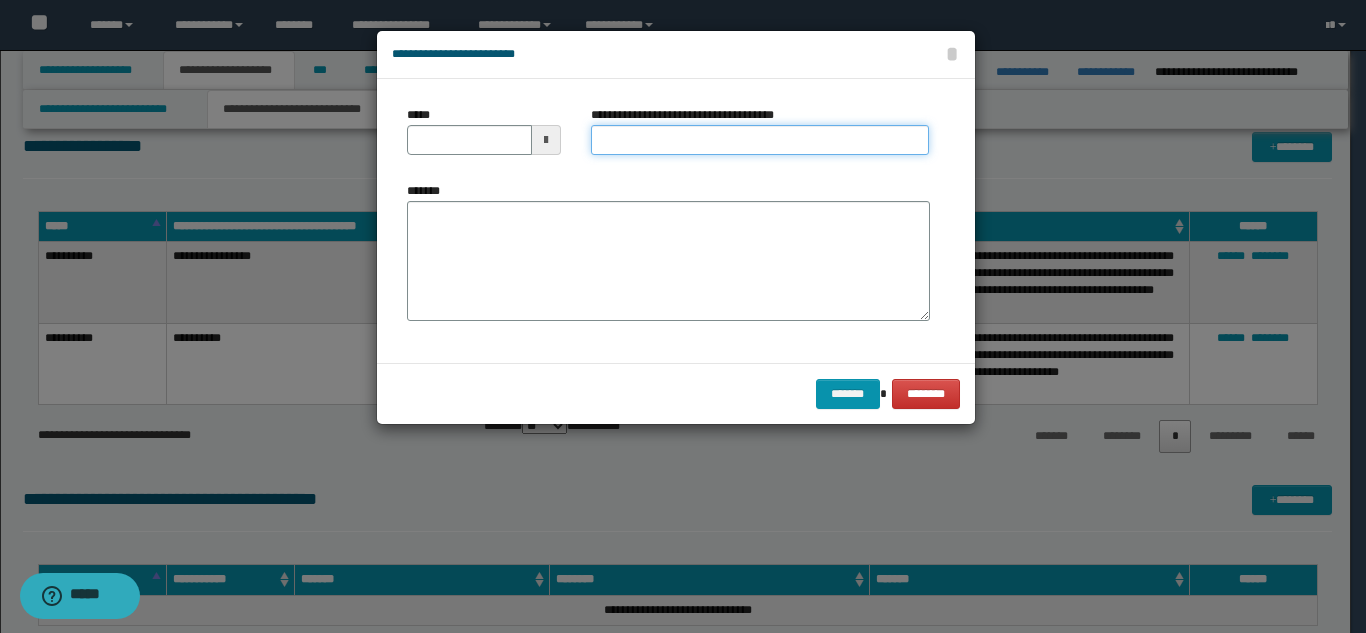 click on "**********" at bounding box center [760, 140] 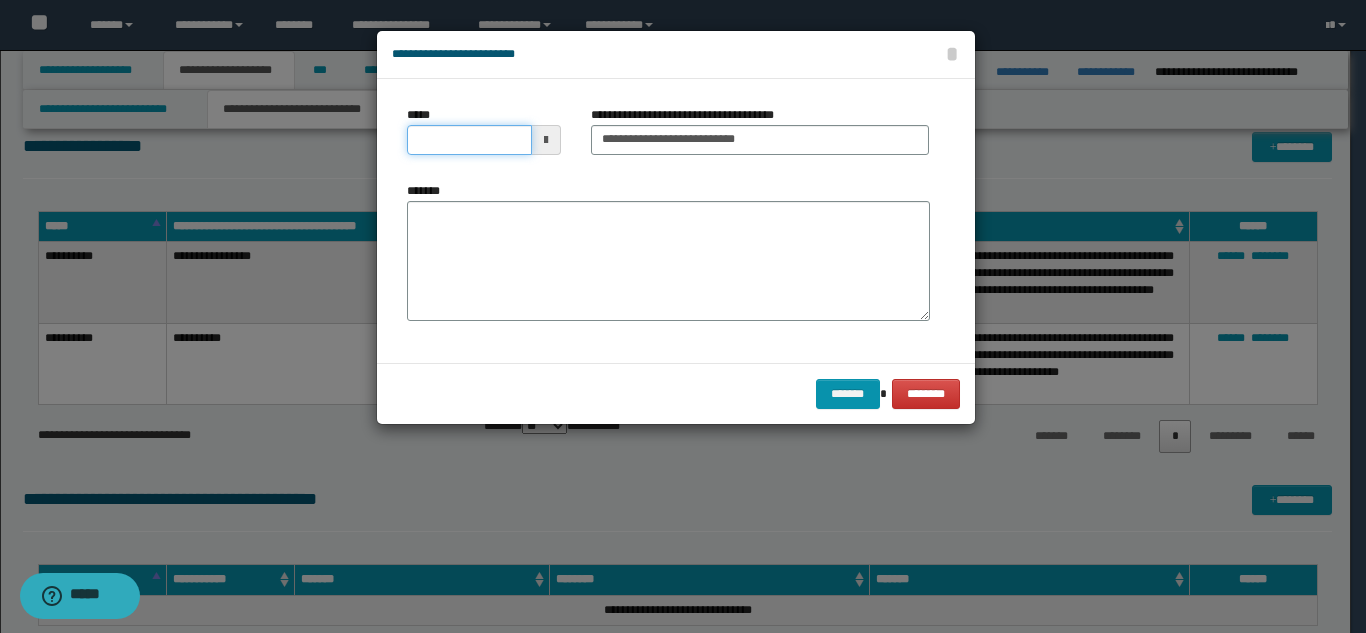 click on "*****" at bounding box center [469, 140] 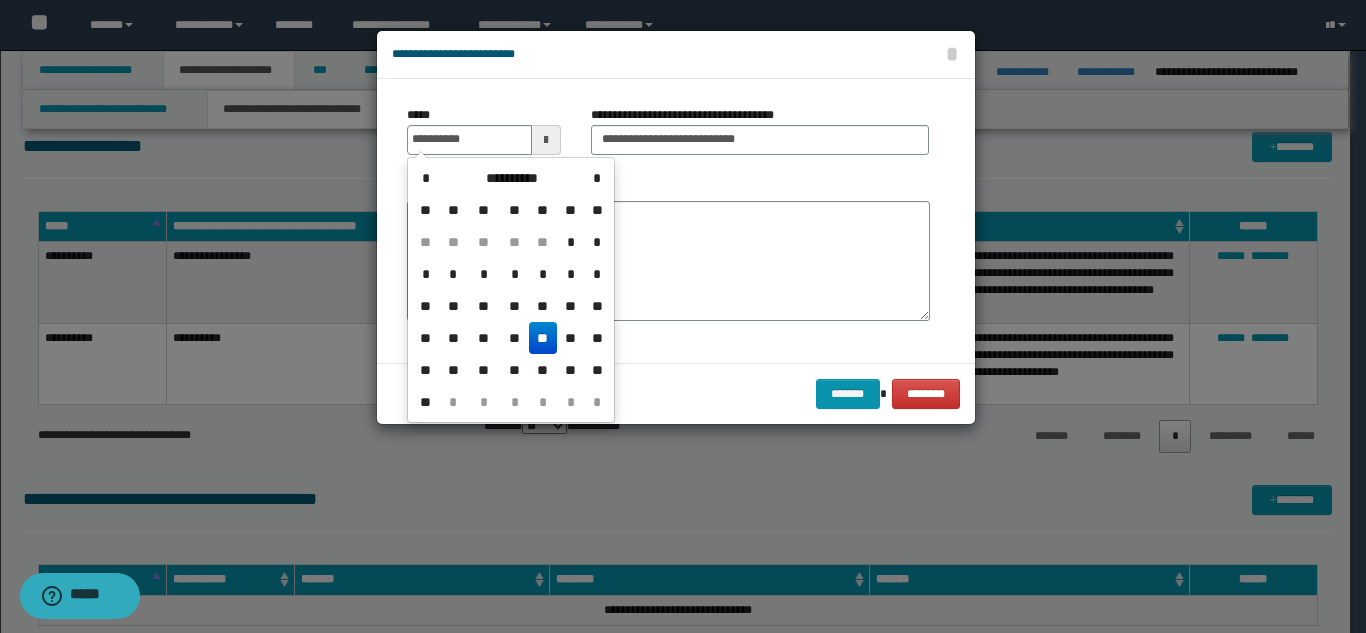 drag, startPoint x: 543, startPoint y: 335, endPoint x: 567, endPoint y: 295, distance: 46.647614 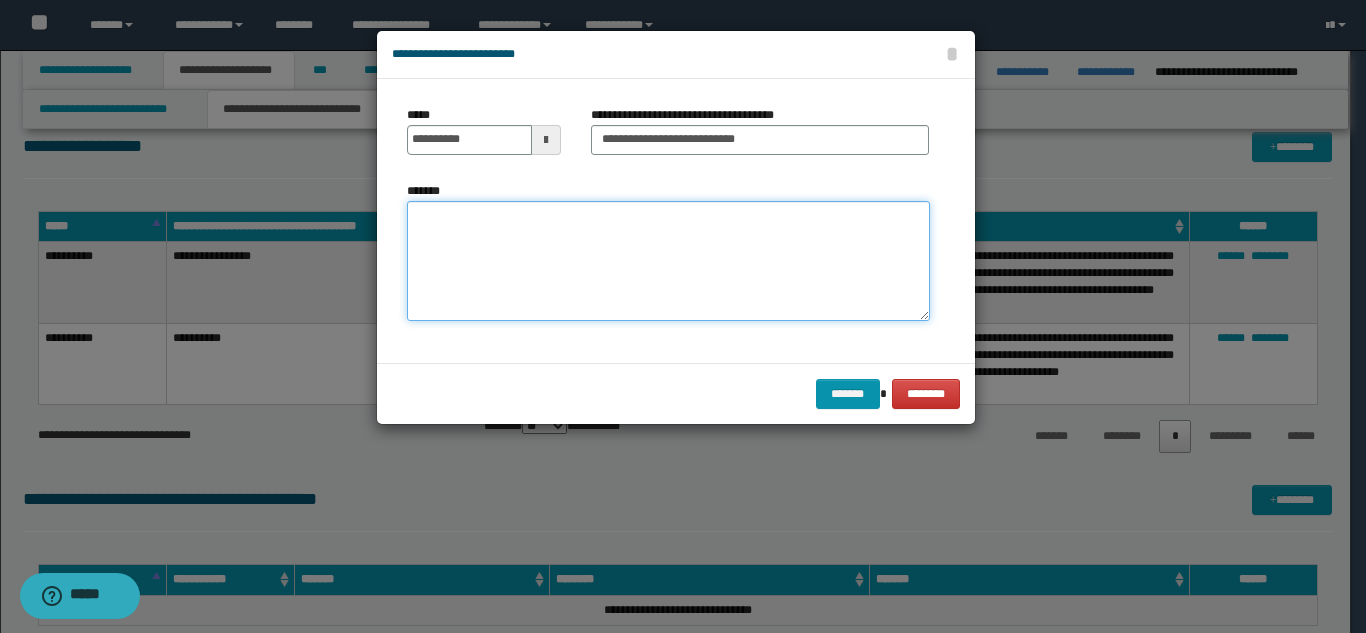 click on "*******" at bounding box center [668, 261] 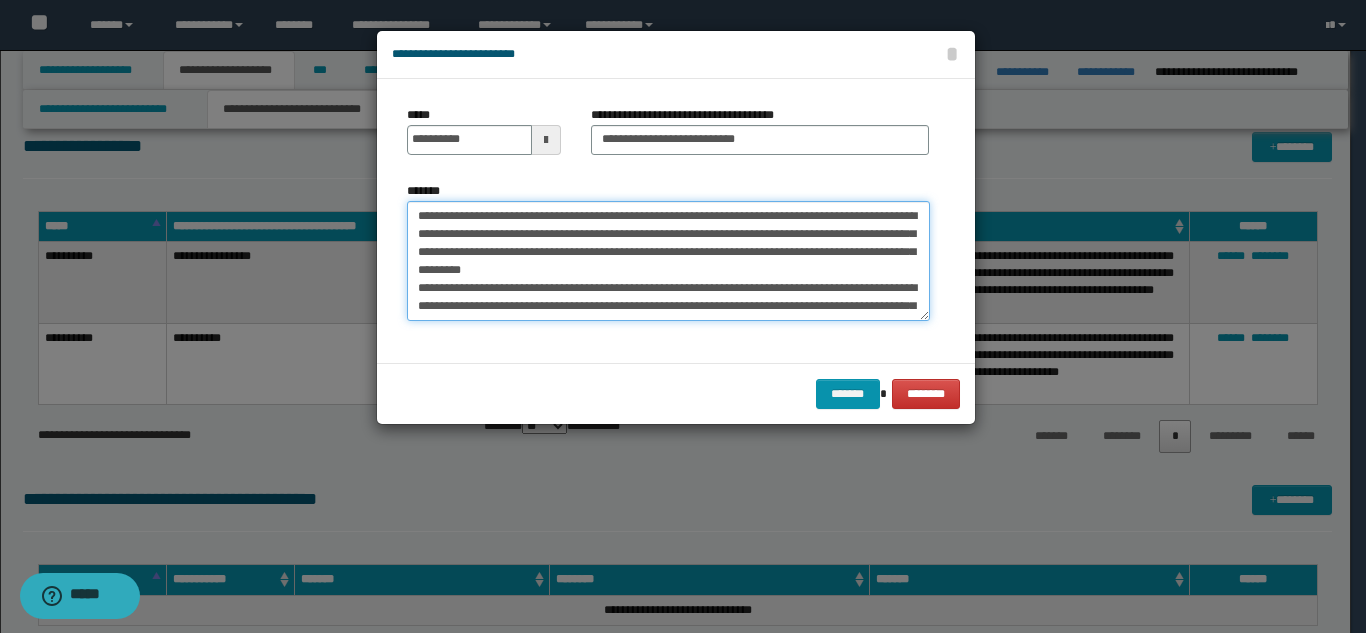 scroll, scrollTop: 12, scrollLeft: 0, axis: vertical 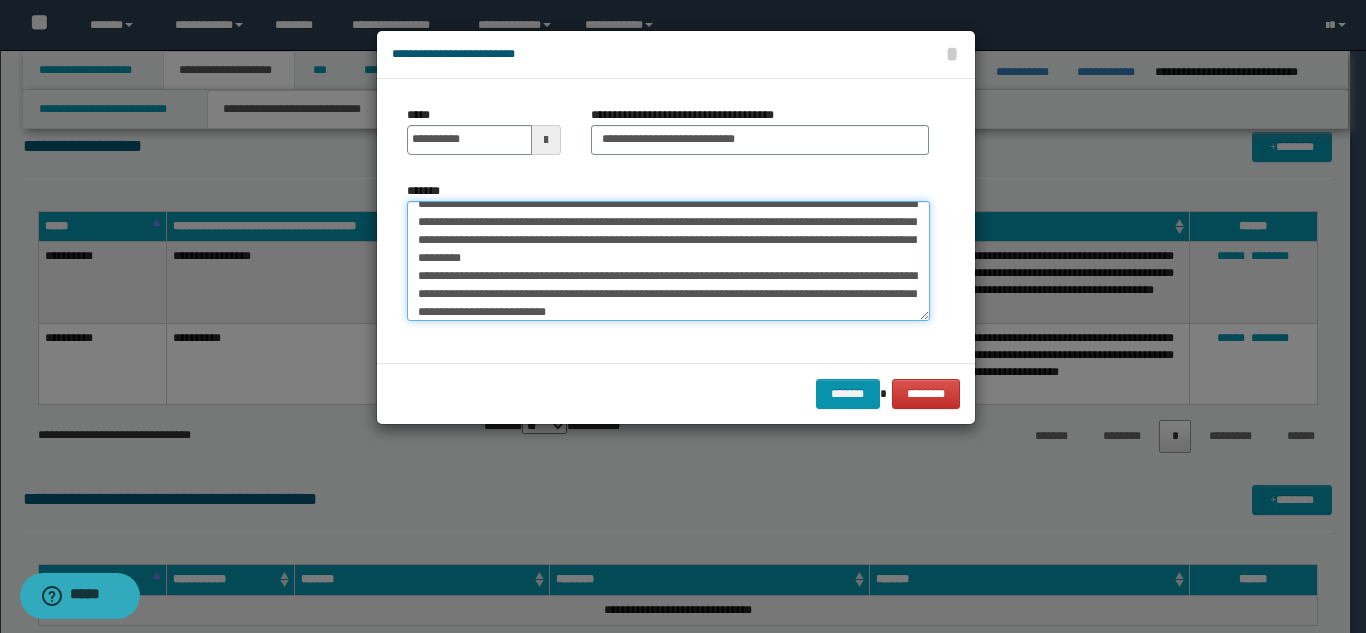 click on "**********" at bounding box center [668, 261] 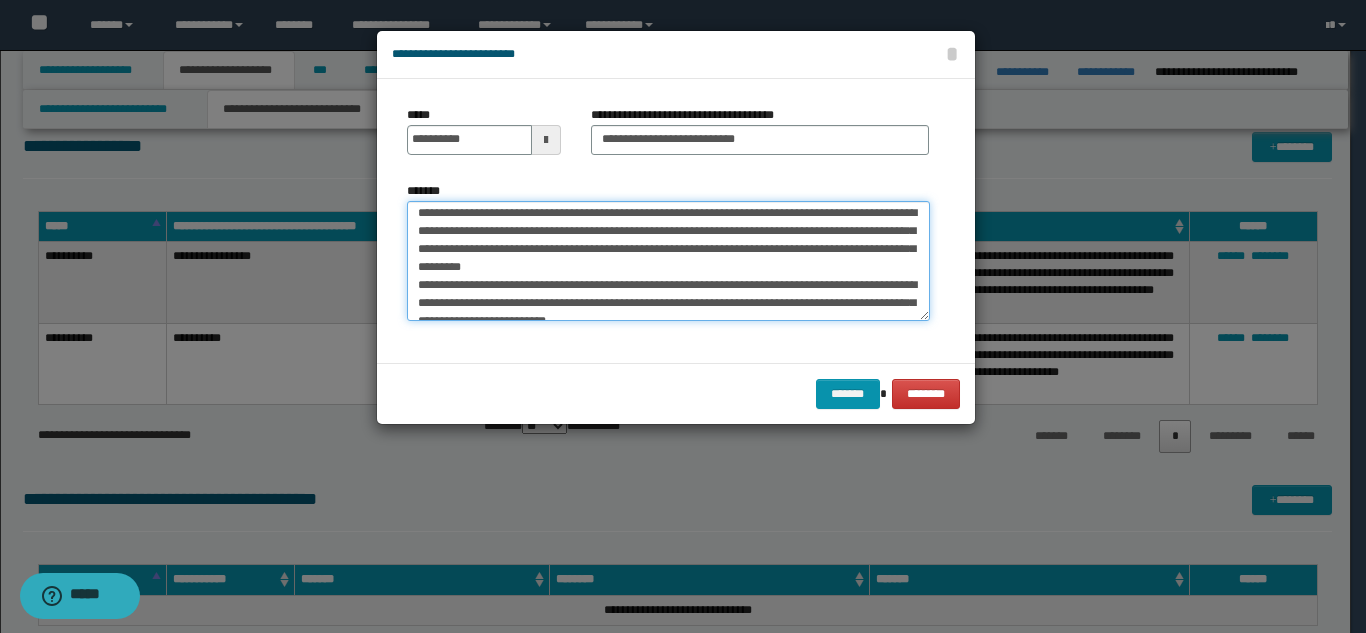scroll, scrollTop: 0, scrollLeft: 0, axis: both 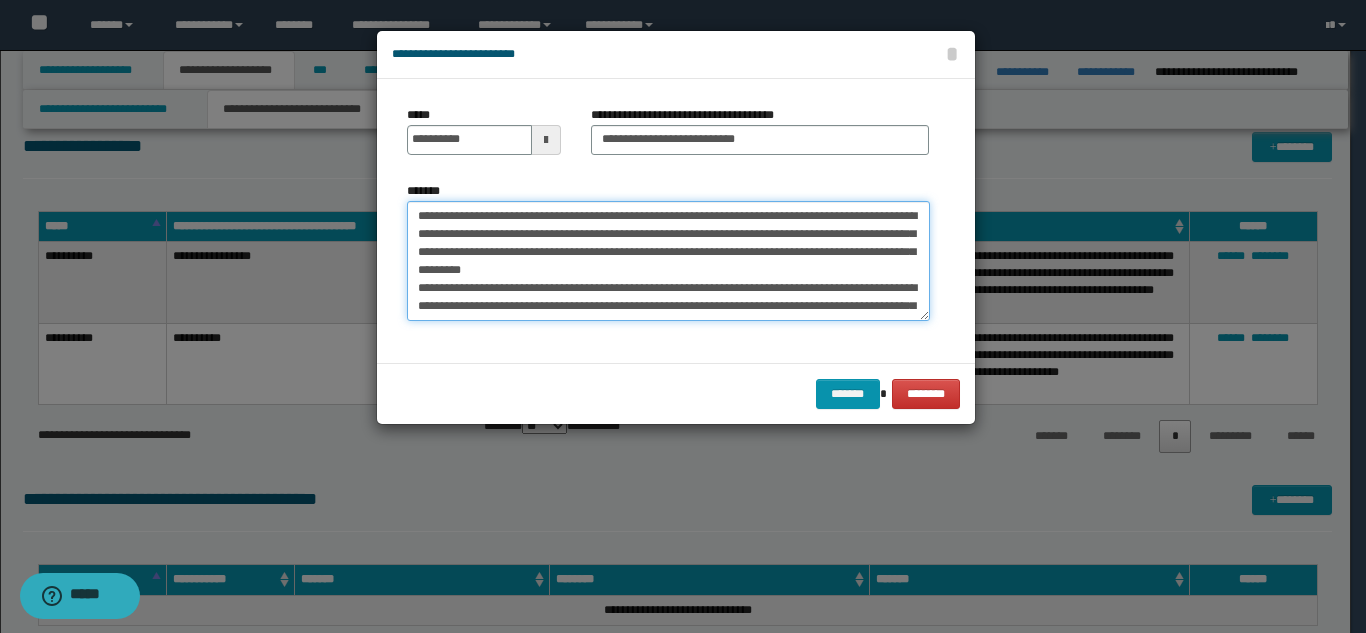click on "**********" at bounding box center (668, 261) 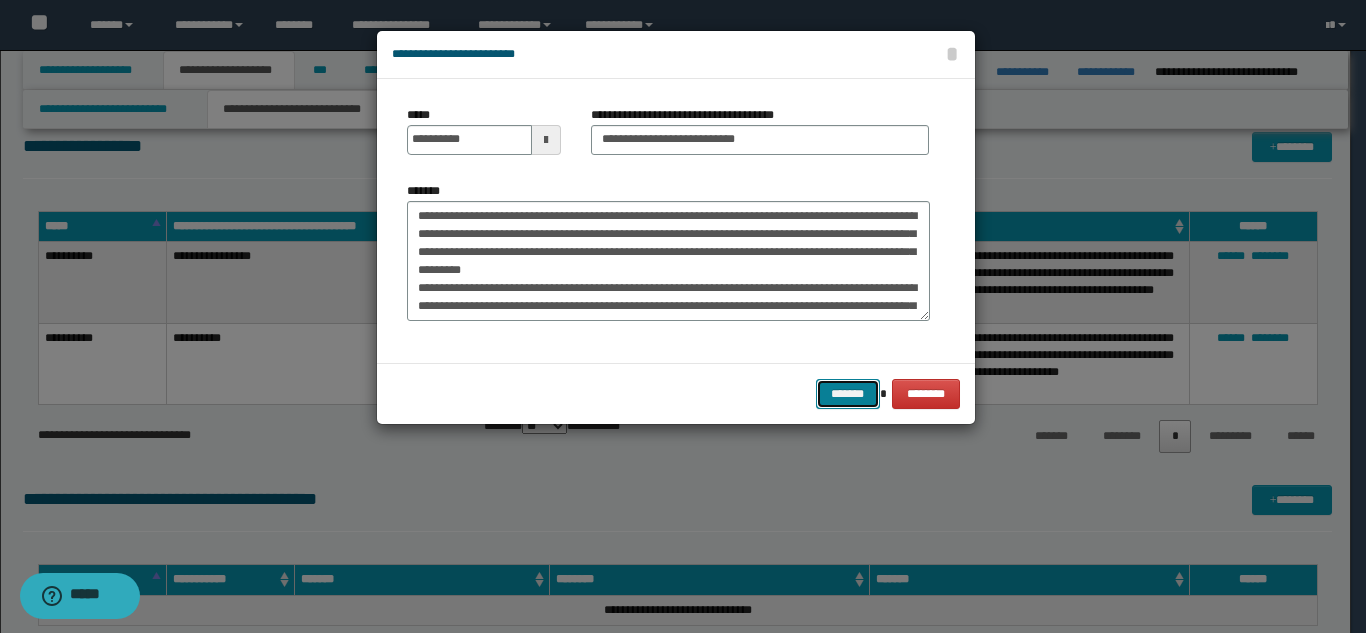 click on "*******" at bounding box center [848, 394] 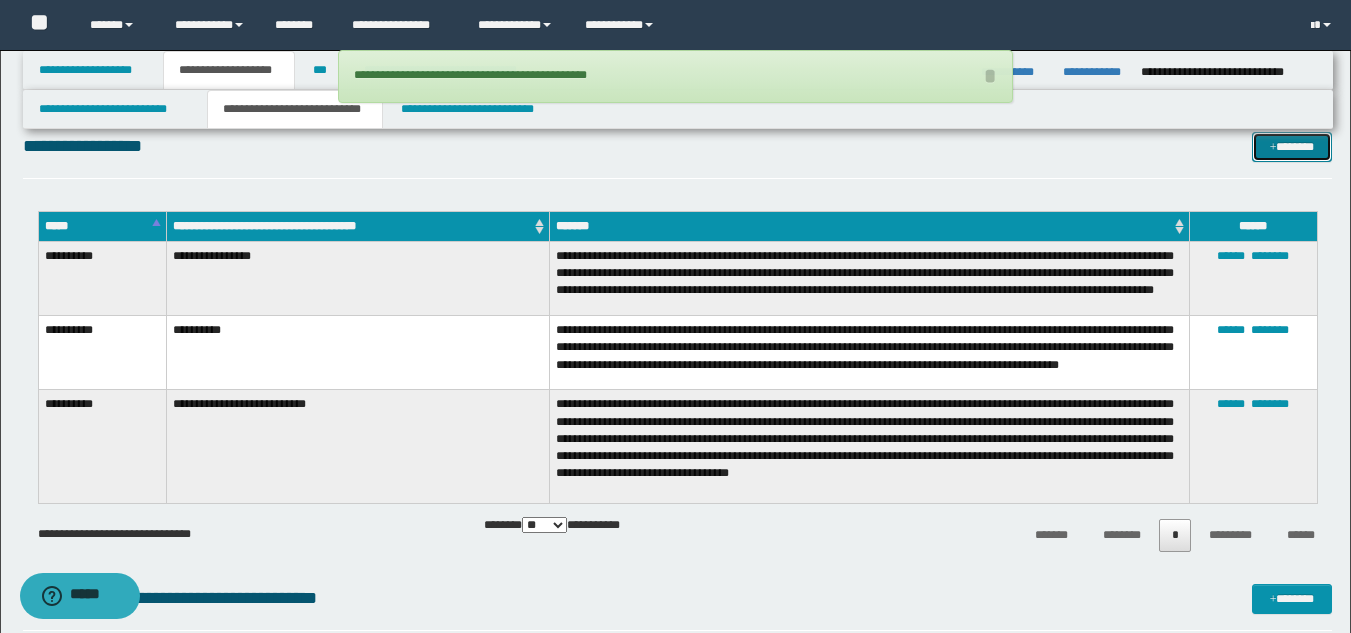 click on "*******" at bounding box center [1292, 147] 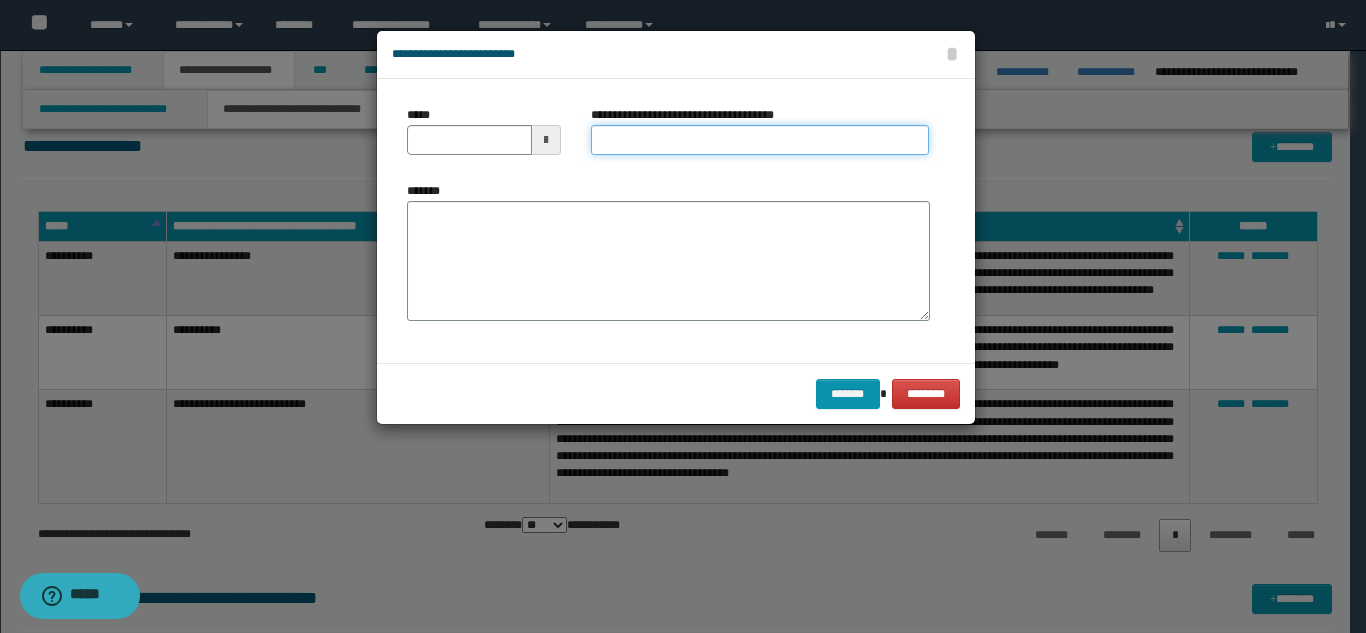 click on "**********" at bounding box center [760, 140] 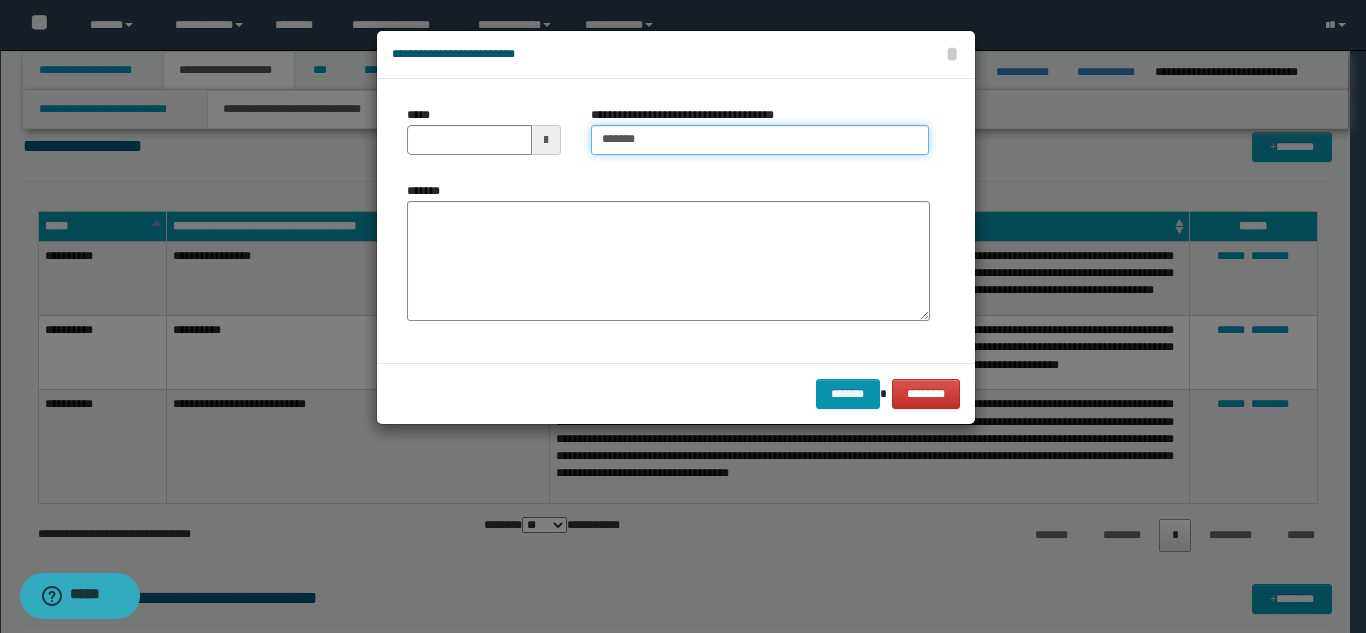 click on "*******" at bounding box center (760, 140) 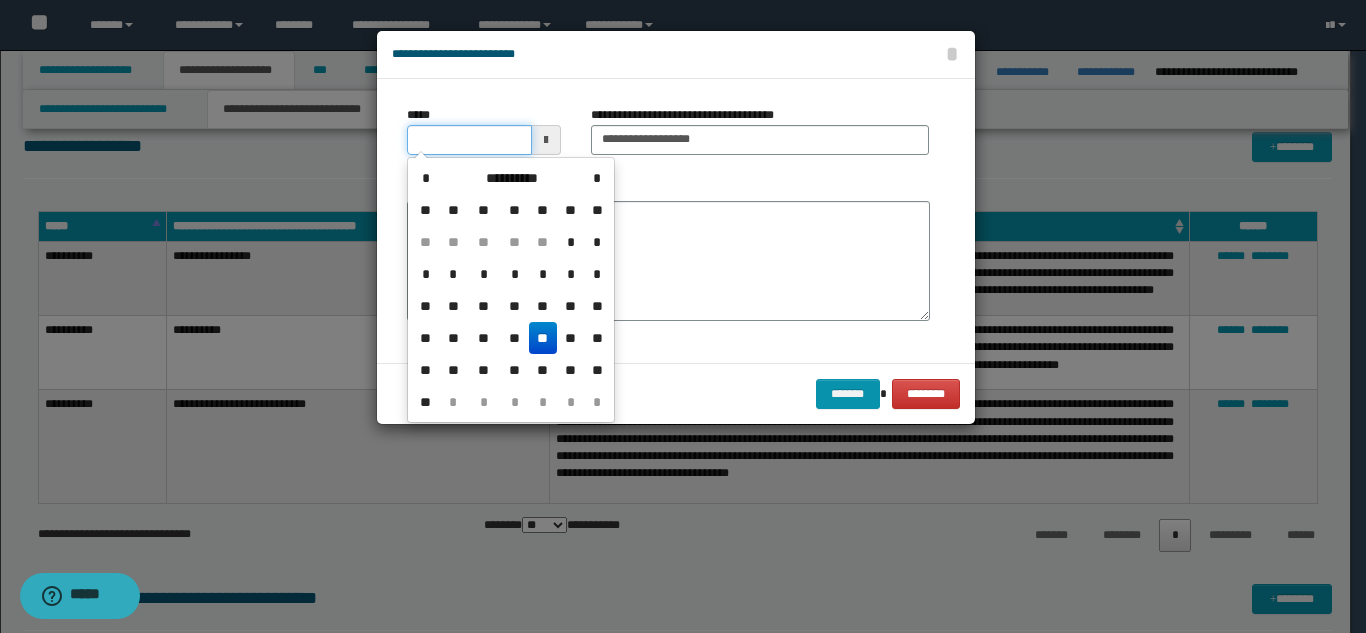 click on "*****" at bounding box center (469, 140) 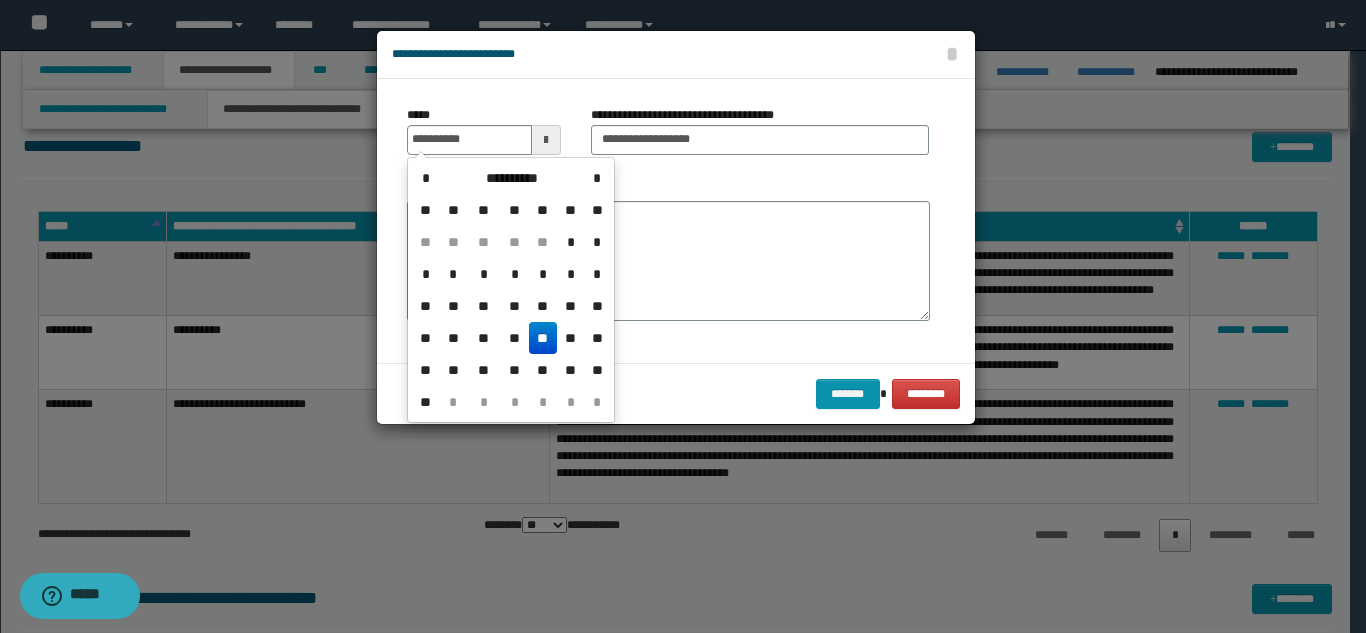 drag, startPoint x: 541, startPoint y: 338, endPoint x: 587, endPoint y: 205, distance: 140.73024 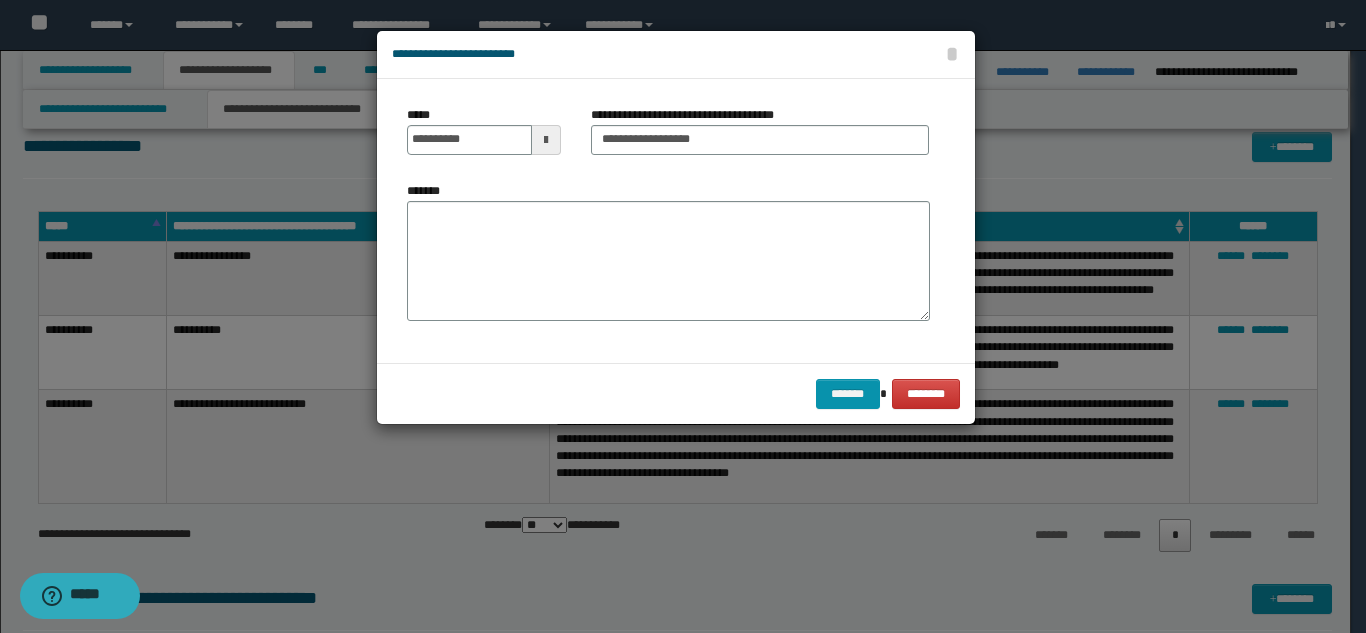 click on "*******" at bounding box center (668, 251) 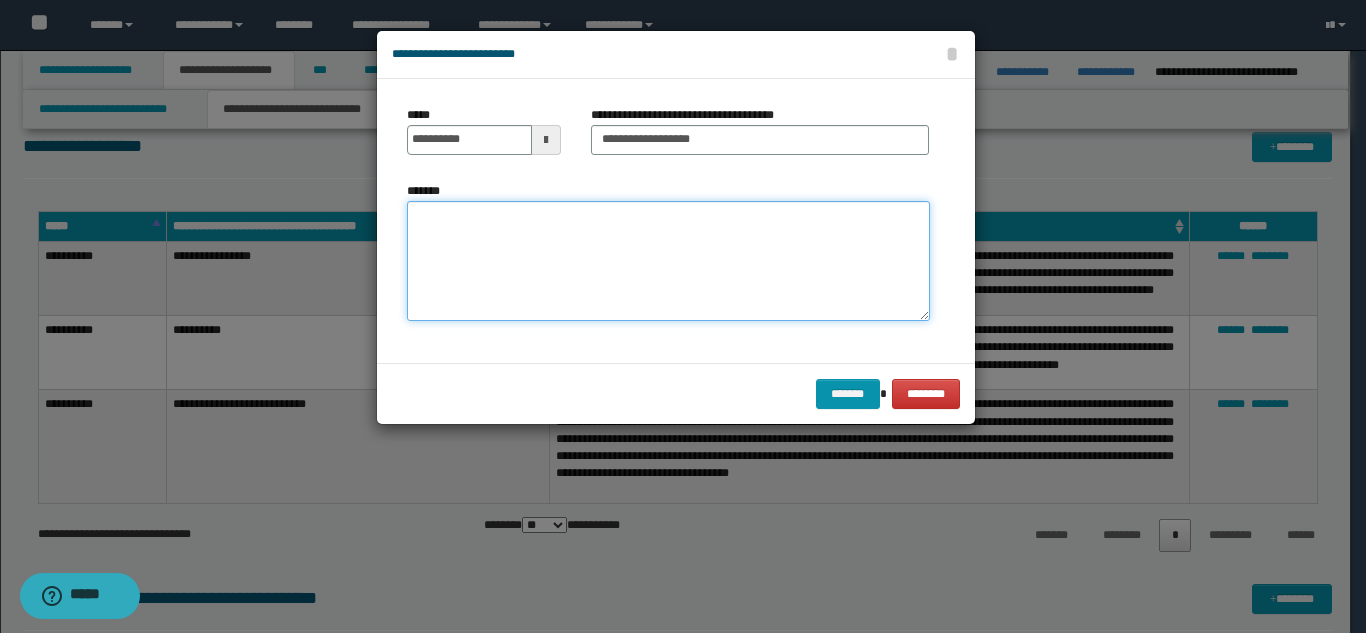 click on "*******" at bounding box center [668, 261] 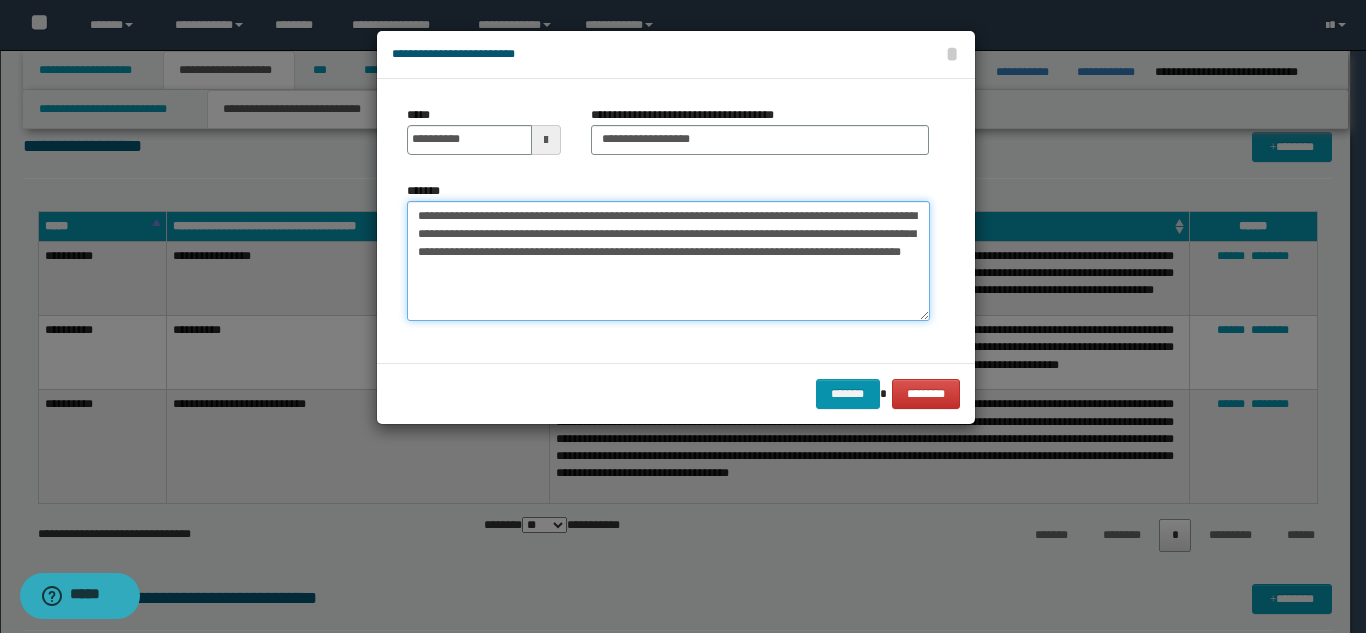 click on "**********" at bounding box center [668, 261] 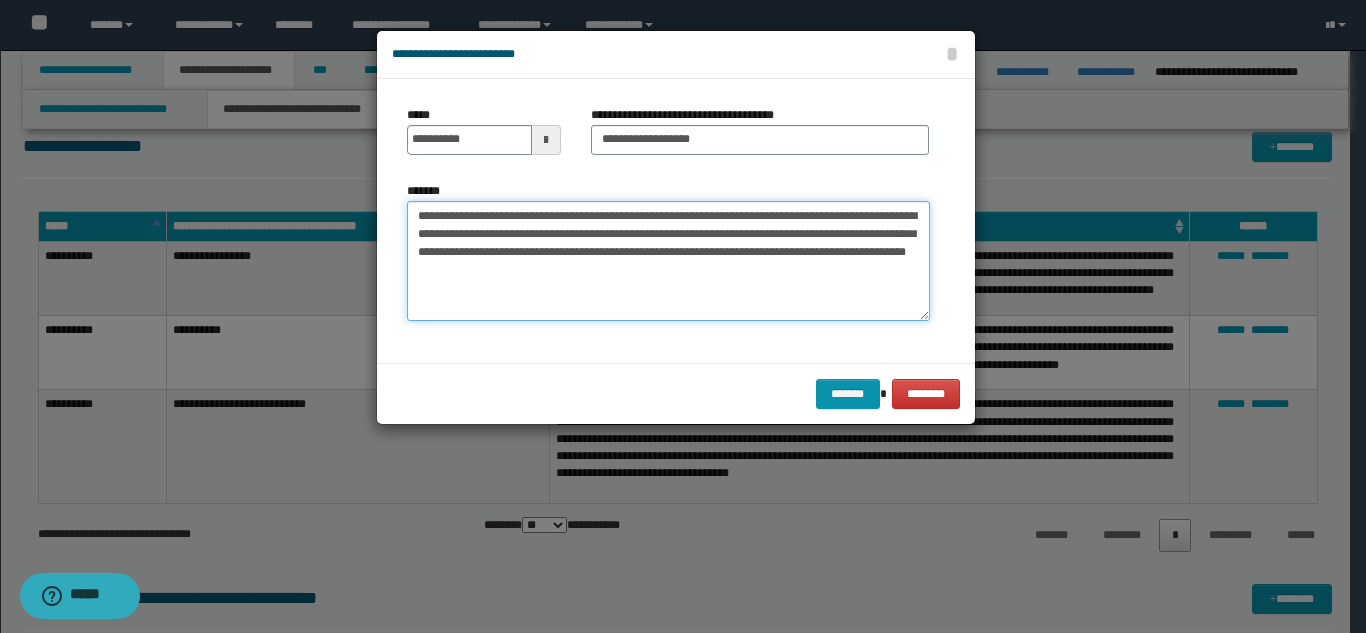 click on "**********" at bounding box center [668, 261] 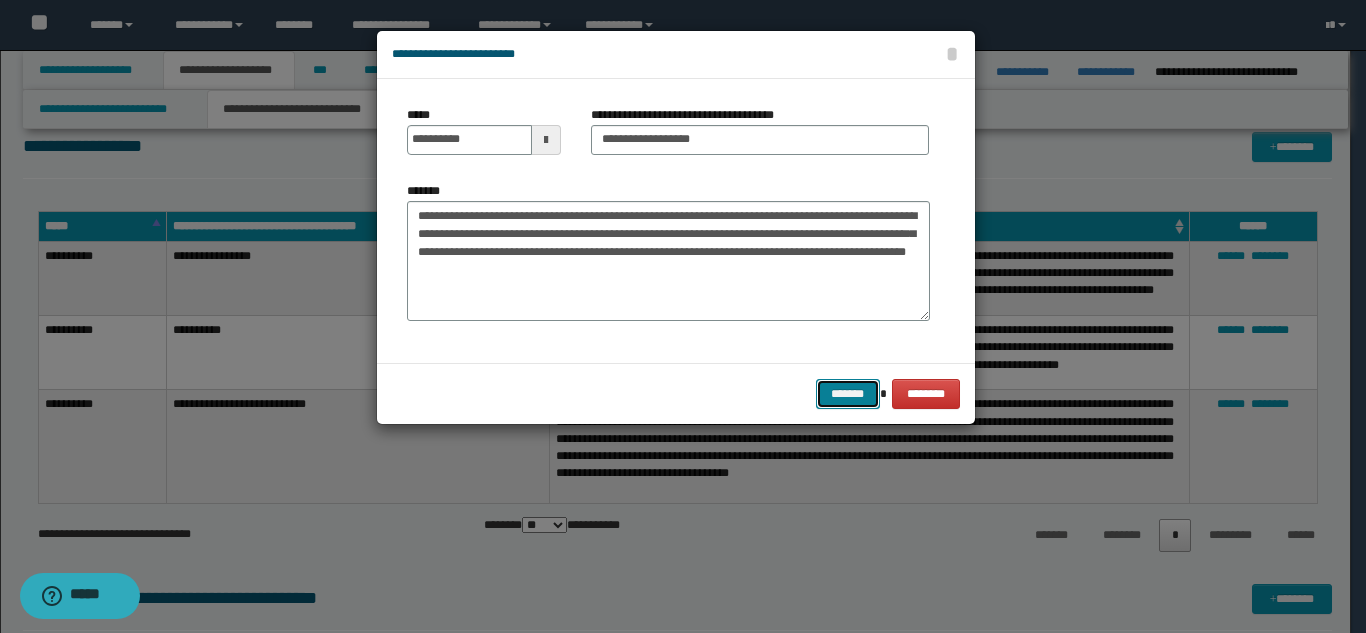 click on "*******" at bounding box center [848, 394] 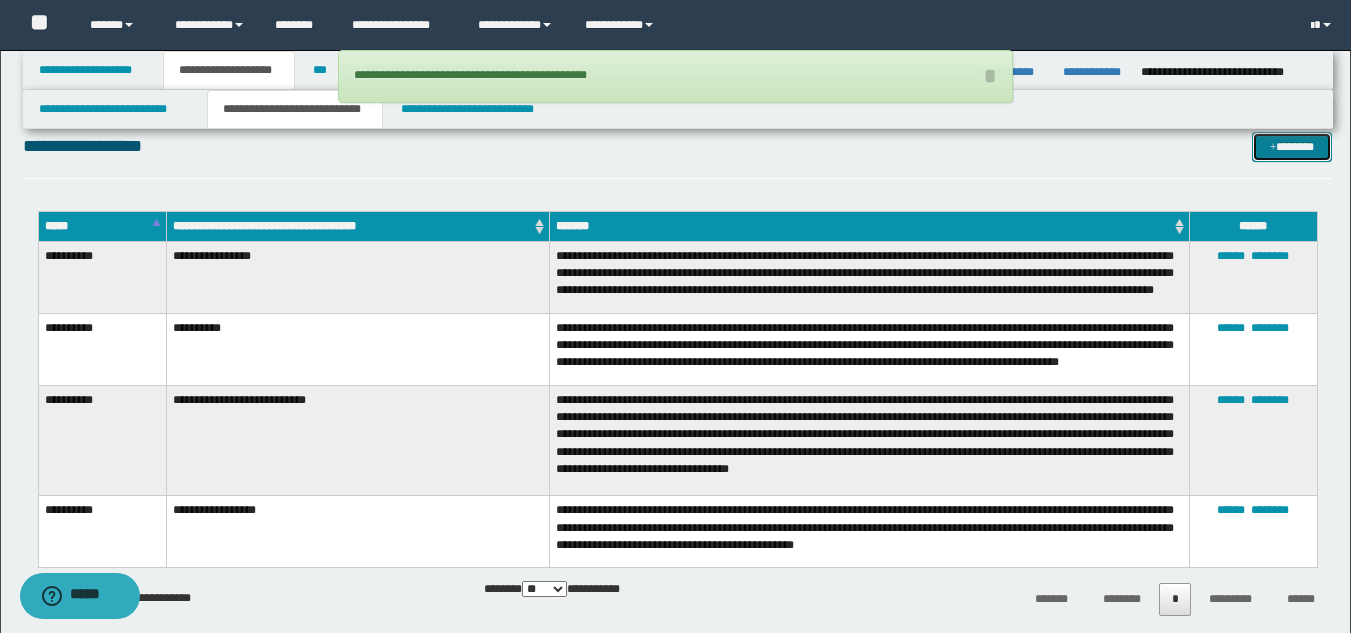 click on "*******" at bounding box center [1292, 147] 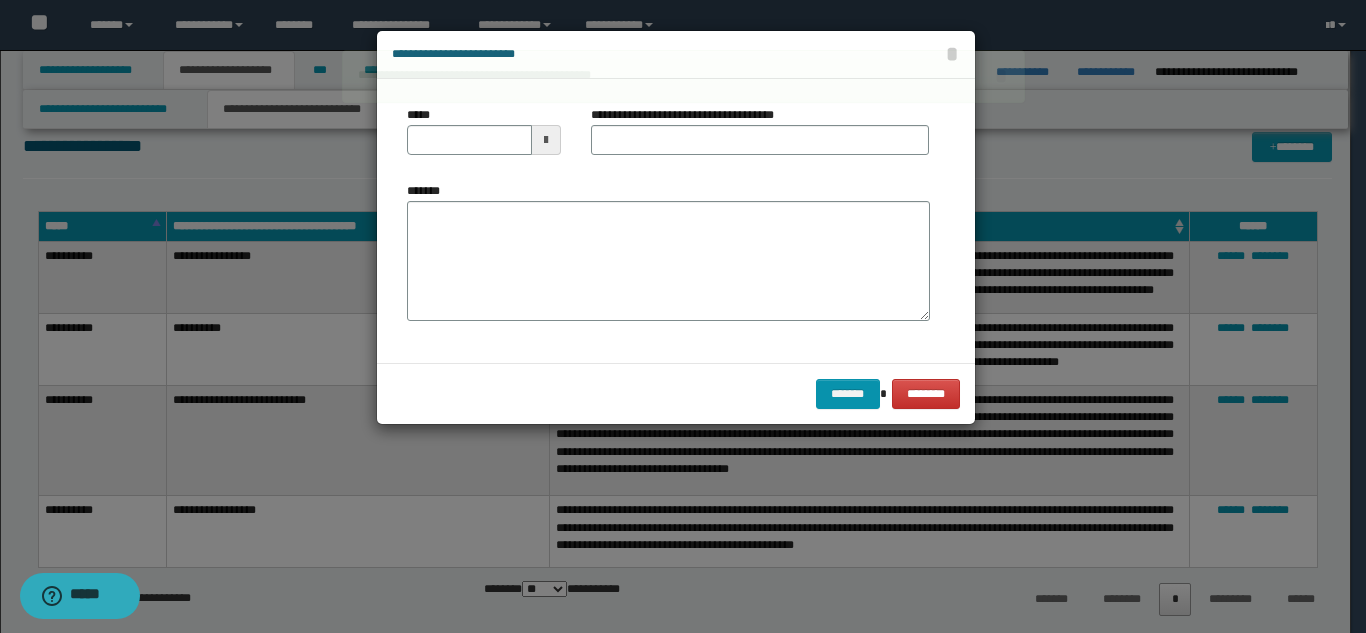 click on "**********" at bounding box center (690, 115) 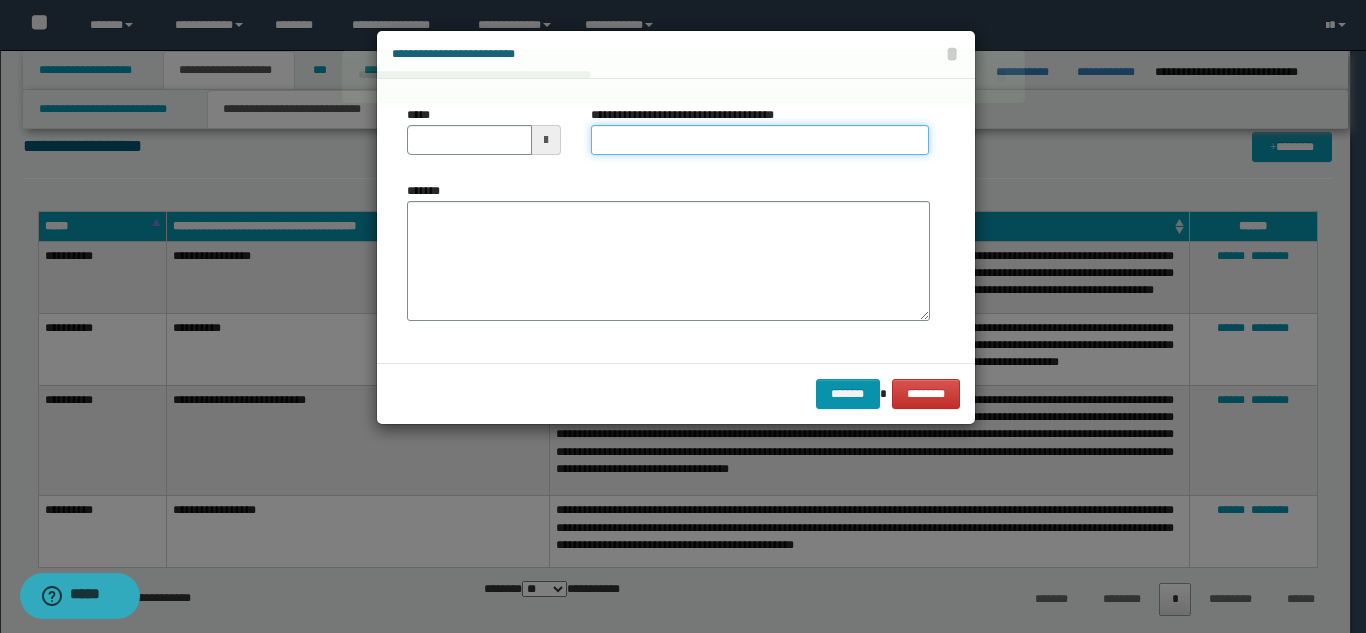 click on "**********" at bounding box center (760, 140) 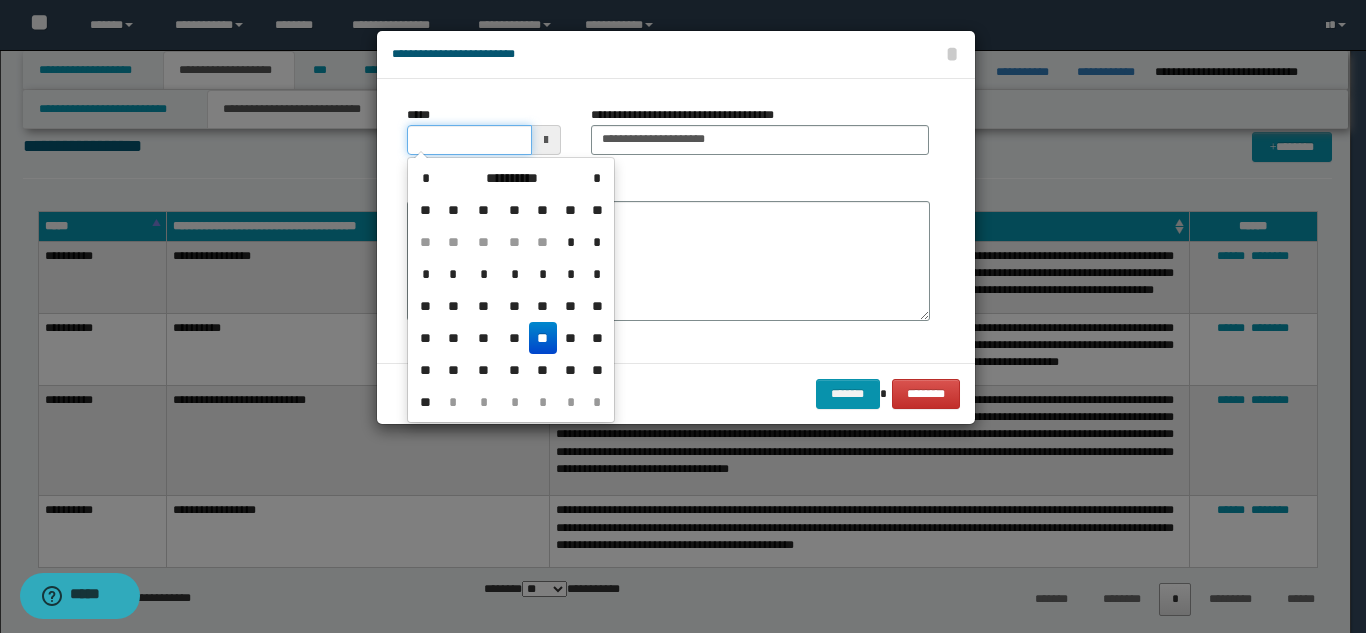 click on "*****" at bounding box center (469, 140) 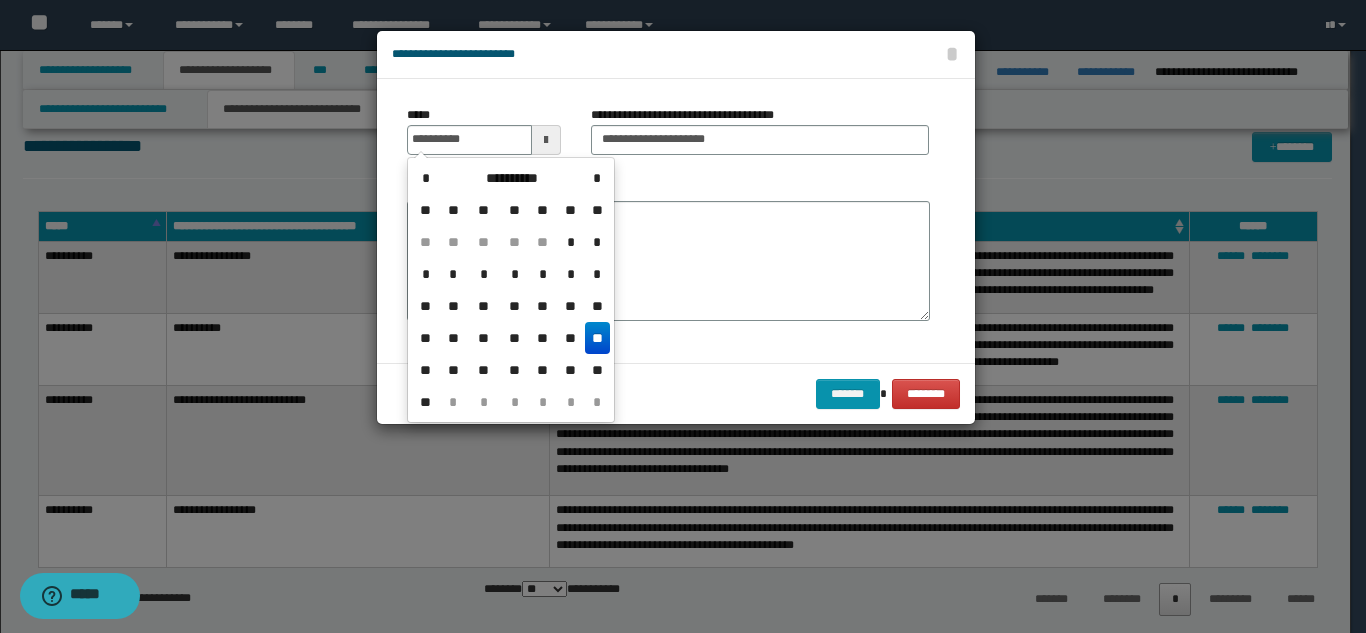 drag, startPoint x: 597, startPoint y: 335, endPoint x: 606, endPoint y: 254, distance: 81.49847 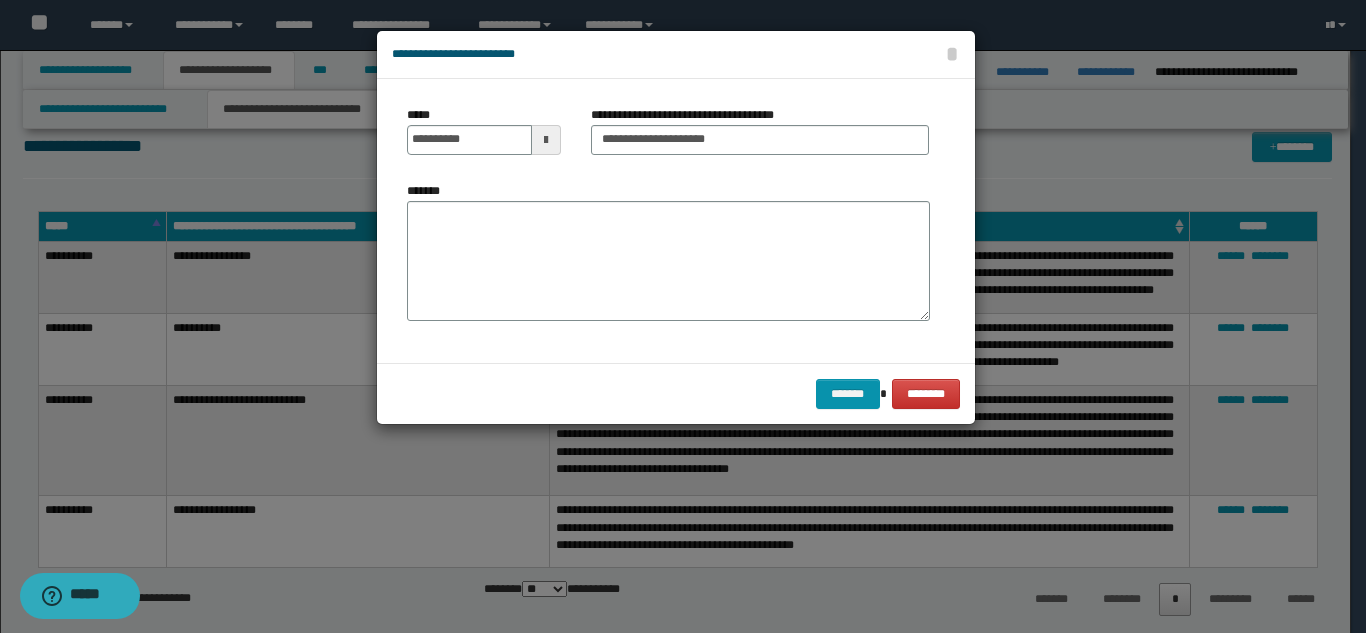 click on "*******" at bounding box center (668, 261) 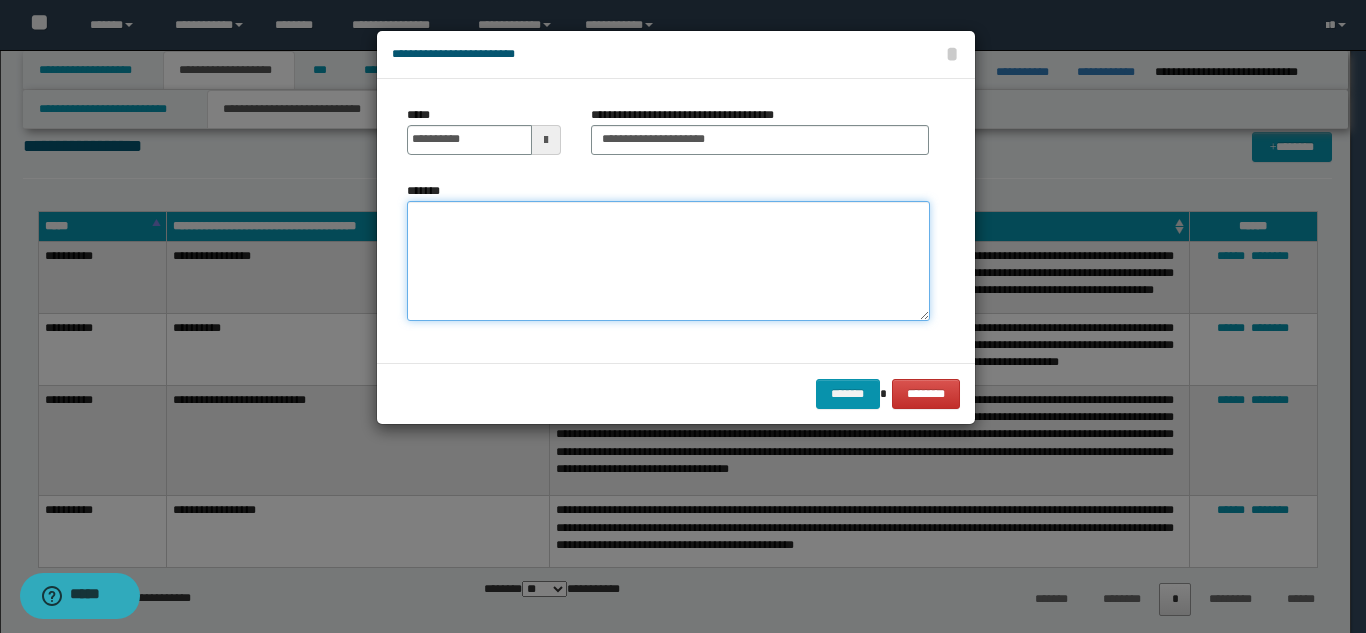 paste on "**********" 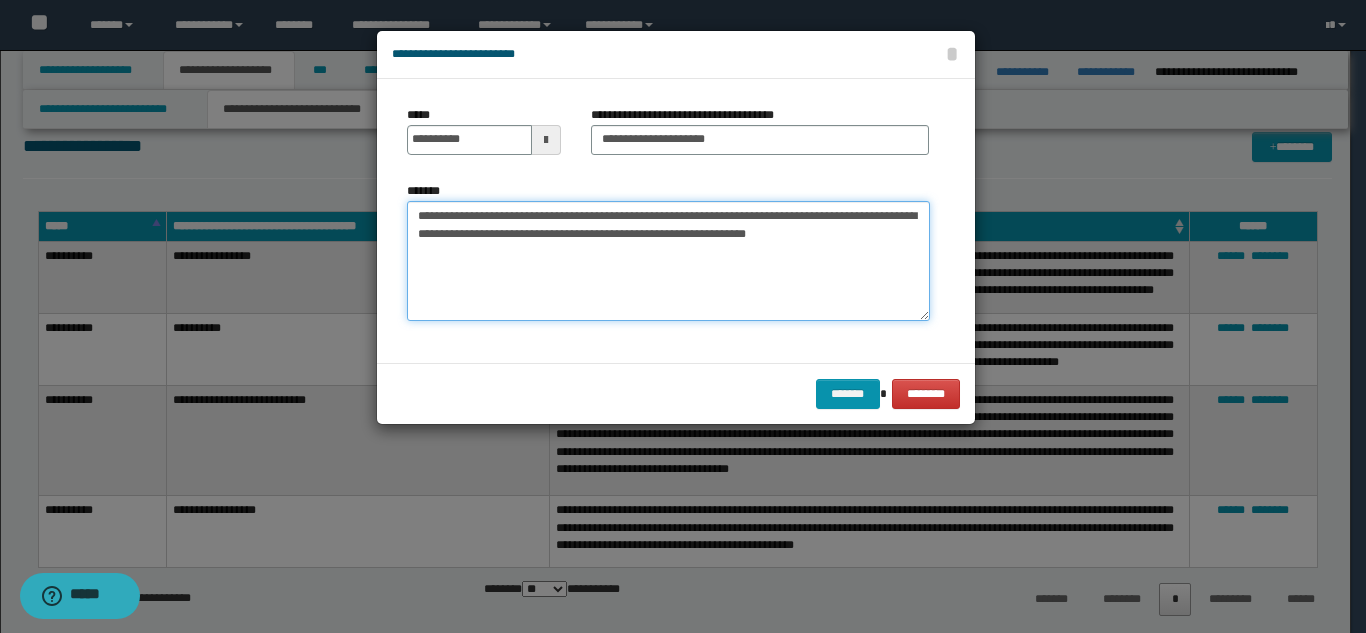 click on "**********" at bounding box center [668, 261] 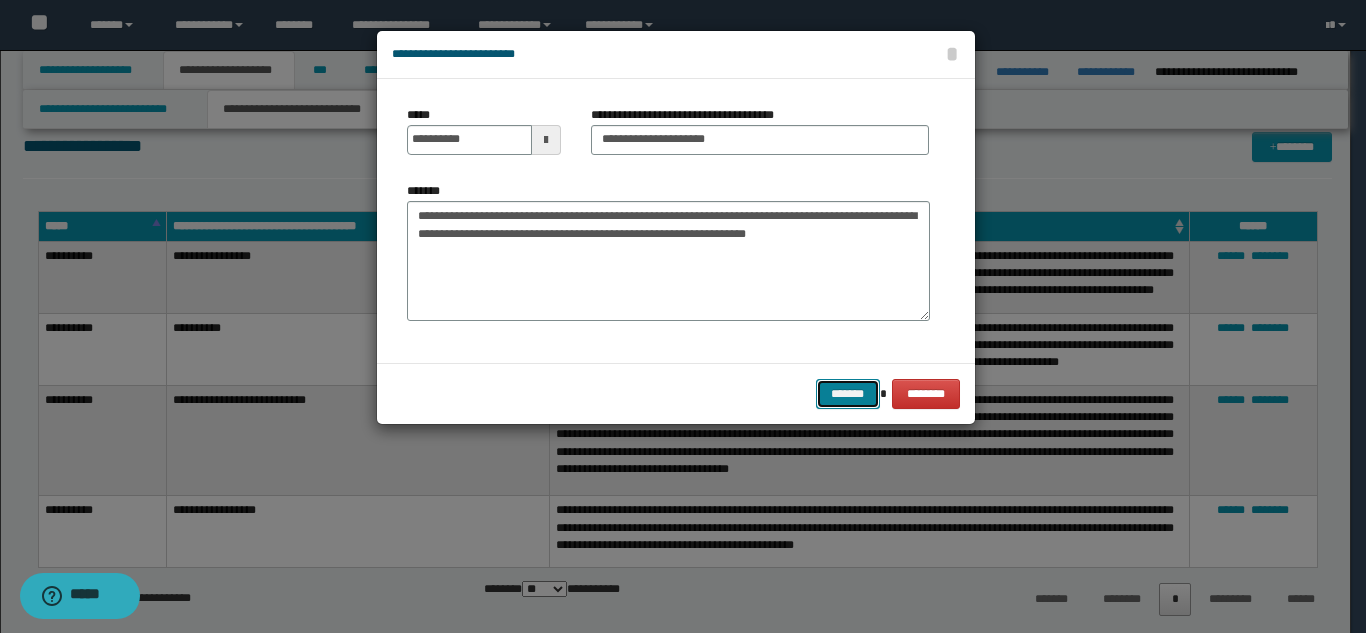 click on "*******" at bounding box center (848, 394) 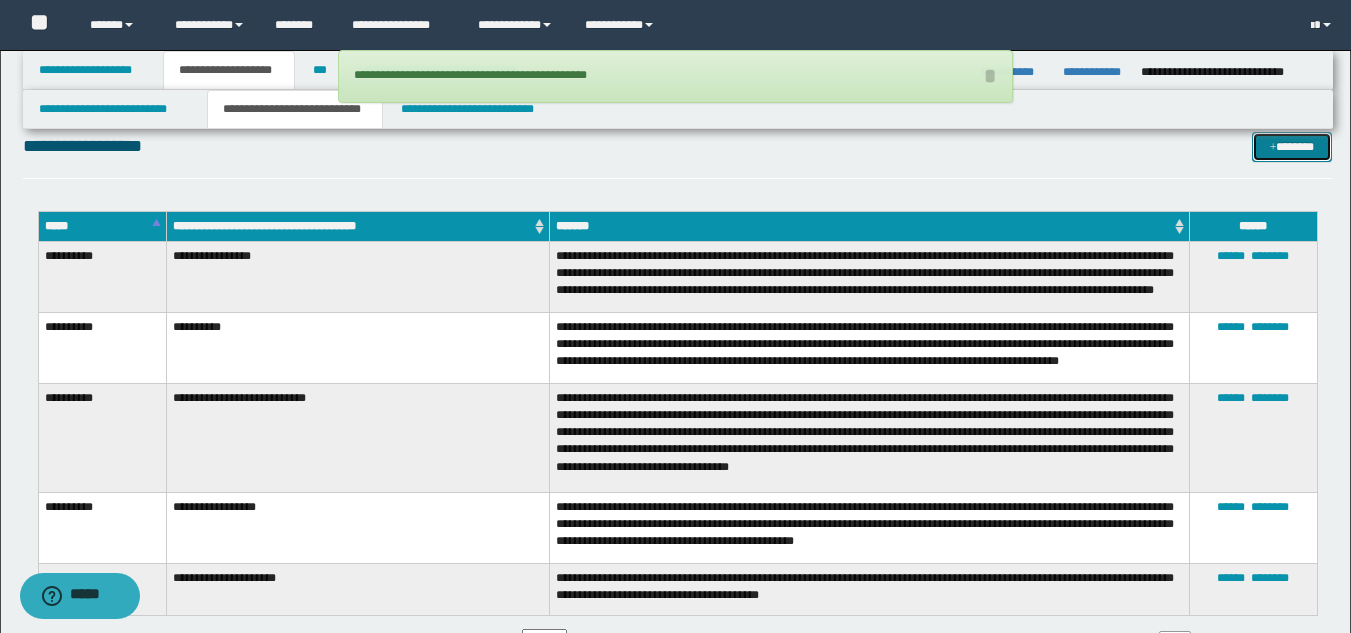 click on "*******" at bounding box center (1292, 147) 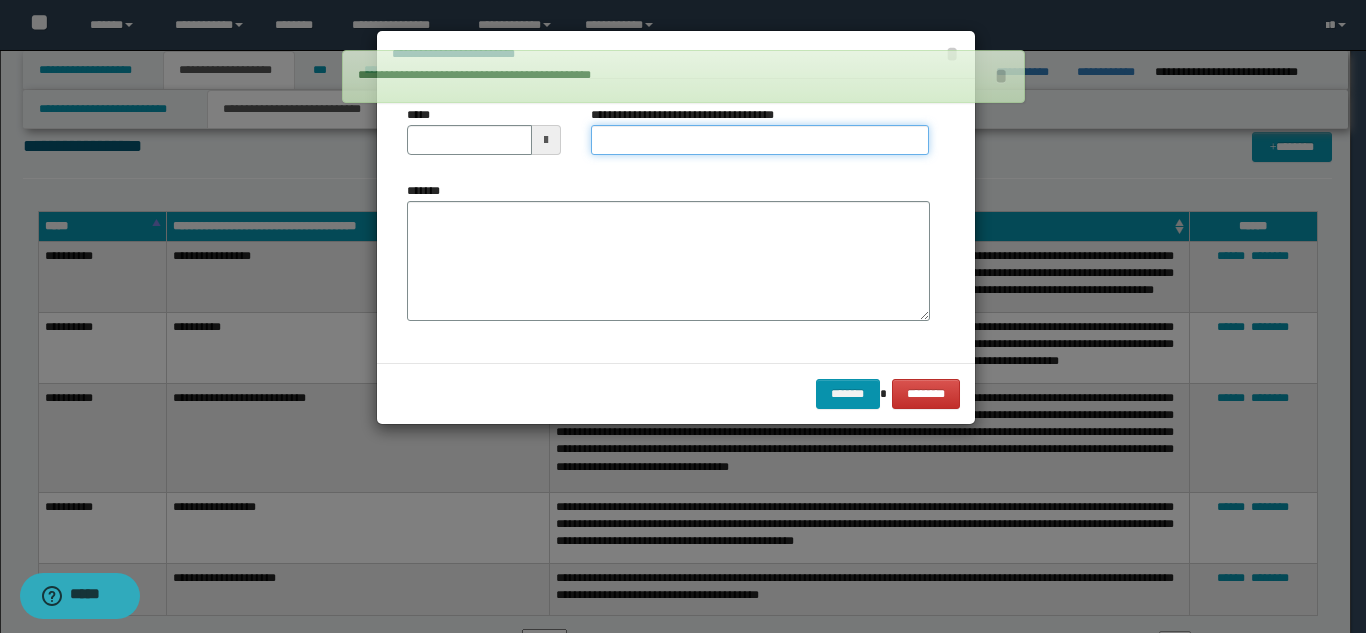 click on "**********" at bounding box center (760, 140) 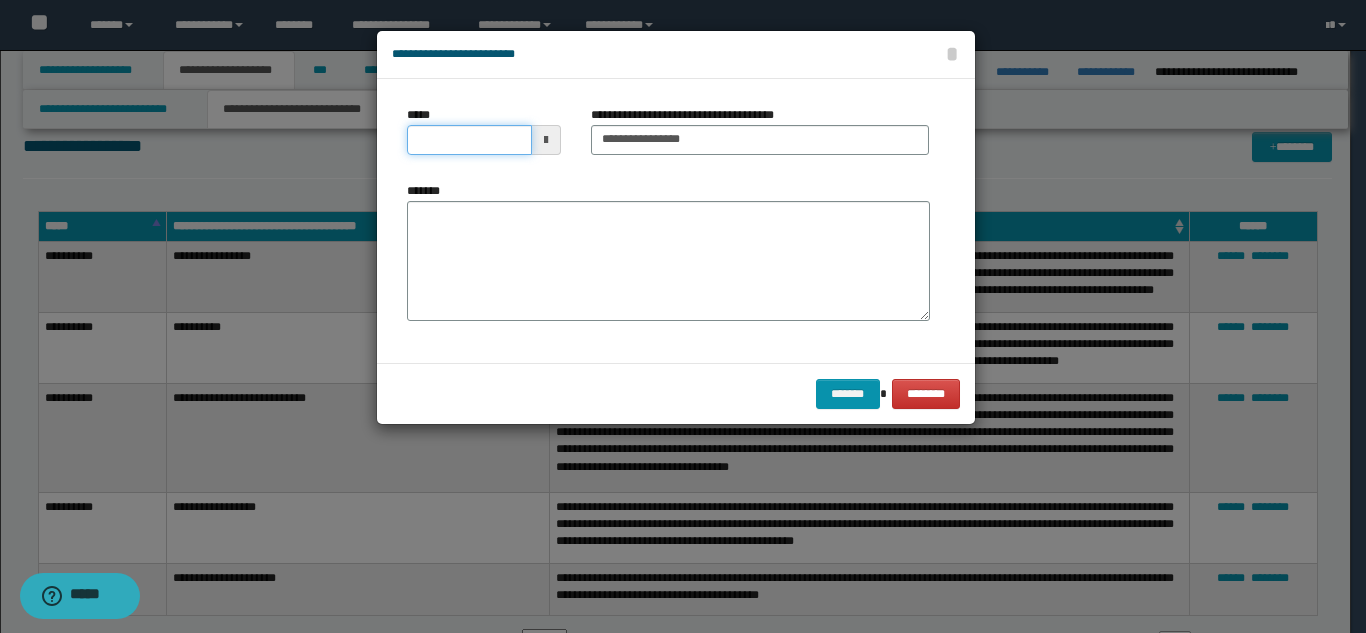 click on "*****" at bounding box center (469, 140) 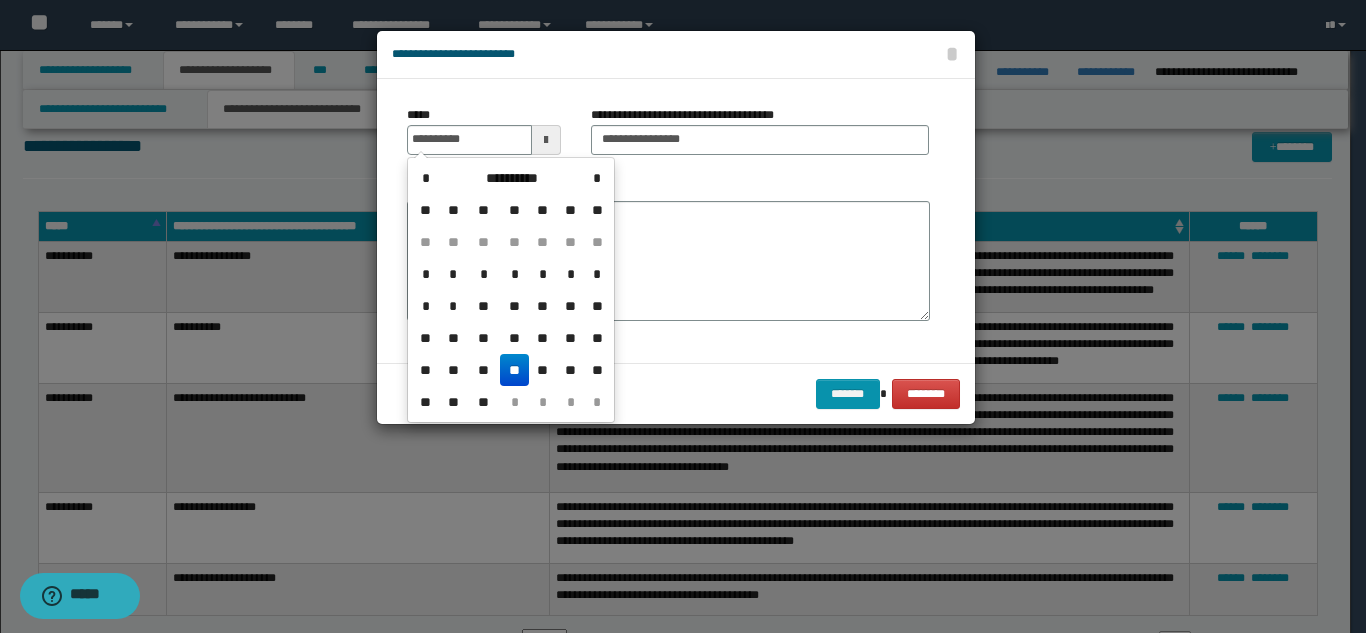 drag, startPoint x: 512, startPoint y: 377, endPoint x: 581, endPoint y: 270, distance: 127.3185 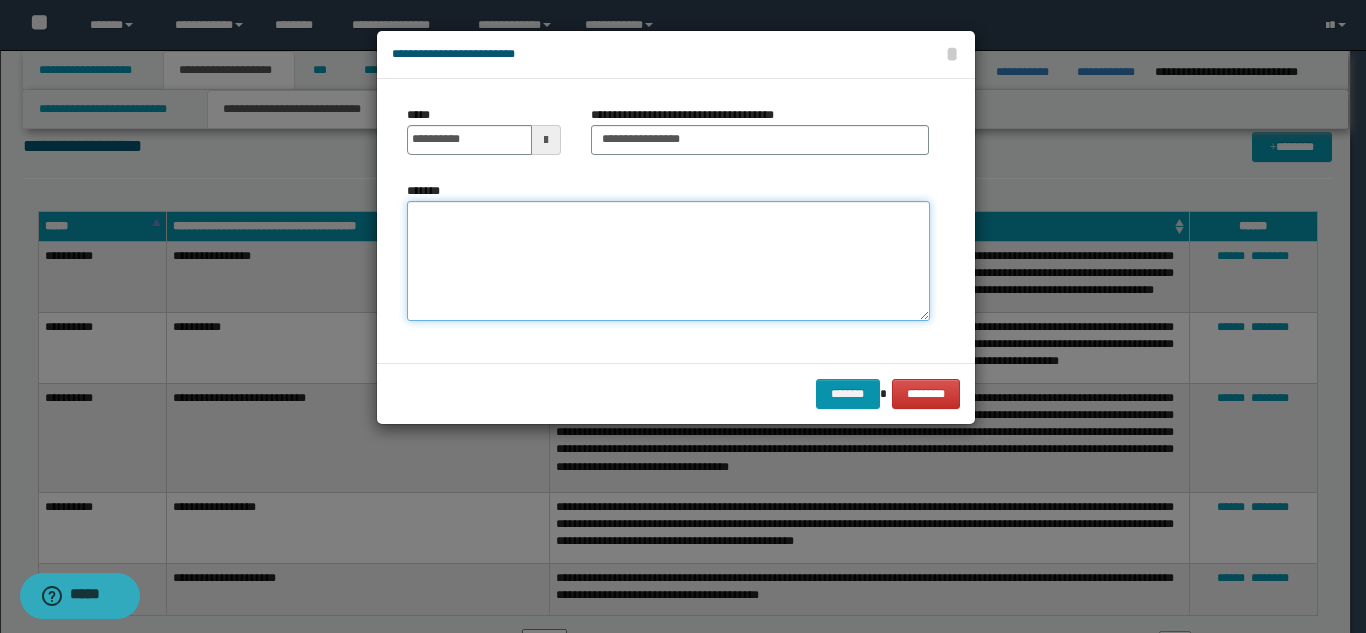 click on "*******" at bounding box center (668, 261) 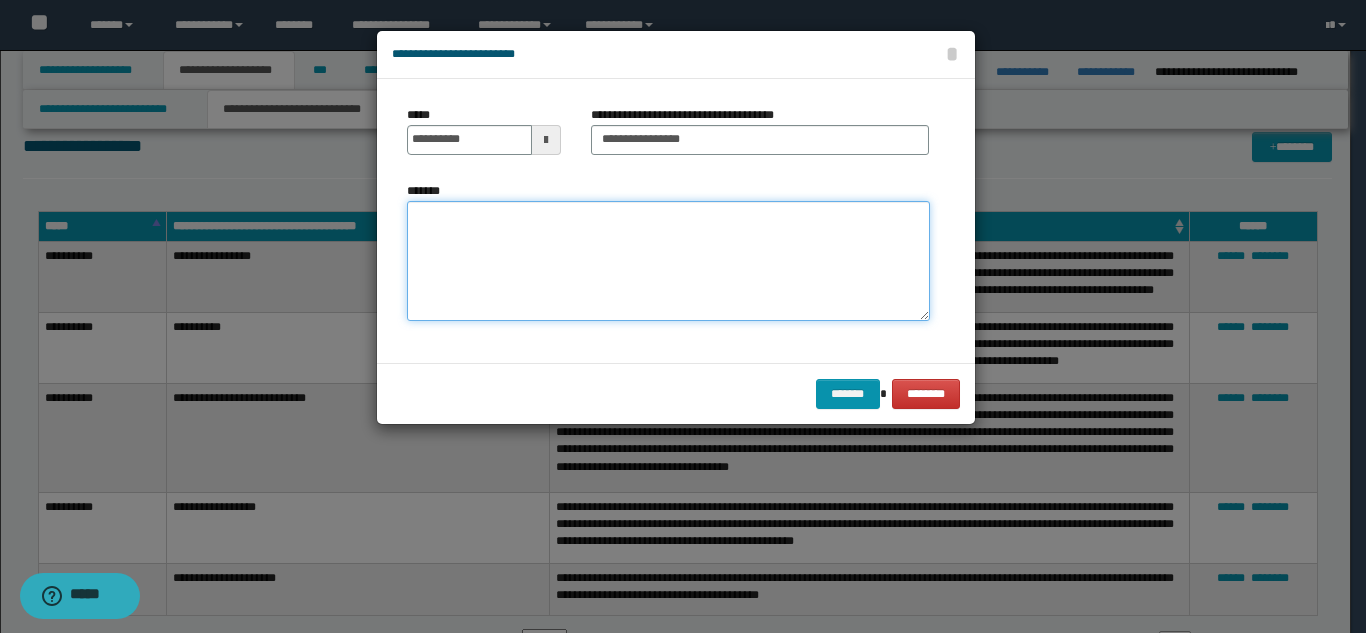 paste on "**********" 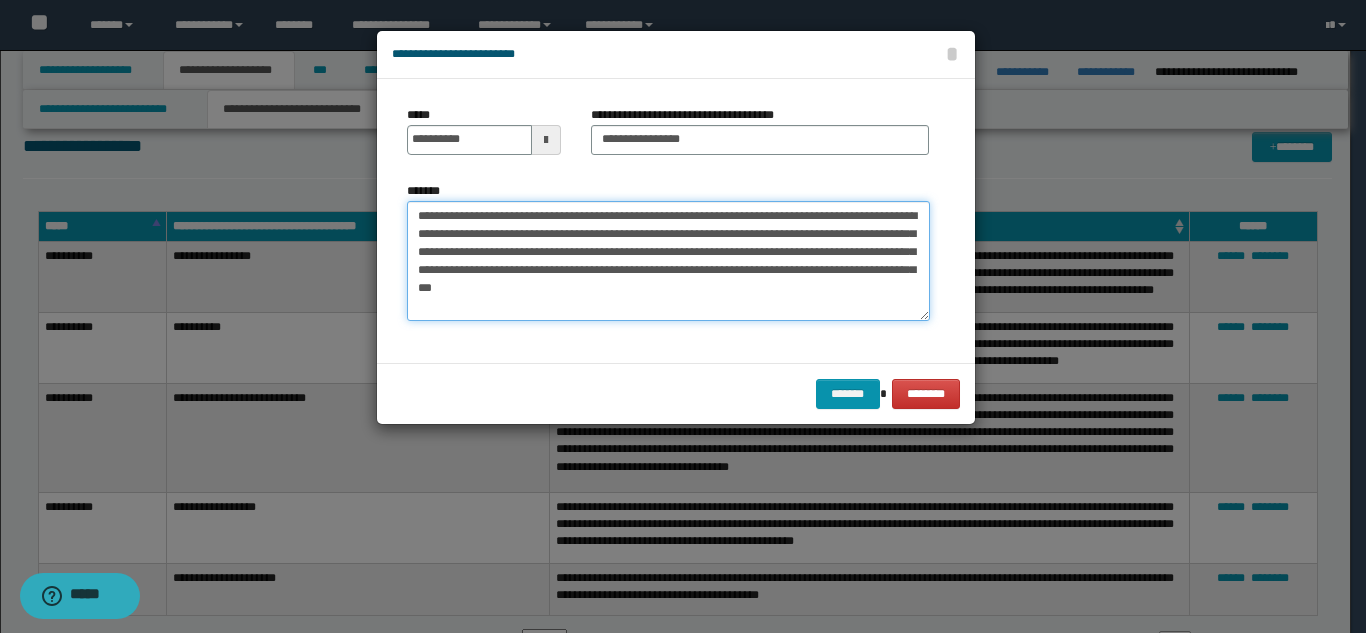 click on "**********" at bounding box center [668, 261] 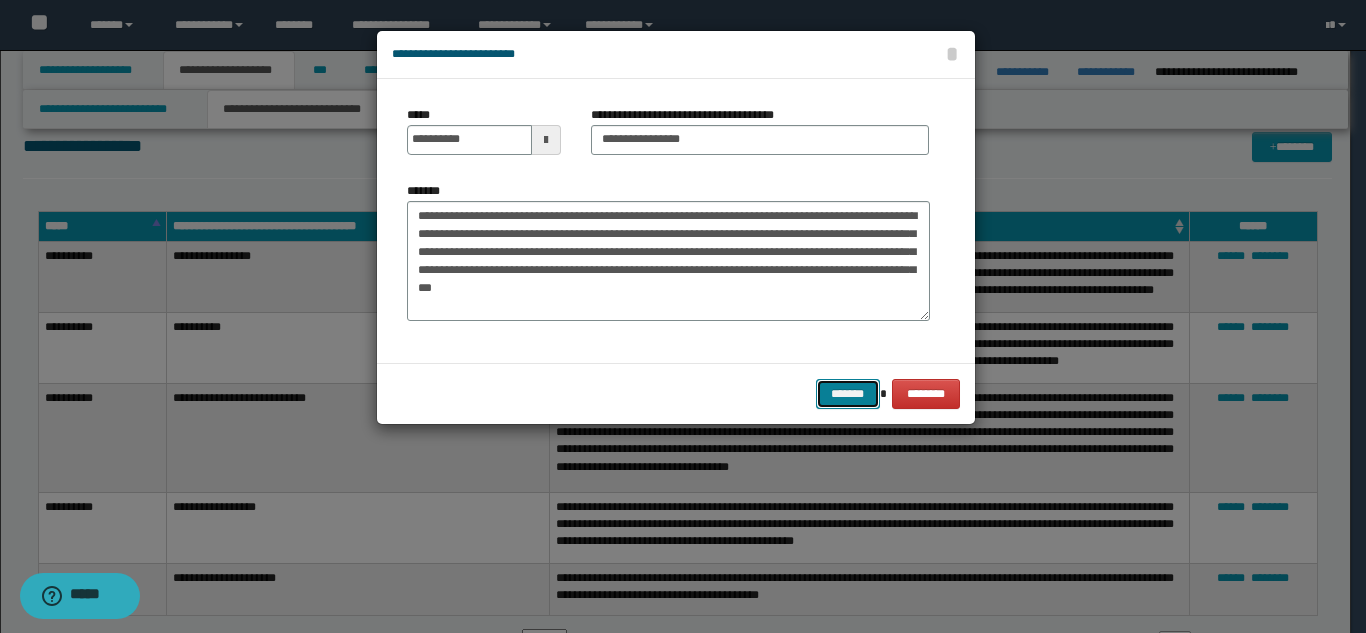 click on "*******" at bounding box center [848, 394] 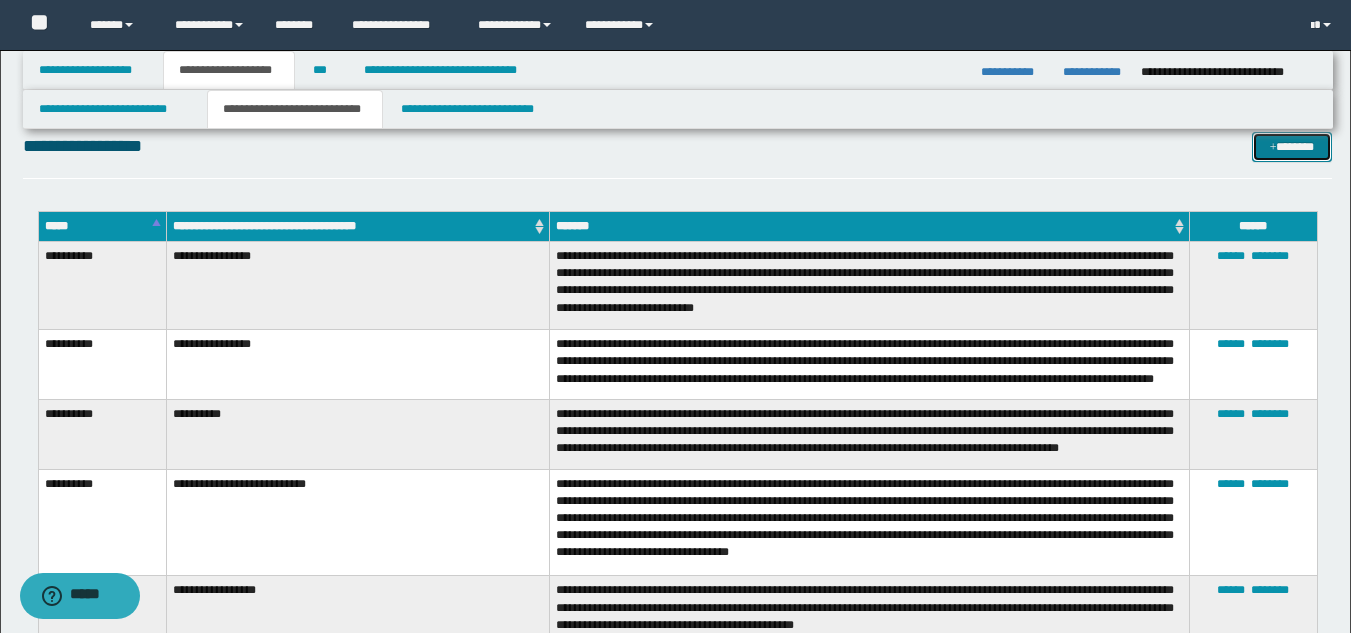 click on "*******" at bounding box center (1292, 147) 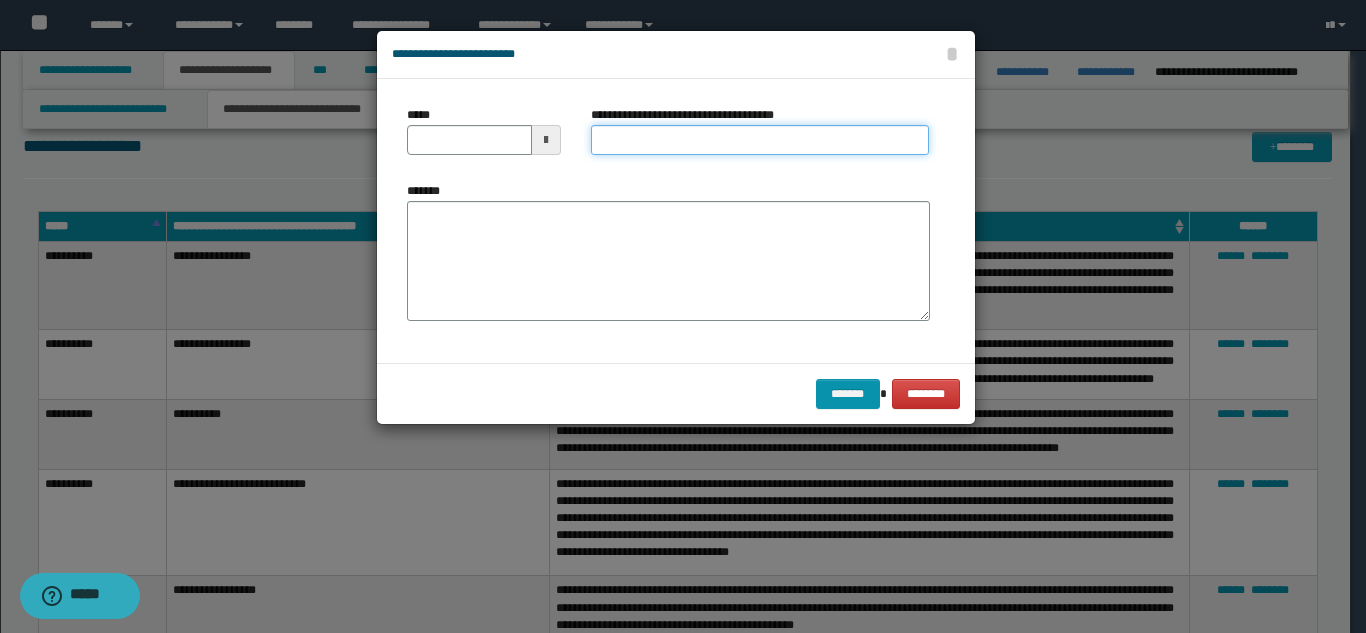 drag, startPoint x: 675, startPoint y: 145, endPoint x: 682, endPoint y: 153, distance: 10.630146 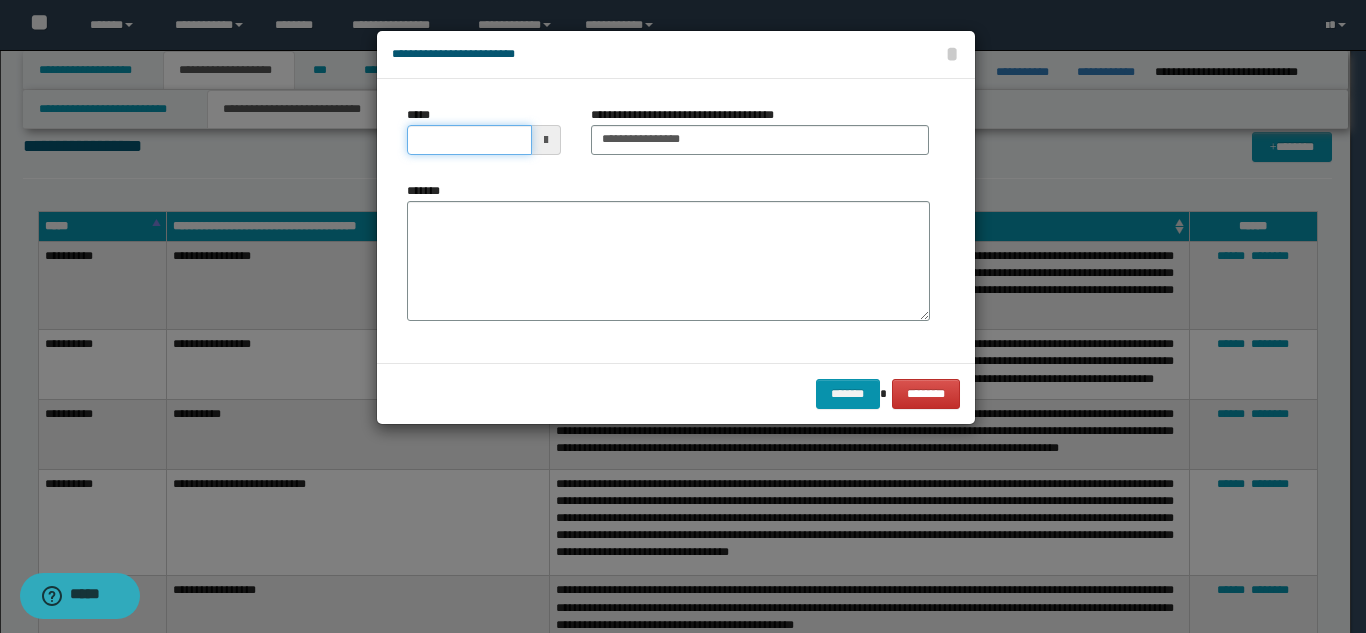 click on "*****" at bounding box center (469, 140) 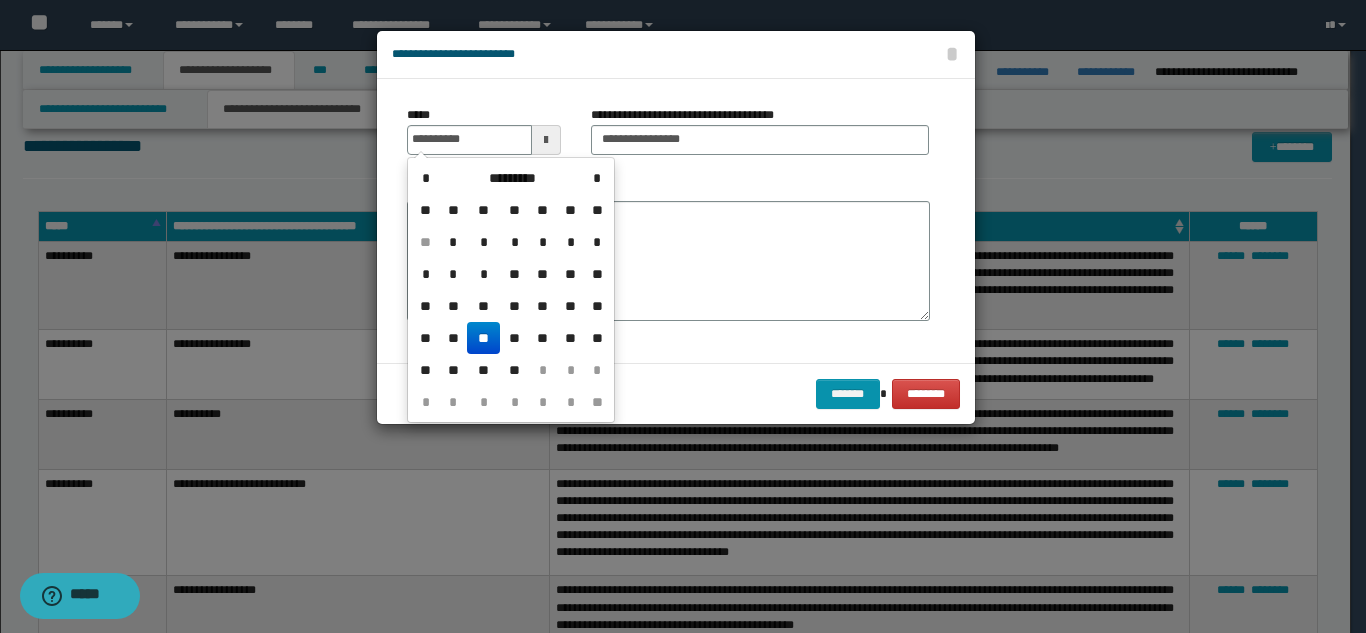 click on "**" at bounding box center [483, 338] 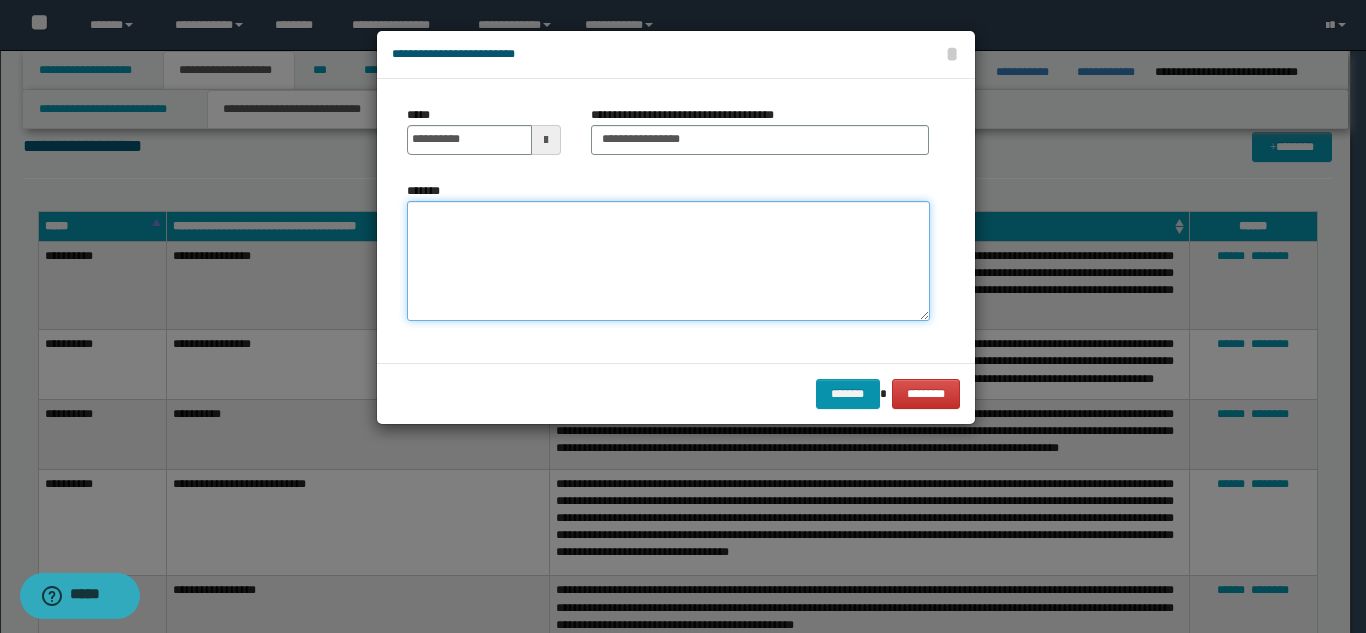click on "*******" at bounding box center (668, 261) 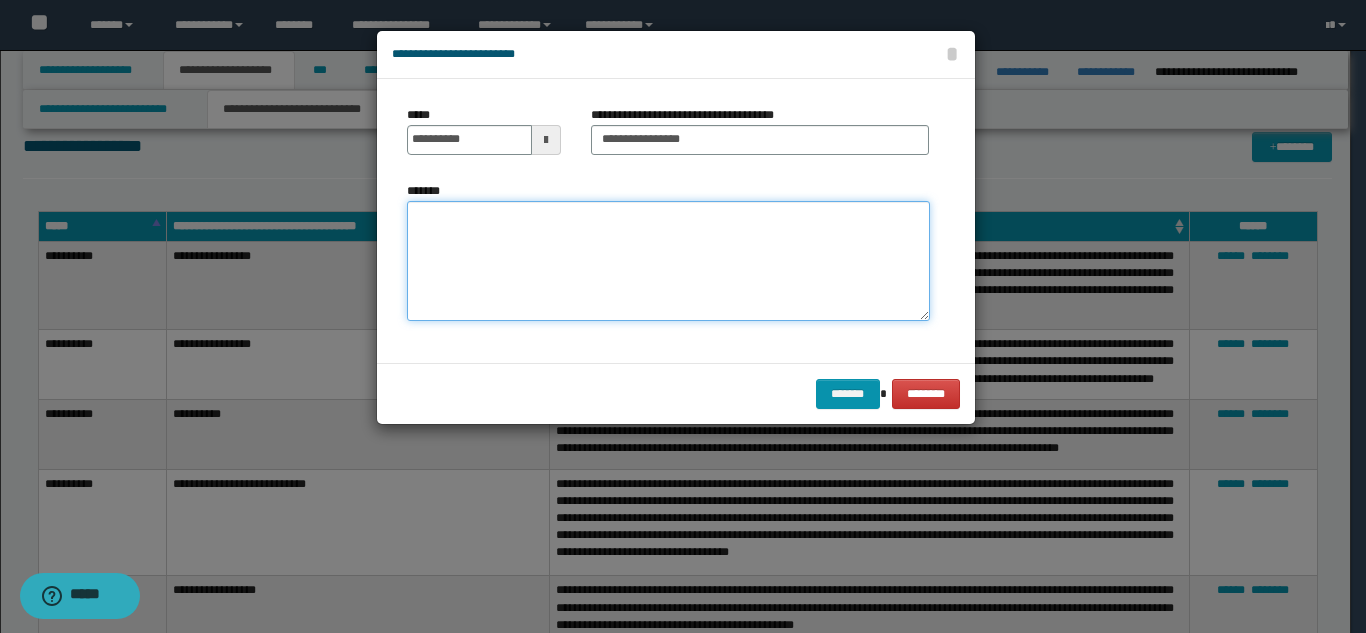 paste on "**********" 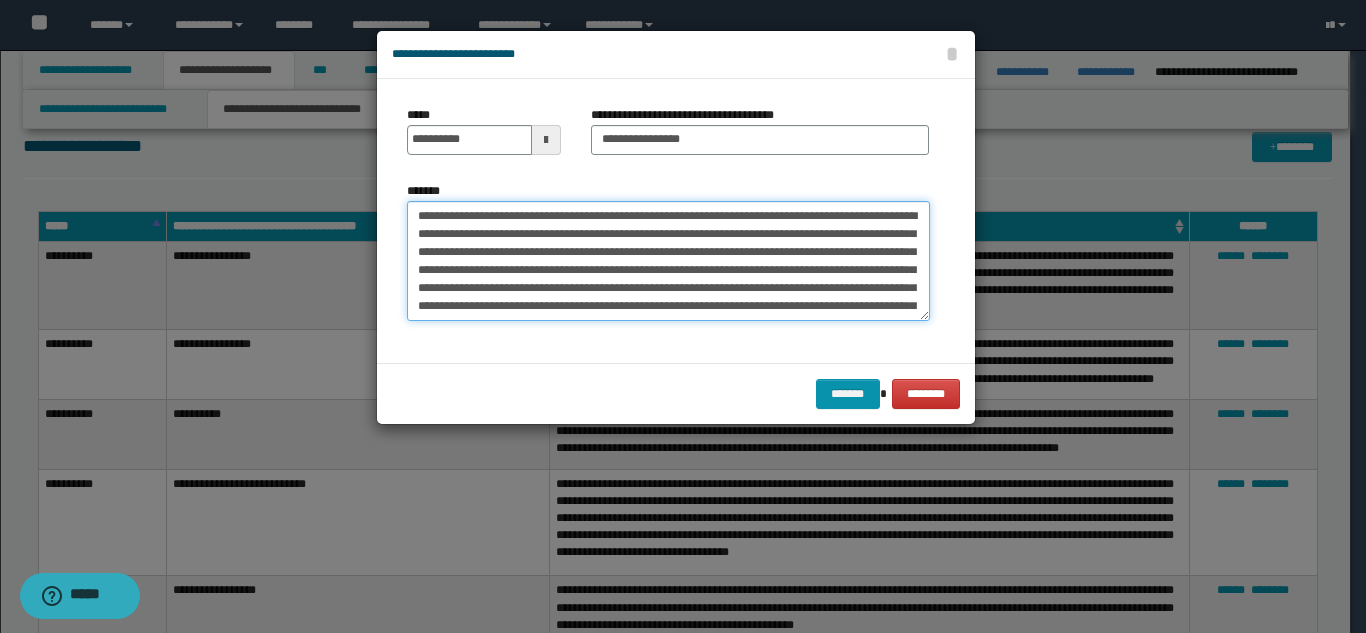 scroll, scrollTop: 12, scrollLeft: 0, axis: vertical 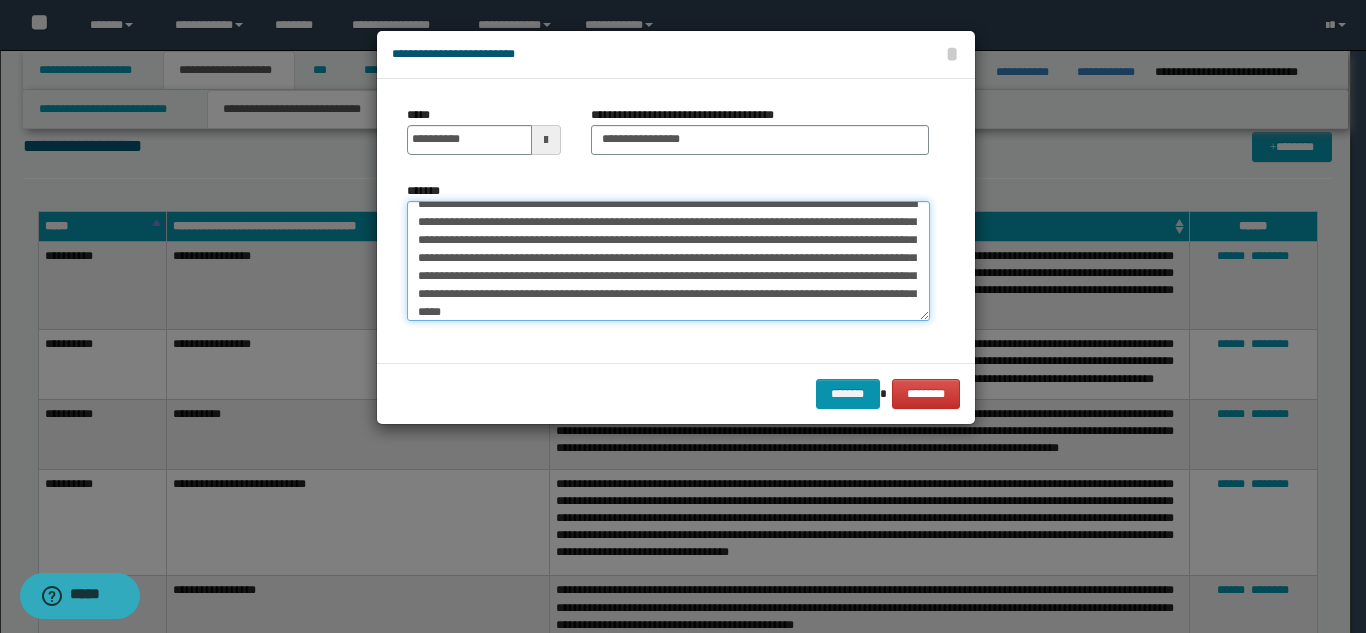 click on "**********" at bounding box center (668, 261) 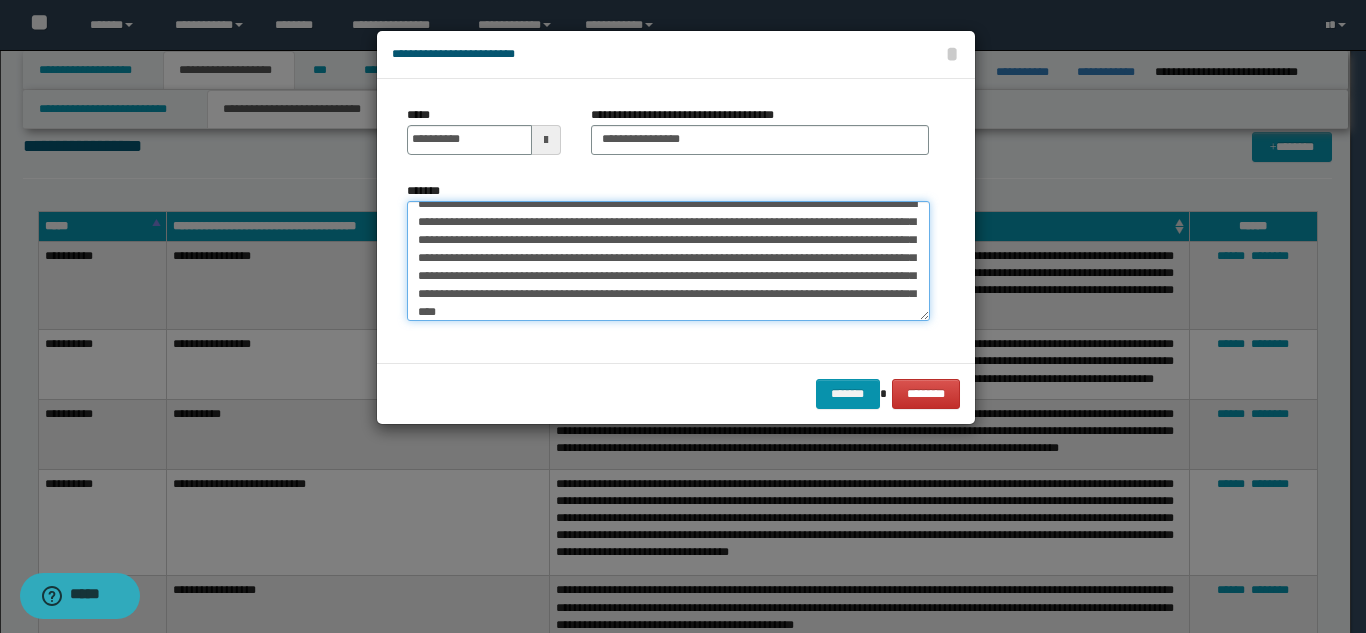 click on "**********" at bounding box center (668, 261) 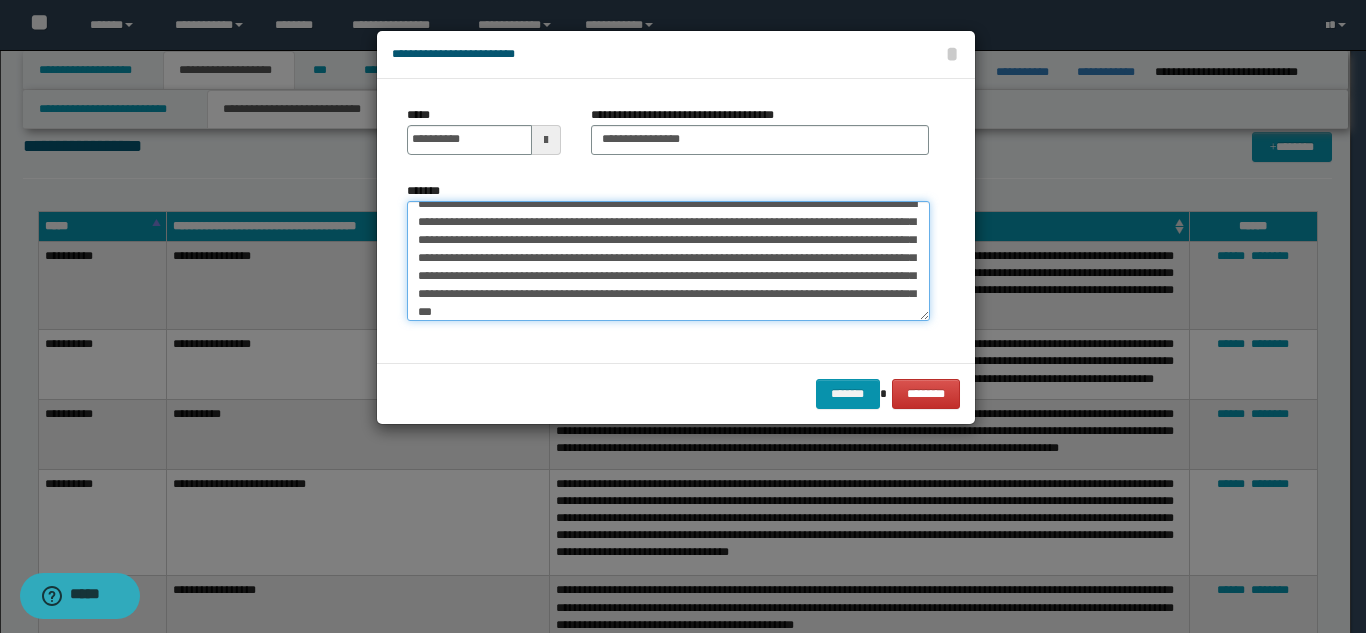 click on "**********" at bounding box center (668, 261) 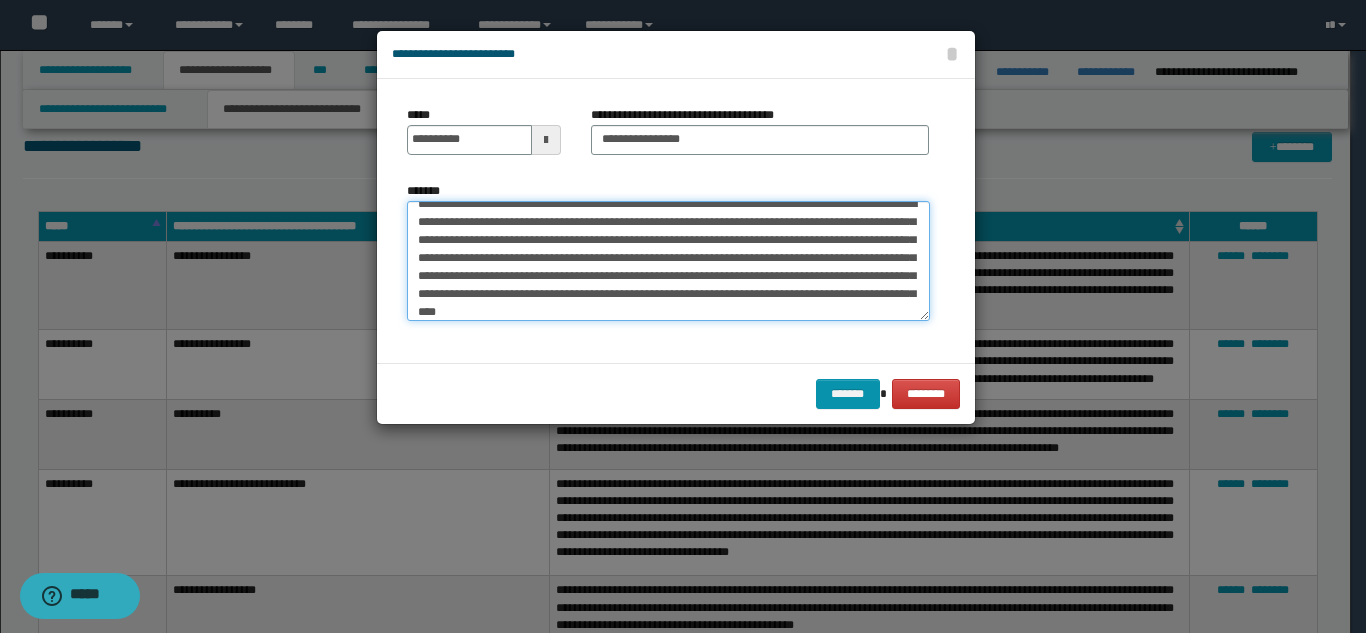 click on "**********" at bounding box center (668, 261) 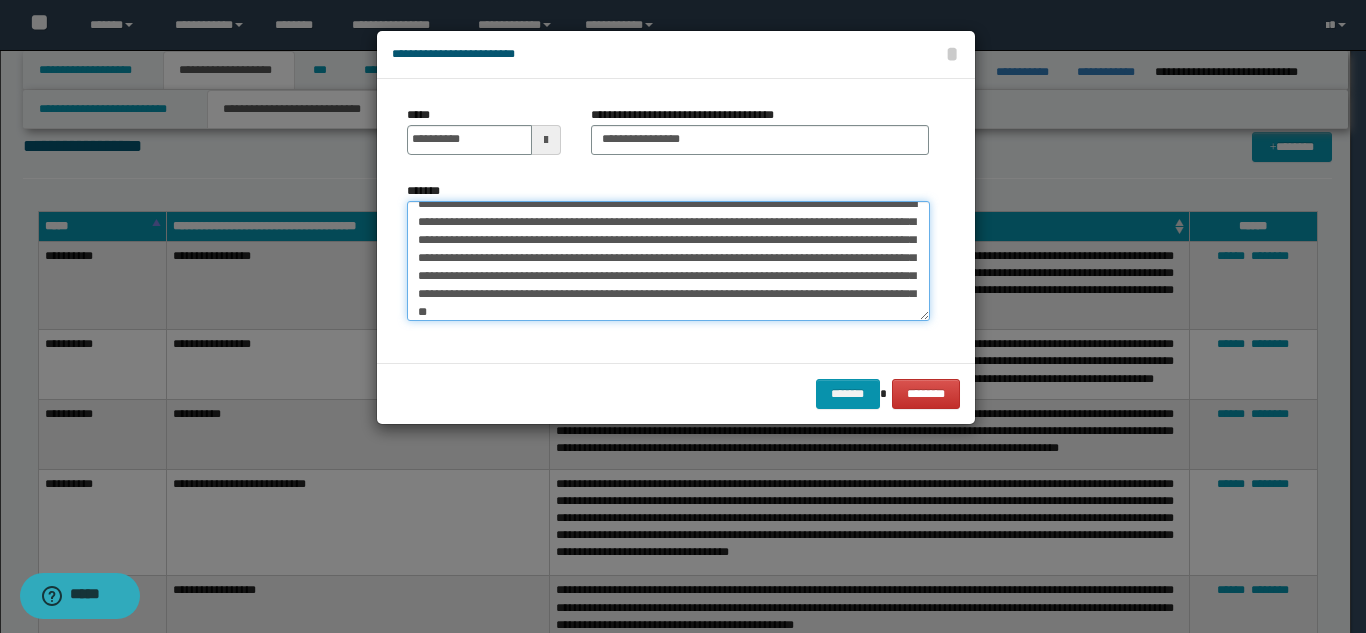 click on "**********" at bounding box center [668, 261] 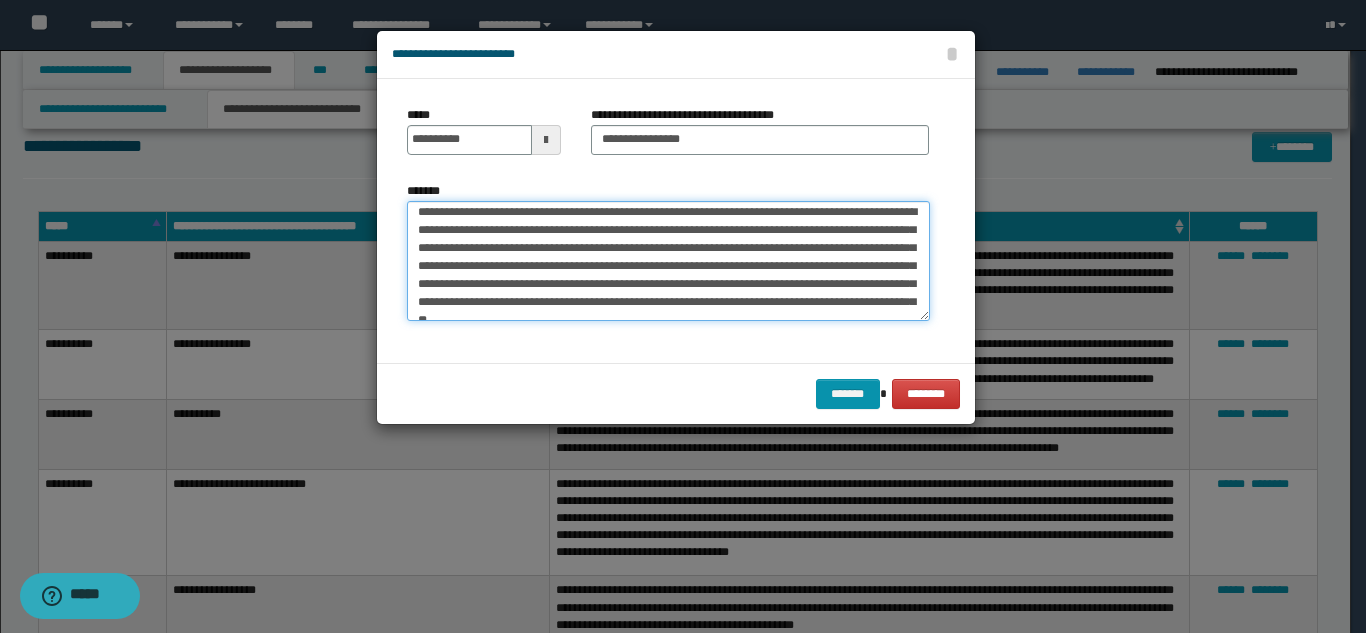 scroll, scrollTop: 0, scrollLeft: 0, axis: both 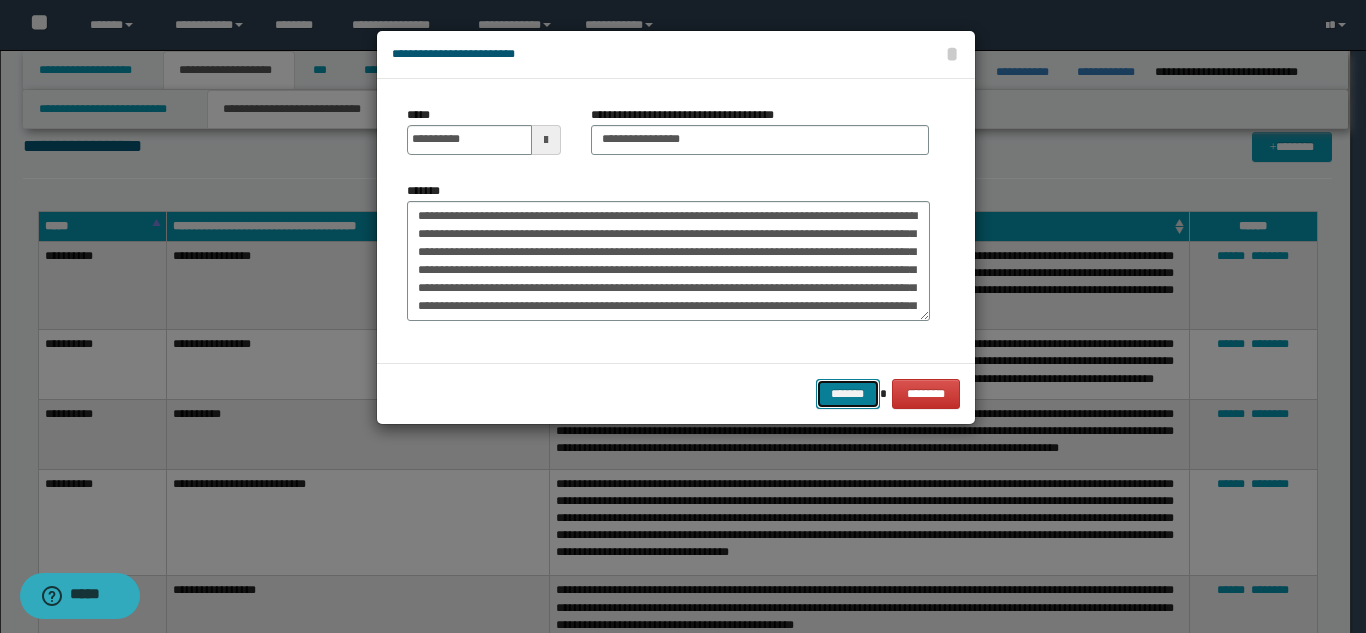 click on "*******" at bounding box center [848, 394] 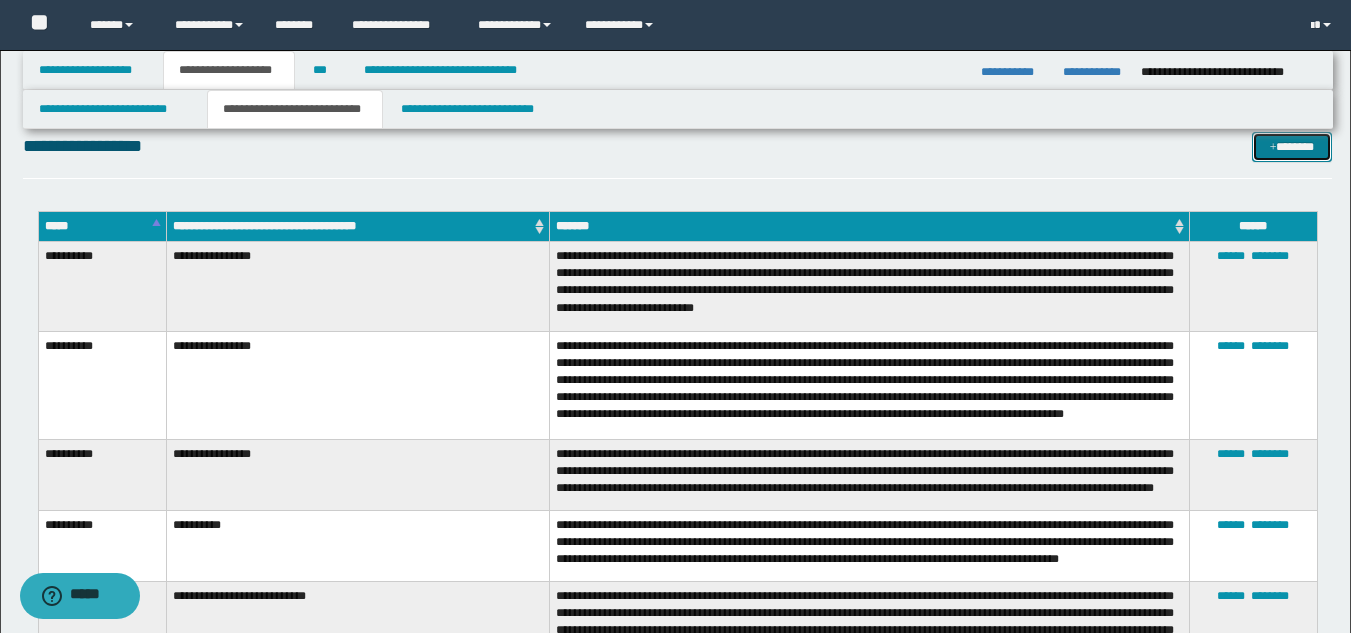 click at bounding box center [1273, 148] 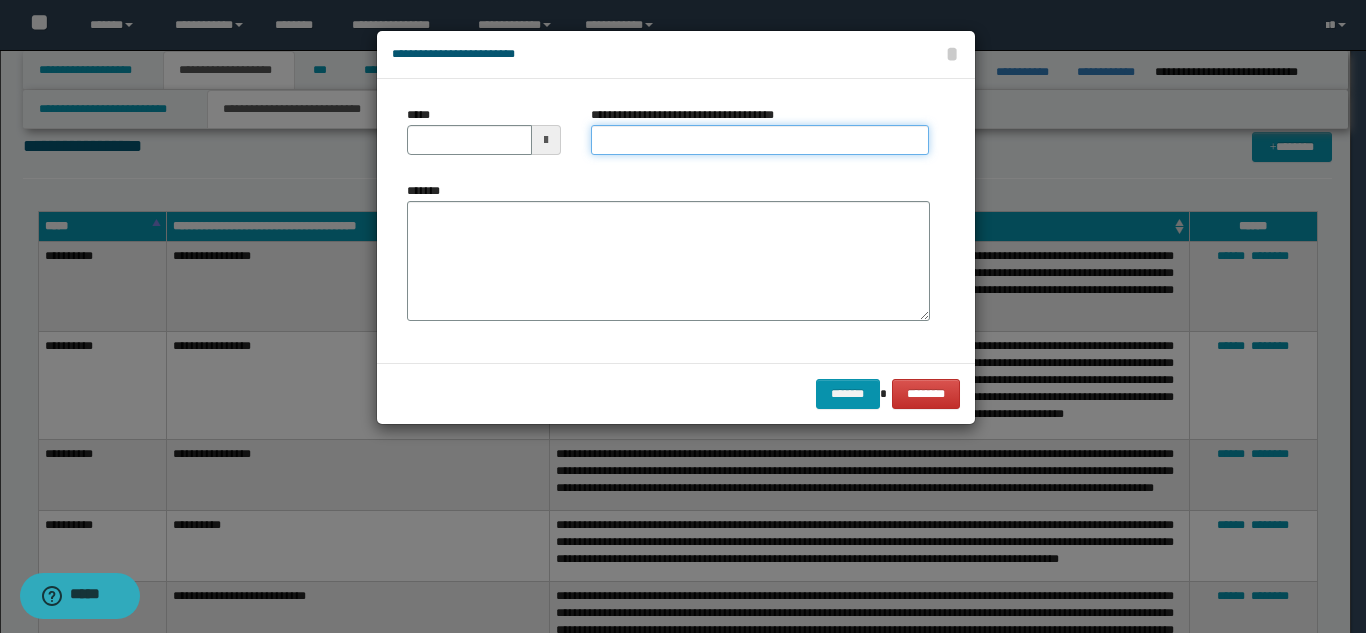 click on "**********" at bounding box center (760, 140) 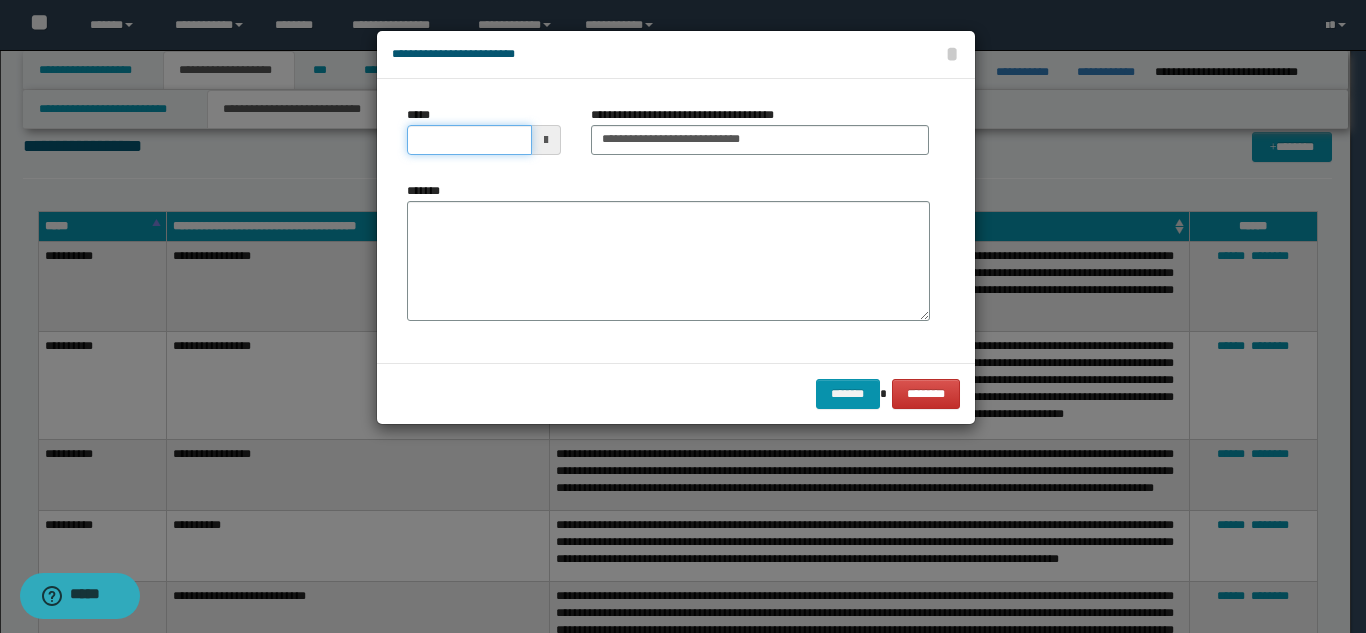 click on "*****" at bounding box center (469, 140) 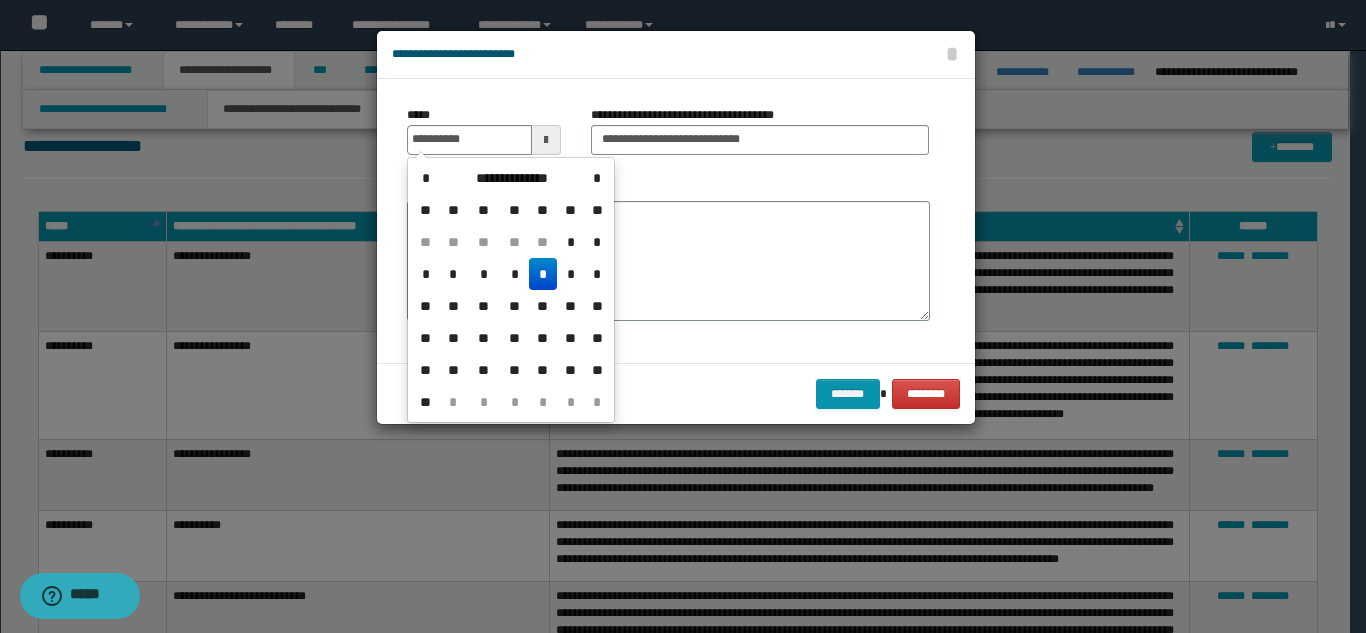 click on "*" at bounding box center [543, 274] 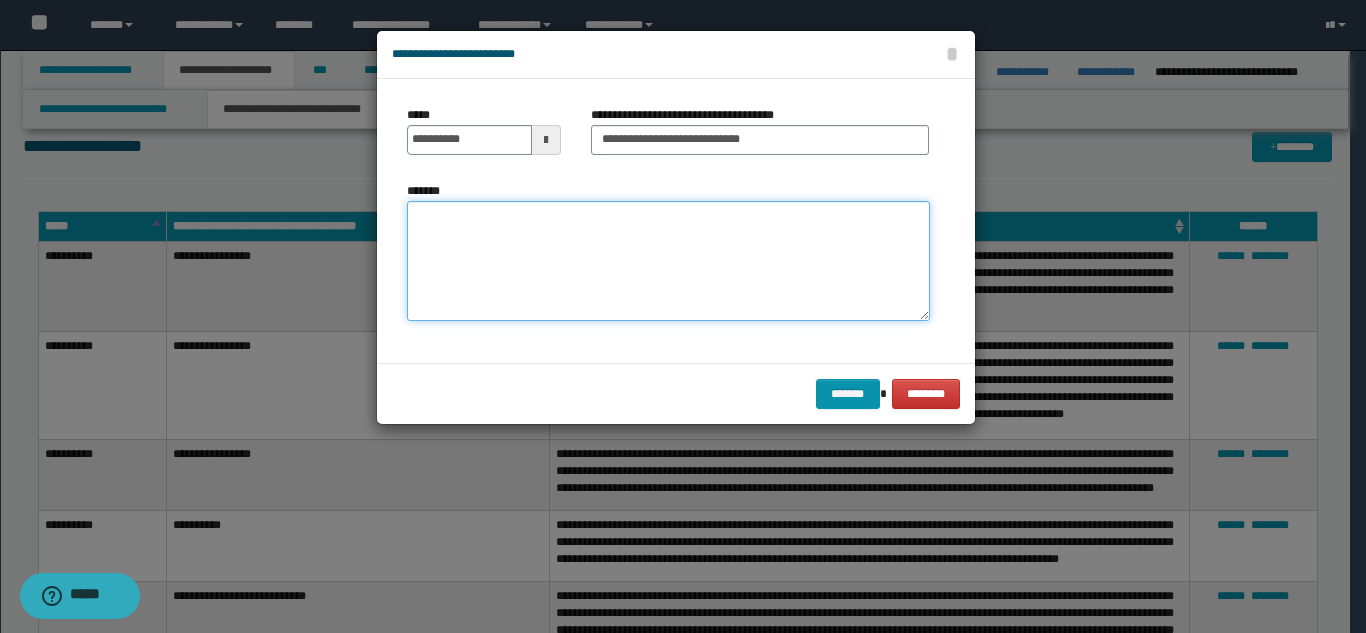 click on "*******" at bounding box center (668, 261) 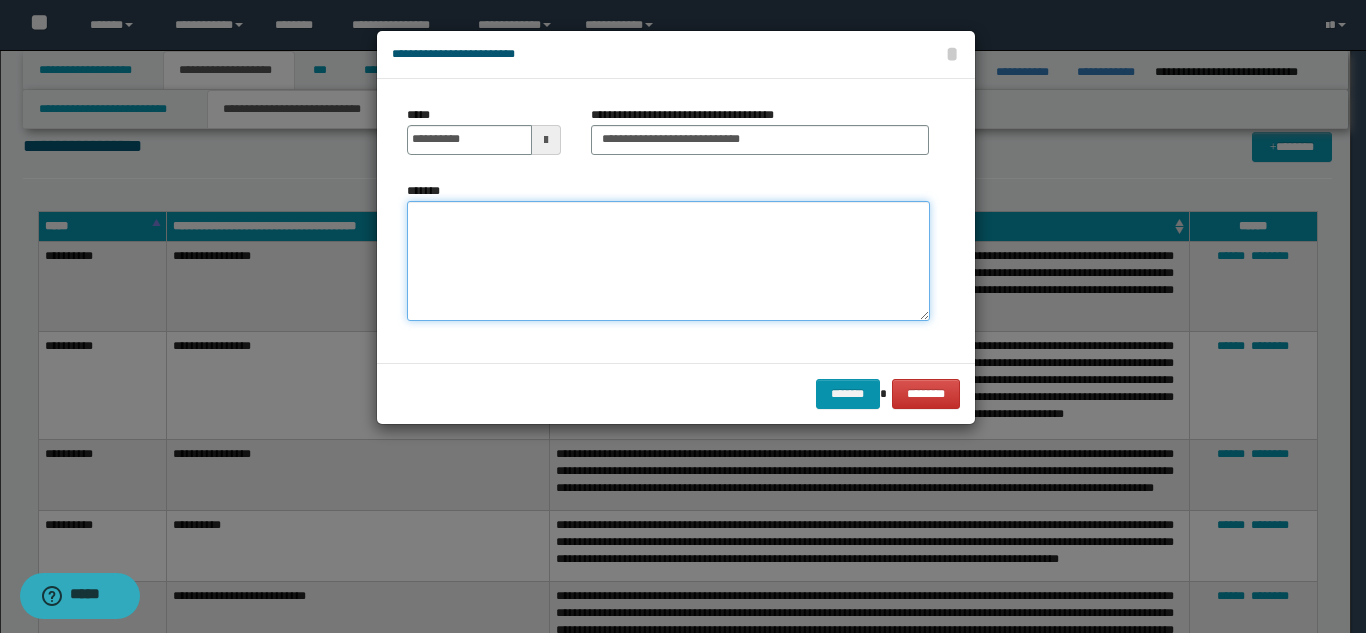 paste on "**********" 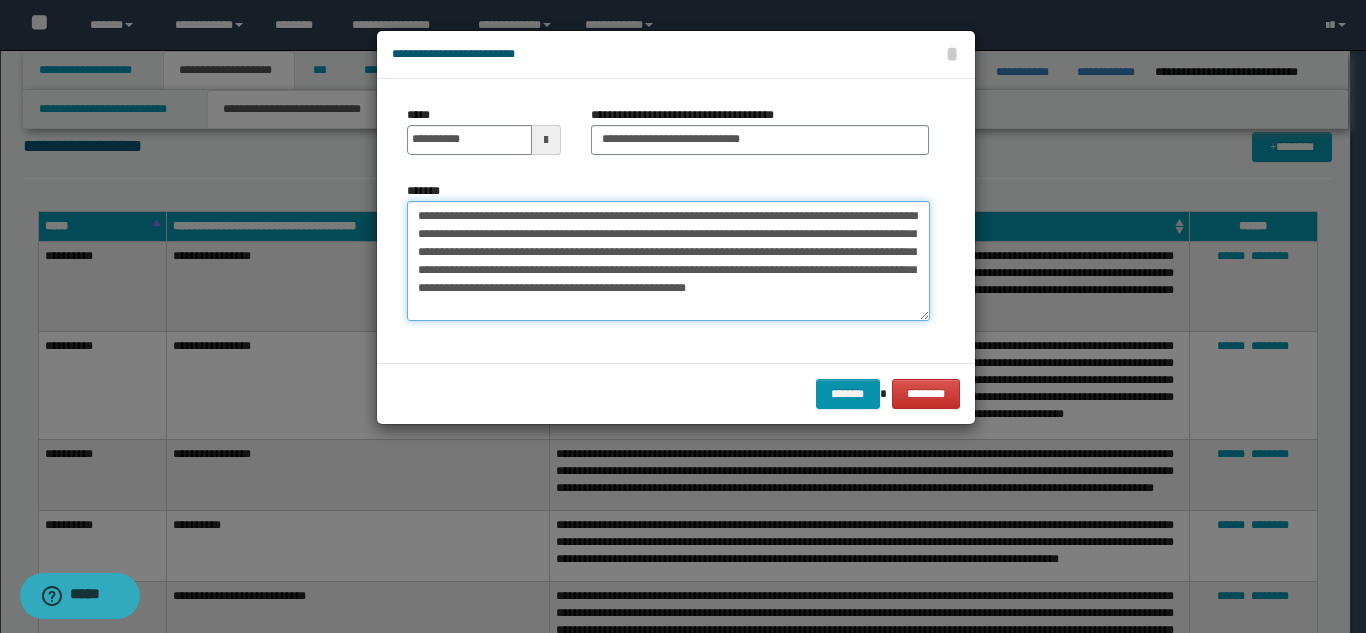 click on "**********" at bounding box center (668, 261) 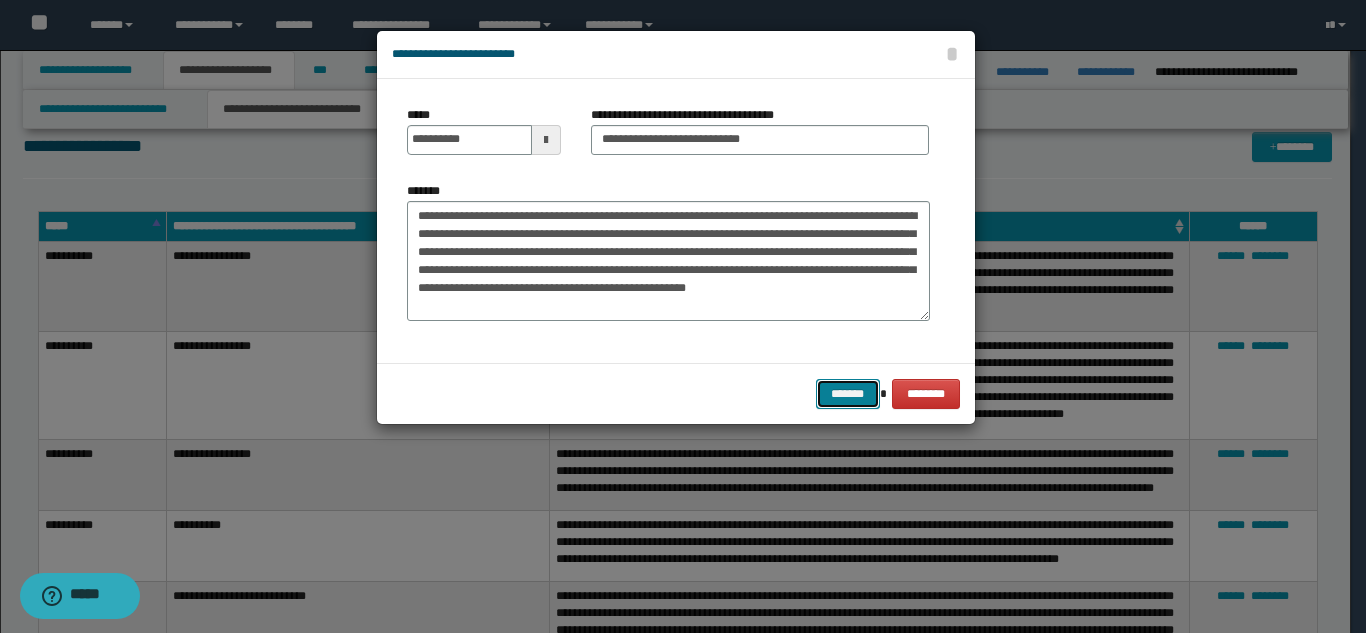 click on "*******" at bounding box center (848, 394) 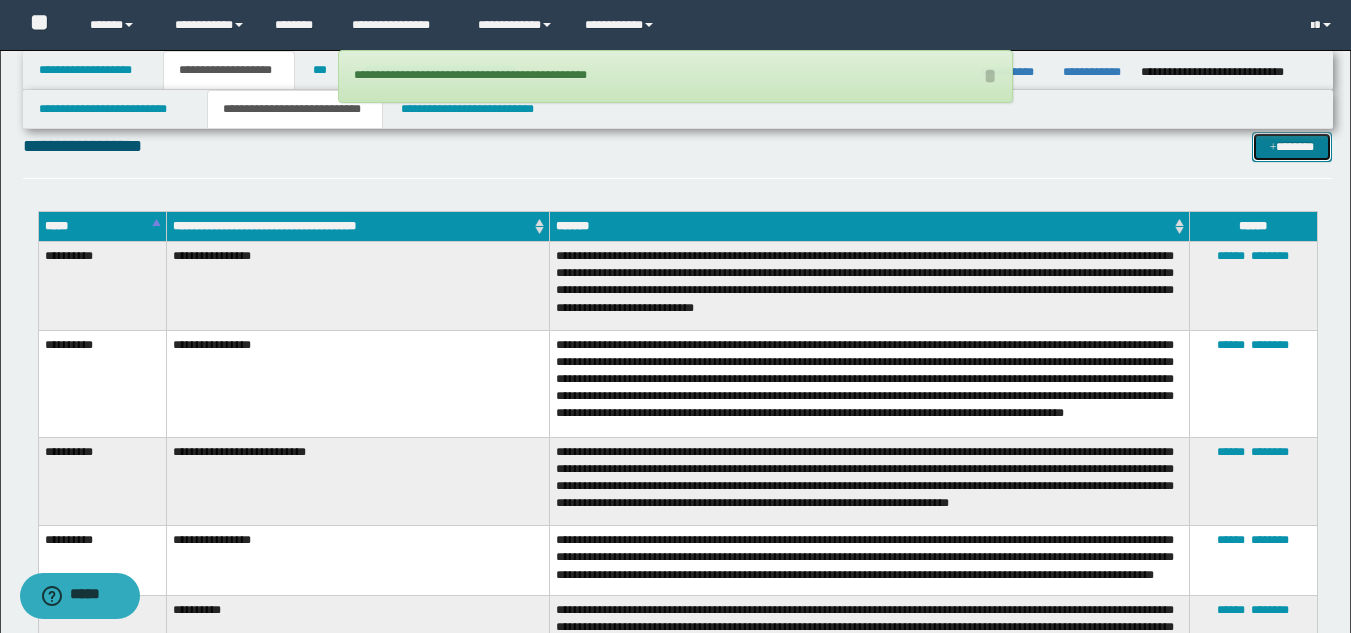 click at bounding box center [1273, 148] 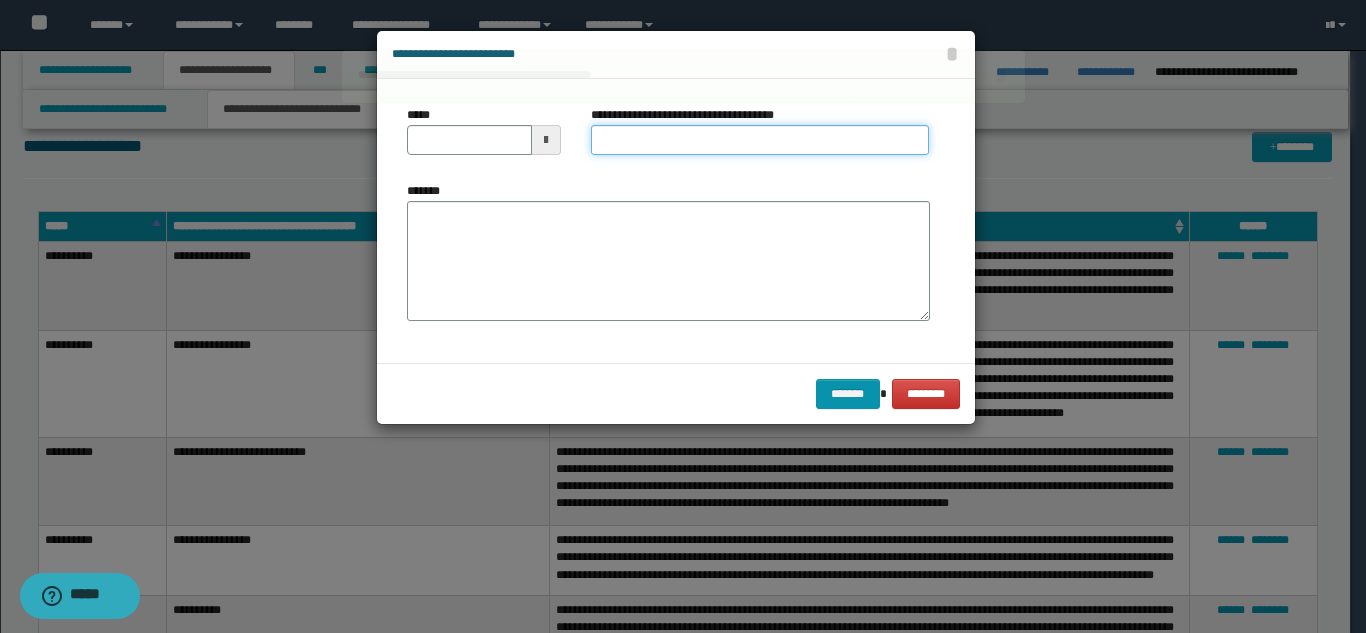 click on "**********" at bounding box center (760, 140) 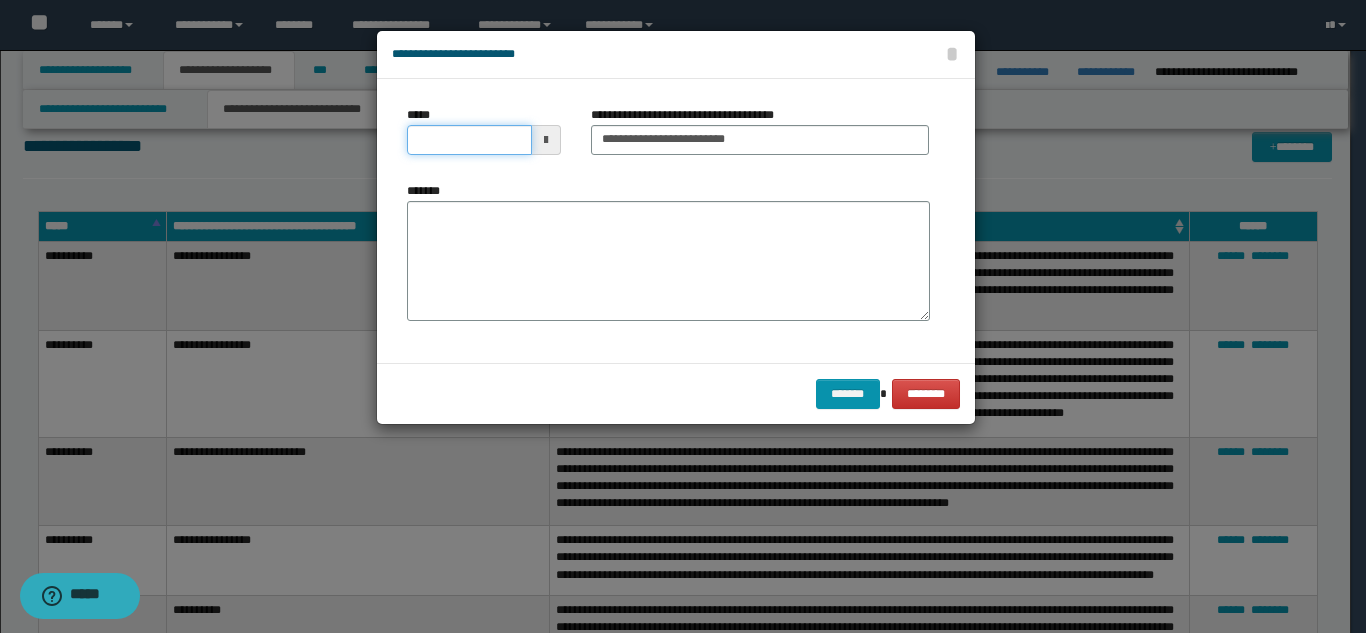 click on "*****" at bounding box center [469, 140] 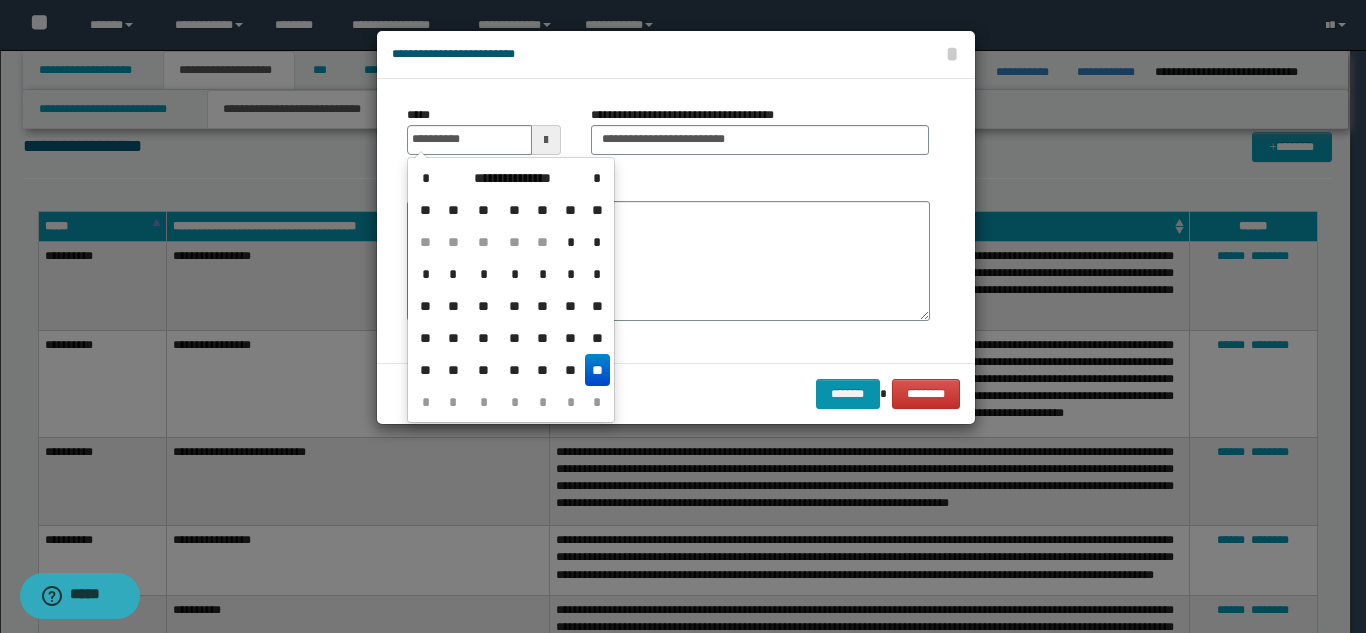click on "**" at bounding box center [597, 370] 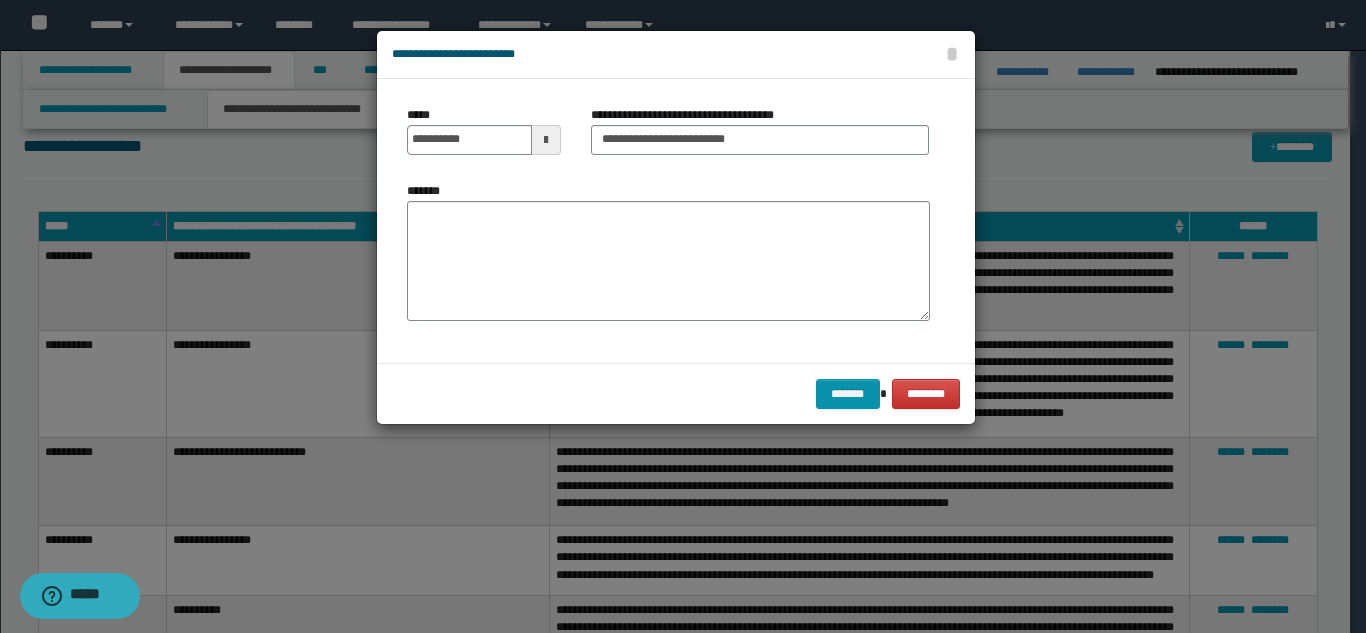 click on "*******" at bounding box center [668, 261] 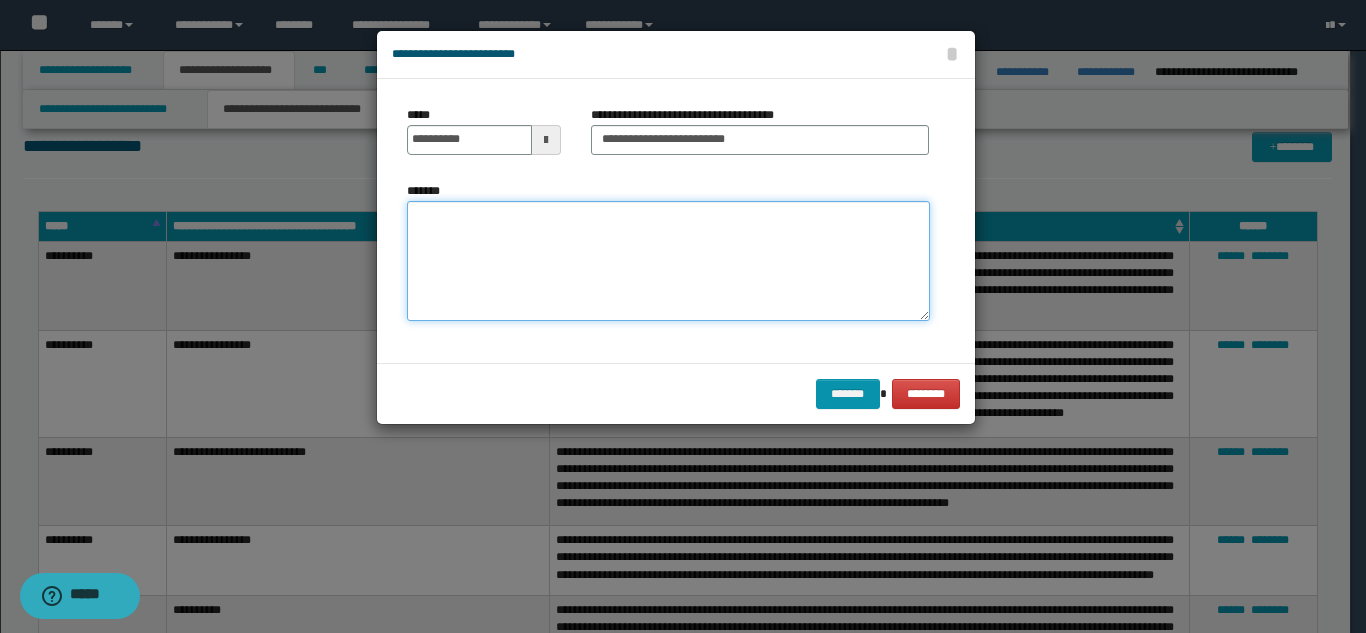 paste on "**********" 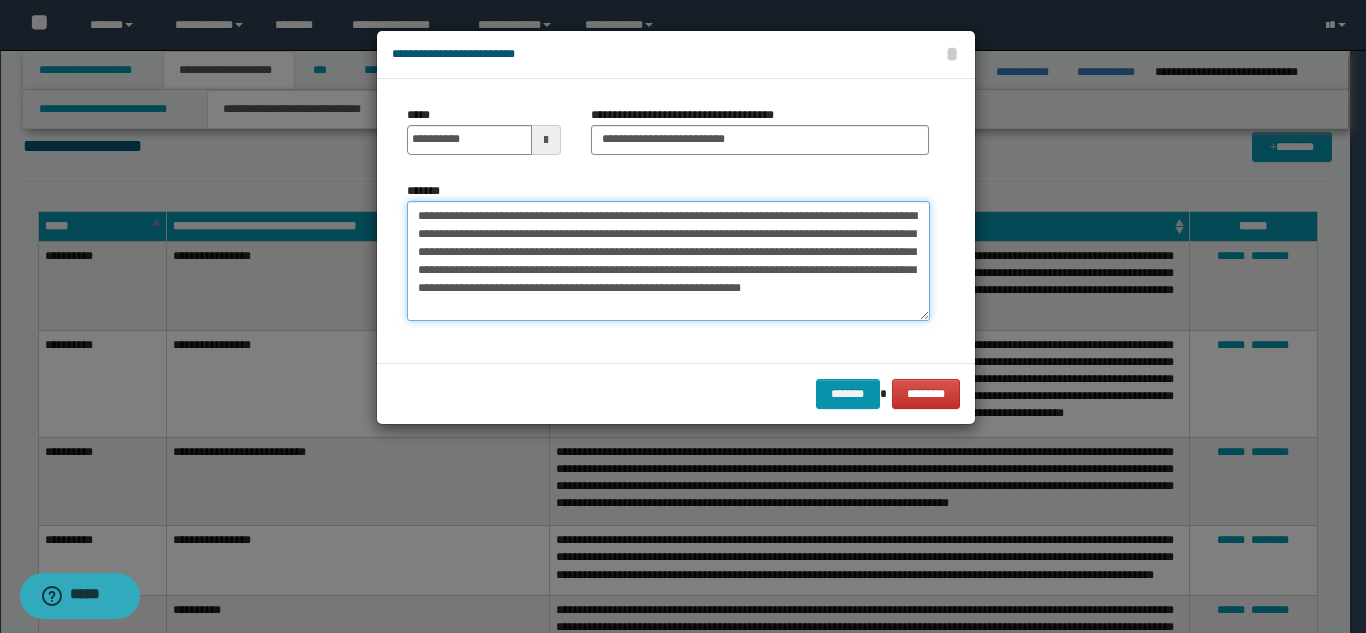 drag, startPoint x: 559, startPoint y: 265, endPoint x: 641, endPoint y: 259, distance: 82.219215 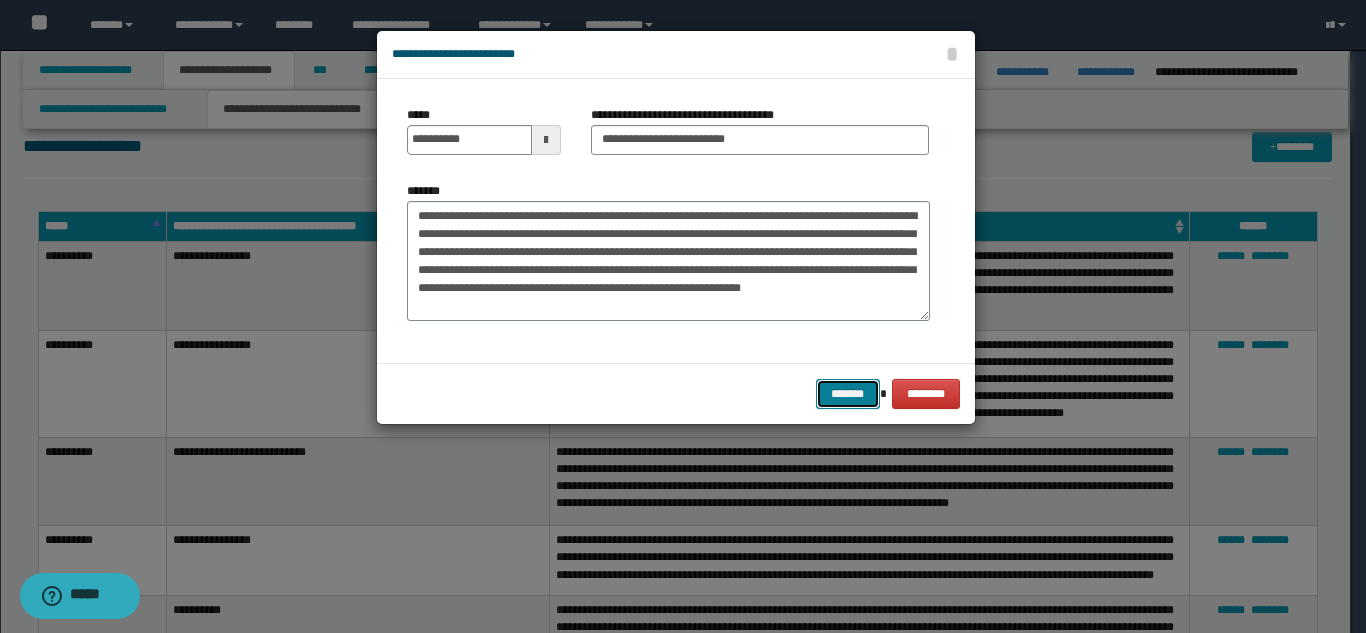 click on "*******" at bounding box center [848, 394] 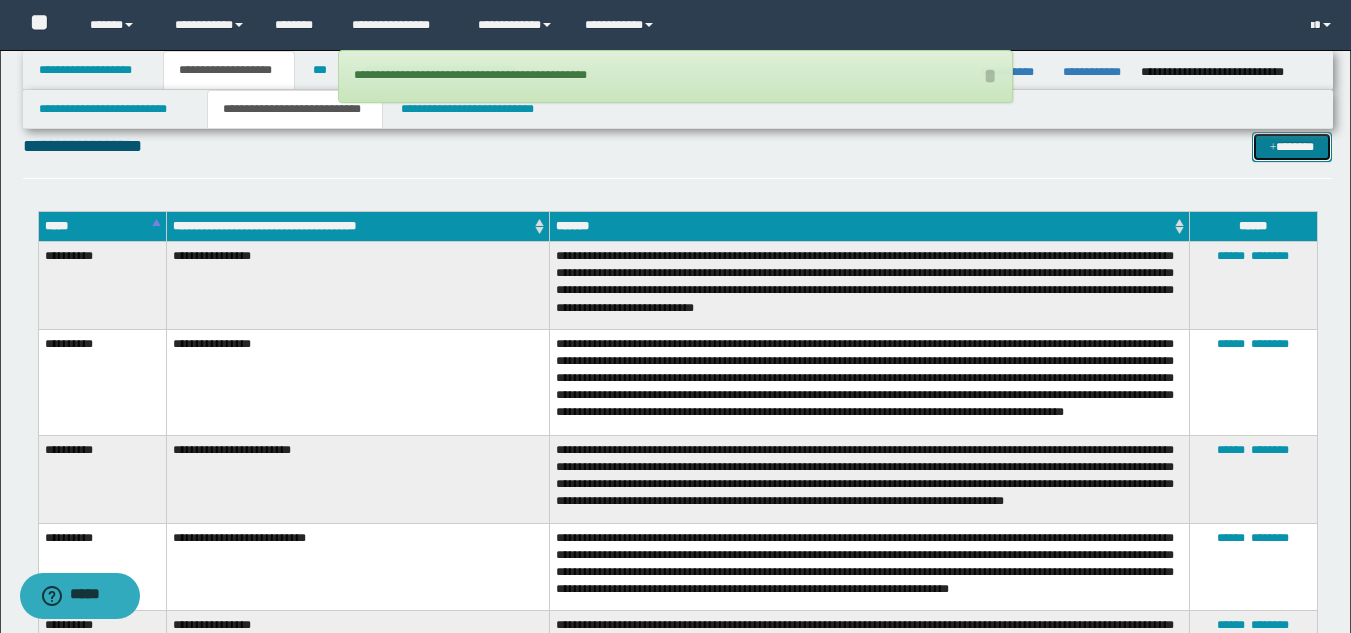 click on "*******" at bounding box center (1292, 147) 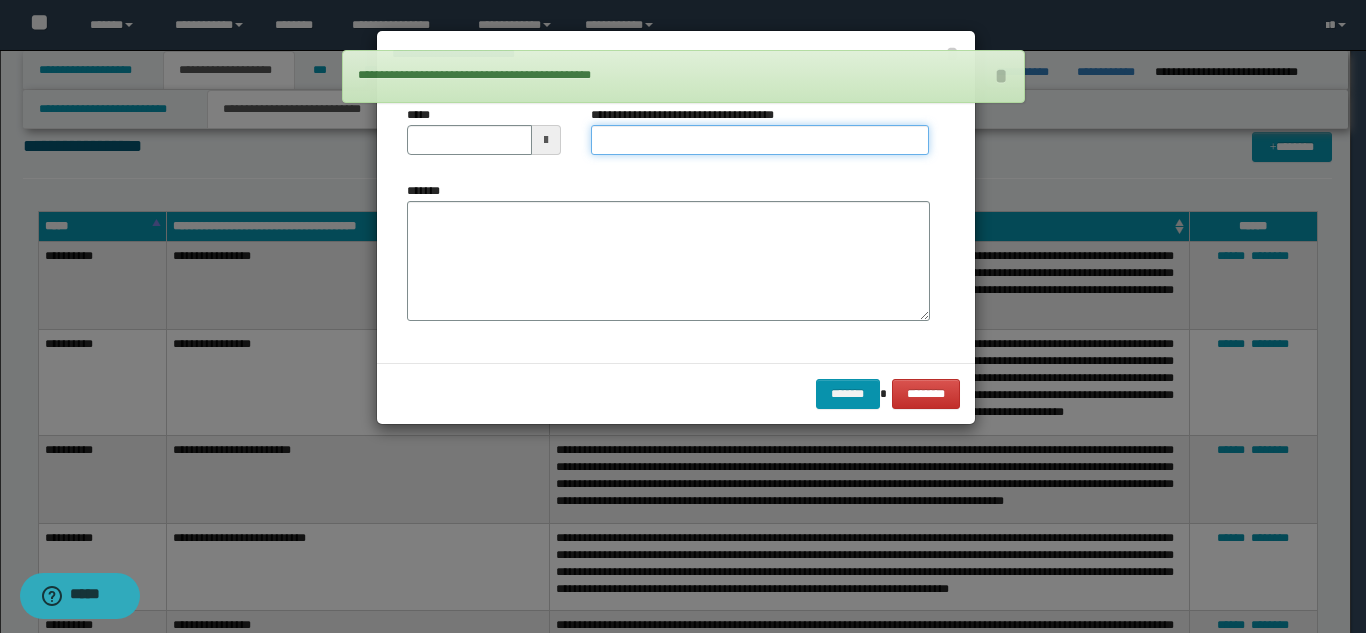 click on "**********" at bounding box center (760, 140) 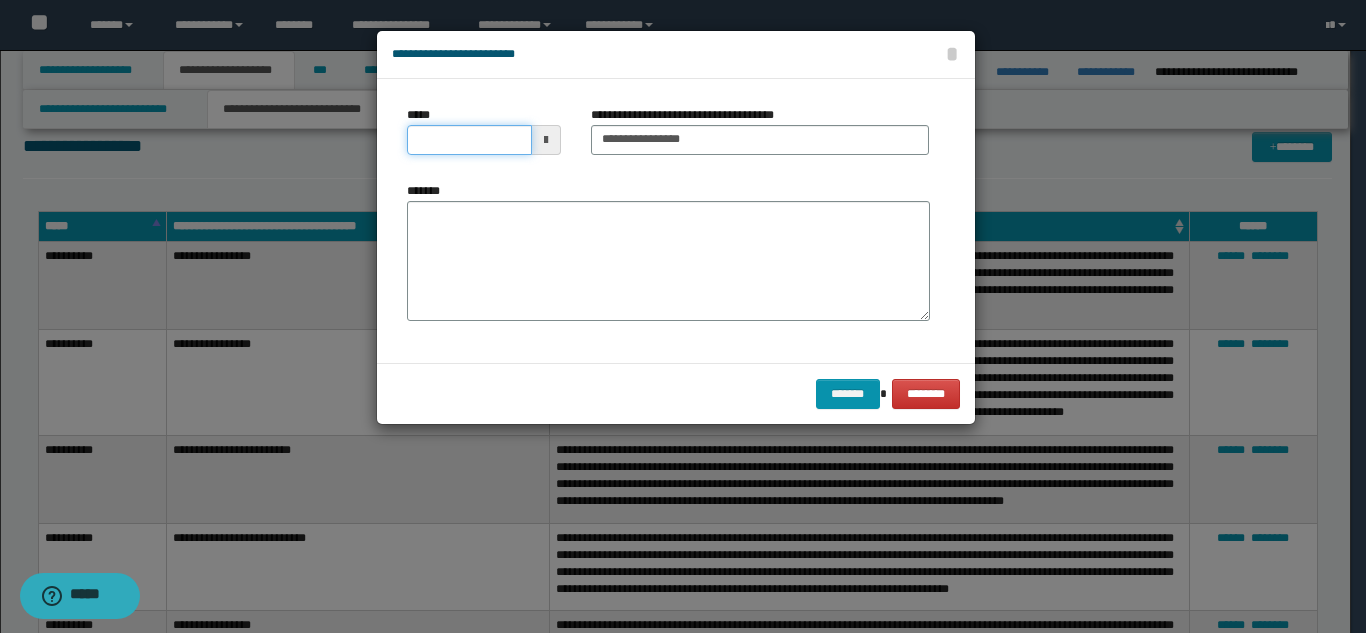 click on "*****" at bounding box center [469, 140] 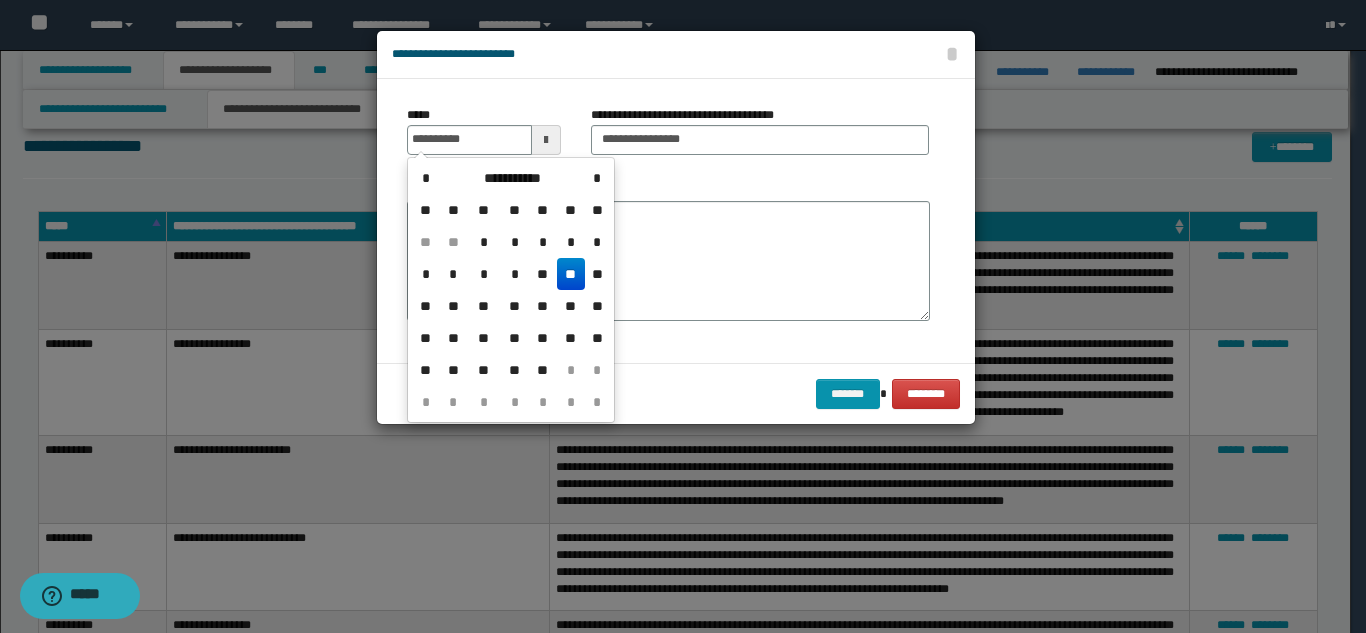 click on "**" at bounding box center (571, 274) 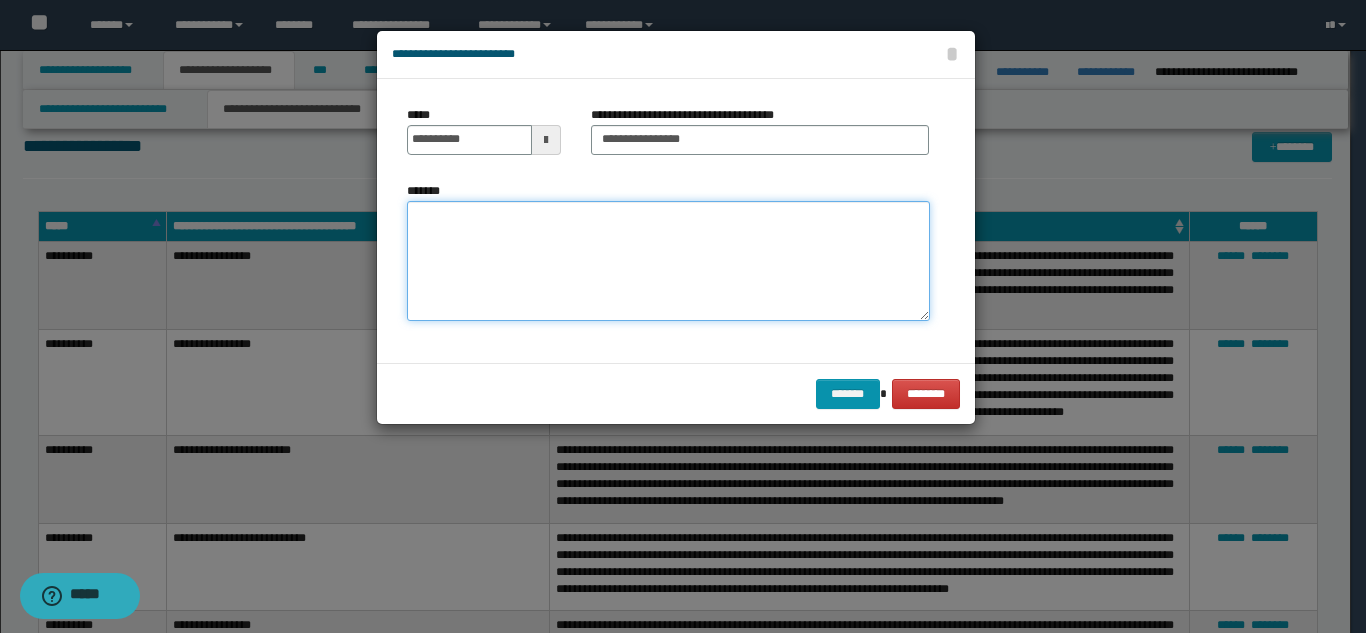 click on "*******" at bounding box center (668, 261) 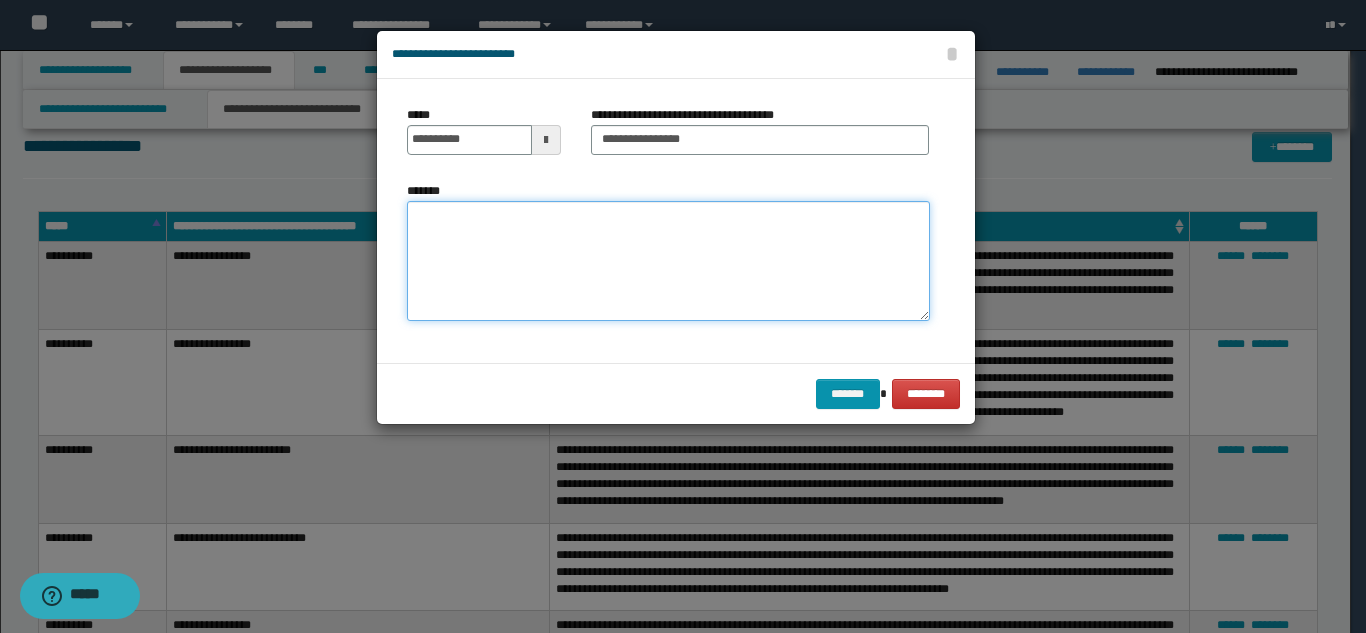 paste on "**********" 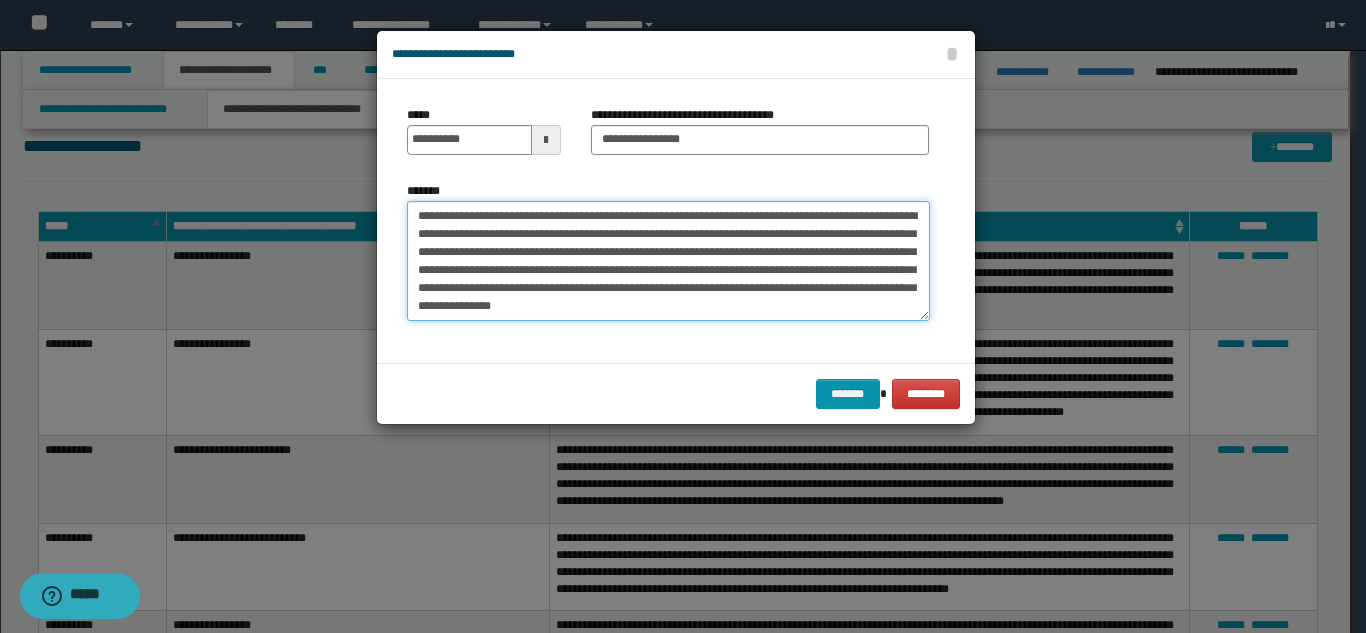 click on "**********" at bounding box center (668, 261) 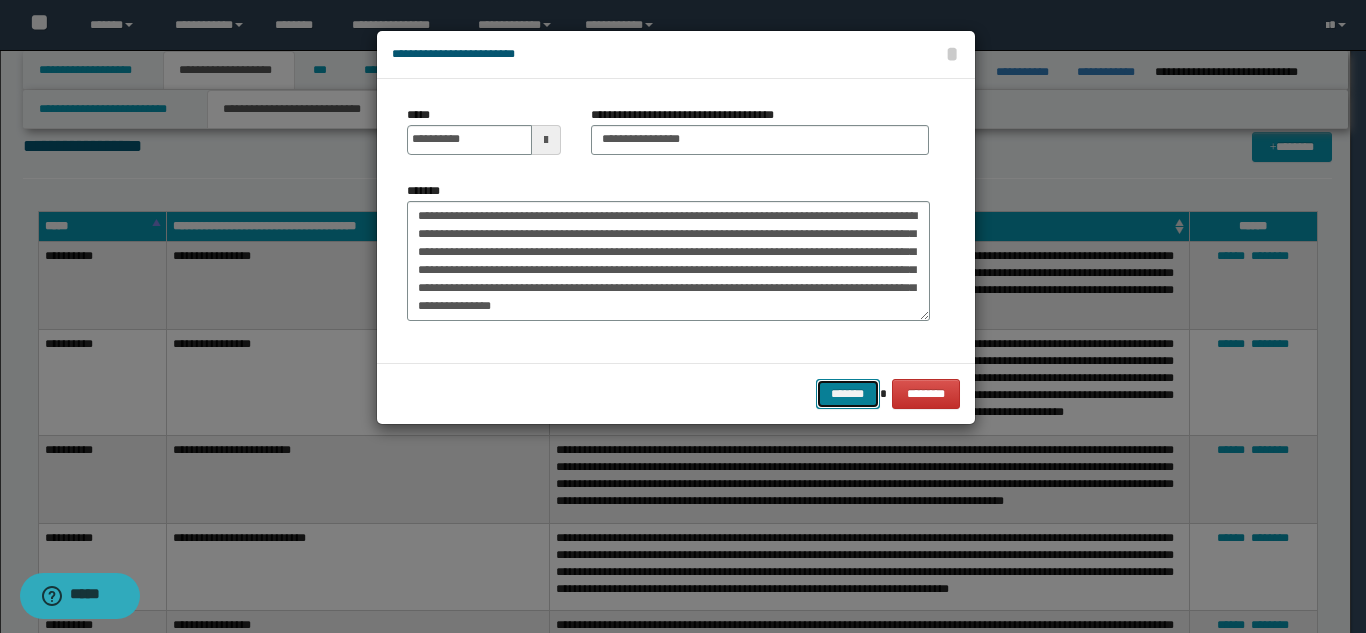 click on "*******" at bounding box center [848, 394] 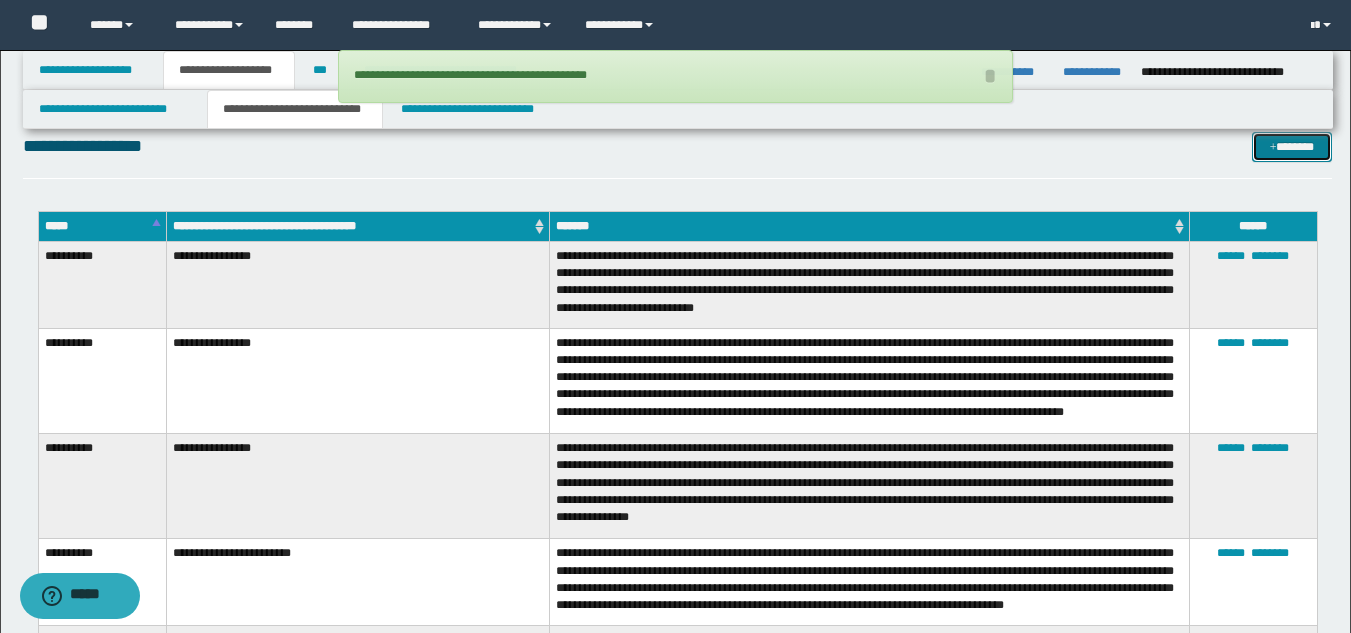 click on "*******" at bounding box center [1292, 147] 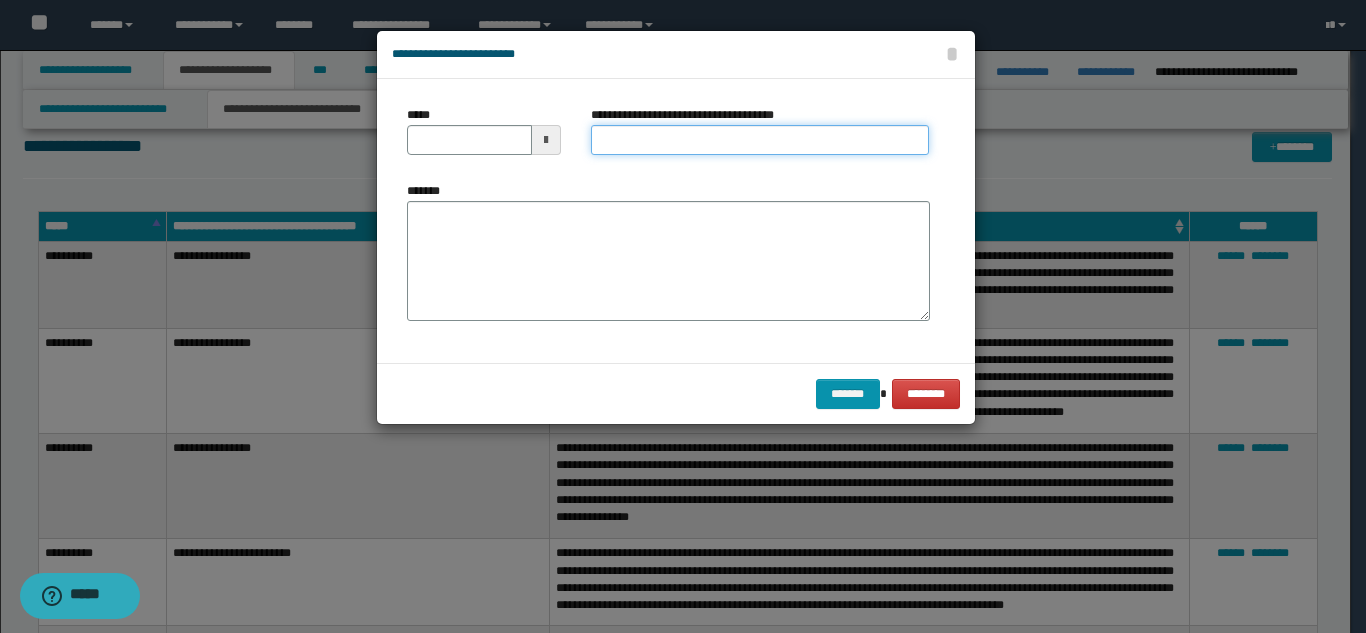 click on "**********" at bounding box center [760, 140] 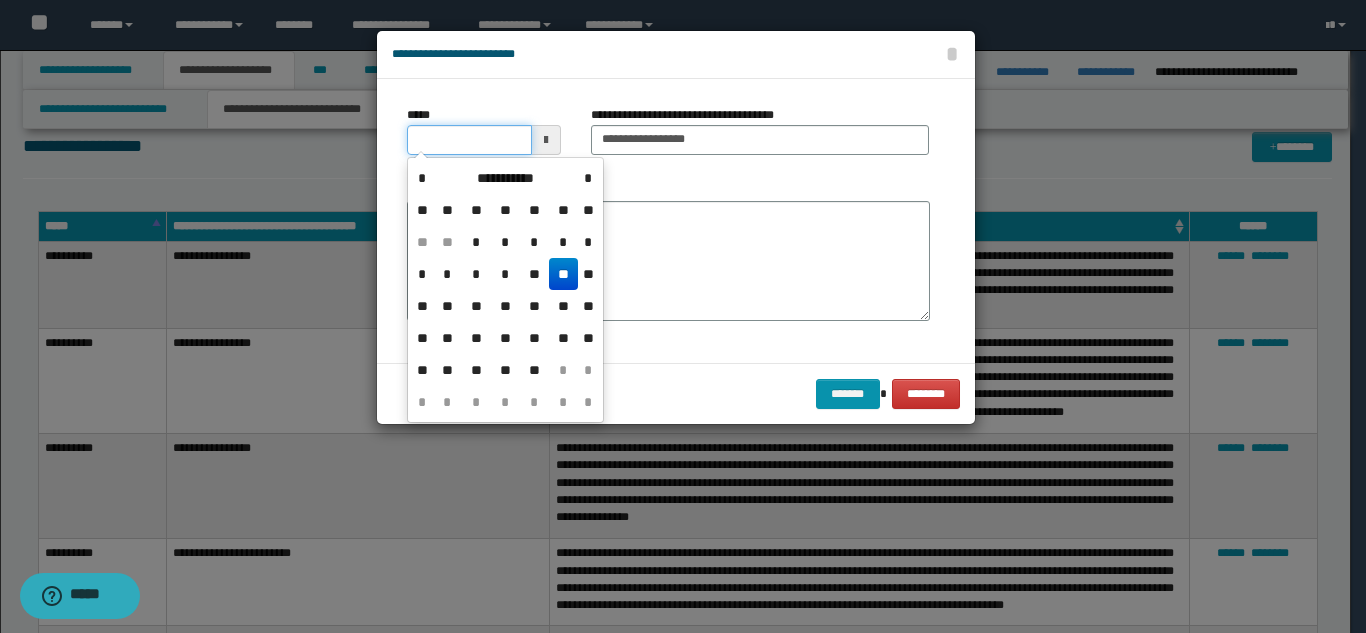click on "*****" at bounding box center [469, 140] 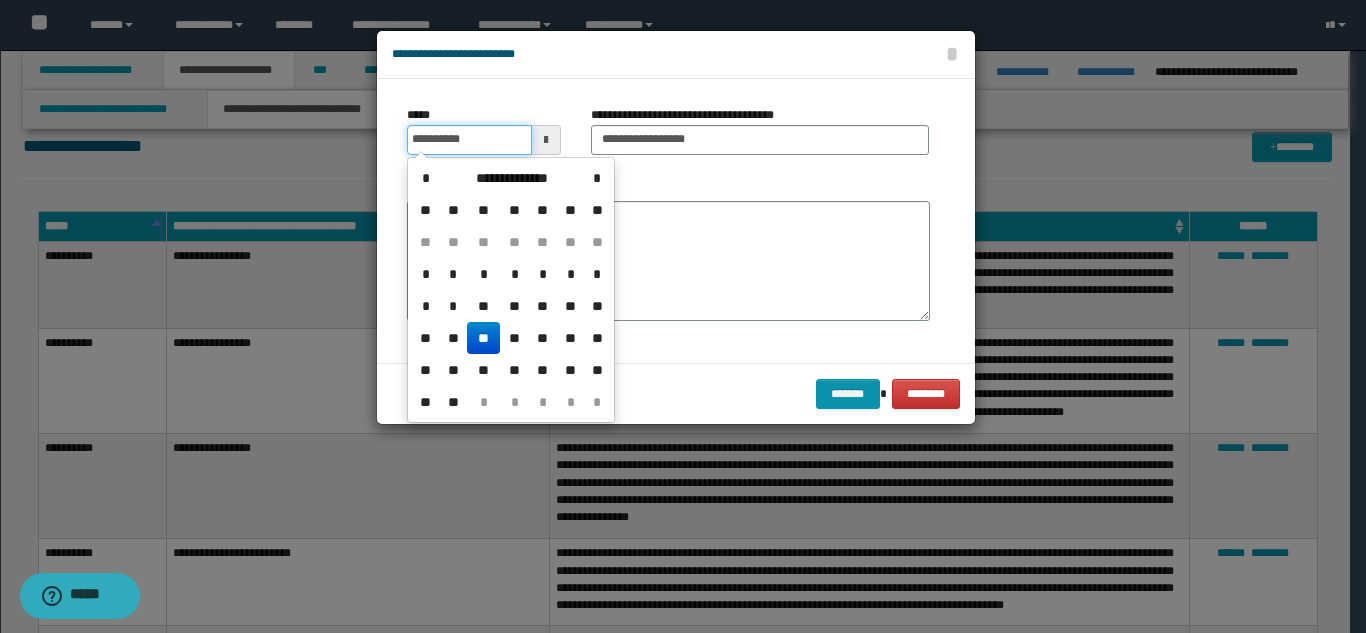 drag, startPoint x: 486, startPoint y: 130, endPoint x: 392, endPoint y: 130, distance: 94 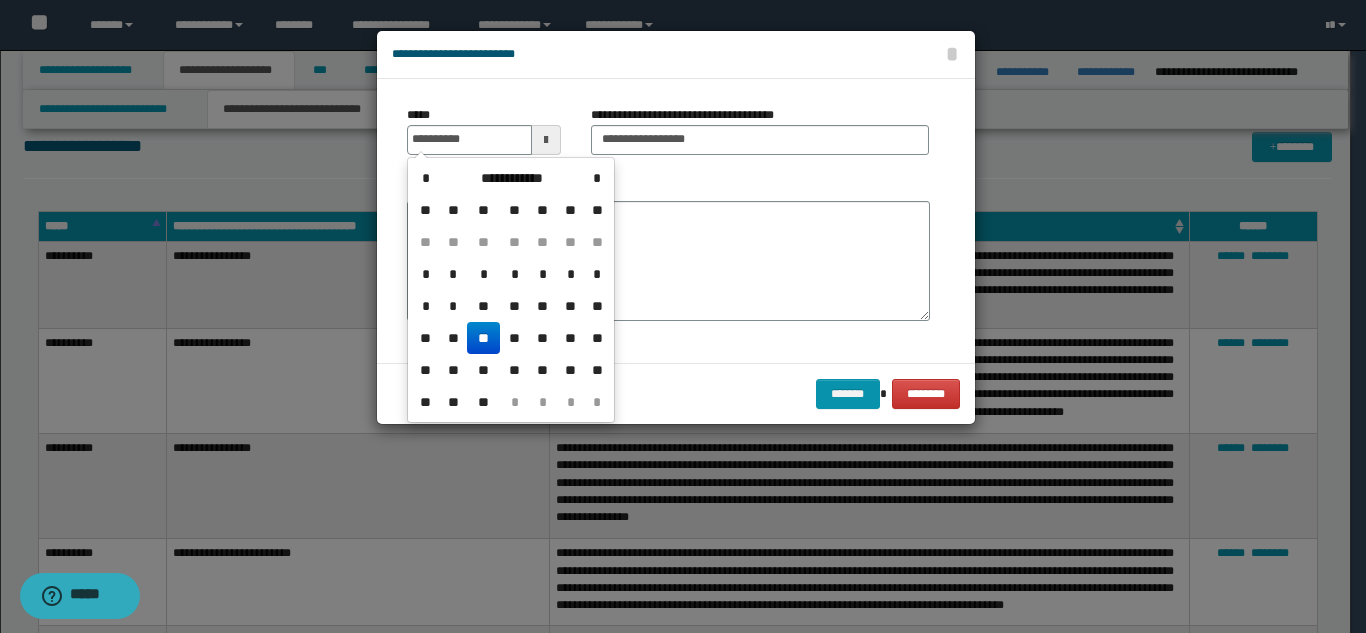 click on "**" at bounding box center (483, 338) 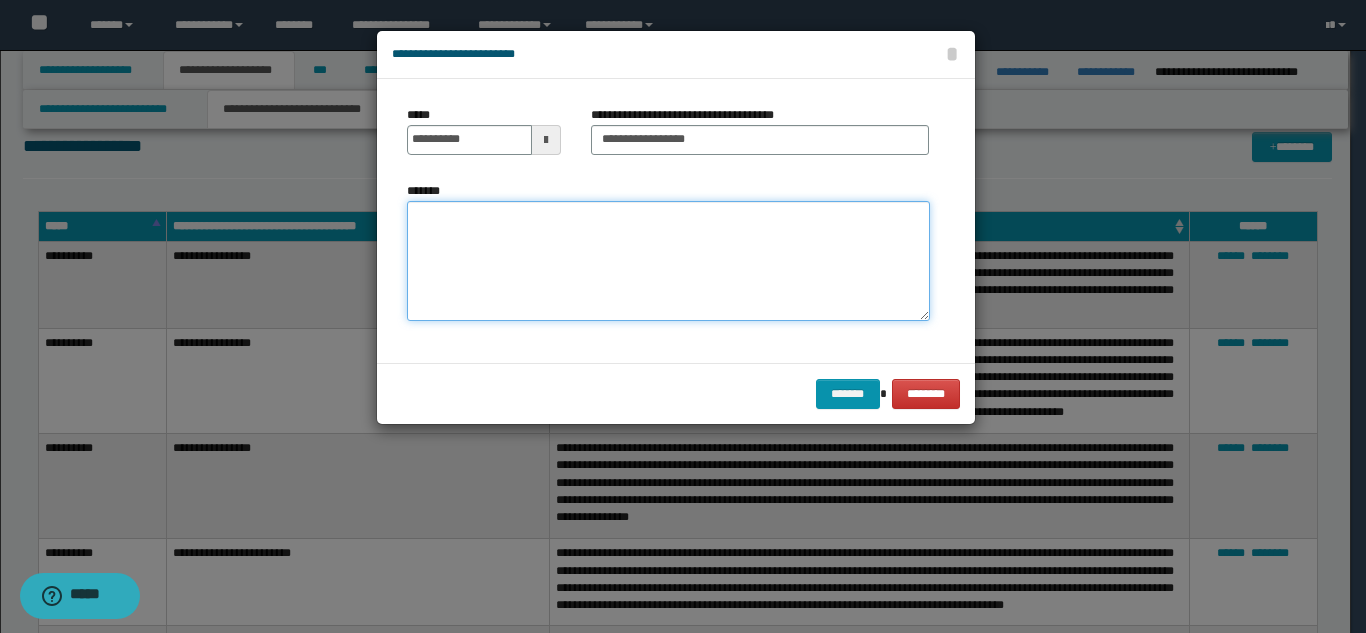 click on "*******" at bounding box center [668, 261] 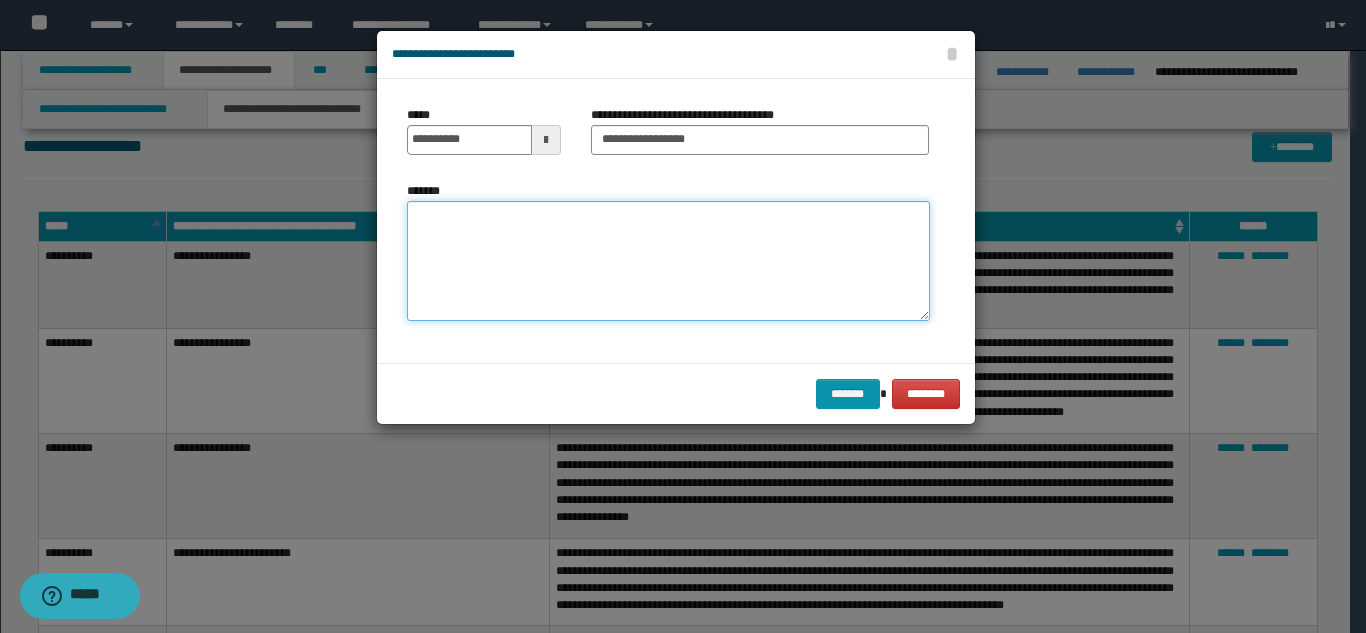 paste on "**********" 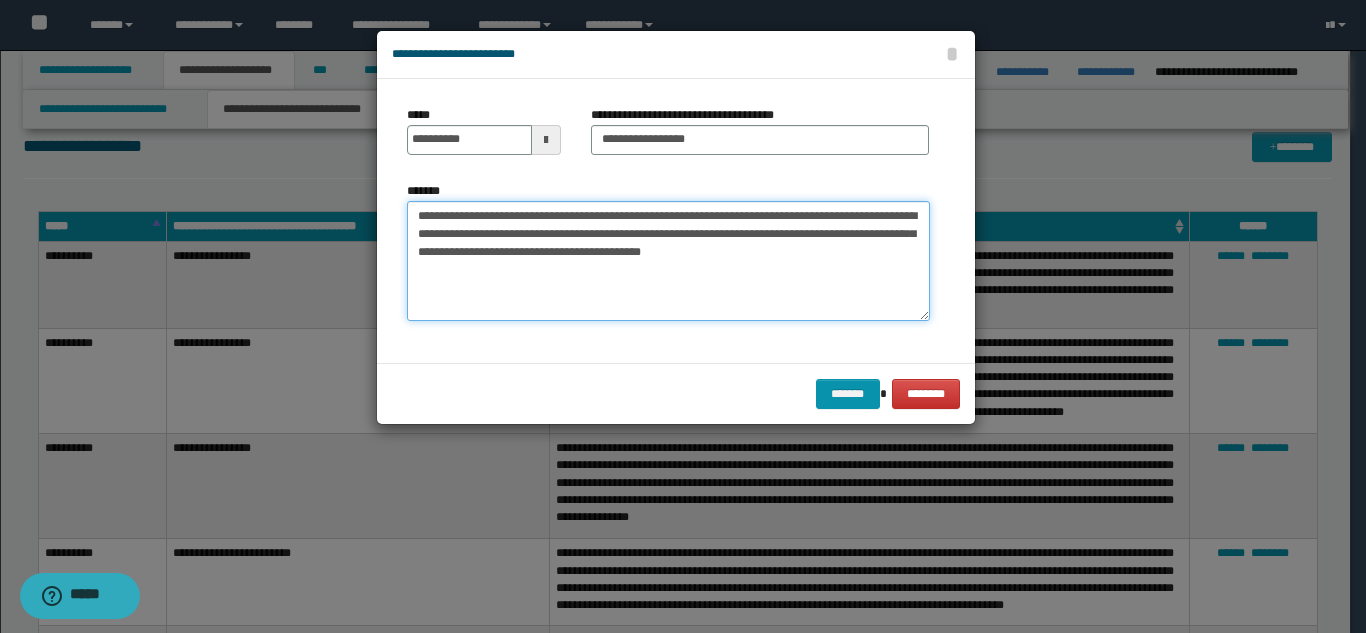 click on "**********" at bounding box center [668, 261] 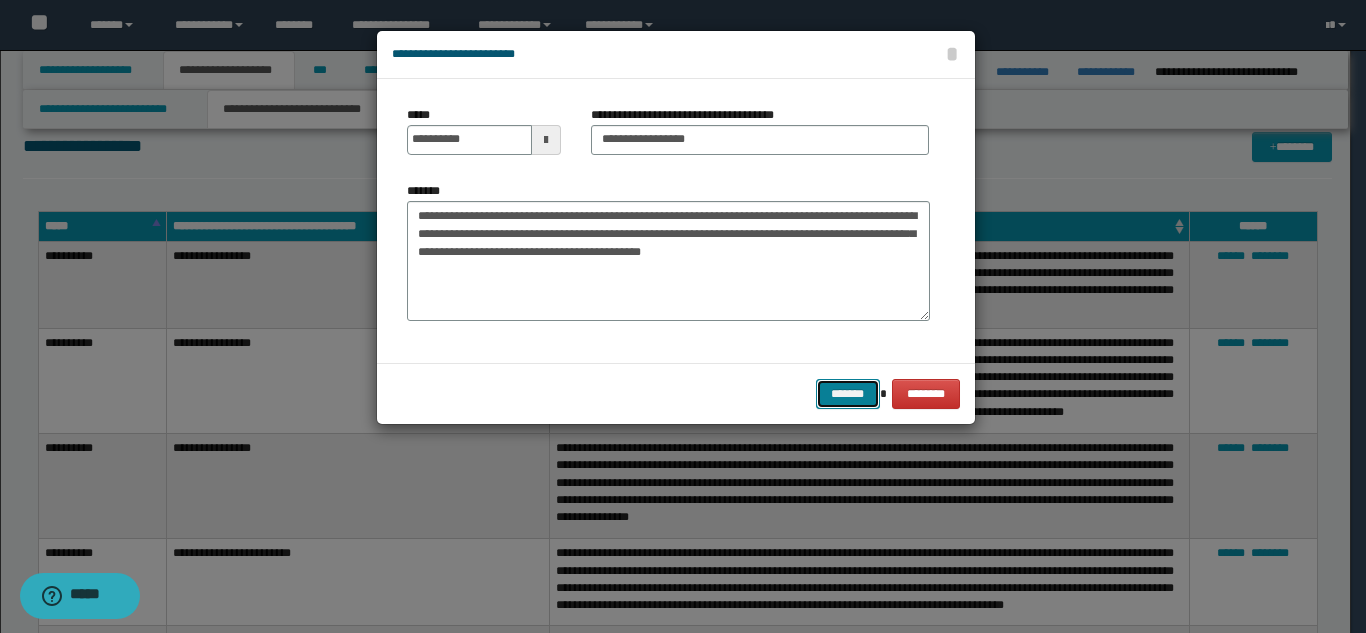 click on "*******" at bounding box center (848, 394) 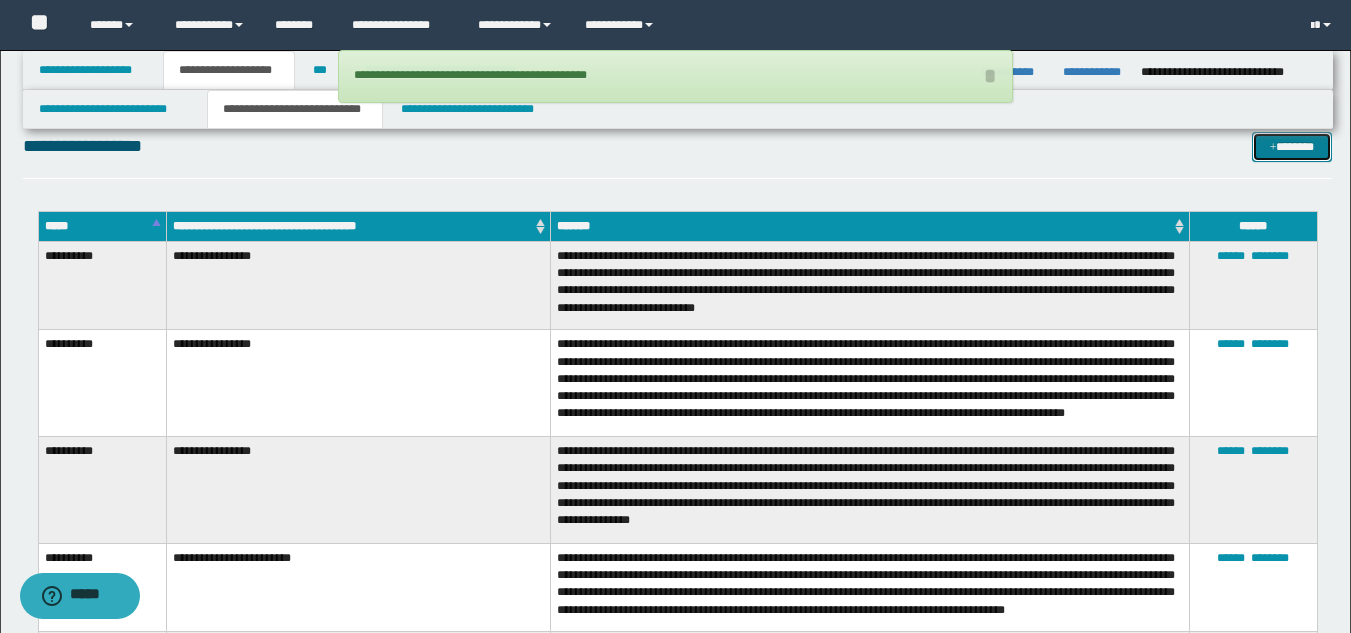 click on "*******" at bounding box center (1292, 147) 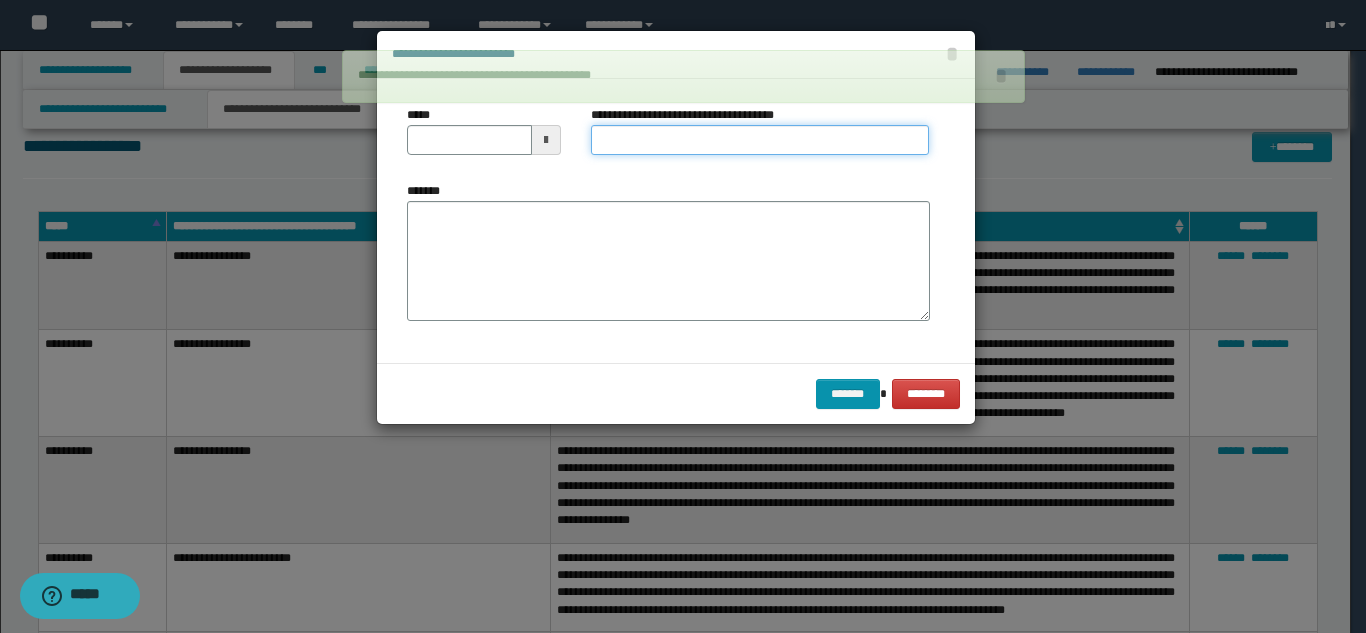 click on "**********" at bounding box center [760, 140] 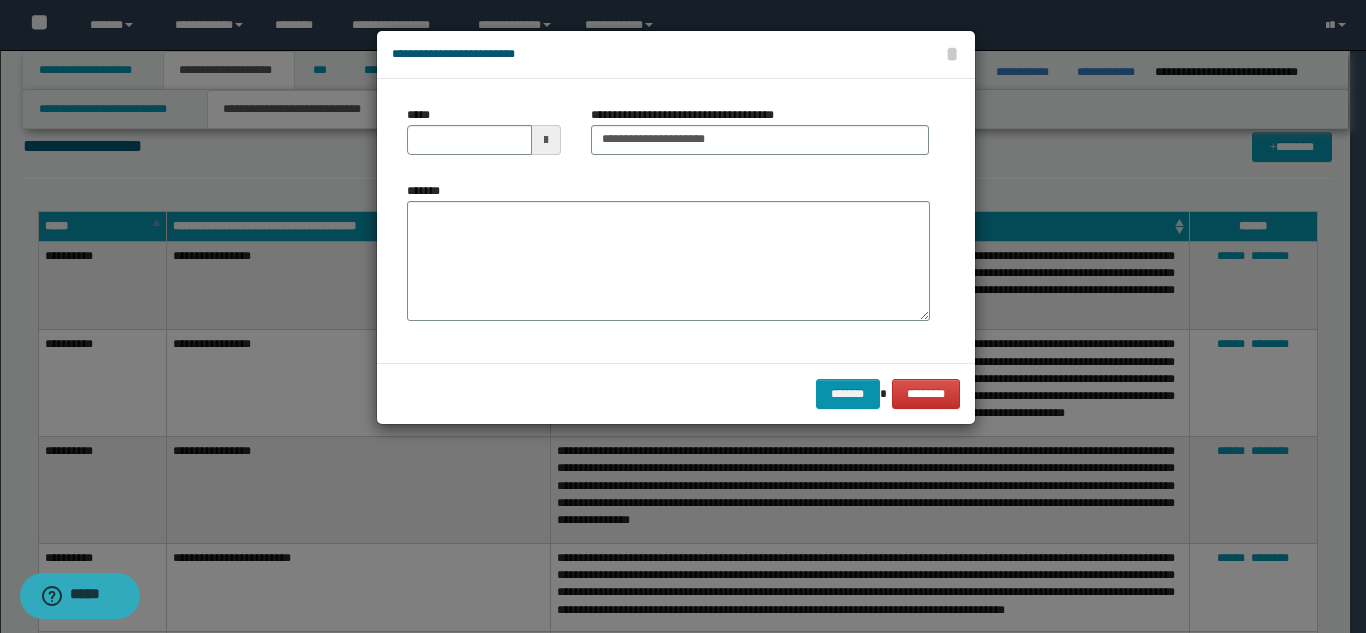 click on "*****" at bounding box center [484, 138] 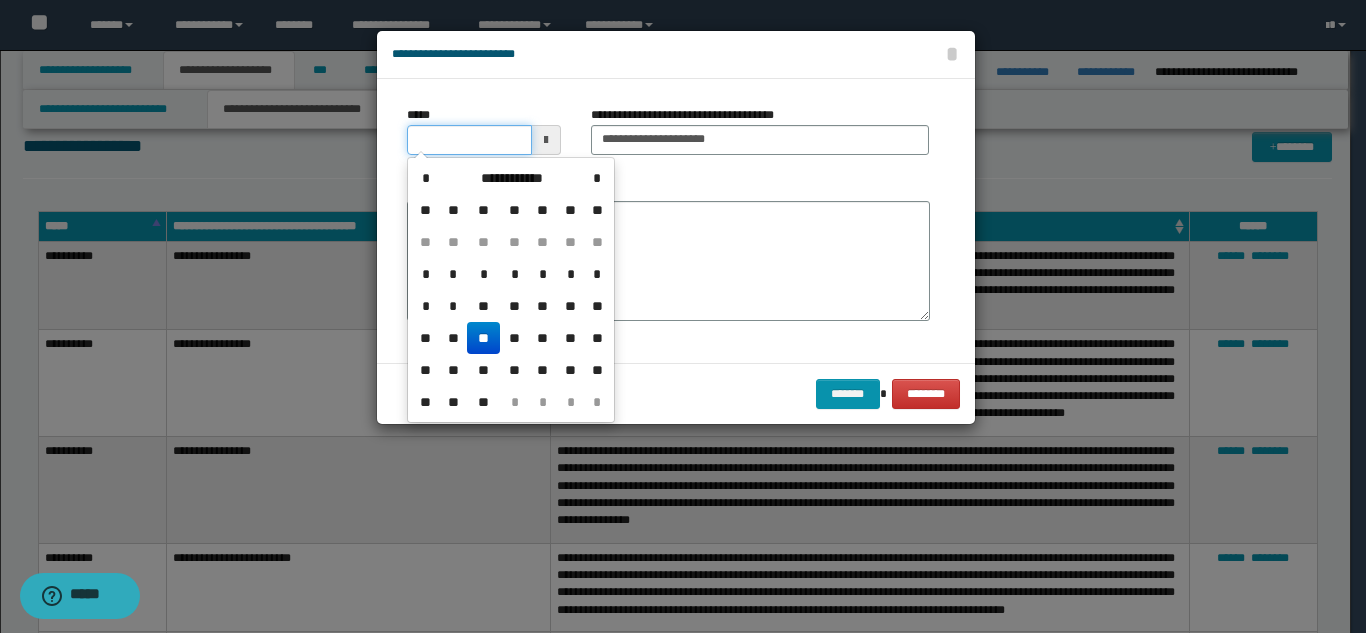 click on "*****" at bounding box center [469, 140] 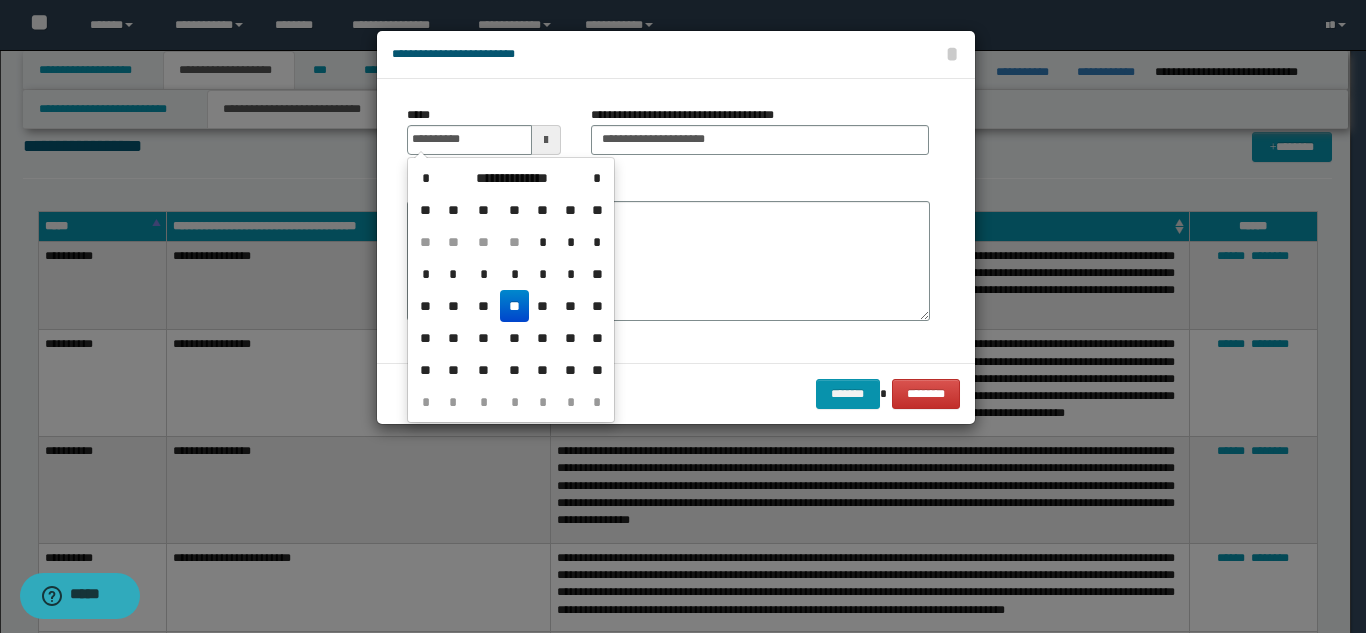click on "**" at bounding box center [514, 306] 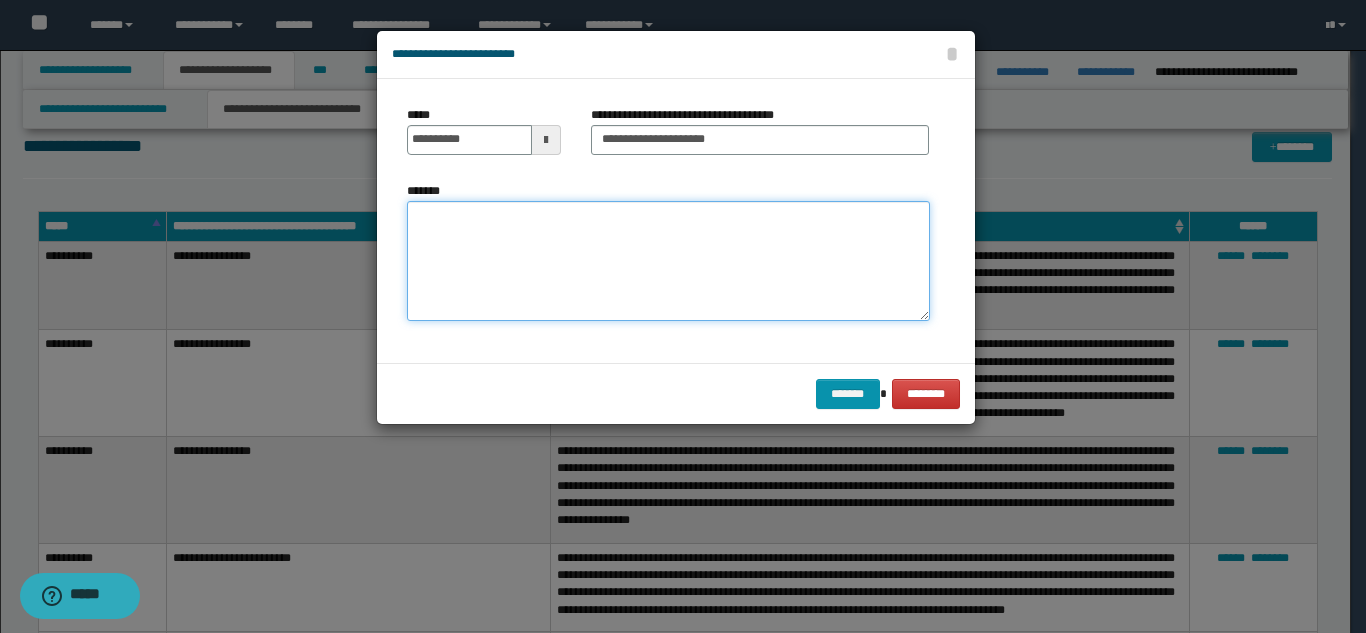 drag, startPoint x: 529, startPoint y: 271, endPoint x: 587, endPoint y: 269, distance: 58.034473 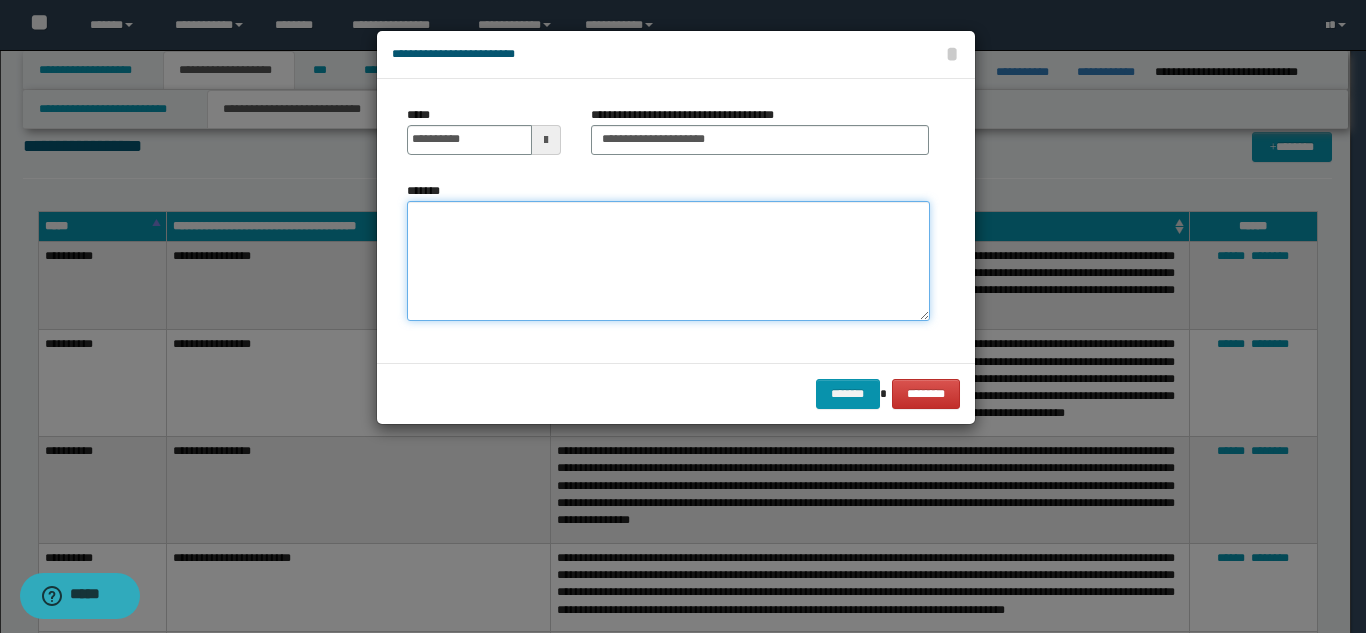 paste on "**********" 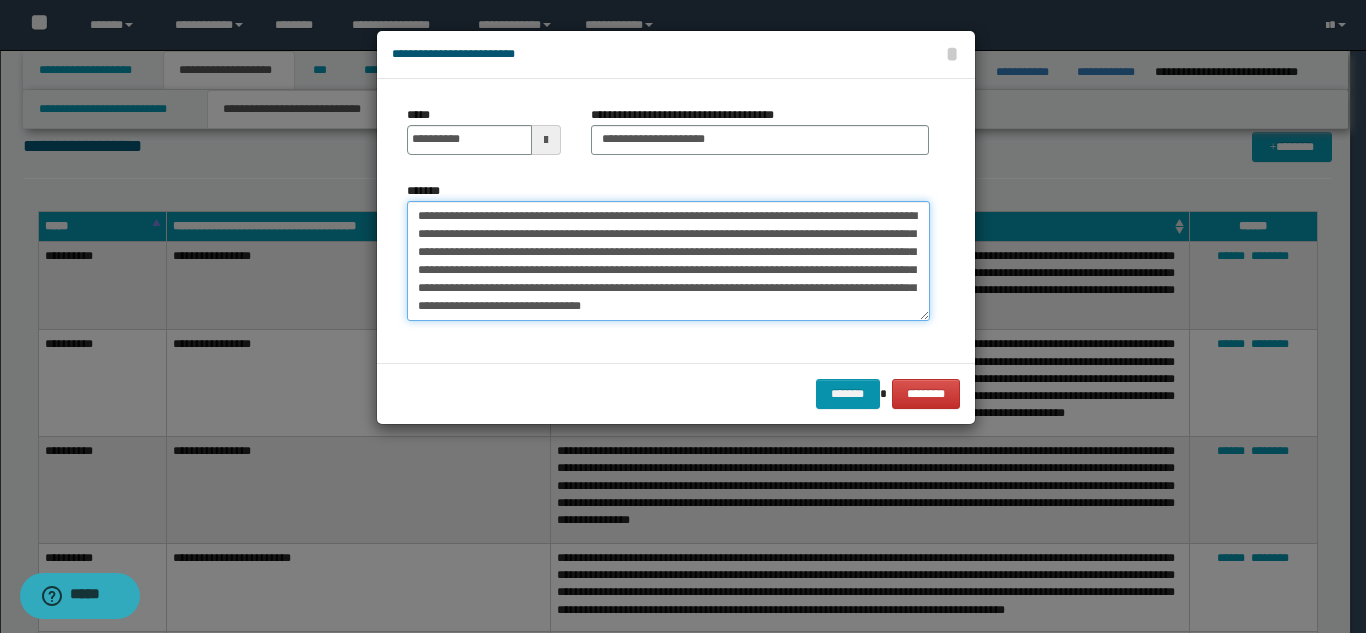 click on "**********" at bounding box center [668, 261] 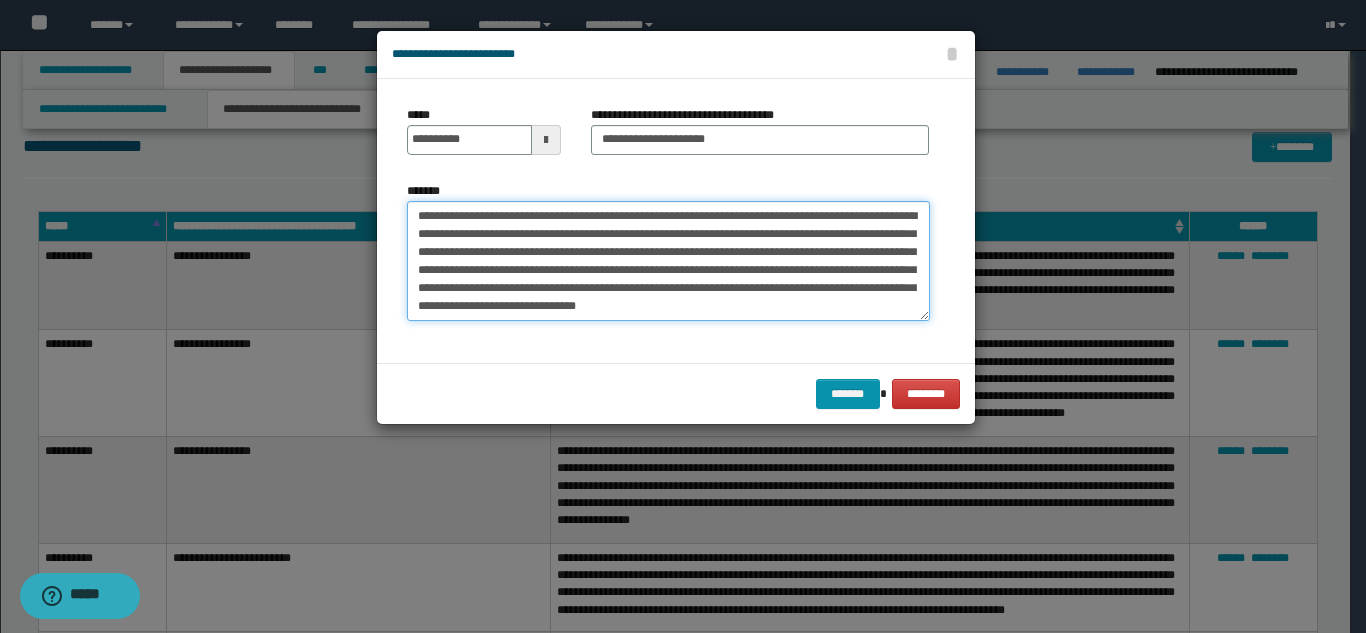 click on "**********" at bounding box center [668, 261] 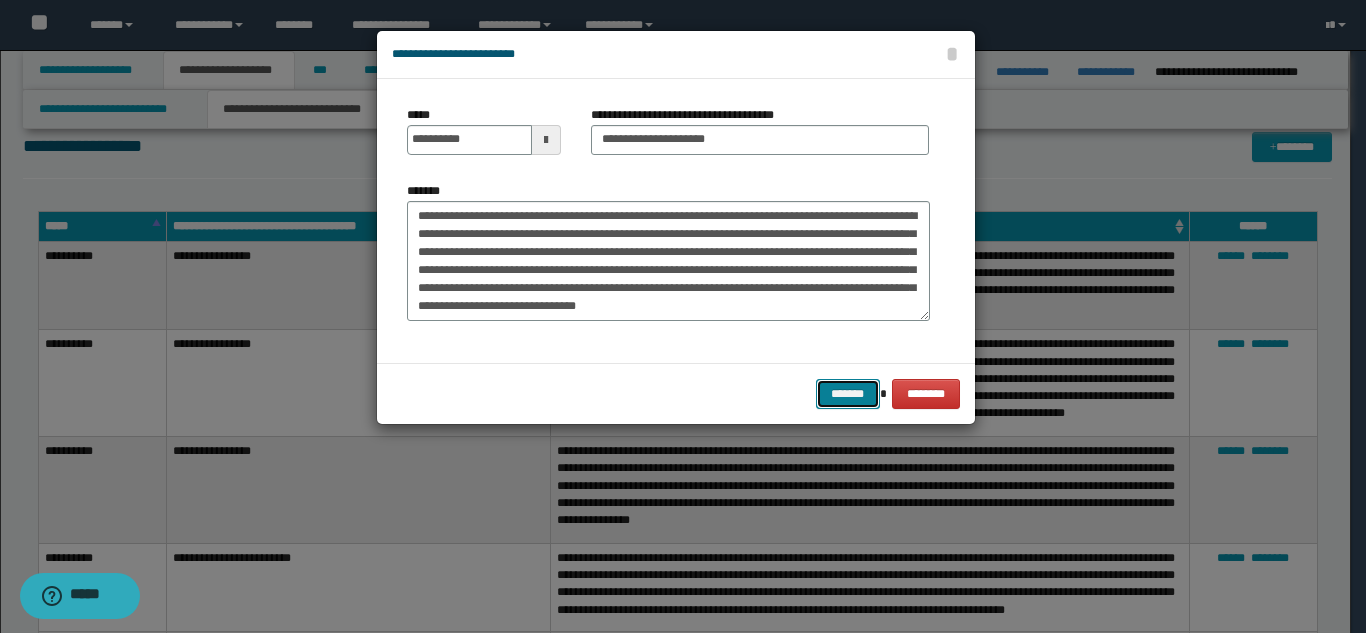 click on "*******" at bounding box center (848, 394) 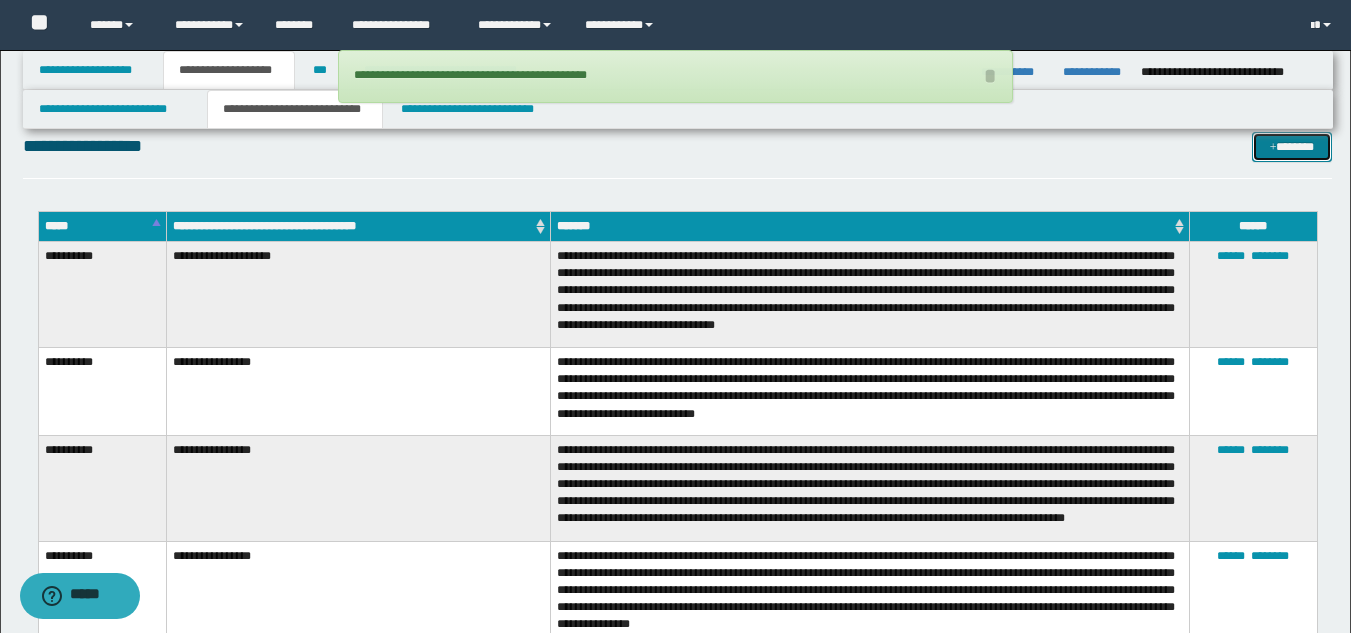 click on "*******" at bounding box center (1292, 147) 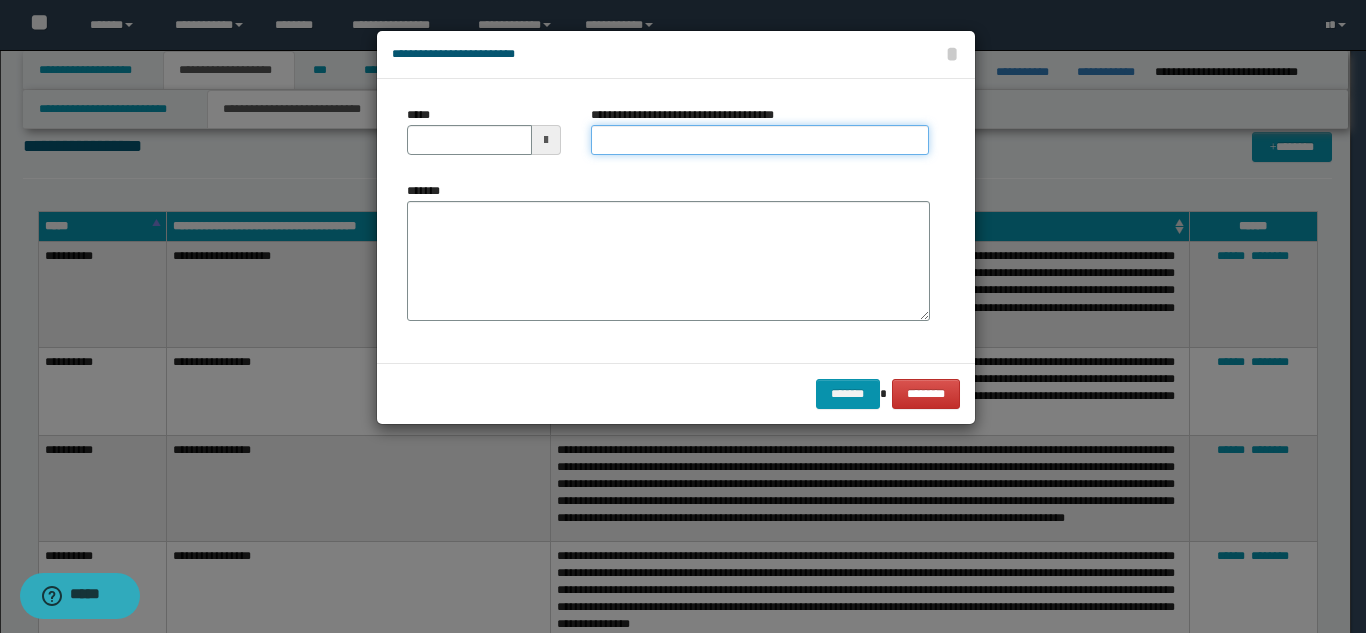 click on "**********" at bounding box center [760, 140] 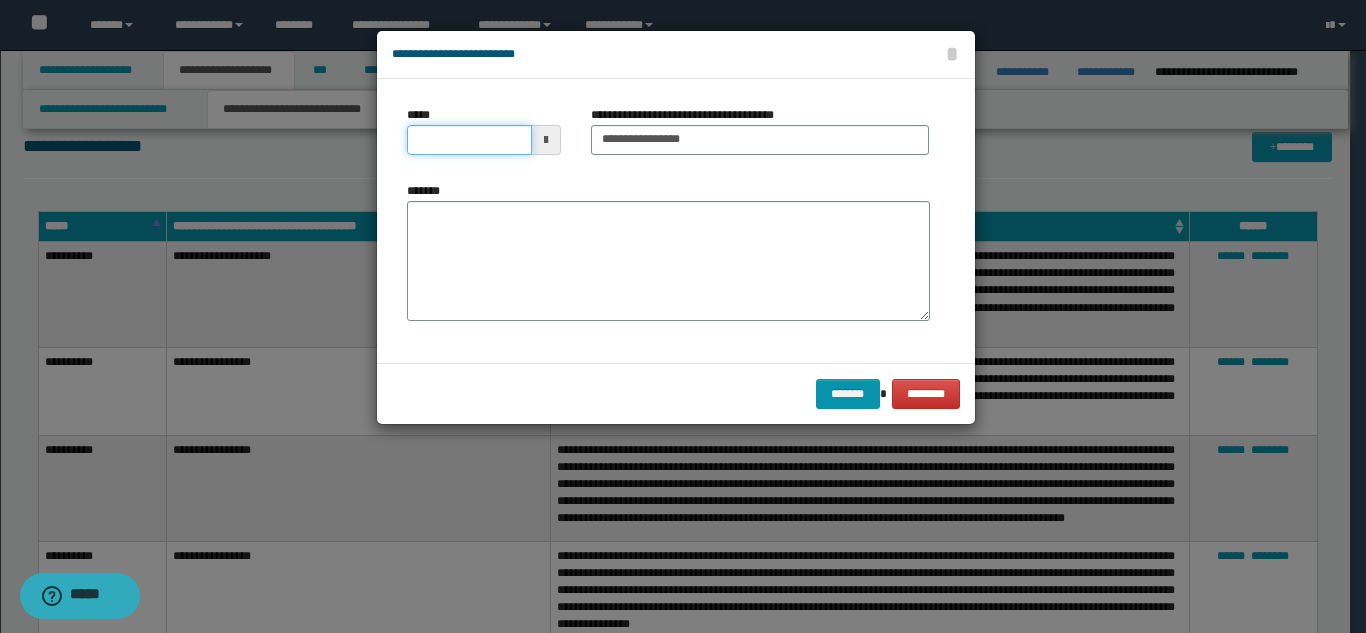 click on "*****" at bounding box center [469, 140] 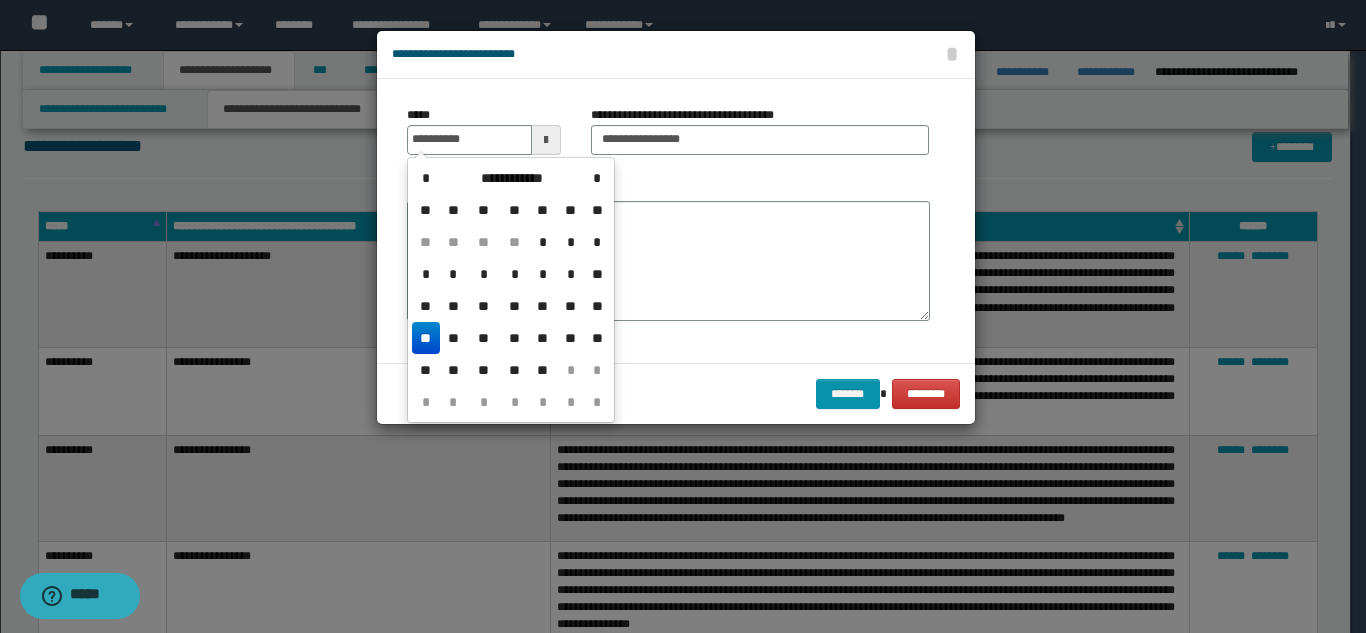drag, startPoint x: 433, startPoint y: 335, endPoint x: 445, endPoint y: 326, distance: 15 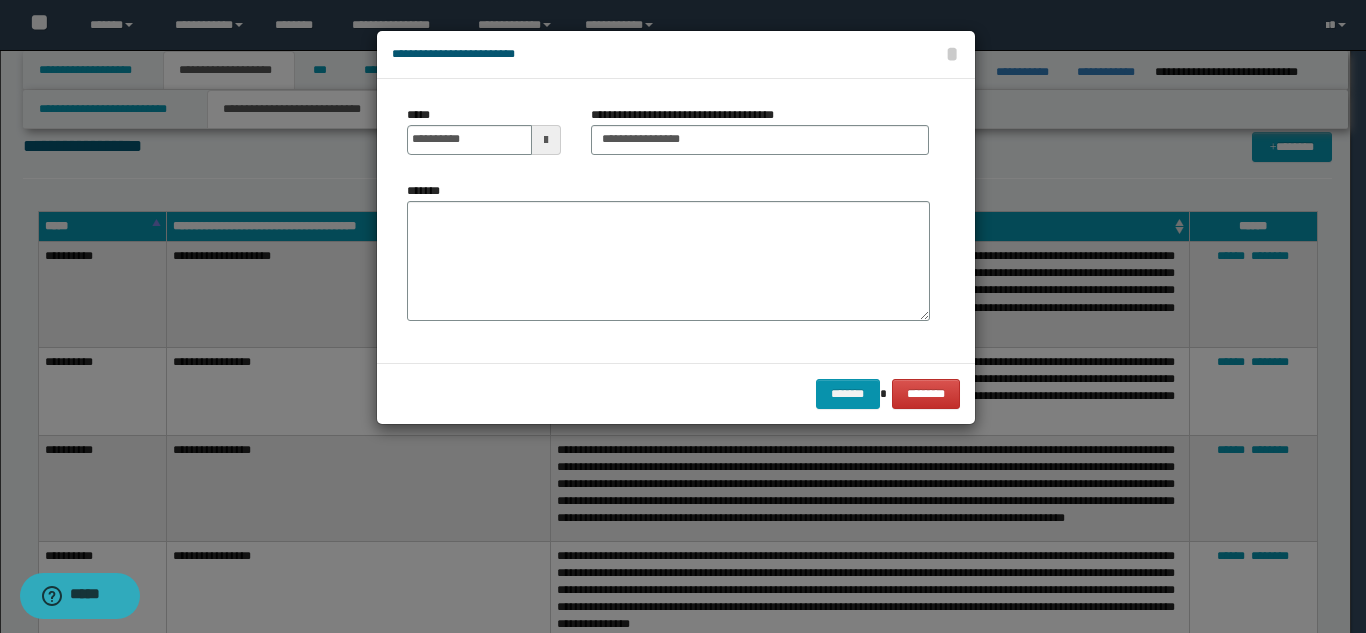 click on "*******" at bounding box center (668, 261) 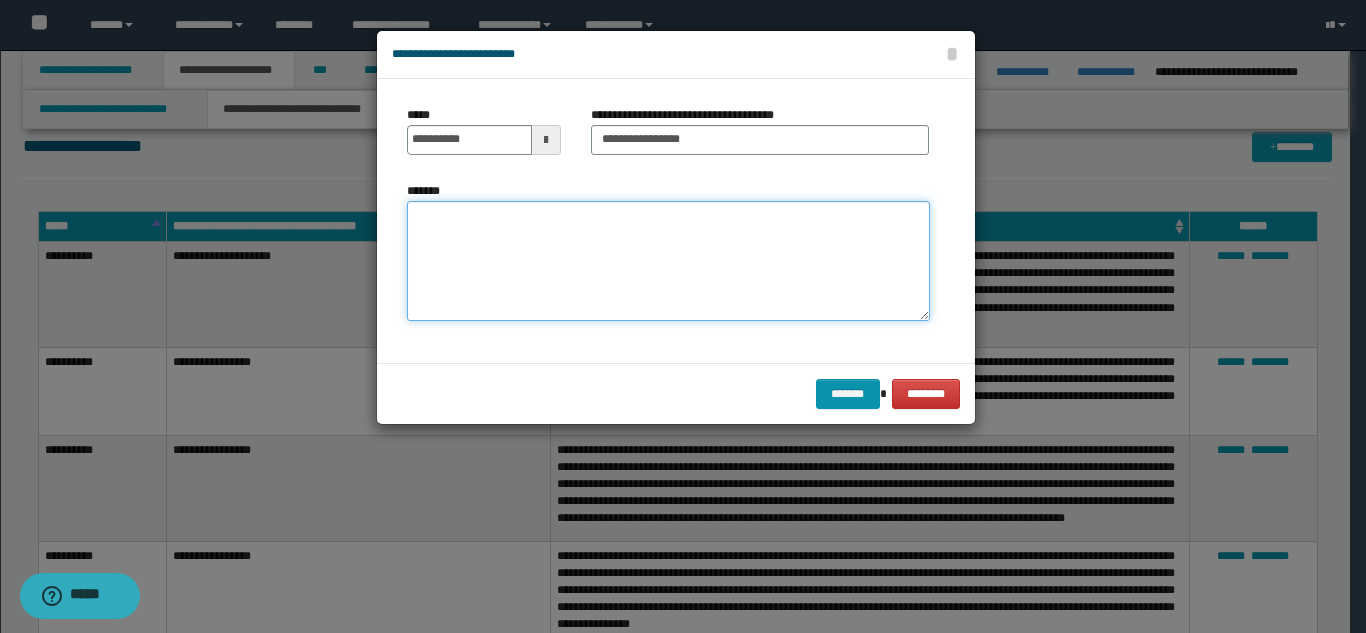 paste on "**********" 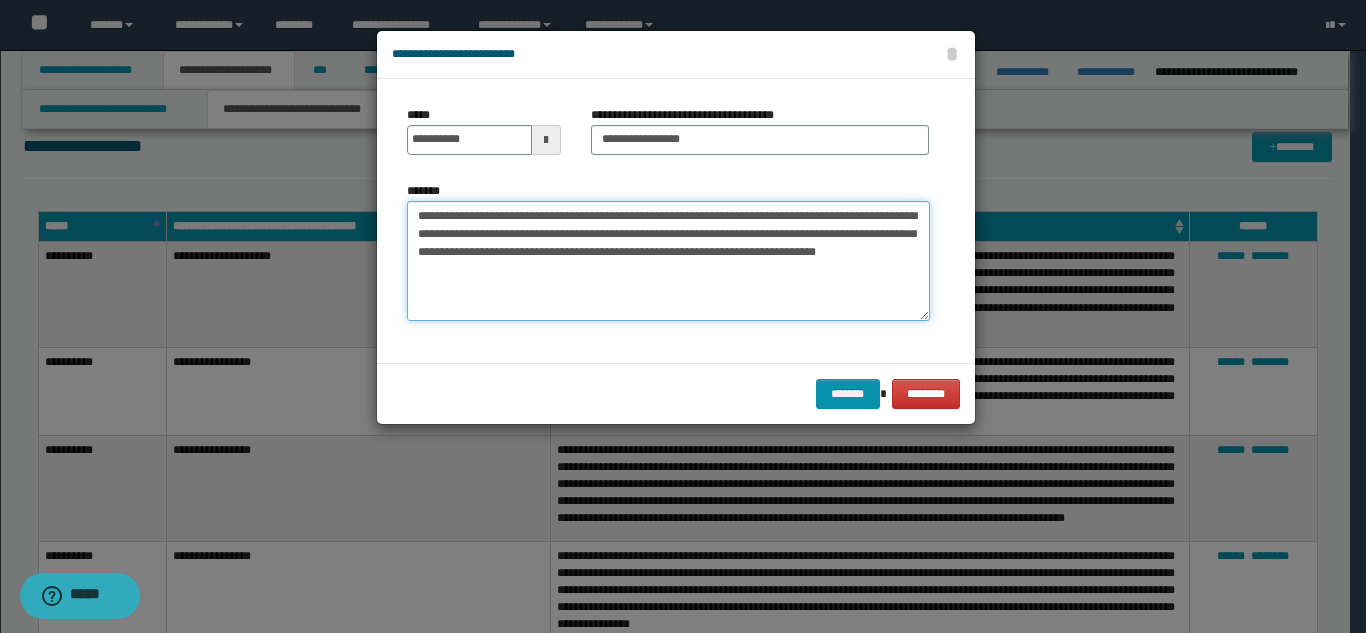 click on "**********" at bounding box center [668, 261] 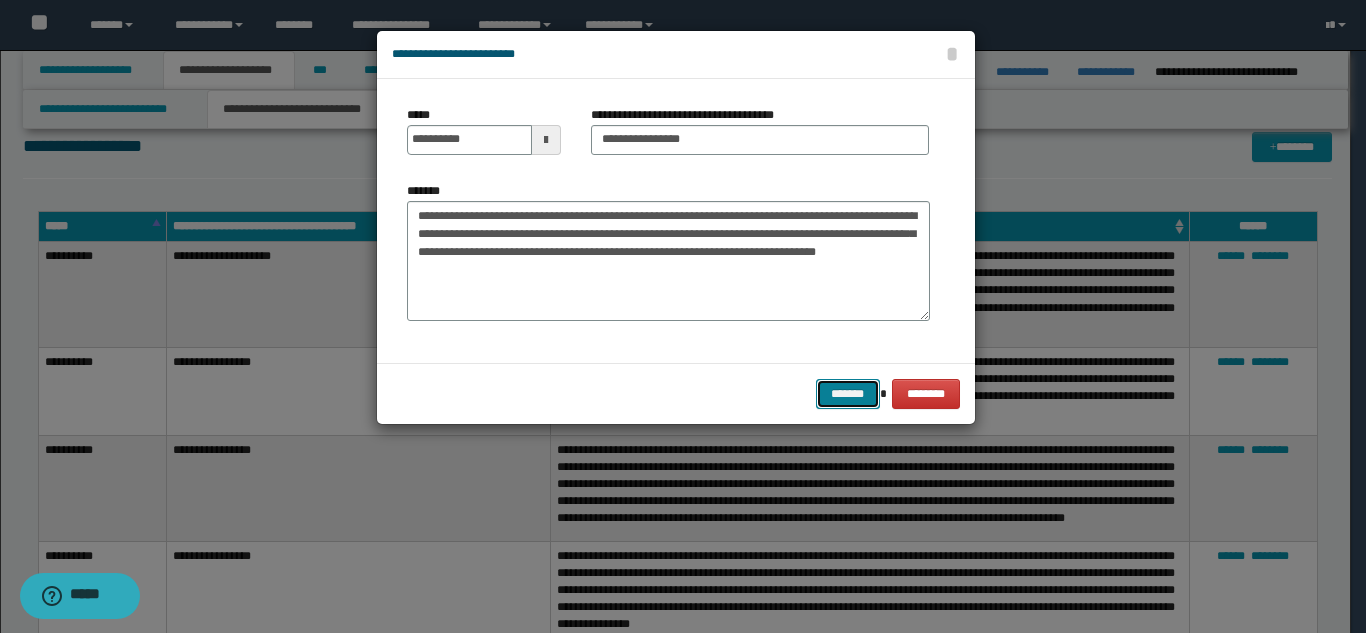 click on "*******" at bounding box center [848, 394] 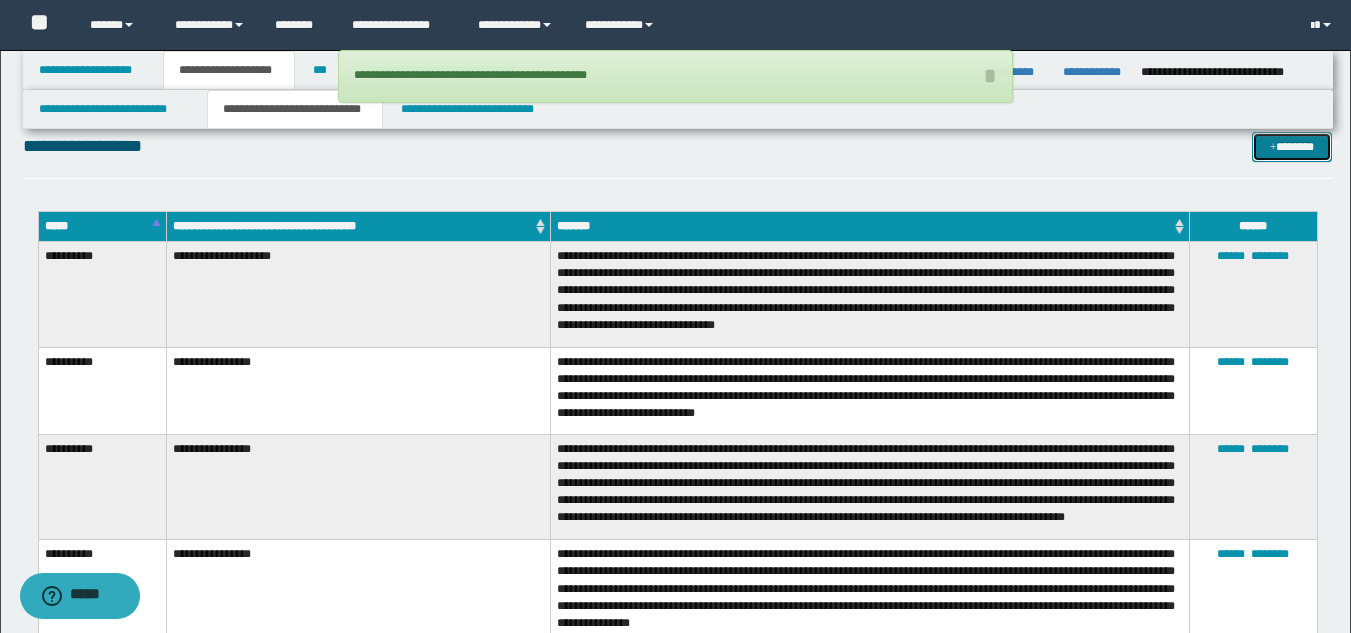 click on "*******" at bounding box center [1292, 147] 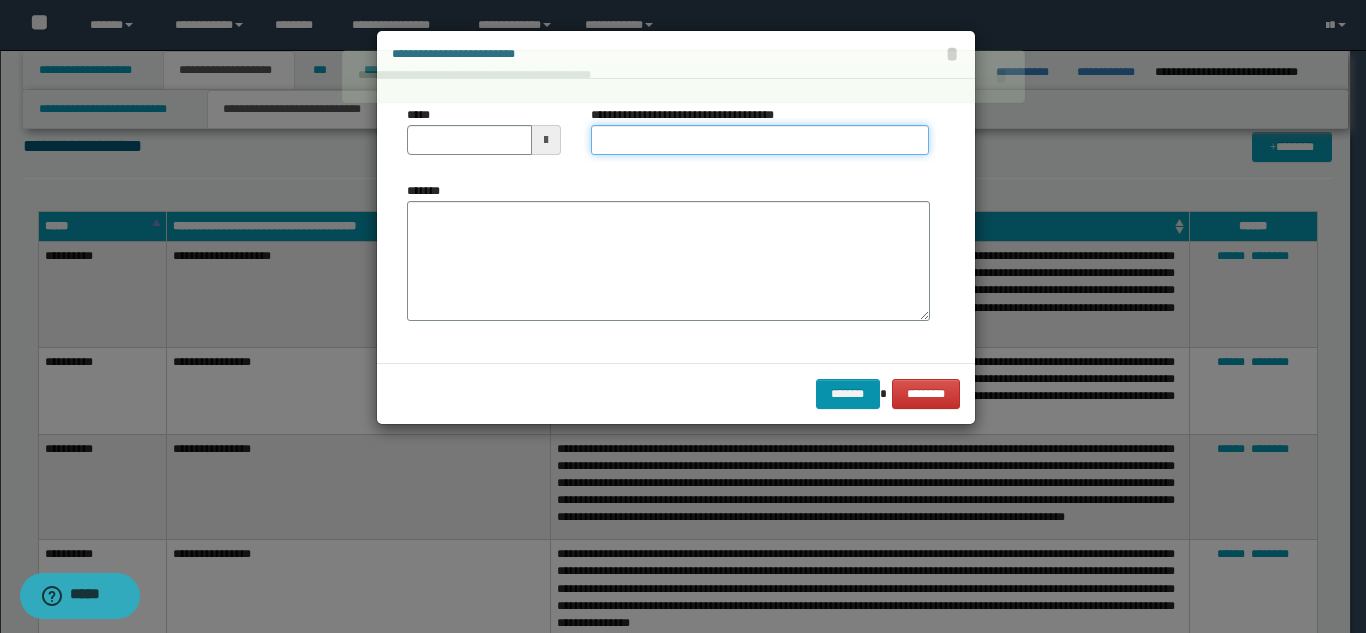 click on "**********" at bounding box center [760, 140] 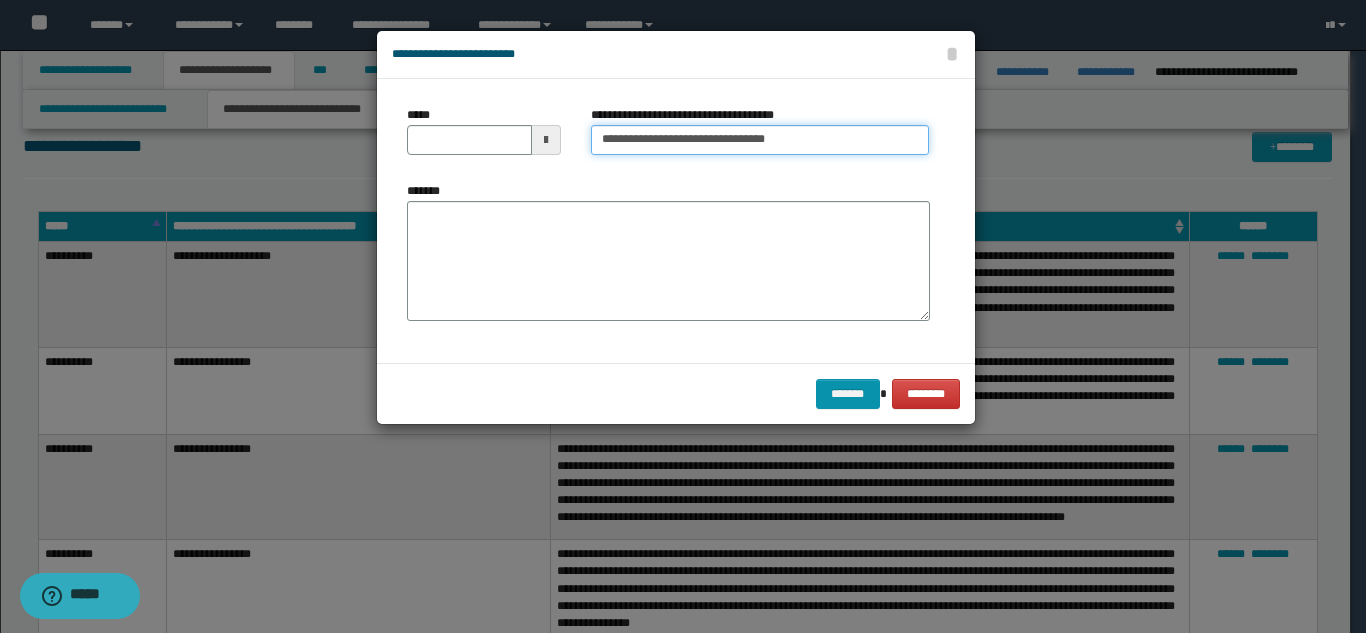 drag, startPoint x: 861, startPoint y: 138, endPoint x: 759, endPoint y: 141, distance: 102.044106 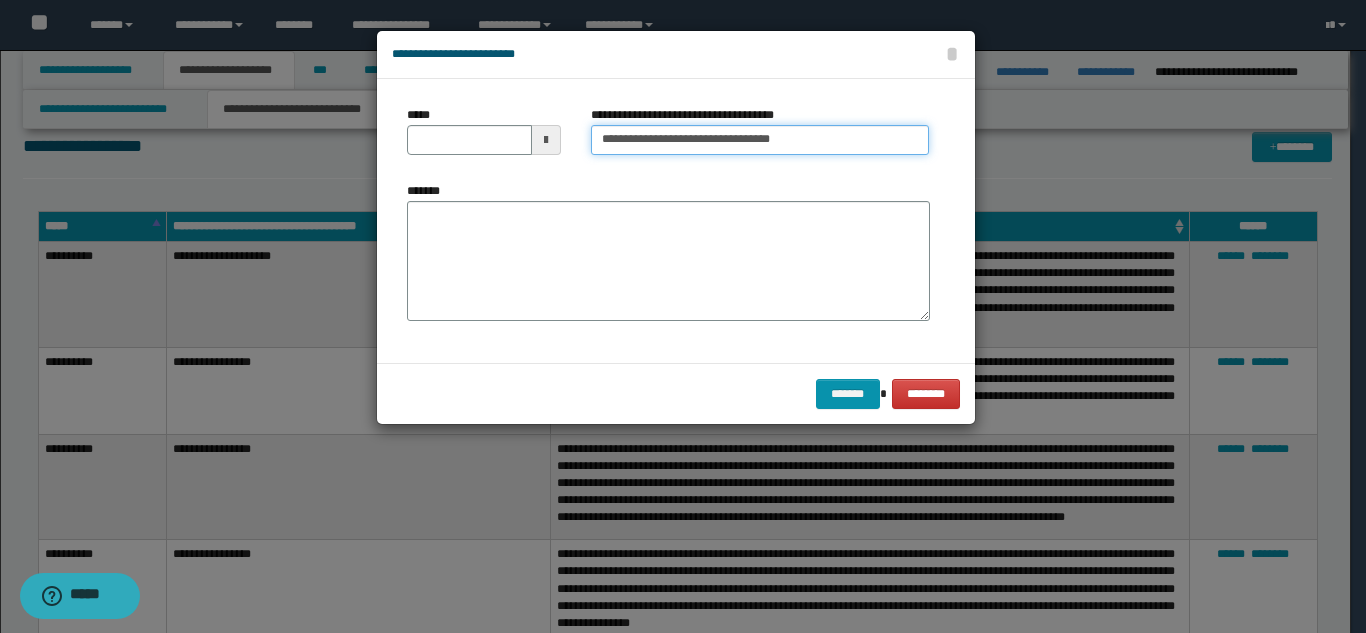 drag, startPoint x: 859, startPoint y: 137, endPoint x: 760, endPoint y: 138, distance: 99.00505 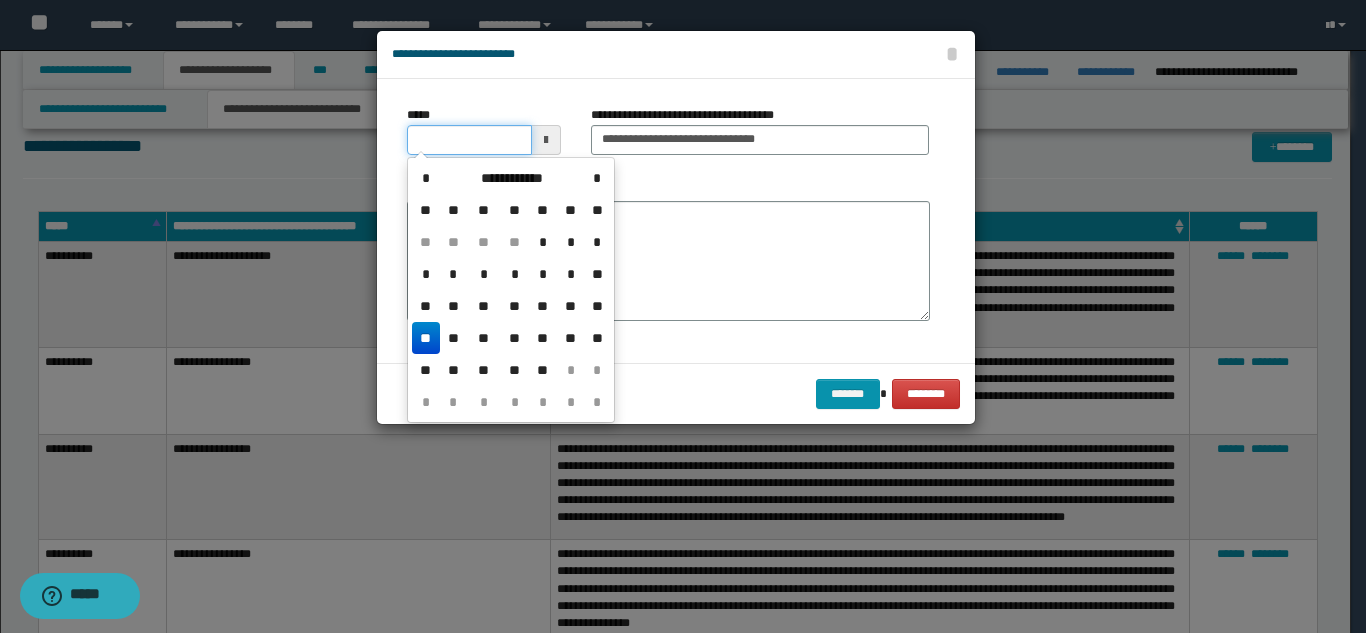 click on "*****" at bounding box center (469, 140) 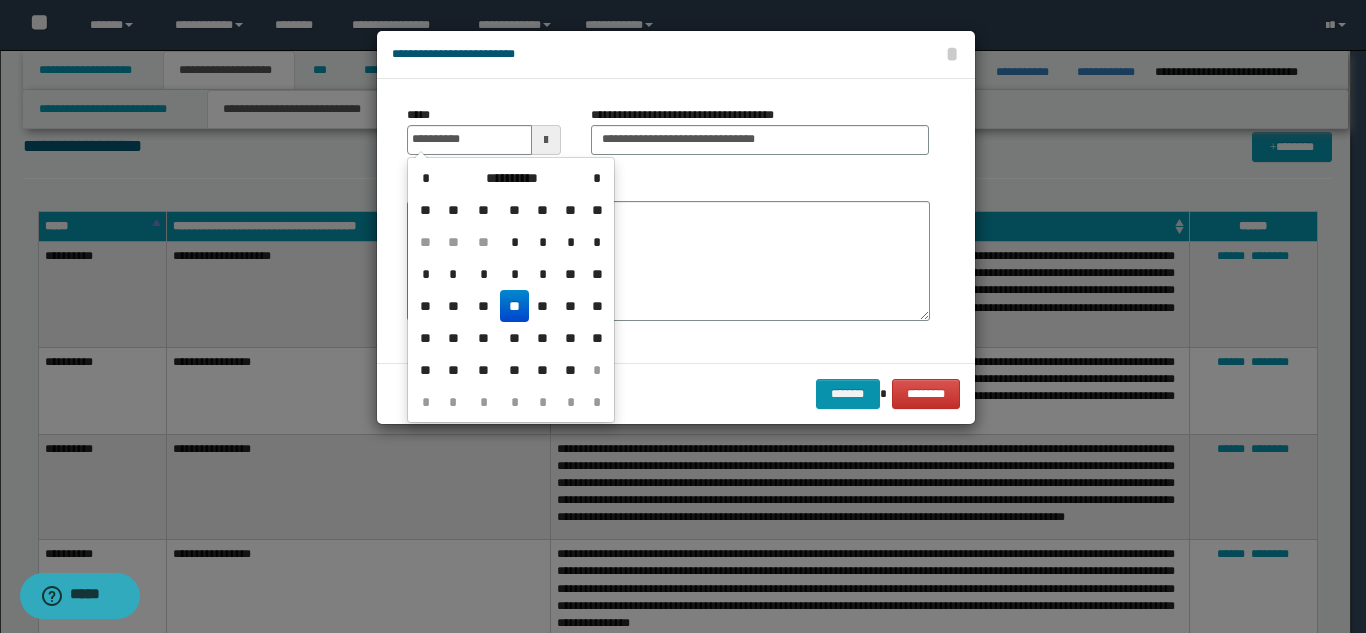 click on "**" at bounding box center (514, 306) 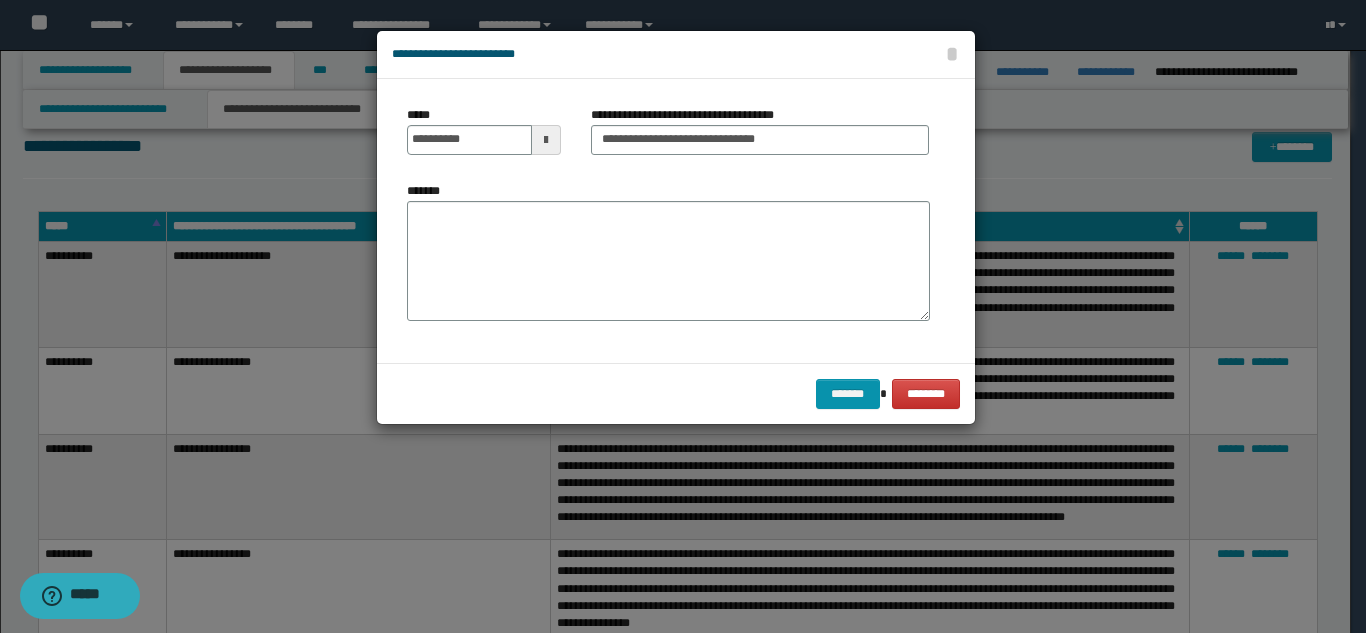 drag, startPoint x: 553, startPoint y: 271, endPoint x: 585, endPoint y: 278, distance: 32.75668 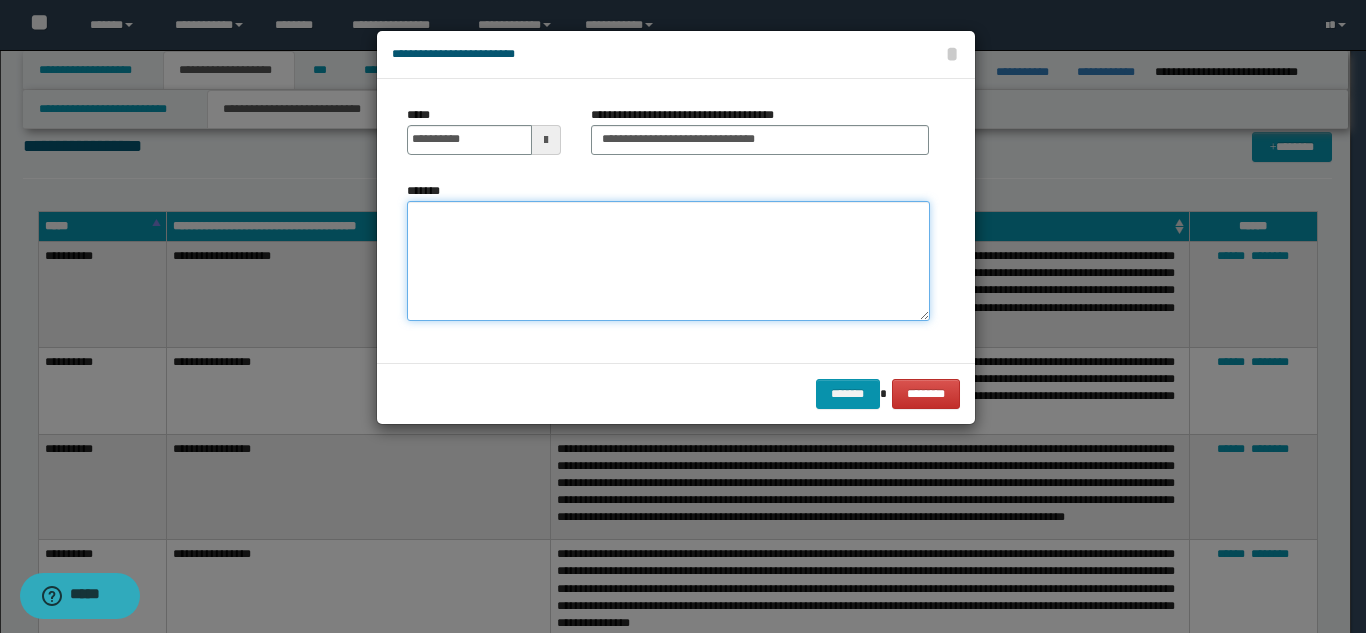 paste on "**********" 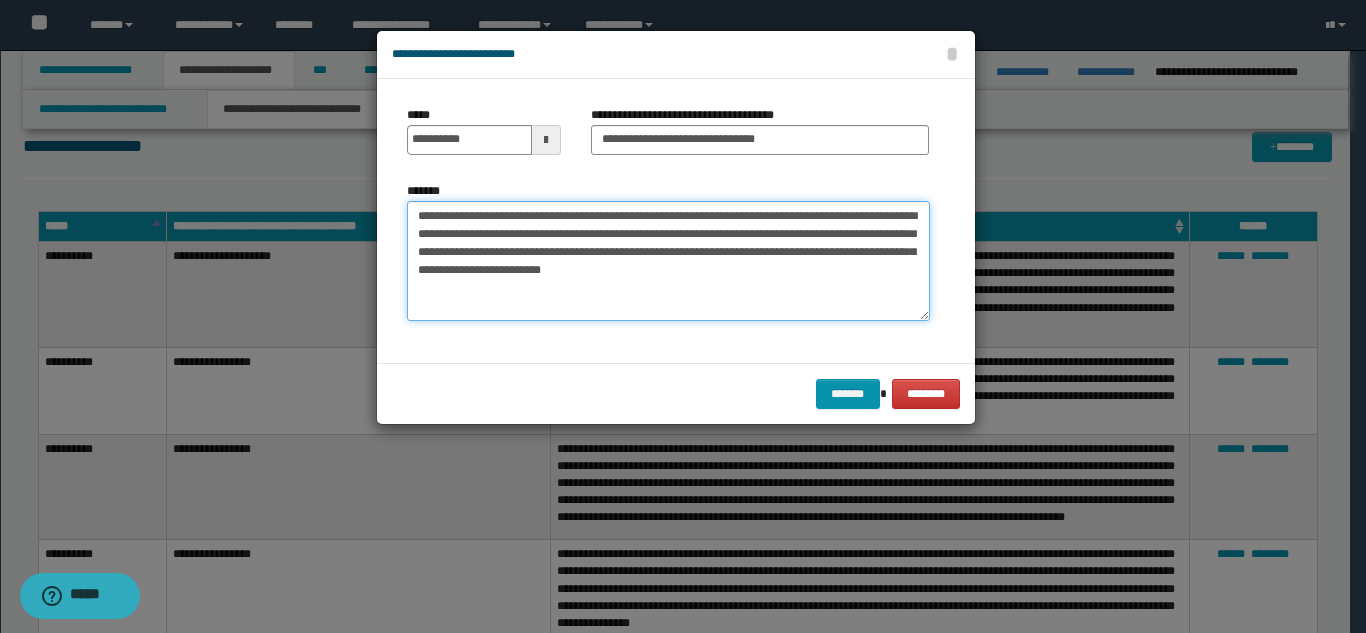 click on "**********" at bounding box center [668, 261] 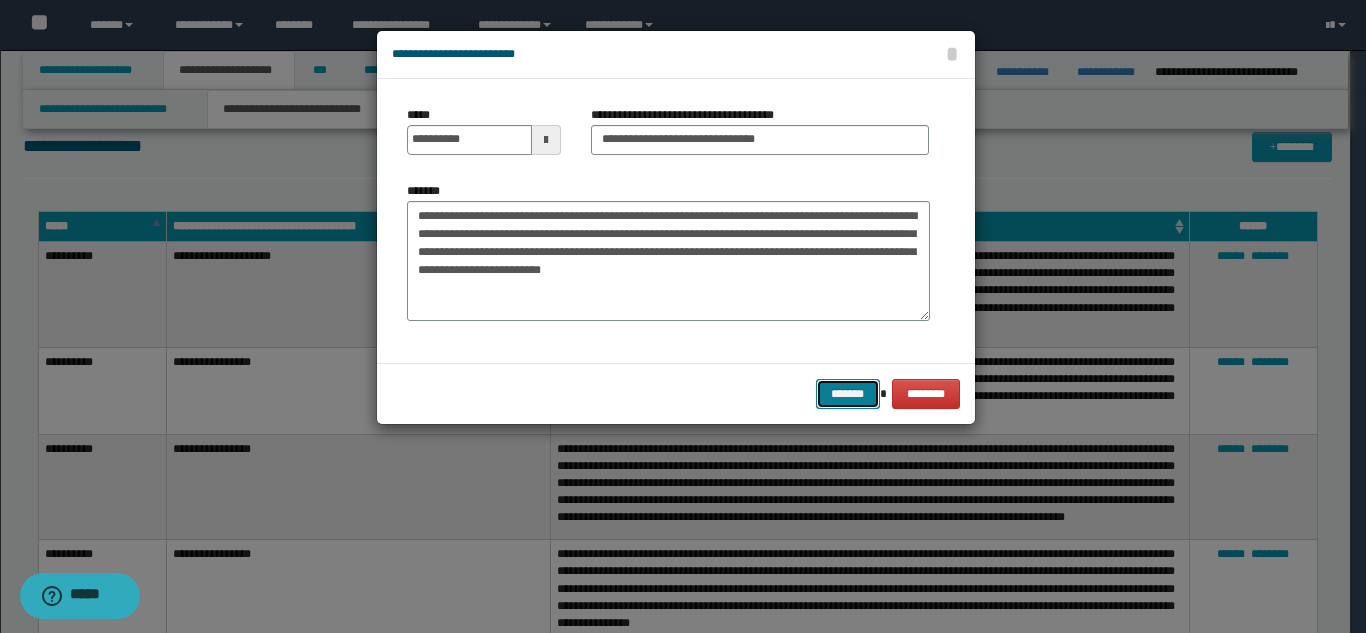 click on "*******" at bounding box center (848, 394) 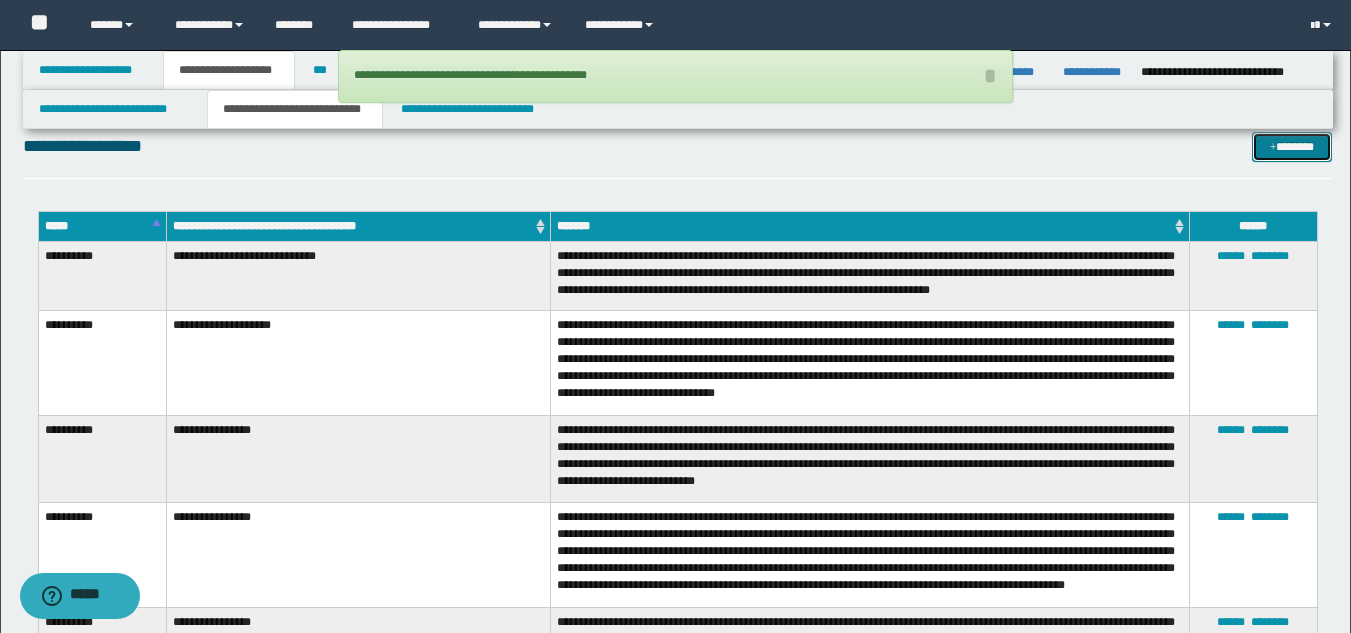 click on "*******" at bounding box center [1292, 147] 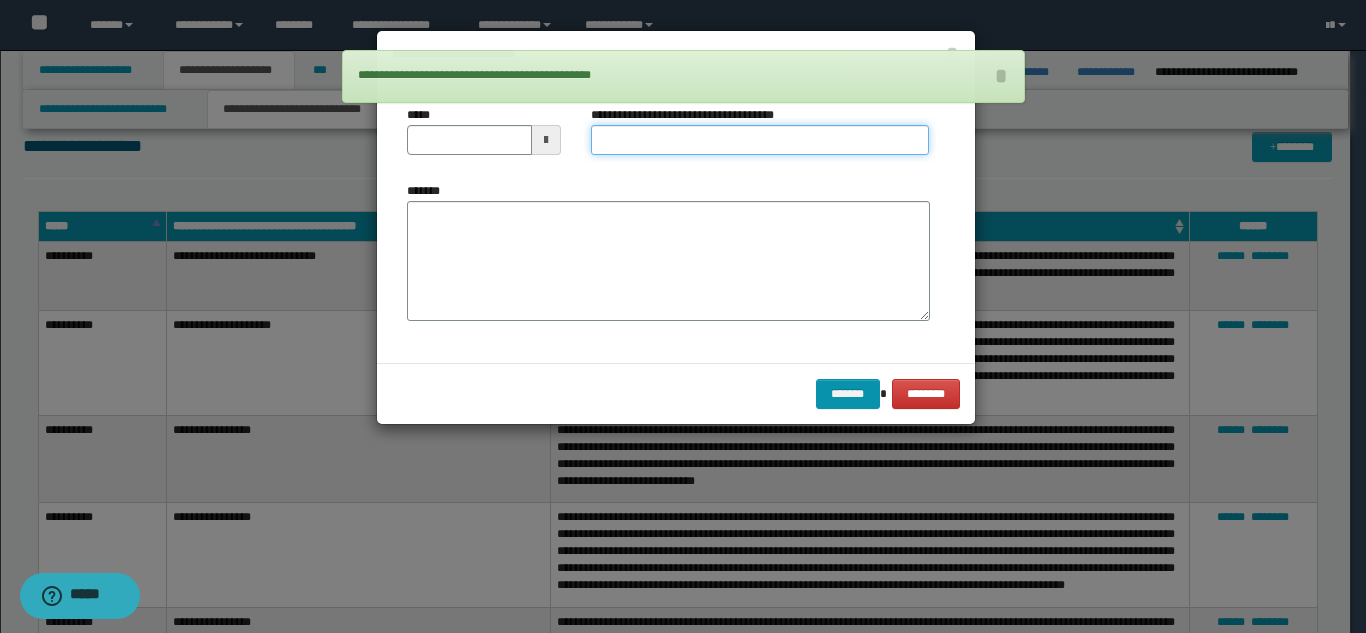 click on "**********" at bounding box center [760, 140] 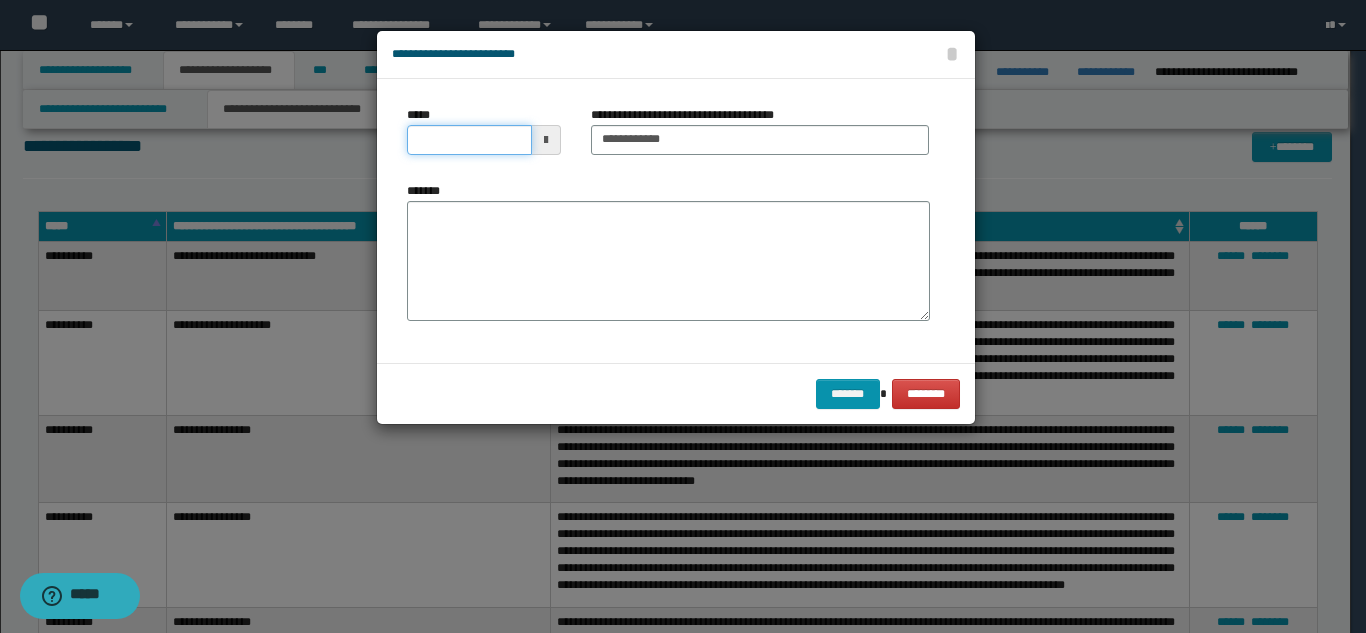 click on "*****" at bounding box center (469, 140) 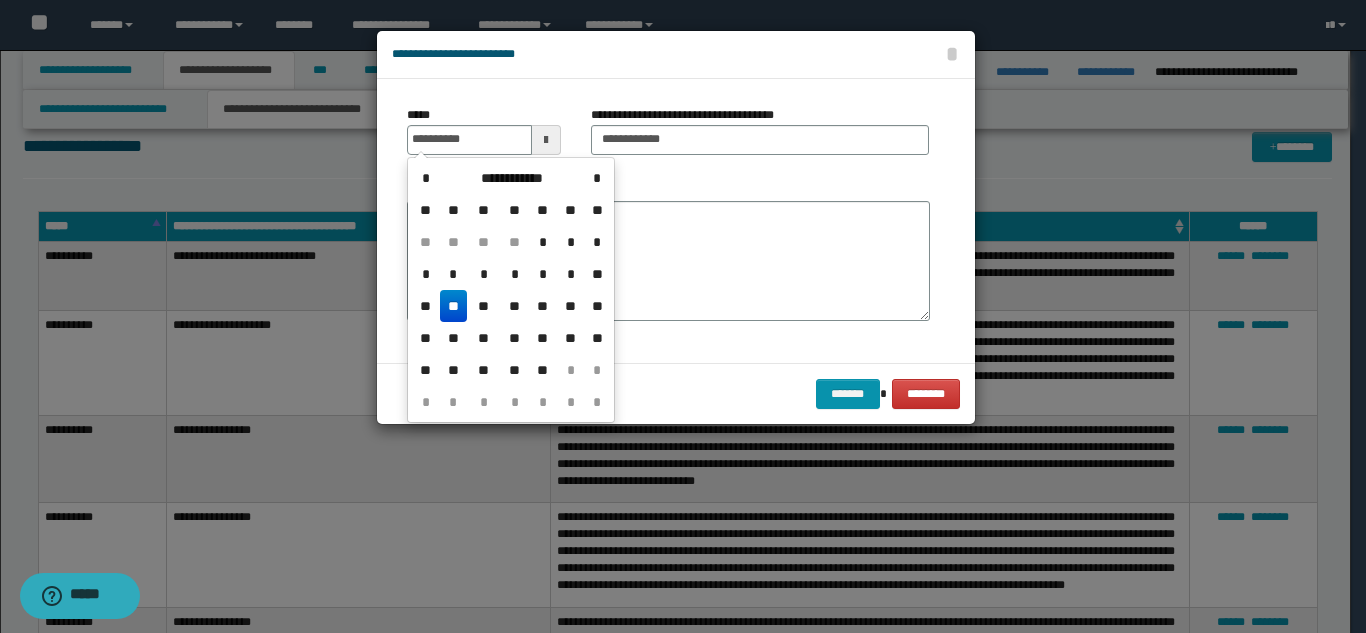 click on "**" at bounding box center [454, 306] 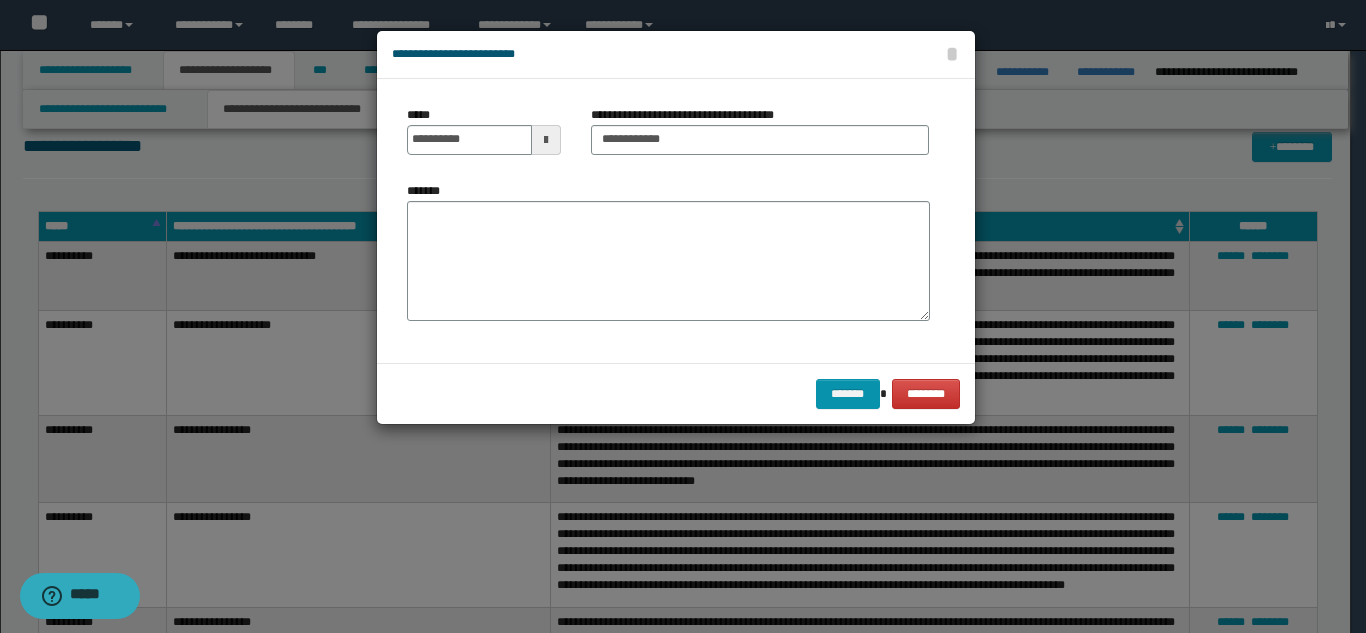 drag, startPoint x: 579, startPoint y: 241, endPoint x: 608, endPoint y: 243, distance: 29.068884 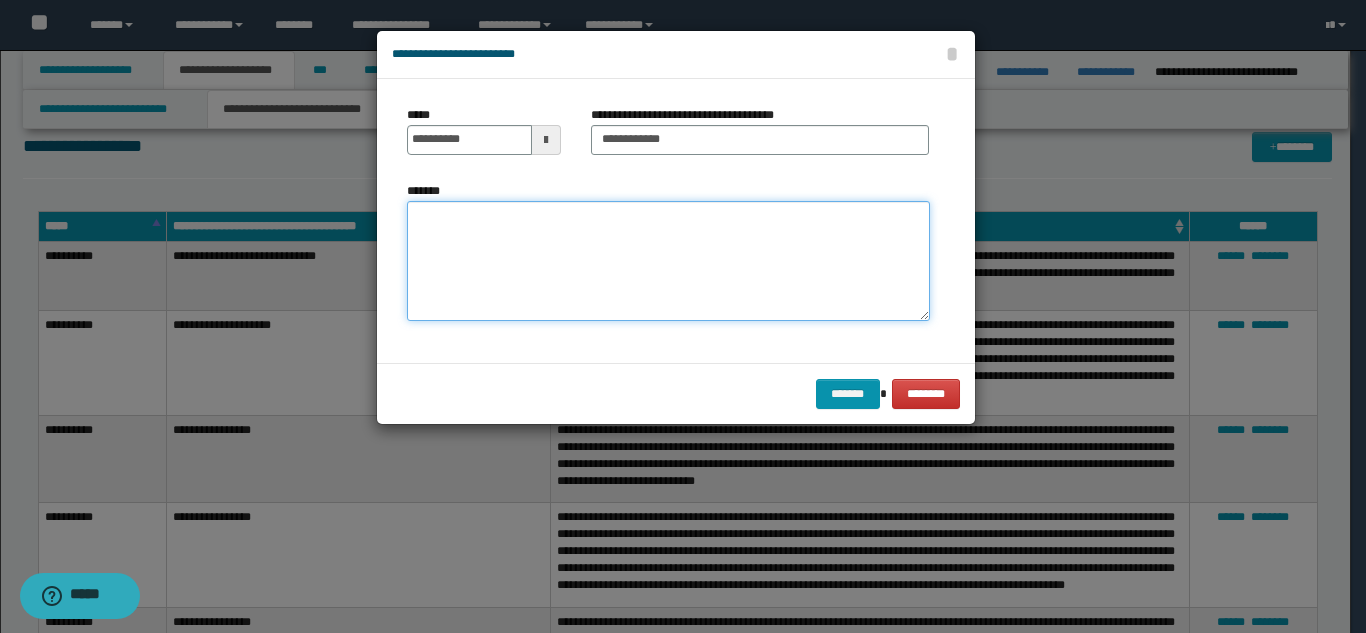 paste on "**********" 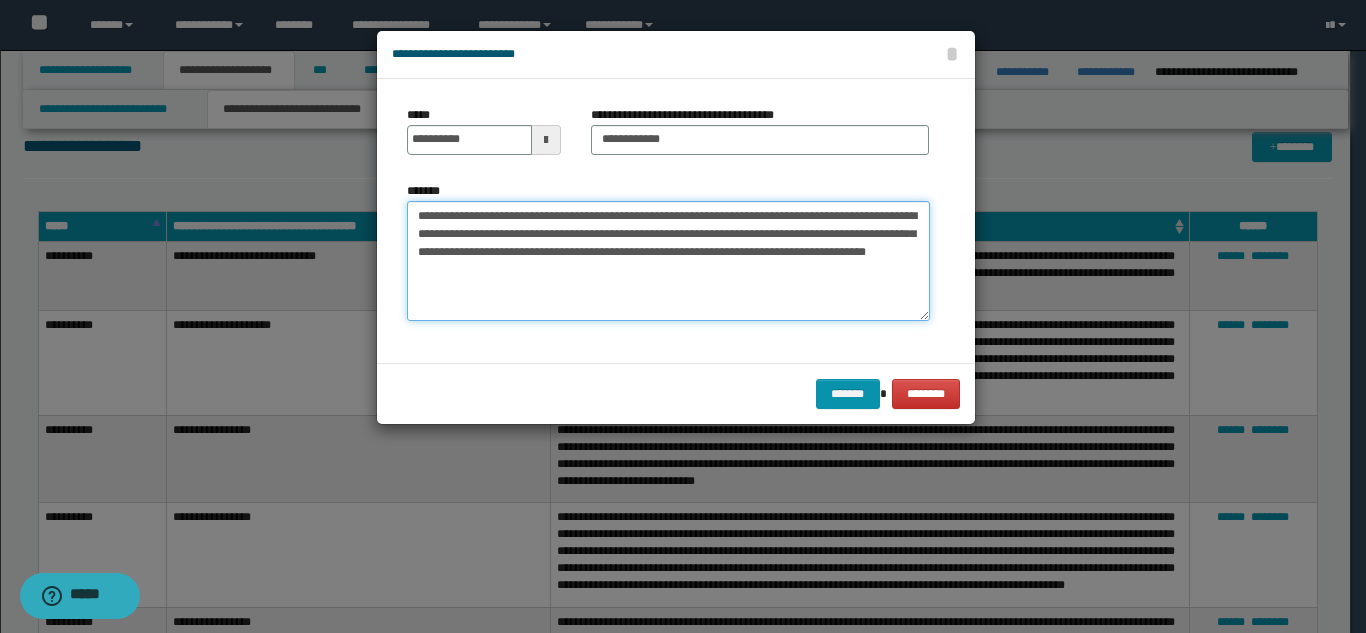 click on "**********" at bounding box center (668, 261) 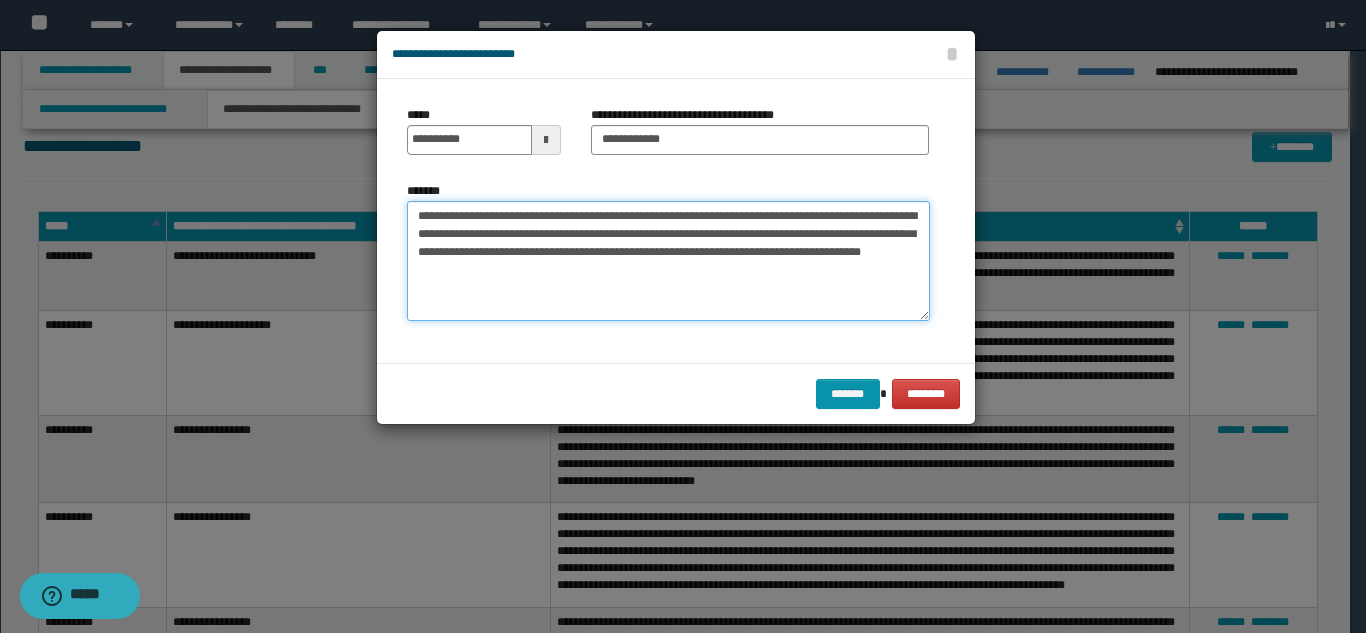 click on "**********" at bounding box center (668, 261) 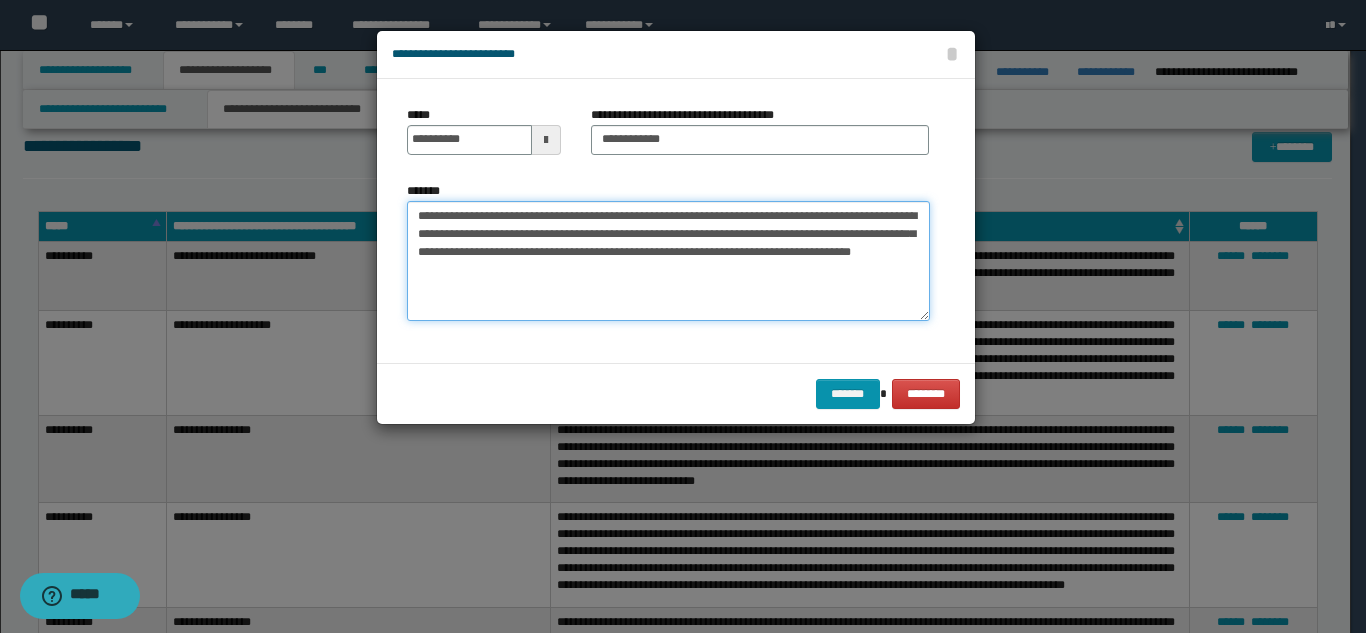 click on "**********" at bounding box center [668, 261] 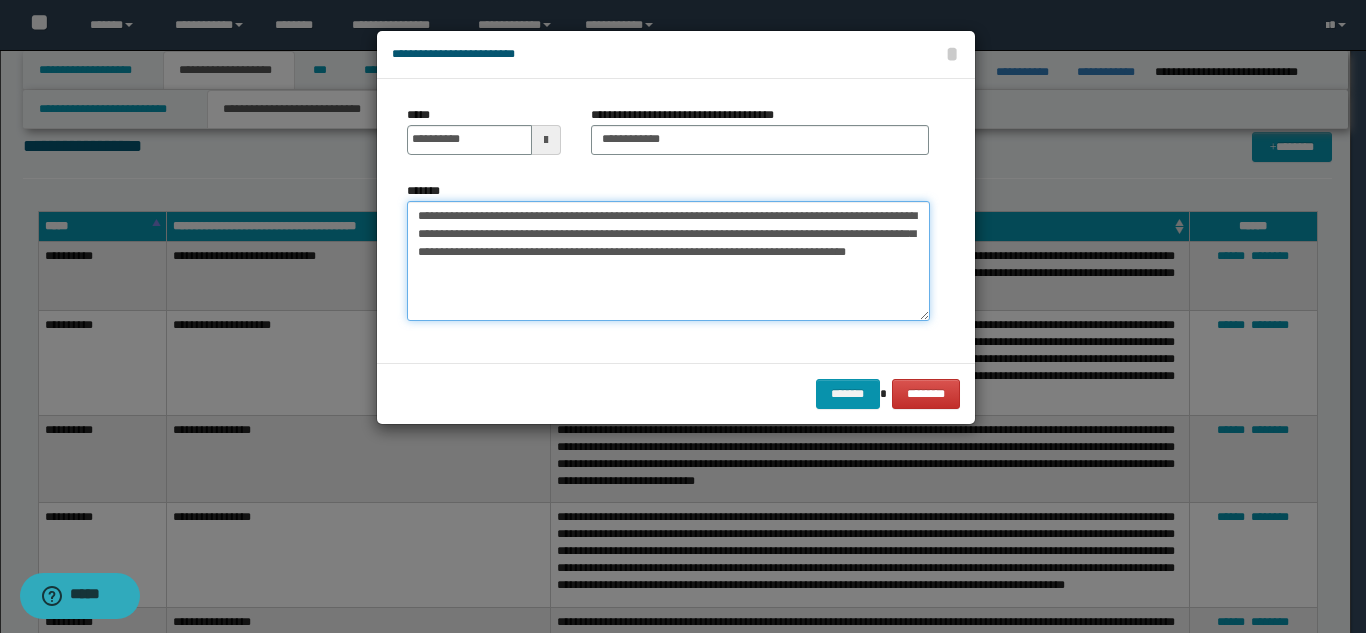 click on "**********" at bounding box center [668, 261] 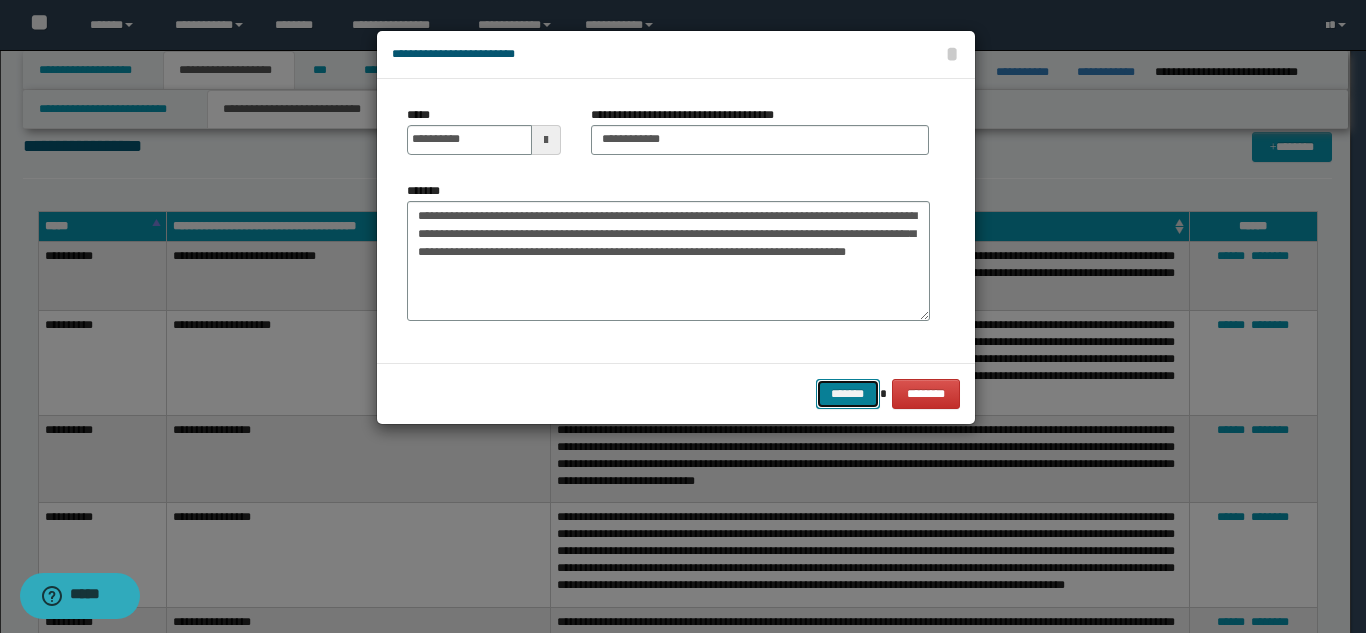 click on "*******" at bounding box center (848, 394) 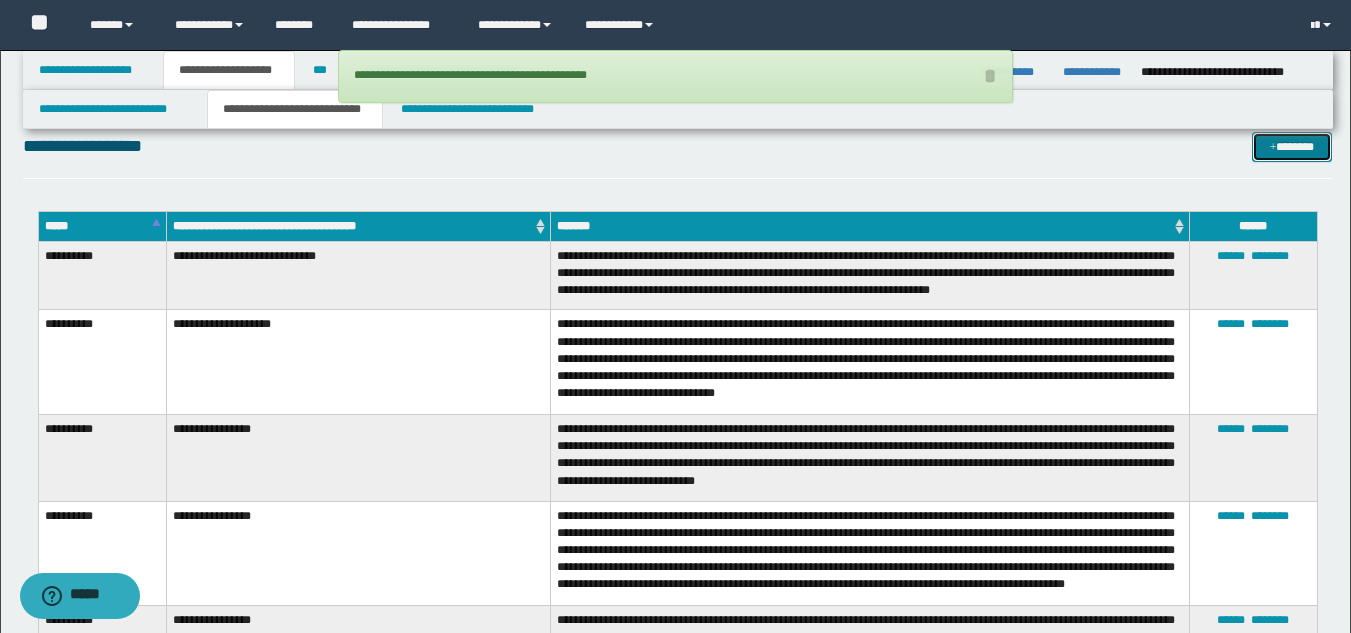 click on "*******" at bounding box center [1292, 147] 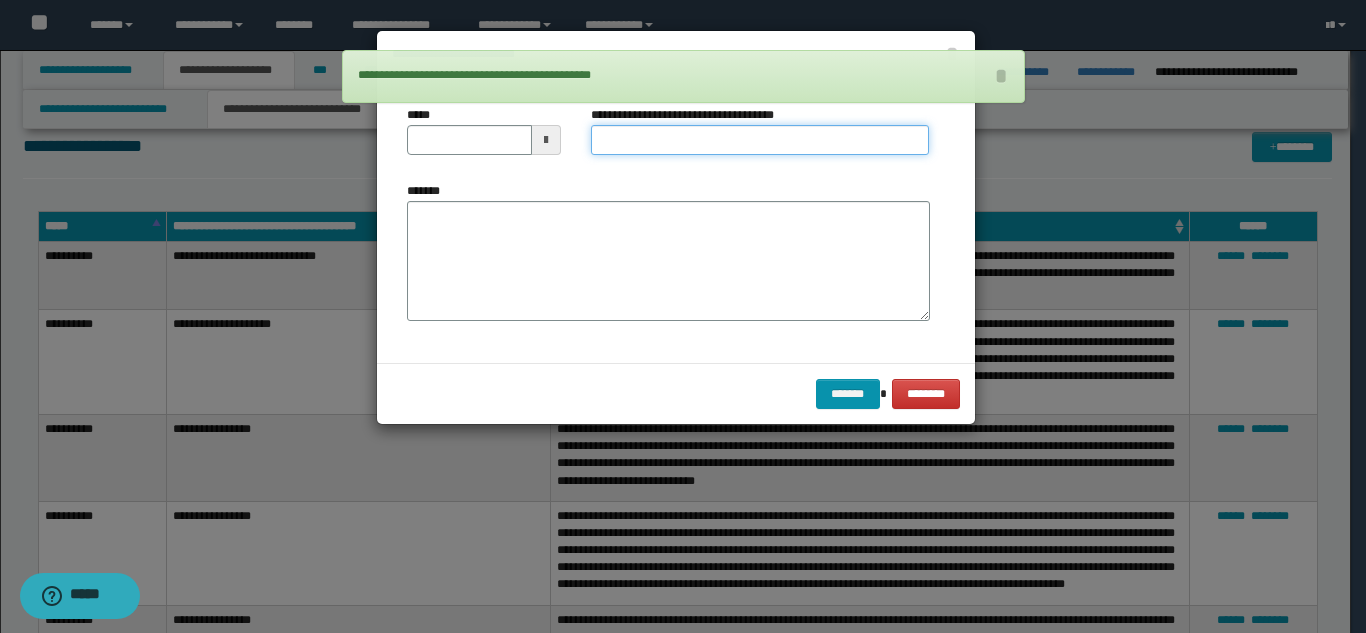 click on "**********" at bounding box center (760, 140) 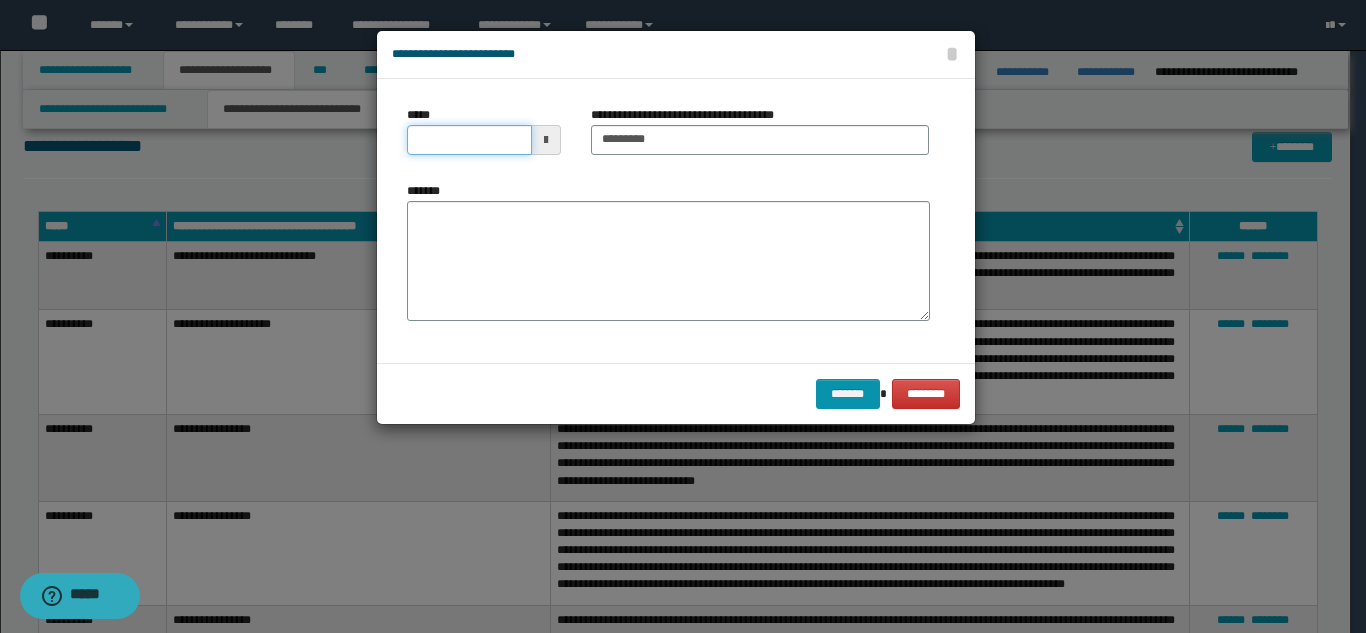 click on "*****" at bounding box center [469, 140] 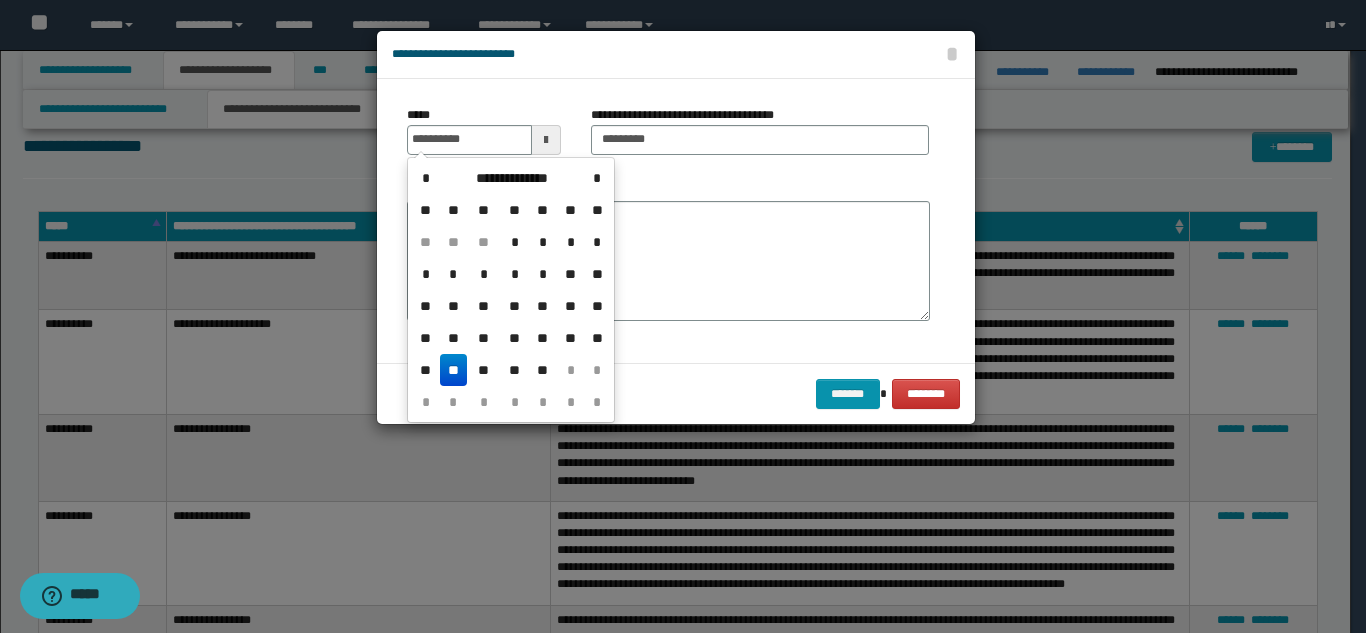 click on "**" at bounding box center [454, 370] 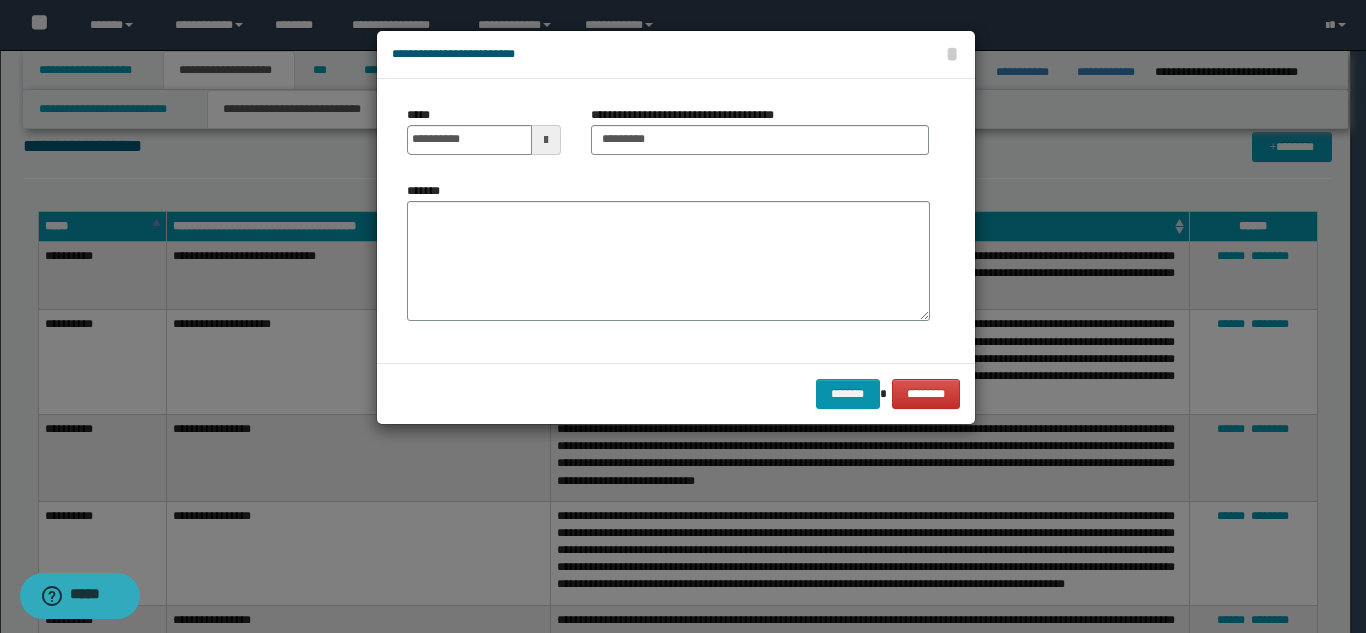click on "*******" at bounding box center (668, 261) 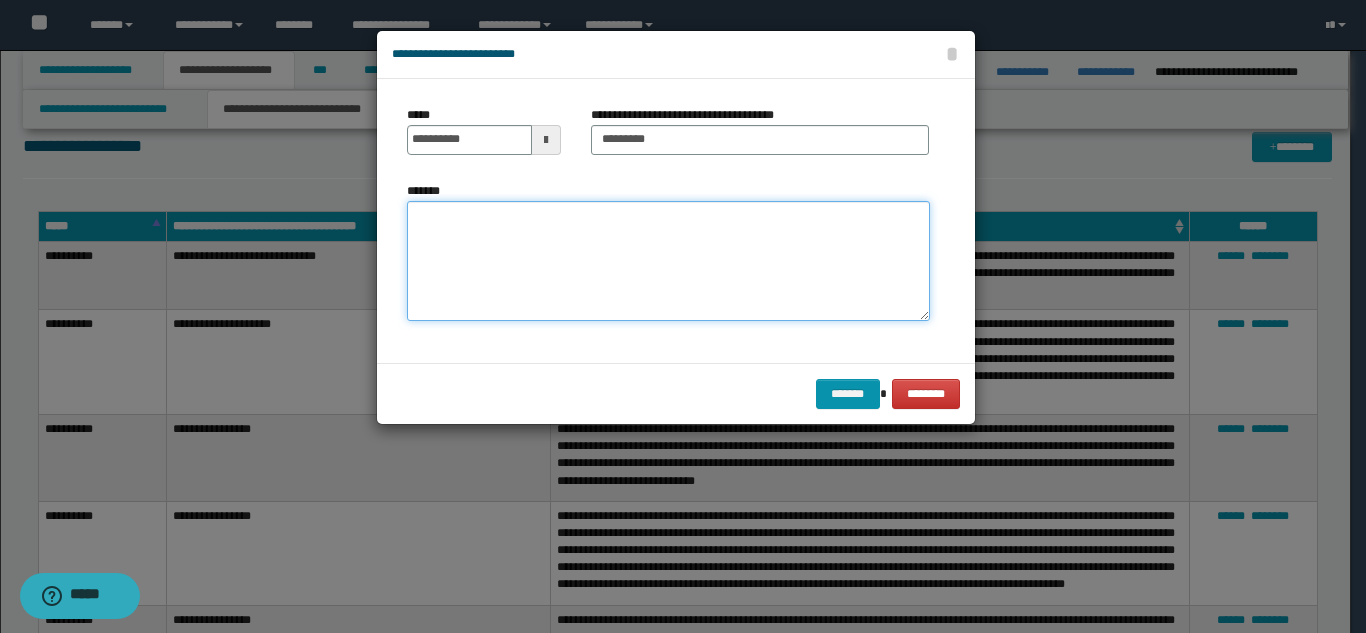 paste on "**********" 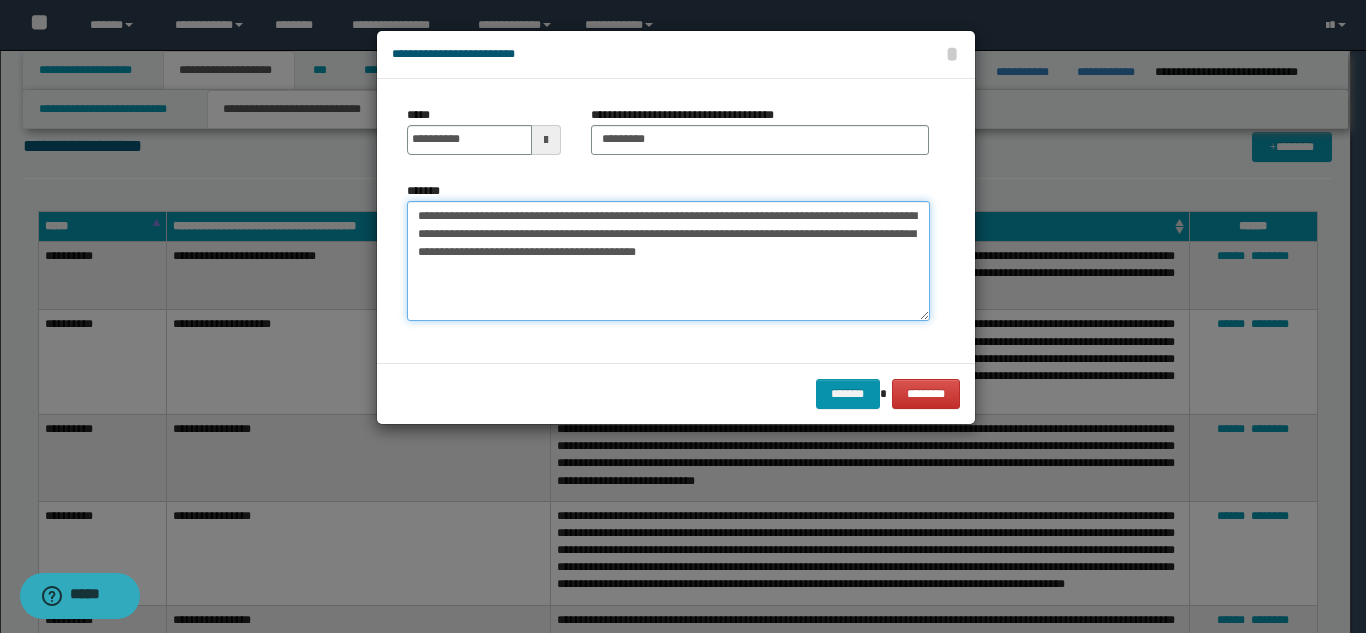 click on "**********" at bounding box center (668, 261) 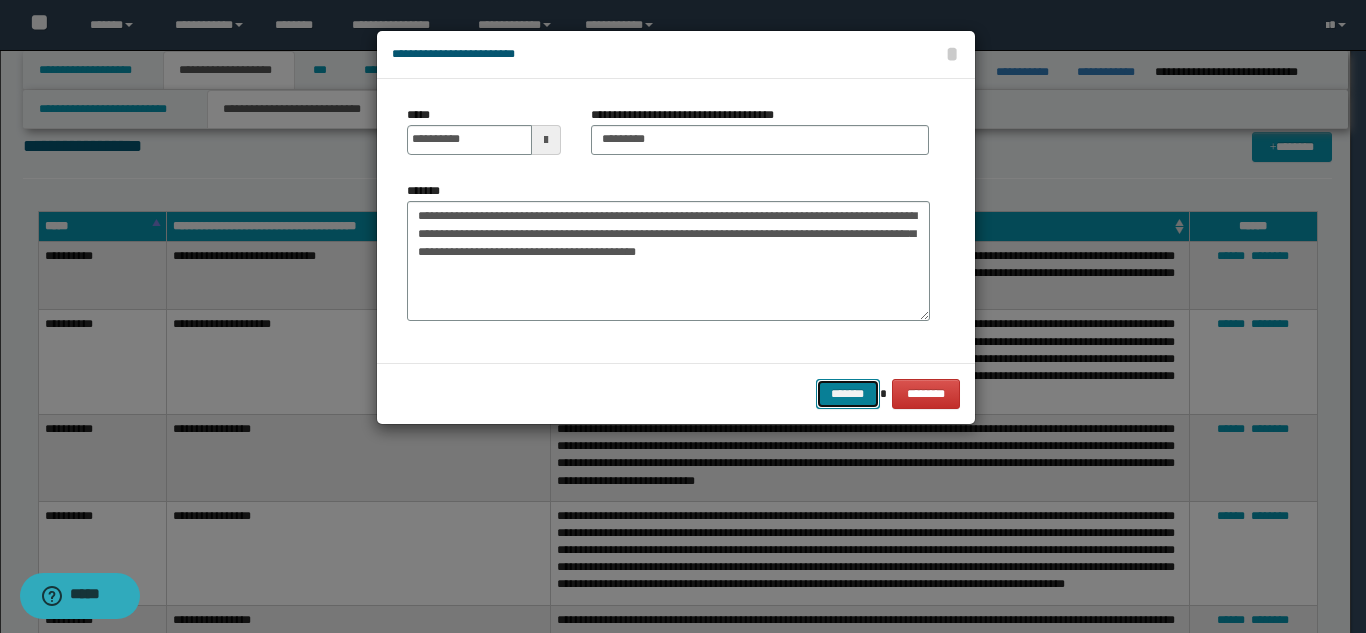 click on "*******" at bounding box center [848, 394] 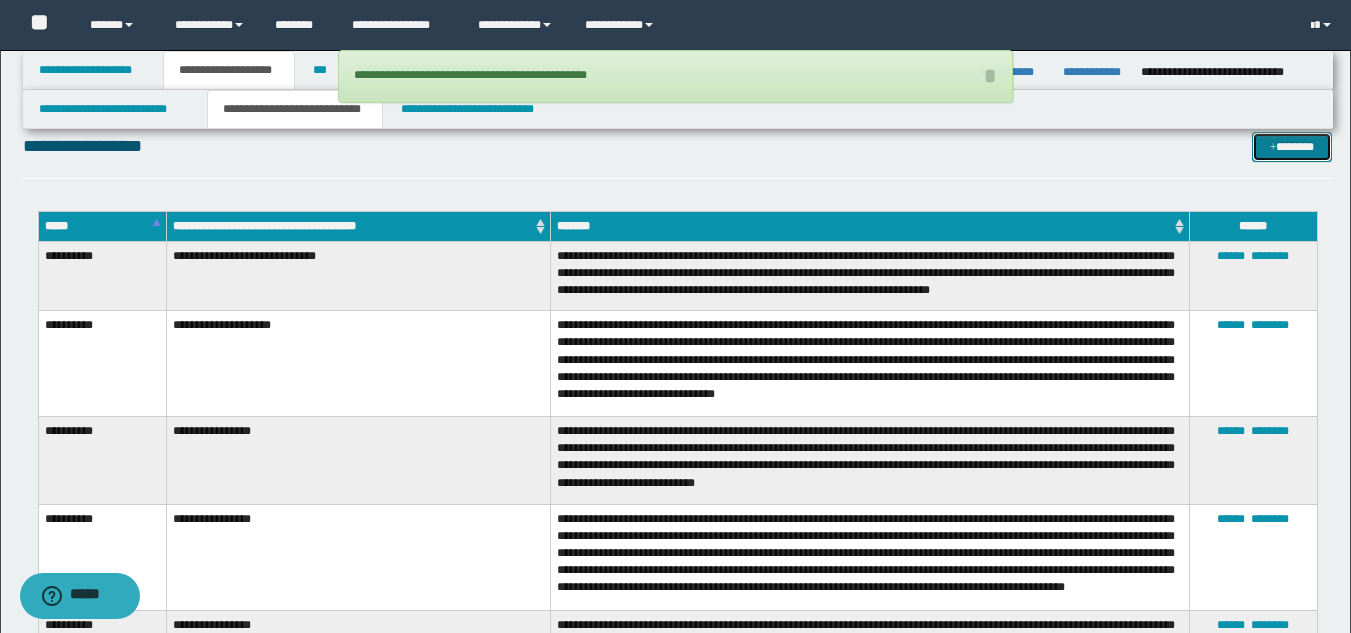 click on "*******" at bounding box center [1292, 147] 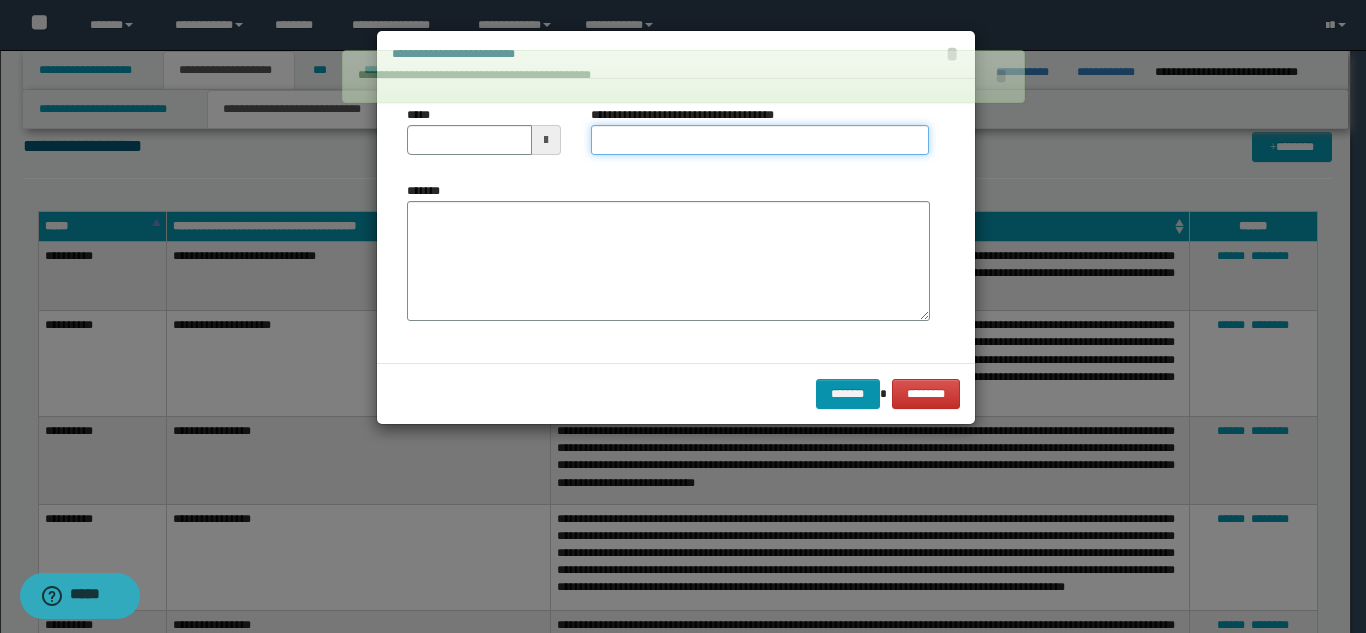 click on "**********" at bounding box center (760, 140) 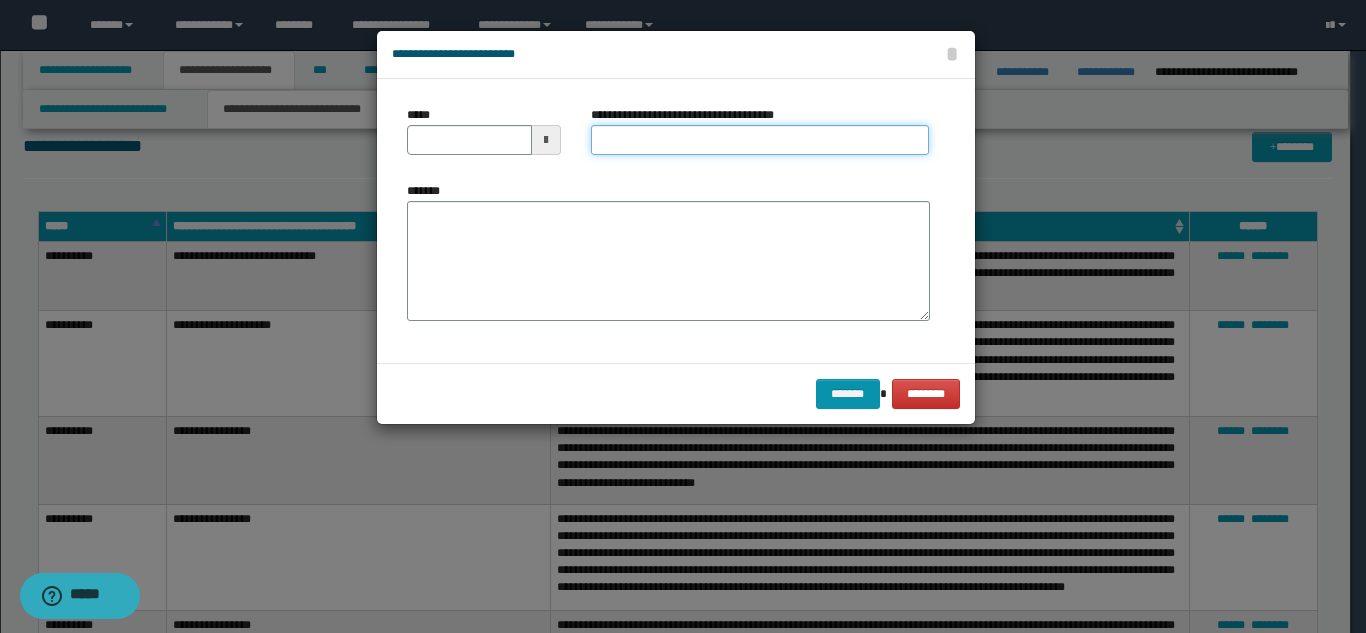 click on "**********" at bounding box center (760, 140) 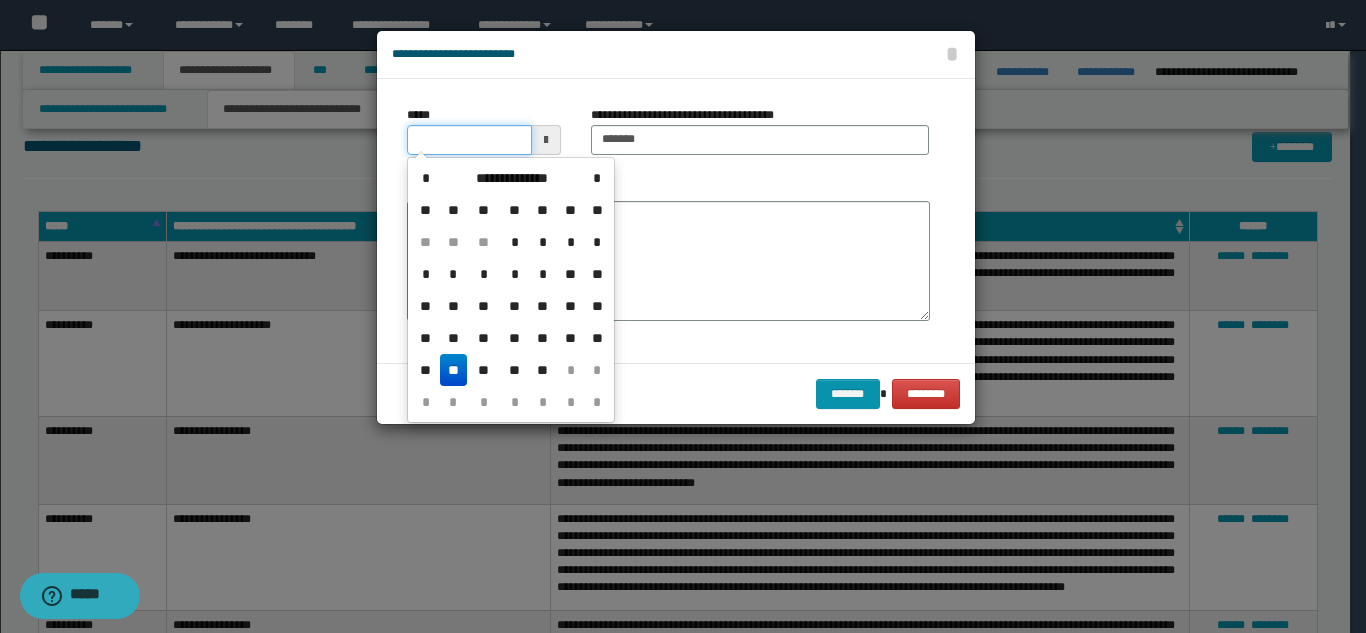 click on "*****" at bounding box center [469, 140] 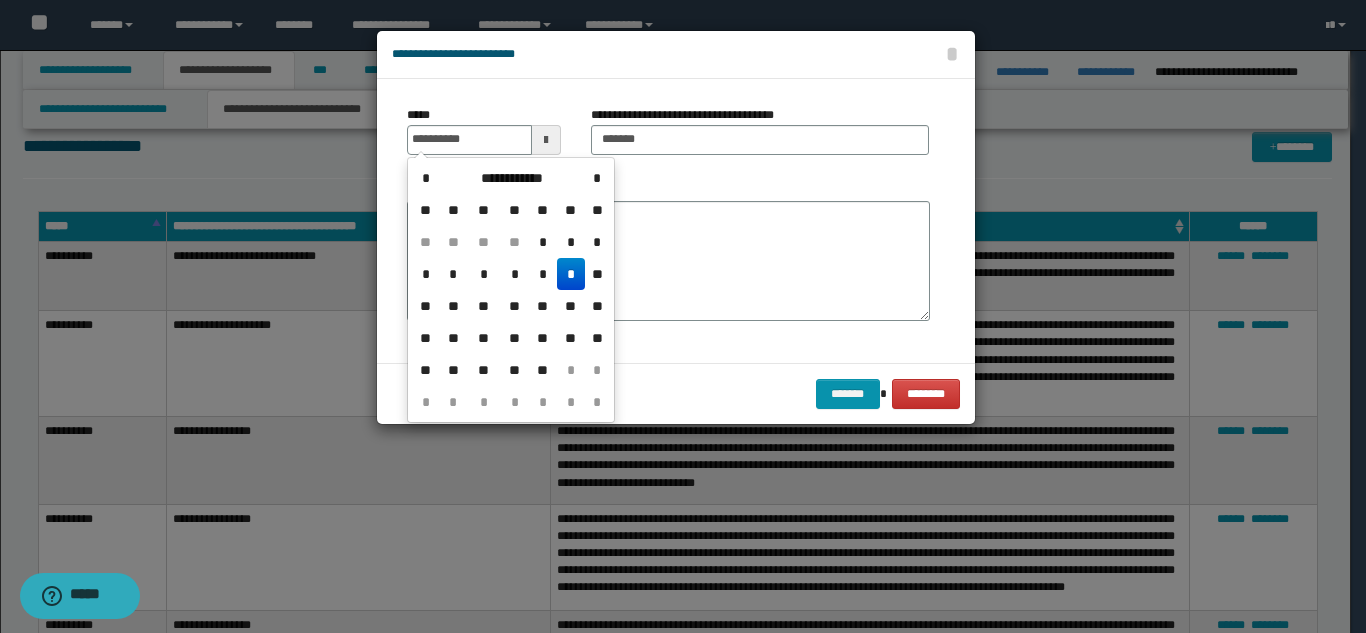 click on "*" at bounding box center (571, 274) 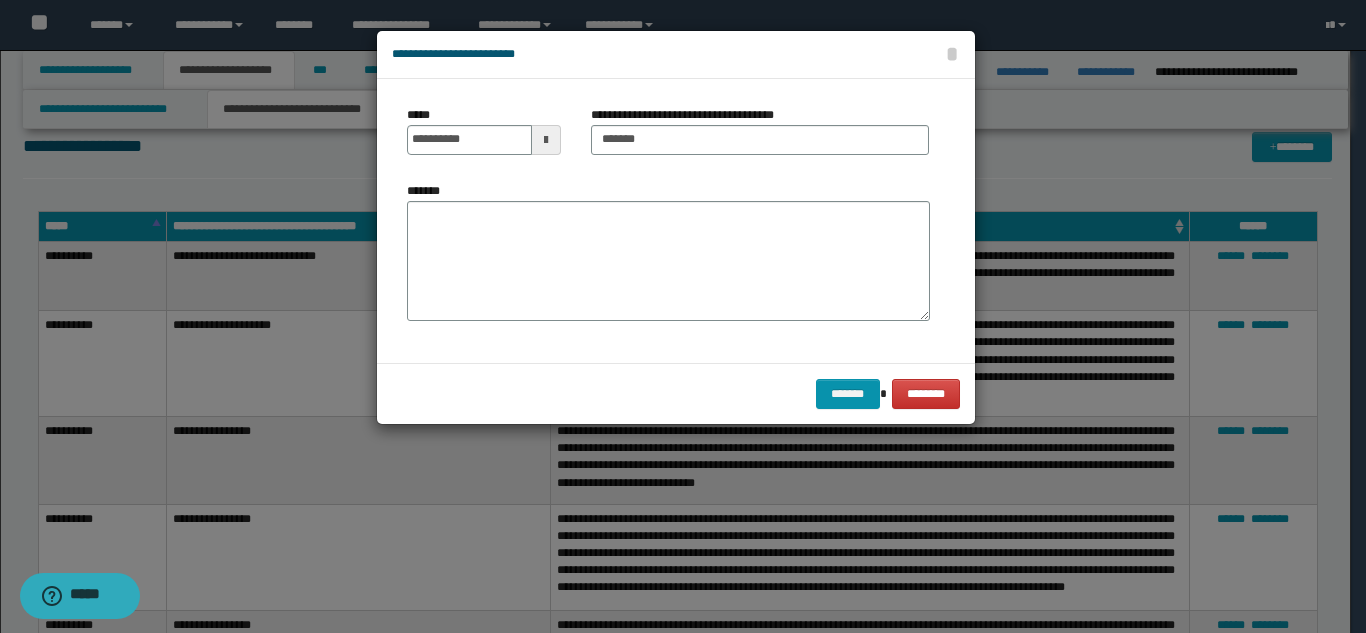 click on "*******" at bounding box center [668, 261] 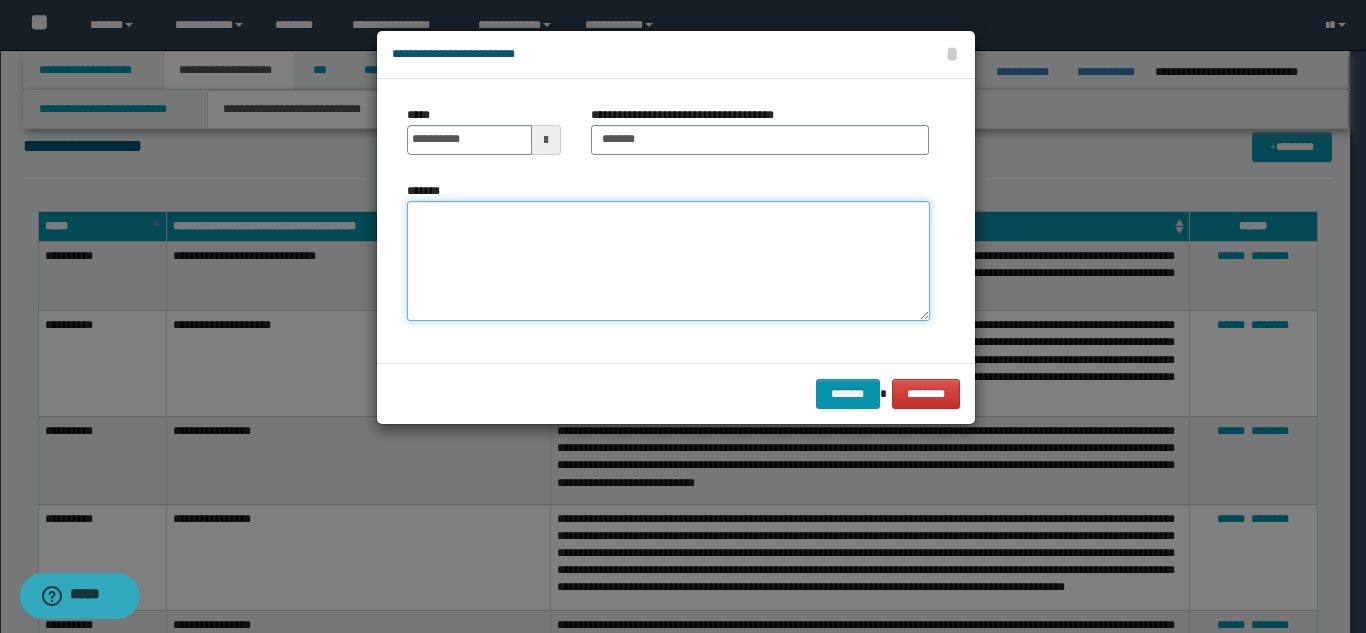paste on "**********" 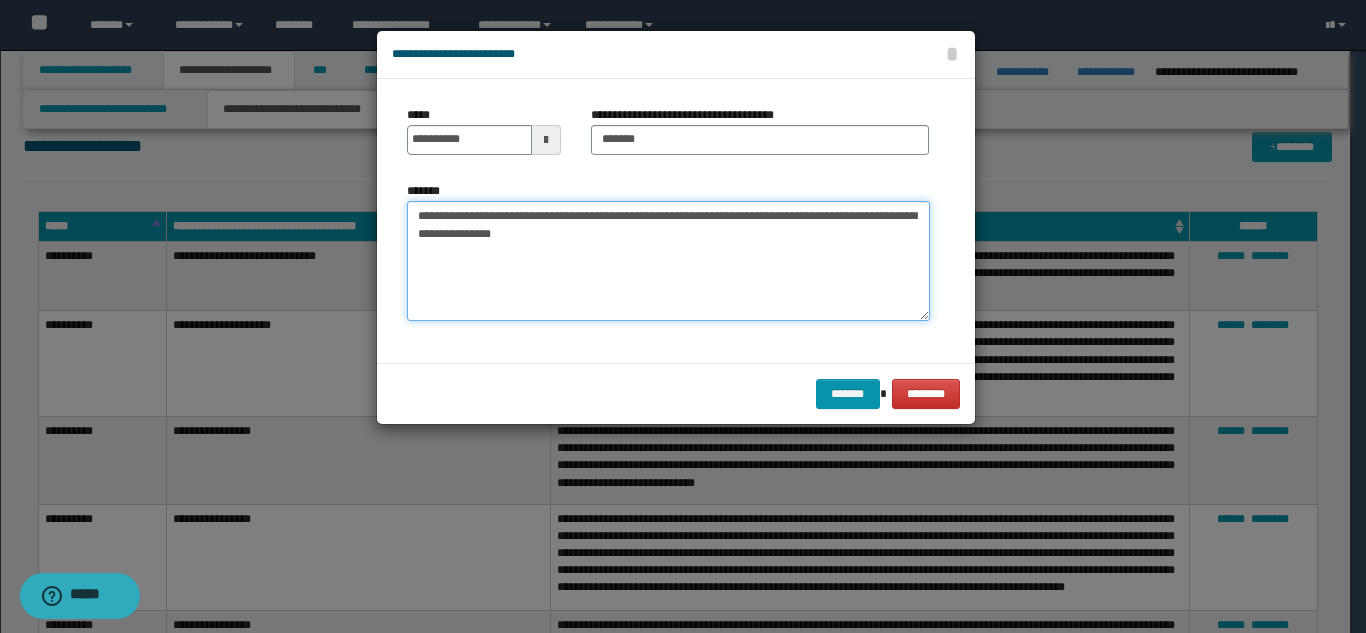 click on "**********" at bounding box center [668, 261] 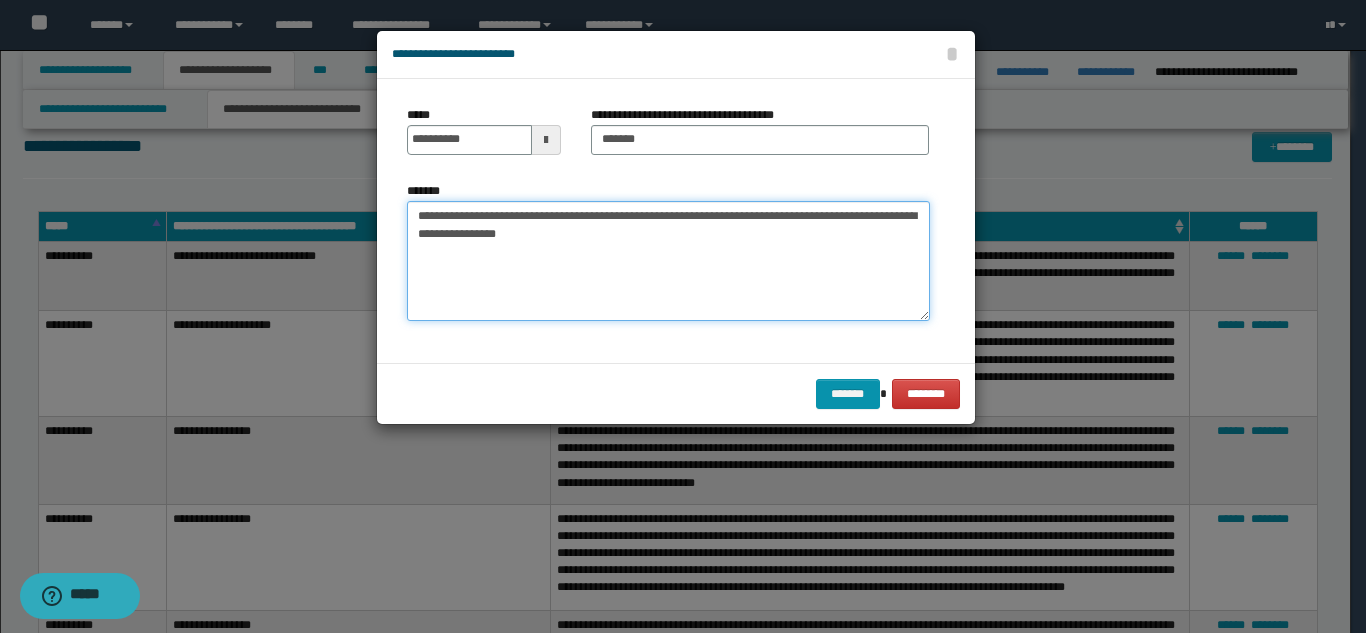 drag, startPoint x: 644, startPoint y: 253, endPoint x: 779, endPoint y: 246, distance: 135.18137 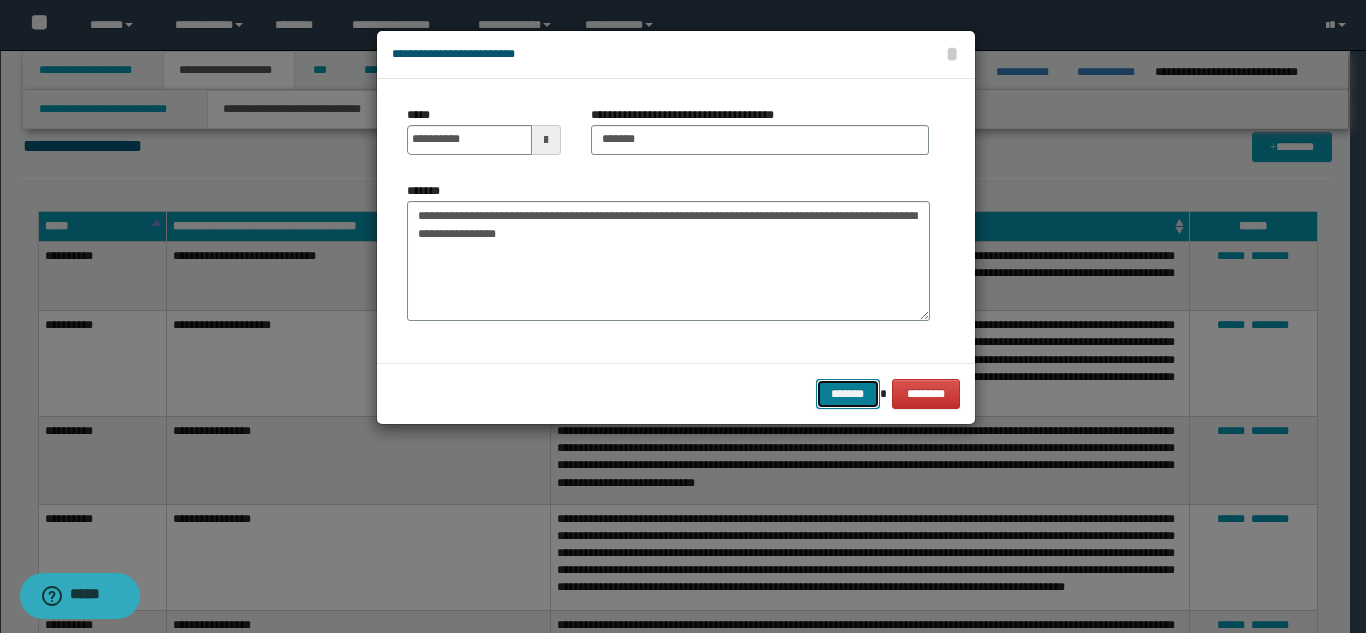 click on "*******" at bounding box center (848, 394) 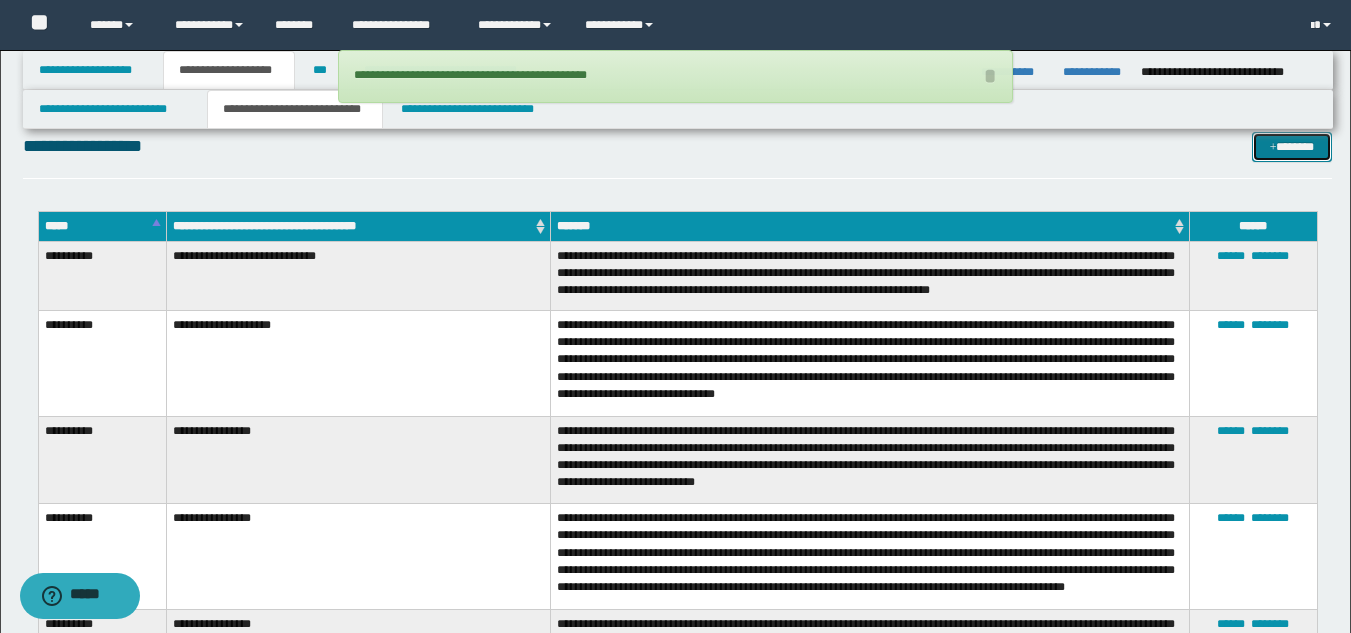 click on "*******" at bounding box center (1292, 147) 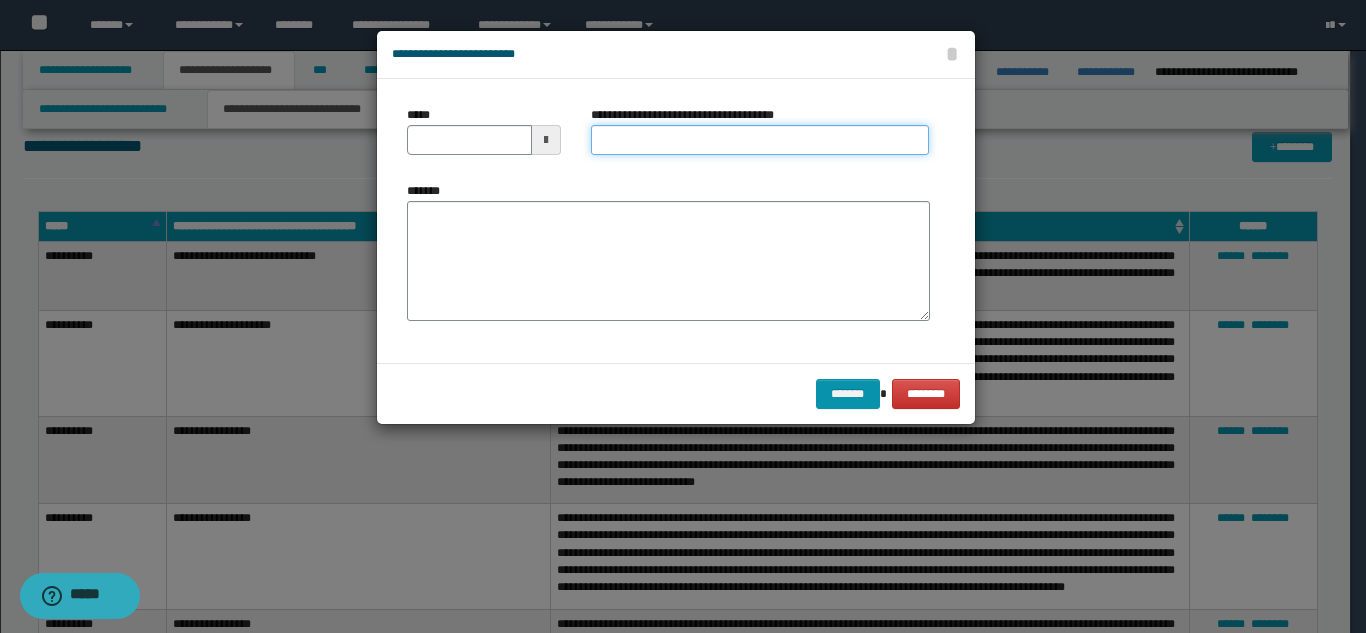 click on "**********" at bounding box center [760, 140] 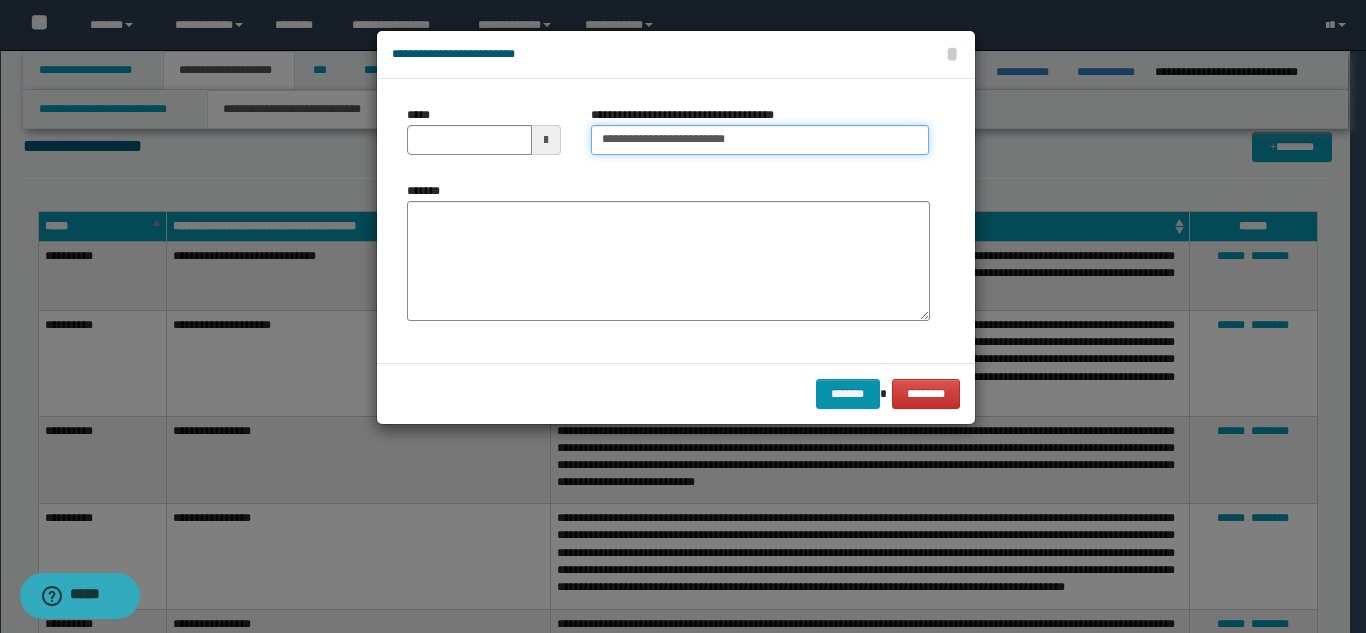 click on "**********" at bounding box center [760, 140] 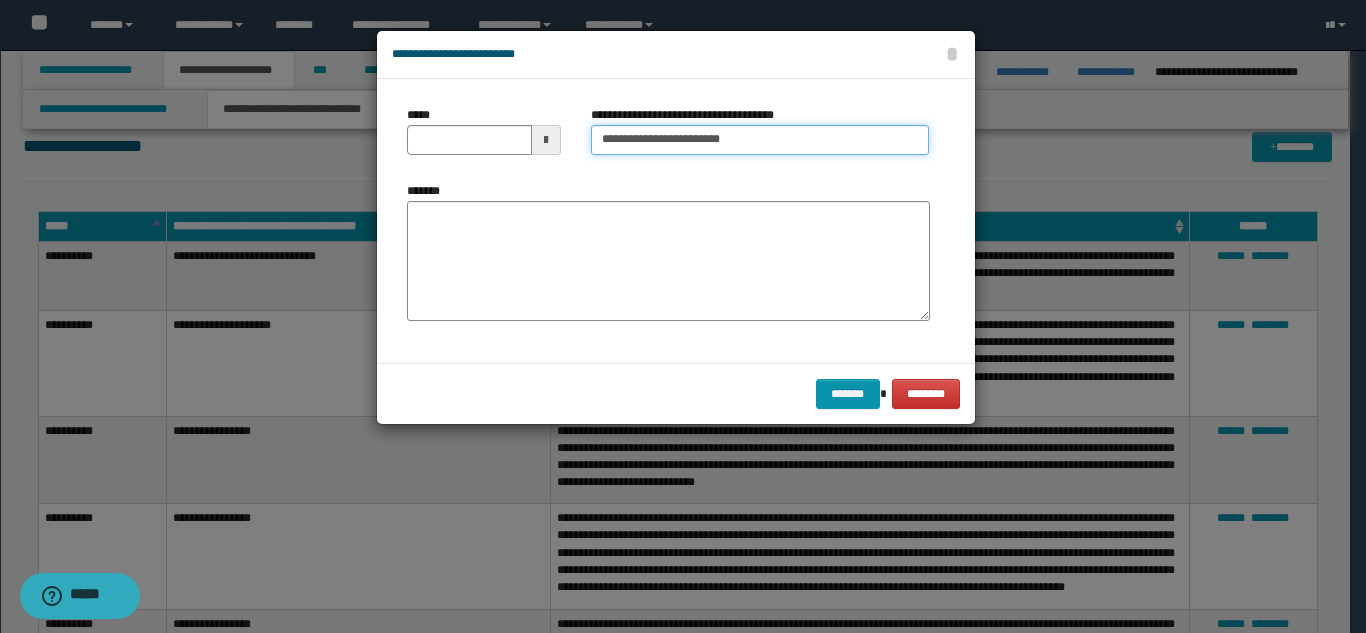 drag, startPoint x: 792, startPoint y: 143, endPoint x: 691, endPoint y: 140, distance: 101.04455 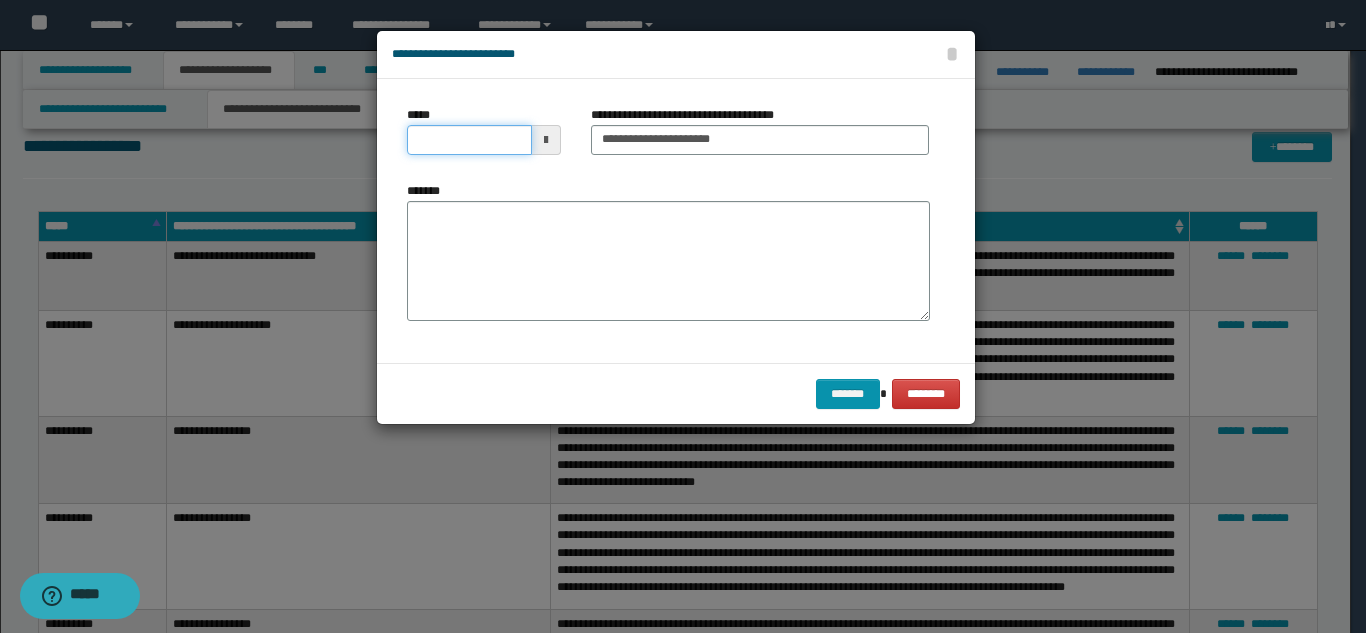 click on "*****" at bounding box center [469, 140] 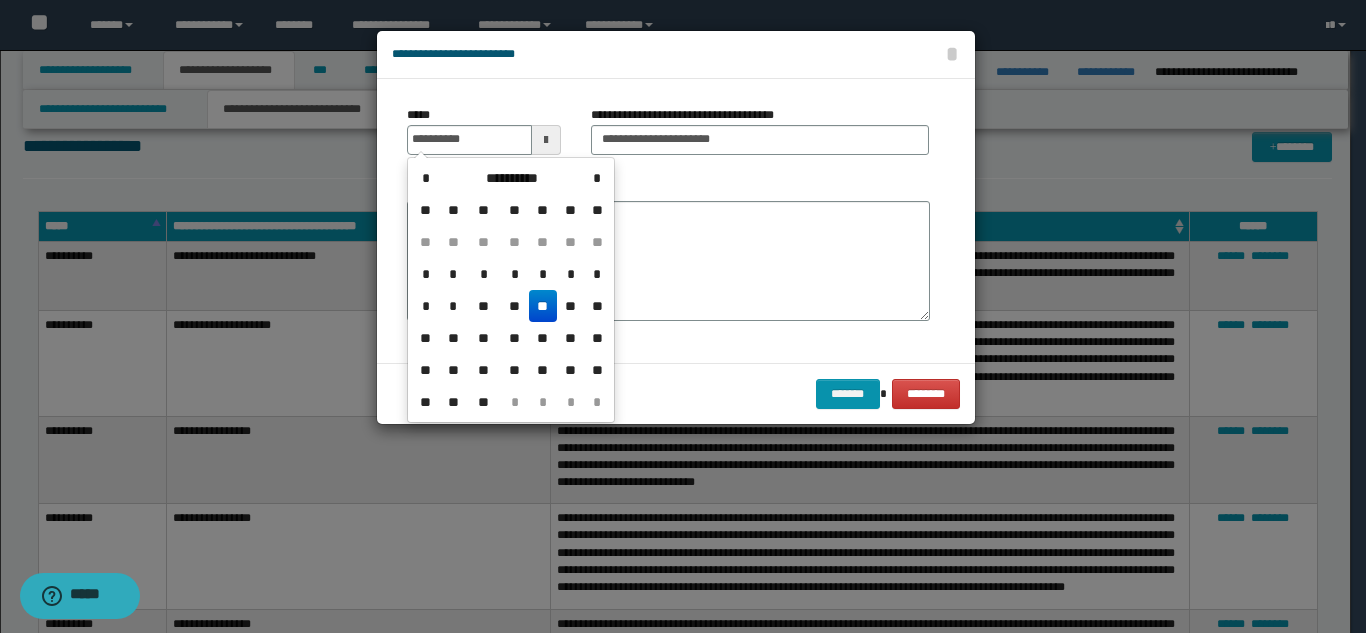 click on "**" at bounding box center [543, 306] 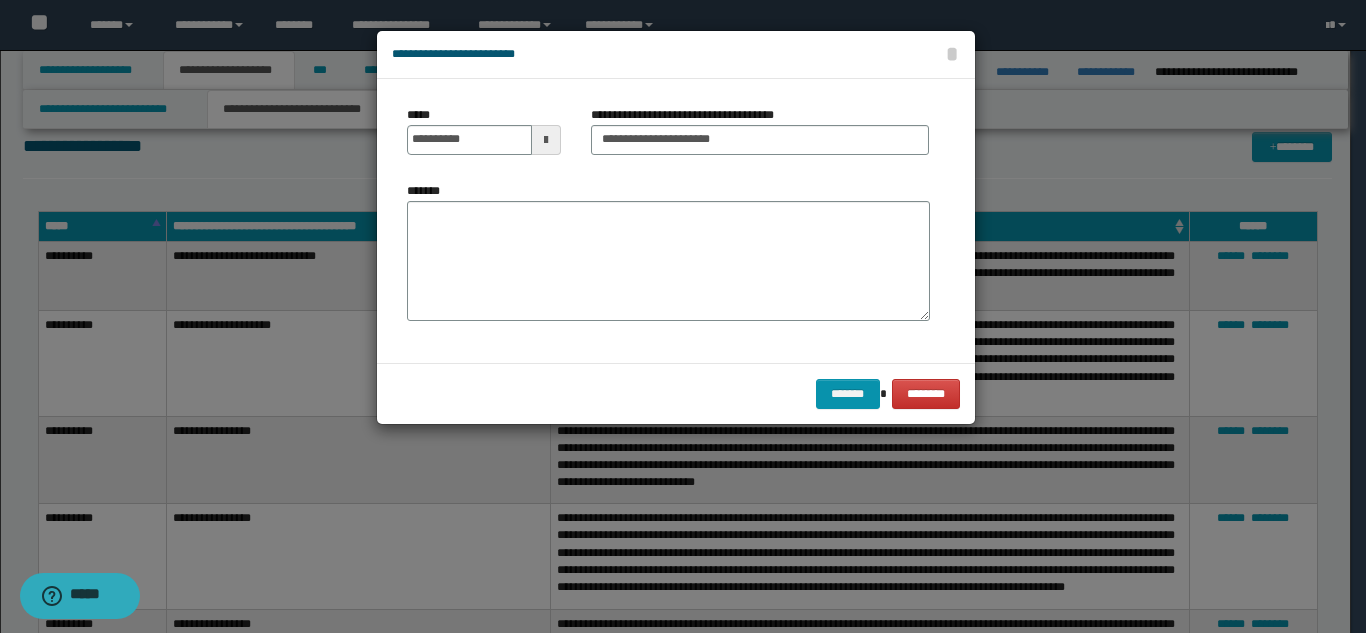 drag, startPoint x: 588, startPoint y: 275, endPoint x: 608, endPoint y: 268, distance: 21.189621 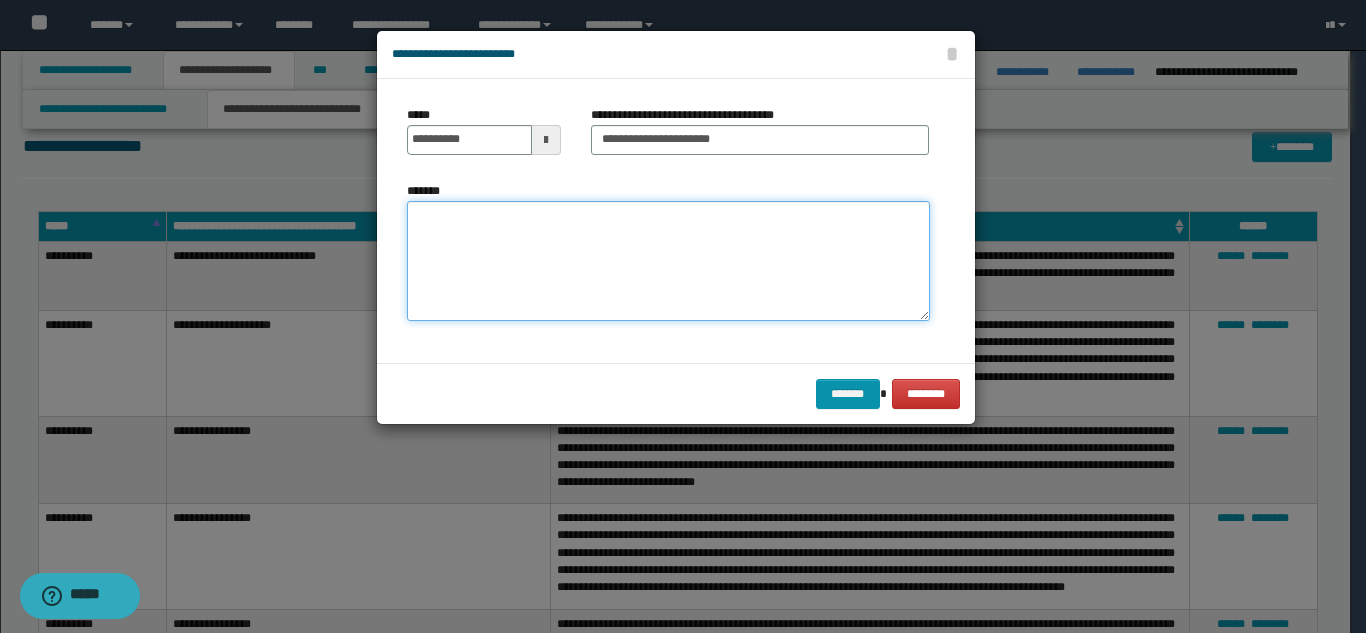 paste on "**********" 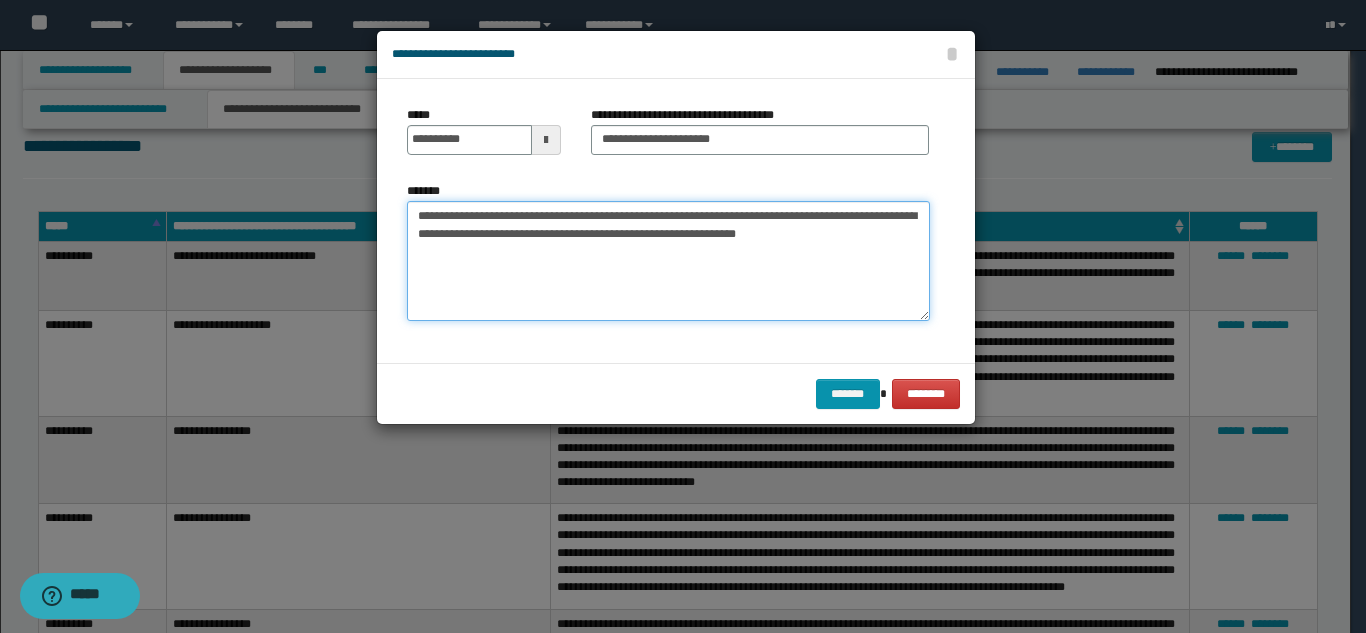 click on "**********" at bounding box center (668, 261) 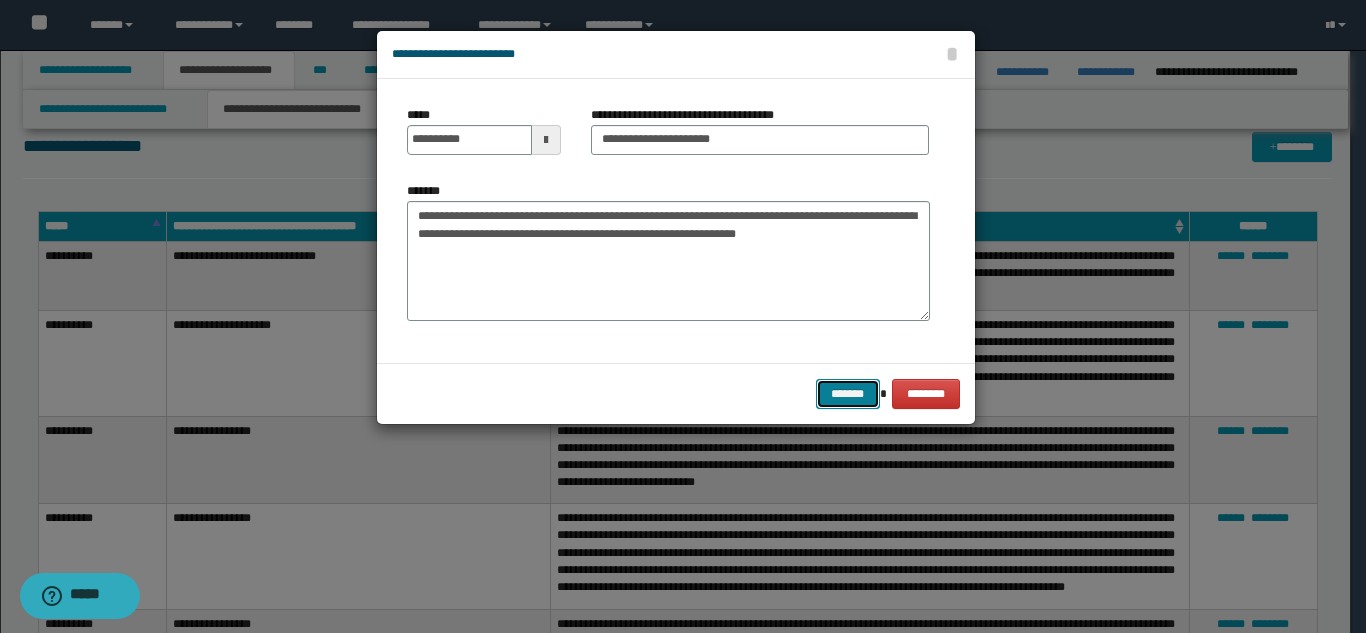 click on "*******" at bounding box center (848, 394) 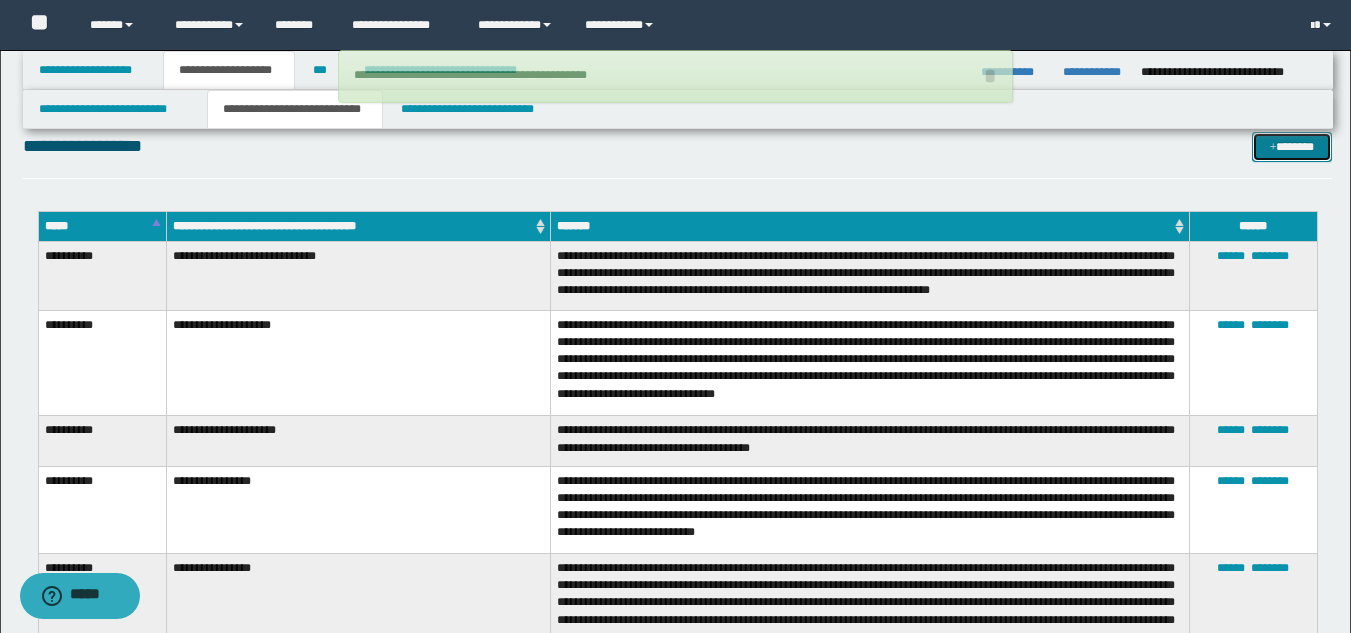 click at bounding box center [1273, 148] 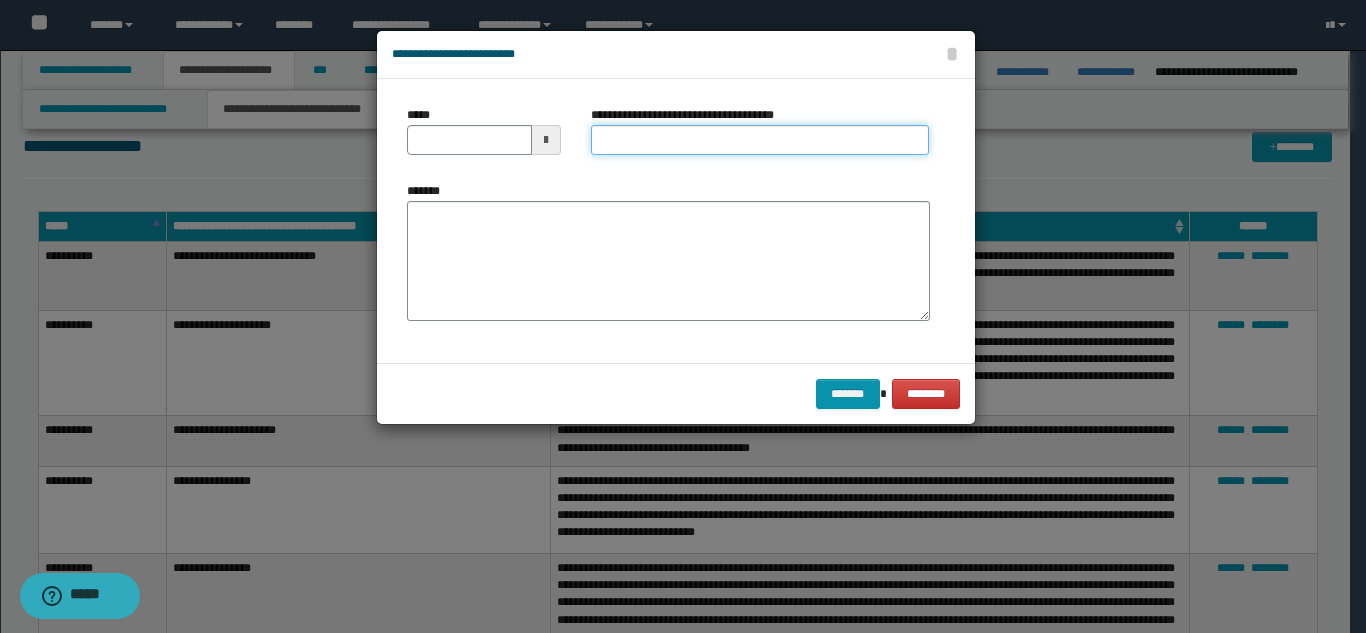 click on "**********" at bounding box center (760, 140) 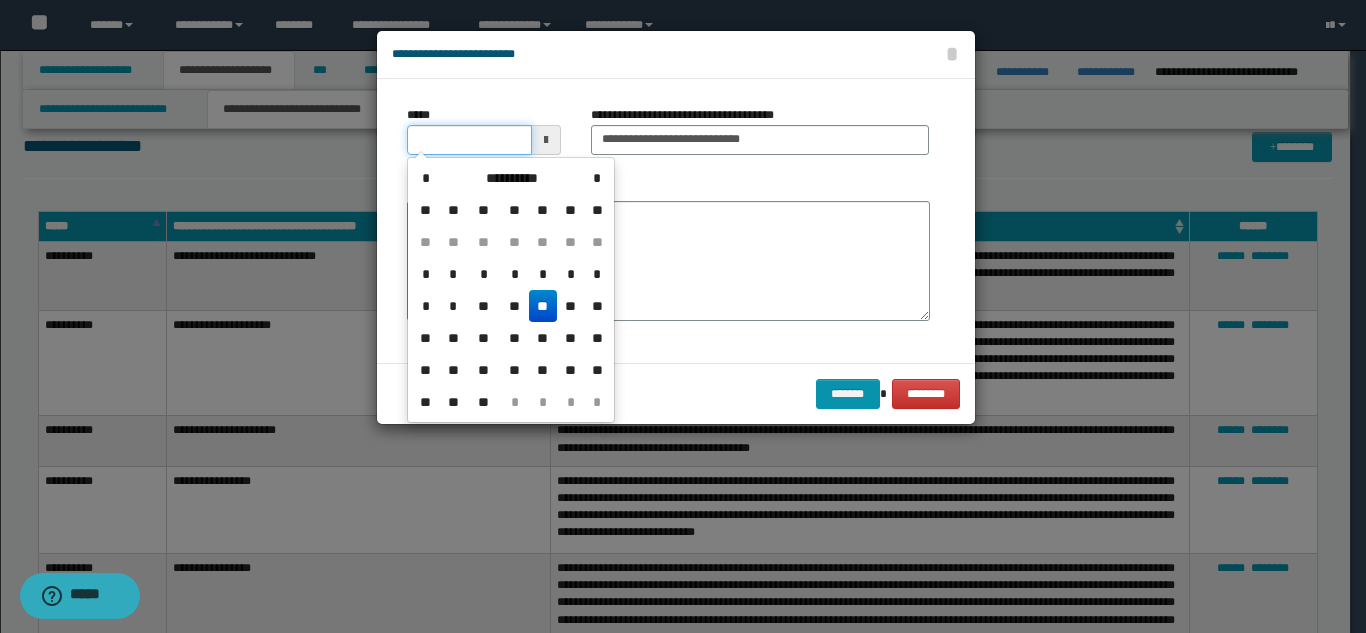 click on "*****" at bounding box center (469, 140) 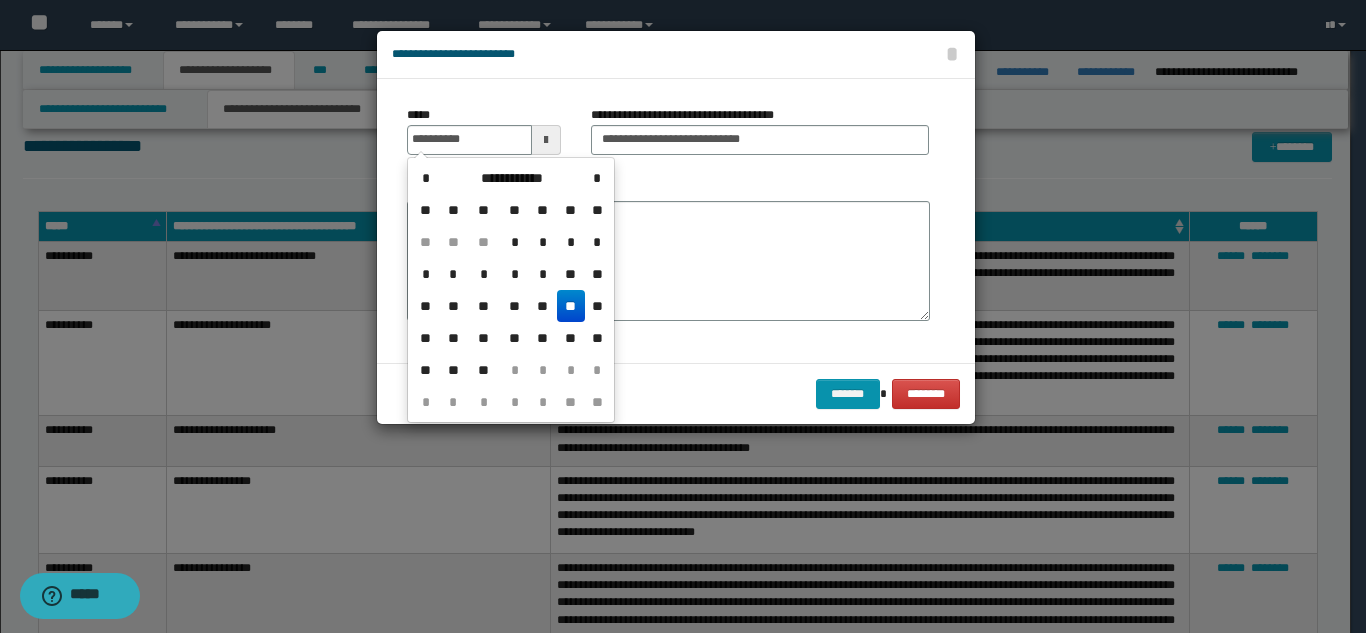 click on "**" at bounding box center [571, 306] 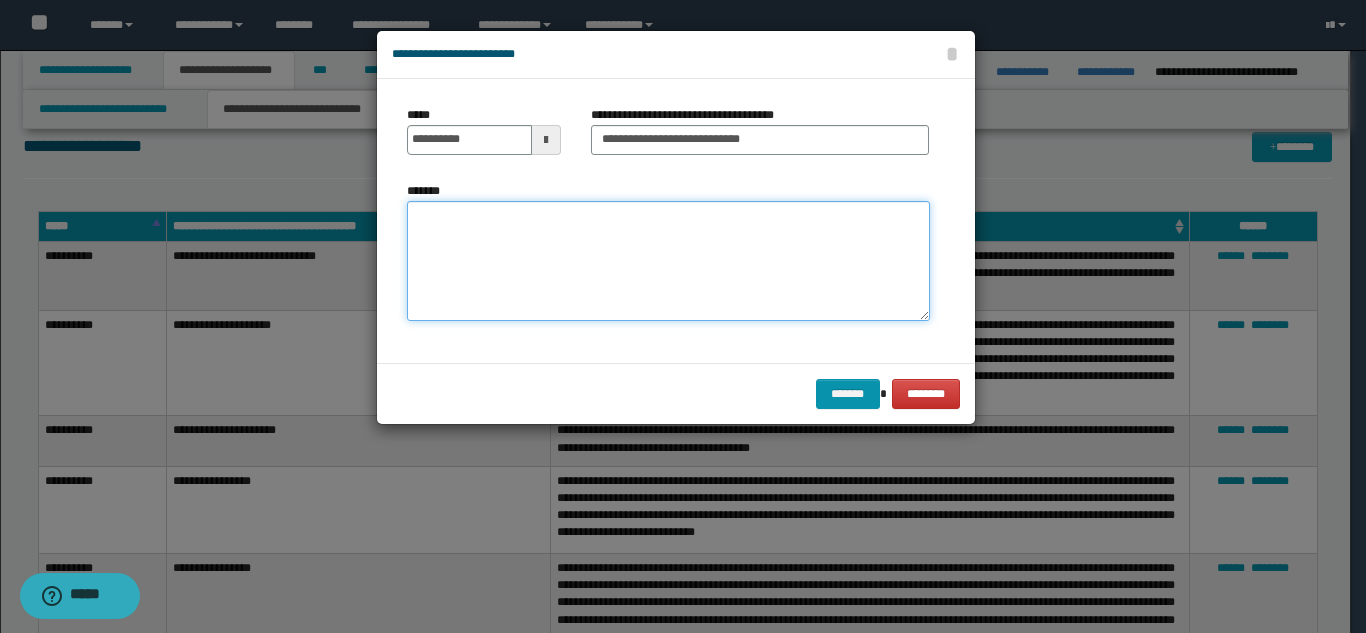 drag, startPoint x: 601, startPoint y: 269, endPoint x: 690, endPoint y: 292, distance: 91.92388 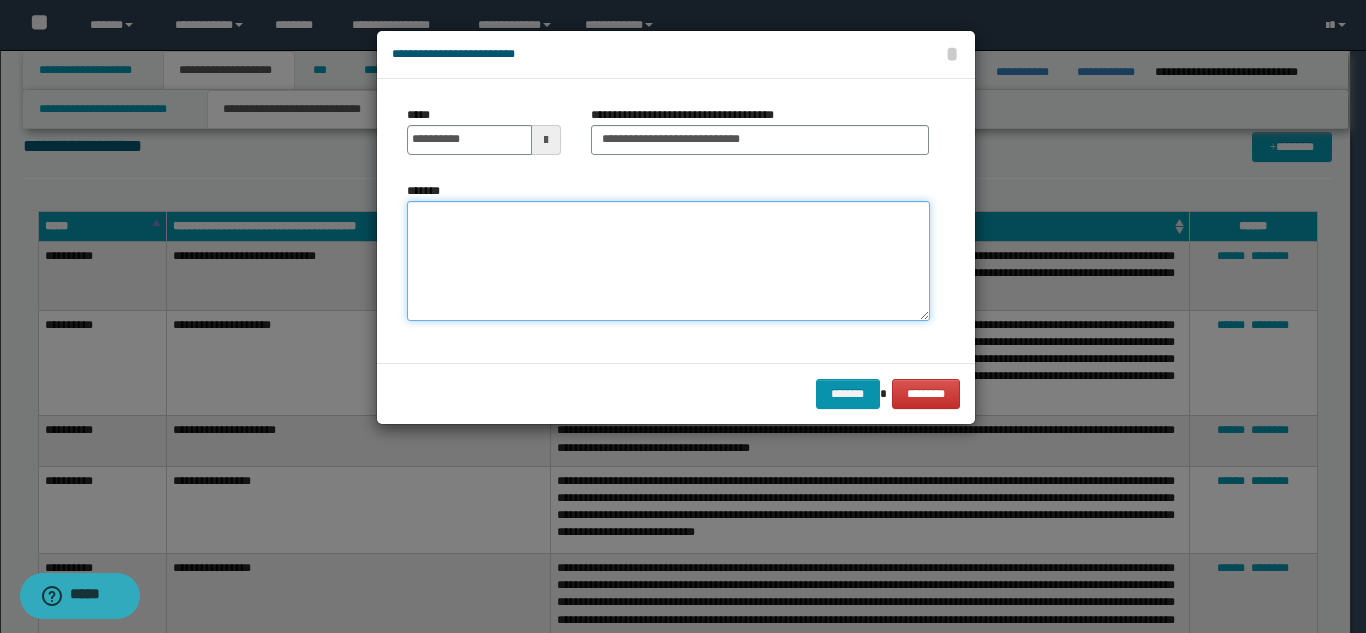 paste on "**********" 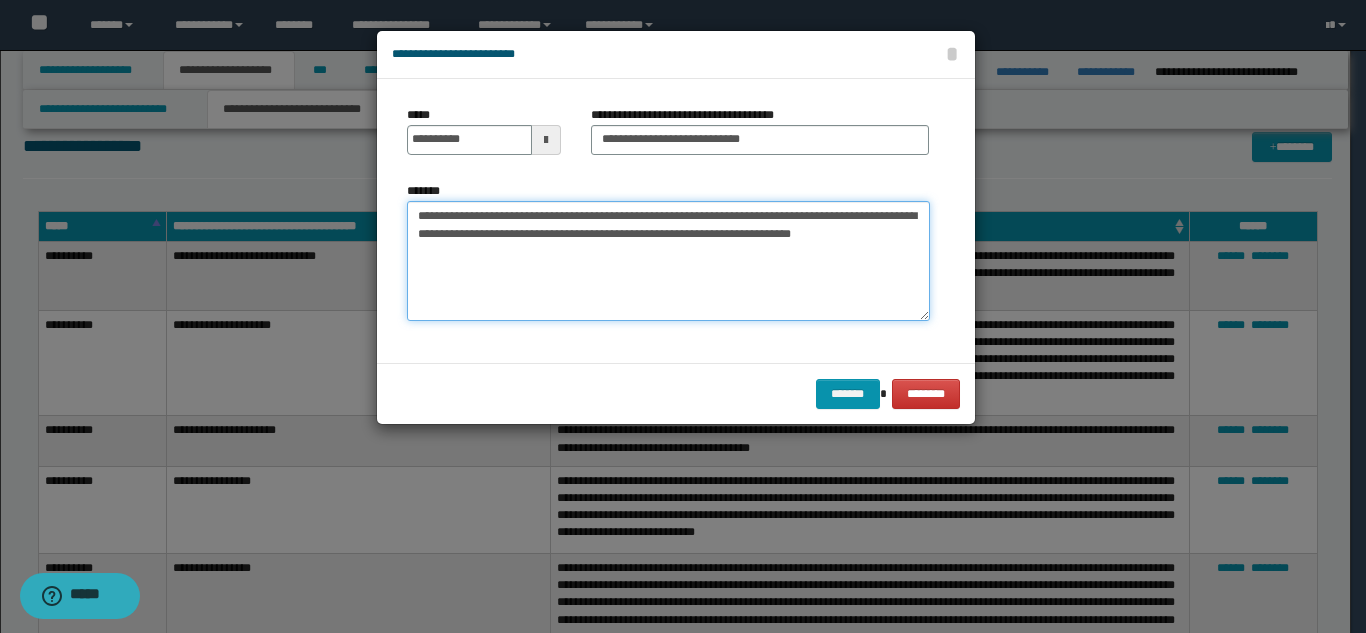 click on "**********" at bounding box center (668, 261) 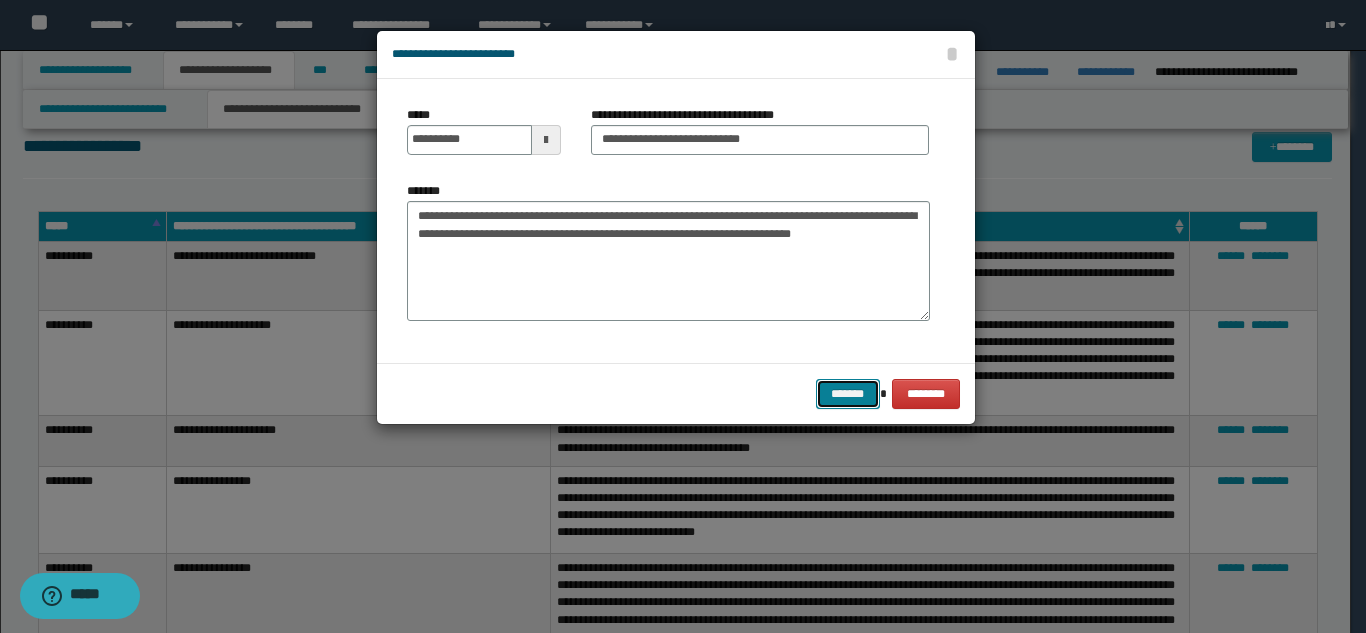 click on "*******" at bounding box center [848, 394] 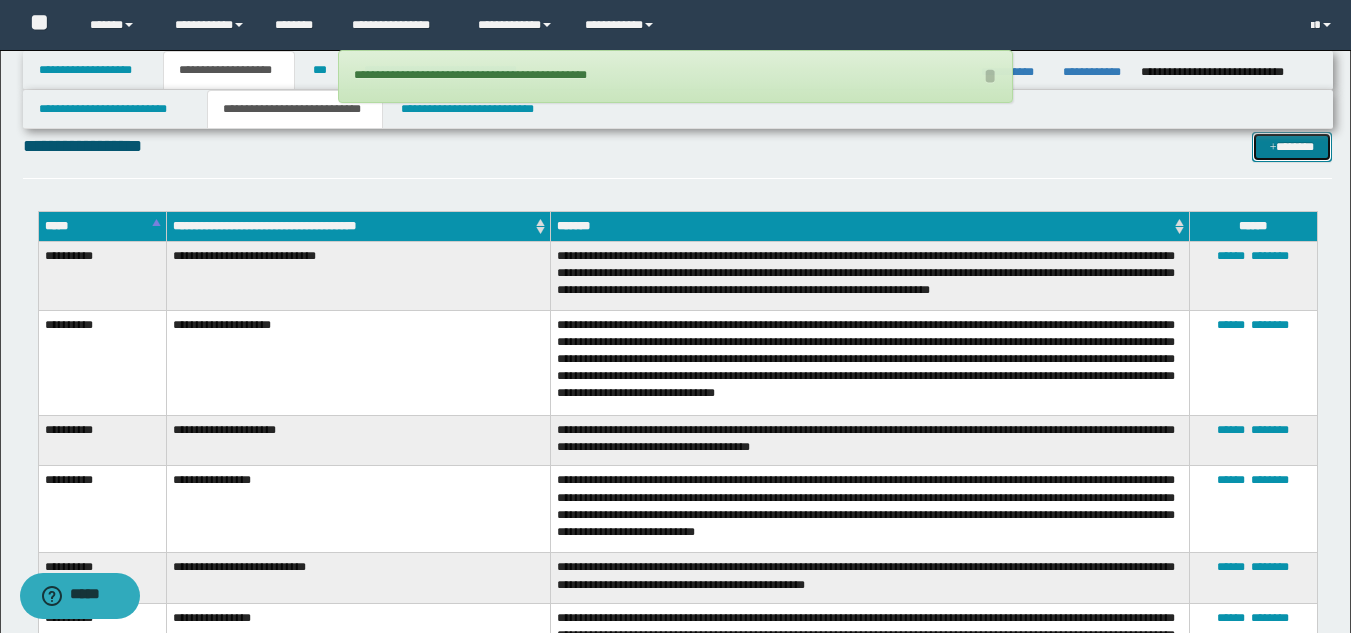 click on "*******" at bounding box center [1292, 147] 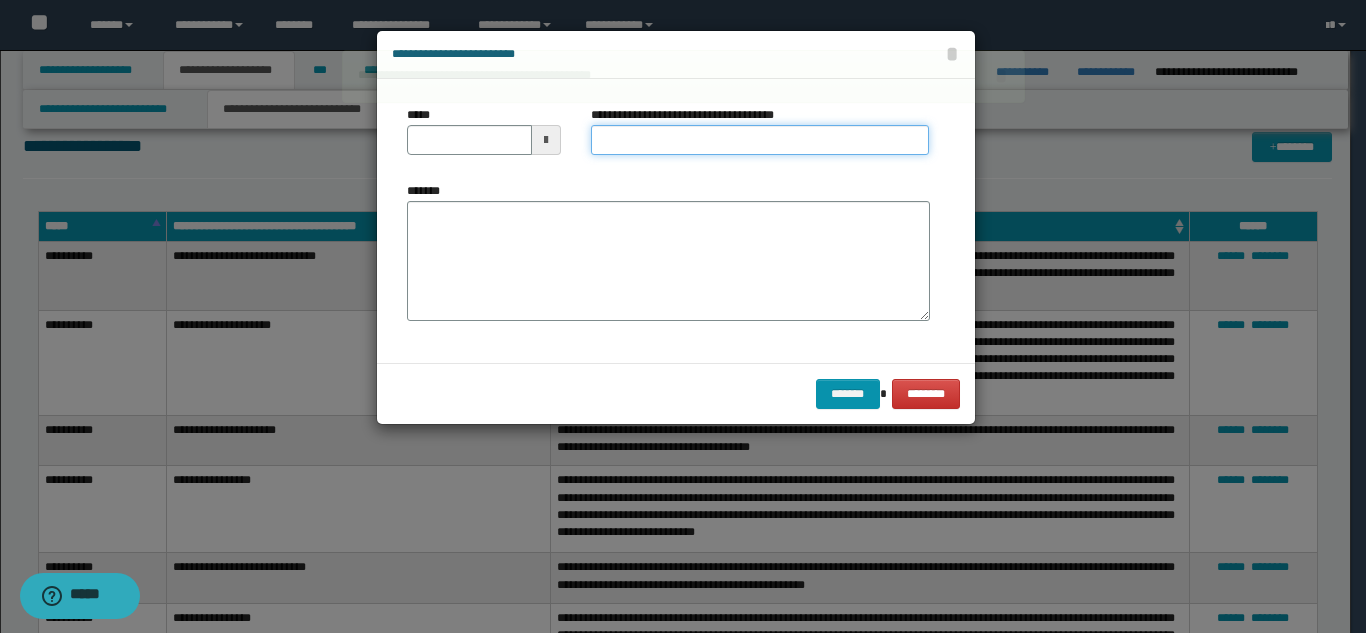 click on "**********" at bounding box center [760, 140] 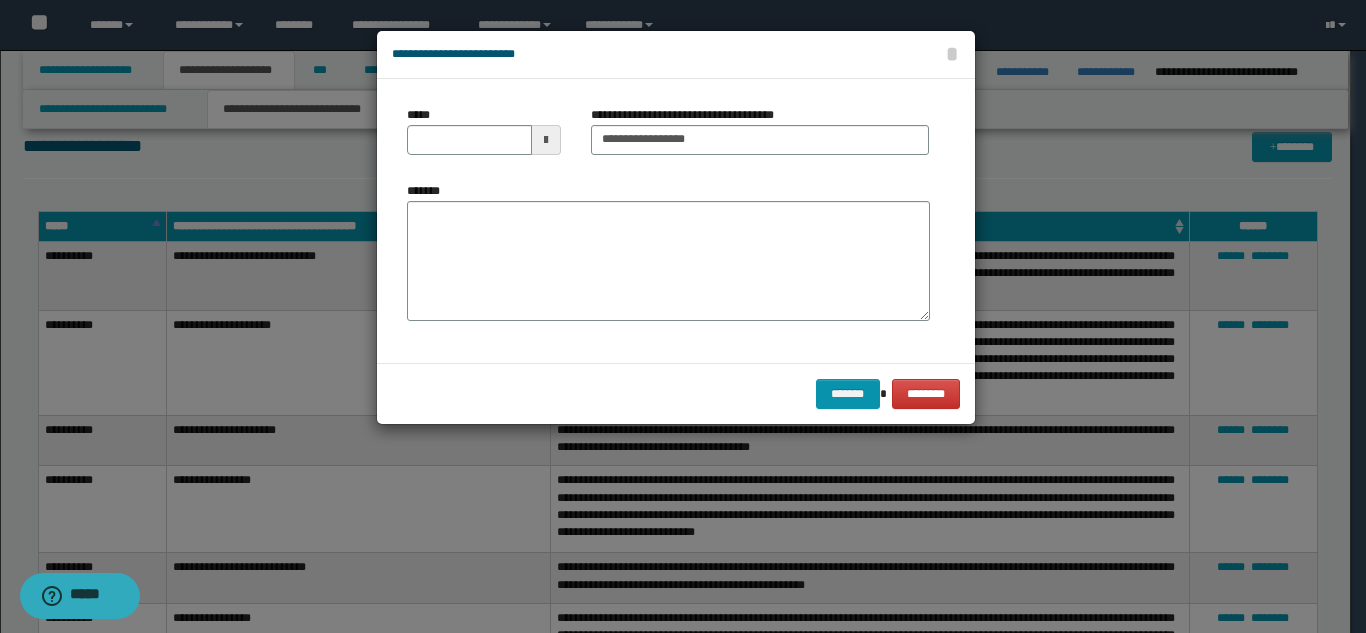 click on "*****" at bounding box center [484, 138] 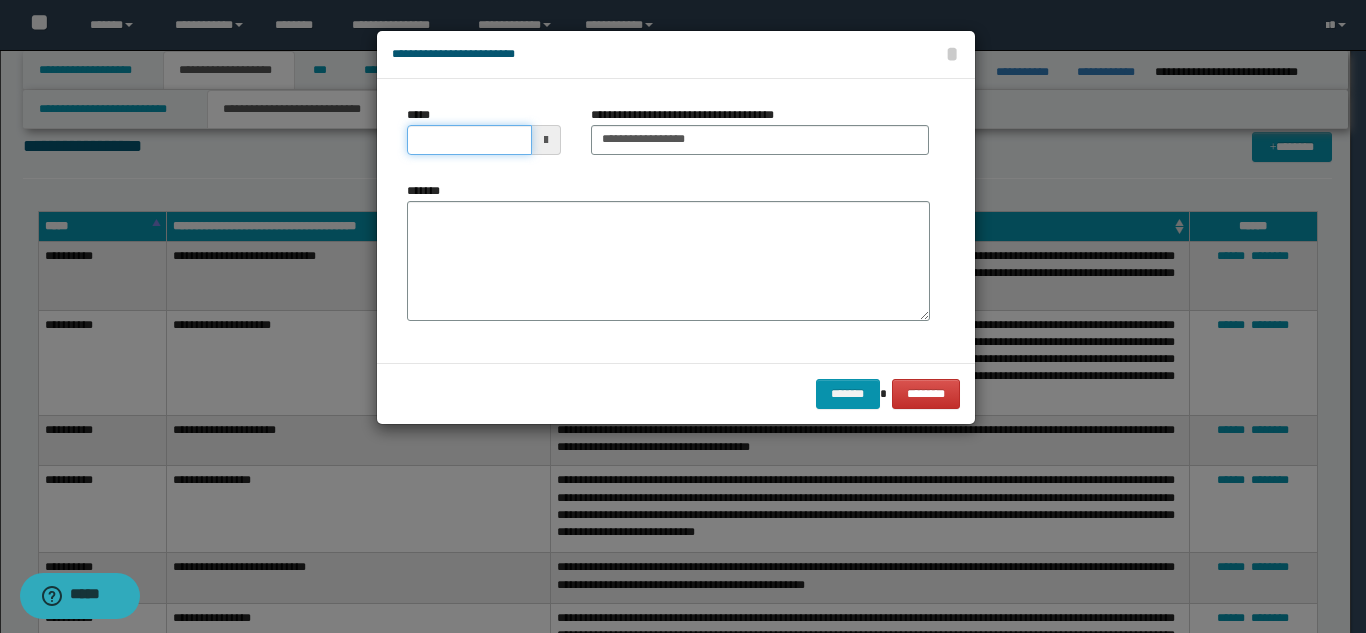 click on "*****" at bounding box center [469, 140] 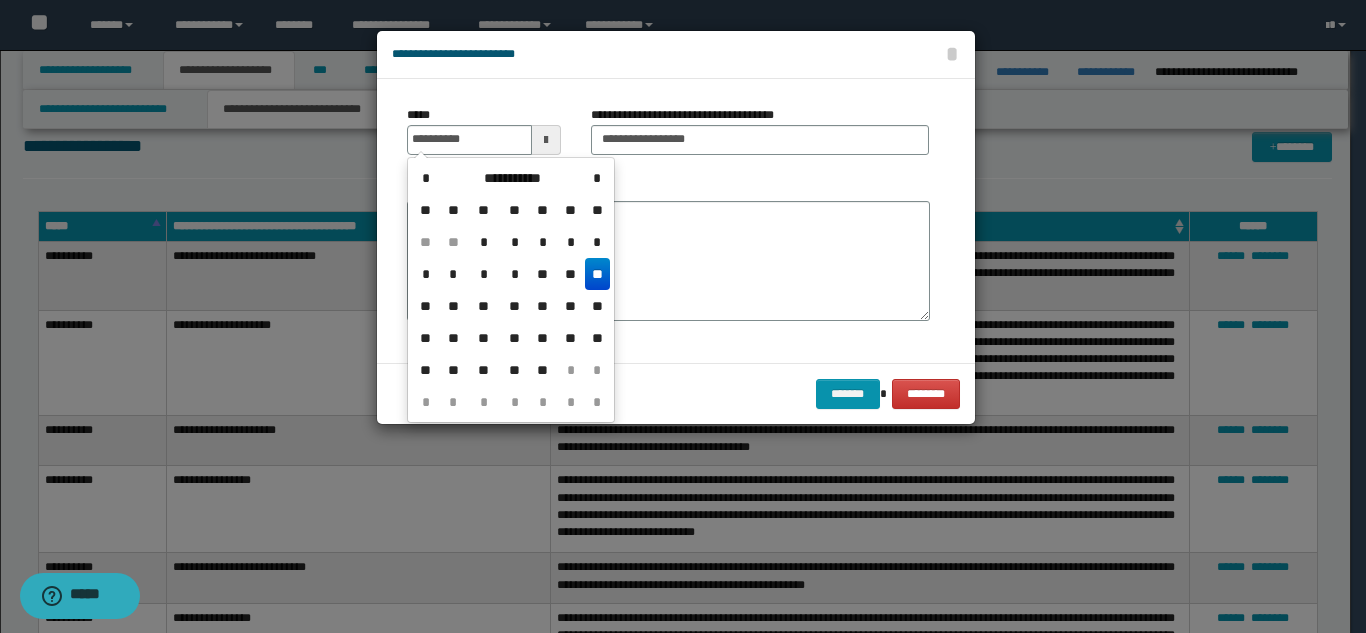 click on "**" at bounding box center [597, 274] 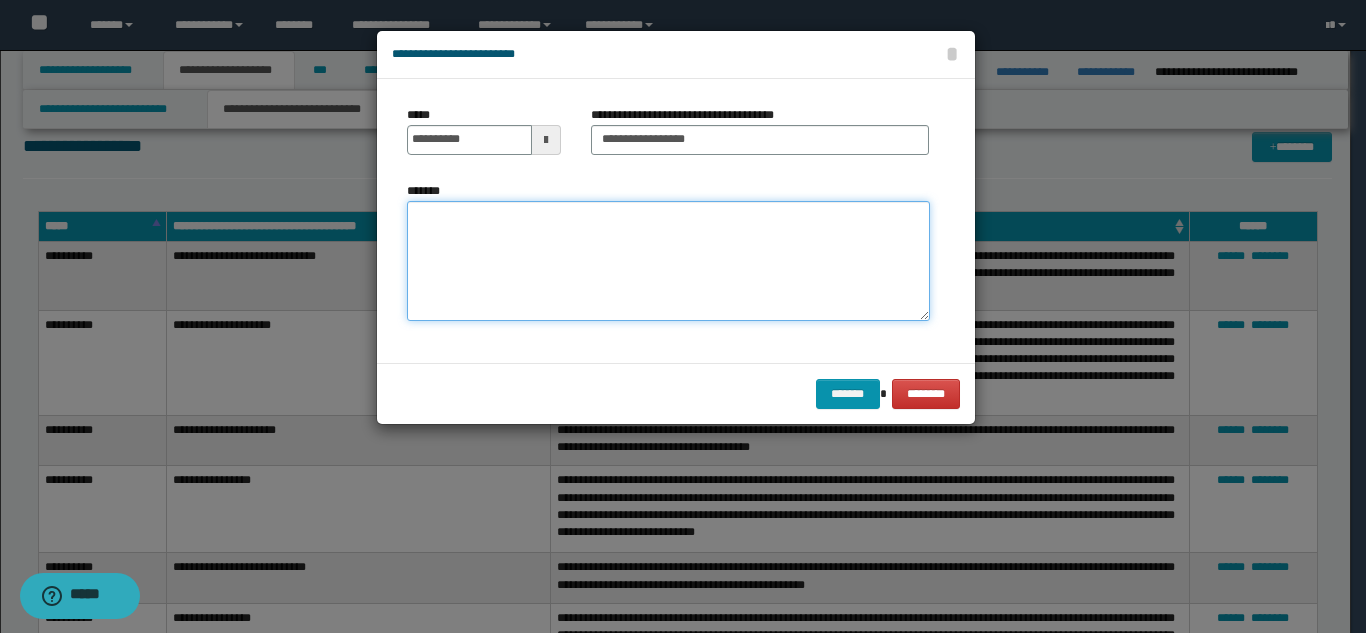 paste on "**********" 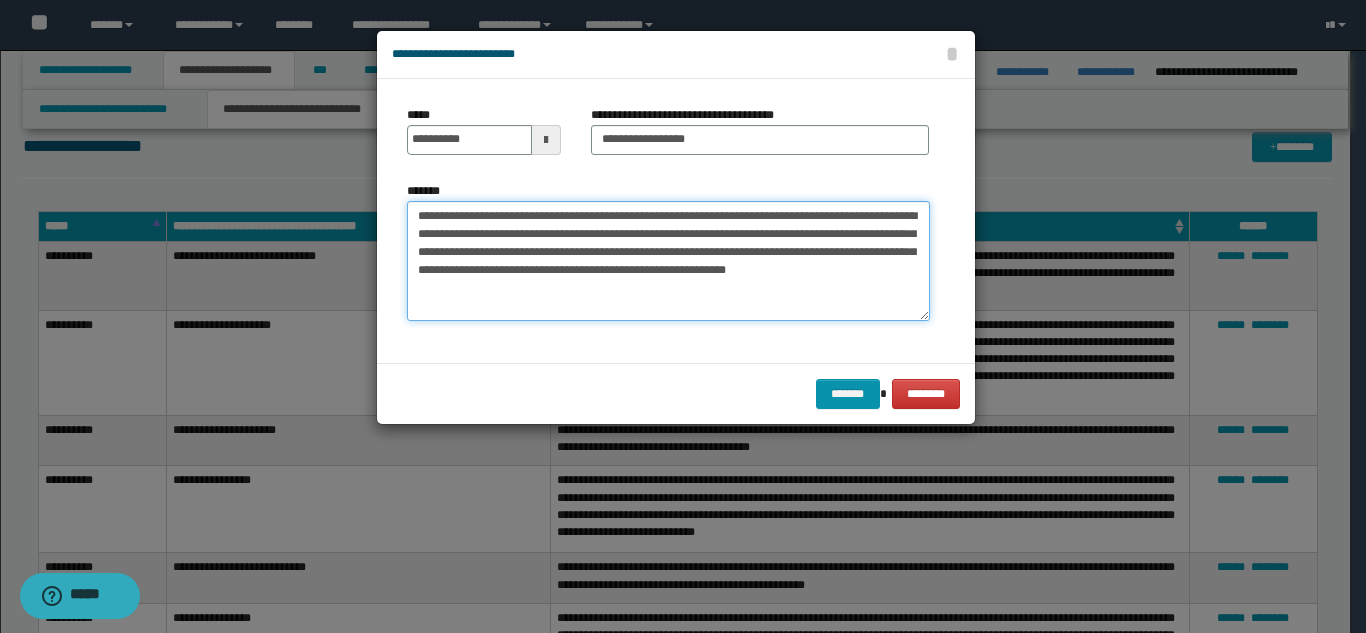 click on "**********" at bounding box center [668, 261] 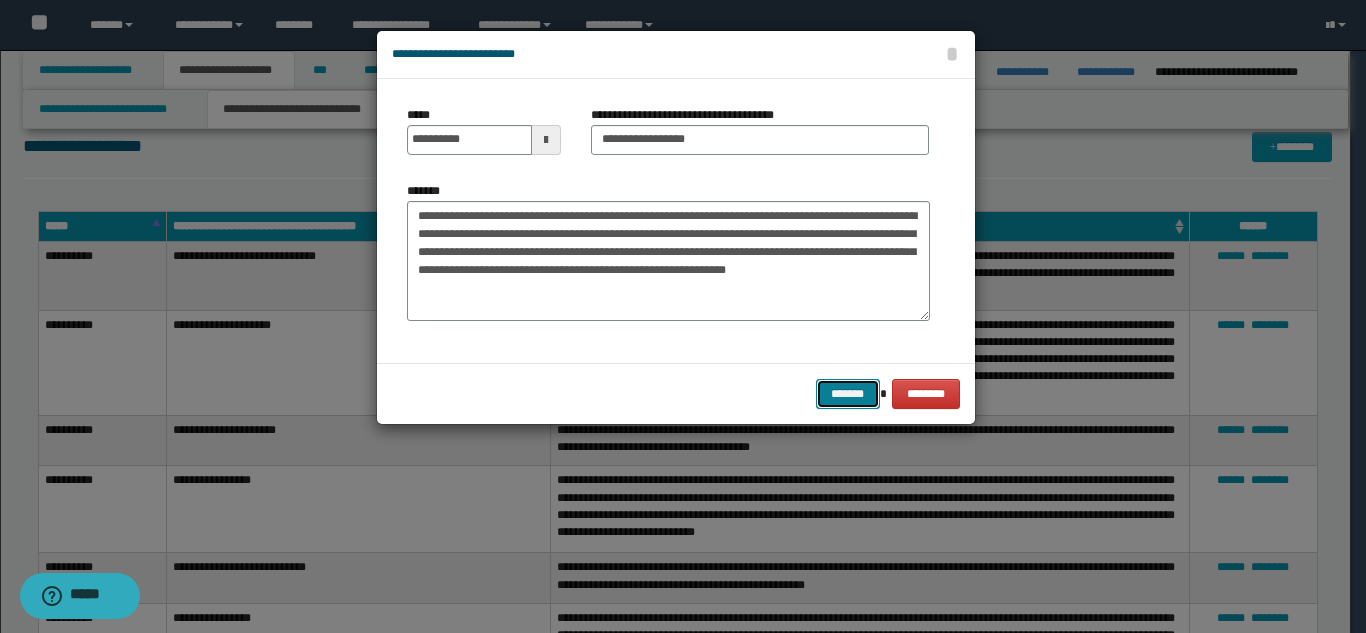 click on "*******" at bounding box center (848, 394) 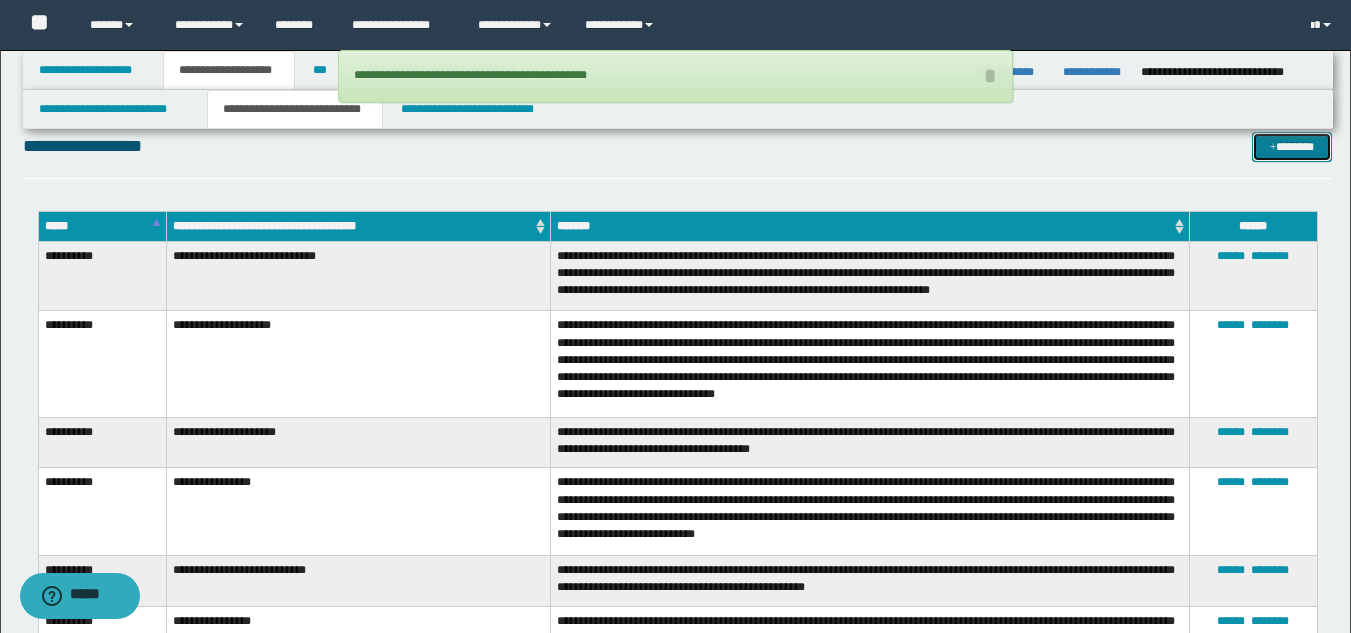 click on "*******" at bounding box center [1292, 147] 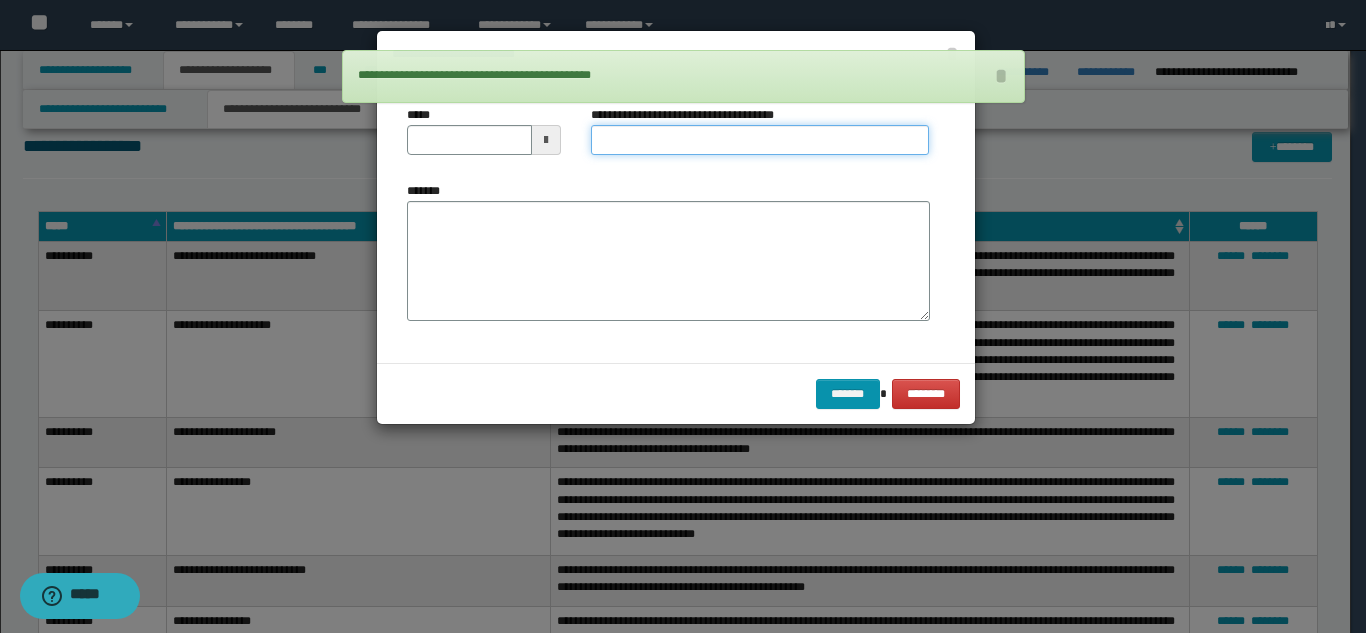 click on "**********" at bounding box center [760, 140] 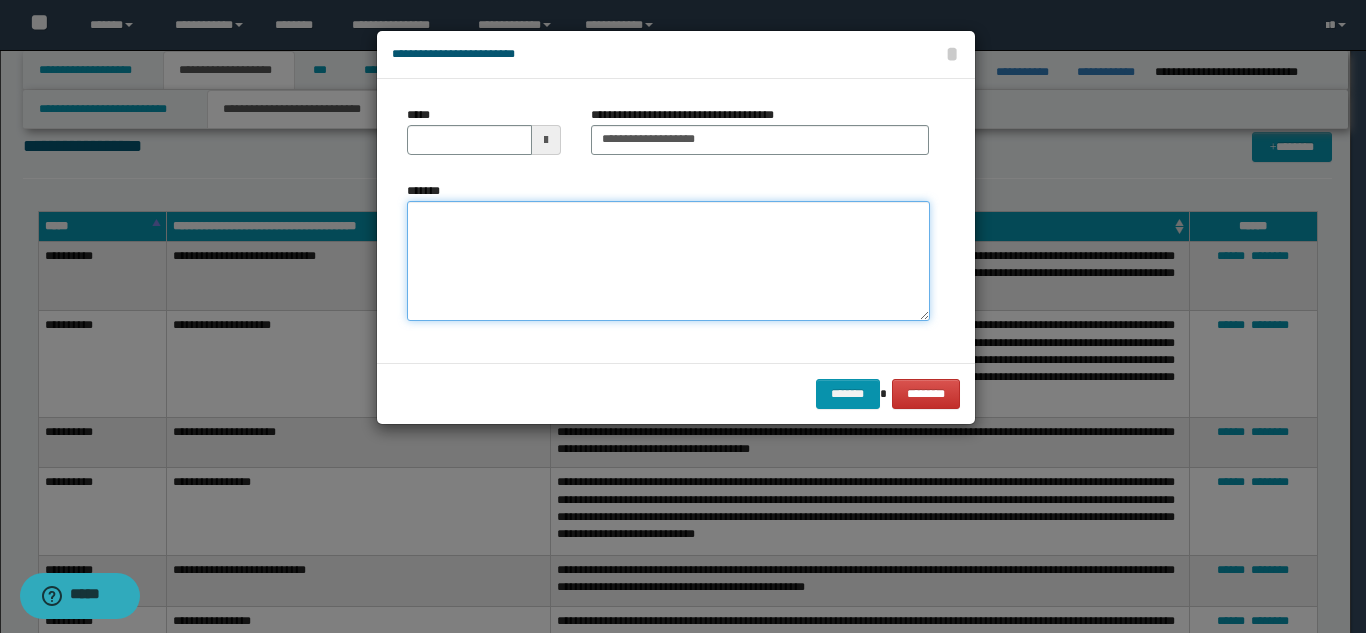 click on "*******" at bounding box center (668, 261) 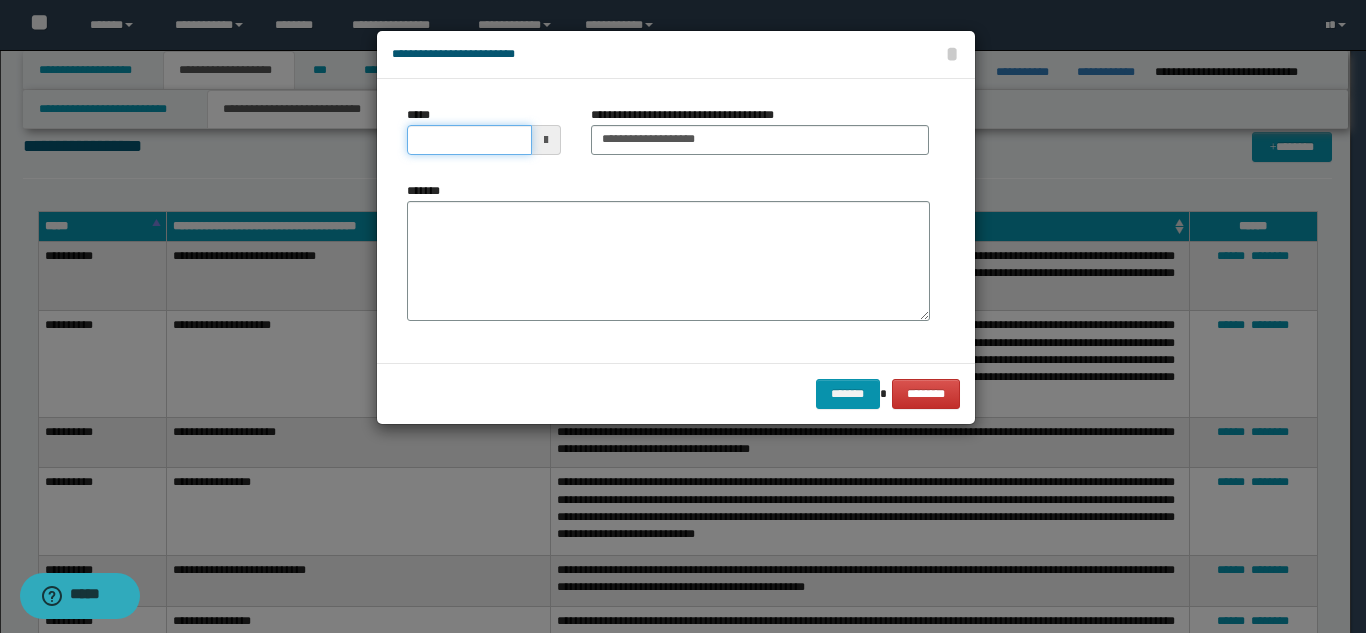click on "*****" at bounding box center (469, 140) 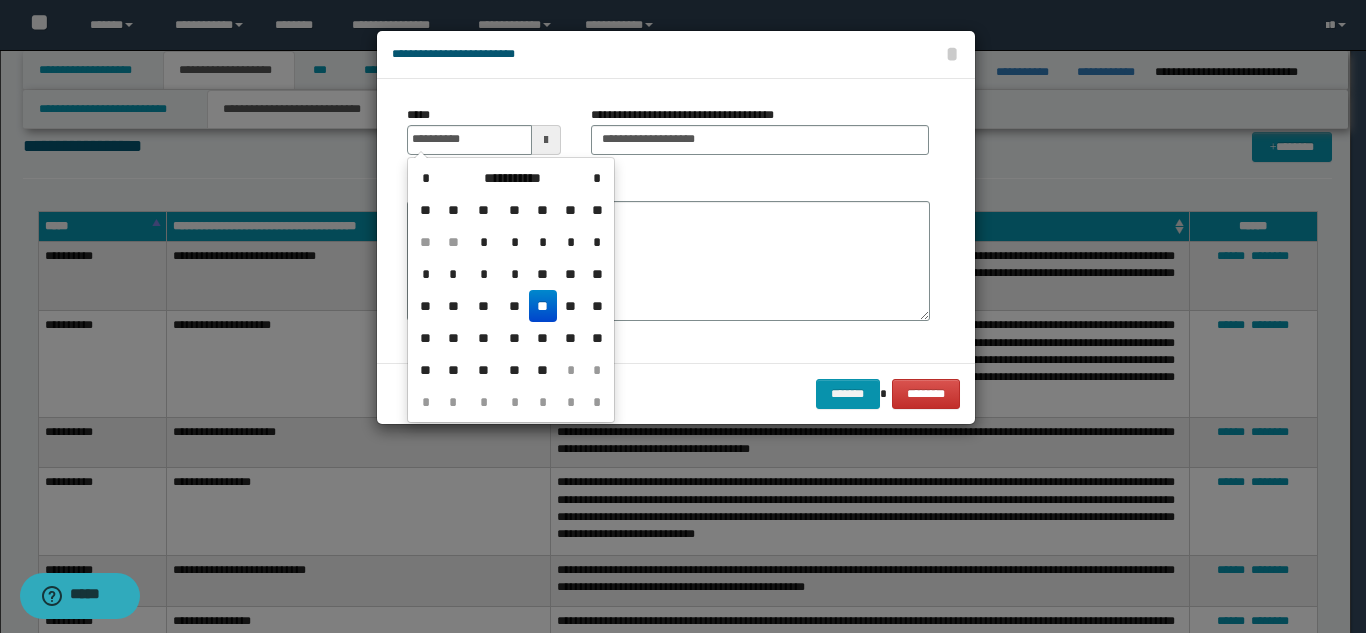 click on "**" at bounding box center [543, 306] 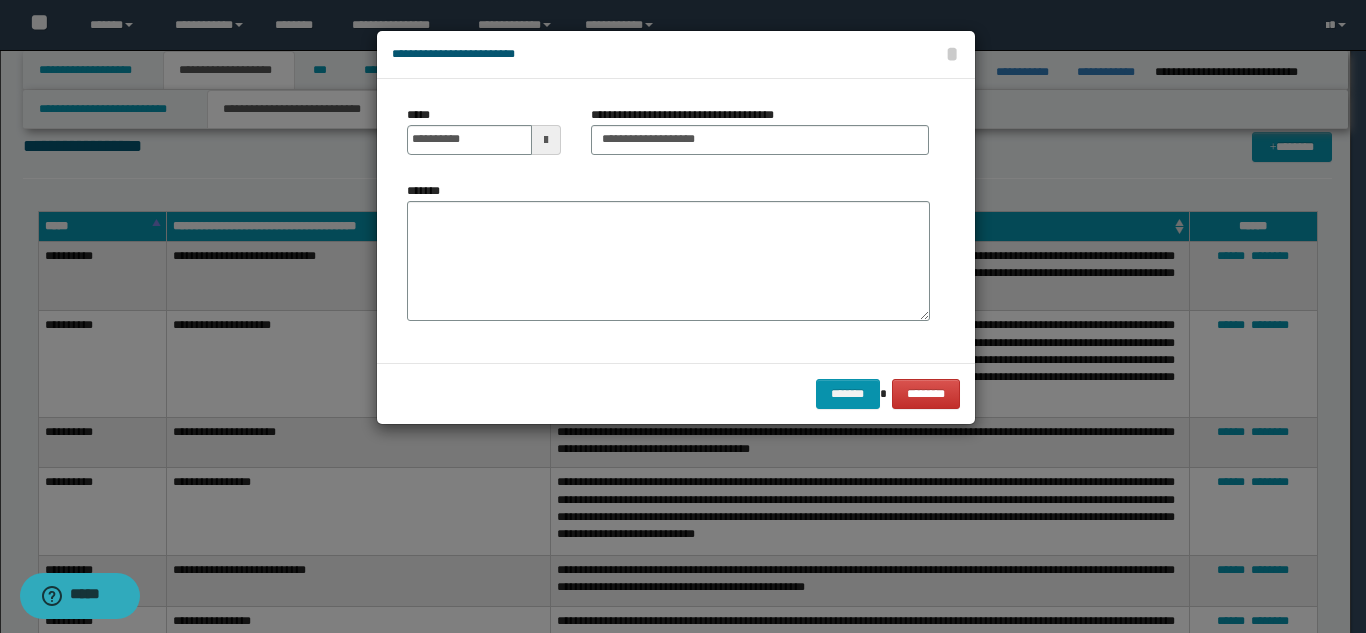 drag, startPoint x: 554, startPoint y: 277, endPoint x: 564, endPoint y: 278, distance: 10.049875 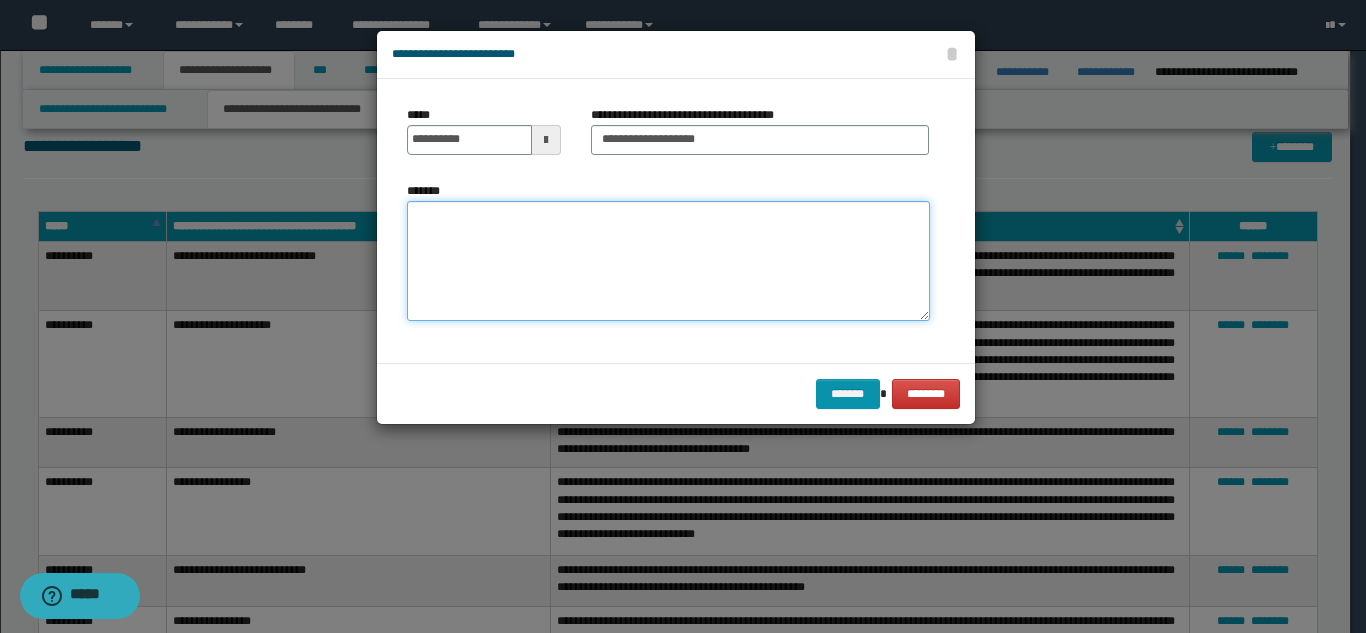 paste on "**********" 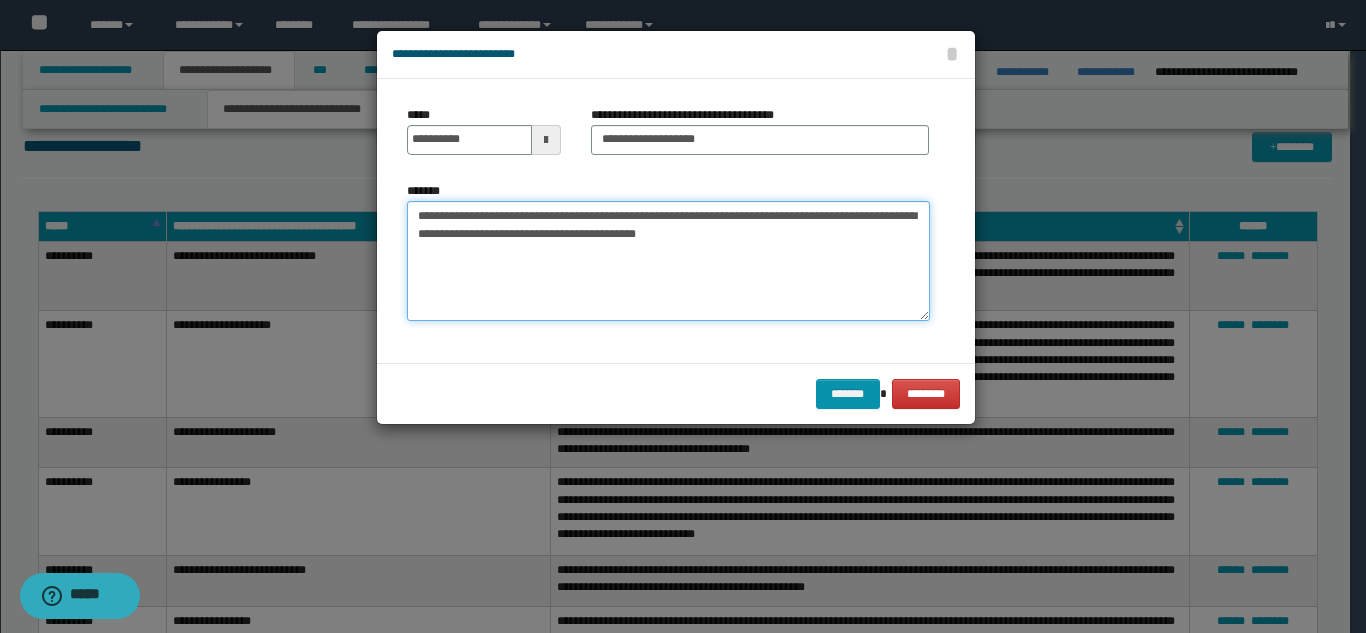 click on "**********" at bounding box center [668, 261] 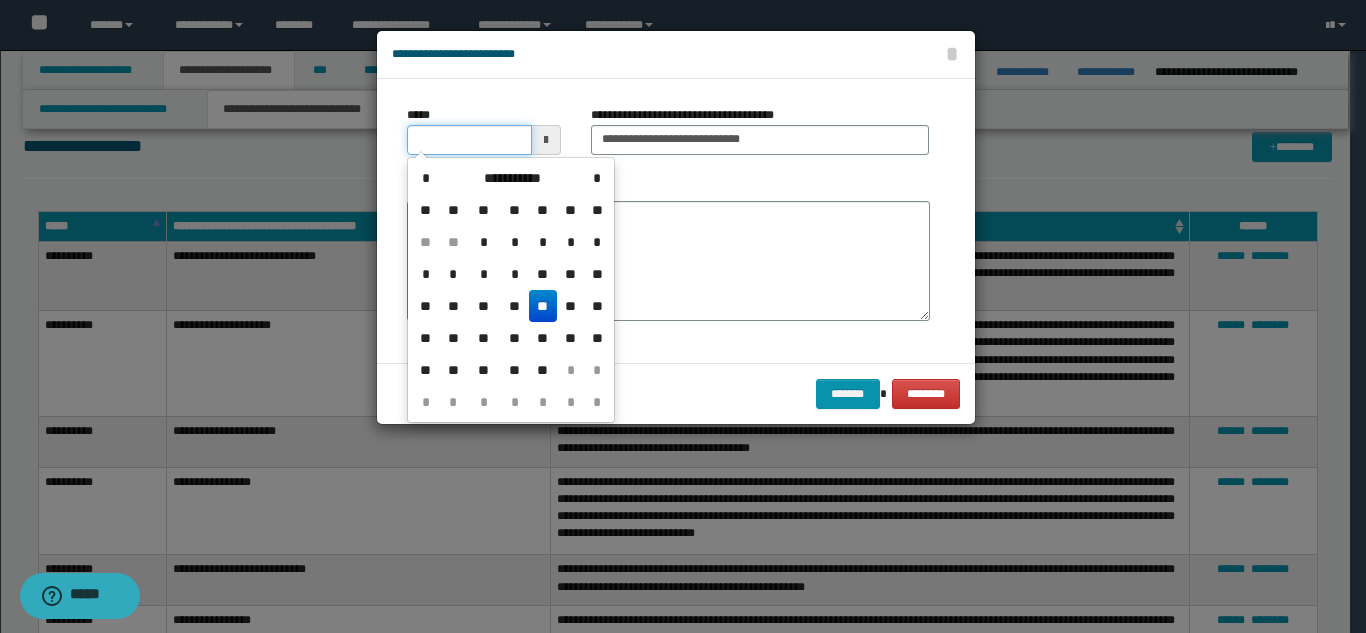 click on "*****" at bounding box center [469, 140] 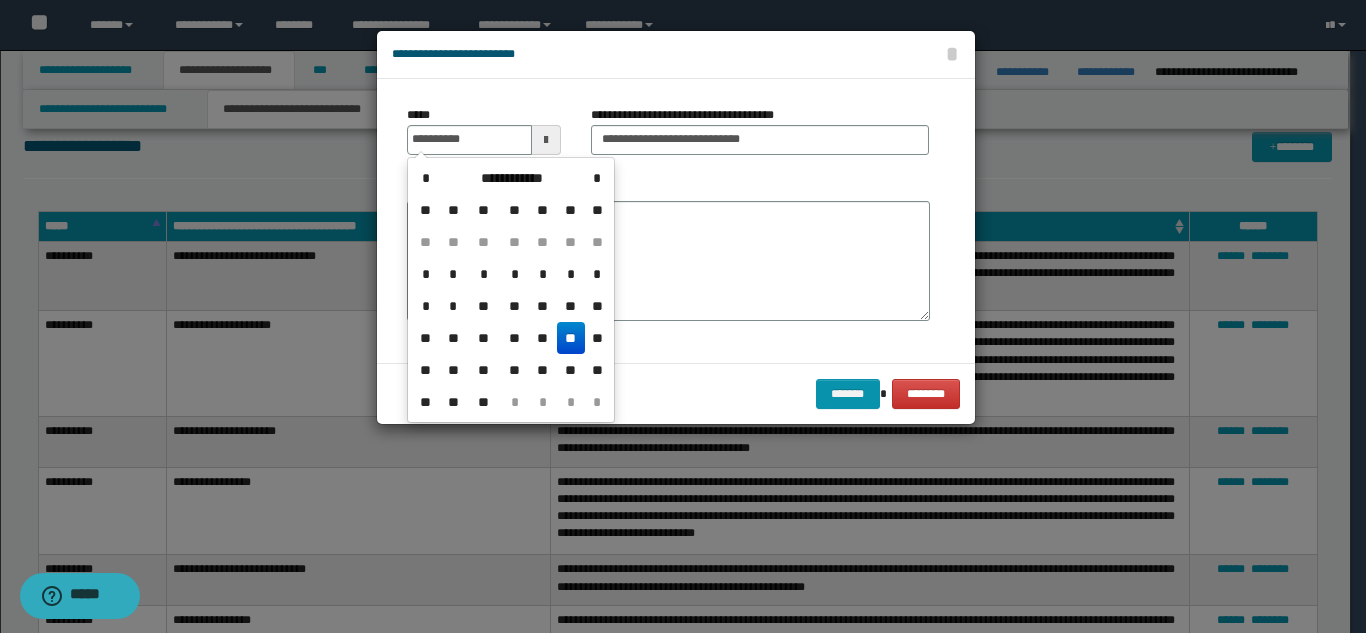 click on "**" at bounding box center [571, 338] 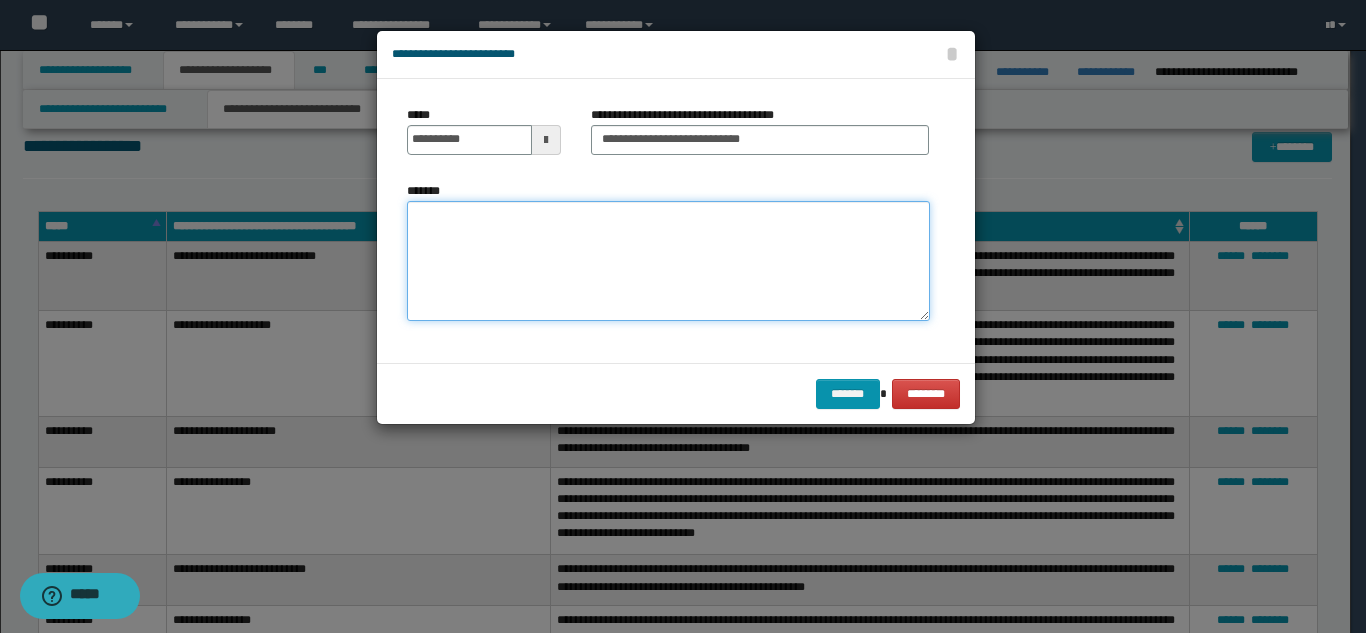 click on "*******" at bounding box center [668, 261] 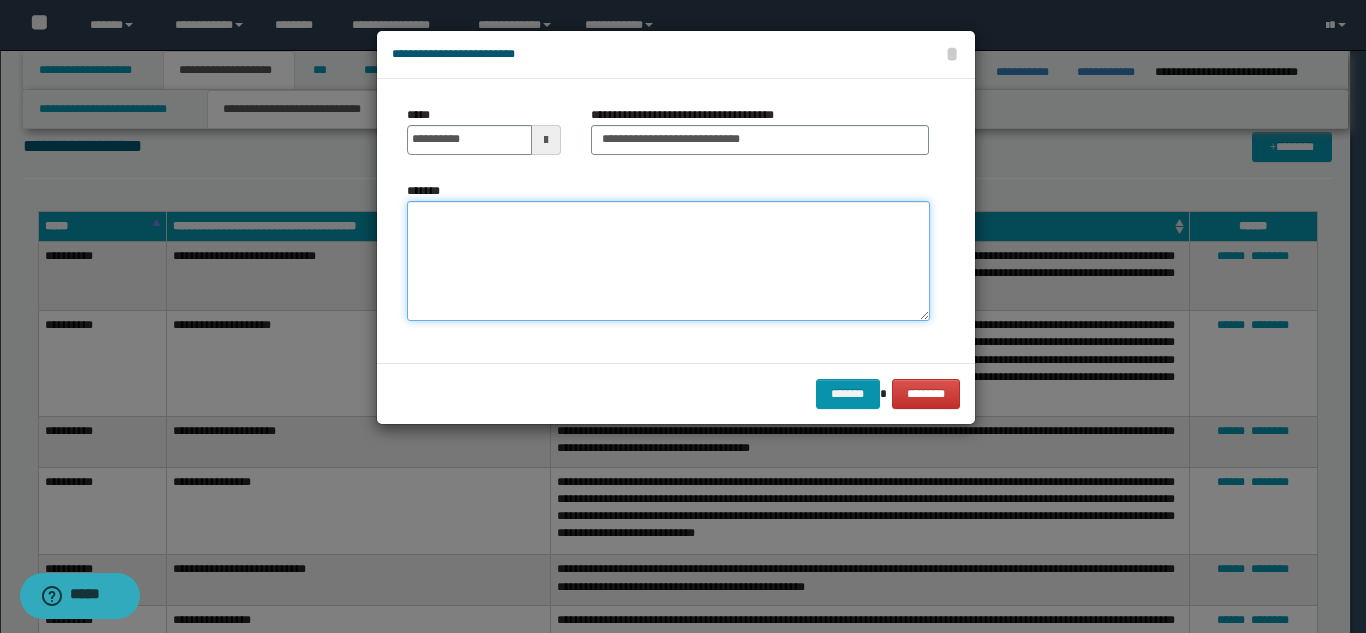 paste on "**********" 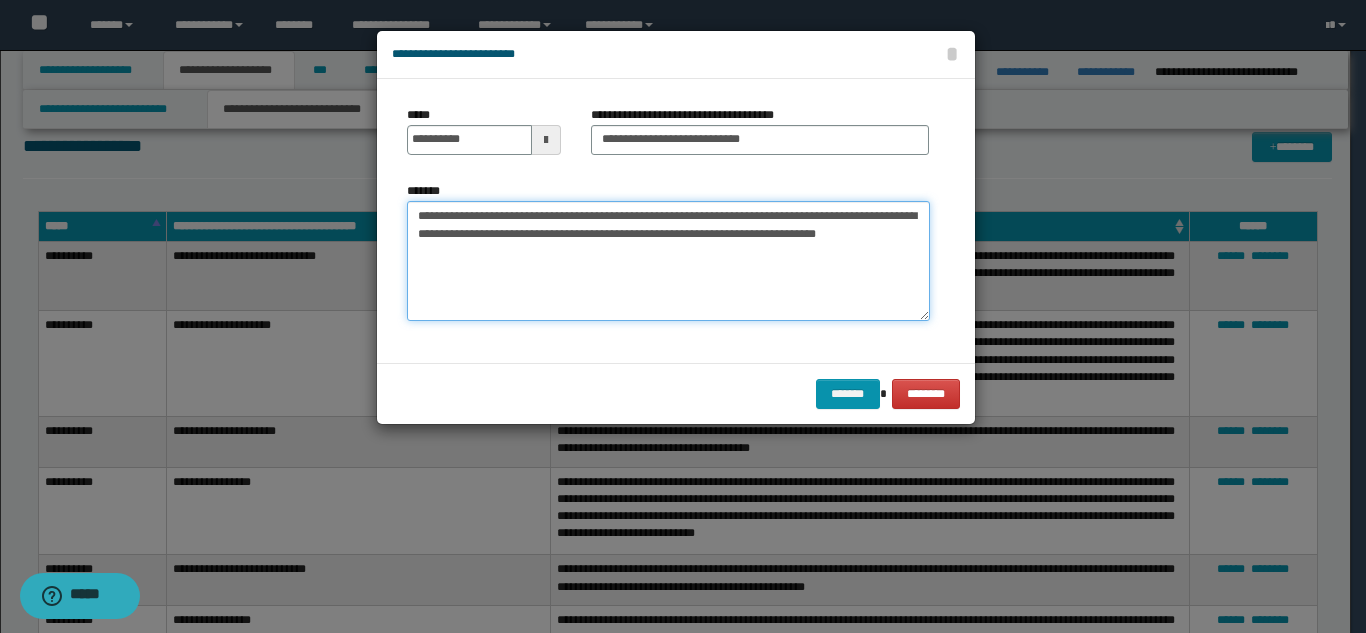 click on "**********" at bounding box center [668, 261] 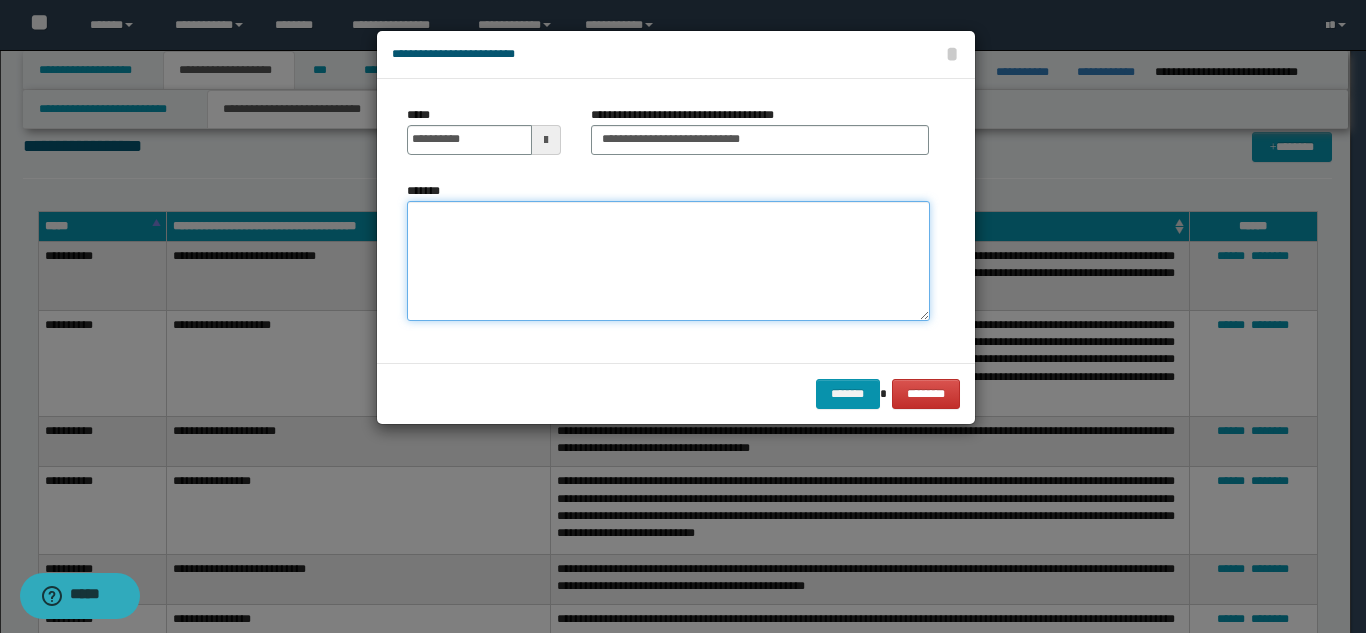paste on "**********" 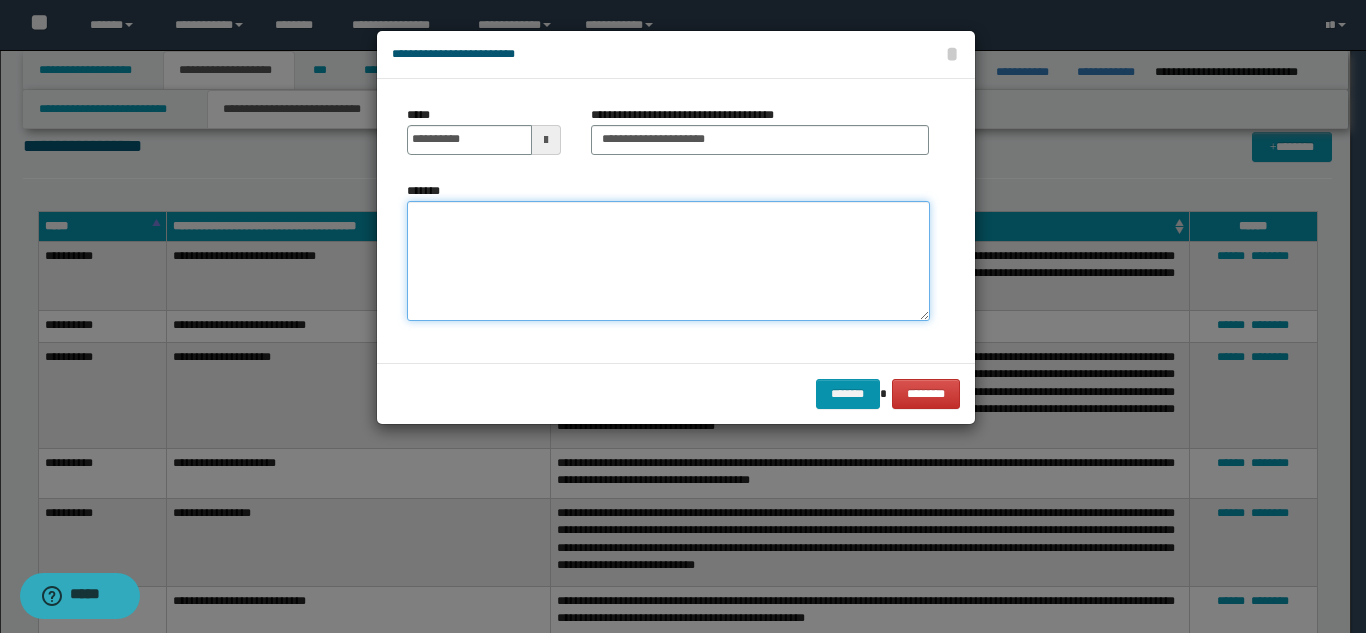paste on "**********" 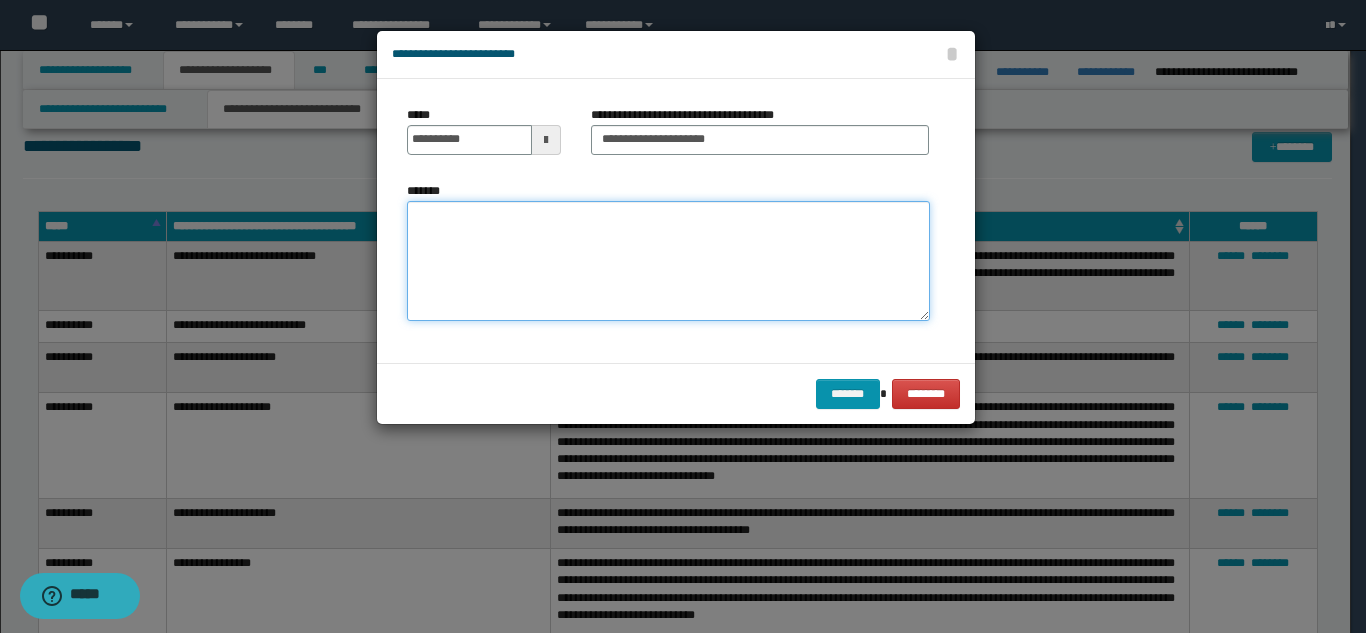 drag, startPoint x: 576, startPoint y: 239, endPoint x: 624, endPoint y: 255, distance: 50.596443 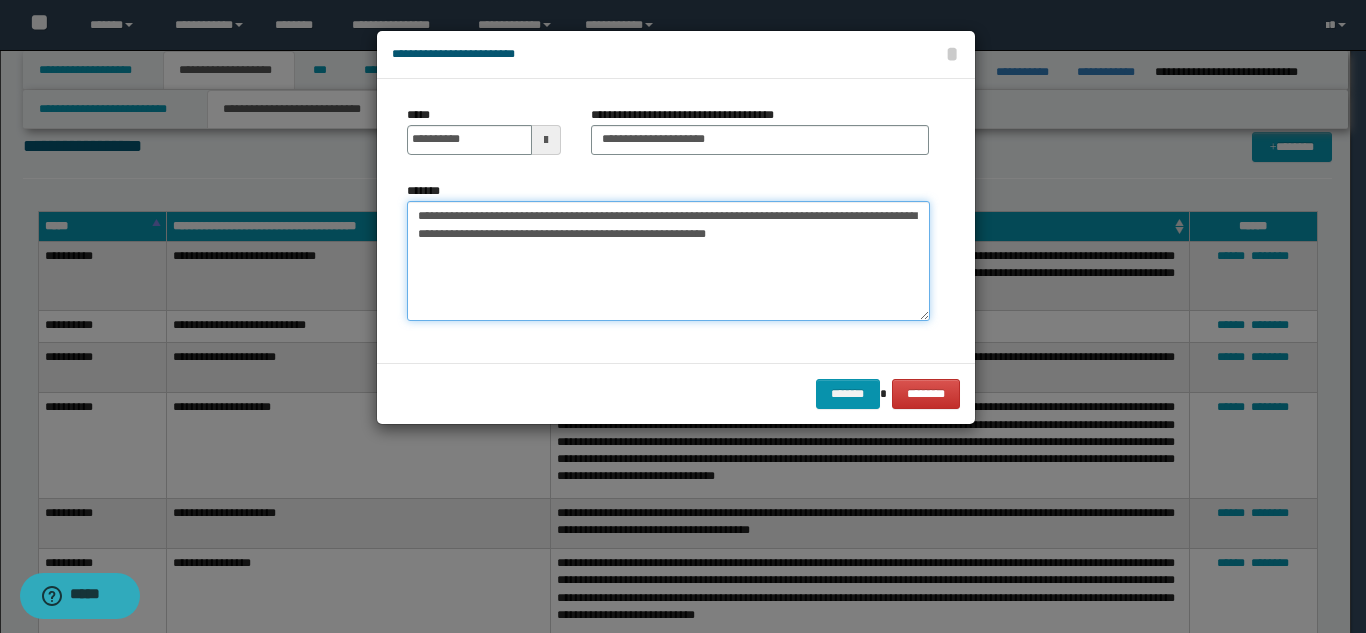 drag, startPoint x: 707, startPoint y: 256, endPoint x: 724, endPoint y: 253, distance: 17.262676 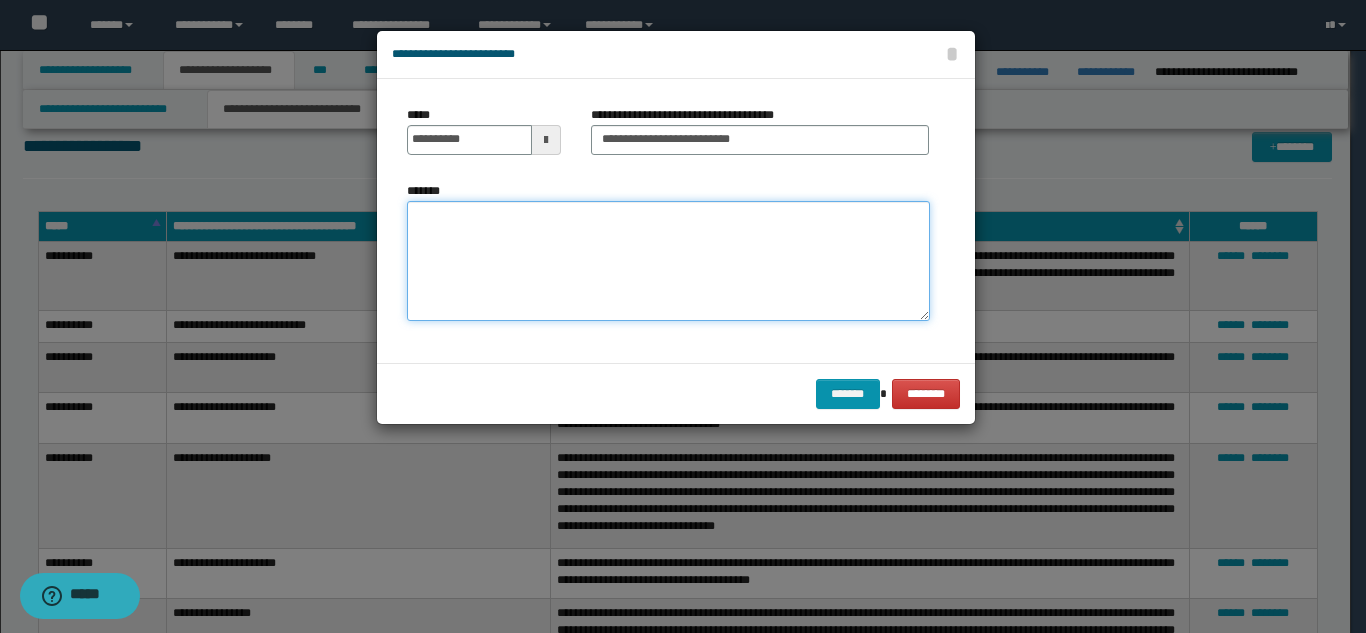 paste on "**********" 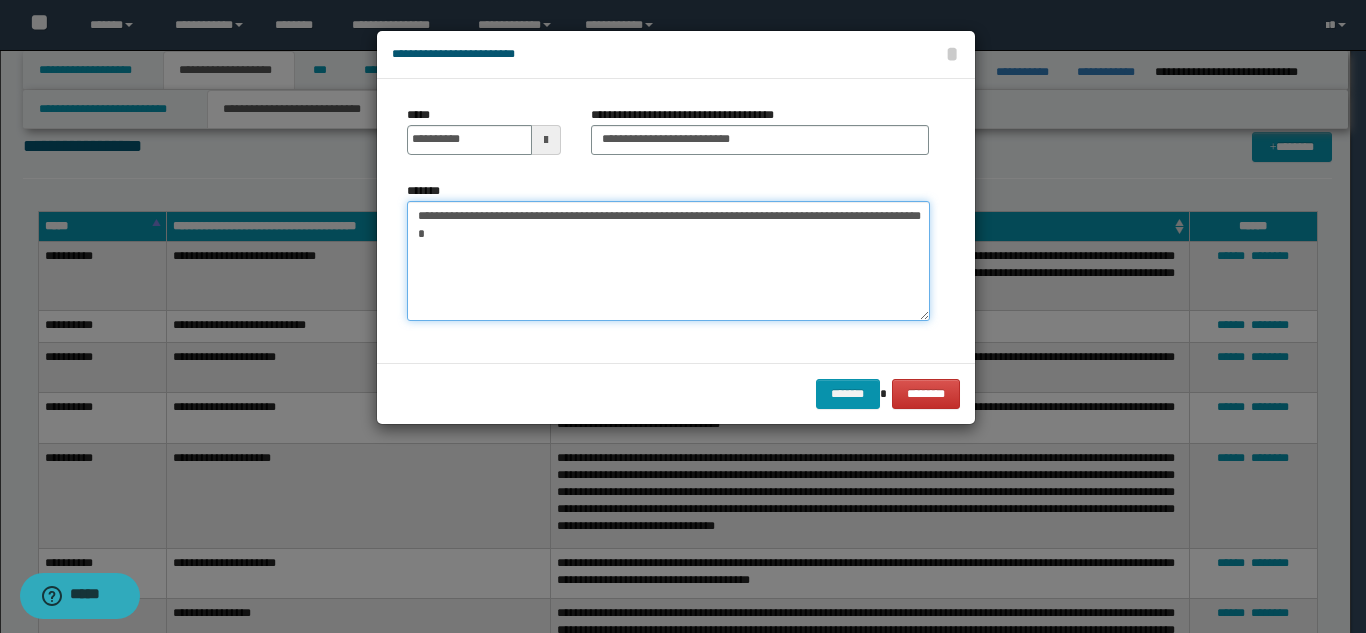 drag, startPoint x: 679, startPoint y: 253, endPoint x: 773, endPoint y: 249, distance: 94.08507 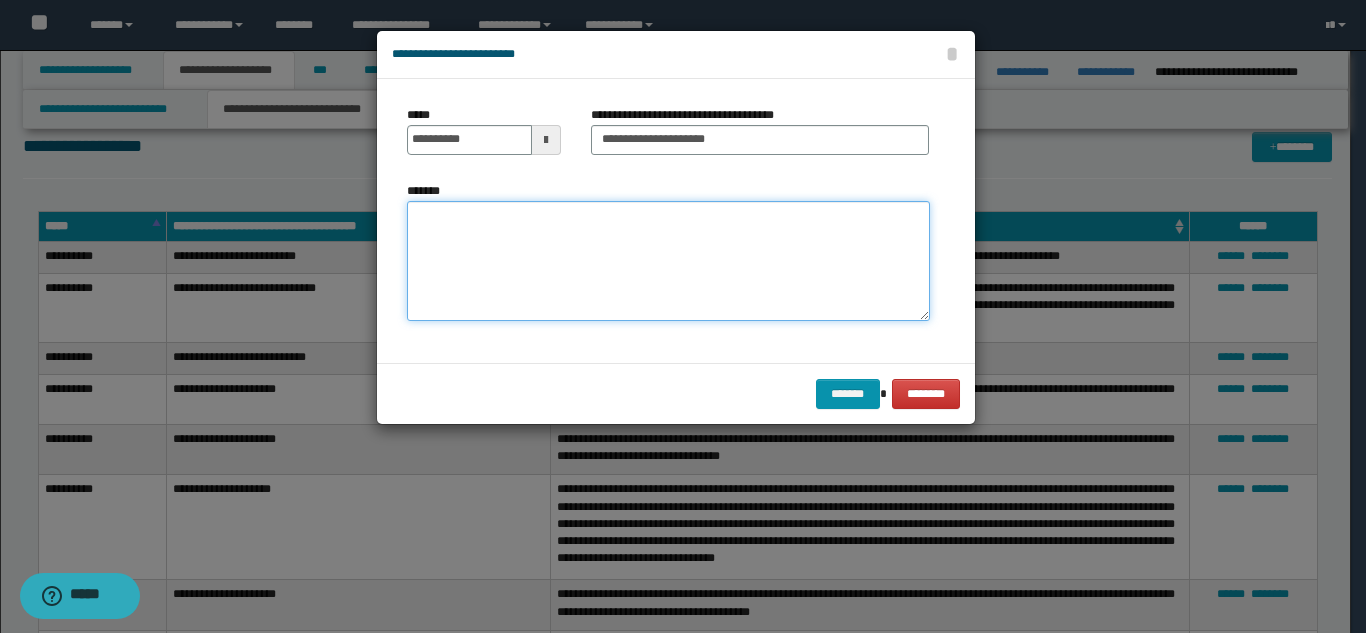 paste on "**********" 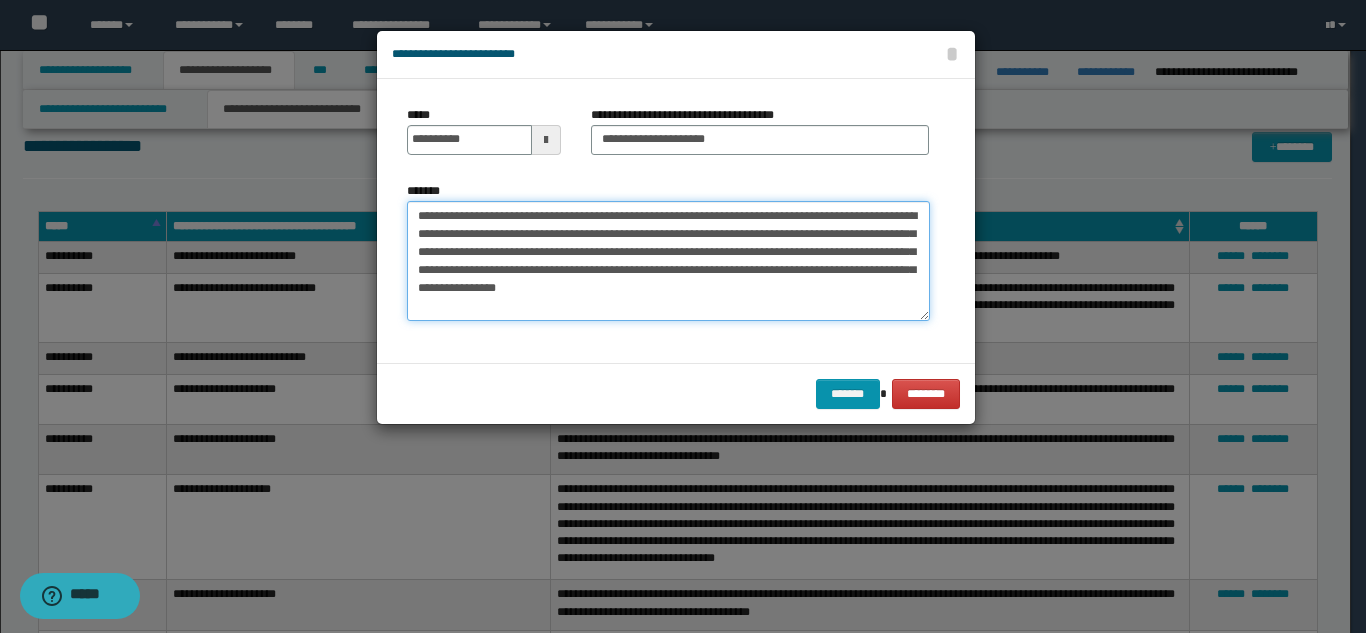 drag, startPoint x: 676, startPoint y: 261, endPoint x: 656, endPoint y: 252, distance: 21.931713 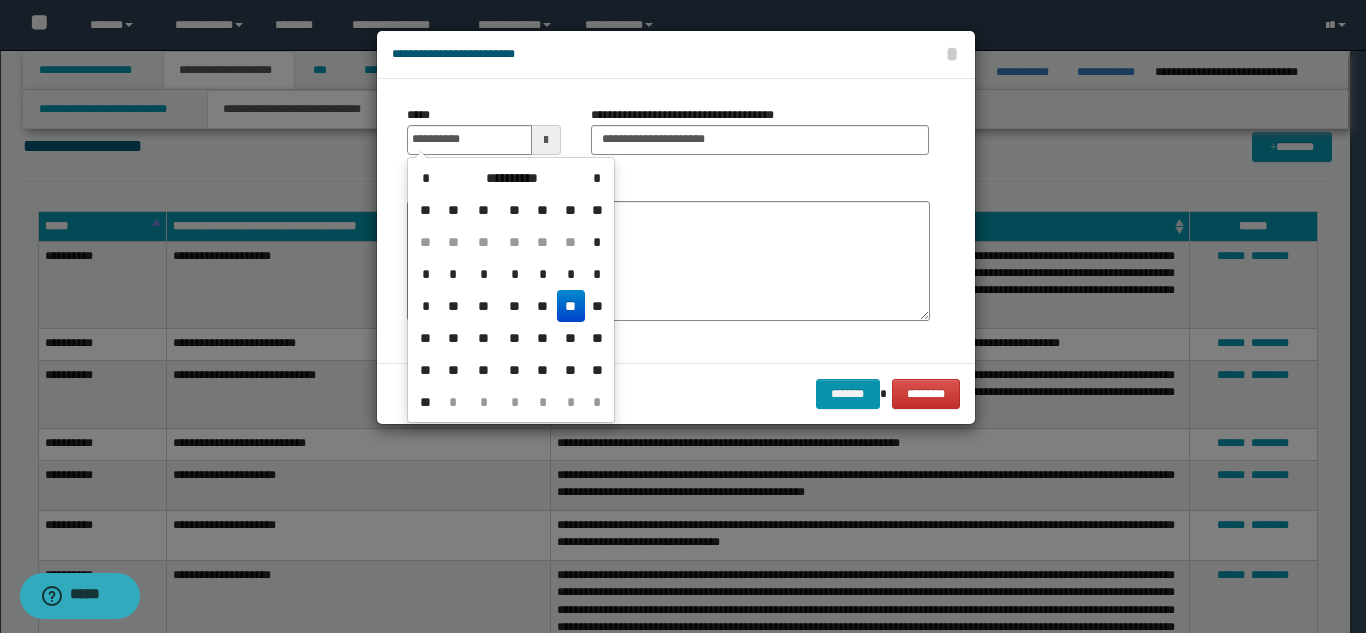 drag, startPoint x: 565, startPoint y: 302, endPoint x: 609, endPoint y: 275, distance: 51.62364 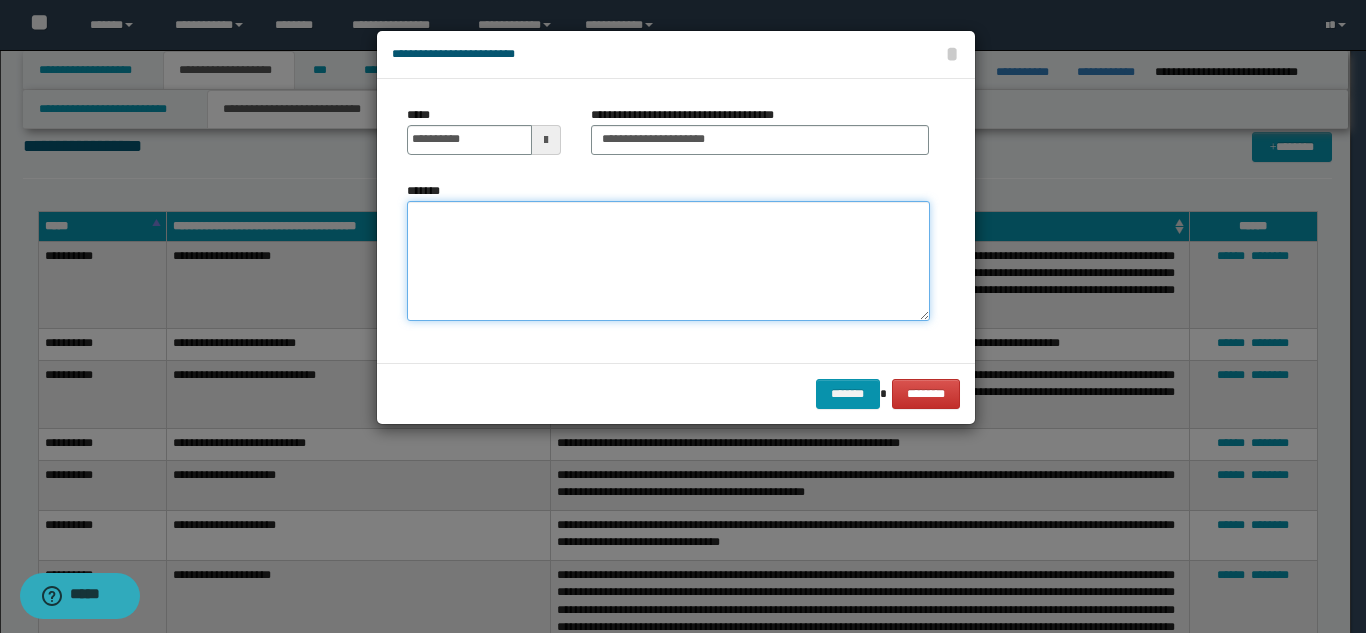 paste on "**********" 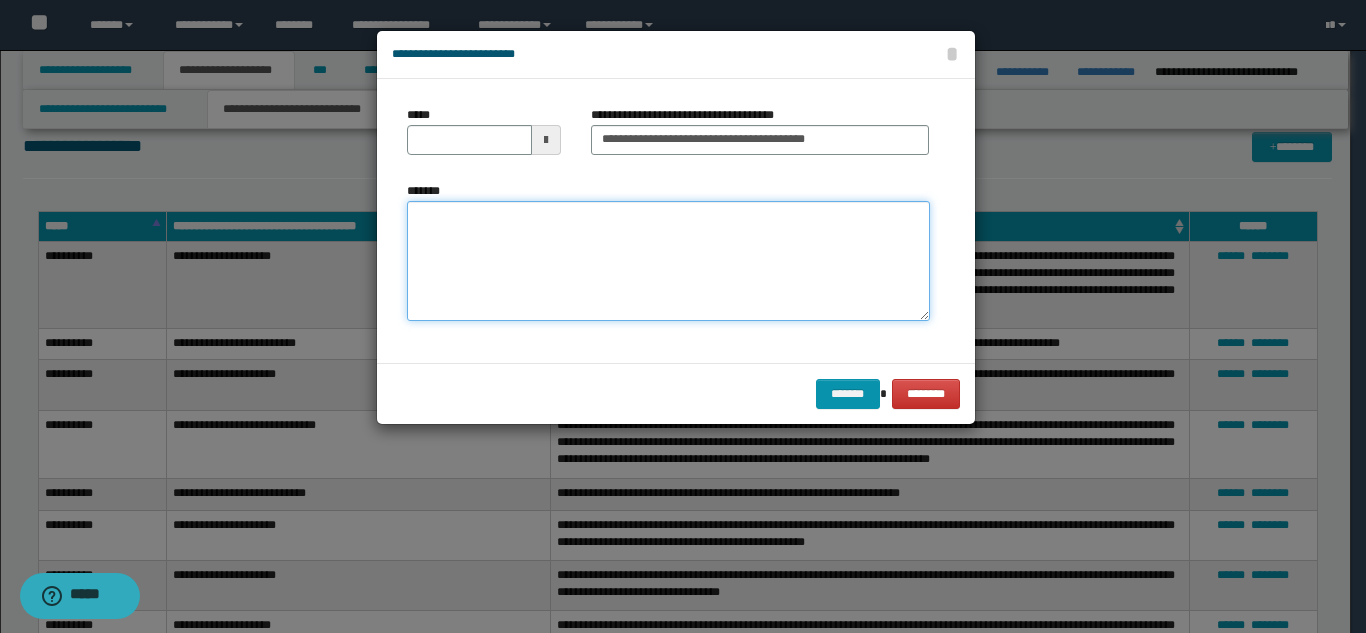 click on "*******" at bounding box center (668, 261) 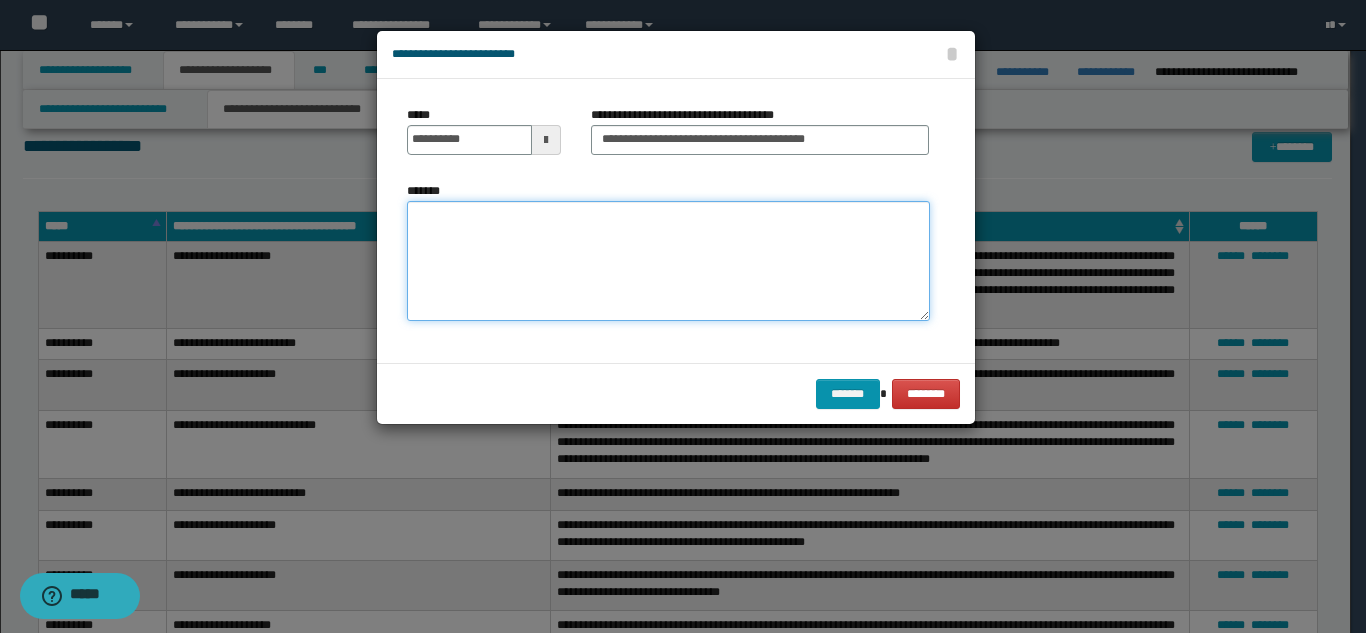 paste on "**********" 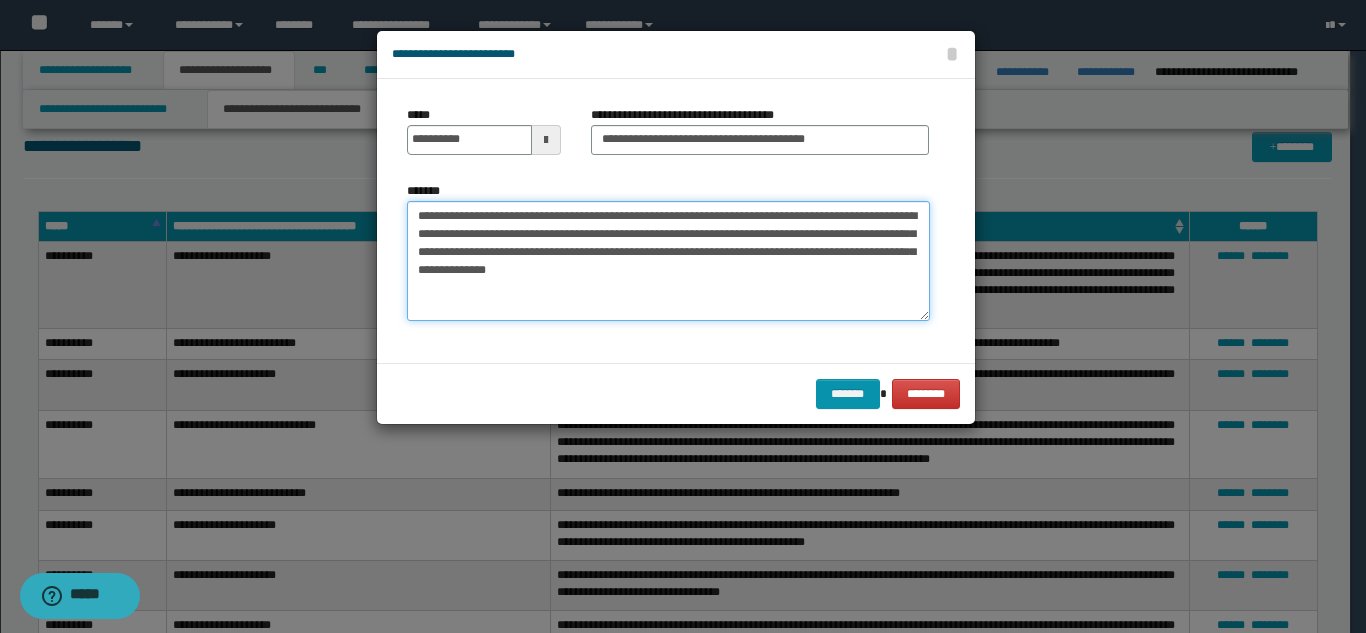 drag, startPoint x: 541, startPoint y: 235, endPoint x: 514, endPoint y: 232, distance: 27.166155 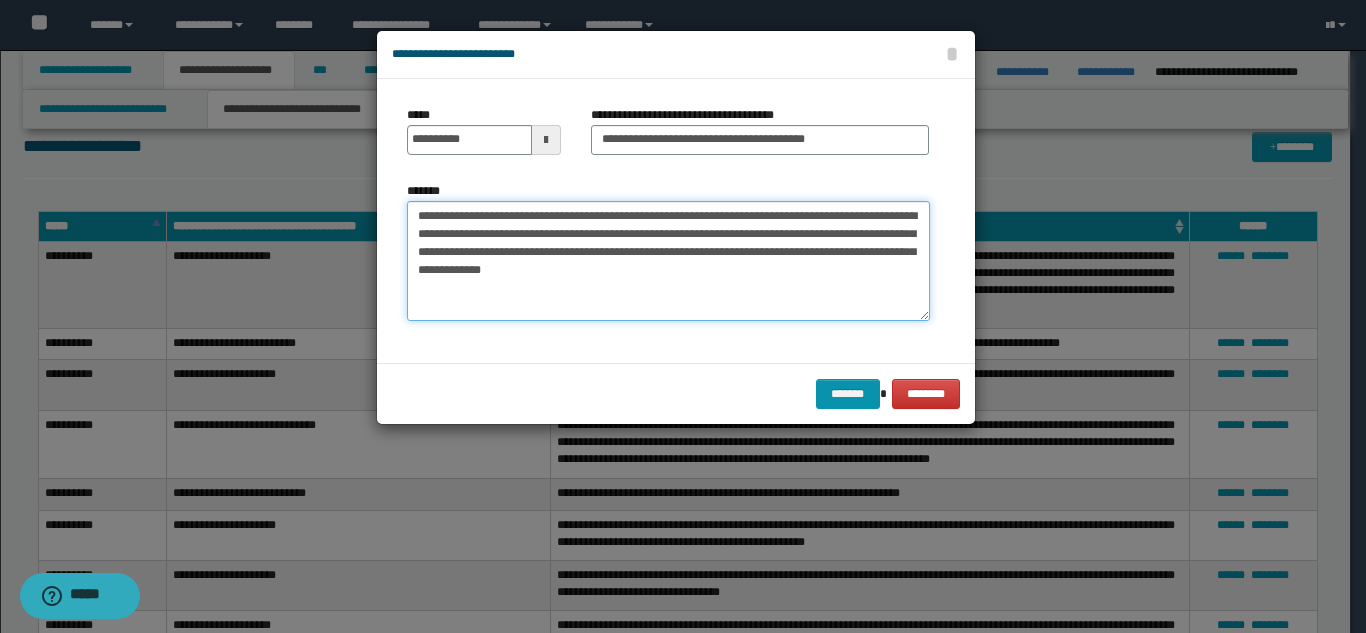 drag, startPoint x: 817, startPoint y: 240, endPoint x: 773, endPoint y: 273, distance: 55 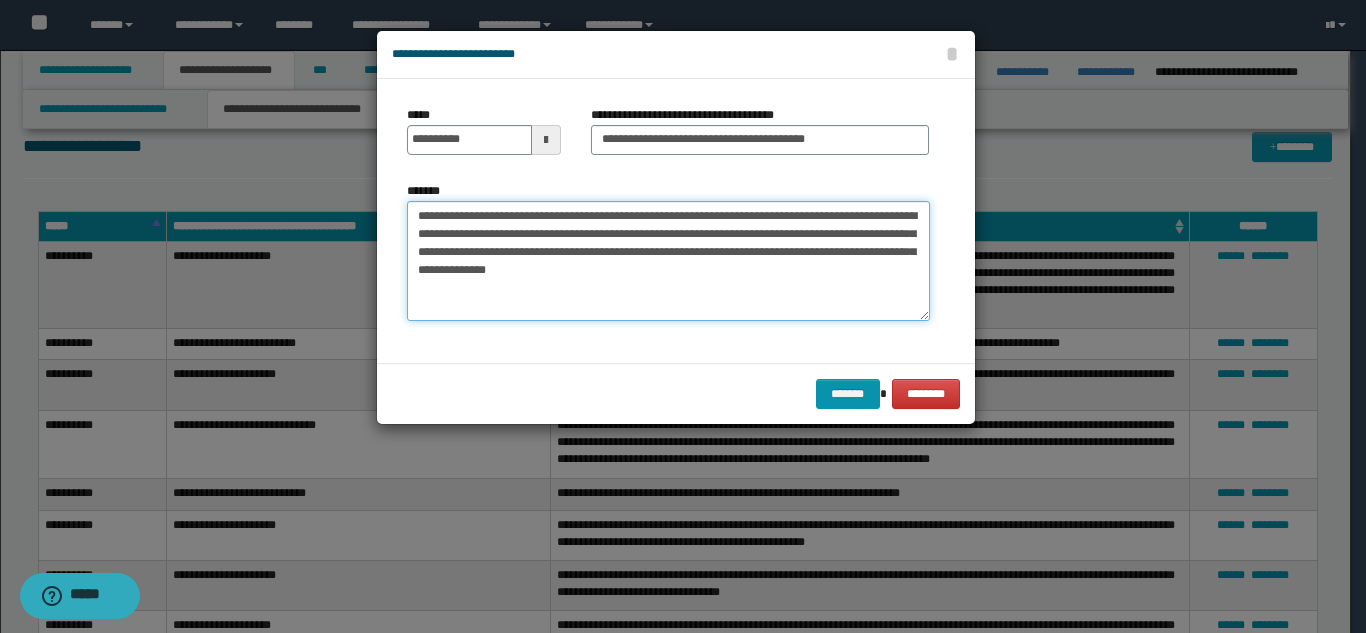 drag, startPoint x: 566, startPoint y: 244, endPoint x: 586, endPoint y: 248, distance: 20.396078 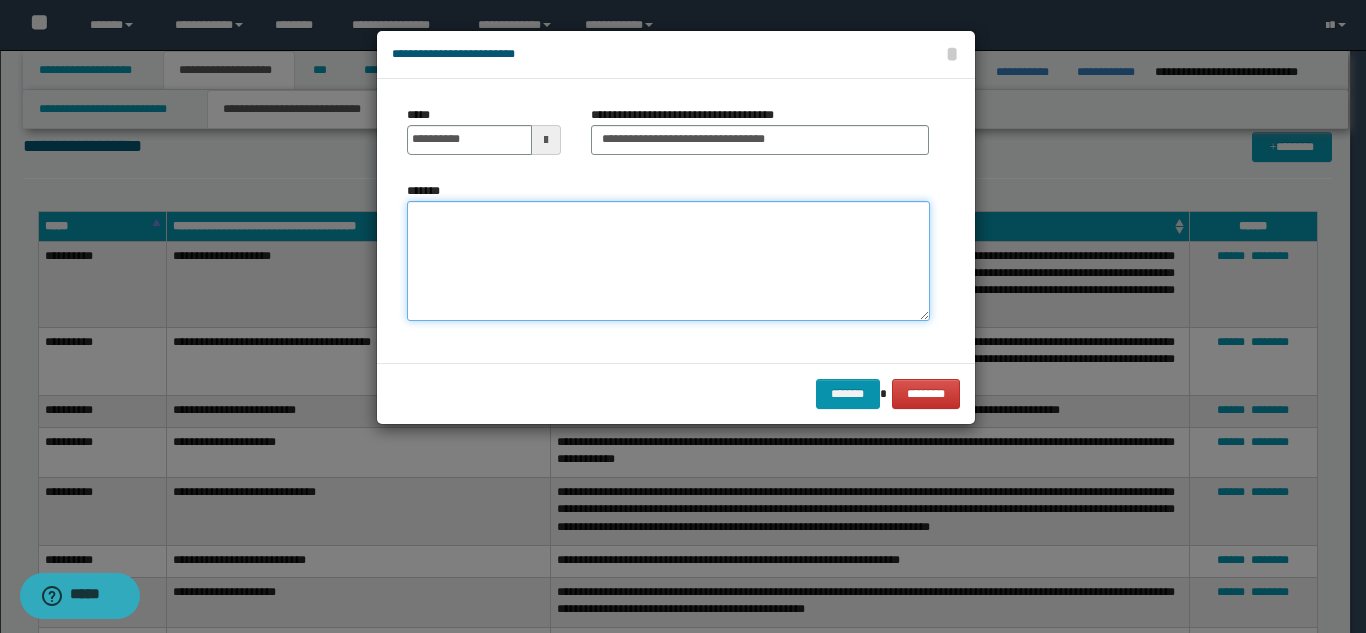 paste on "**********" 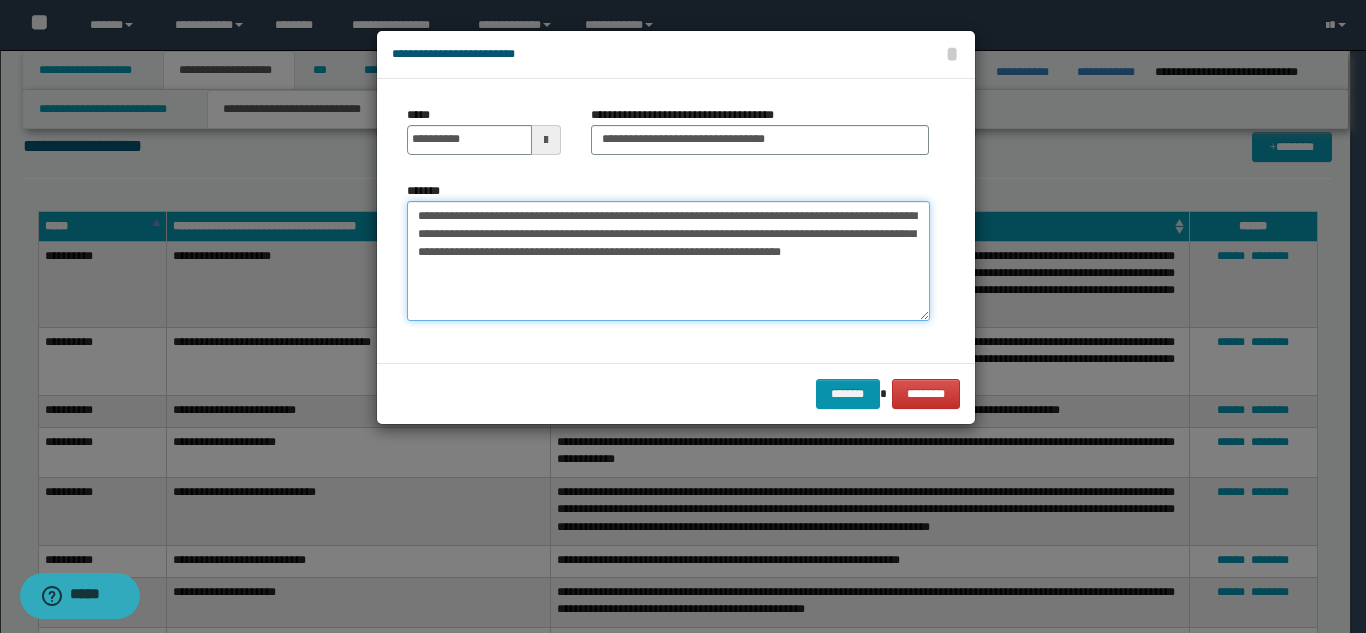 drag, startPoint x: 430, startPoint y: 216, endPoint x: 381, endPoint y: 211, distance: 49.25444 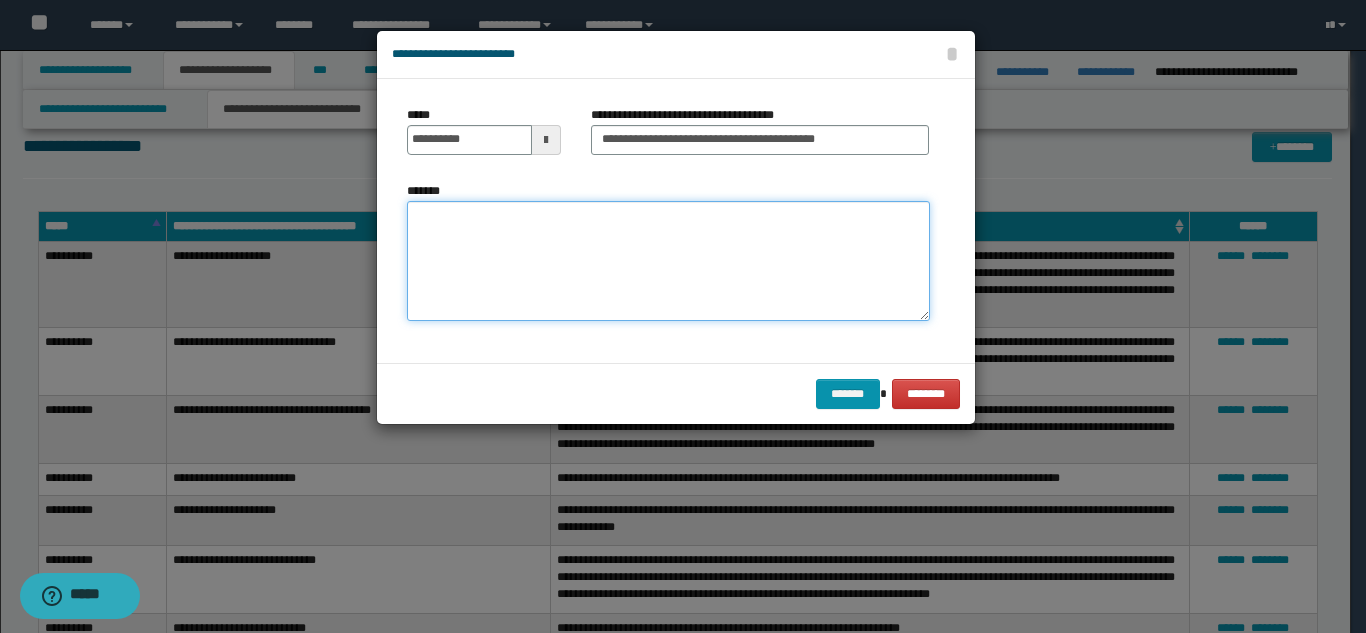 paste on "**********" 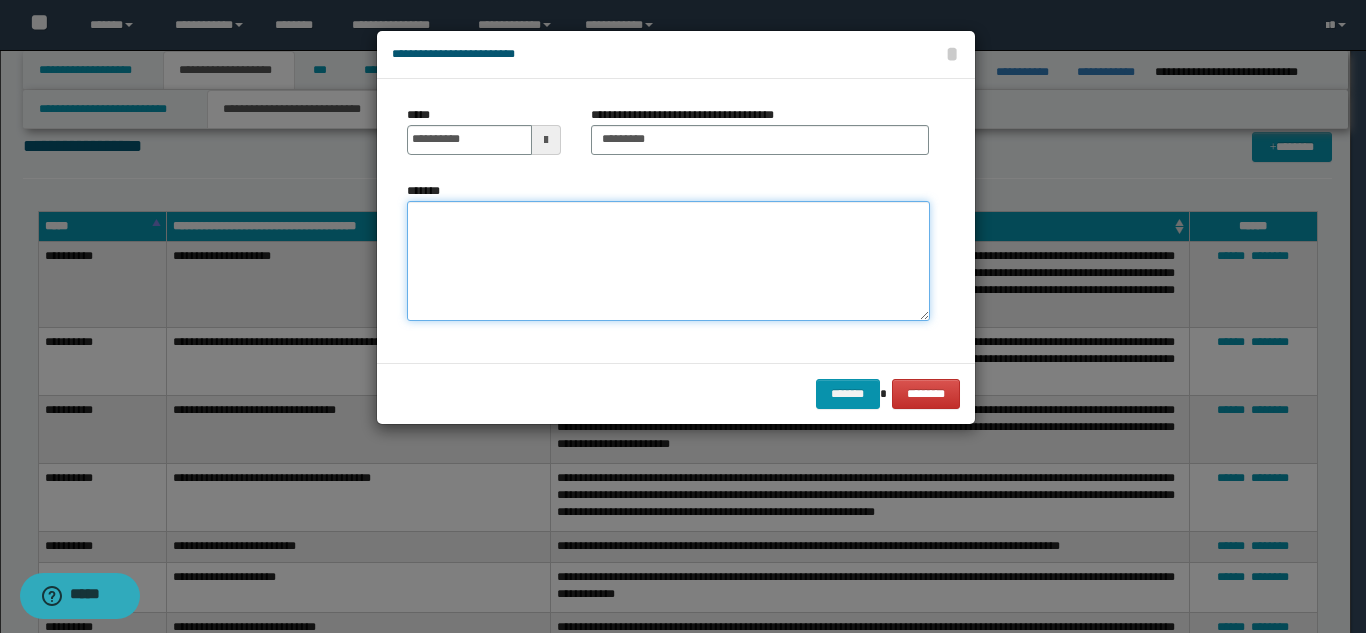paste on "**********" 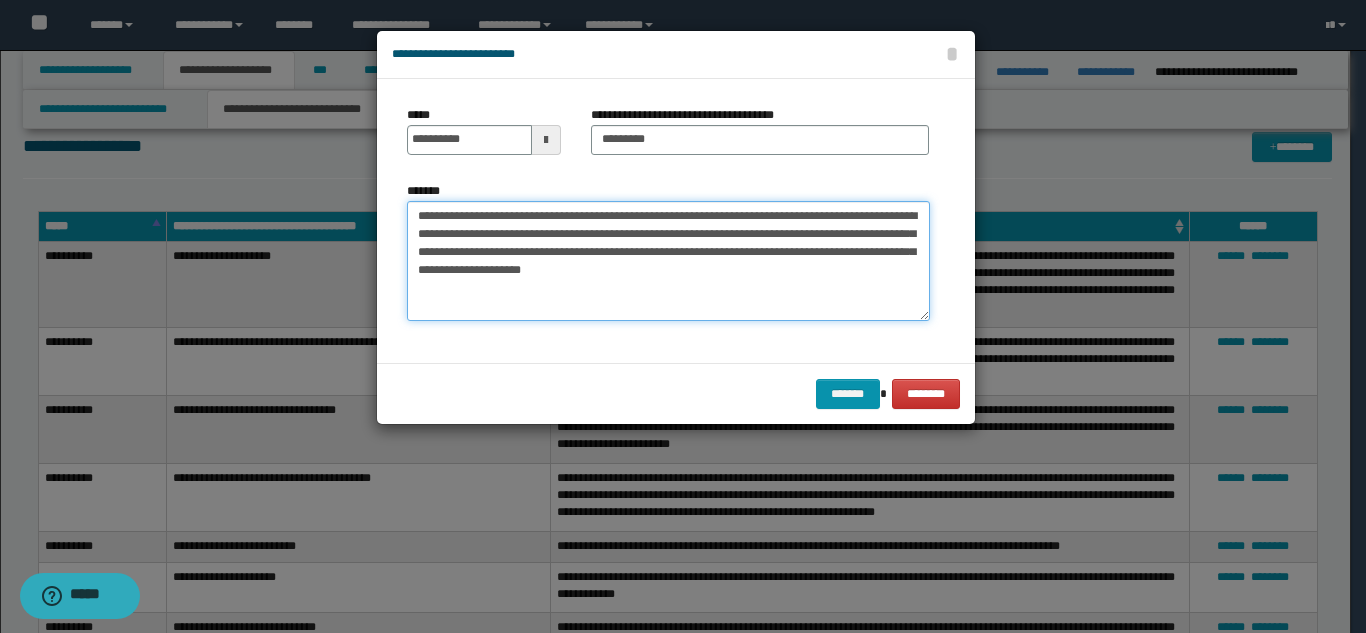 drag, startPoint x: 647, startPoint y: 217, endPoint x: 631, endPoint y: 215, distance: 16.124516 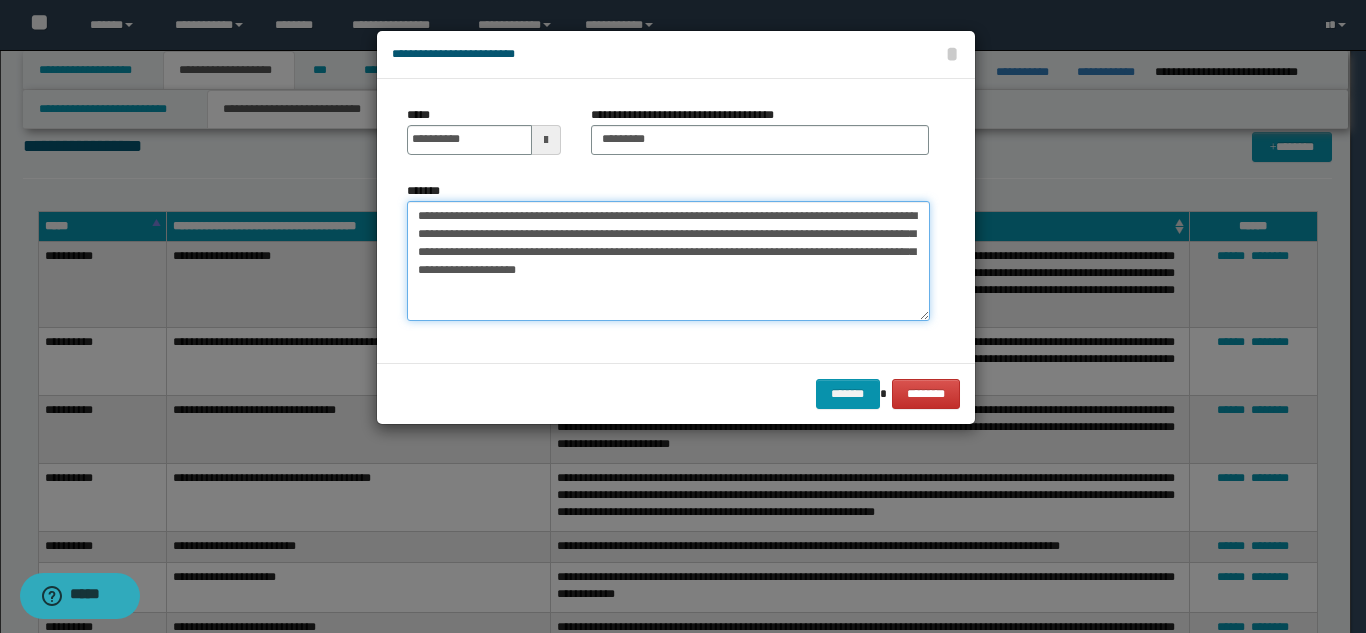 drag, startPoint x: 705, startPoint y: 308, endPoint x: 680, endPoint y: 308, distance: 25 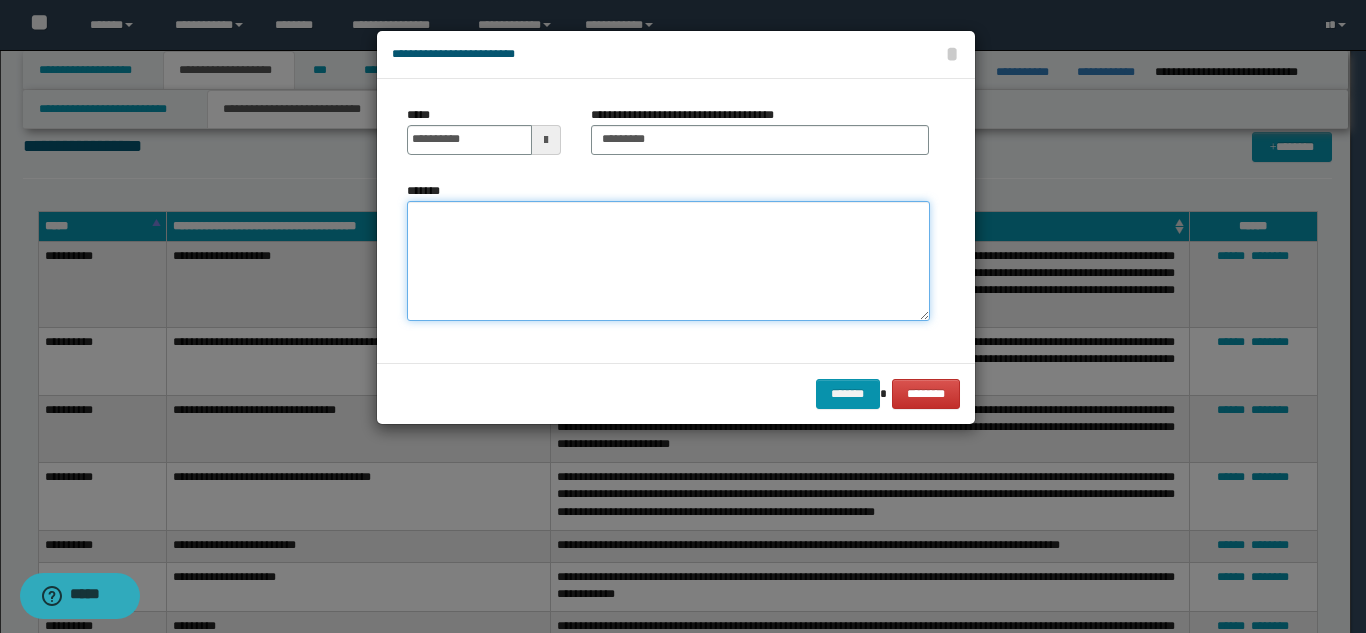 paste on "**********" 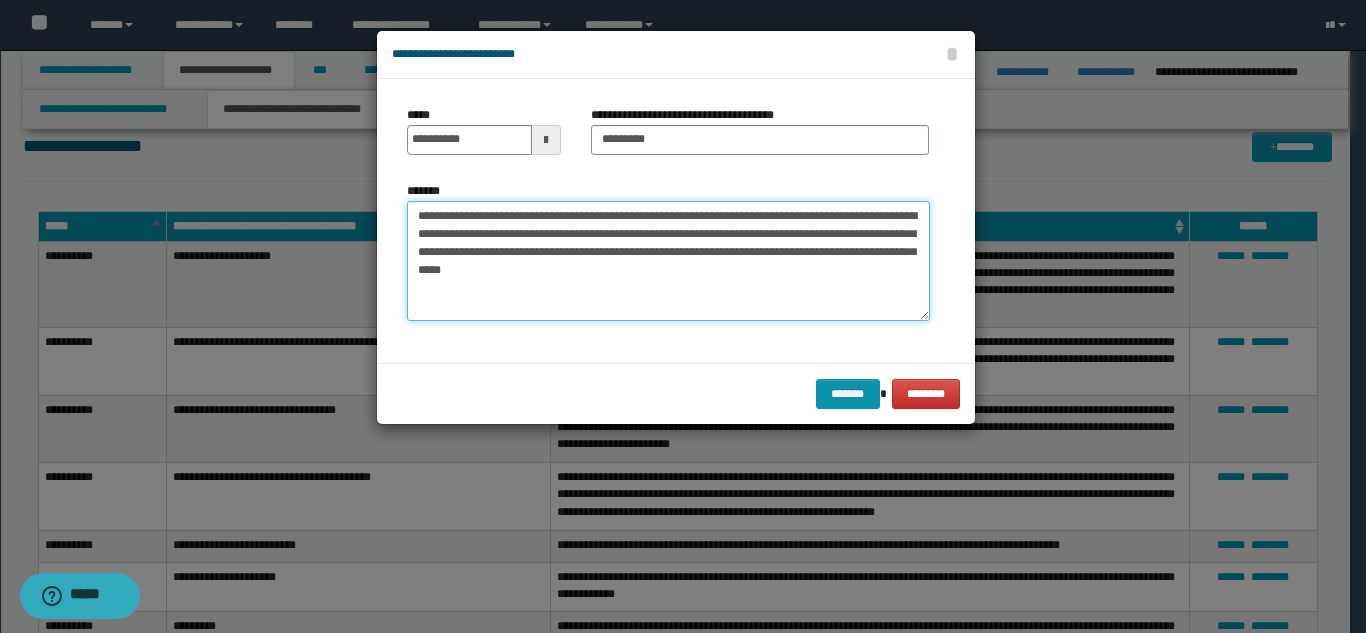 drag, startPoint x: 724, startPoint y: 292, endPoint x: 658, endPoint y: 307, distance: 67.68308 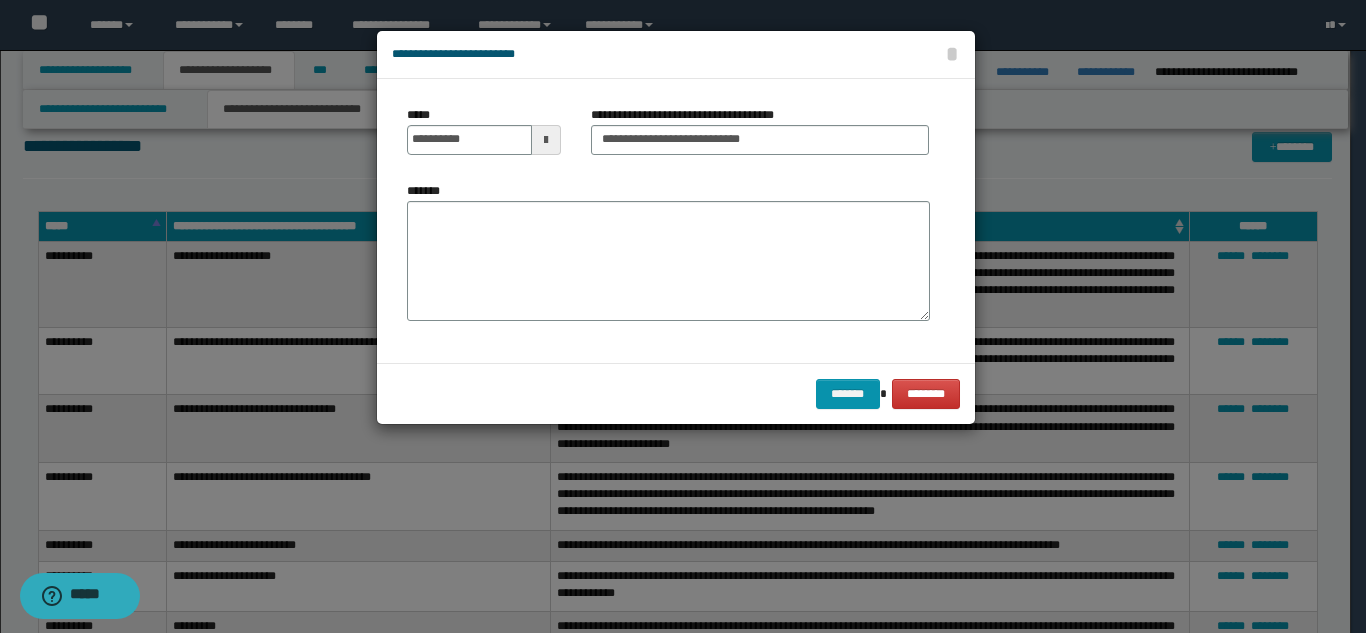 drag, startPoint x: 511, startPoint y: 261, endPoint x: 632, endPoint y: 269, distance: 121.264175 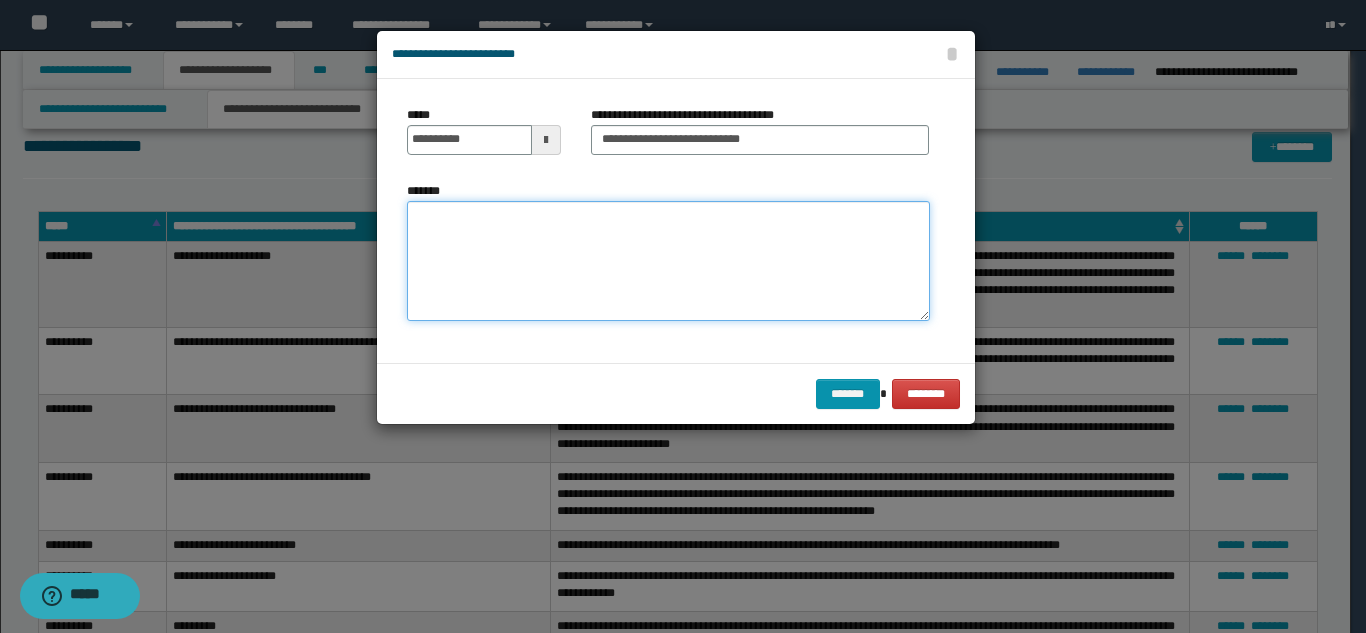 paste on "**********" 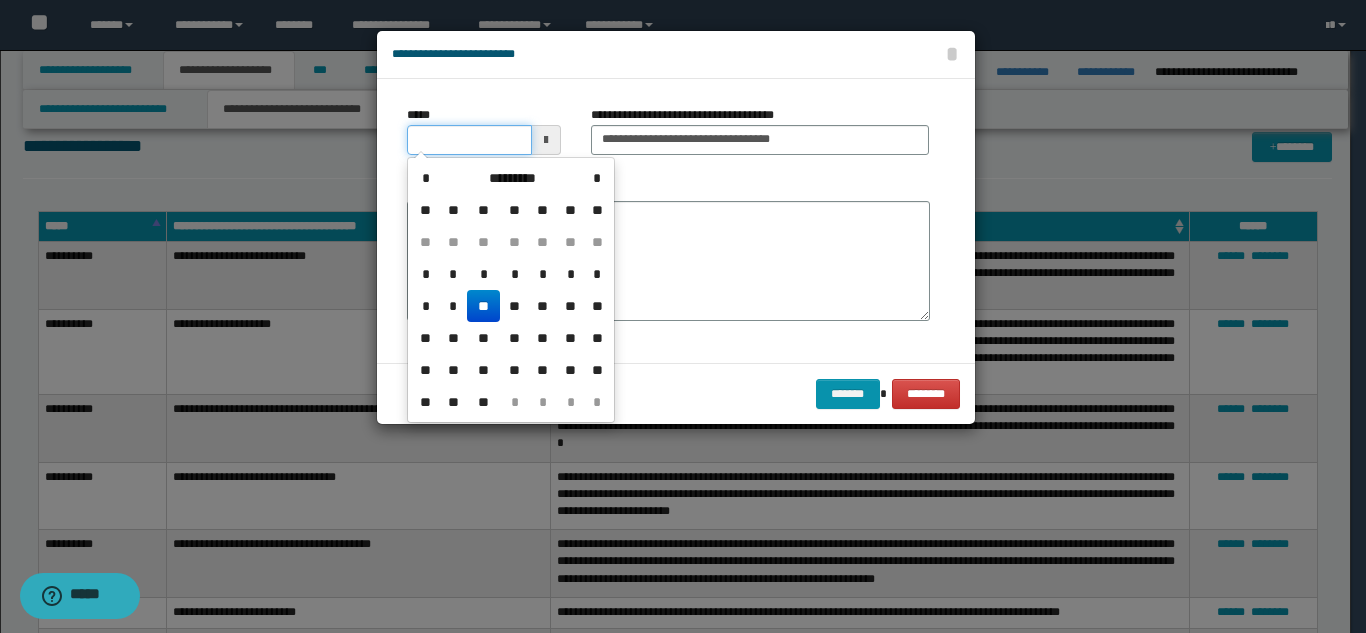 click on "*****" at bounding box center [469, 140] 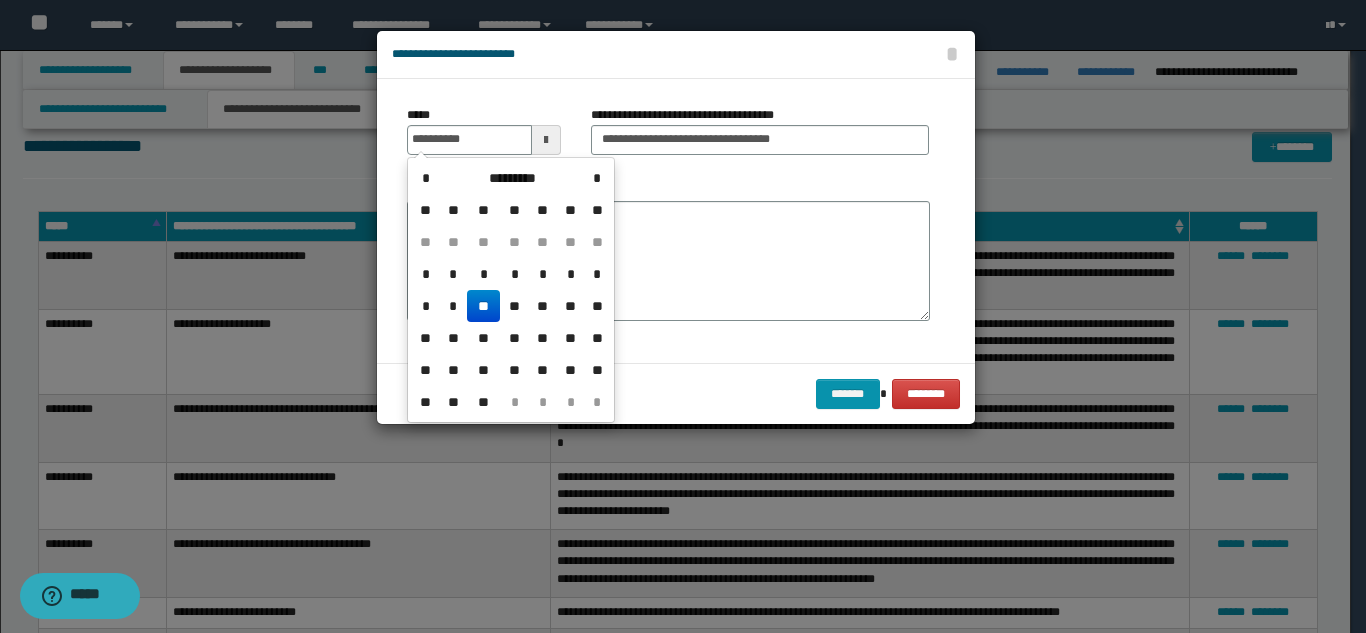 click on "**" at bounding box center [483, 306] 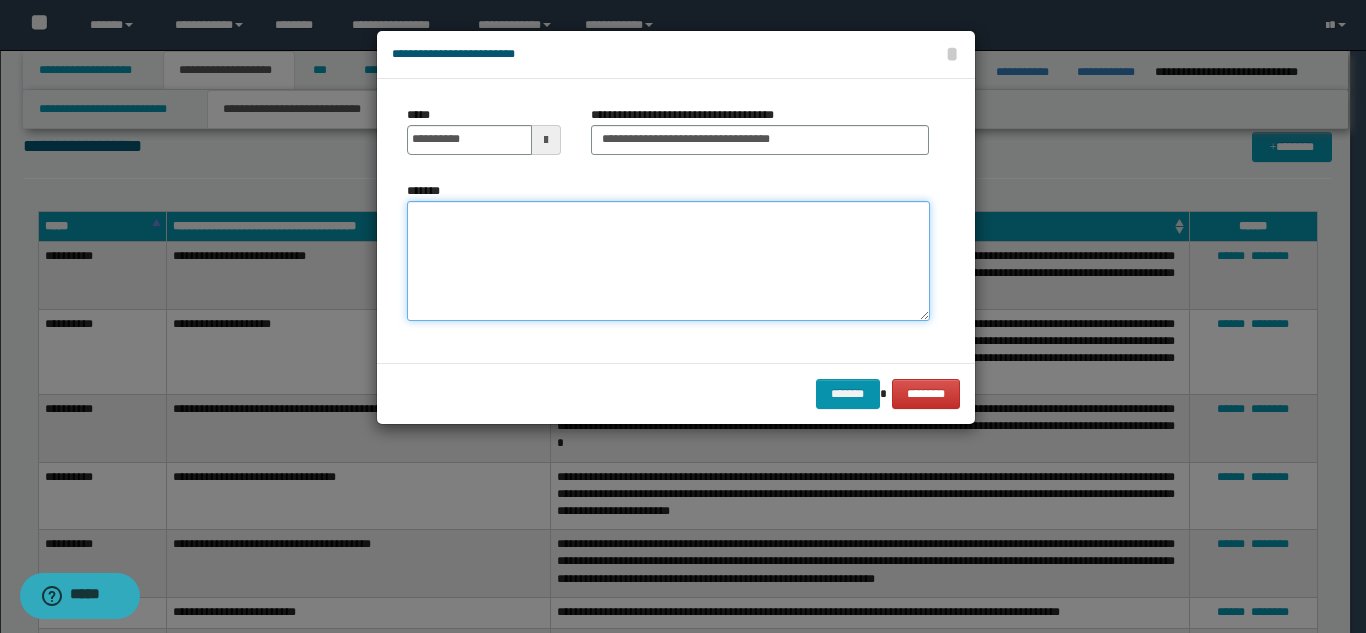 paste on "**********" 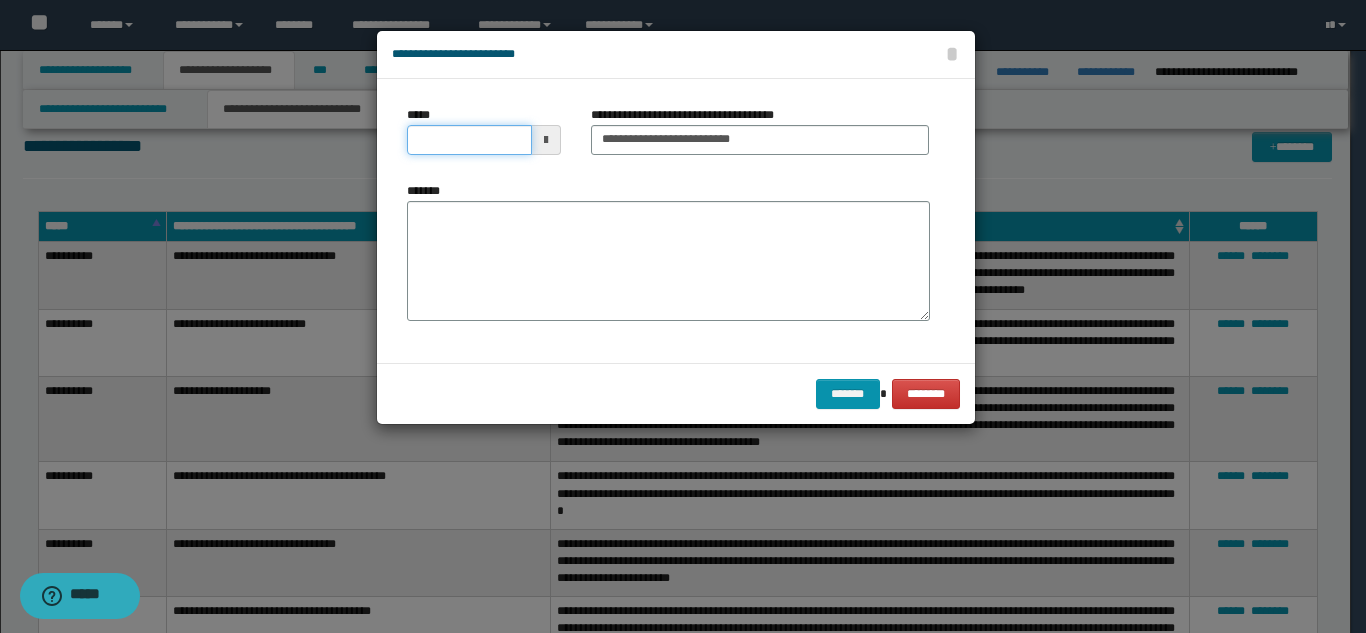 click on "*****" at bounding box center [469, 140] 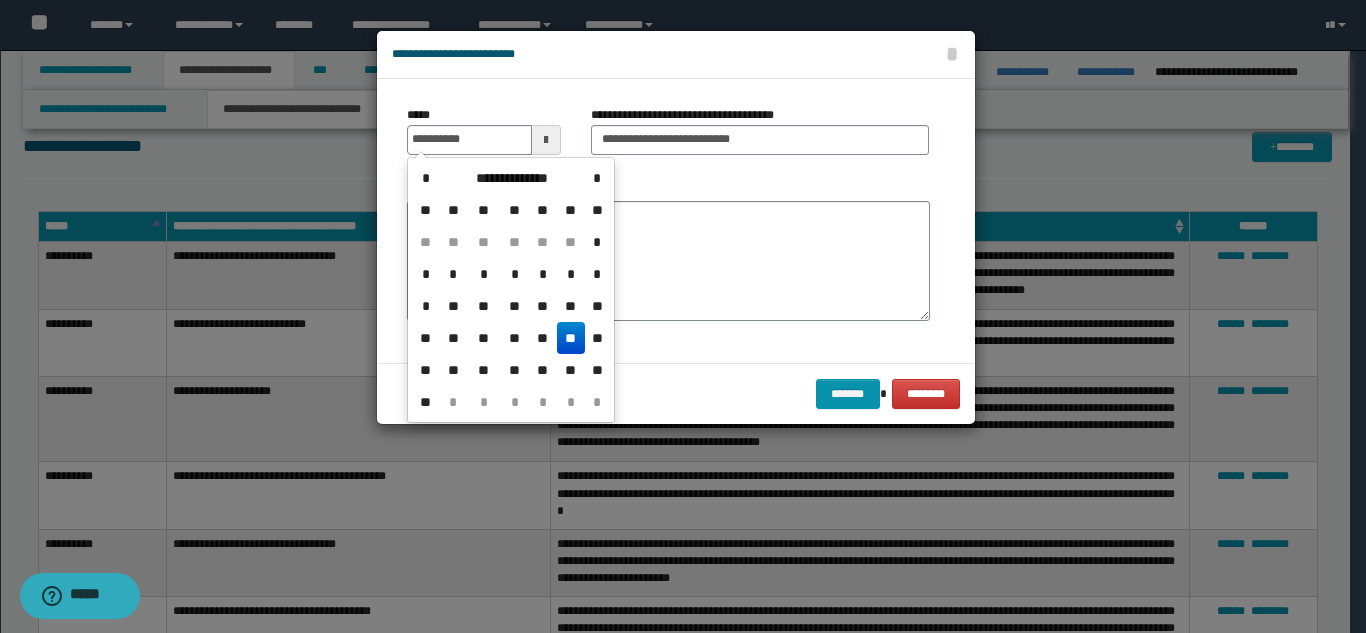 click on "**" at bounding box center [571, 338] 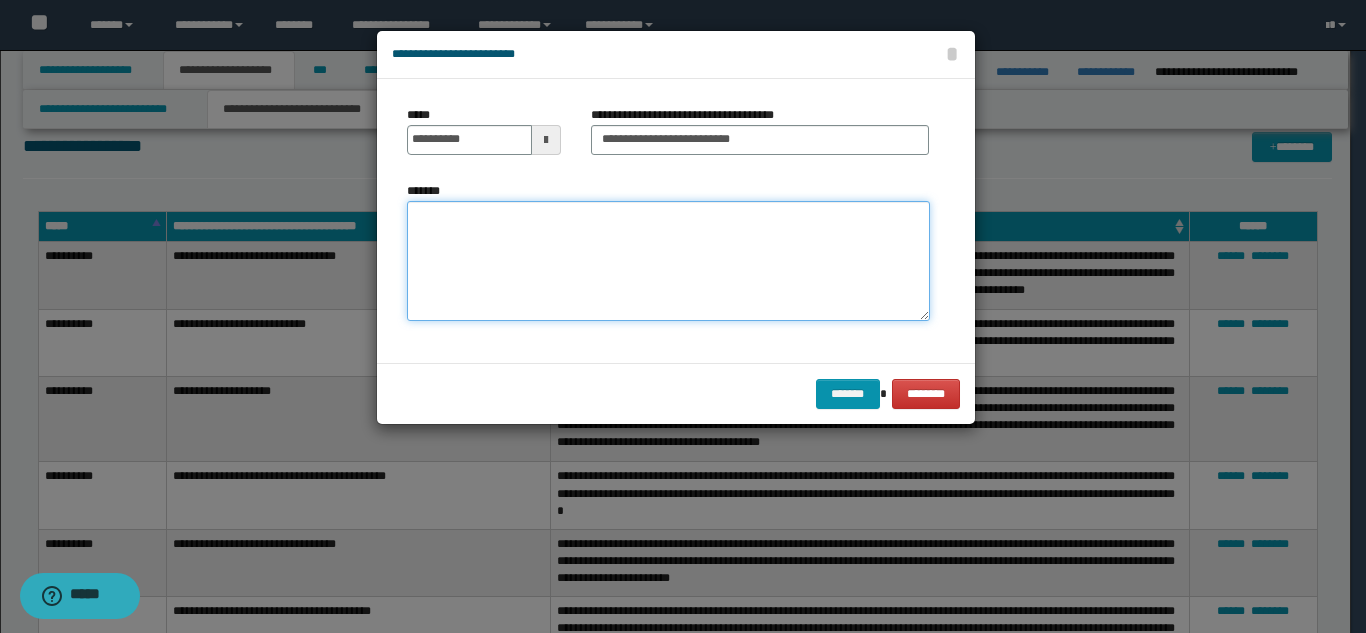 click on "*******" at bounding box center (668, 261) 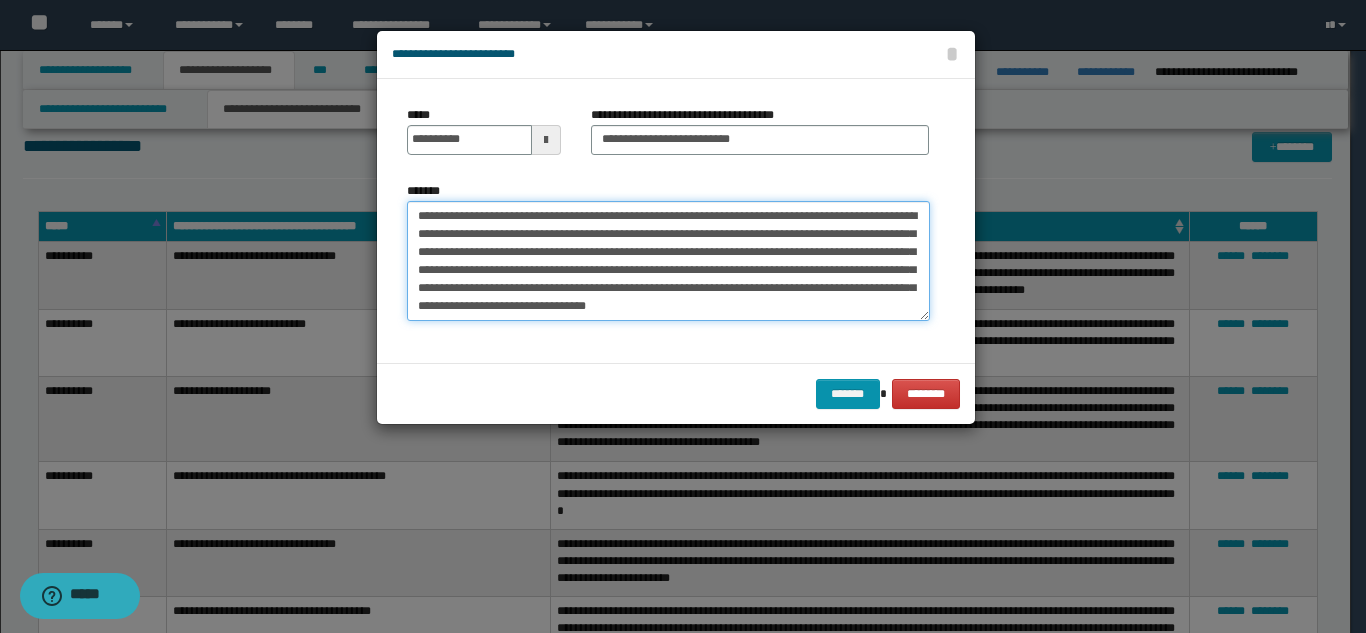 click on "**********" at bounding box center (668, 261) 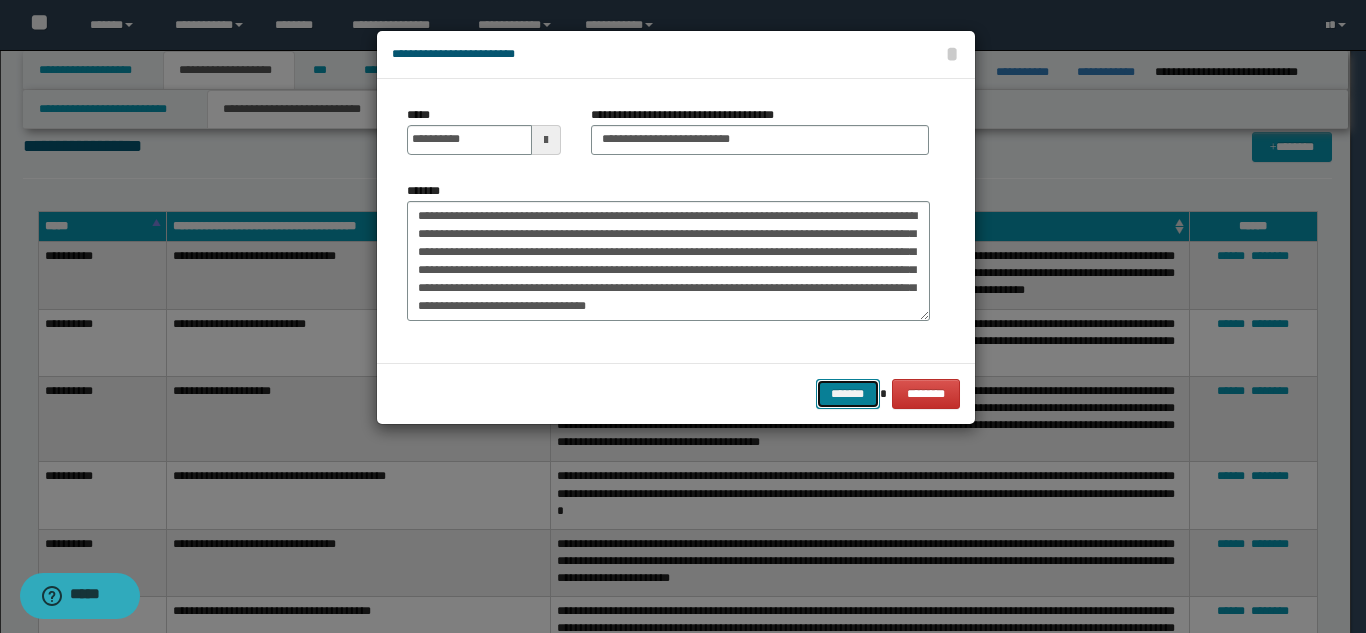 click on "*******" at bounding box center (848, 394) 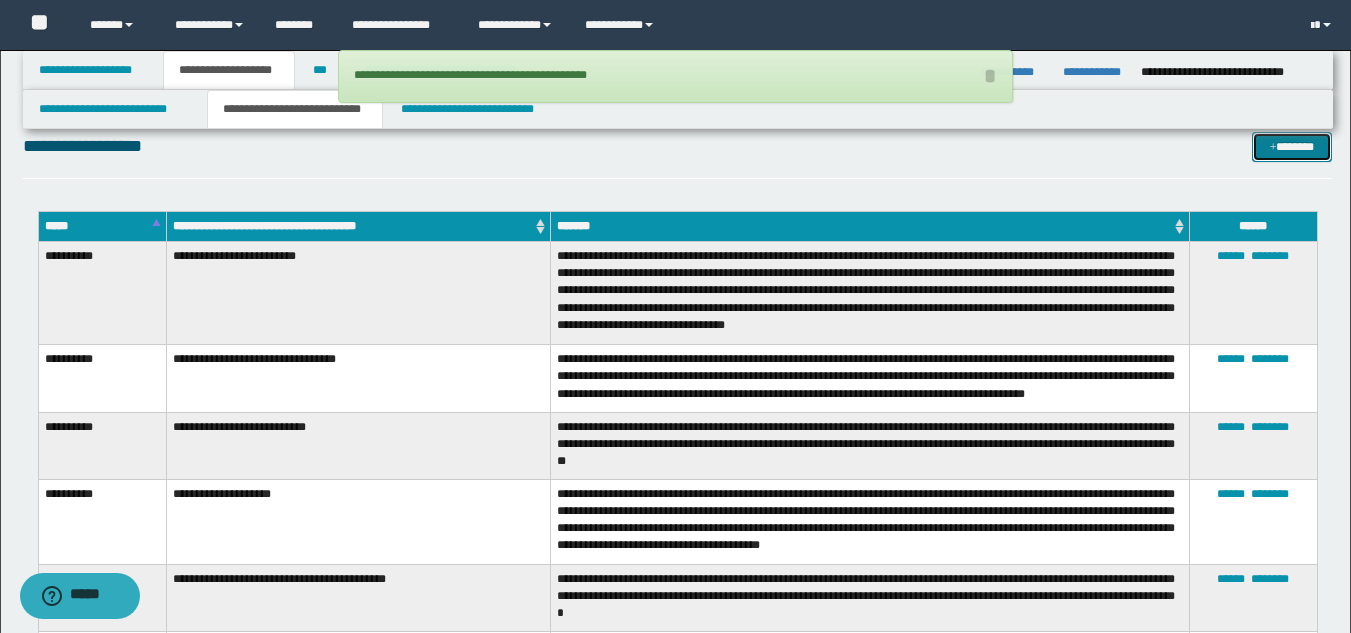 click at bounding box center [1273, 148] 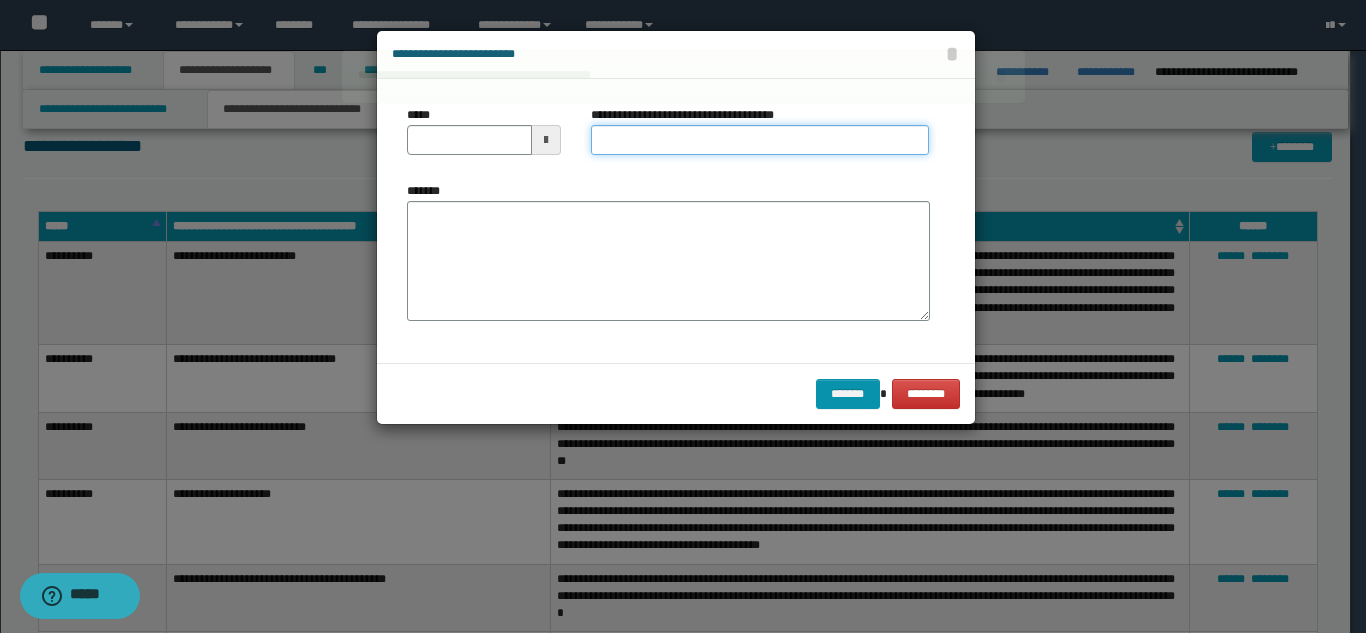 click on "**********" at bounding box center (760, 140) 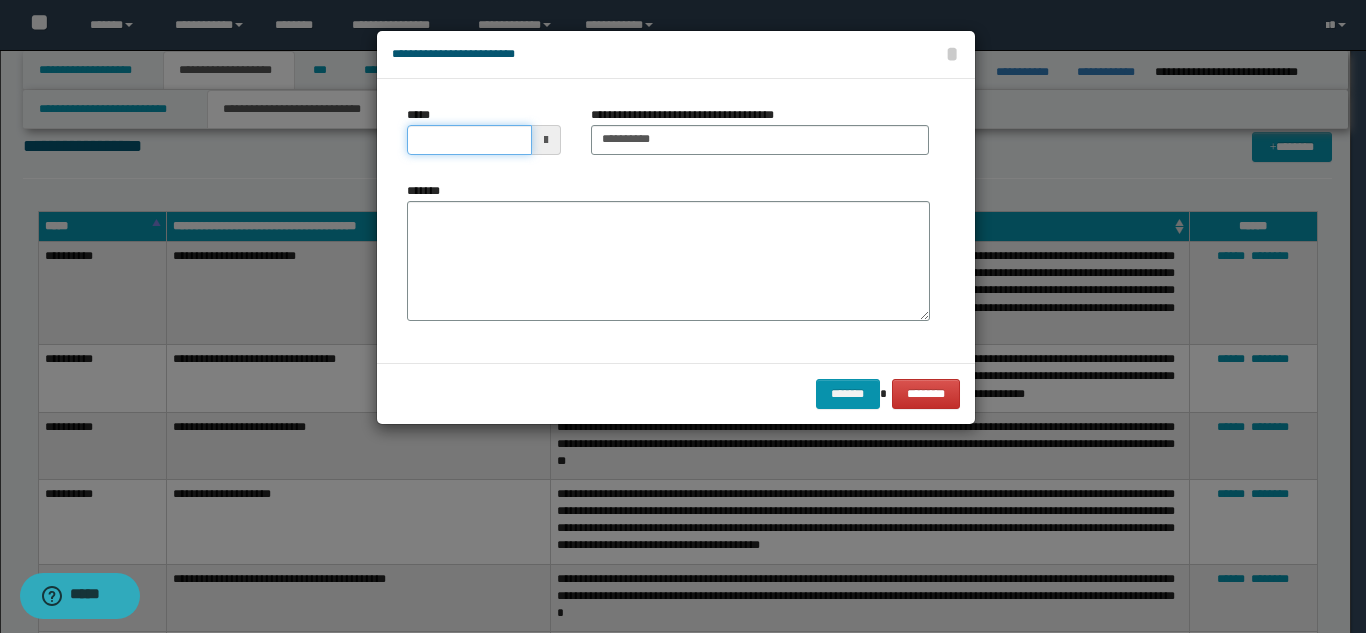 click on "*****" at bounding box center [469, 140] 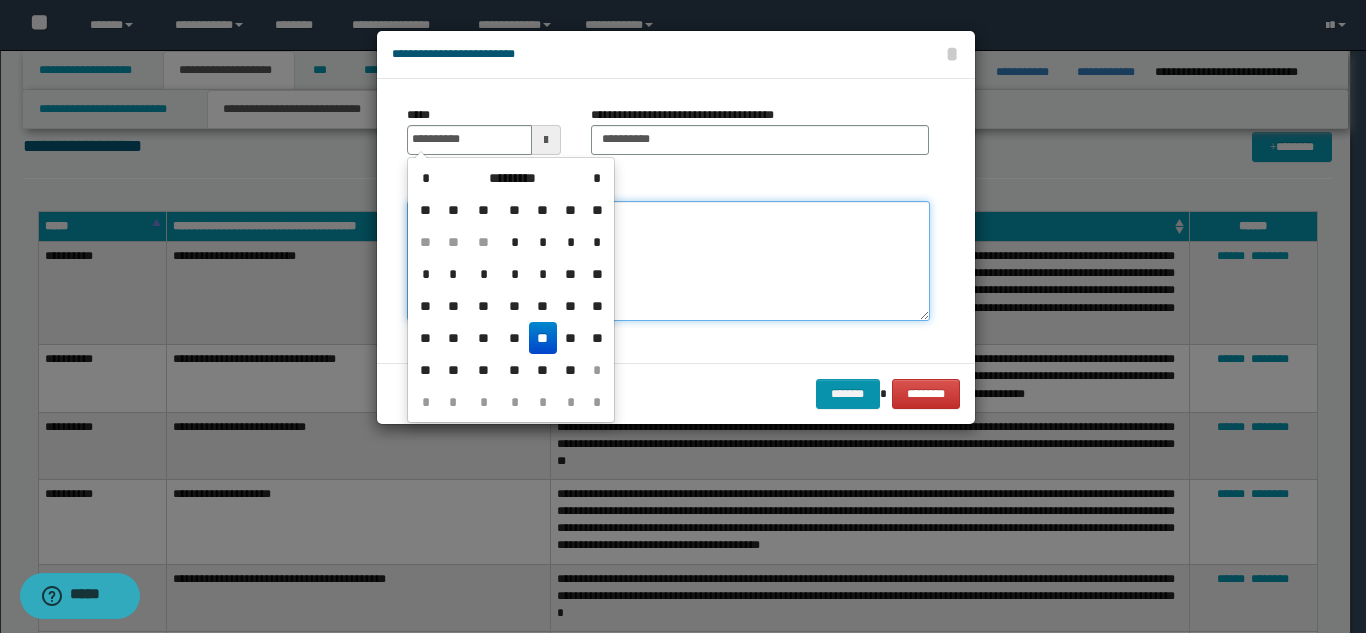 click on "*******" at bounding box center (668, 261) 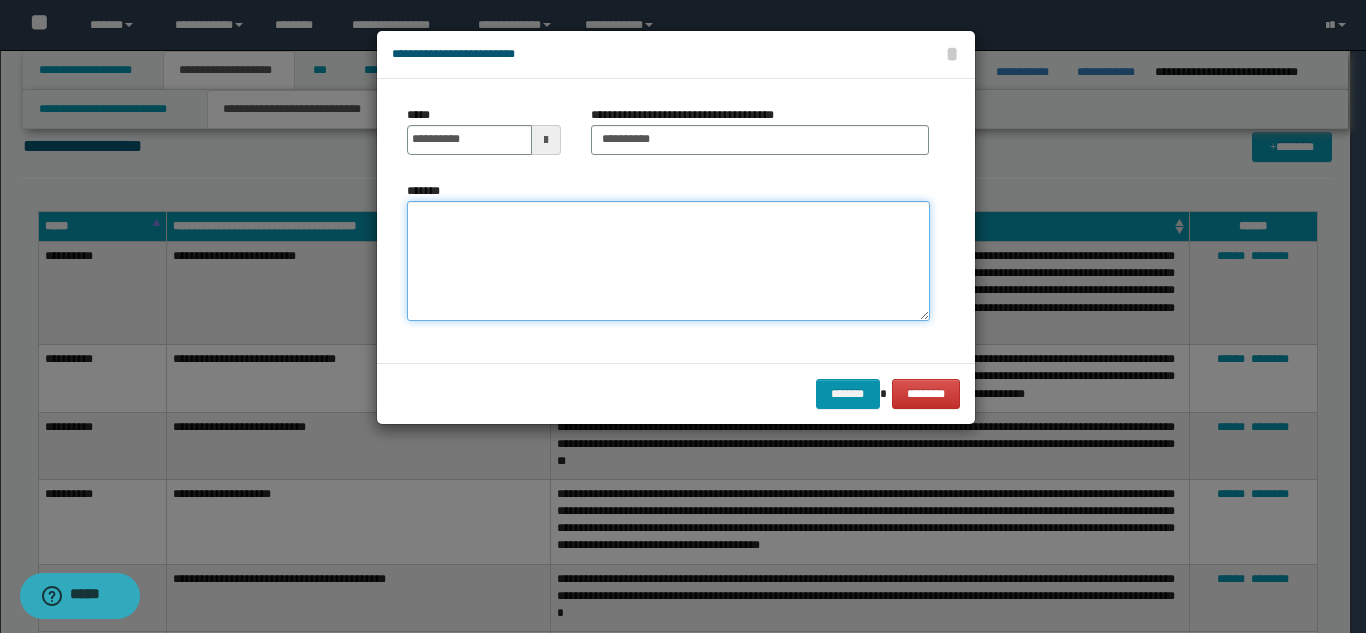 paste on "**********" 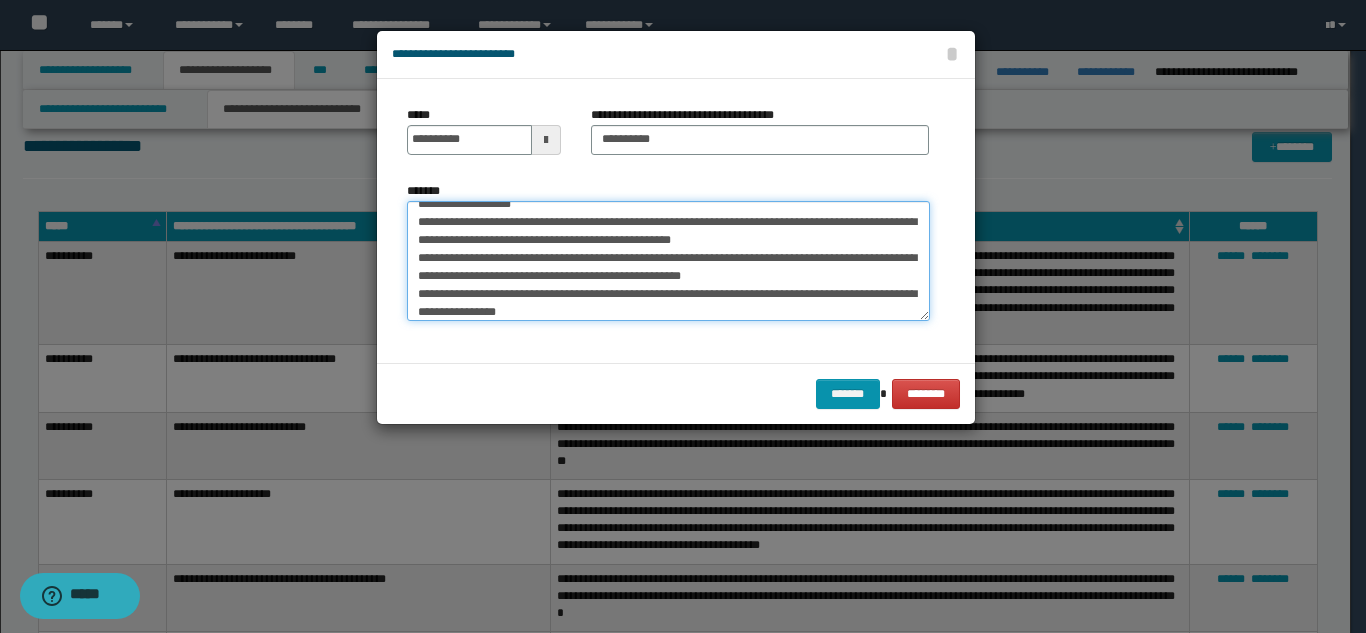 click on "**********" at bounding box center [668, 261] 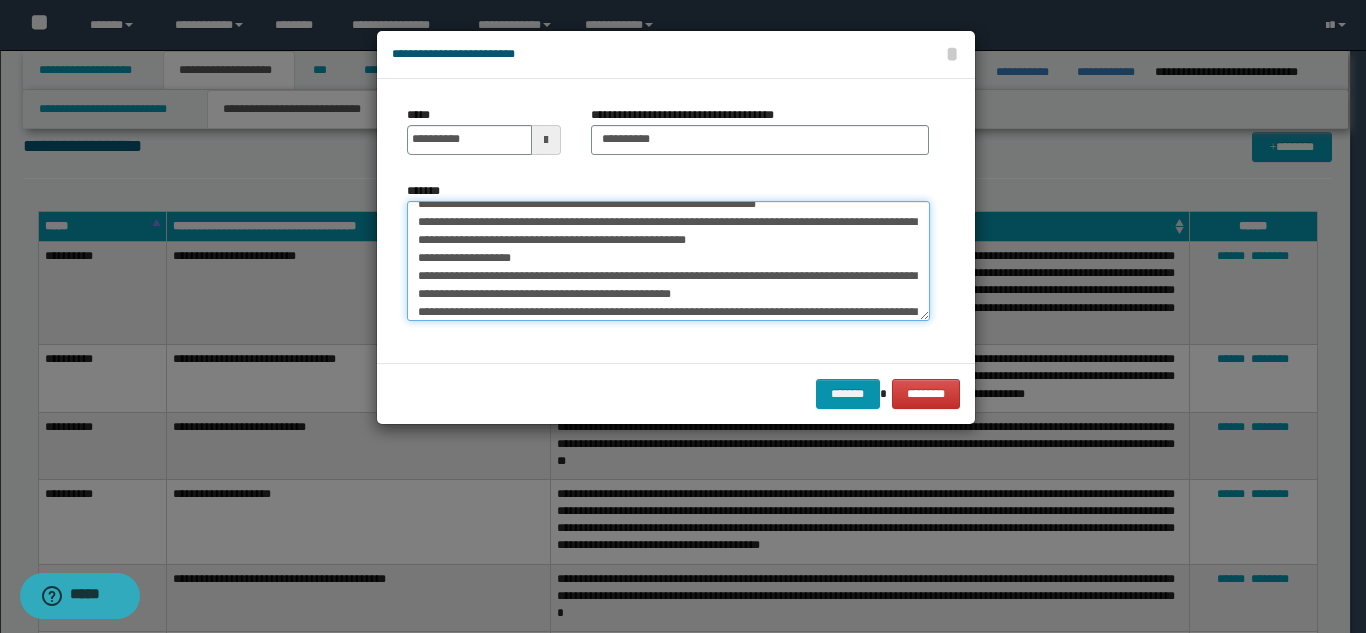 scroll, scrollTop: 0, scrollLeft: 0, axis: both 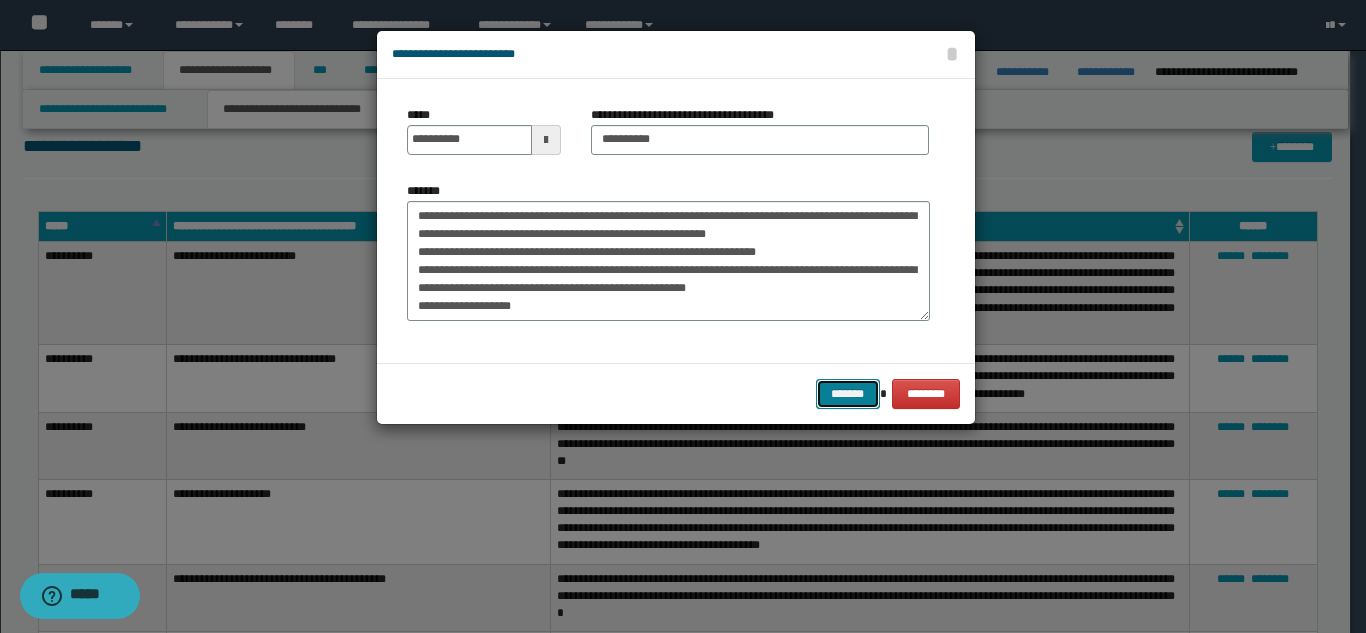 click on "*******" at bounding box center (848, 394) 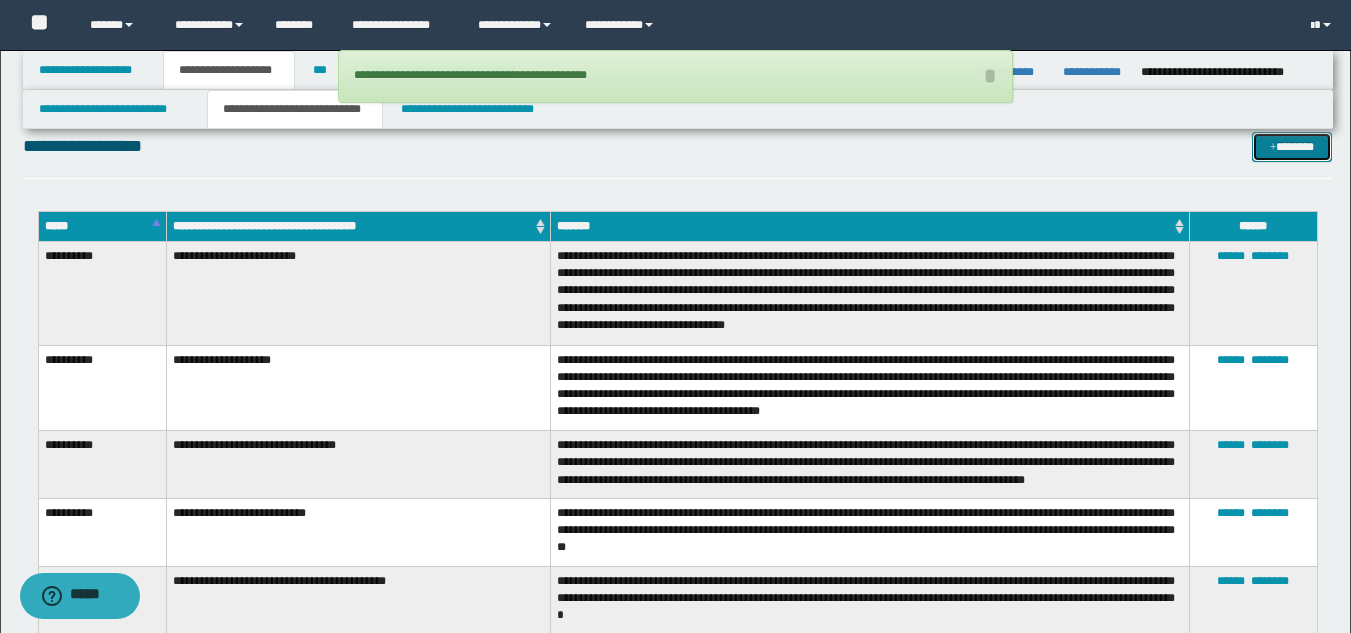 click on "*******" at bounding box center (1292, 147) 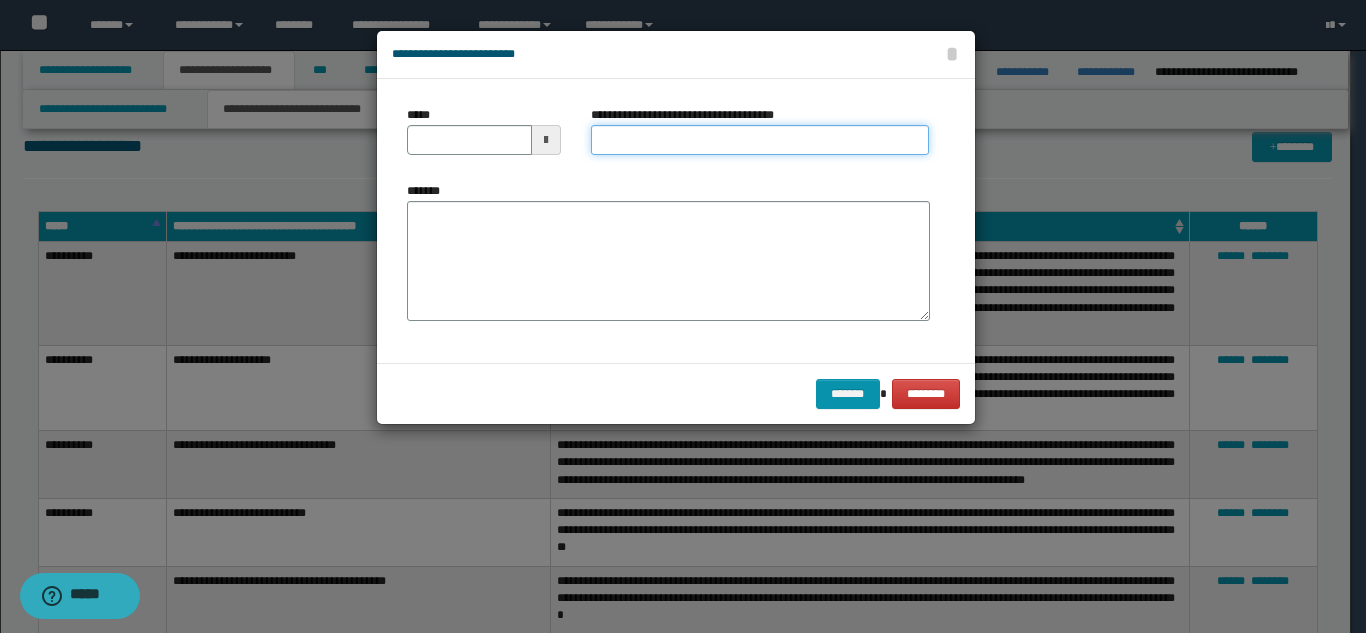 click on "**********" at bounding box center (760, 140) 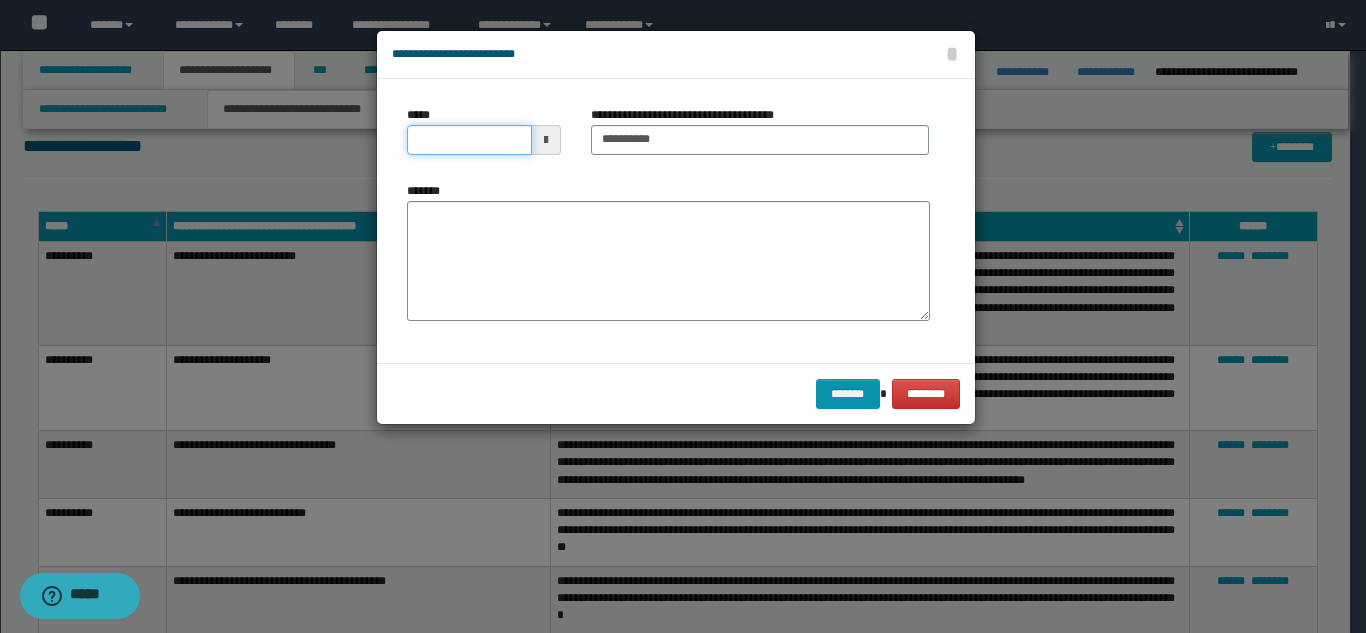 click on "*****" at bounding box center (469, 140) 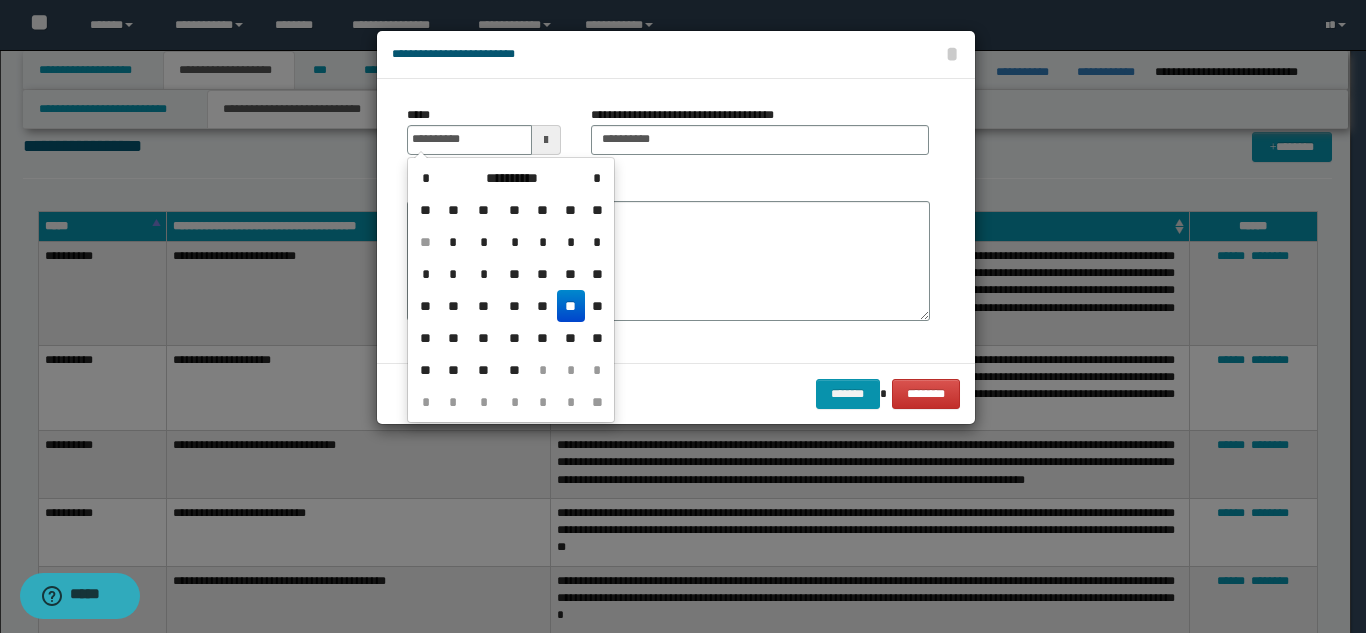 drag, startPoint x: 566, startPoint y: 302, endPoint x: 601, endPoint y: 289, distance: 37.336308 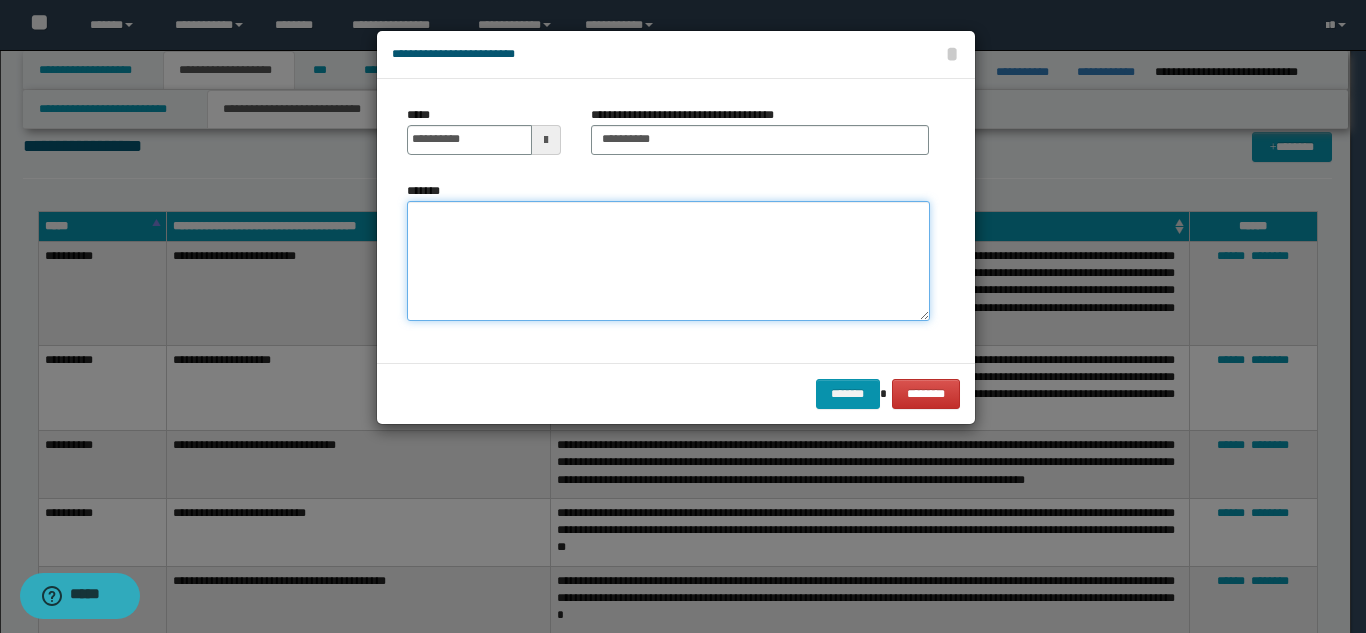 click on "*******" at bounding box center [668, 261] 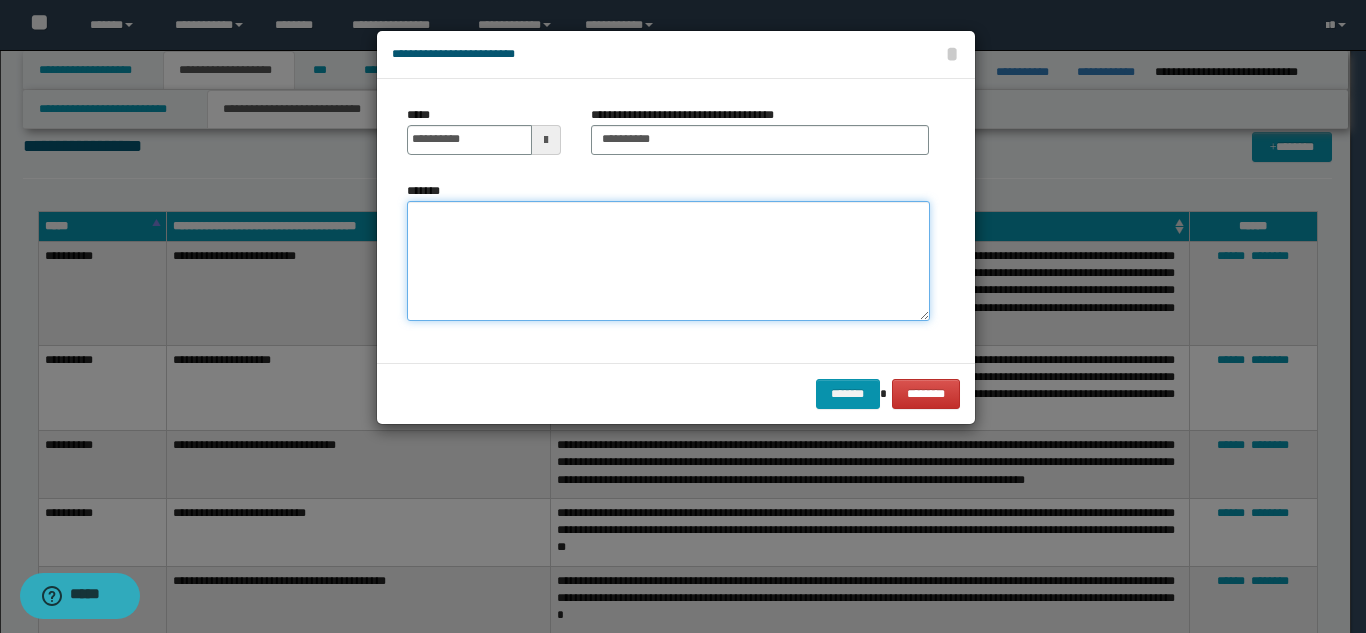 paste on "**********" 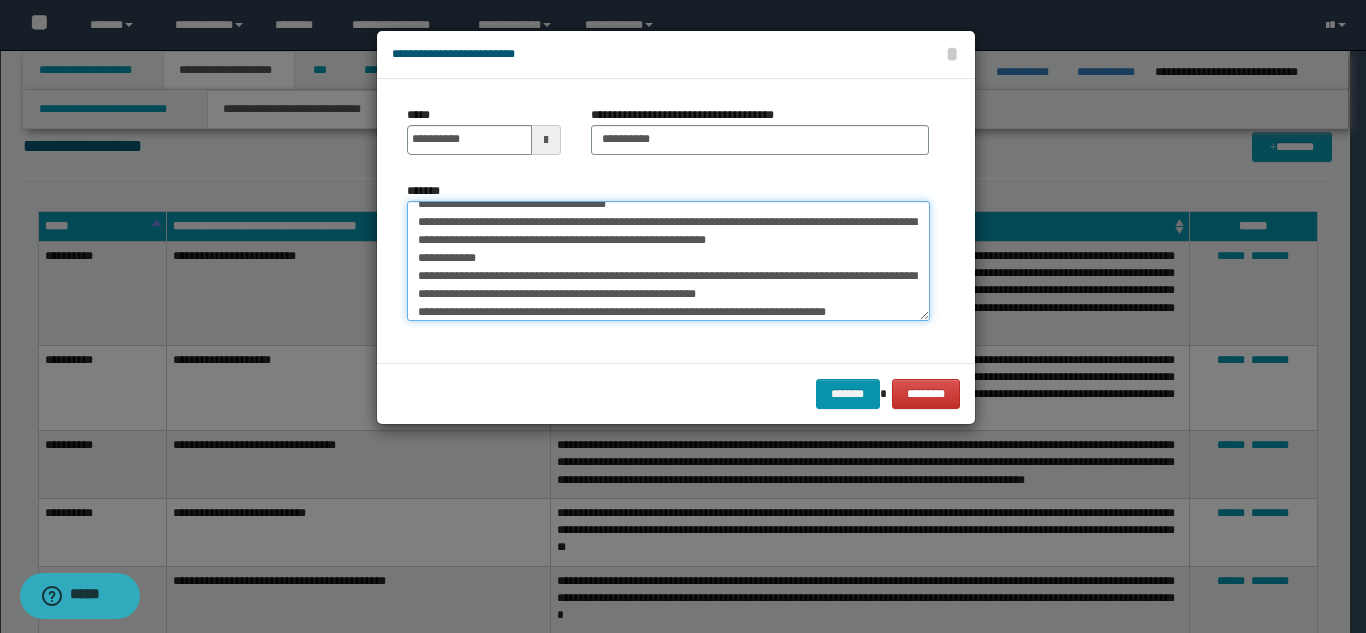 click on "*******" at bounding box center [668, 261] 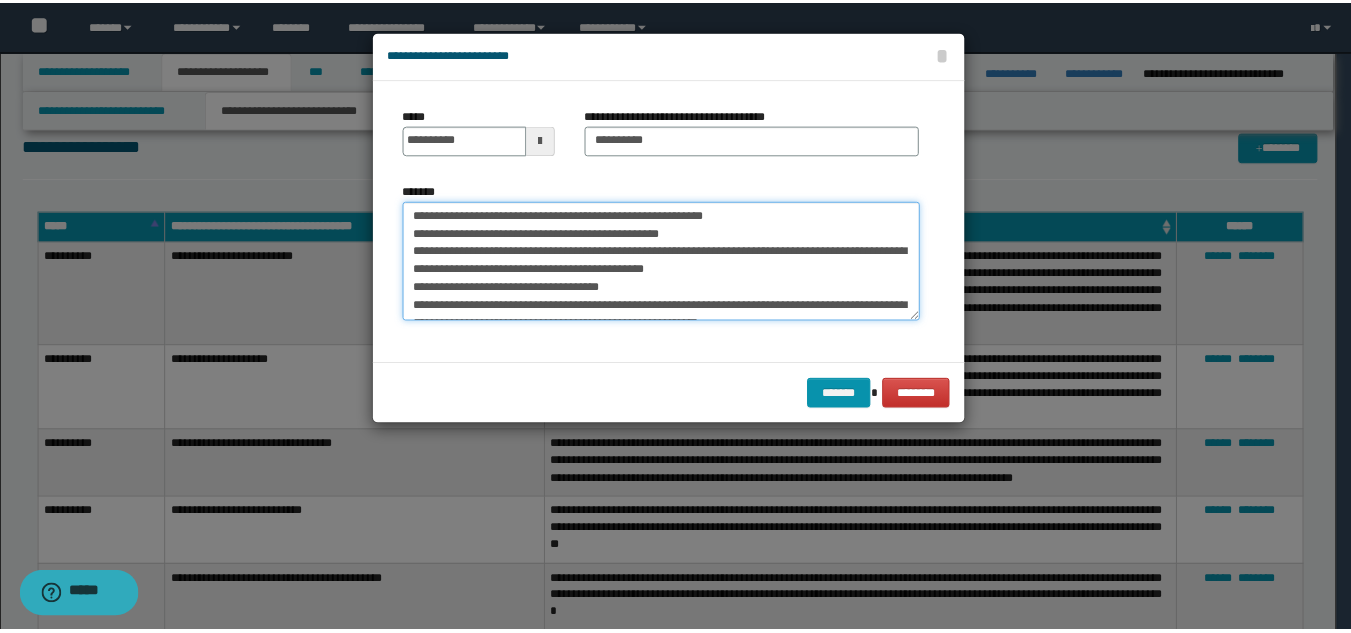 scroll, scrollTop: 0, scrollLeft: 0, axis: both 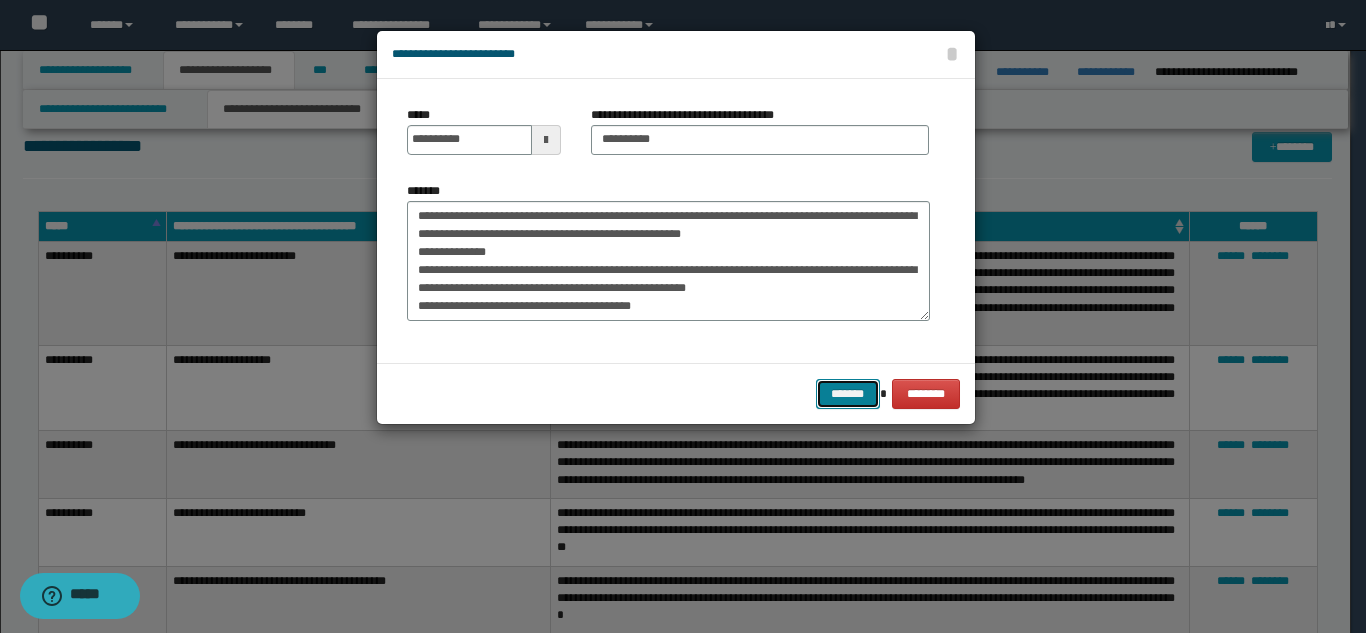 click on "*******" at bounding box center (848, 394) 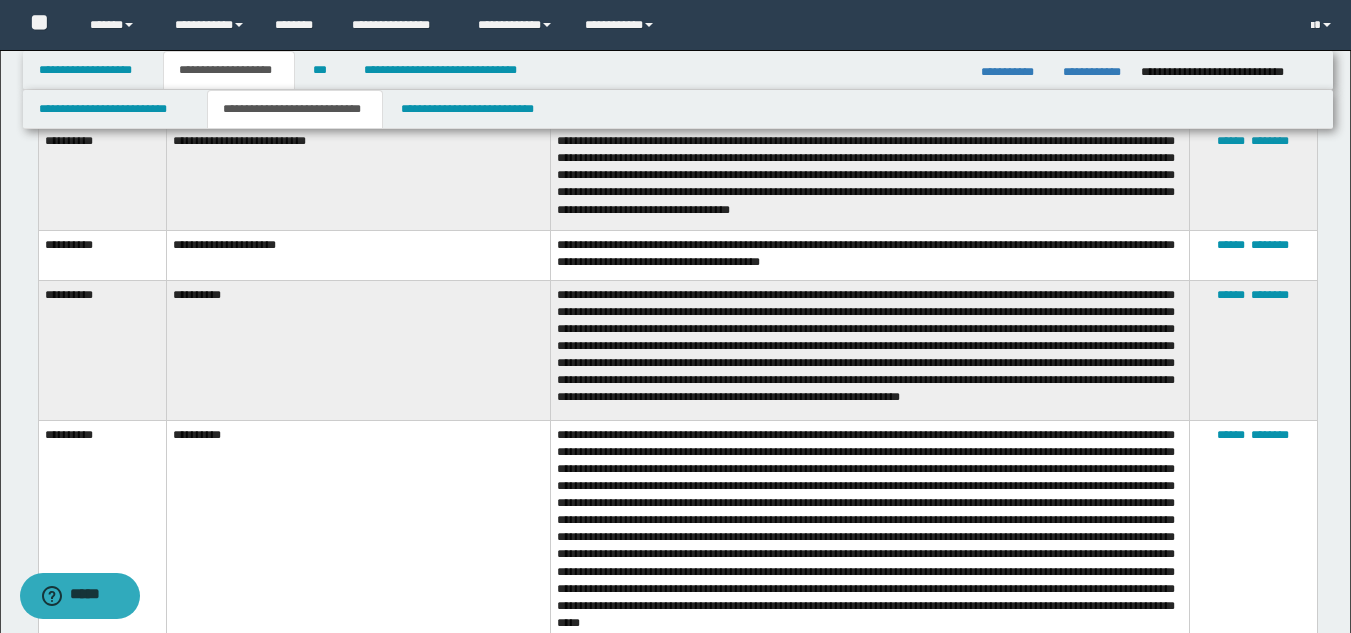 scroll, scrollTop: 5200, scrollLeft: 0, axis: vertical 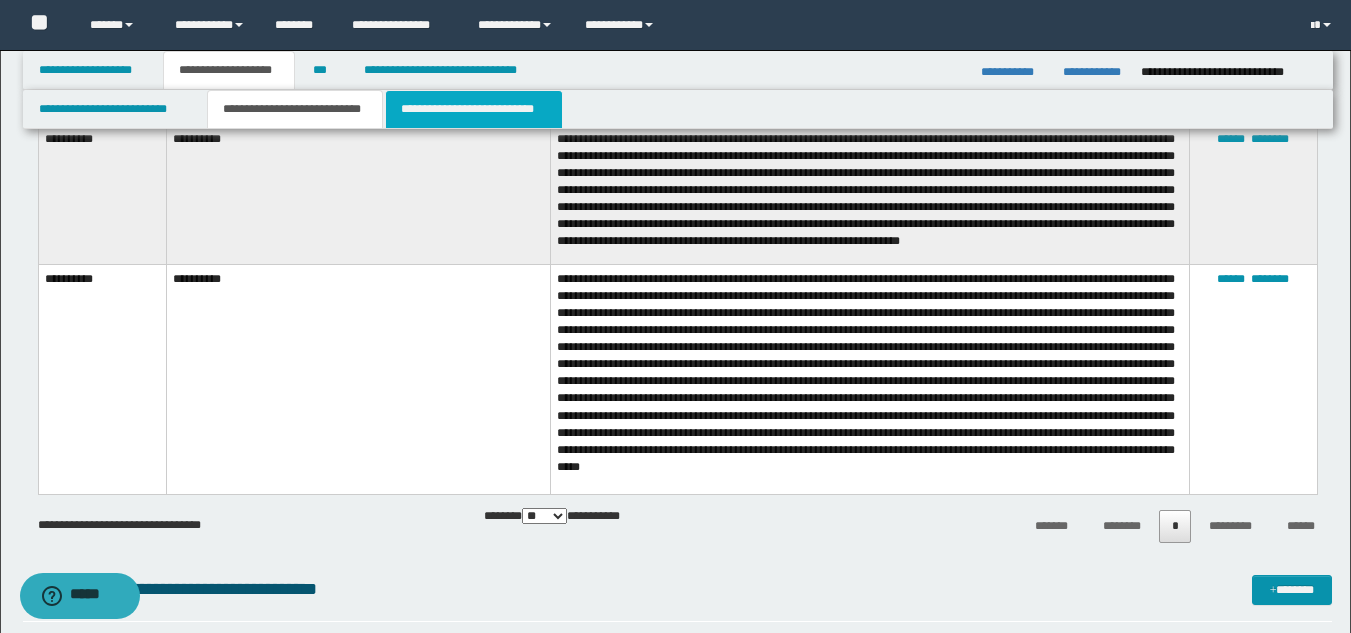 click on "**********" at bounding box center [474, 109] 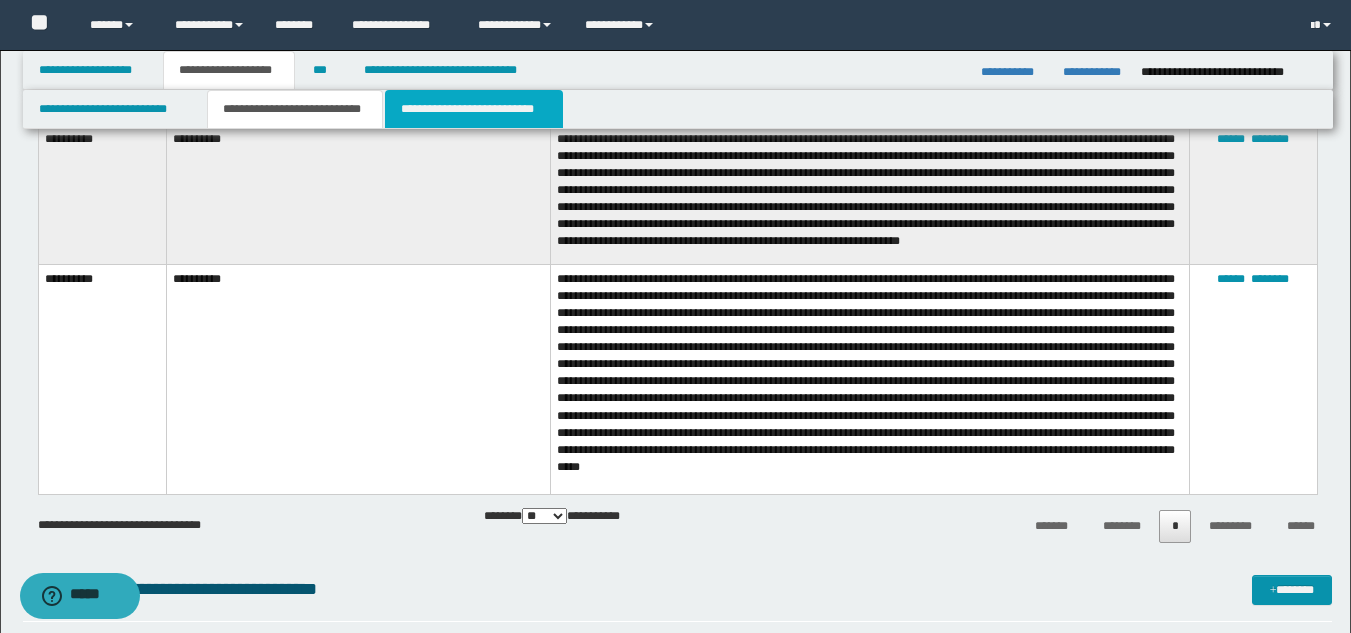 scroll, scrollTop: 2761, scrollLeft: 0, axis: vertical 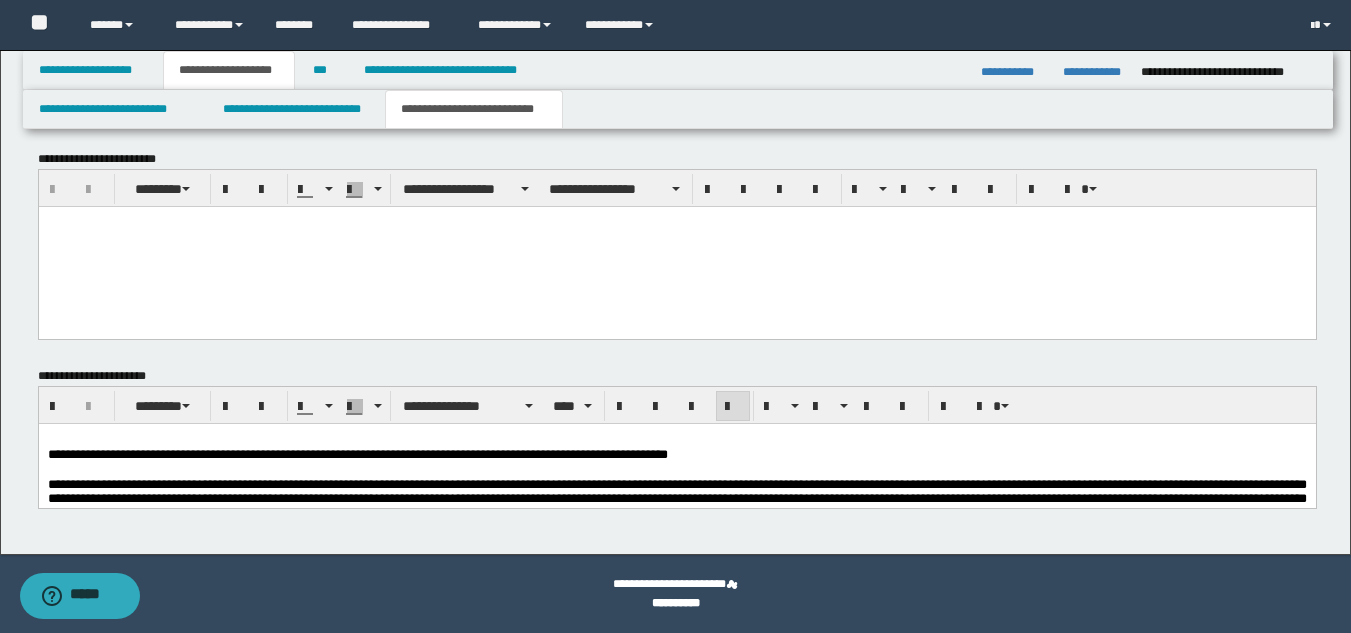click on "**********" at bounding box center [676, 497] 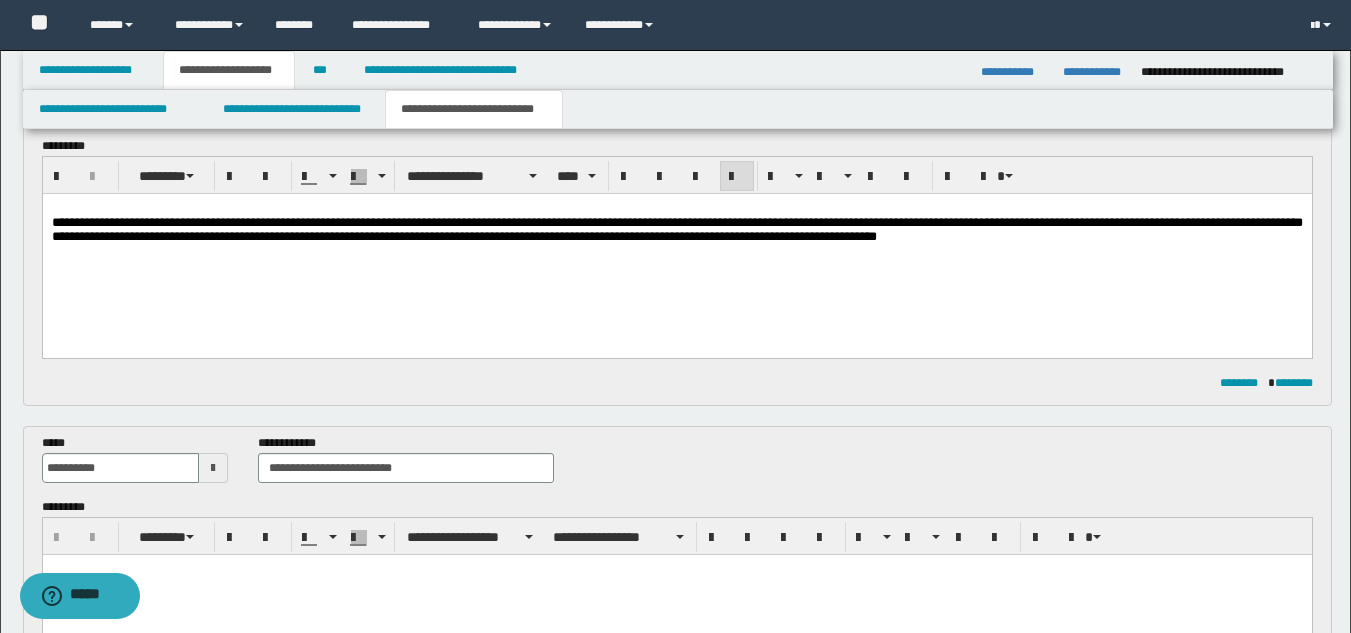 scroll, scrollTop: 0, scrollLeft: 0, axis: both 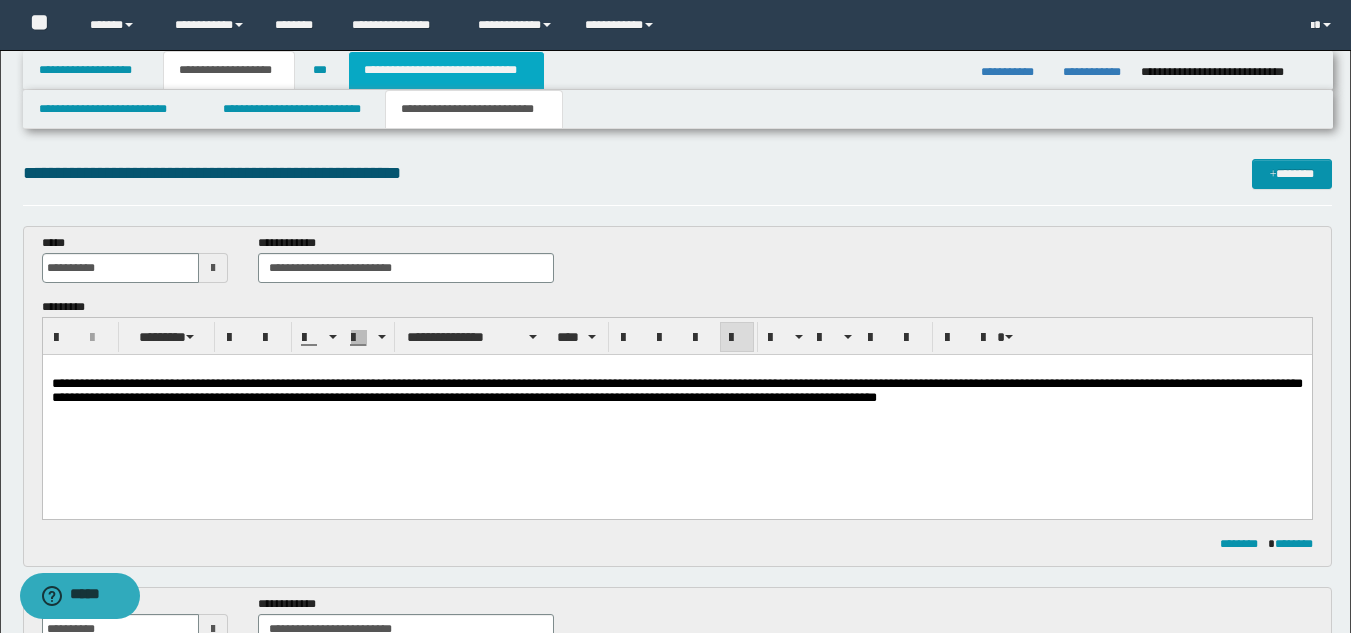 click on "**********" at bounding box center (446, 70) 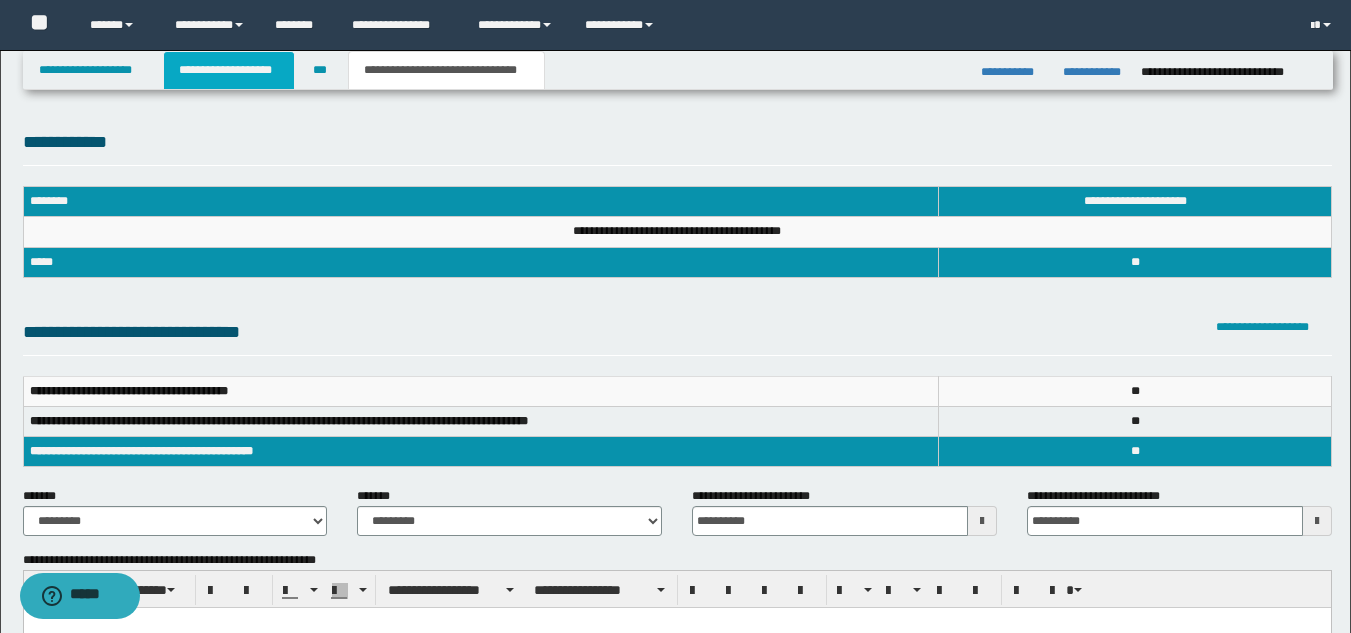 click on "**********" at bounding box center [229, 70] 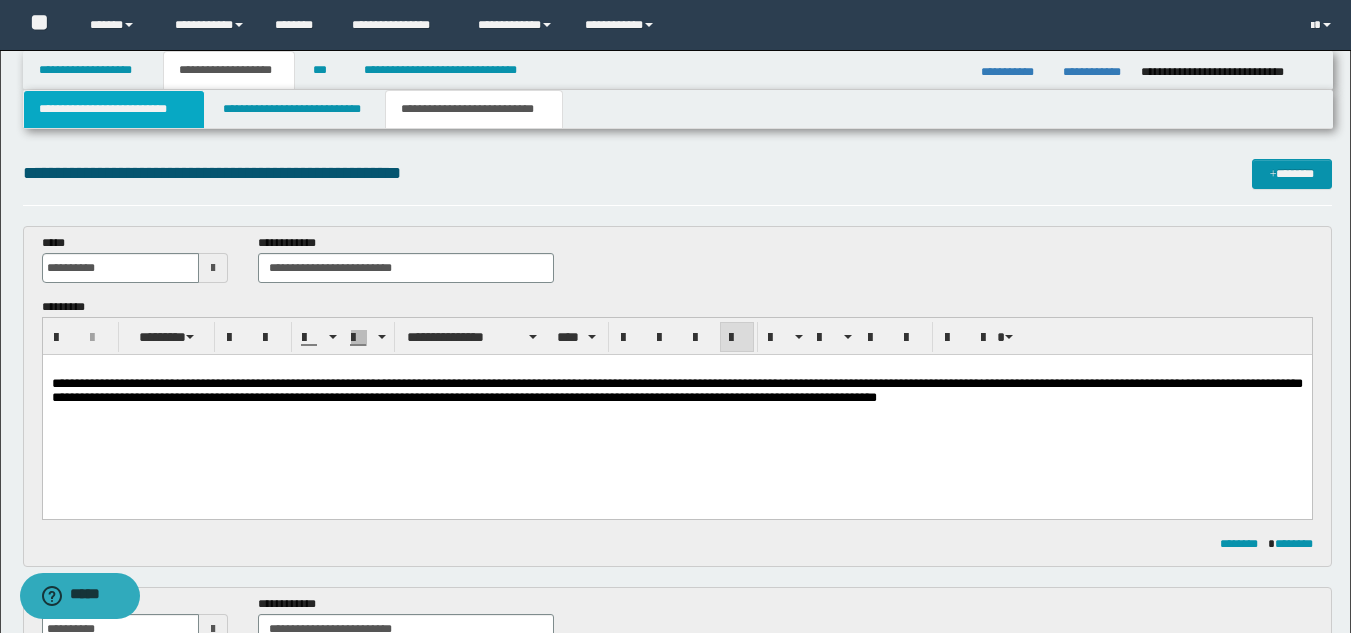 click on "**********" at bounding box center [114, 109] 